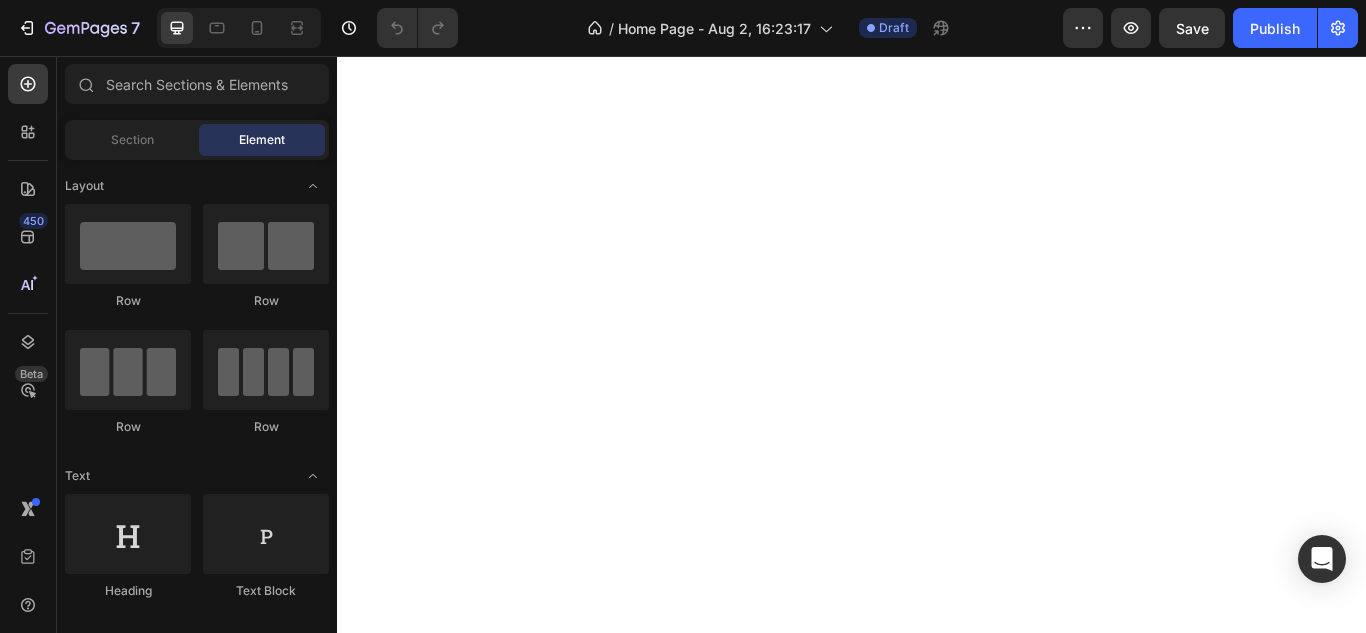 scroll, scrollTop: 0, scrollLeft: 0, axis: both 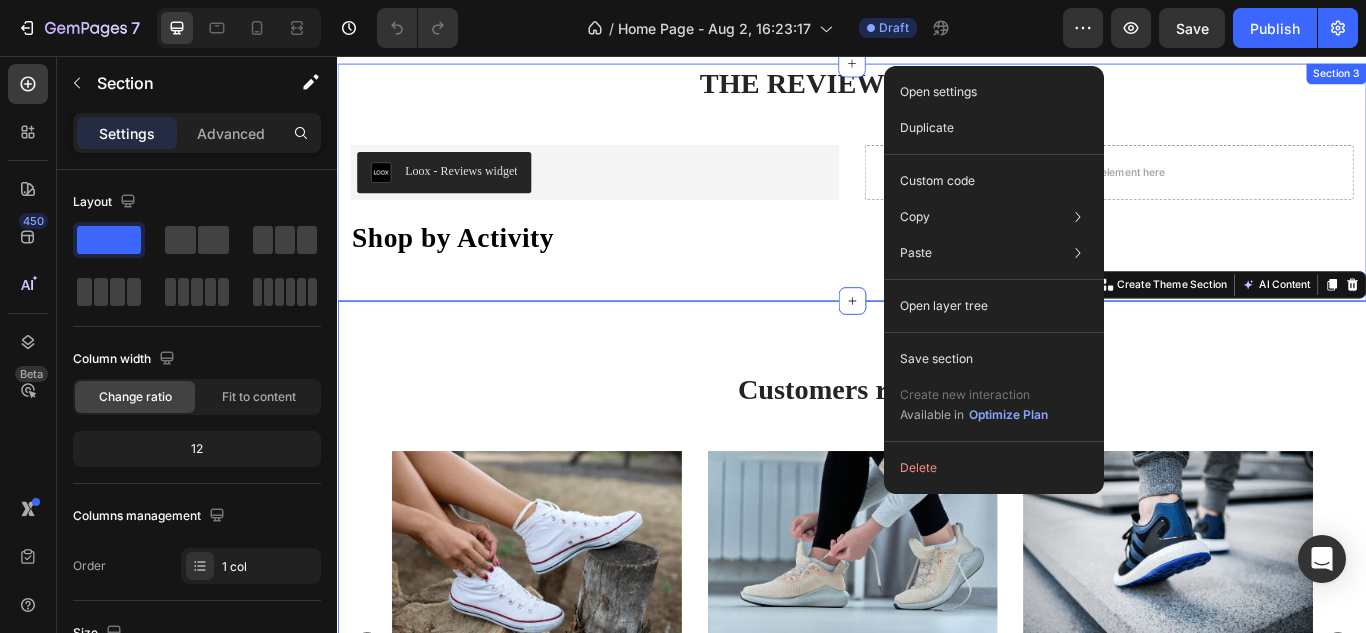 click on "THE REVIEWS ARE IN Heading Row Loox - Reviews widget Loox
Drop element here Row                                                Shop by Activity Heading Section 3" at bounding box center [937, 203] 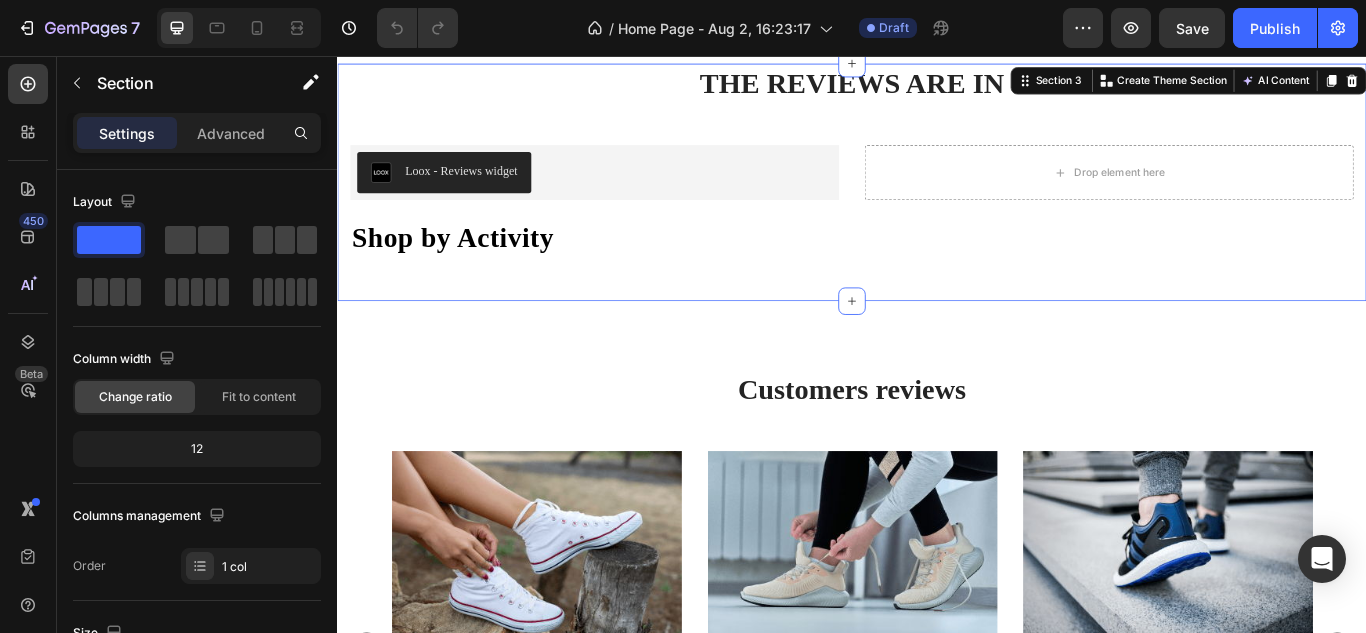 click on "THE REVIEWS ARE IN Heading Row Loox - Reviews widget Loox
Drop element here Row                                                Shop by Activity Heading Section 3   Create Theme Section AI Content Write with GemAI What would you like to describe here? Tone and Voice Persuasive Product Bootyboots Short Show more Generate" at bounding box center [937, 203] 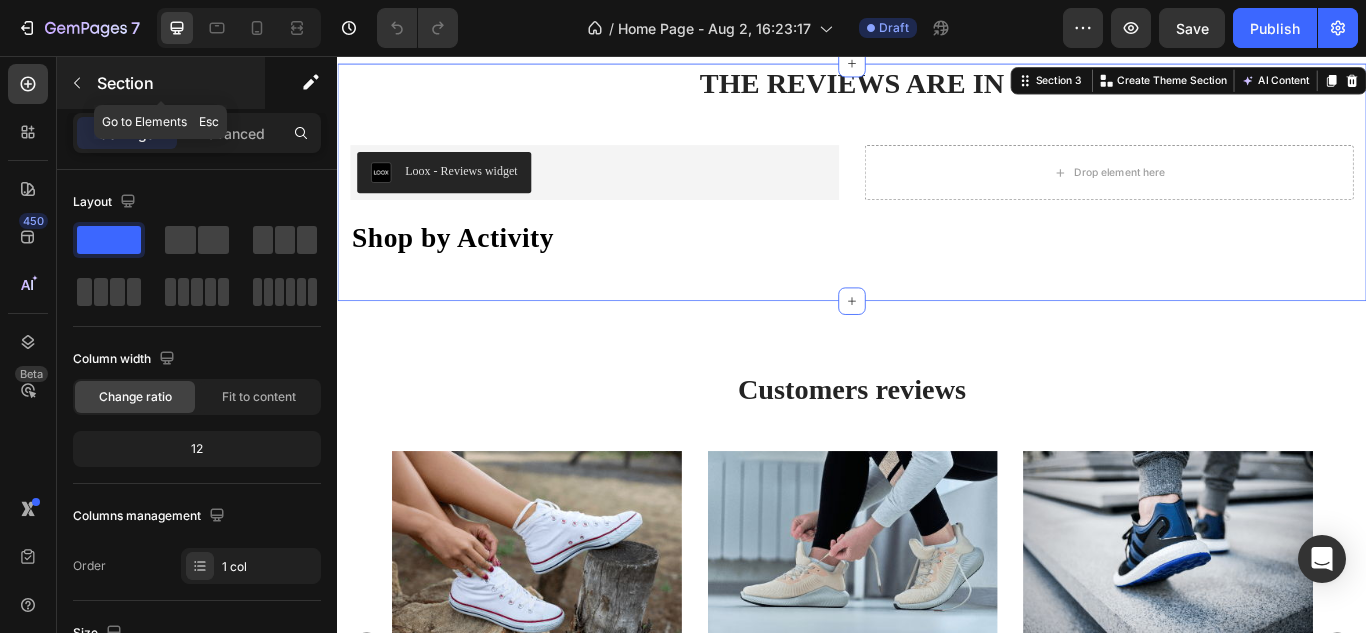 click at bounding box center (77, 83) 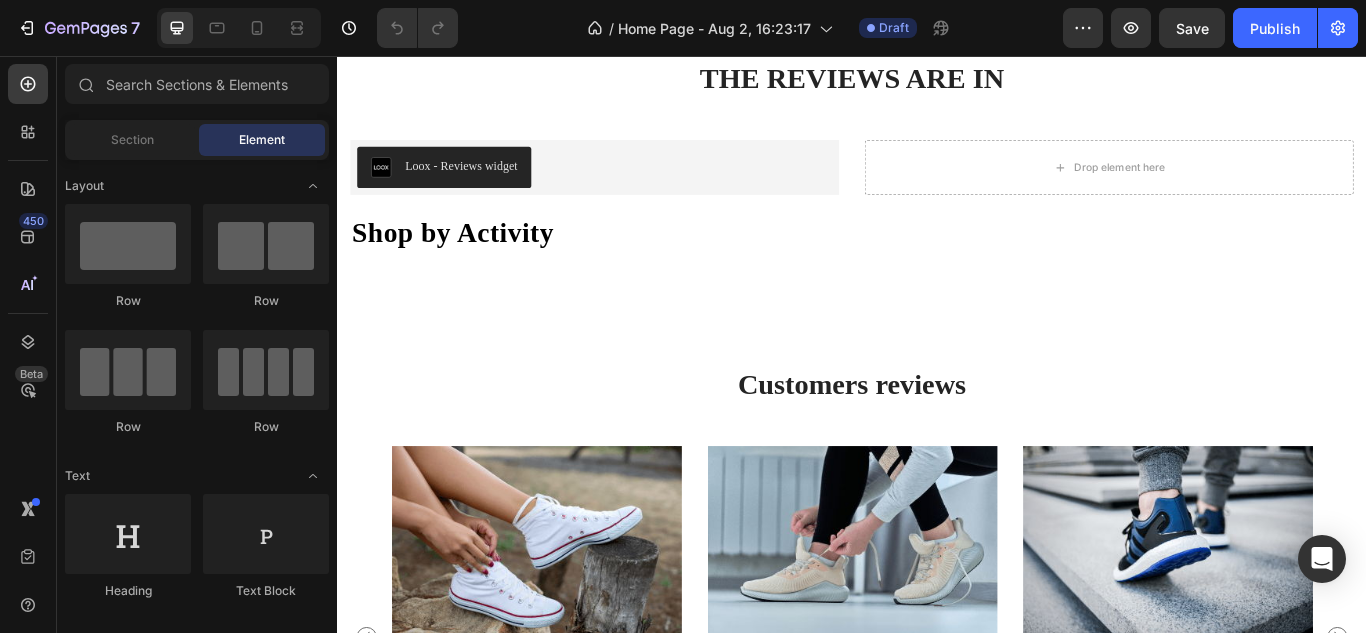 scroll, scrollTop: 1230, scrollLeft: 0, axis: vertical 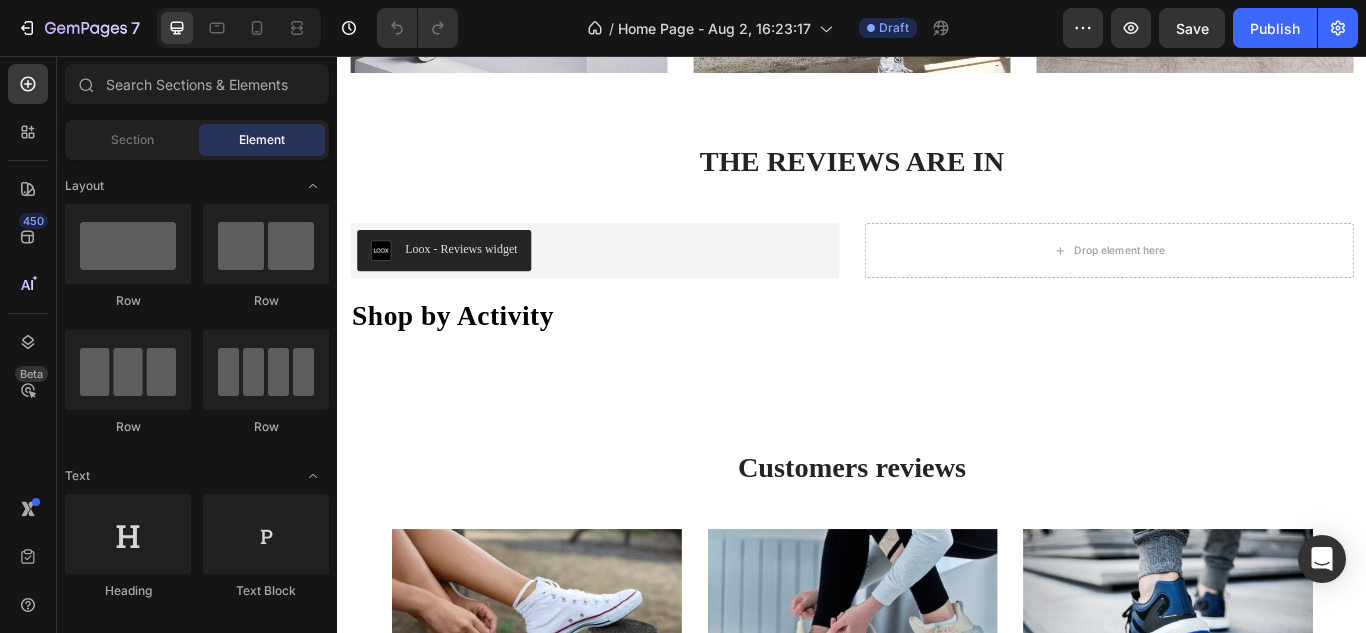 click on "Shop by Activity" at bounding box center (937, 358) 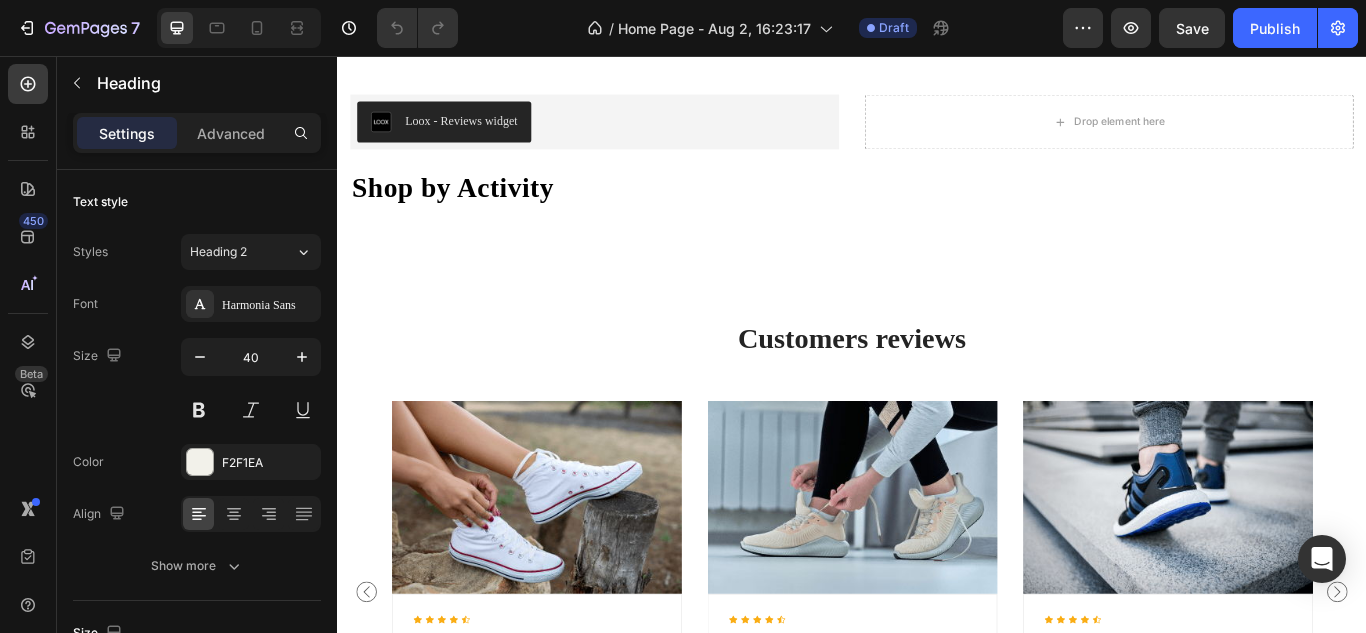 scroll, scrollTop: 1382, scrollLeft: 0, axis: vertical 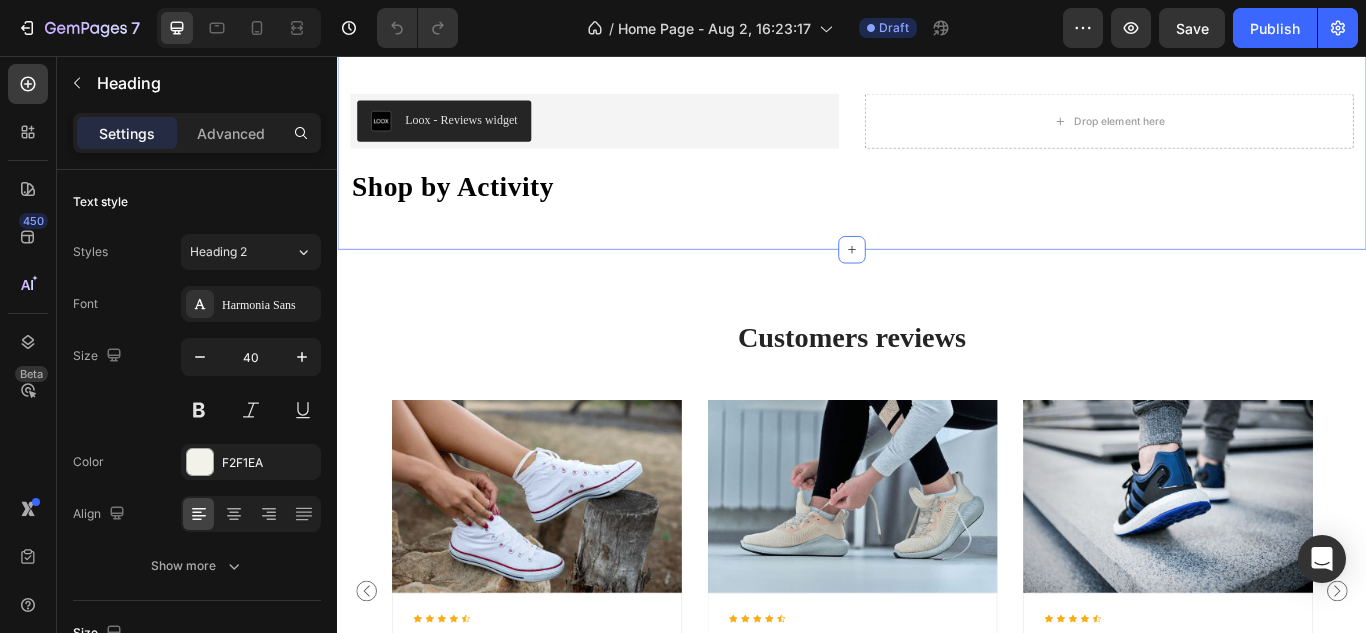 click on "THE REVIEWS ARE IN Heading Row Loox - Reviews widget Loox
Drop element here Row                                                Shop by Activity Heading Section 3" at bounding box center (937, 143) 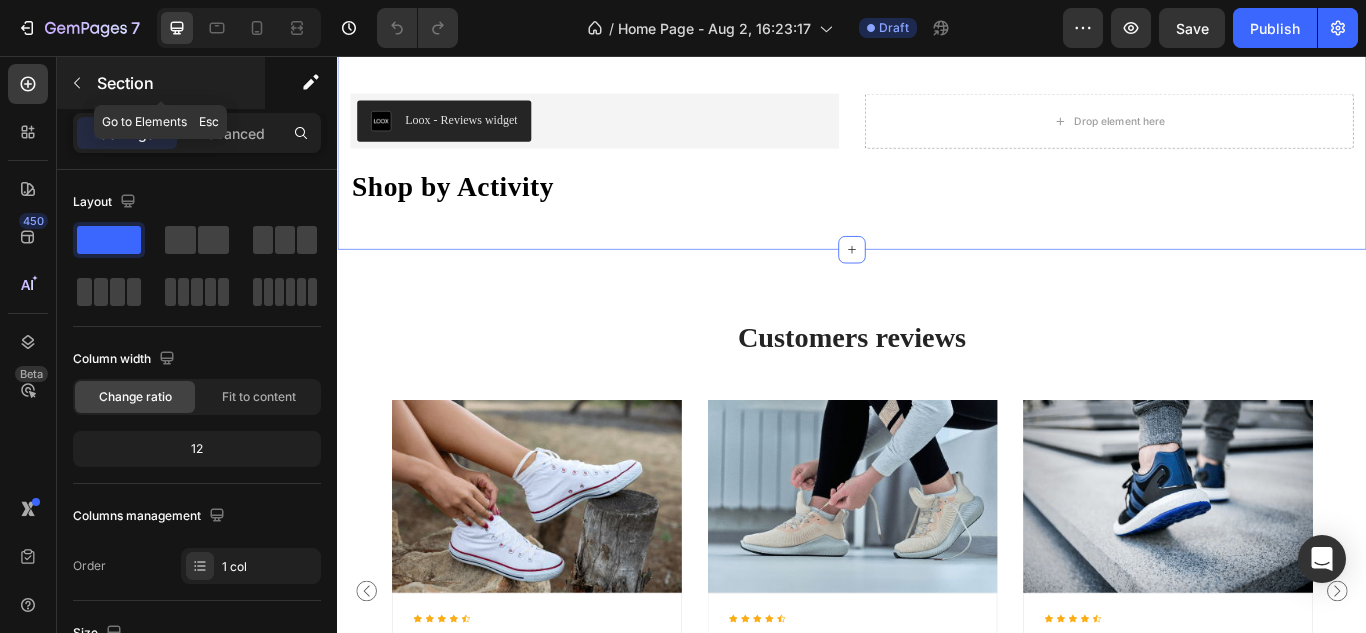 click 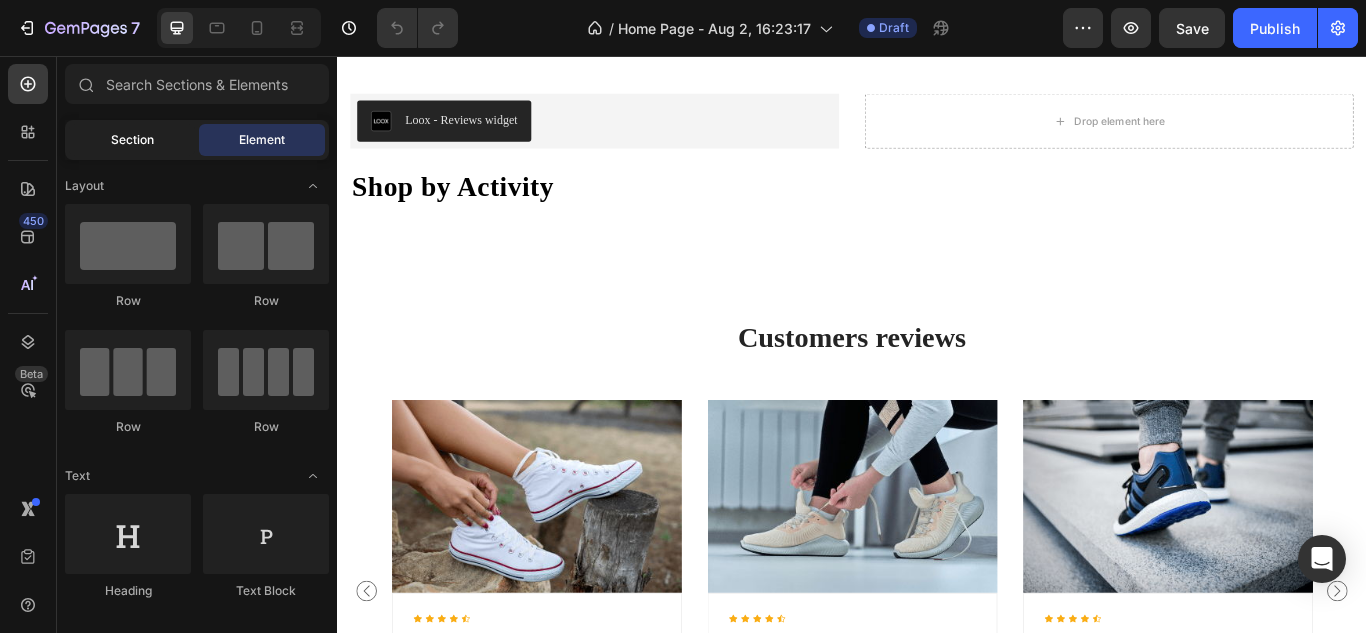 click on "Section" 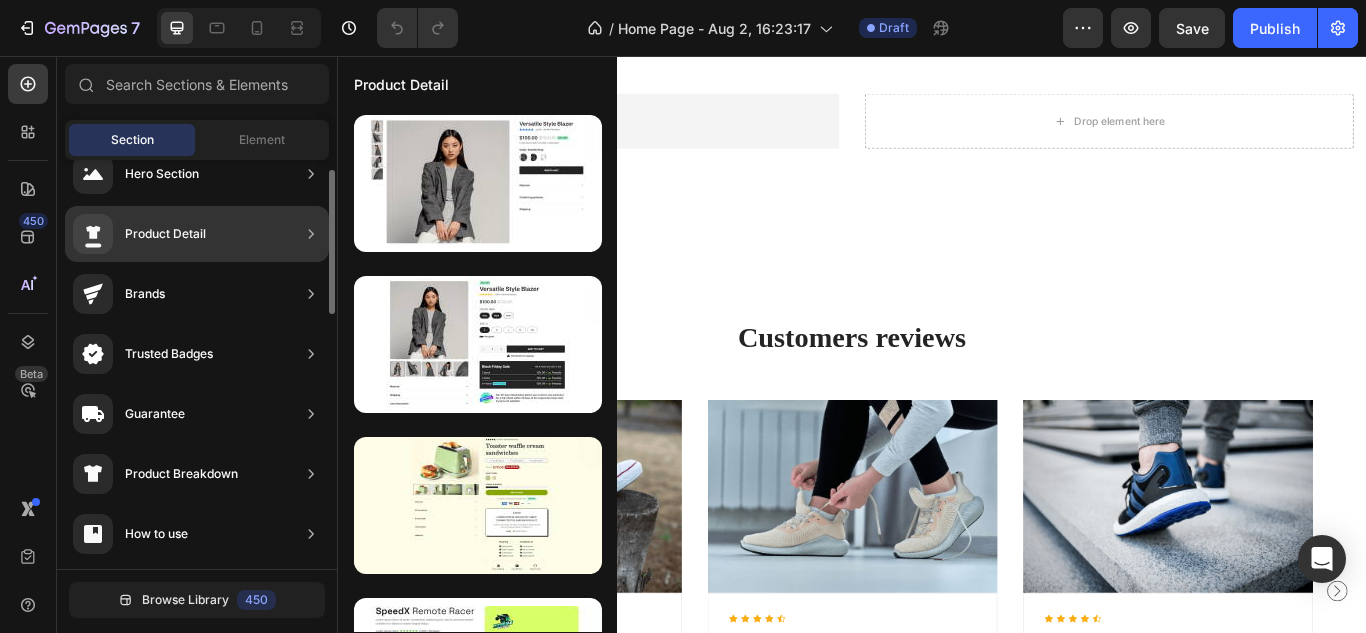 scroll, scrollTop: 0, scrollLeft: 0, axis: both 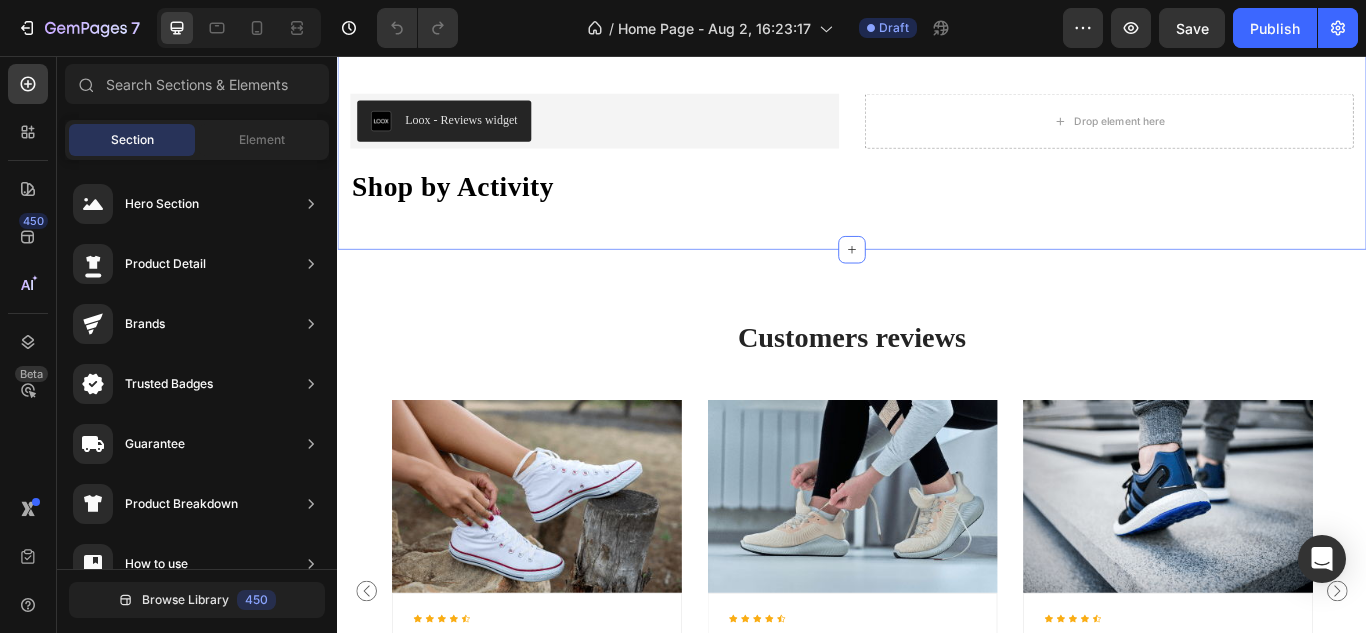 click on "THE REVIEWS ARE IN Heading Row Loox - Reviews widget Loox
Drop element here Row                                                Shop by Activity Heading Section 3" at bounding box center [937, 143] 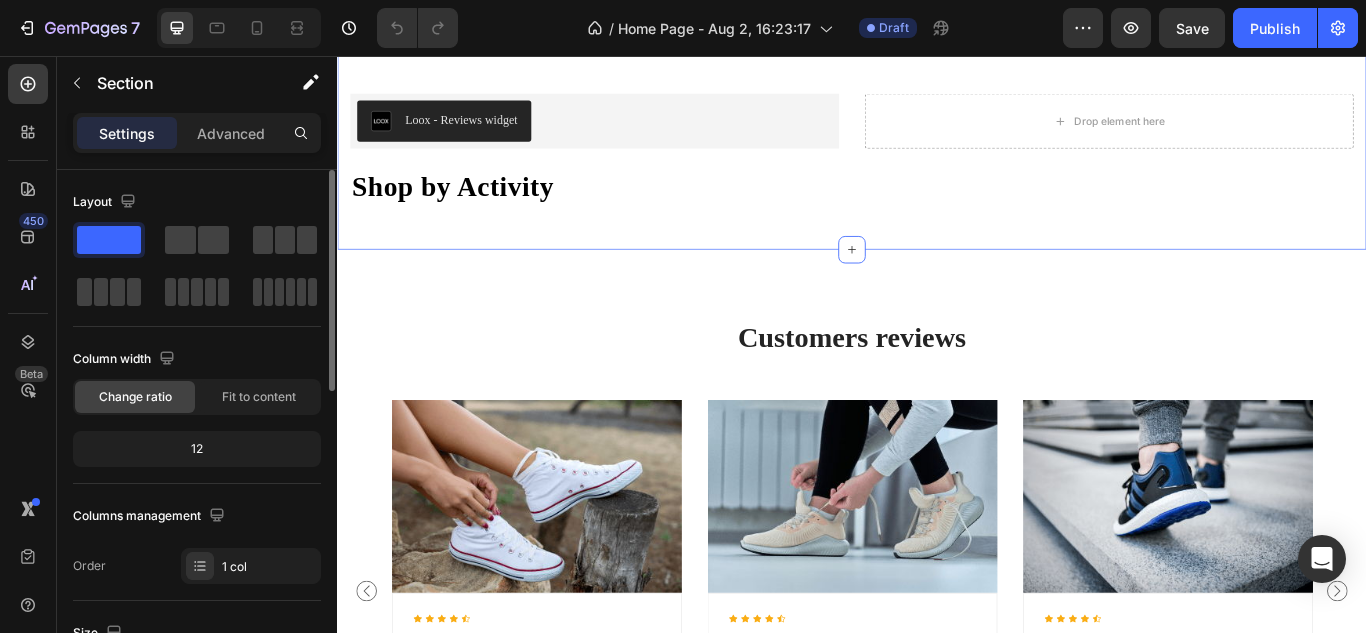 drag, startPoint x: 103, startPoint y: 299, endPoint x: 147, endPoint y: 289, distance: 45.122055 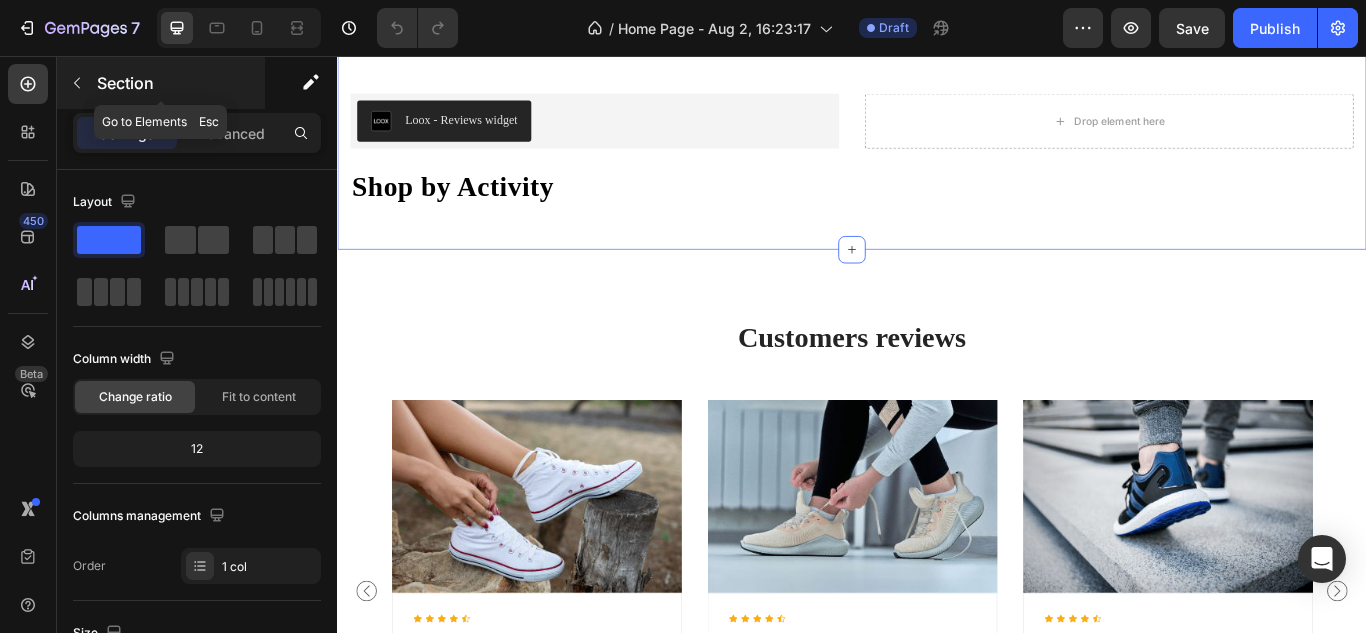 click 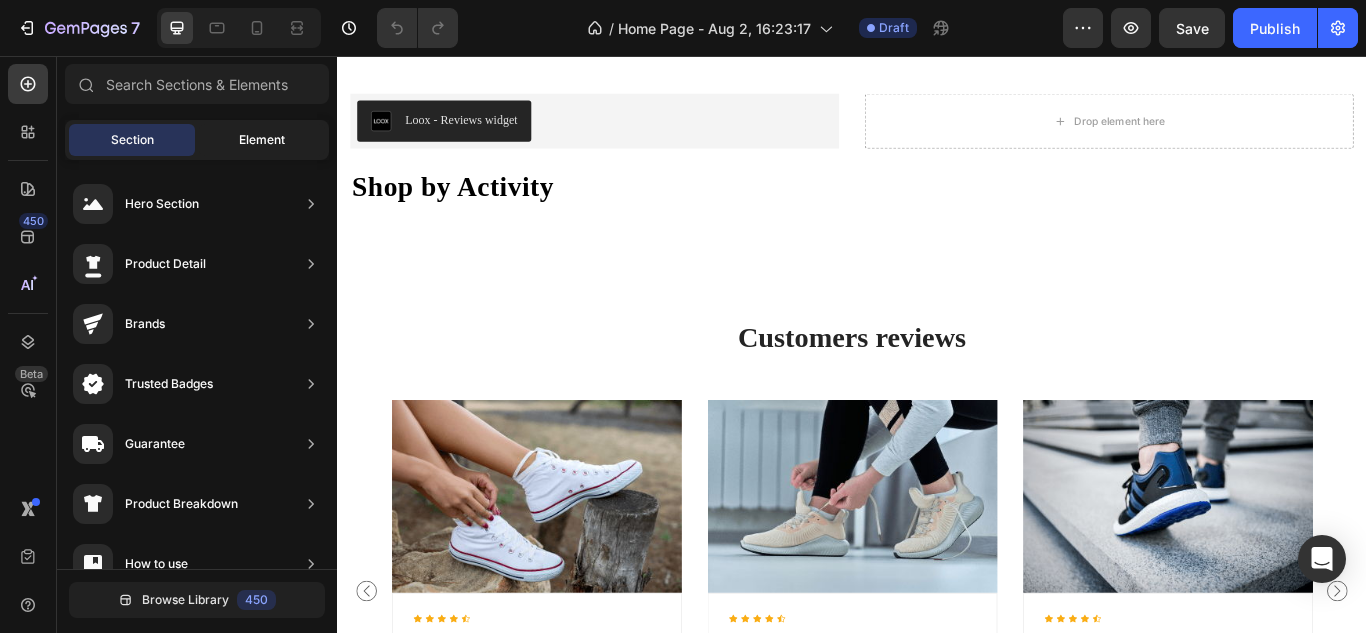 click on "Element" 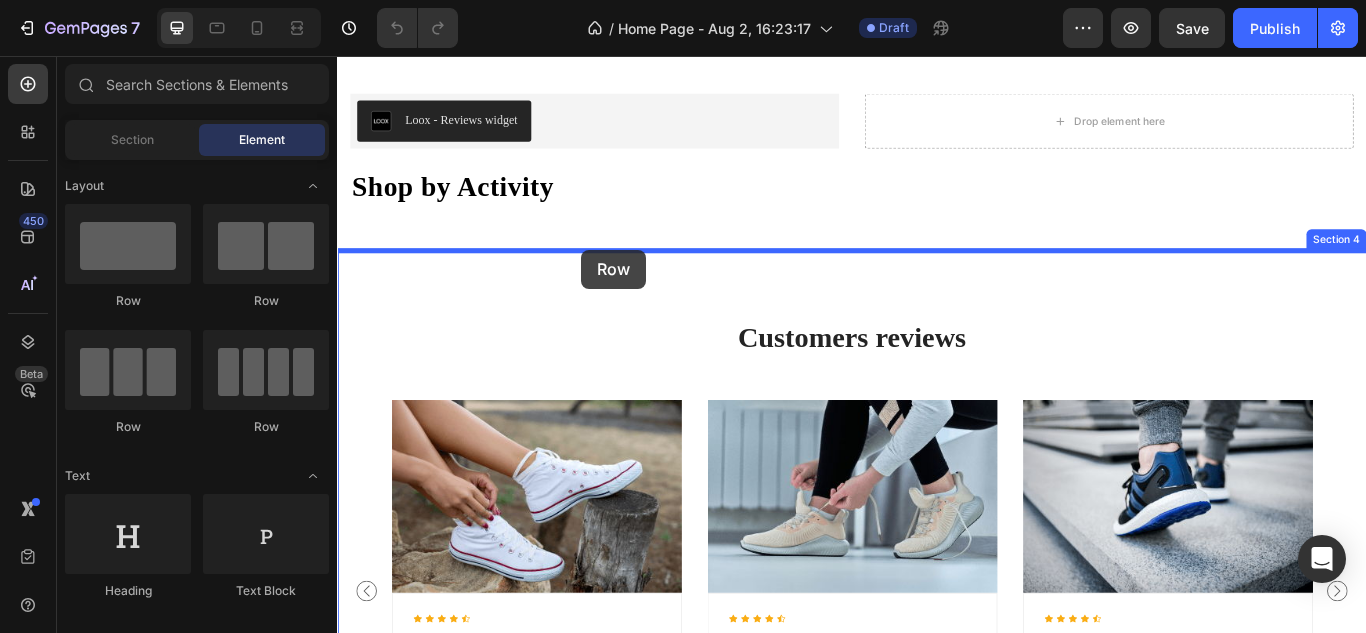 drag, startPoint x: 609, startPoint y: 449, endPoint x: 632, endPoint y: 282, distance: 168.57639 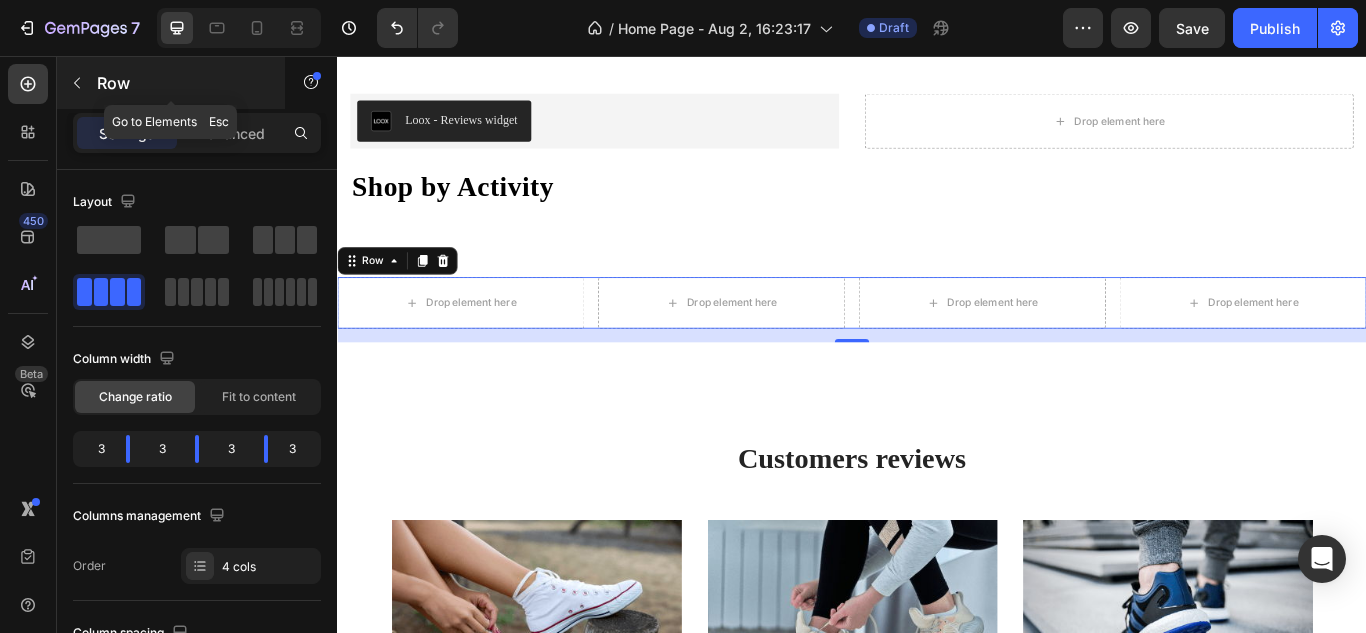 click at bounding box center (77, 83) 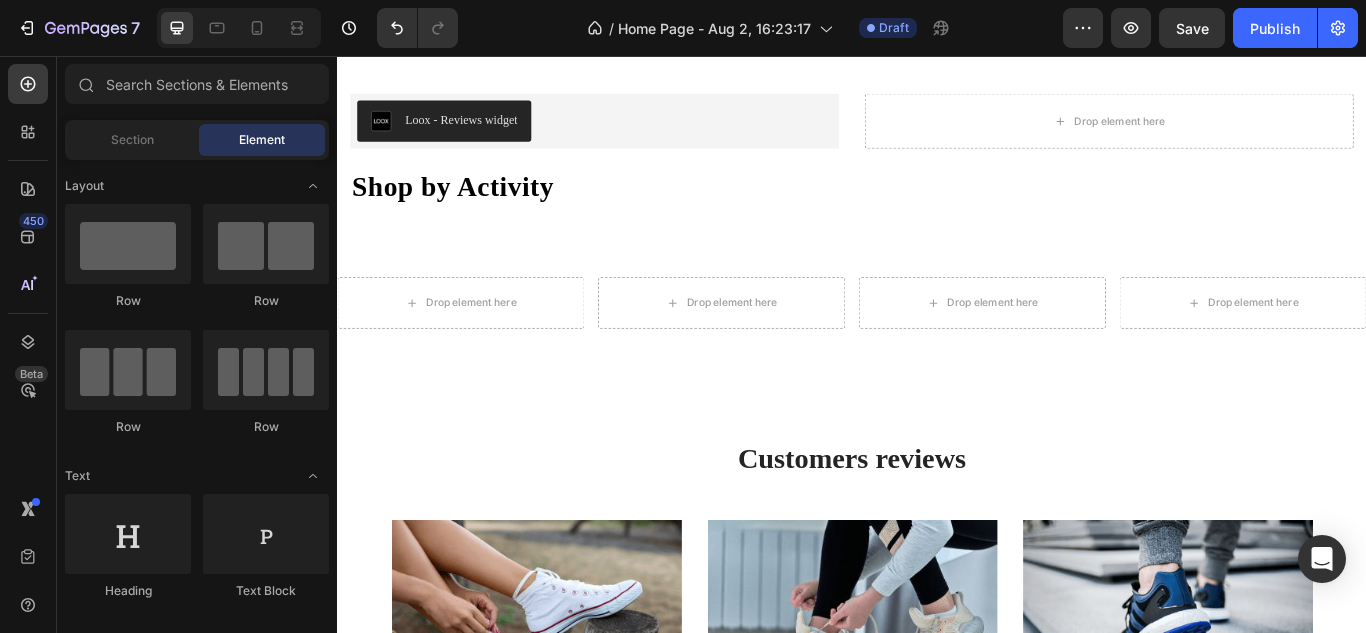click on "Section Element" at bounding box center (197, 140) 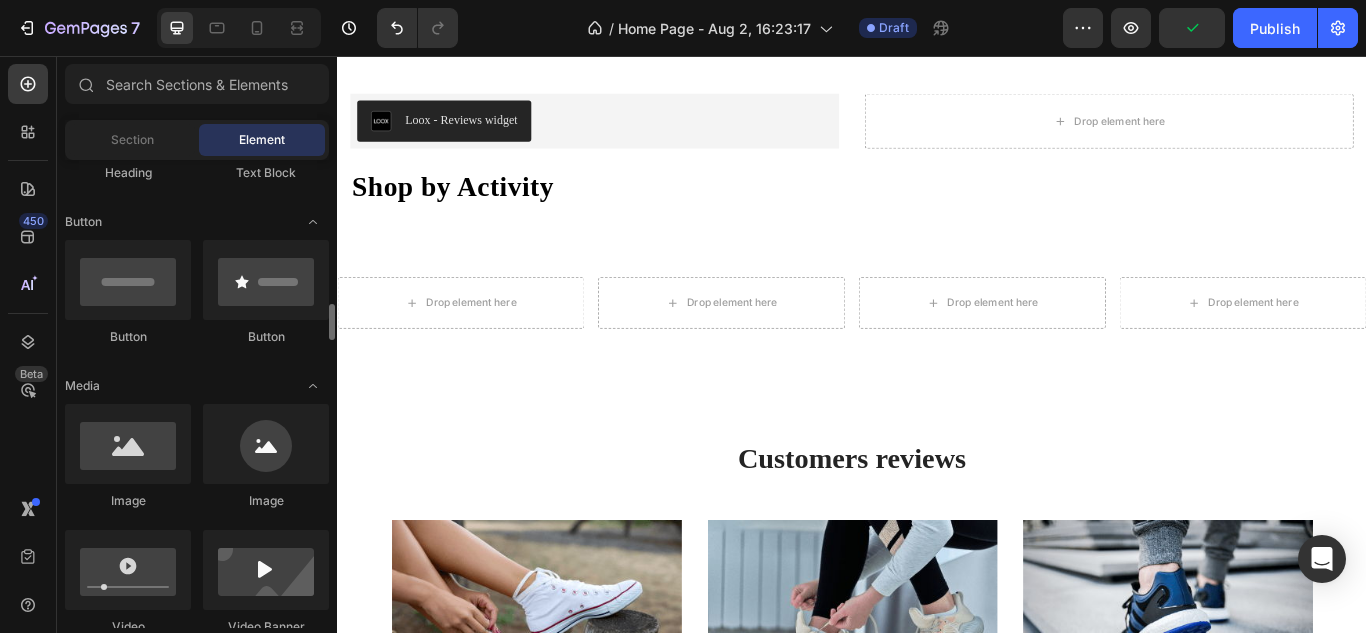 scroll, scrollTop: 644, scrollLeft: 0, axis: vertical 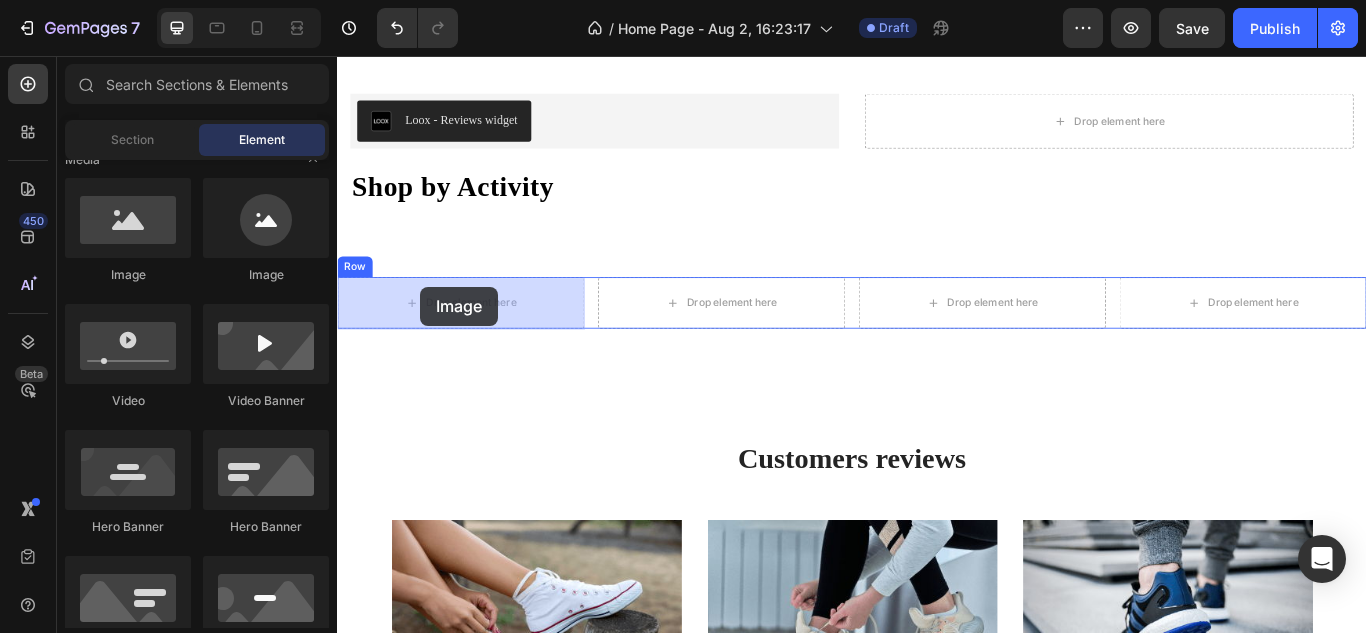 drag, startPoint x: 476, startPoint y: 266, endPoint x: 434, endPoint y: 325, distance: 72.42237 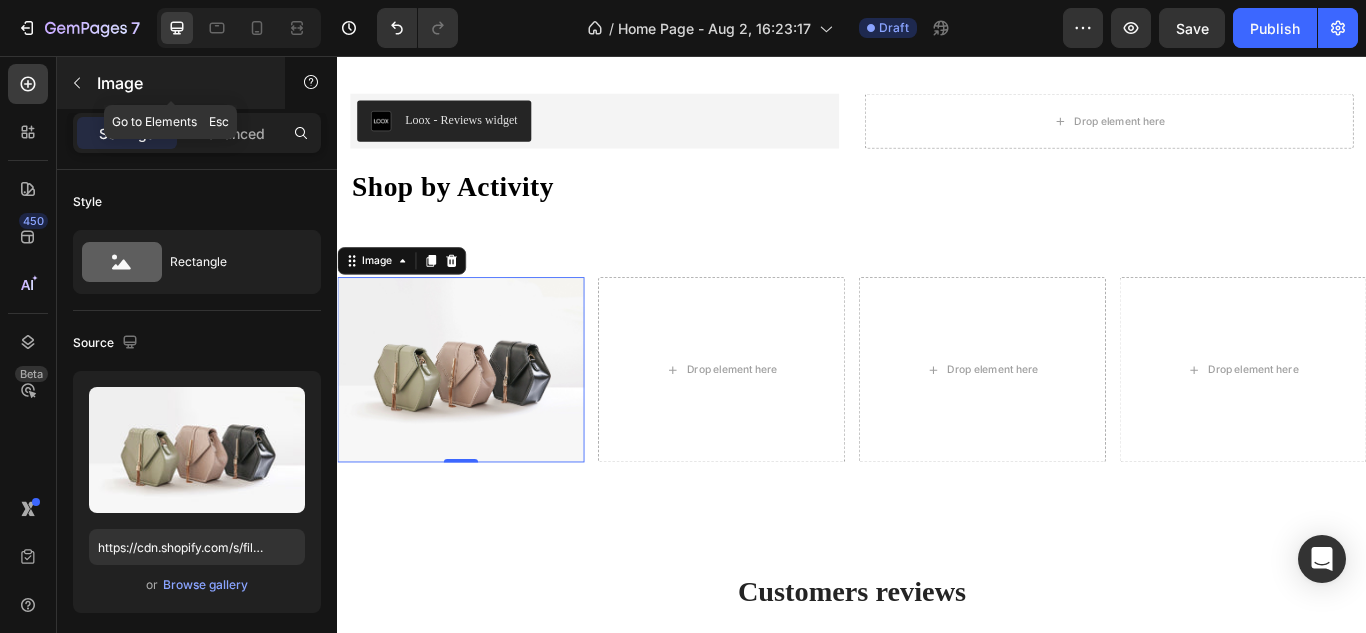 click 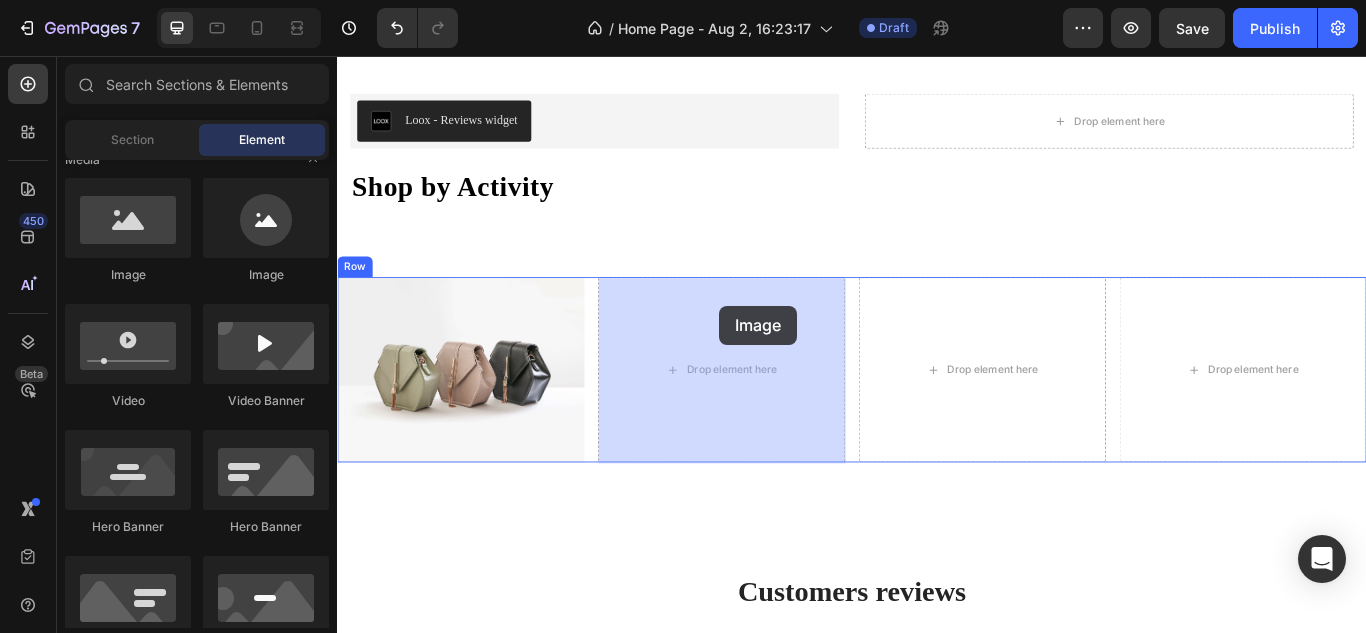 drag, startPoint x: 340, startPoint y: 280, endPoint x: 783, endPoint y: 347, distance: 448.03793 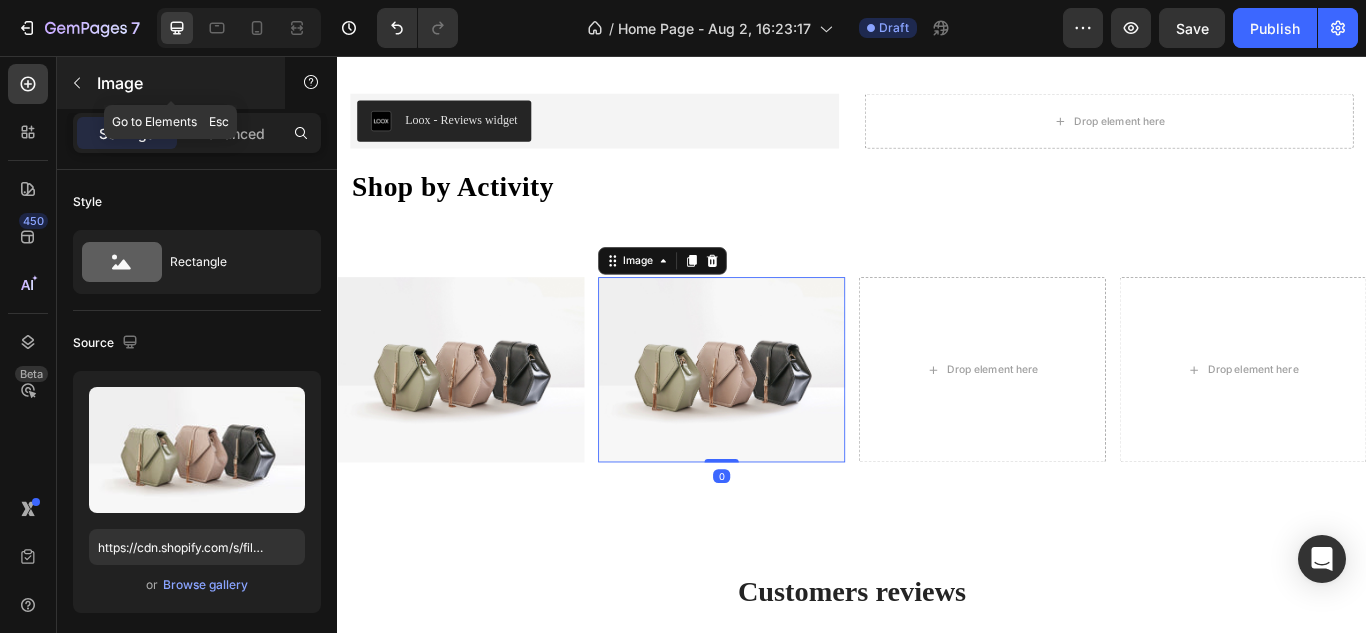 click 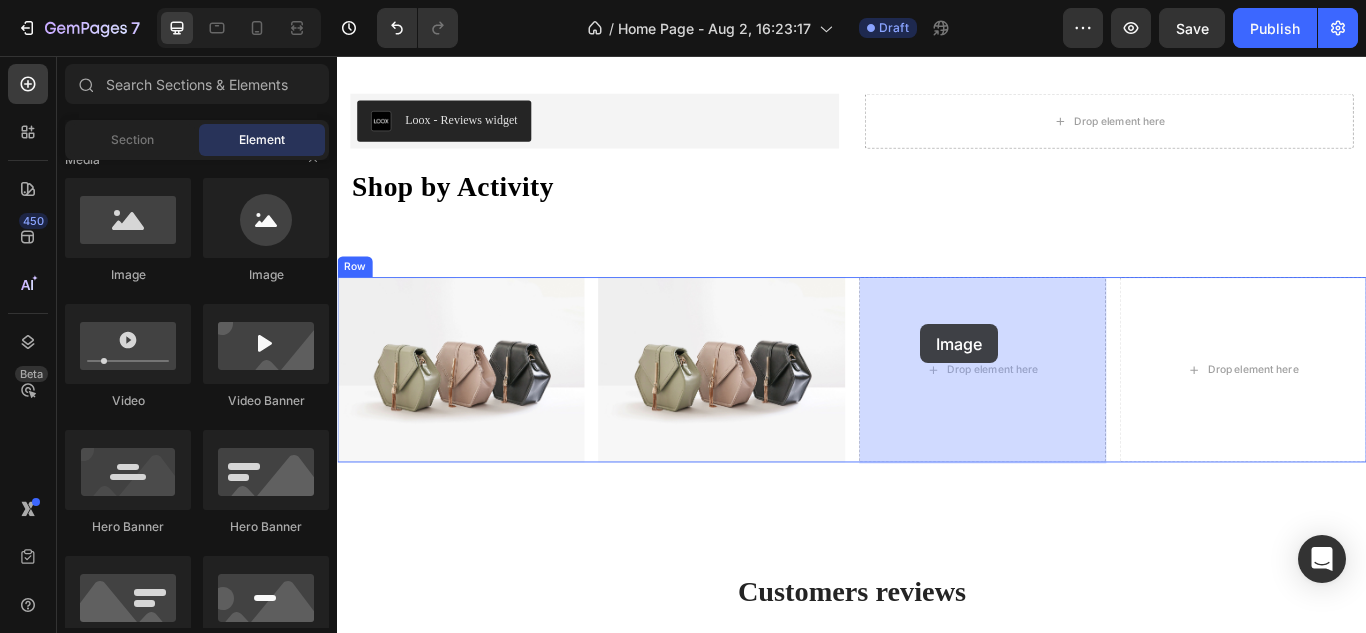 drag, startPoint x: 460, startPoint y: 283, endPoint x: 1021, endPoint y: 368, distance: 567.40283 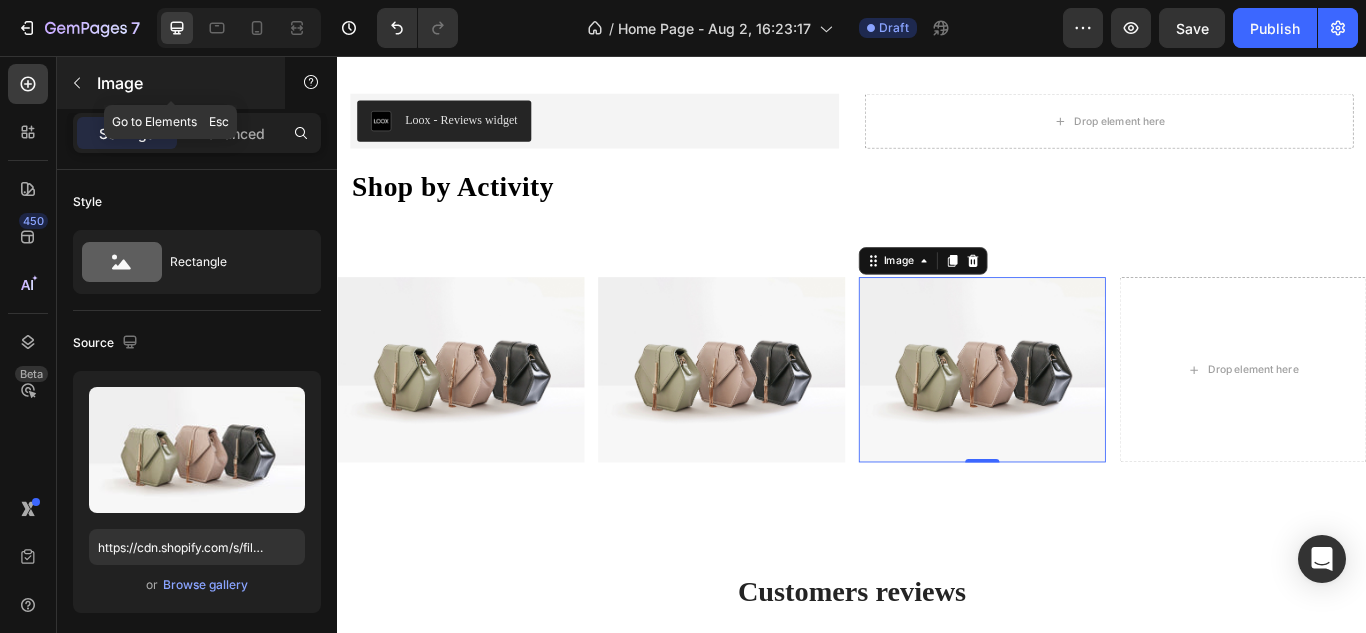 click 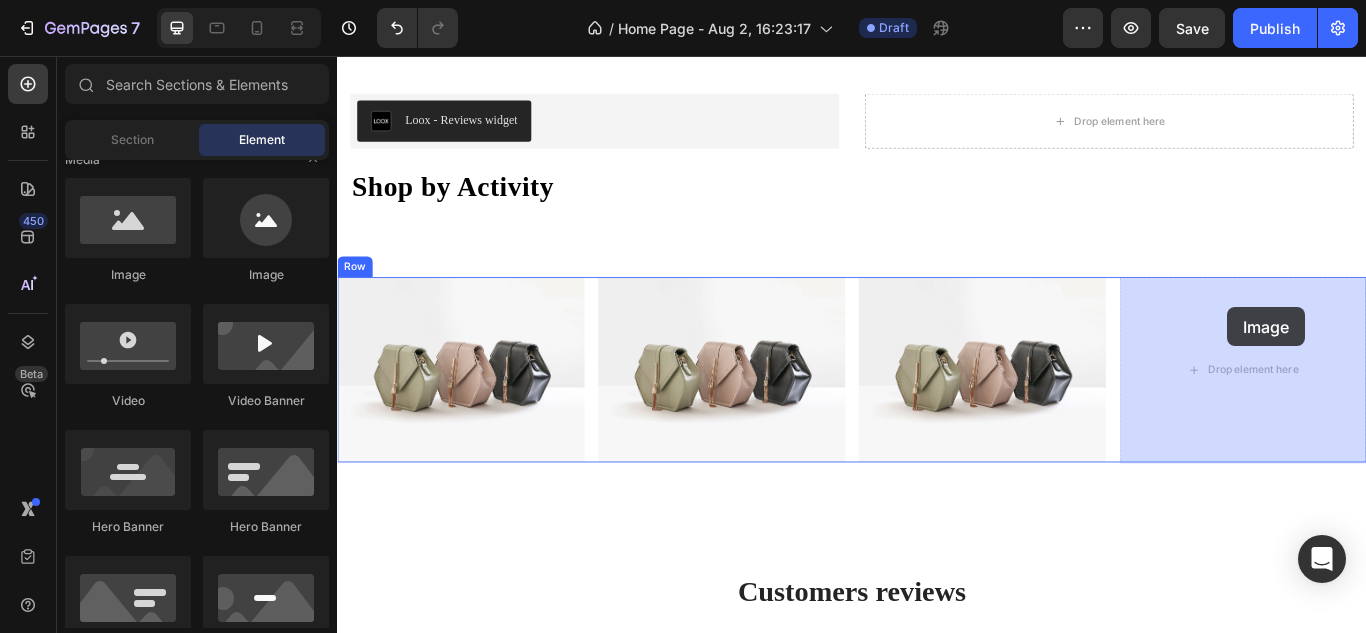 drag, startPoint x: 469, startPoint y: 280, endPoint x: 1375, endPoint y: 349, distance: 908.62366 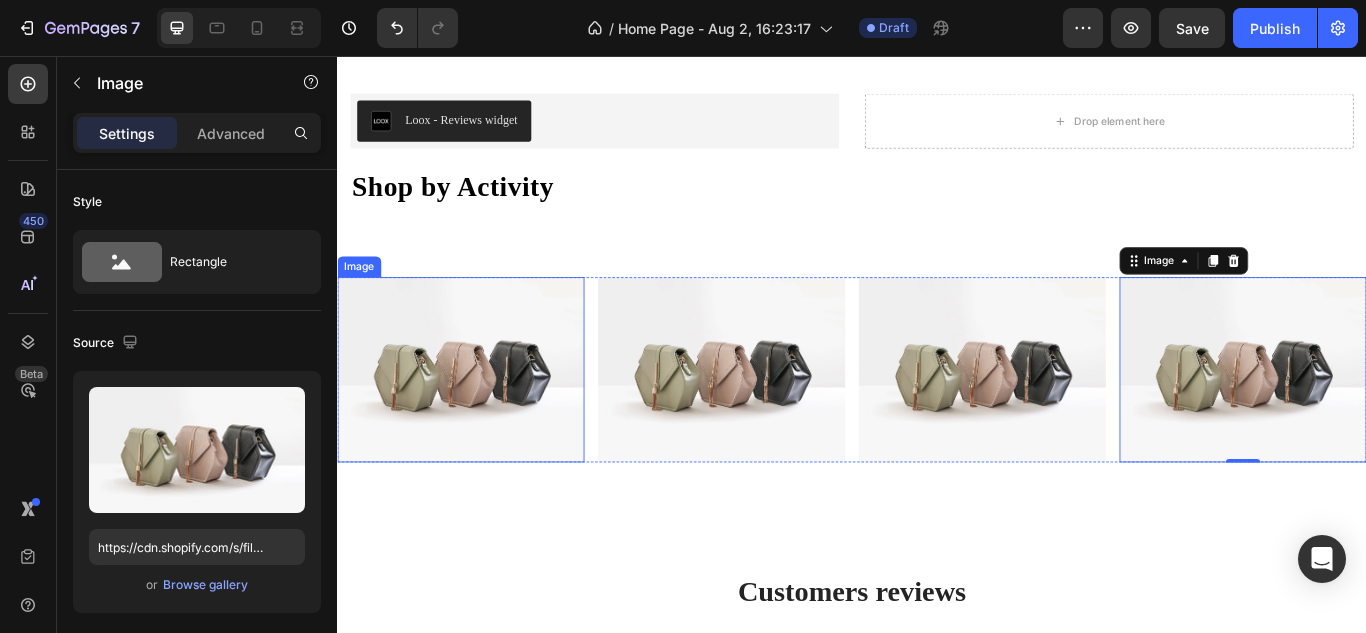 click at bounding box center (481, 422) 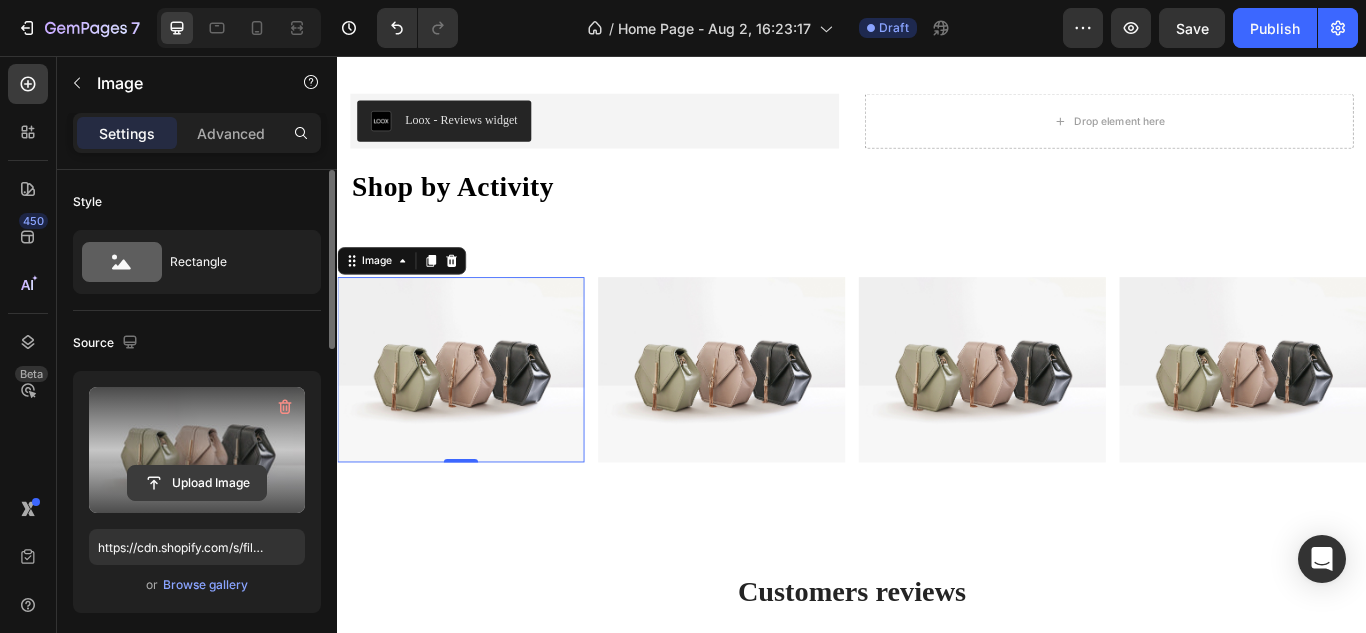 click 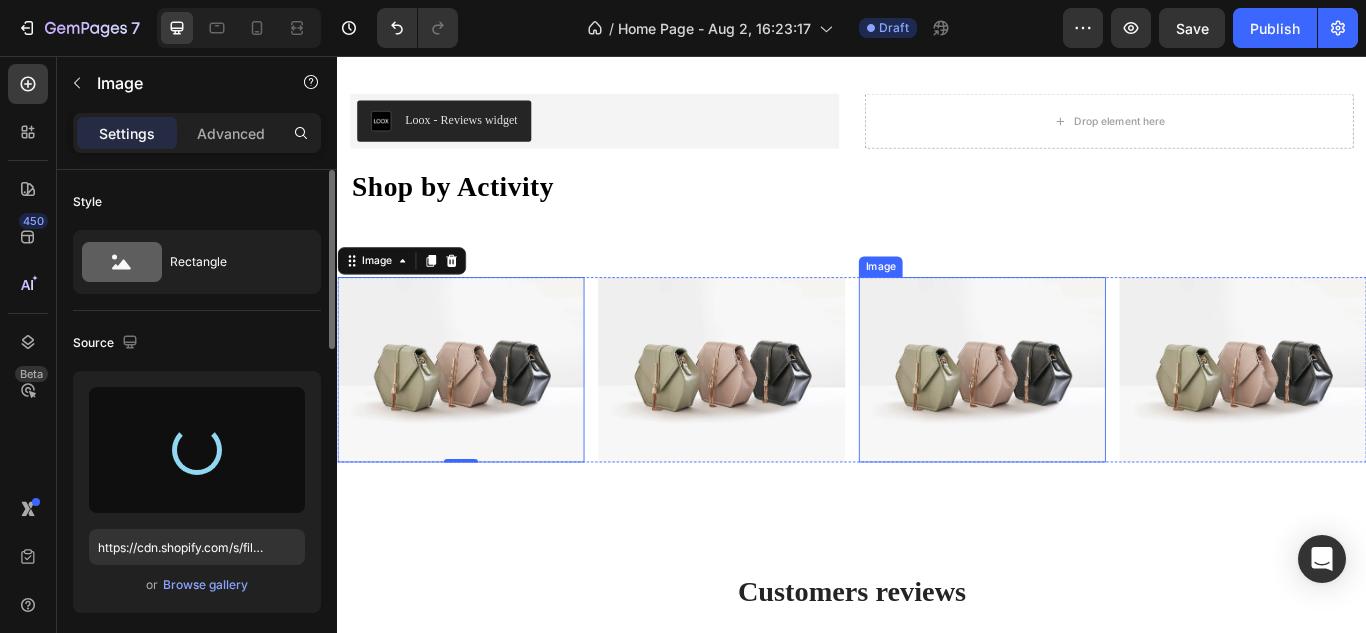 type on "https://cdn.shopify.com/s/files/1/0929/2365/8515/files/gempages_563465570620539666-9afa0e1a-1f10-415e-9e88-b04e97eac124.jpg" 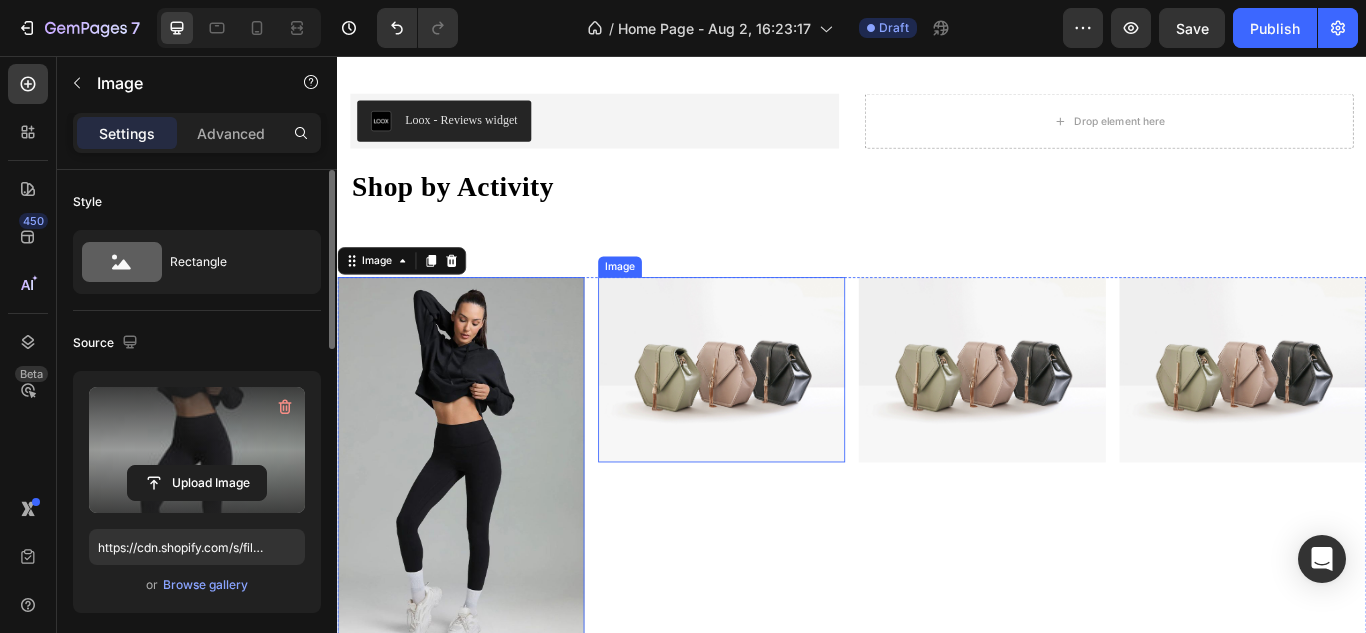 click at bounding box center (785, 422) 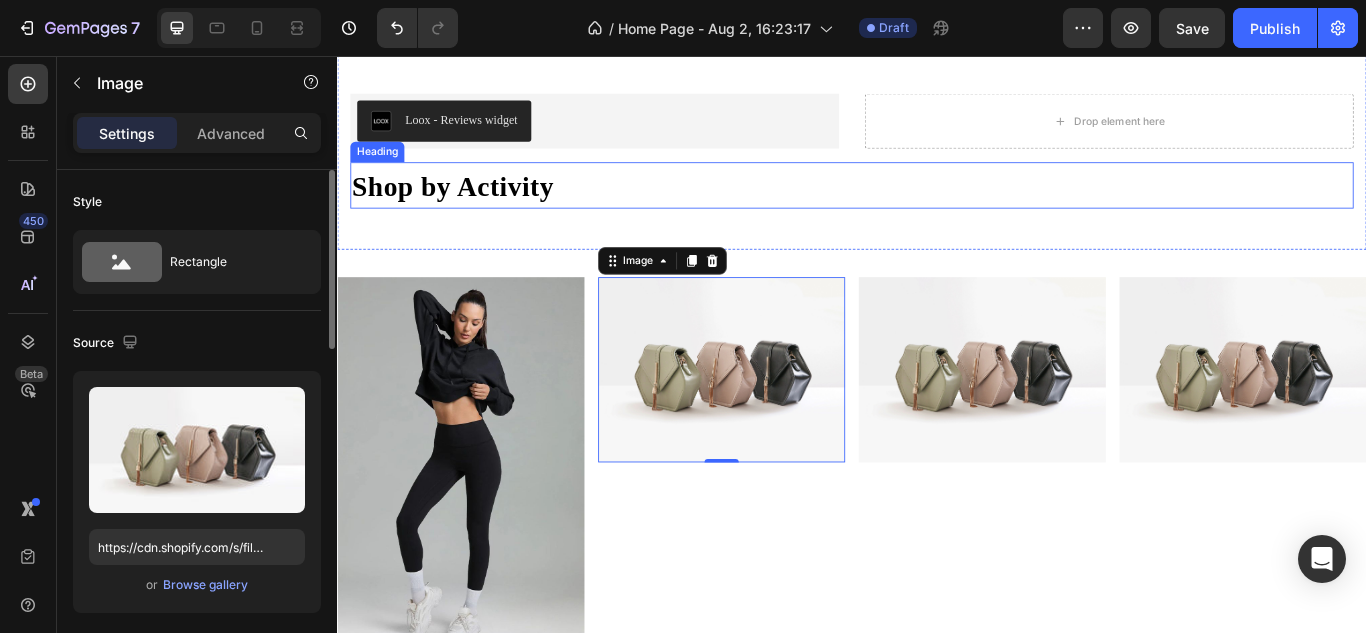 click on "Shop by Activity" at bounding box center [471, 208] 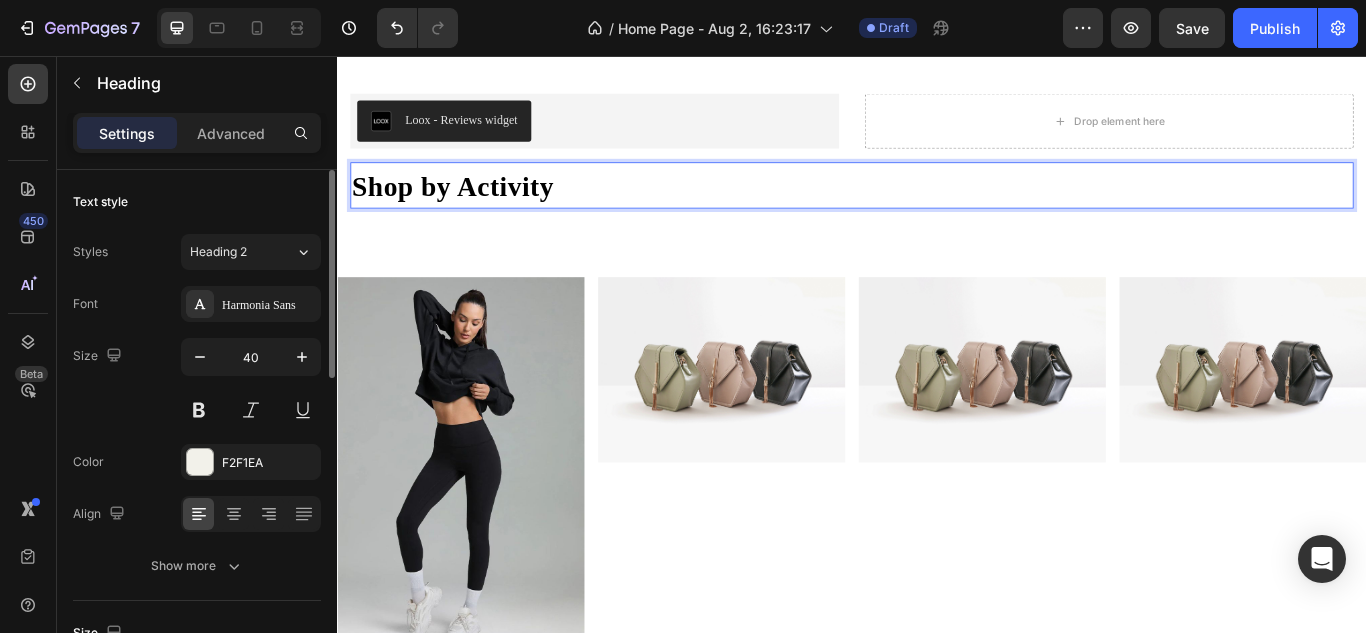 click on "Shop by Activity" at bounding box center (471, 208) 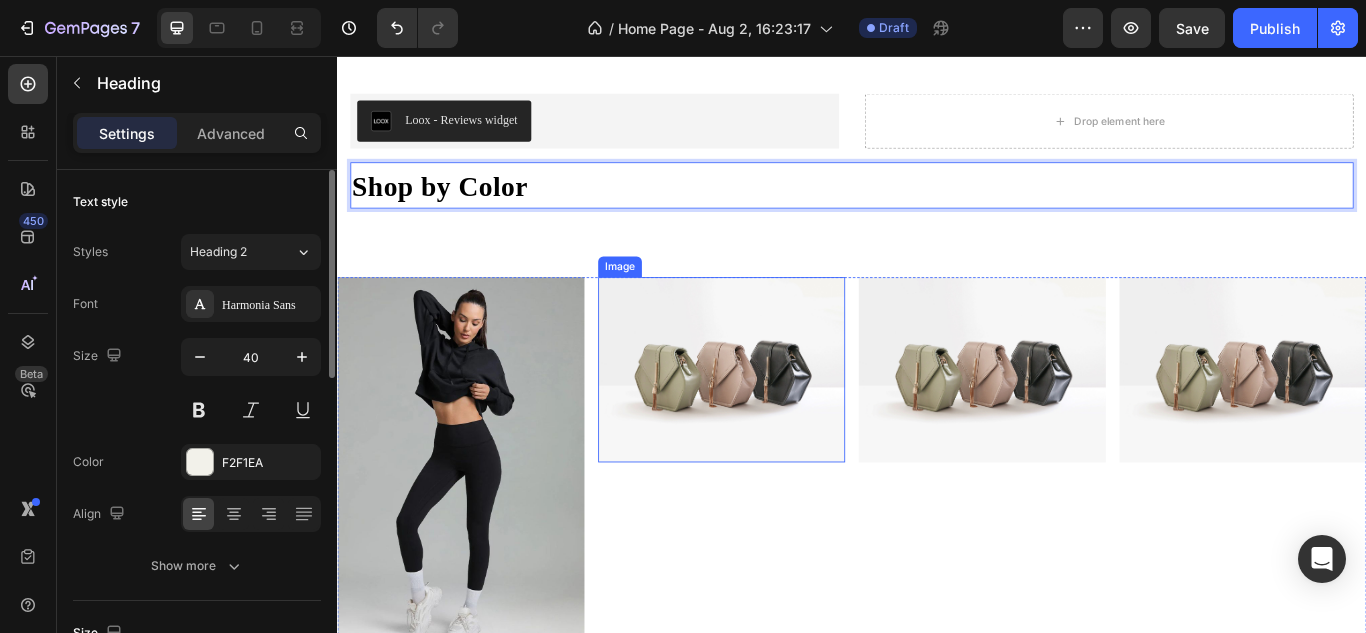 click at bounding box center [785, 422] 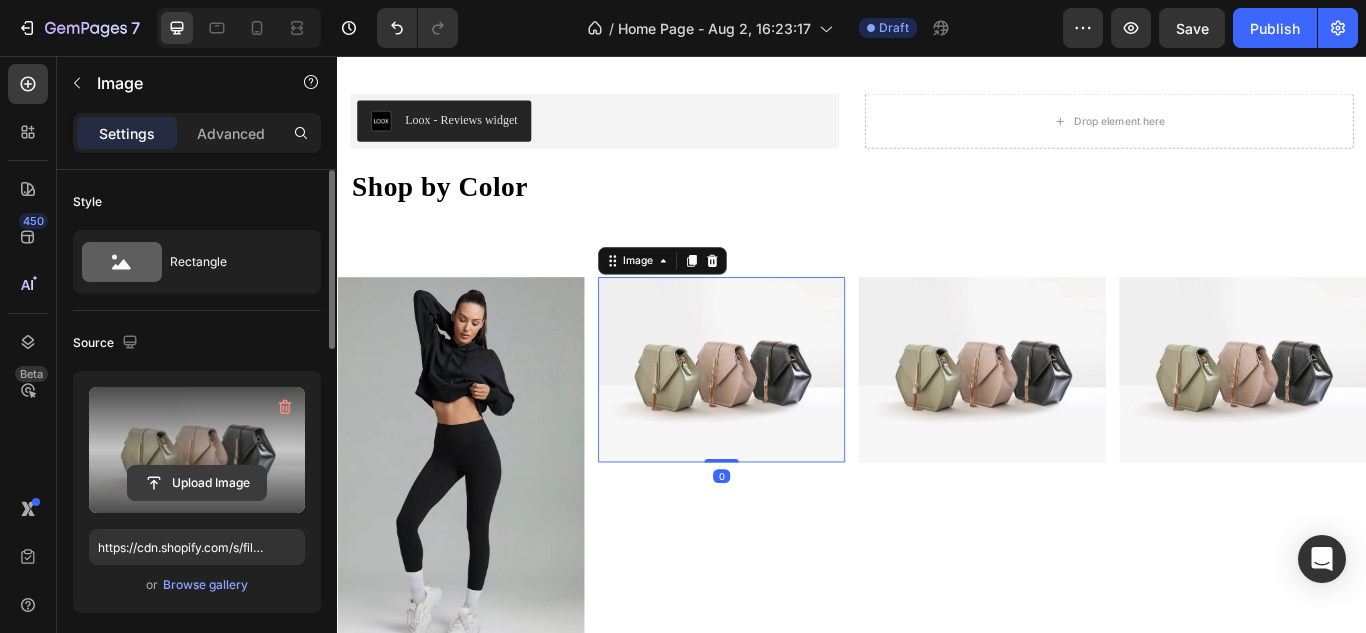 click 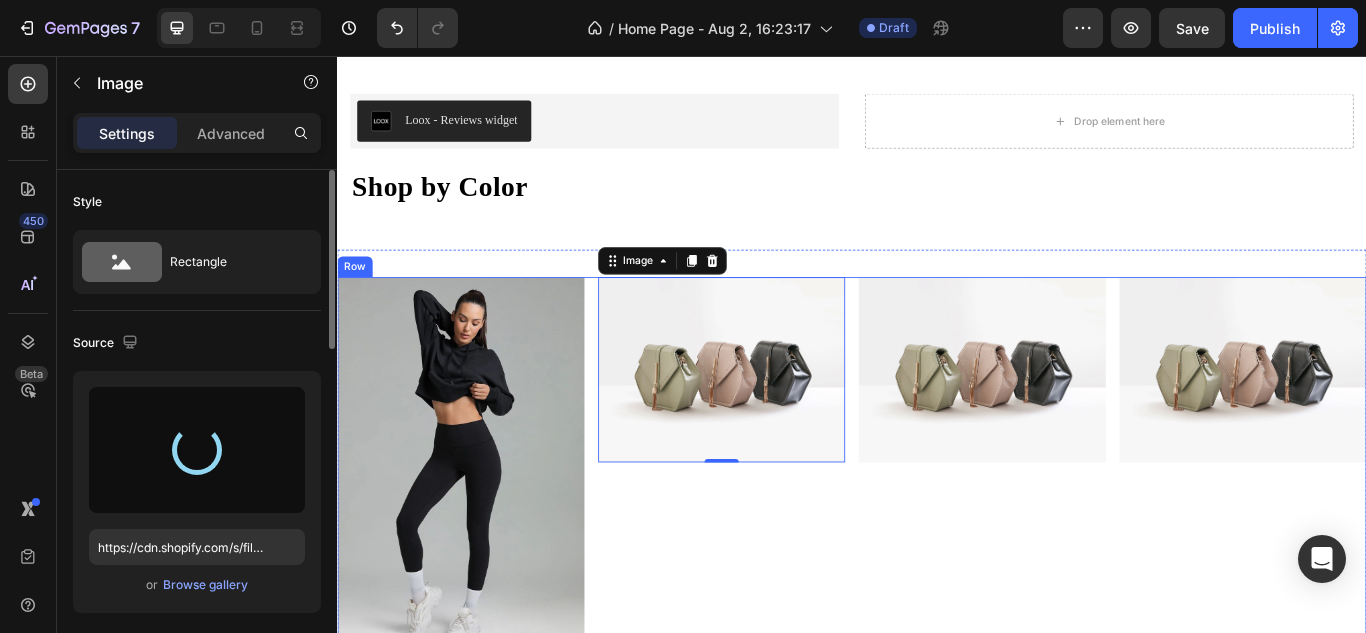 type on "https://cdn.shopify.com/s/files/1/0929/2365/8515/files/gempages_563465570620539666-23fa0bc8-a75f-45e1-83c1-24fa08a2cc59.jpg" 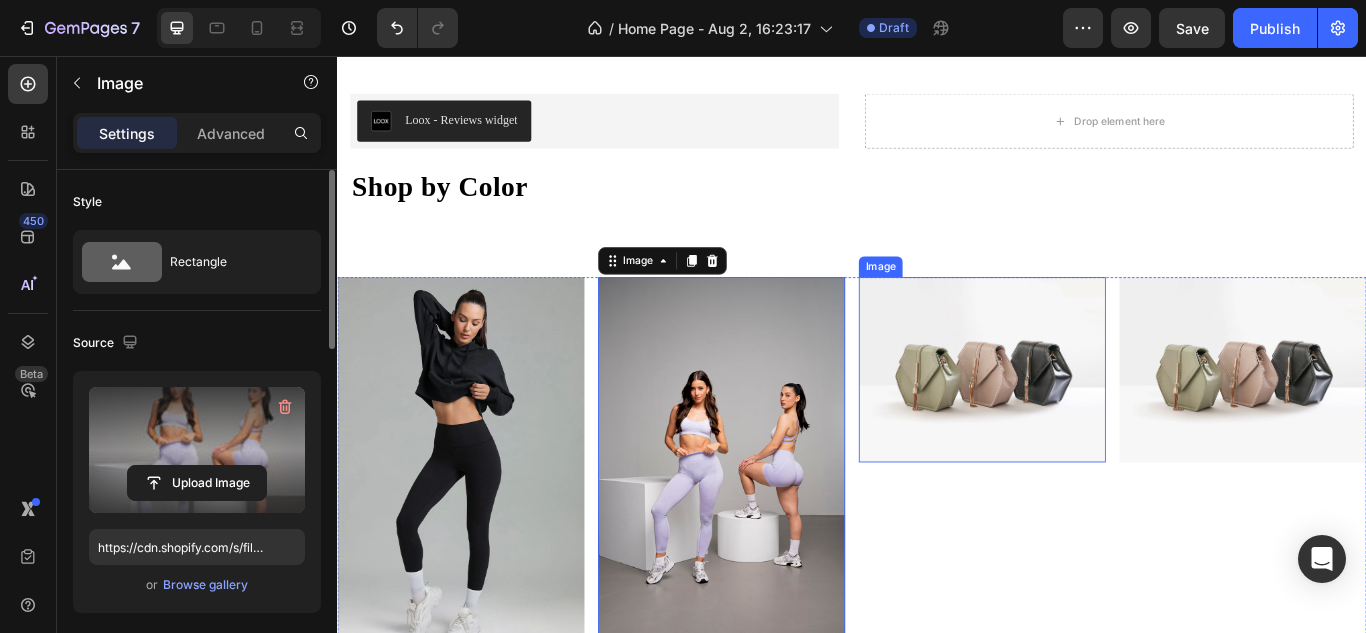 click at bounding box center [1089, 422] 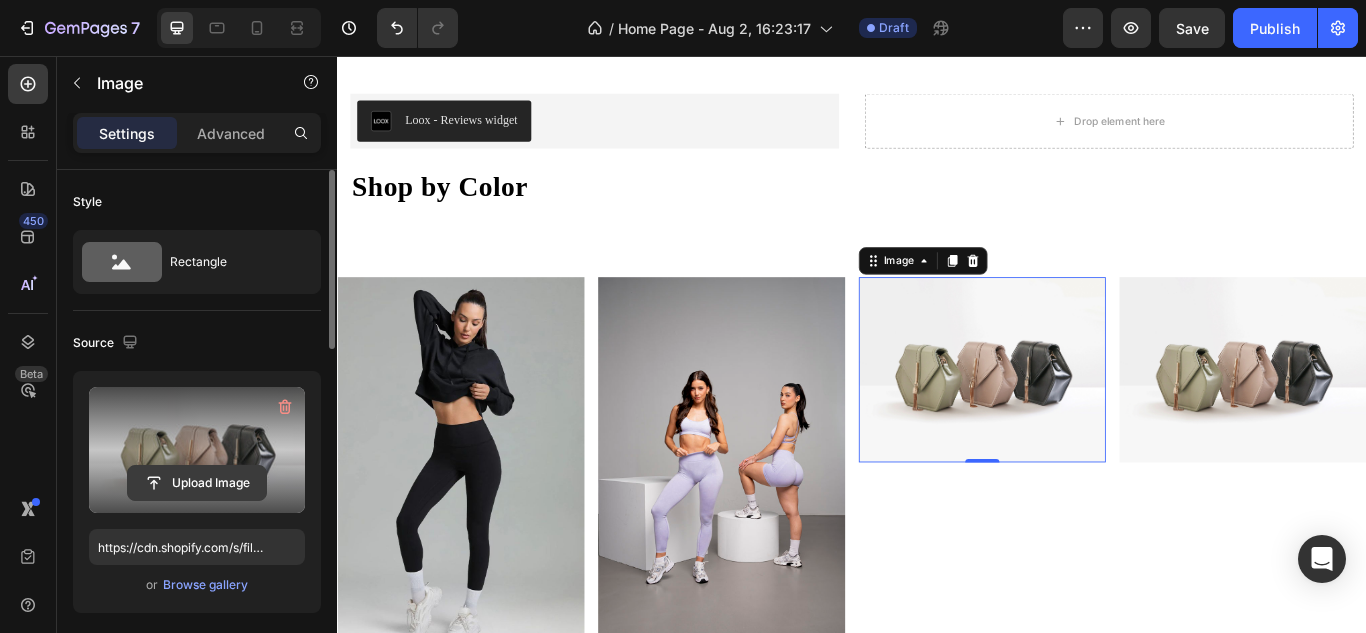 click 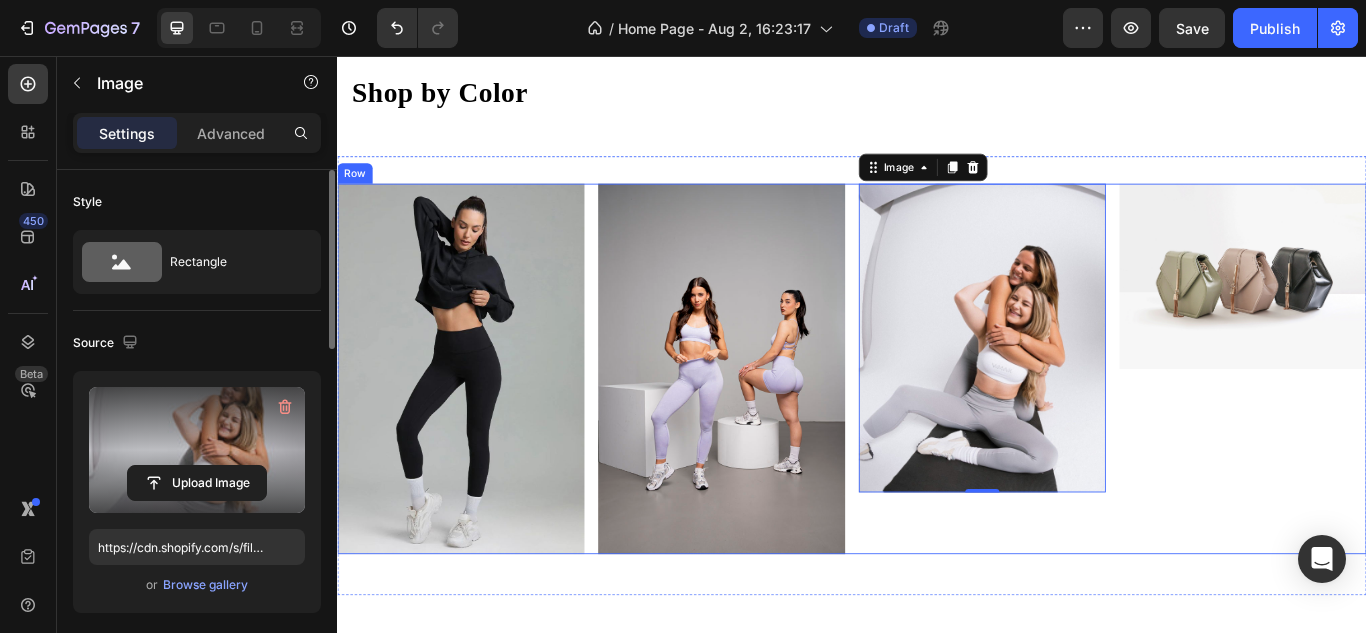 scroll, scrollTop: 1504, scrollLeft: 0, axis: vertical 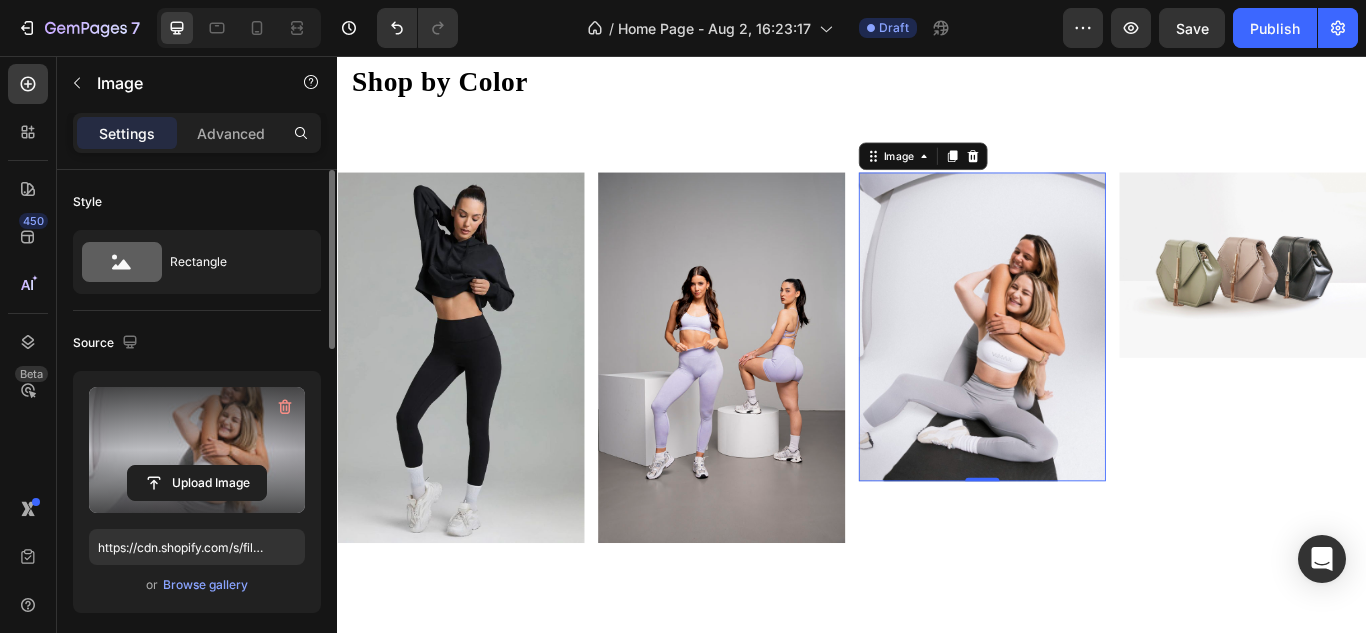 click at bounding box center (1089, 372) 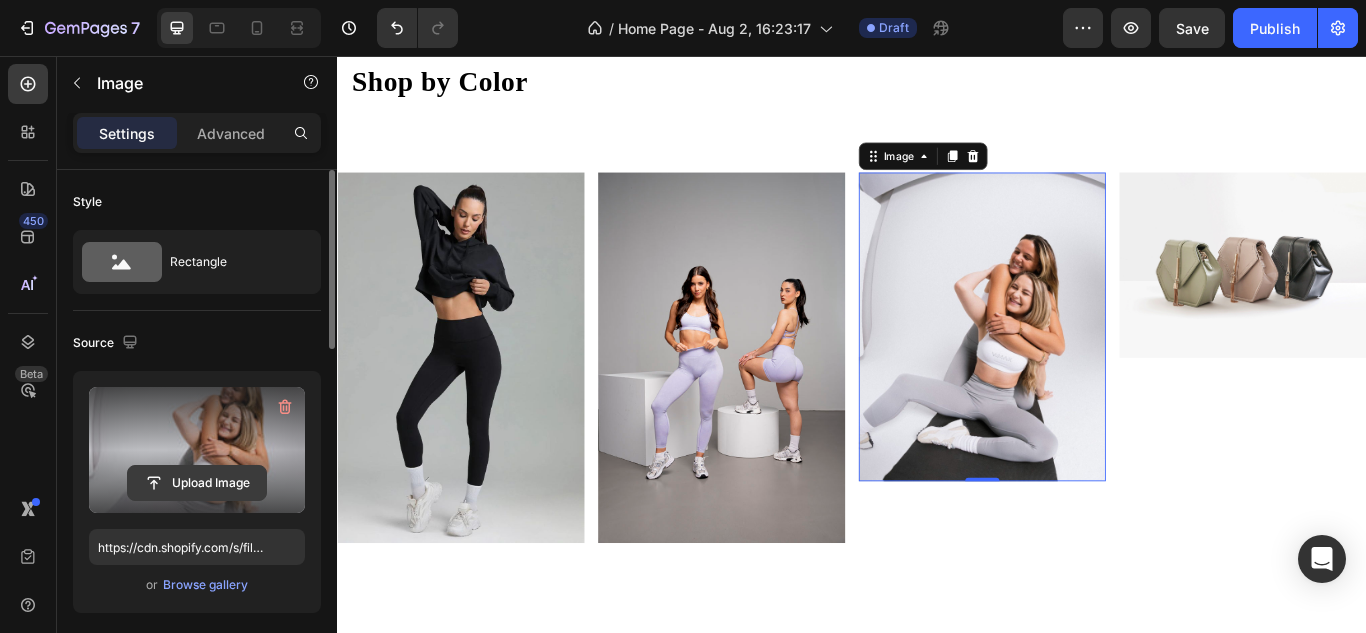 click 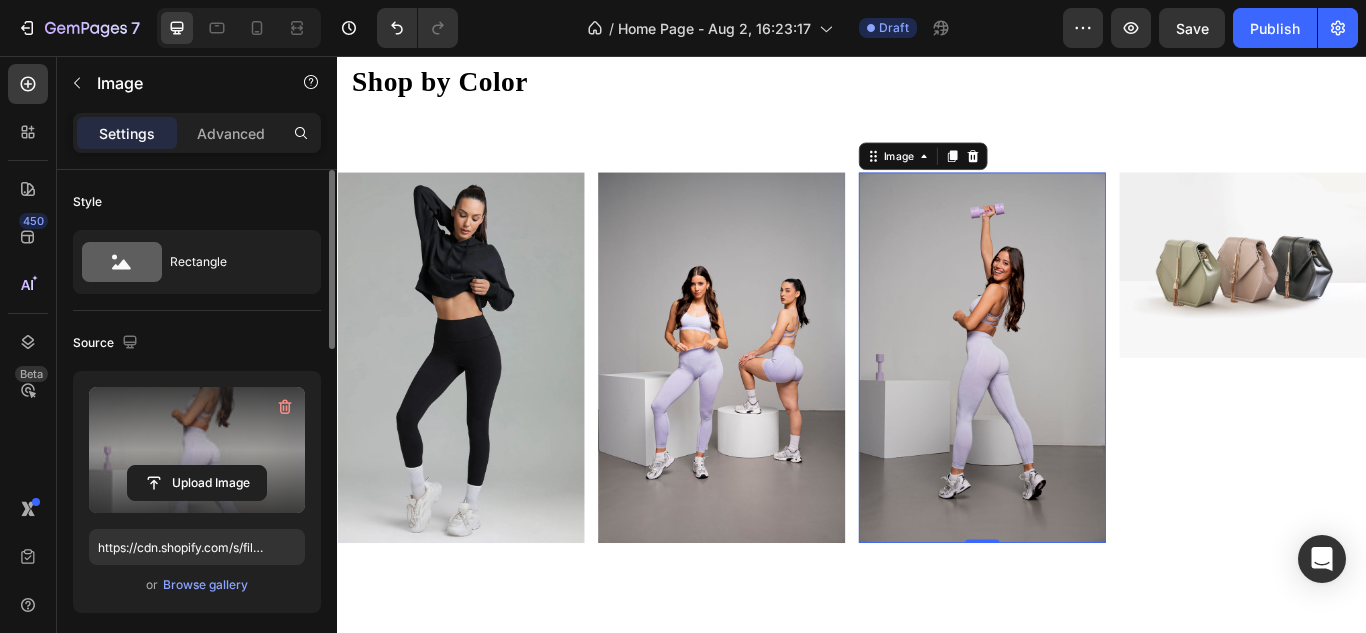 click at bounding box center [1089, 408] 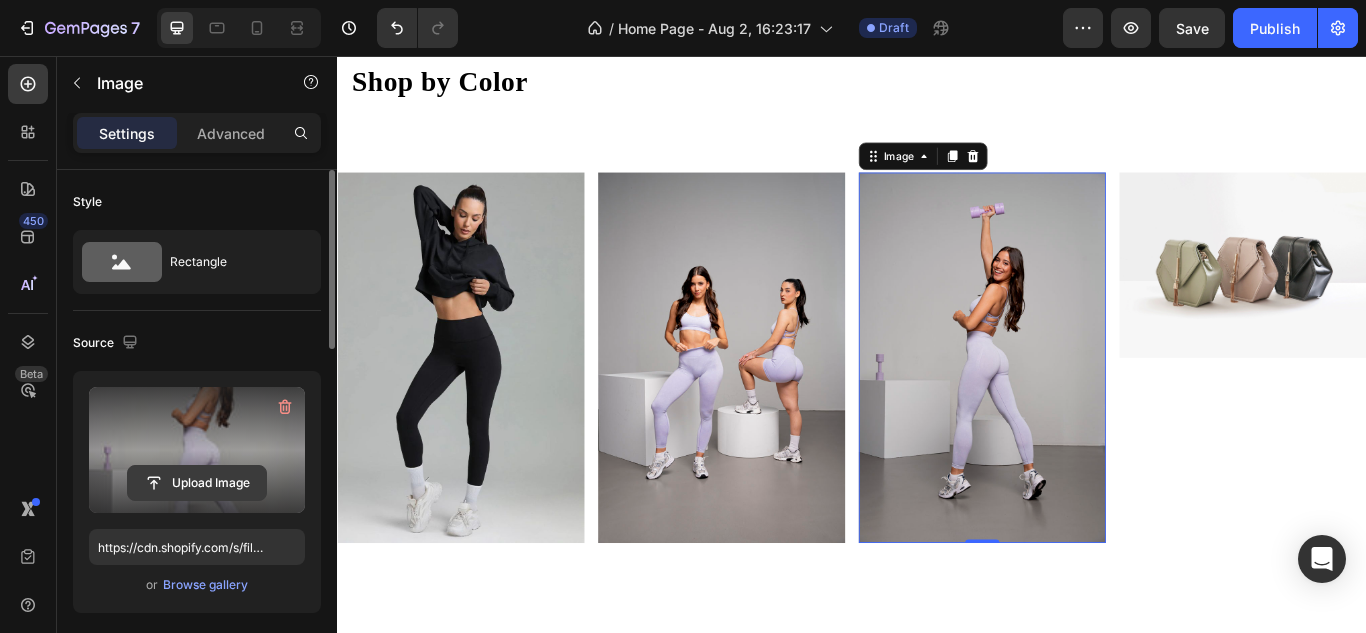 click 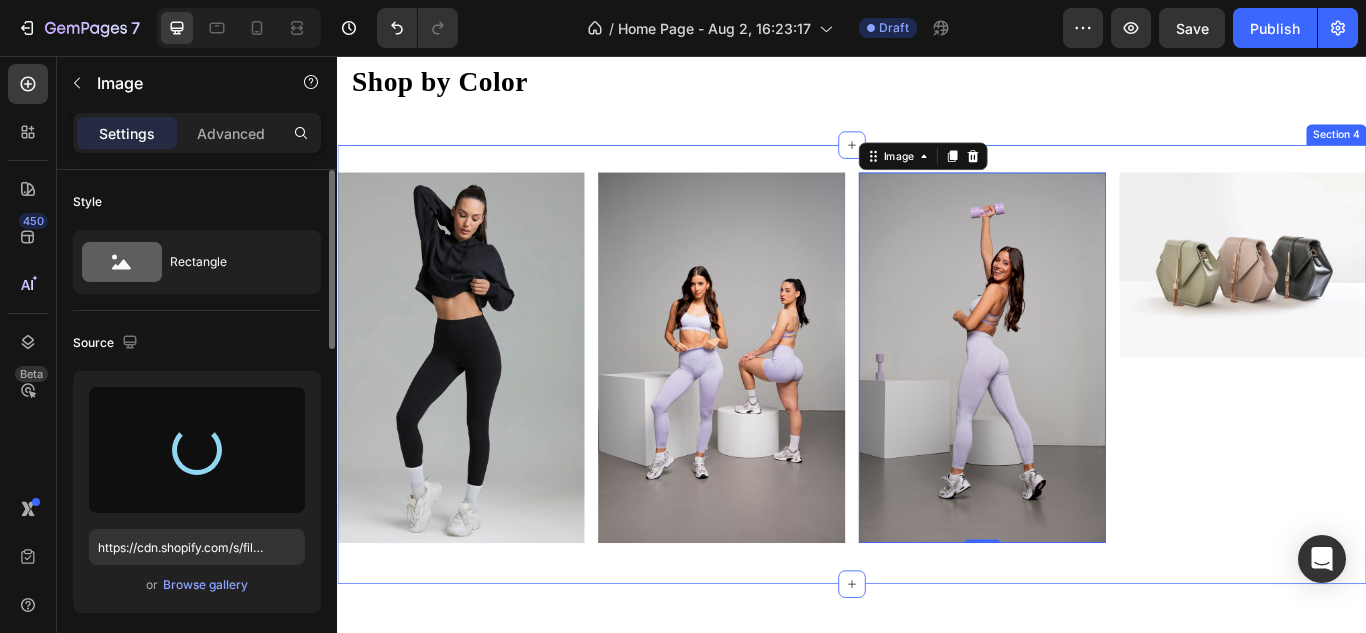 type on "https://cdn.shopify.com/s/files/1/0929/2365/8515/files/gempages_563465570620539666-f39b7ddf-e65c-44f8-b48e-d202858da2b1.jpg" 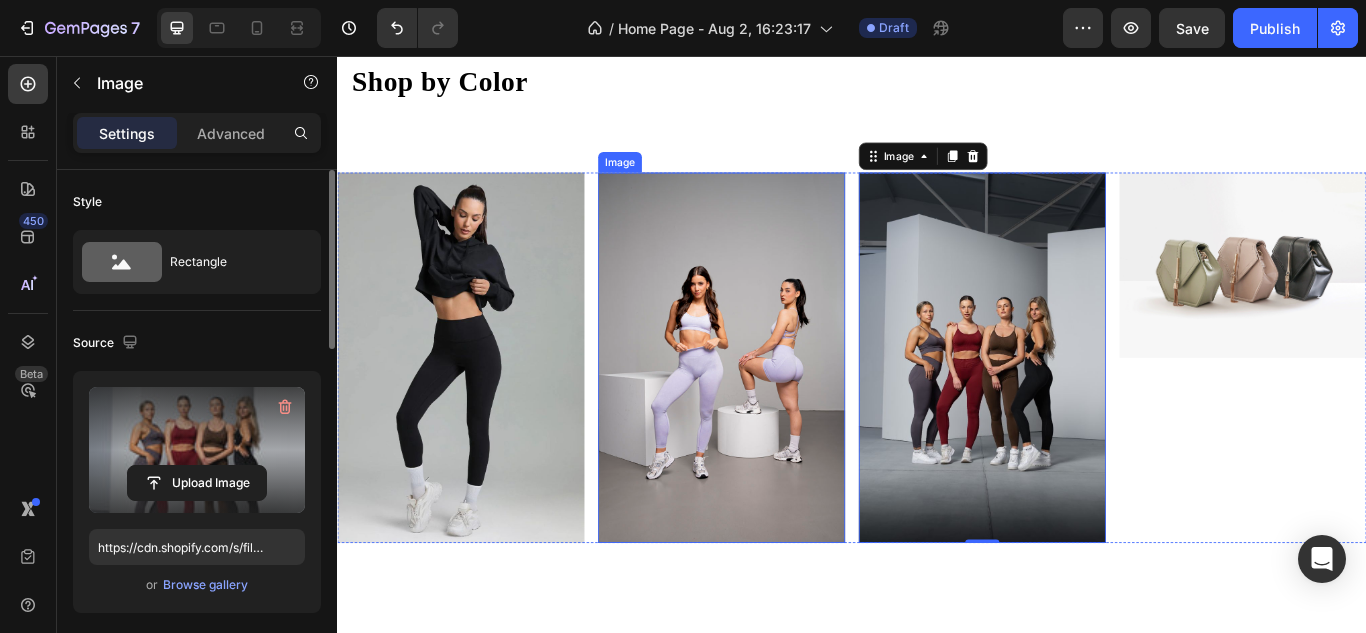 click at bounding box center (785, 408) 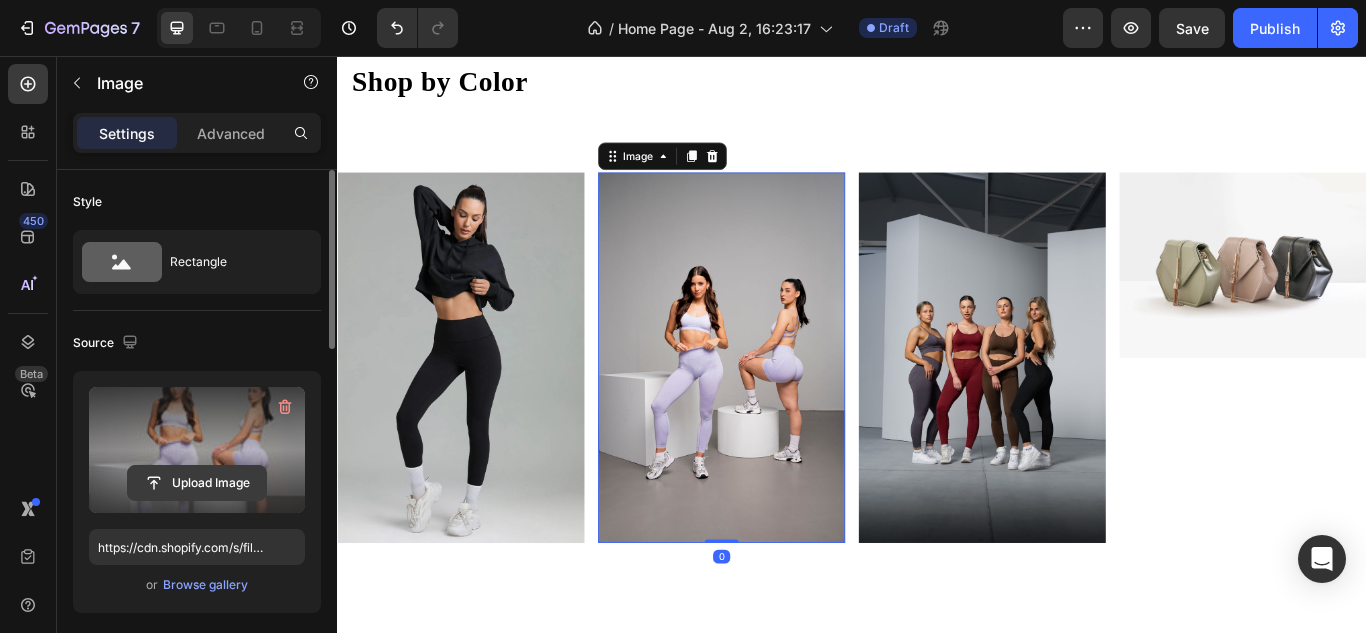 click 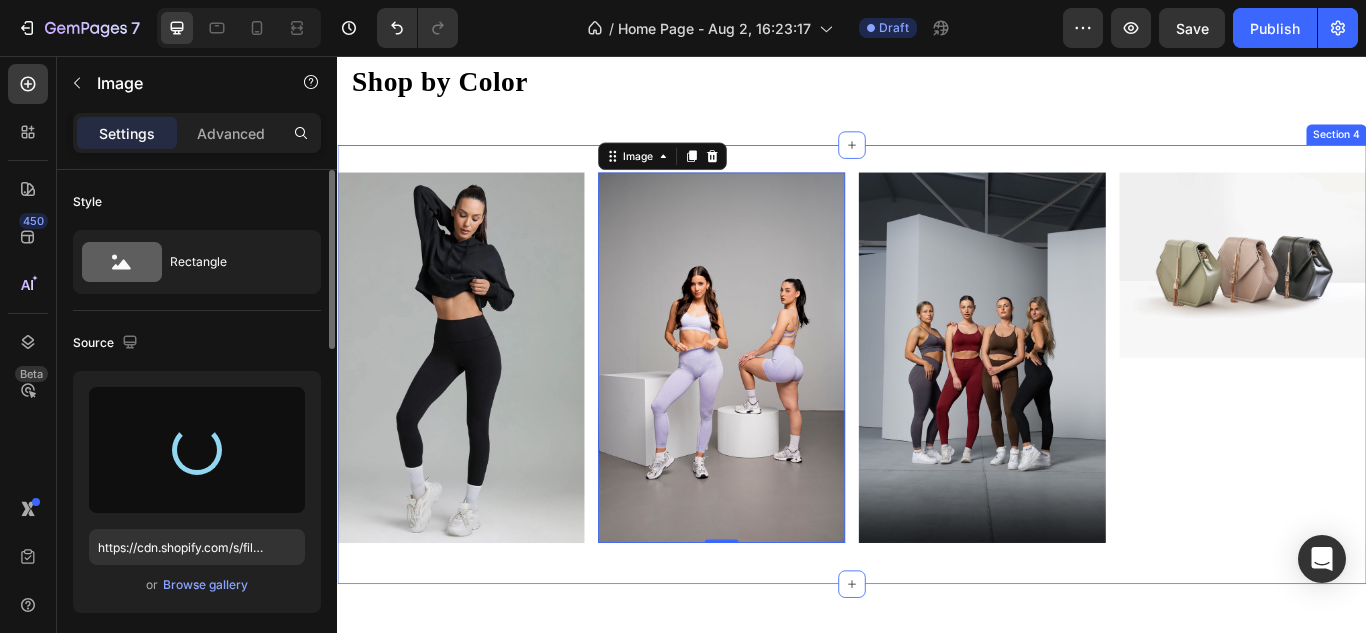 type on "https://cdn.shopify.com/s/files/1/0929/2365/8515/files/gempages_563465570620539666-5f405d21-f249-409f-888b-f98812247852.jpg" 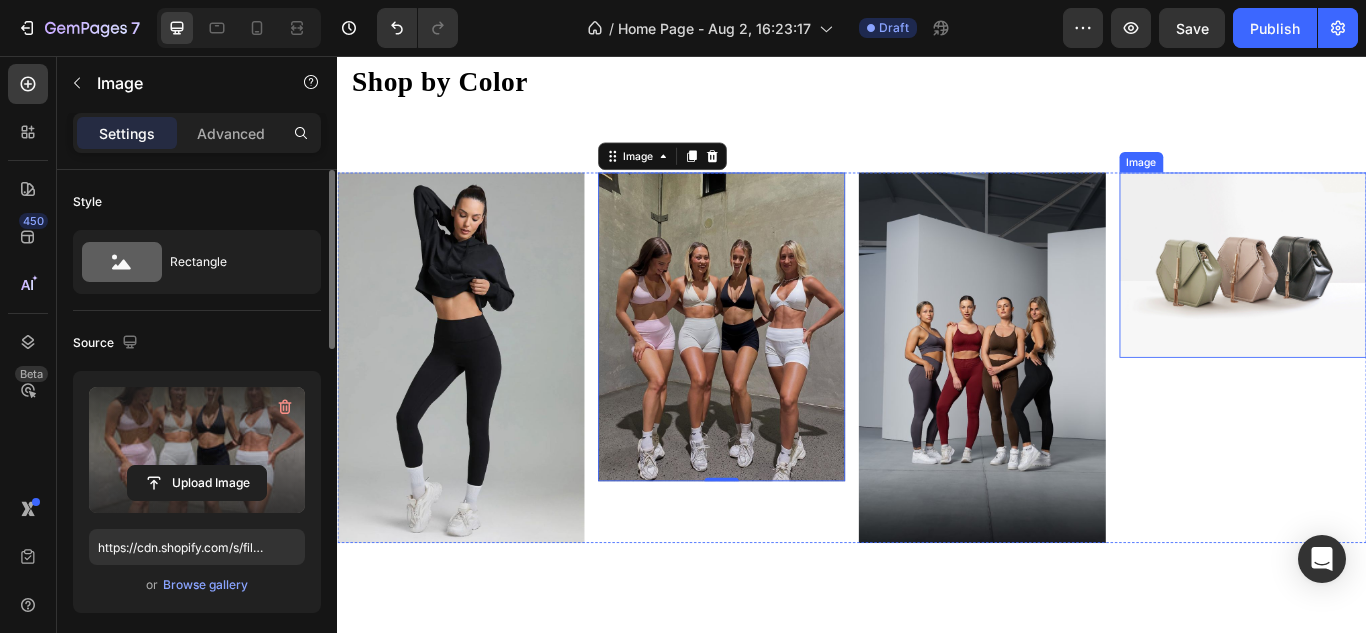 click at bounding box center [1393, 300] 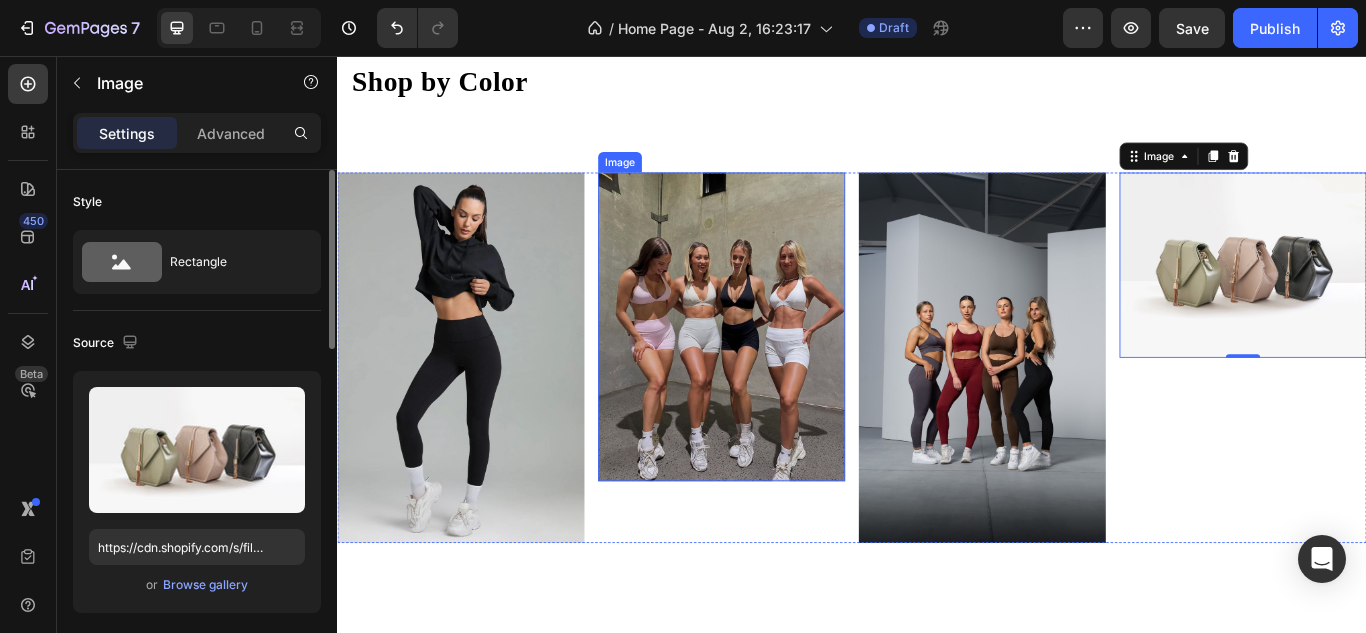 click at bounding box center (785, 372) 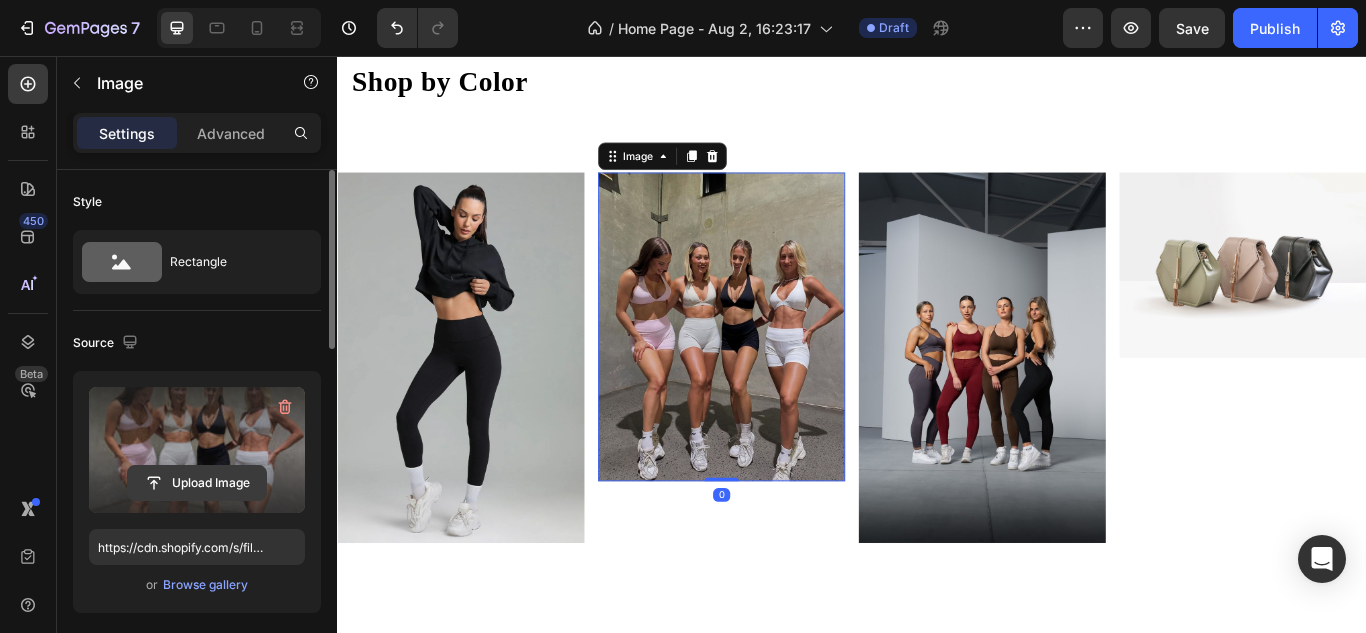 click 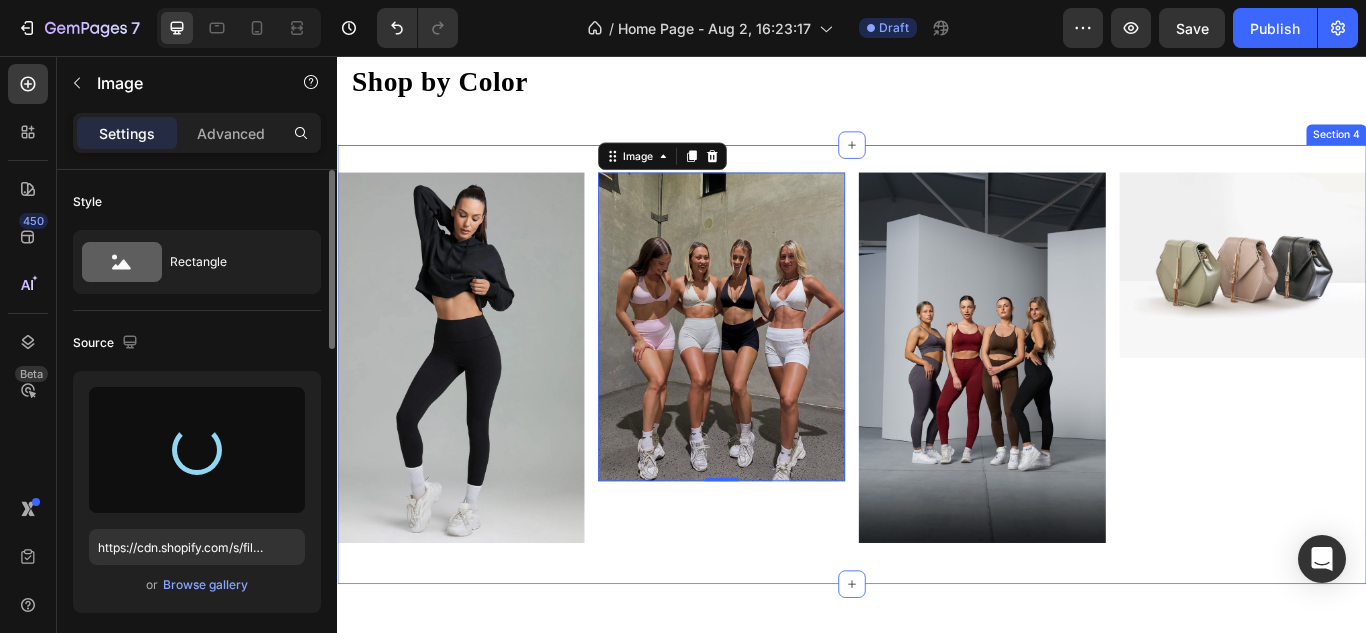 type on "https://cdn.shopify.com/s/files/1/0929/2365/8515/files/gempages_563465570620539666-1bc1dff1-f0ca-492d-964b-22971278dcf1.jpg" 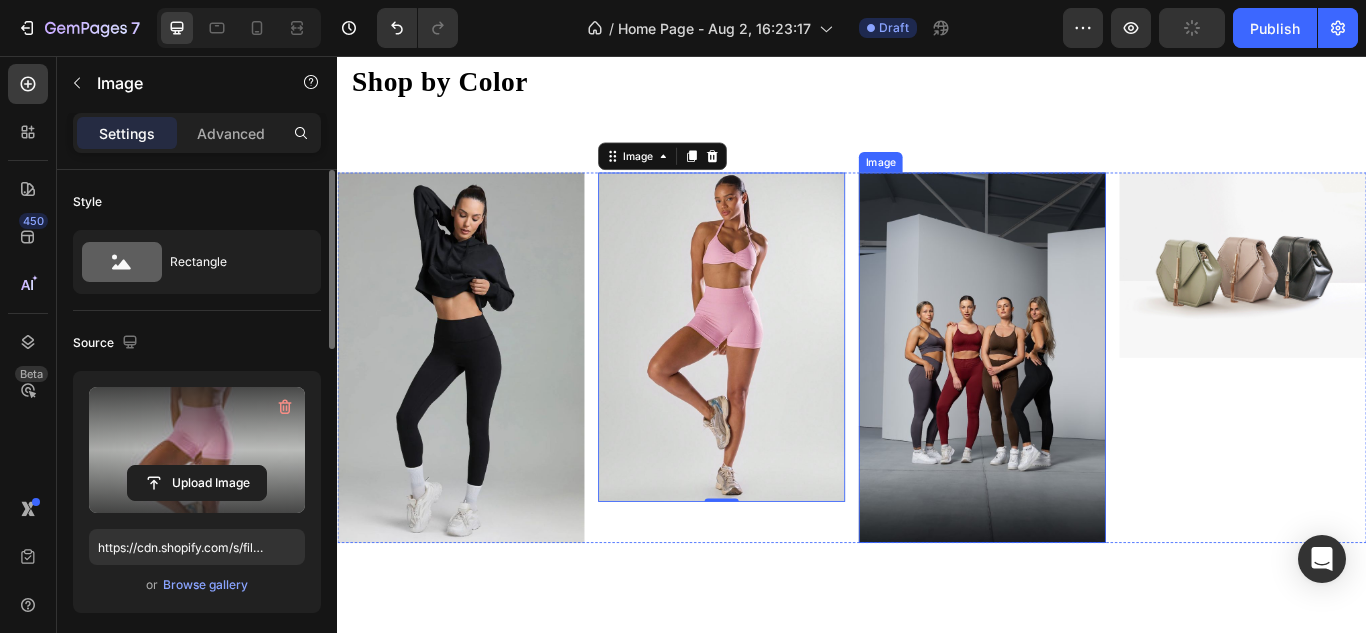 click at bounding box center (1089, 408) 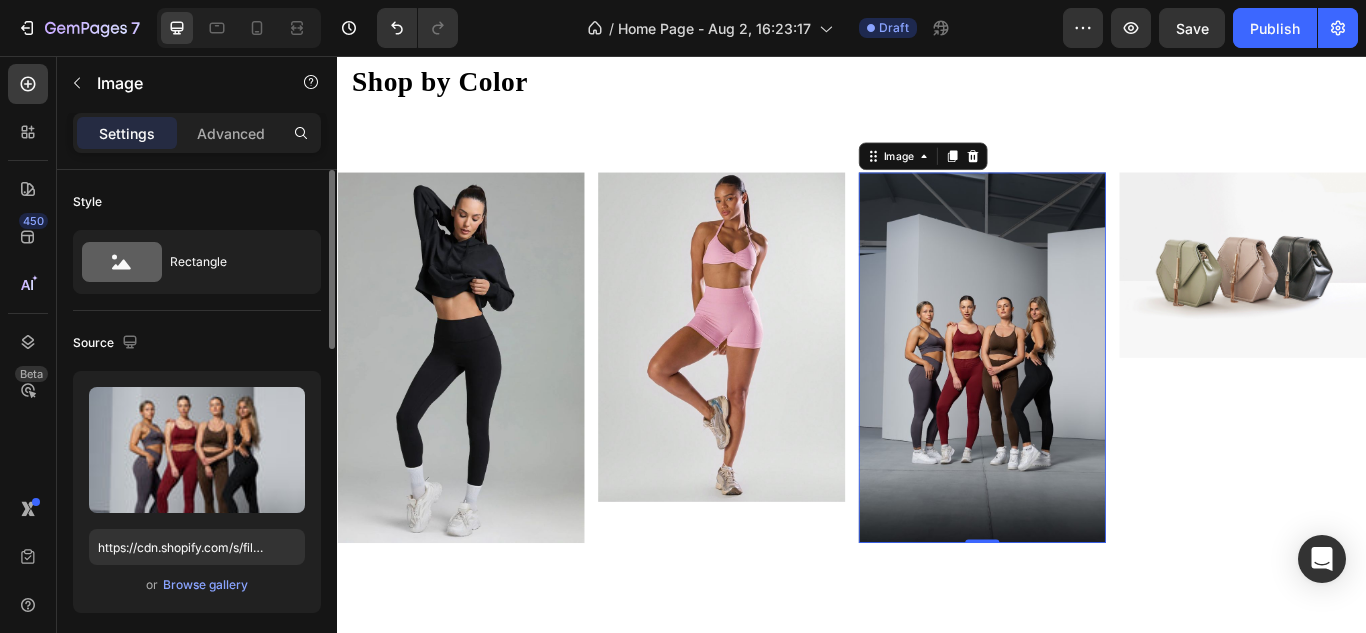 click at bounding box center (1089, 408) 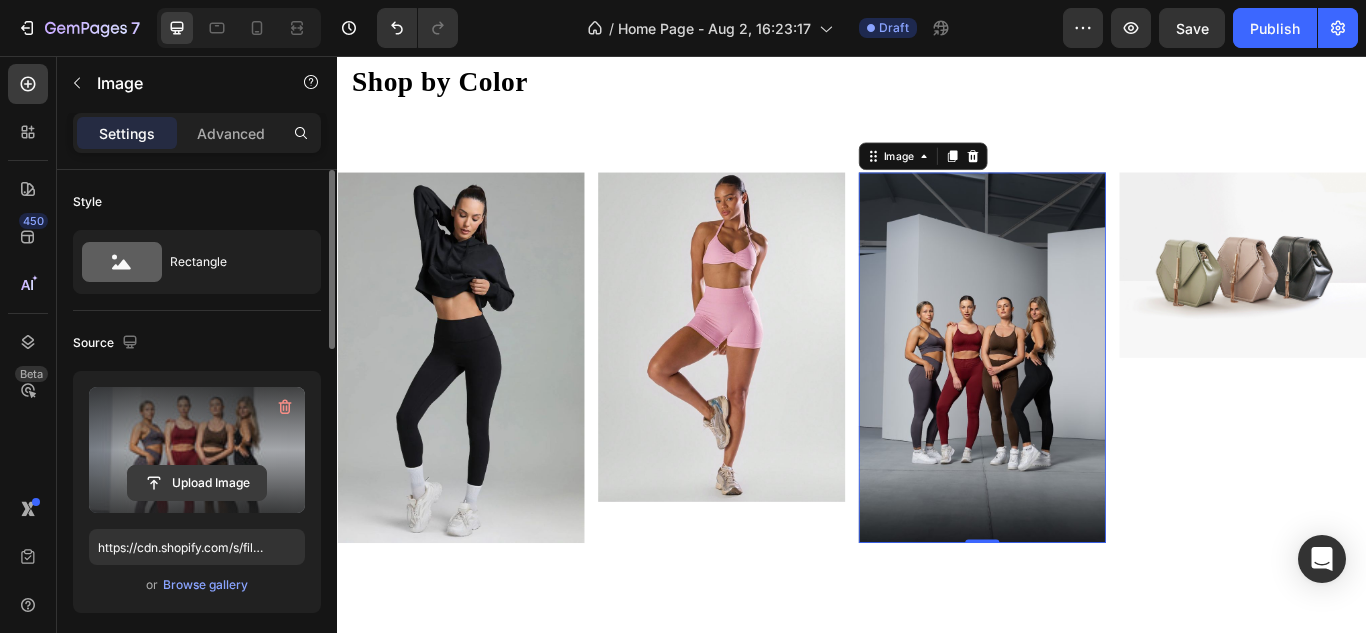 click 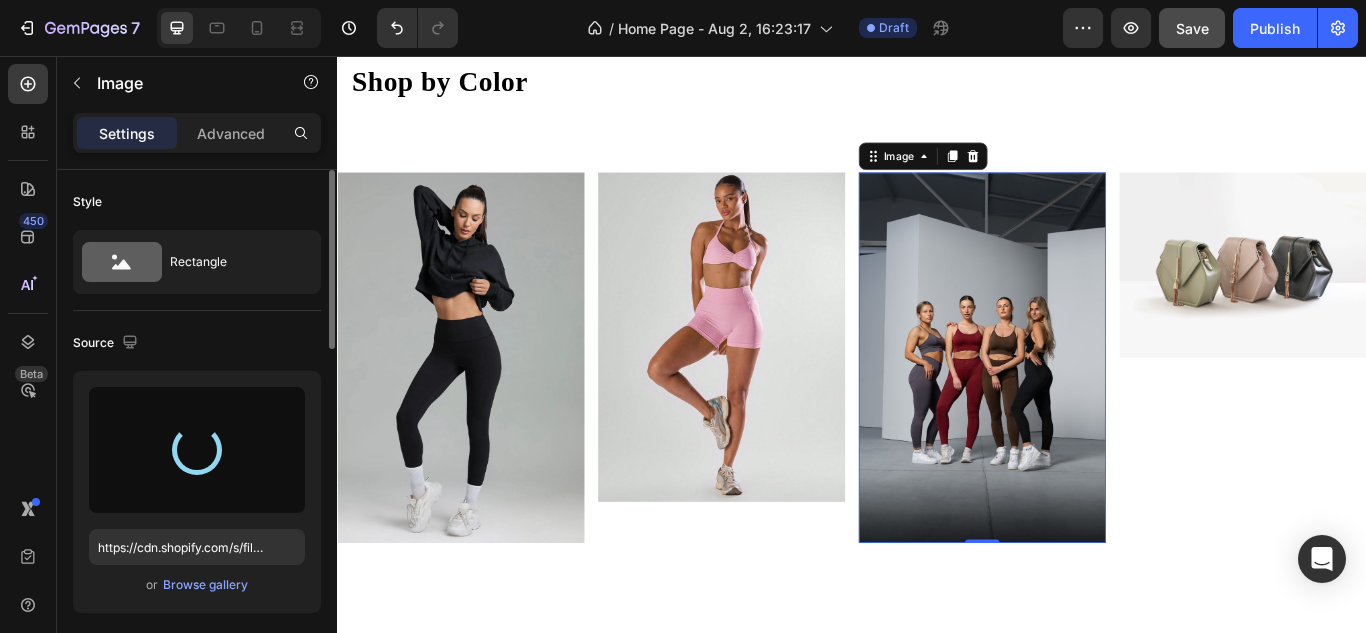 type on "https://cdn.shopify.com/s/files/1/0929/2365/8515/files/gempages_563465570620539666-b6c9b1b4-d182-4956-a4fc-9c6febd3f373.jpg" 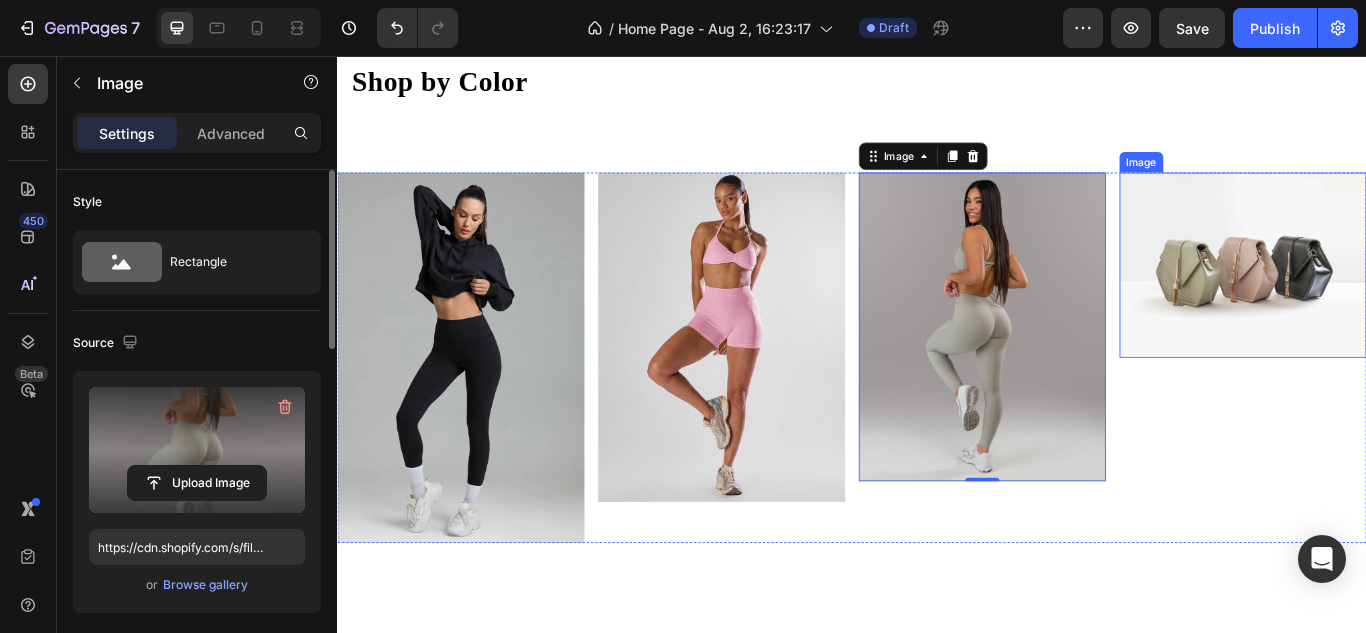 click at bounding box center [1393, 300] 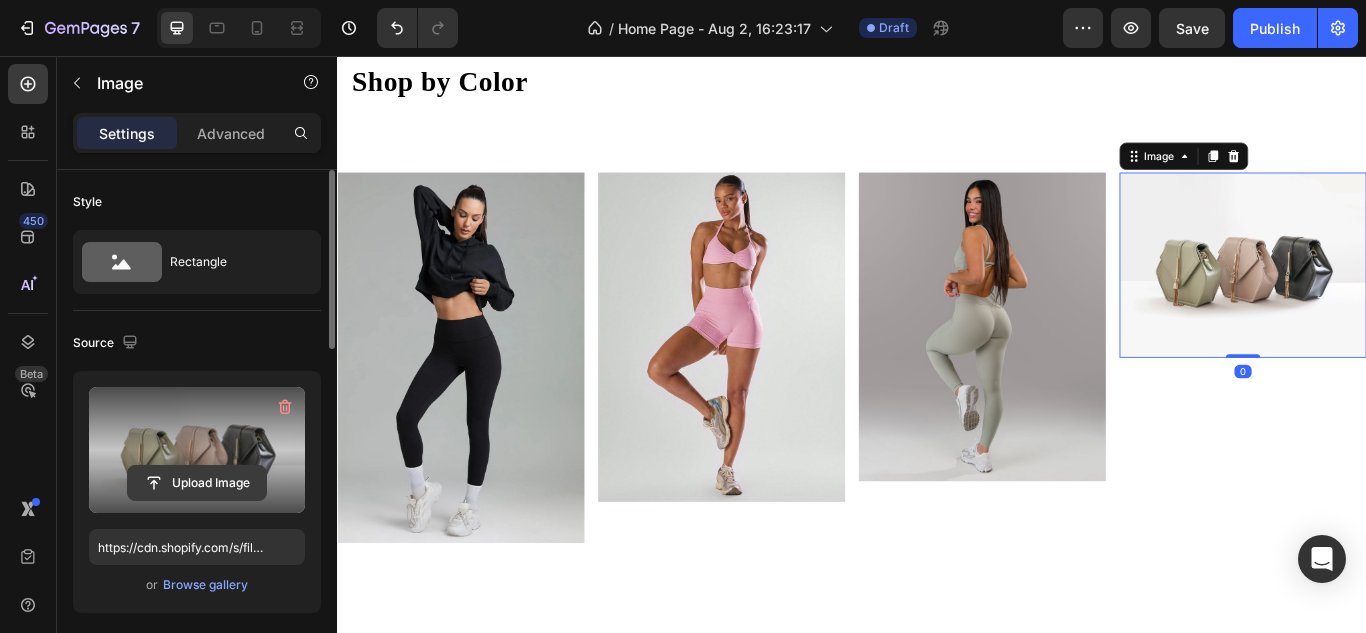click 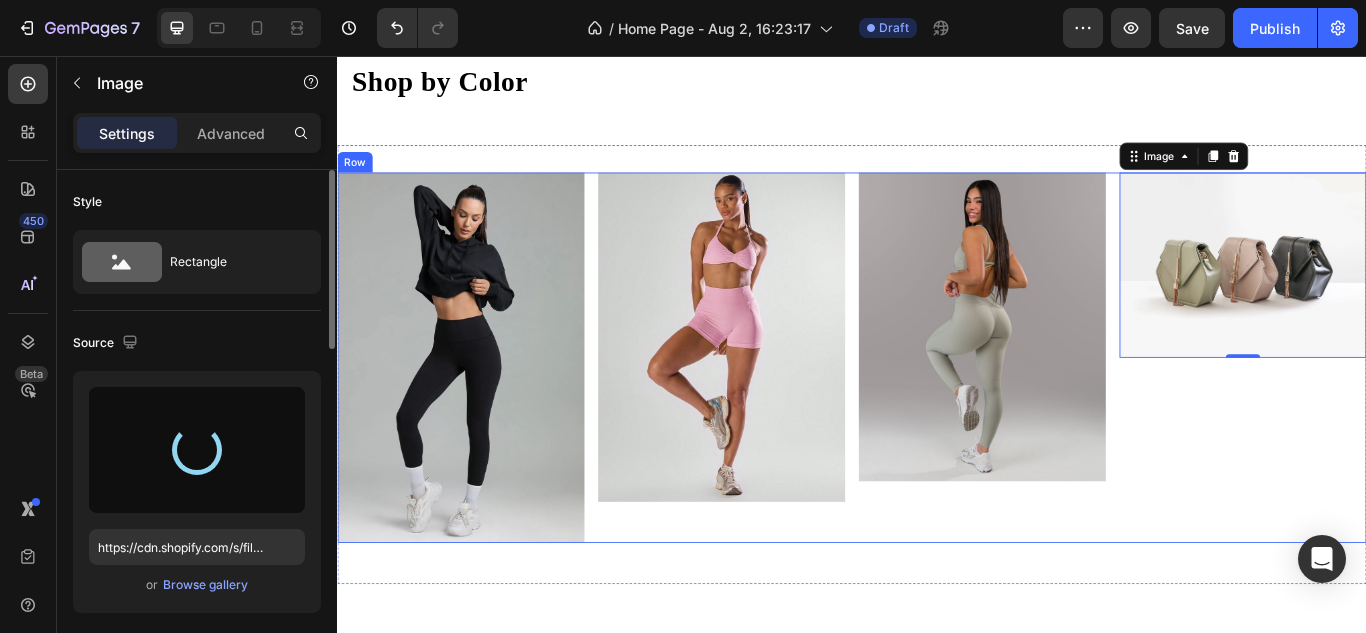 type on "https://cdn.shopify.com/s/files/1/0929/2365/8515/files/gempages_563465570620539666-d078607a-9dd7-4354-a6d5-27ed9e197b31.jpg" 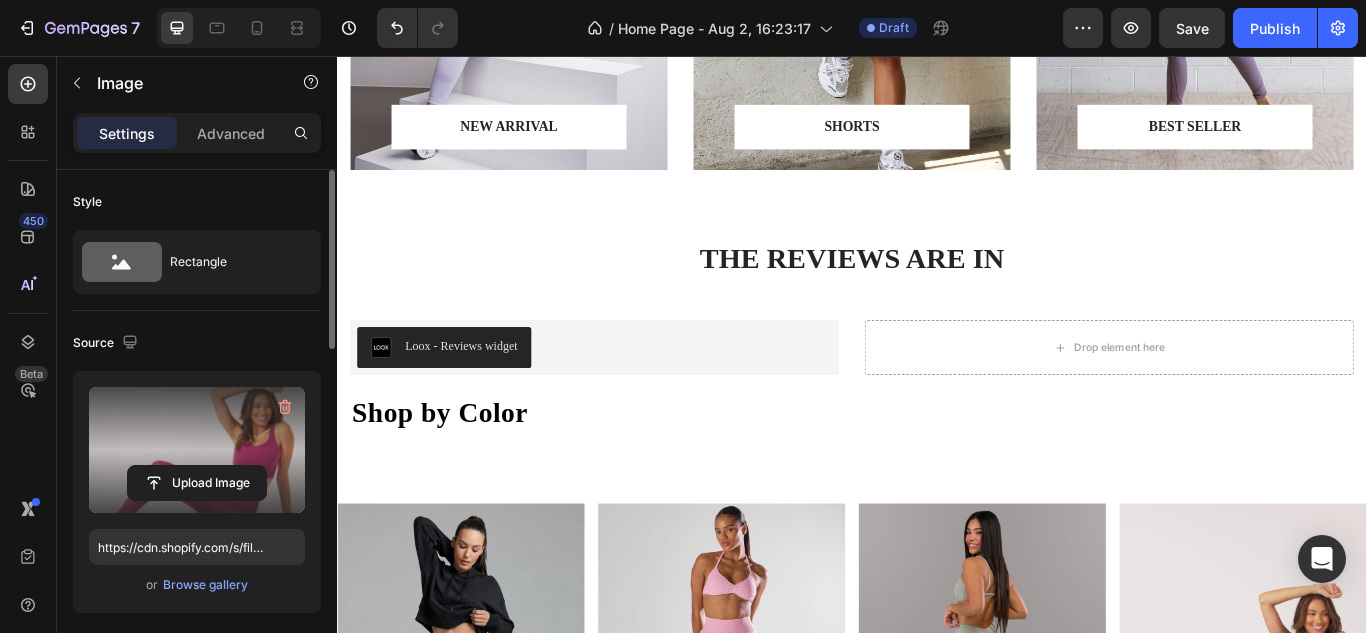 scroll, scrollTop: 1119, scrollLeft: 0, axis: vertical 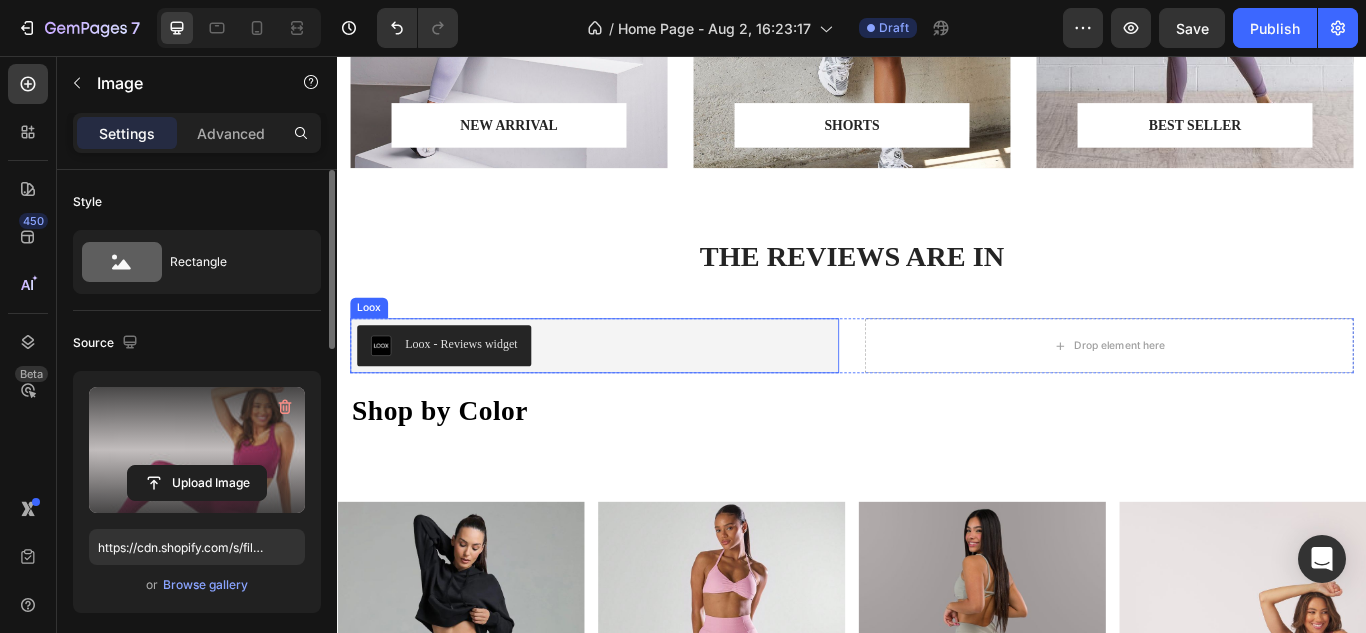 click on "Loox - Reviews widget" at bounding box center (481, 392) 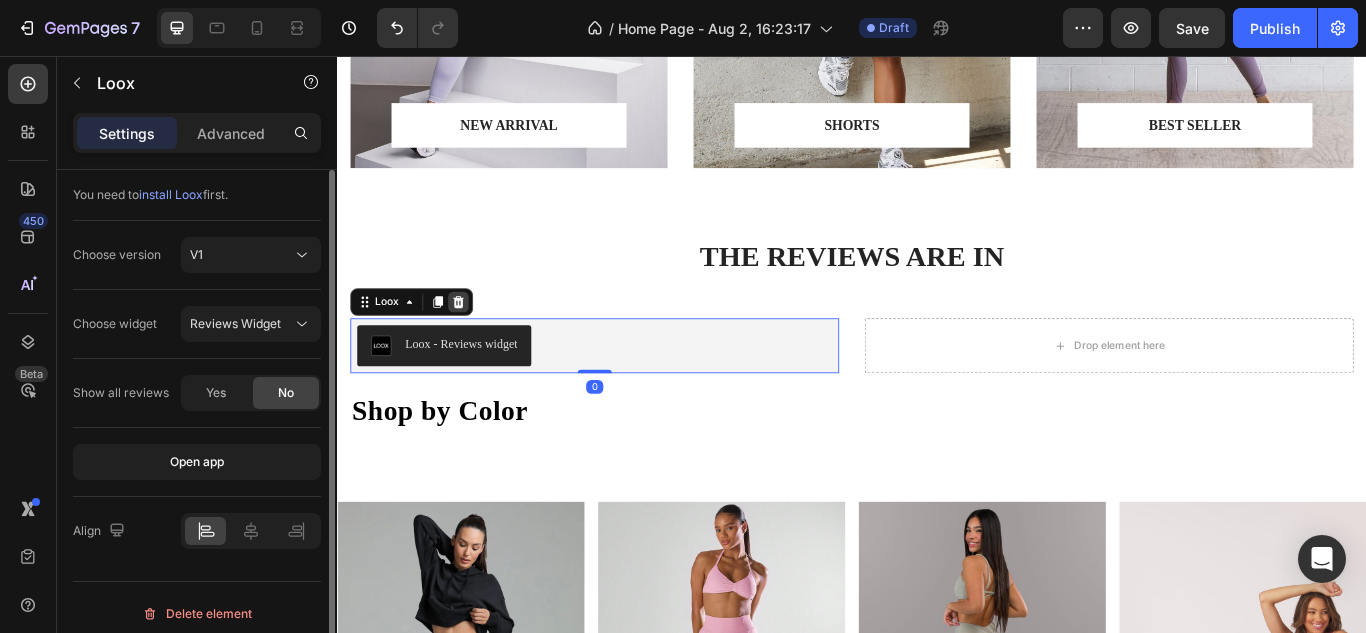 click 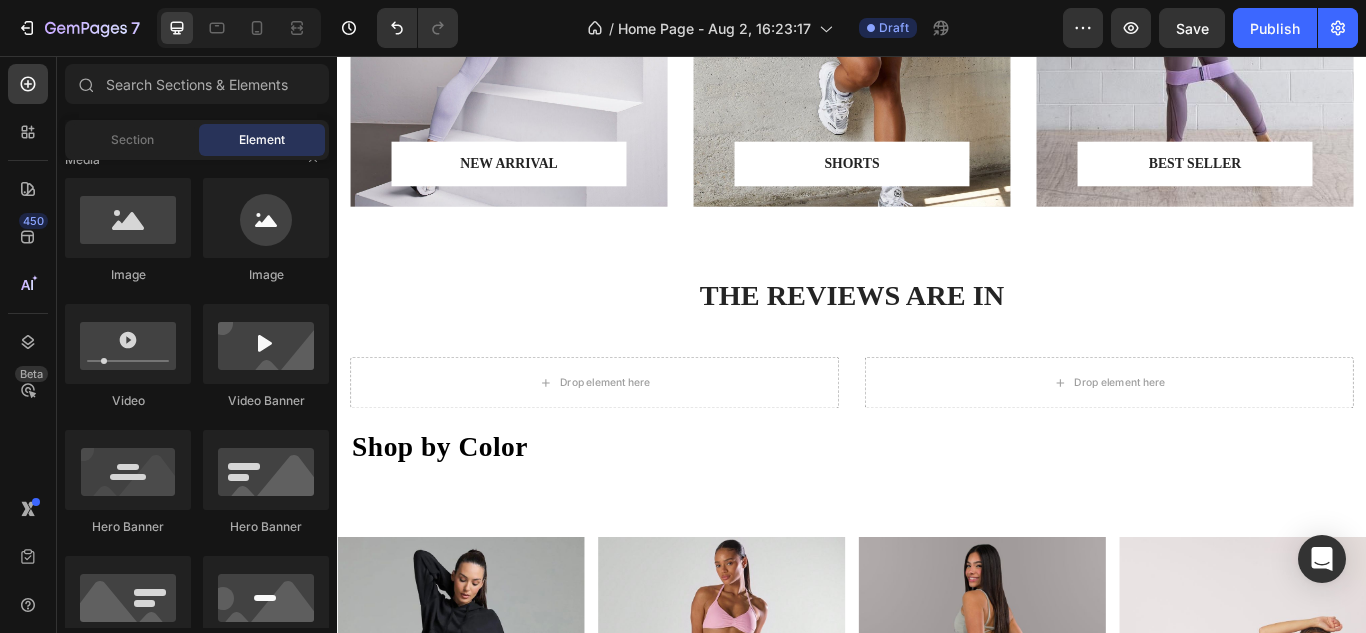 scroll, scrollTop: 1075, scrollLeft: 0, axis: vertical 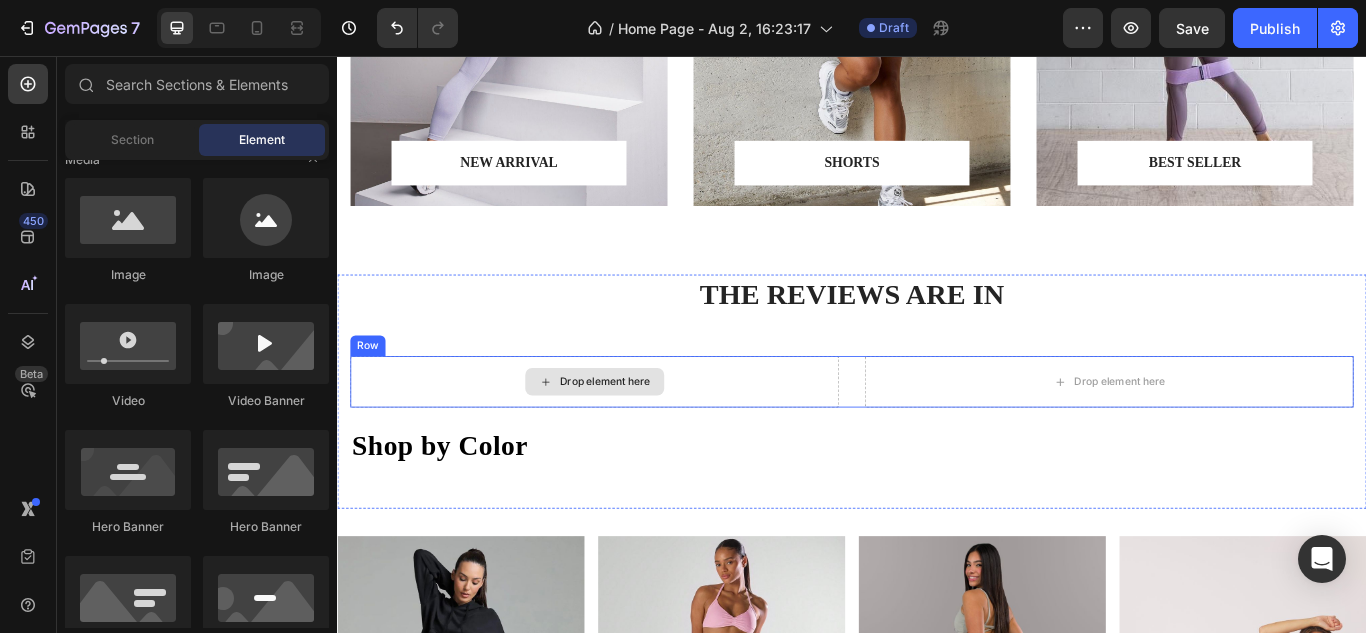 click on "Drop element here" at bounding box center [637, 436] 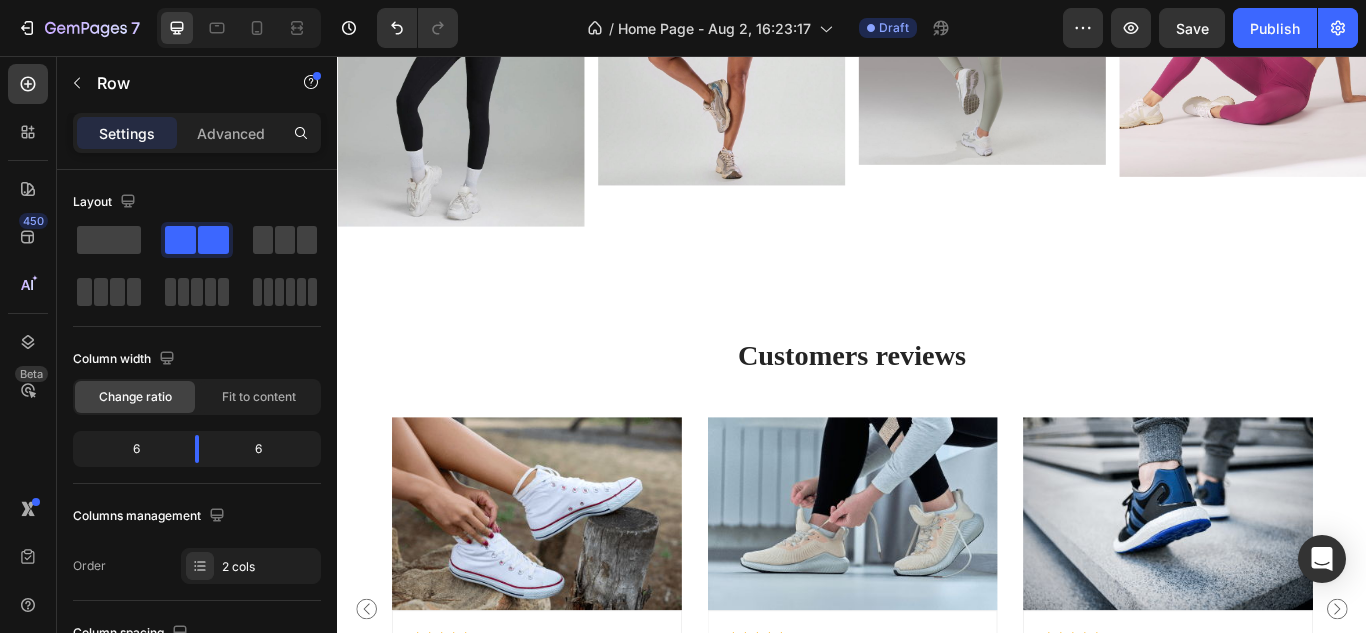 scroll, scrollTop: 2007, scrollLeft: 0, axis: vertical 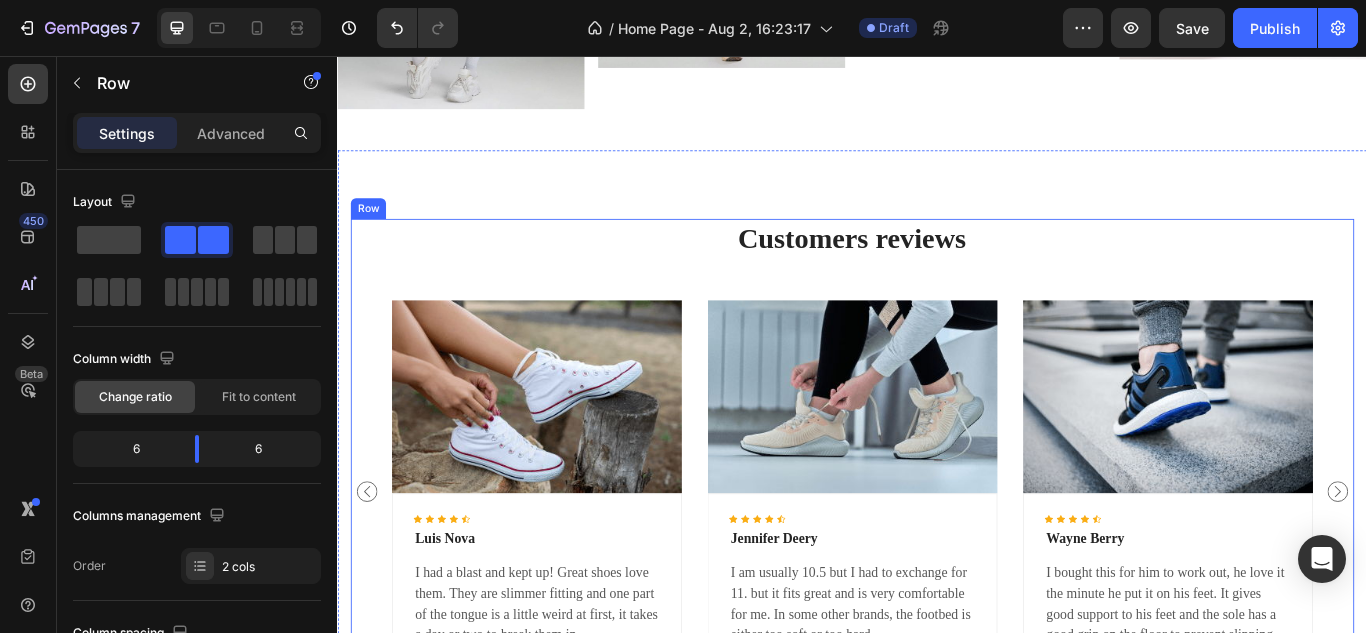 click on "Customers reviews Heading         Image                Icon                Icon                Icon                Icon
Icon Icon List Hoz Luis Nova Text block I had a blast and kept up! Great shoes love them. They are slimmer fitting and one part of the tongue is a little weird at first, it takes a day or two to break them in.  Text block Row Image                Icon                Icon                Icon                Icon
Icon Icon List Hoz Jennifer Deery Text block I am usually 10.5 but I had to exchange for 11. but it fits great and is very comfortable for me. In some other brands, the footbed is either too soft or too hard.  Text block Row Image                Icon                Icon                Icon                Icon
Icon Icon List Hoz Wayne Berry Text block I bought this for him to work out, he love it the minute he put it on his feet. It gives good support to his feet and the sole has a good grip on the floor to prevent slipping. Text block" at bounding box center (937, 524) 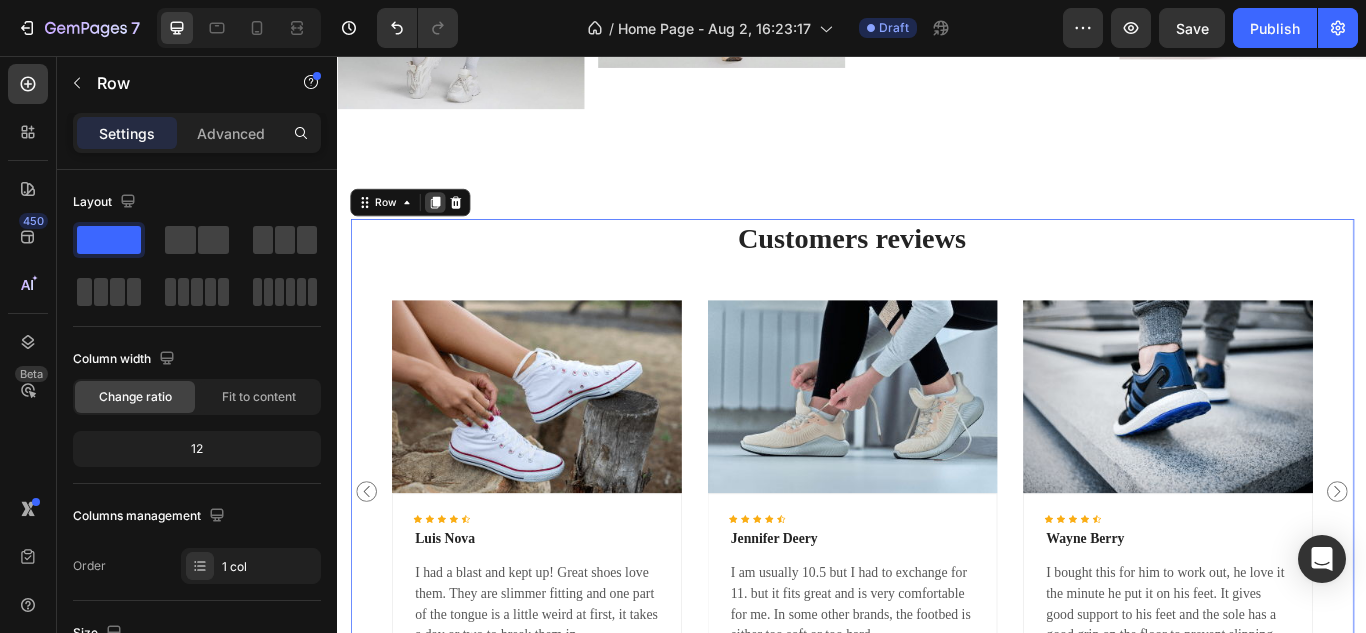 click 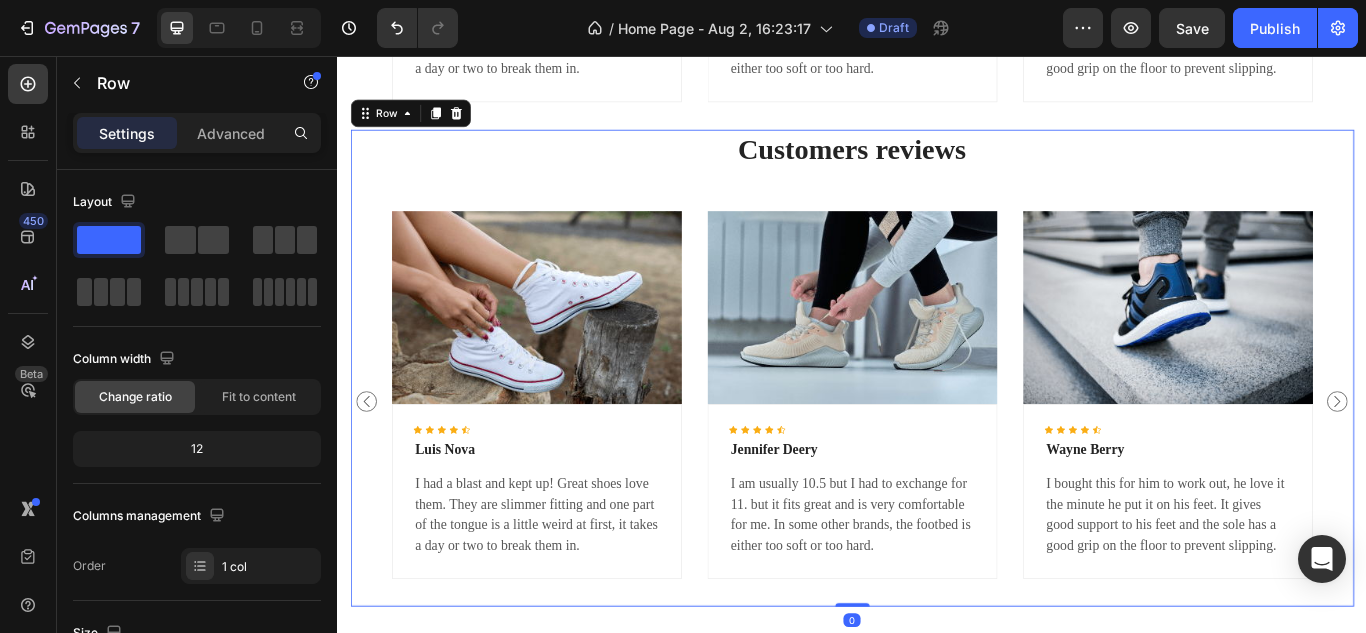scroll, scrollTop: 2707, scrollLeft: 0, axis: vertical 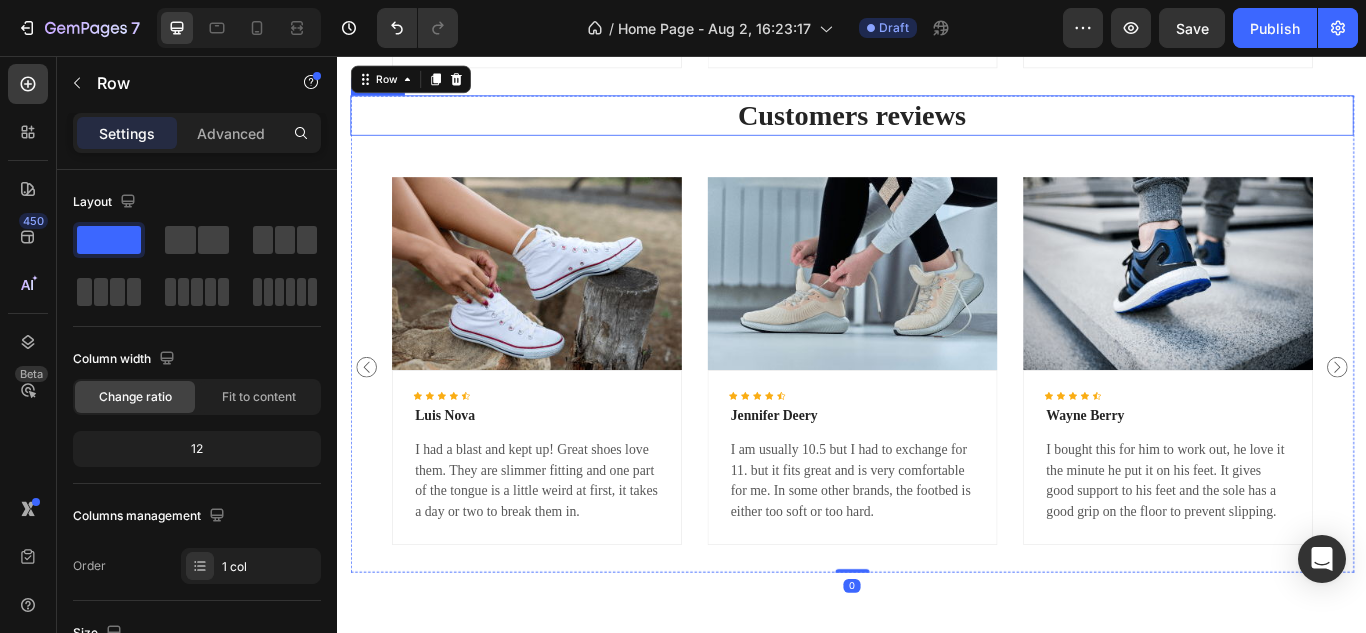 click on "Customers reviews" at bounding box center (937, 125) 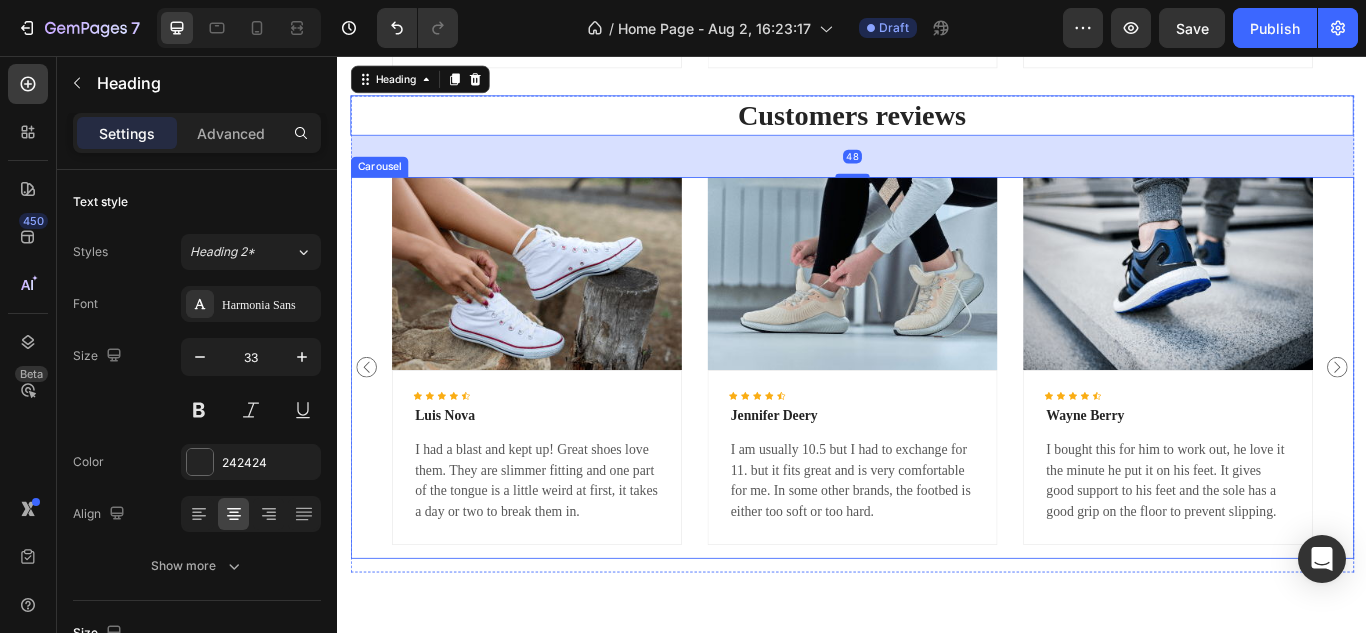 click on "Image                Icon                Icon                Icon                Icon
Icon Icon List Hoz Luis Nova Text block I had a blast and kept up! Great shoes love them. They are slimmer fitting and one part of the tongue is a little weird at first, it takes a day or two to break them in.  Text block Row Image                Icon                Icon                Icon                Icon
Icon Icon List Hoz Jennifer Deery Text block I am usually 10.5 but I had to exchange for 11. but it fits great and is very comfortable for me. In some other brands, the footbed is either too soft or too hard.  Text block Row Image                Icon                Icon                Icon                Icon
Icon Icon List Hoz Wayne Berry Text block I bought this for him to work out, he love it the minute he put it on his feet. It gives good support to his feet and the sole has a good grip on the floor to prevent slipping. Text block Row Image" at bounding box center (937, 419) 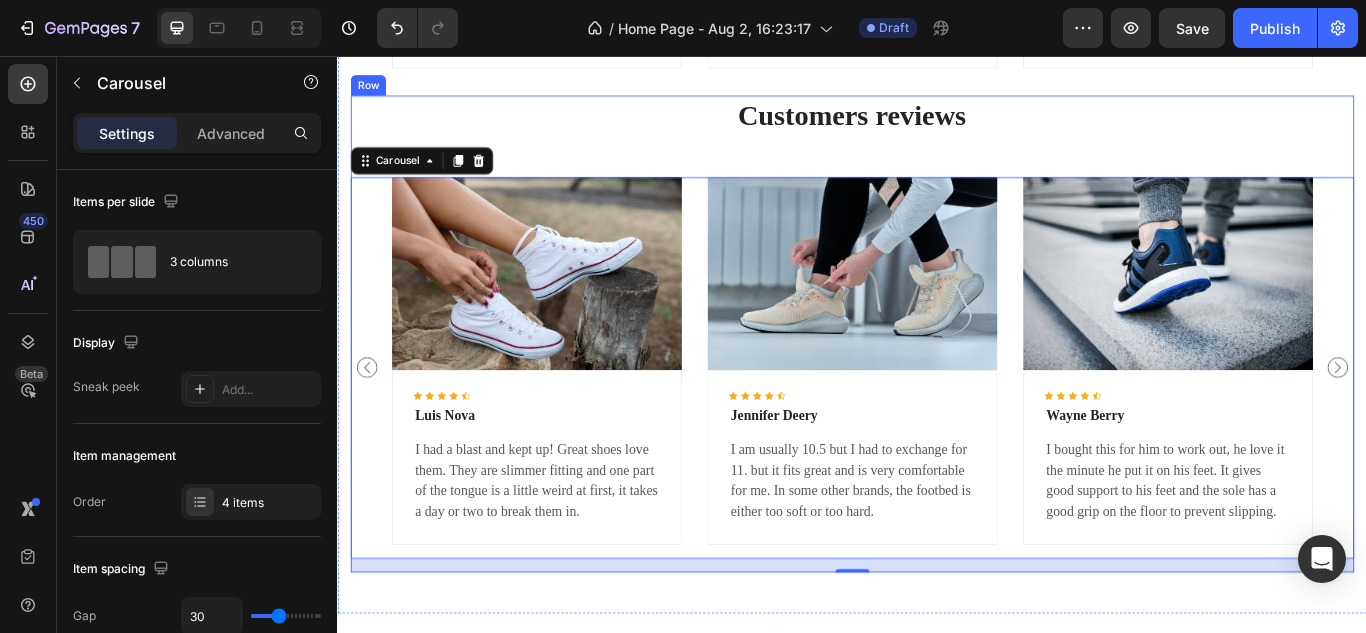 click on "Customers reviews Heading         Image                Icon                Icon                Icon                Icon
Icon Icon List Hoz Luis Nova Text block I had a blast and kept up! Great shoes love them. They are slimmer fitting and one part of the tongue is a little weird at first, it takes a day or two to break them in.  Text block Row Image                Icon                Icon                Icon                Icon
Icon Icon List Hoz Jennifer Deery Text block I am usually 10.5 but I had to exchange for 11. but it fits great and is very comfortable for me. In some other brands, the footbed is either too soft or too hard.  Text block Row Image                Icon                Icon                Icon                Icon
Icon Icon List Hoz Wayne Berry Text block I bought this for him to work out, he love it the minute he put it on his feet. It gives good support to his feet and the sole has a good grip on the floor to prevent slipping. Text block" at bounding box center (937, 380) 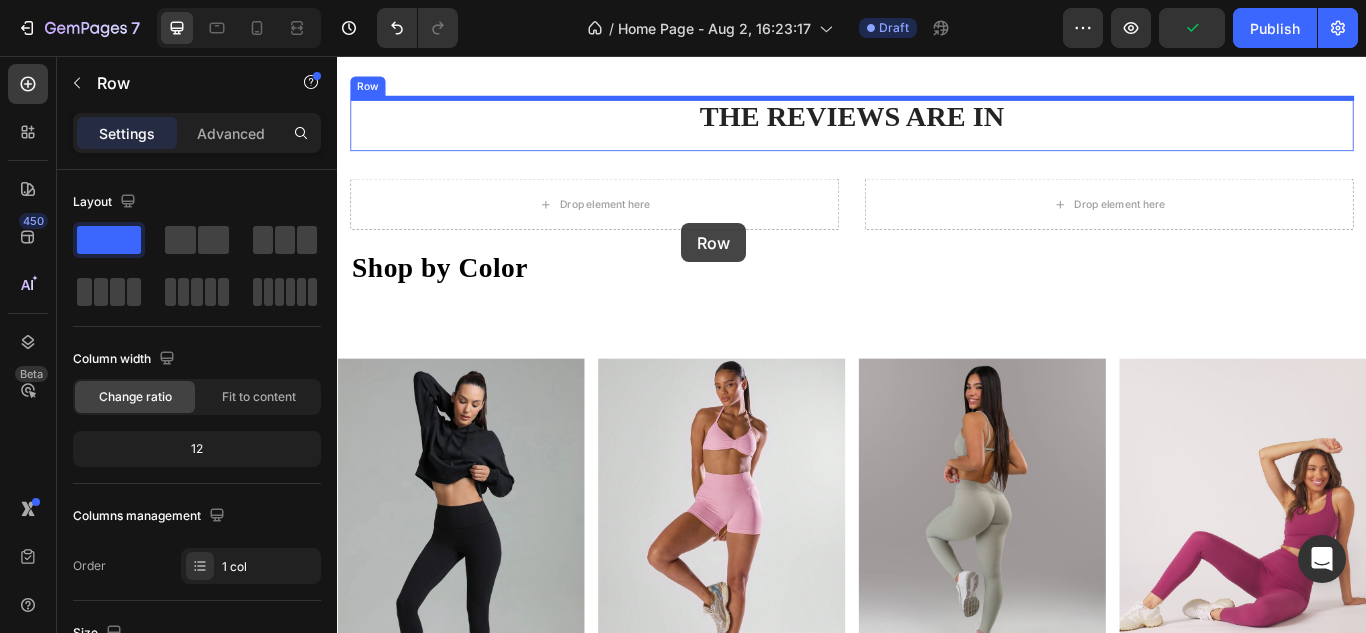 scroll, scrollTop: 1216, scrollLeft: 0, axis: vertical 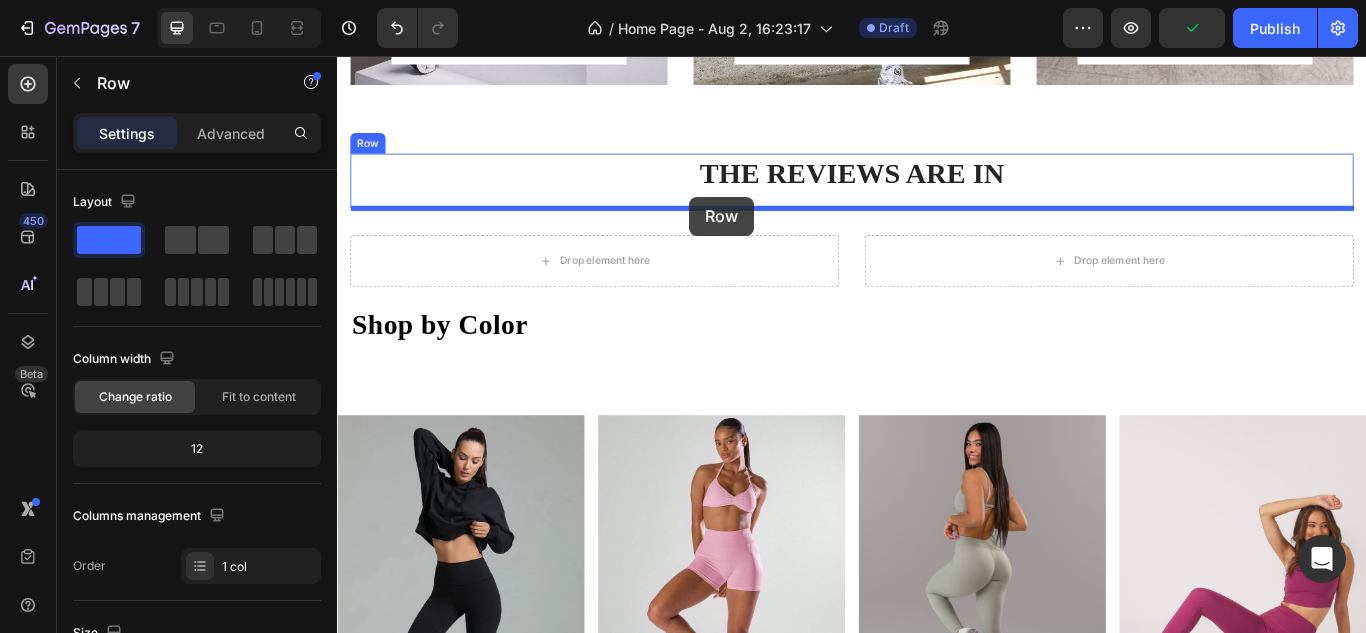 drag, startPoint x: 758, startPoint y: 210, endPoint x: 747, endPoint y: 220, distance: 14.866069 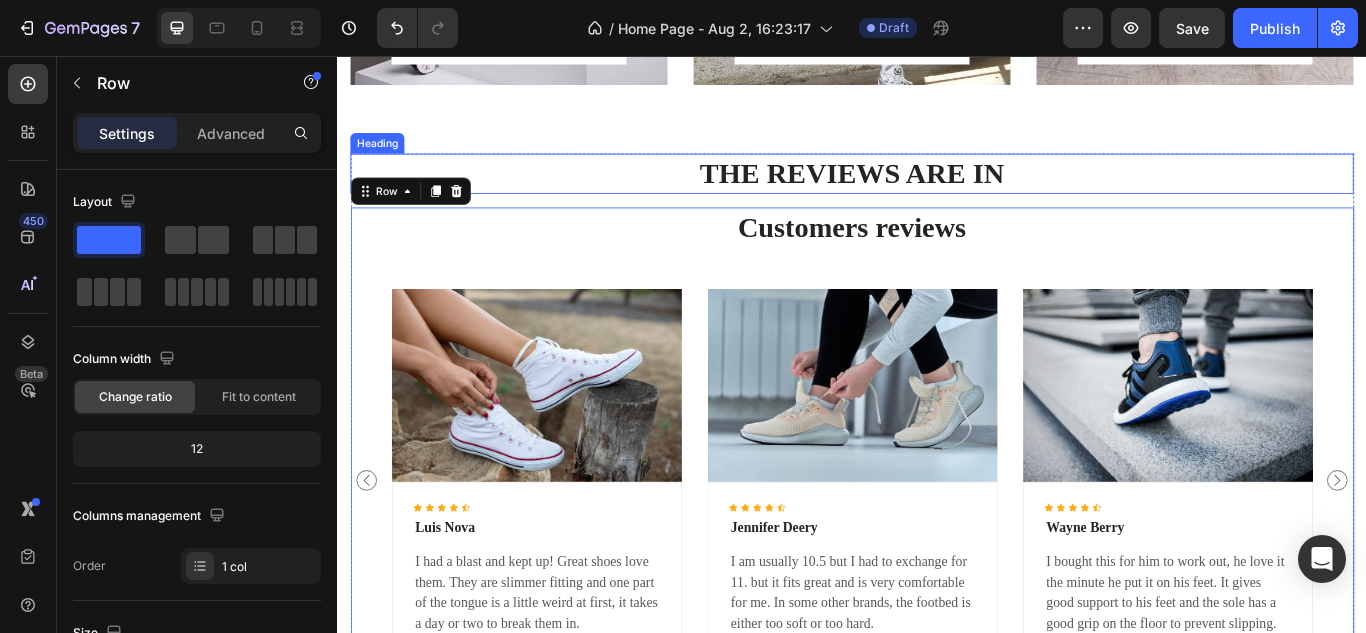 click on "THE REVIEWS ARE IN" at bounding box center (937, 193) 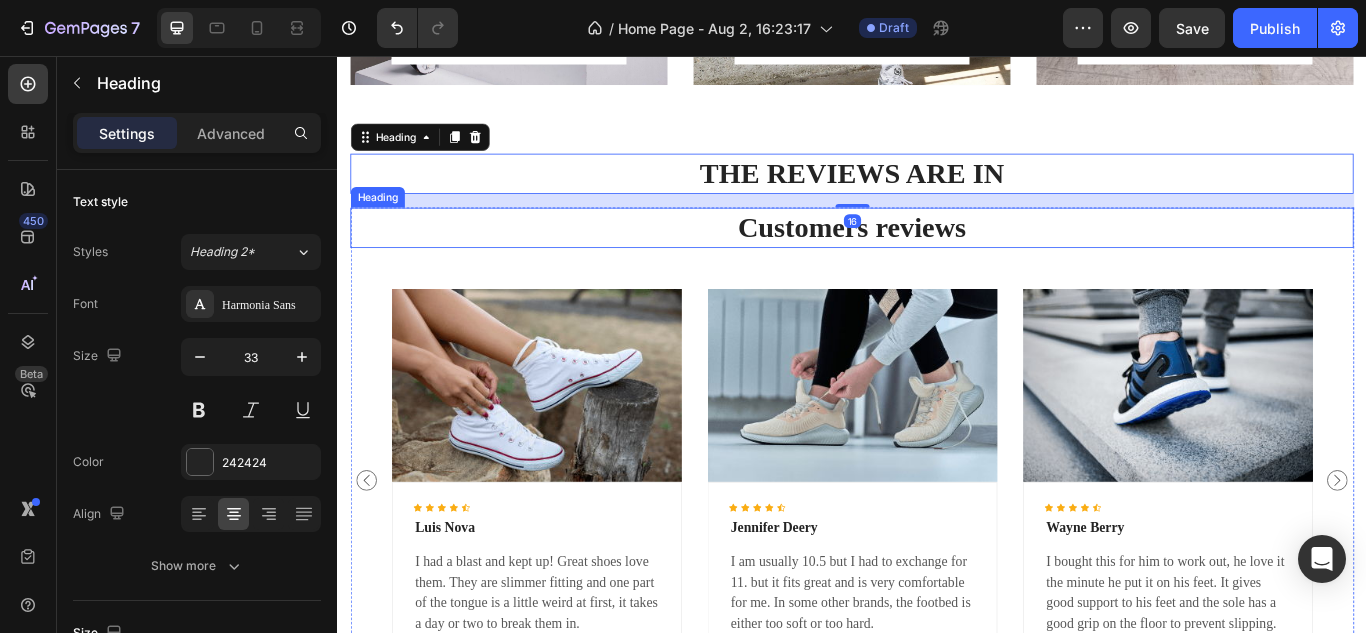 click on "Customers reviews" at bounding box center (937, 256) 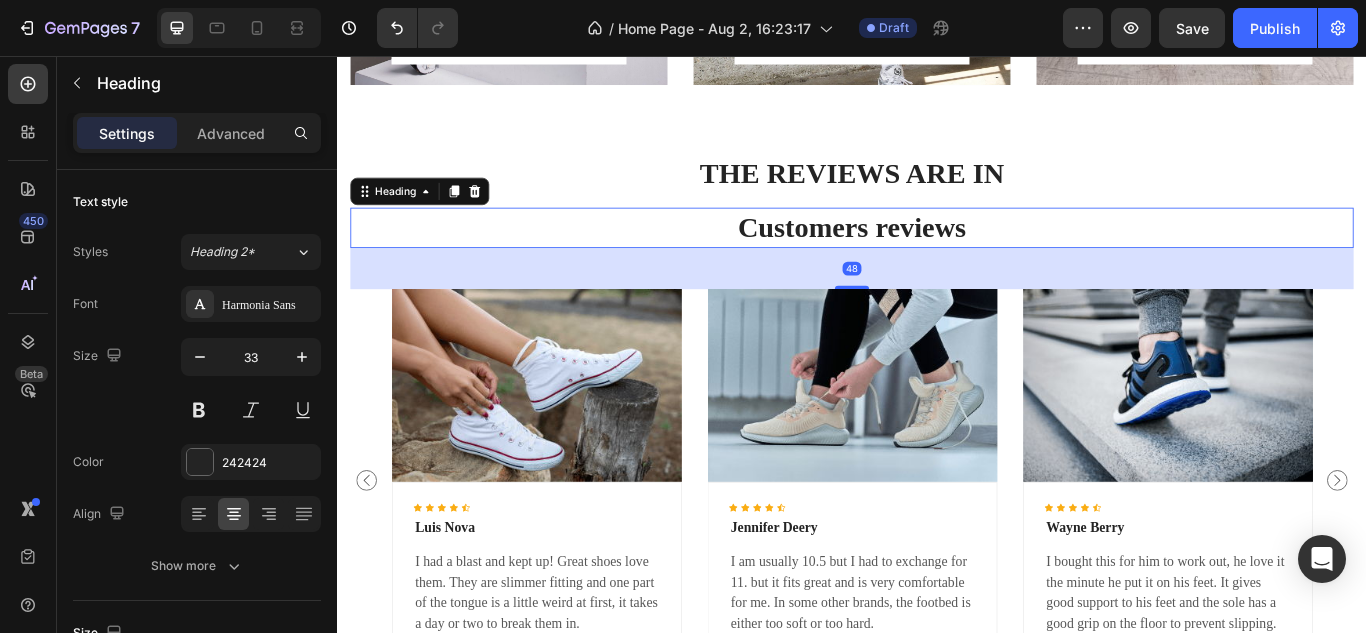 click on "Customers reviews" at bounding box center (937, 256) 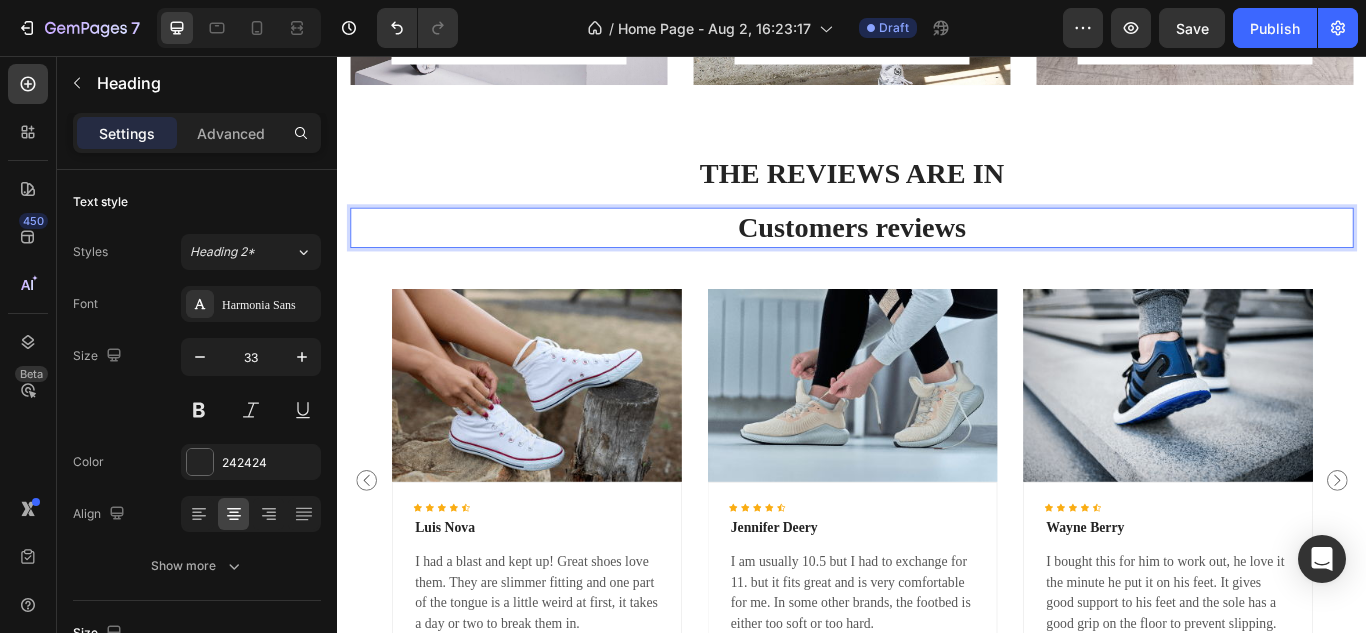 click on "Customers reviews" at bounding box center (937, 256) 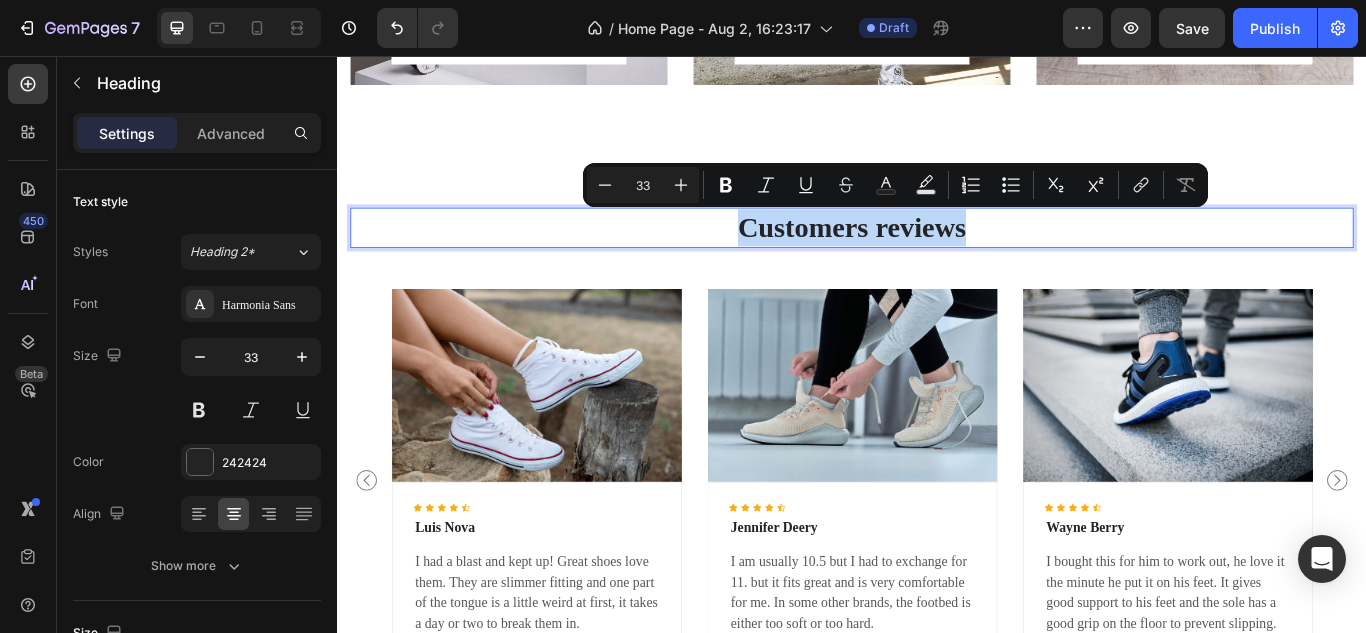 click on "Customers reviews" at bounding box center [937, 256] 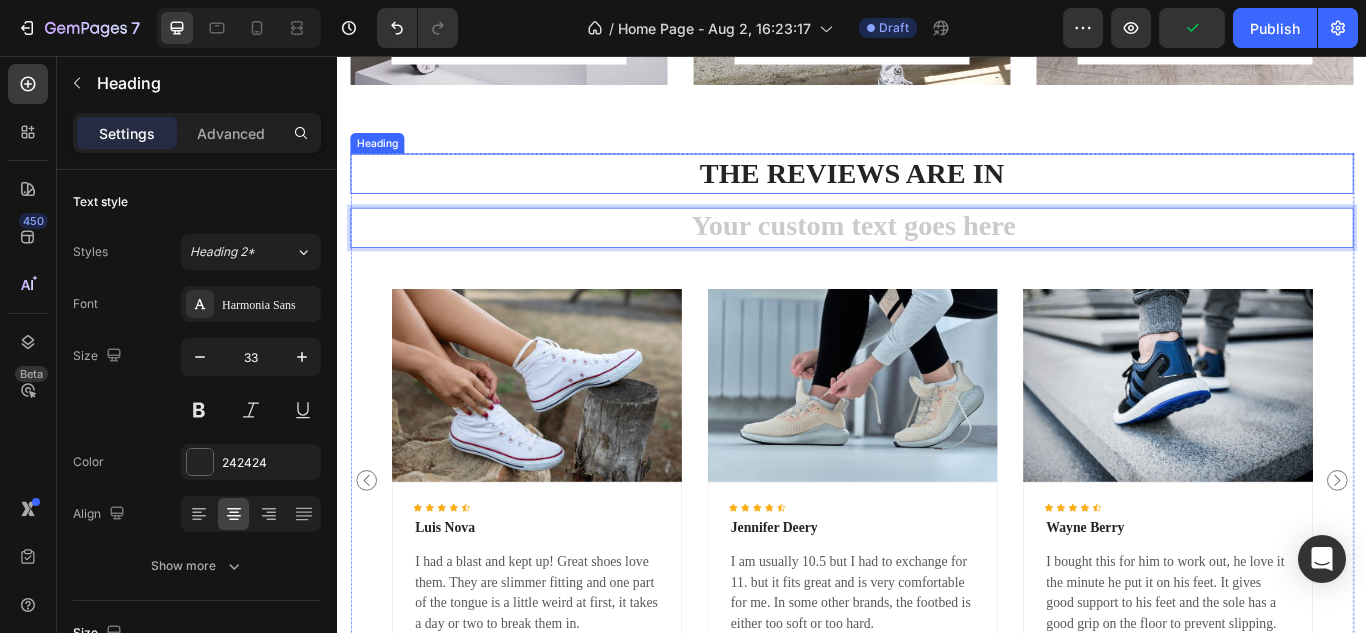 click on "THE REVIEWS ARE IN" at bounding box center [937, 193] 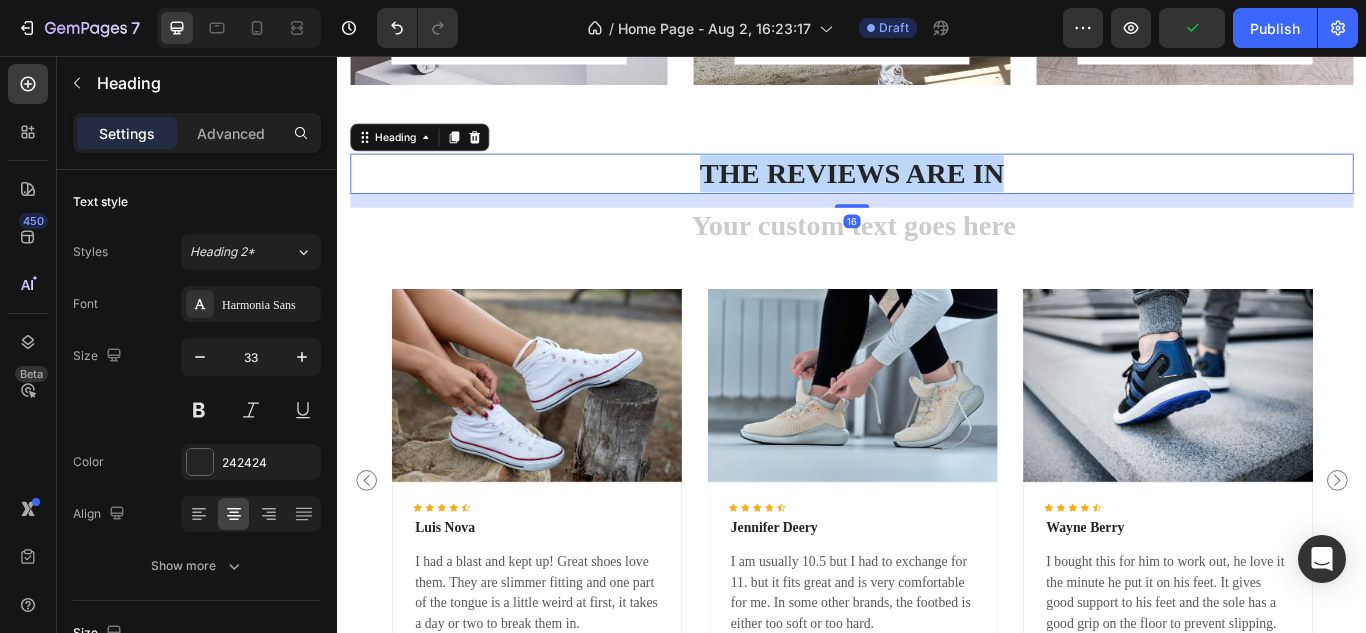 click on "THE REVIEWS ARE IN" at bounding box center [937, 193] 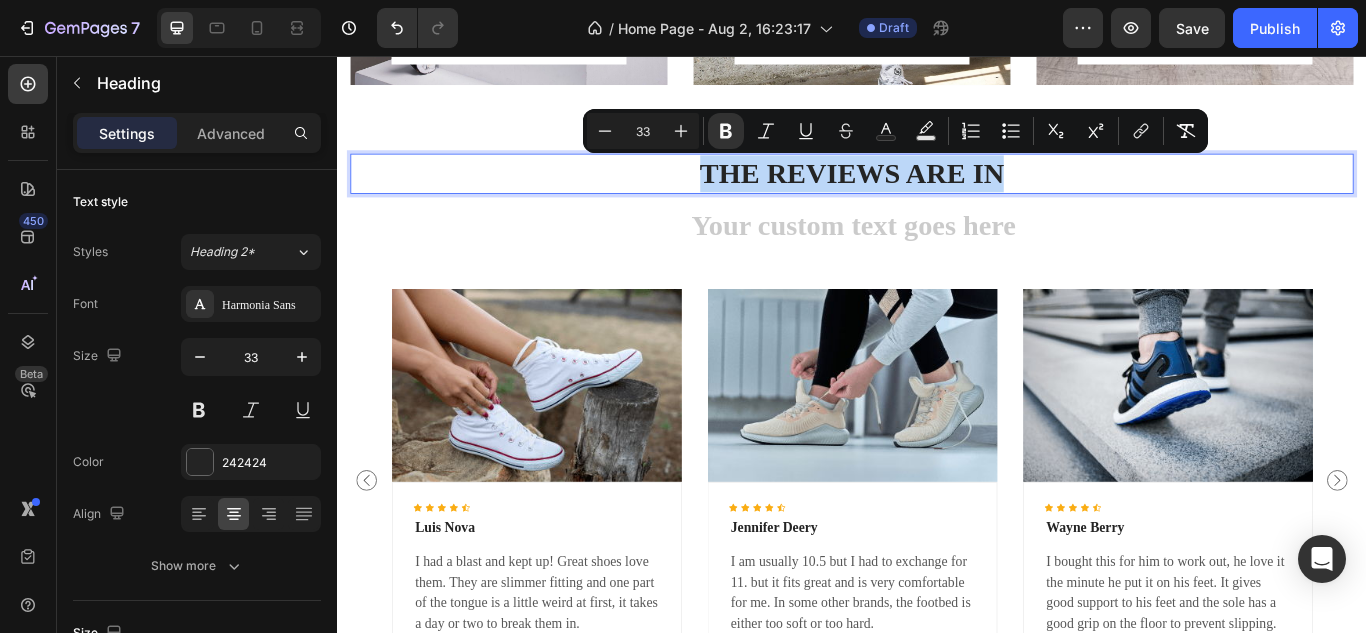 copy on "THE REVIEWS ARE IN" 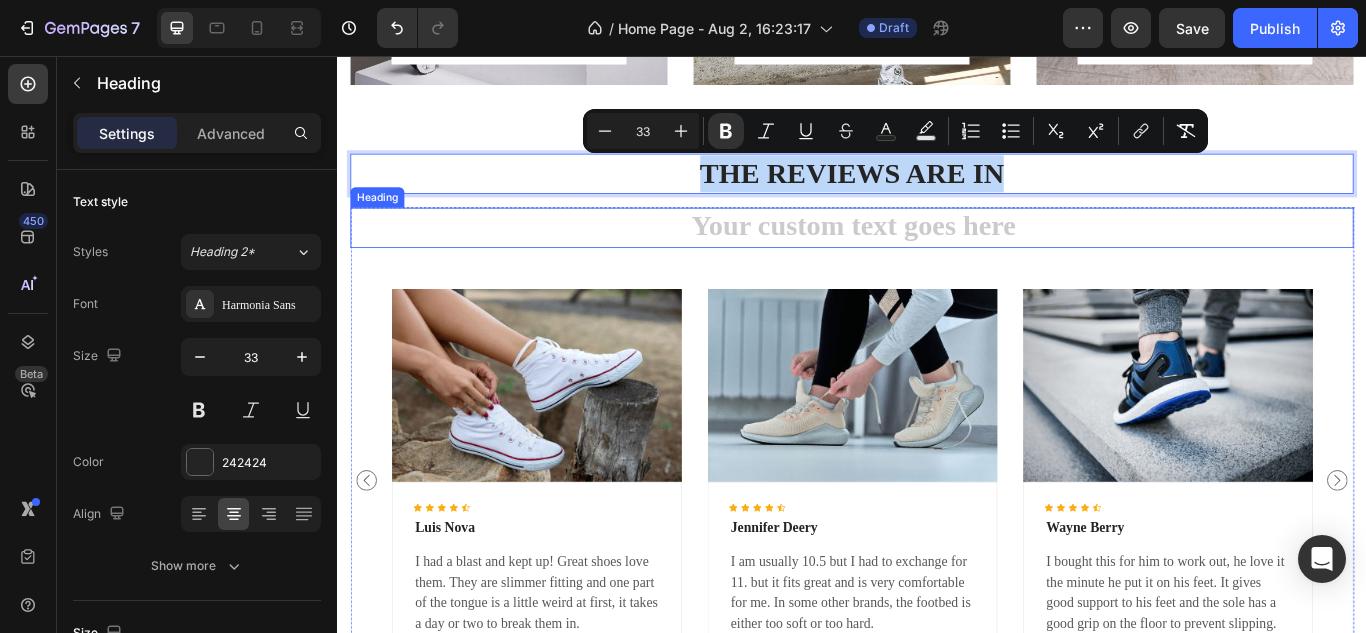click at bounding box center (937, 256) 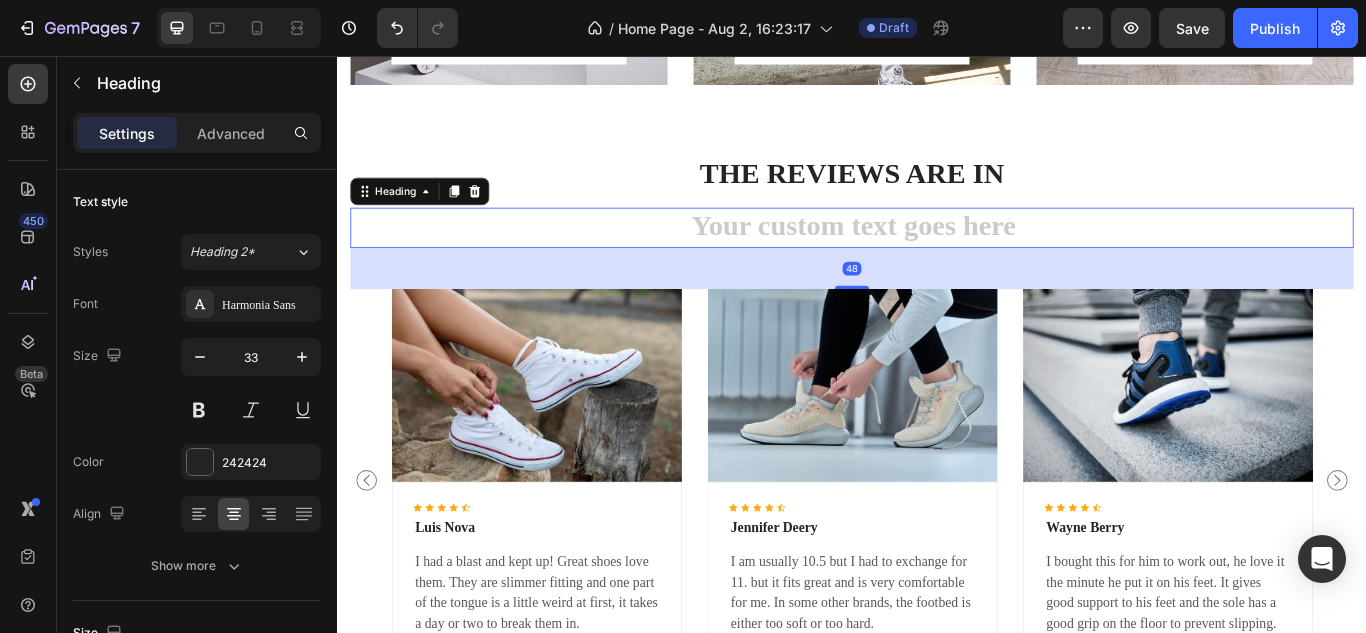 click at bounding box center [937, 256] 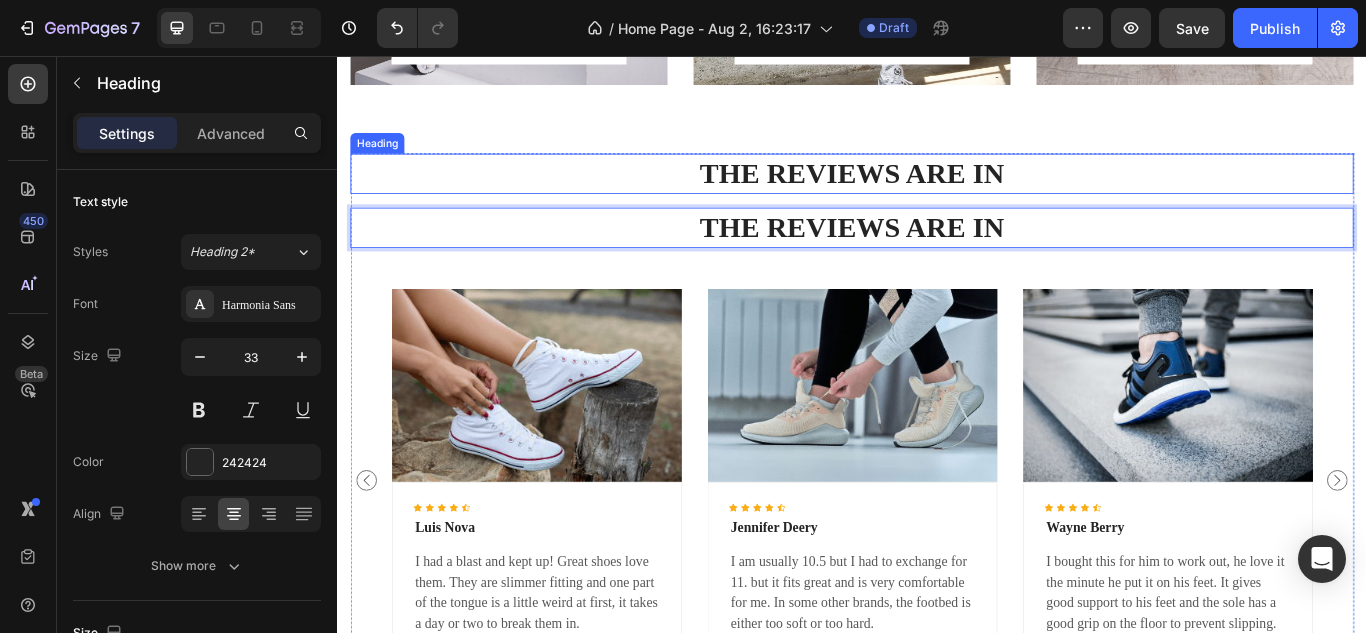 click on "THE REVIEWS ARE IN" at bounding box center [937, 193] 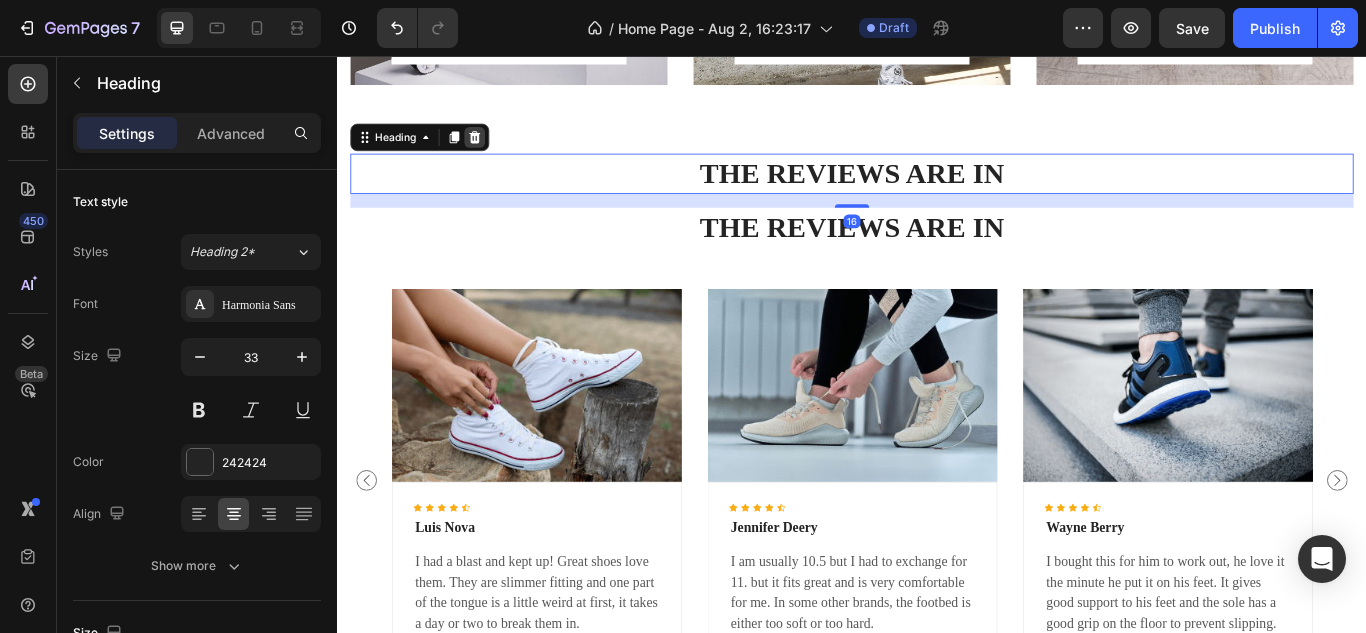 click 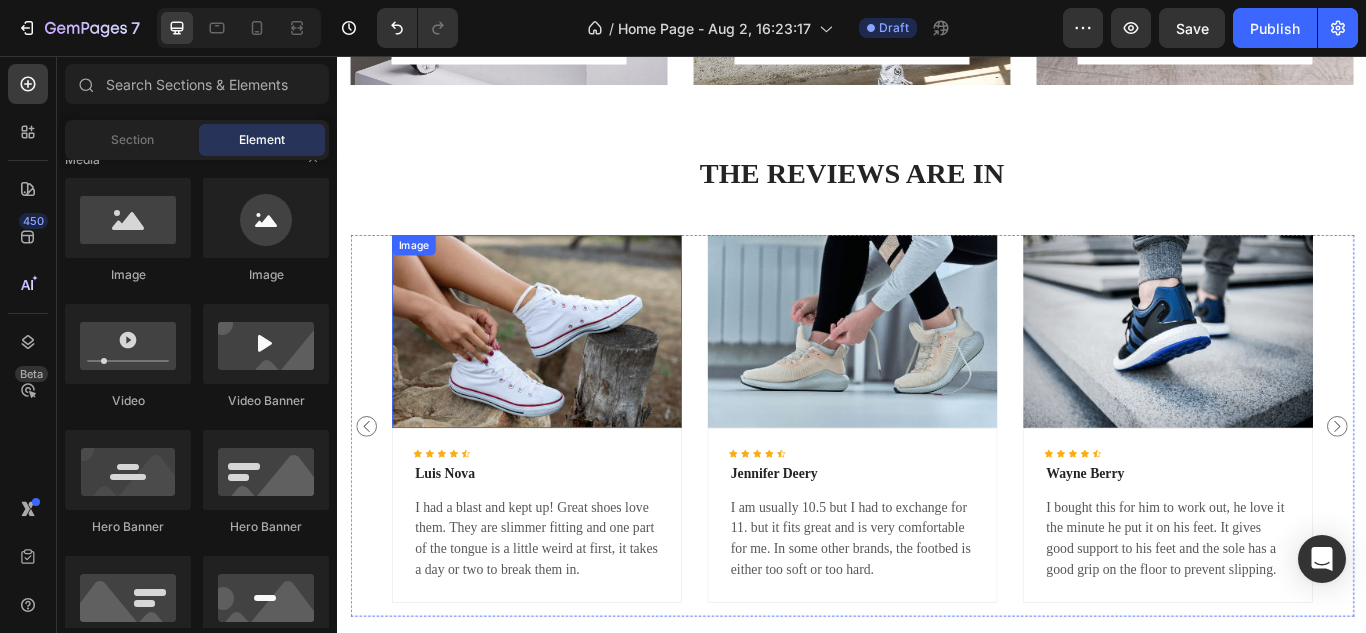 click at bounding box center [569, 377] 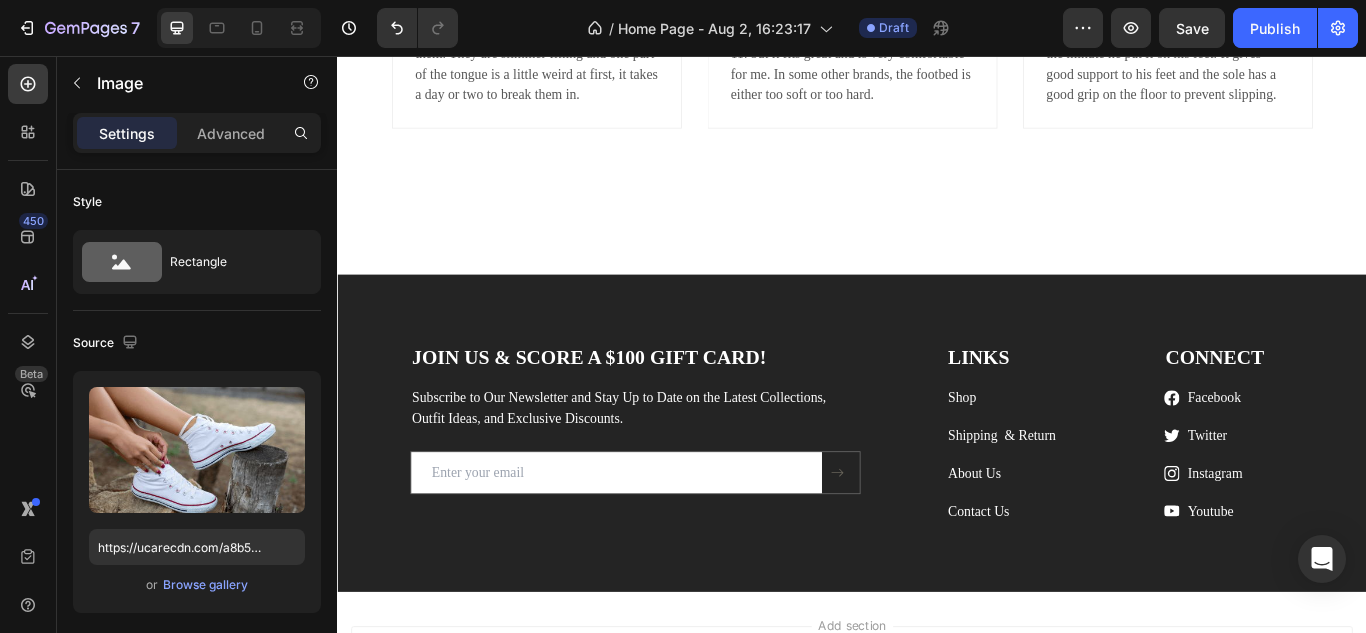 scroll, scrollTop: 3148, scrollLeft: 0, axis: vertical 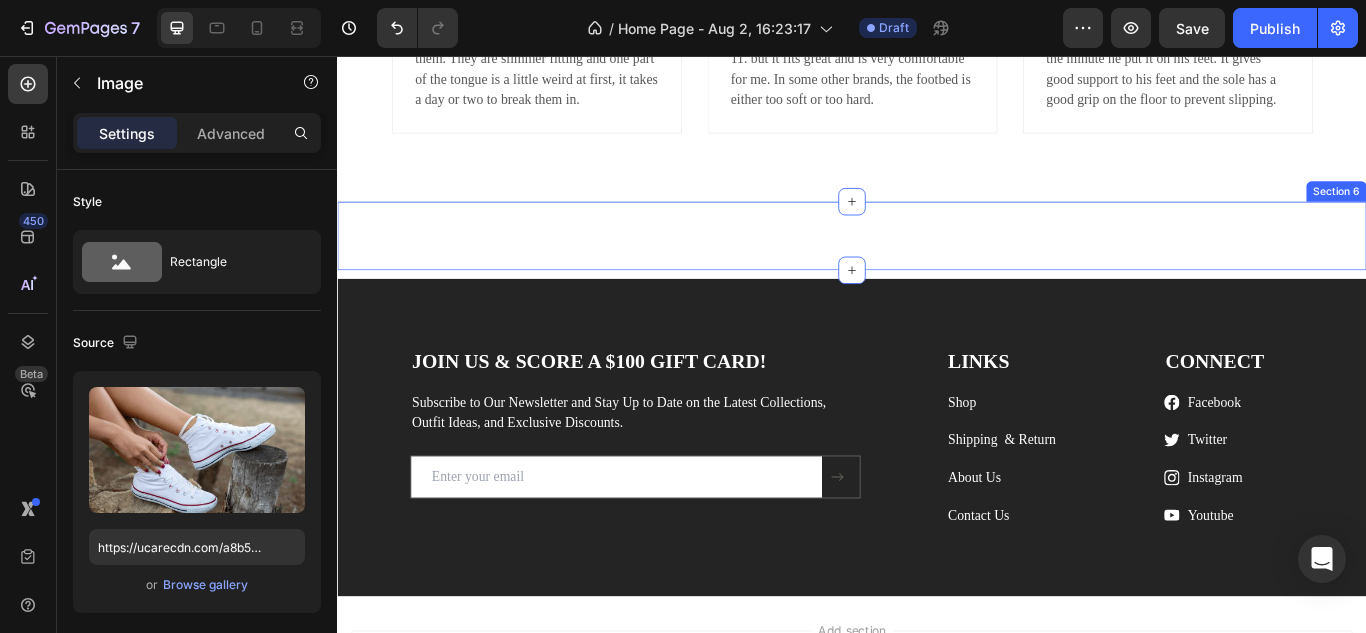 click on "Image Image Image Image Image Carousel Row Section 6" at bounding box center [937, 266] 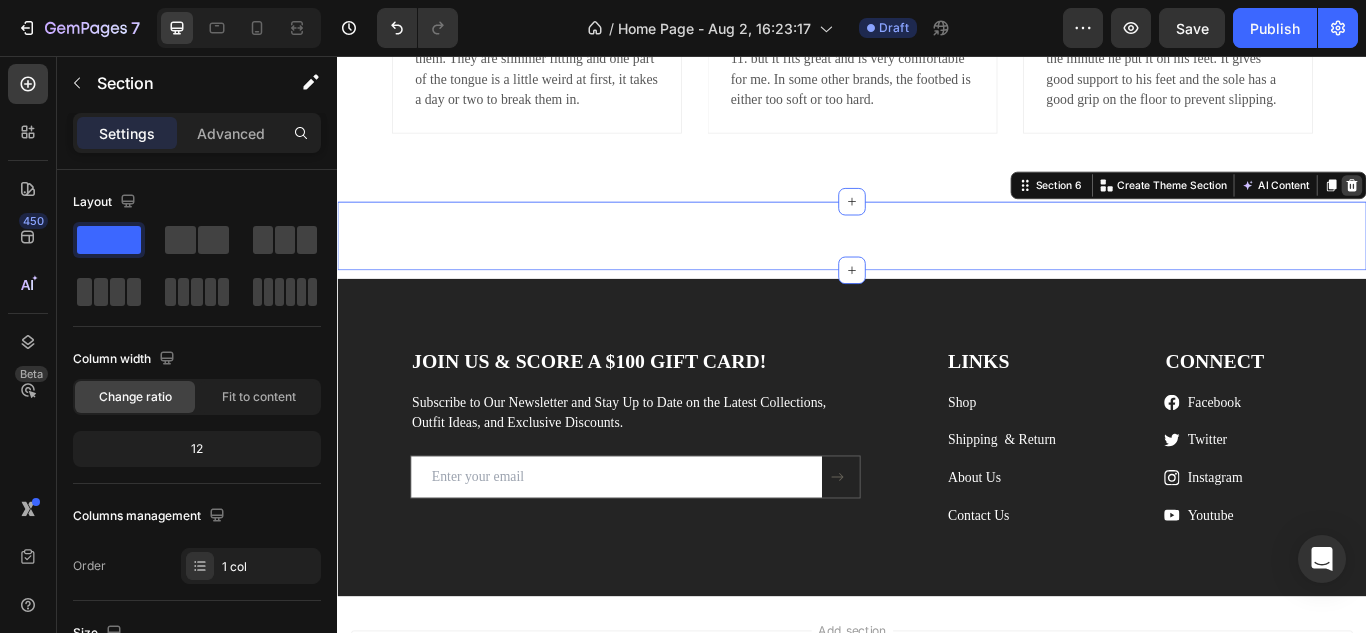 click 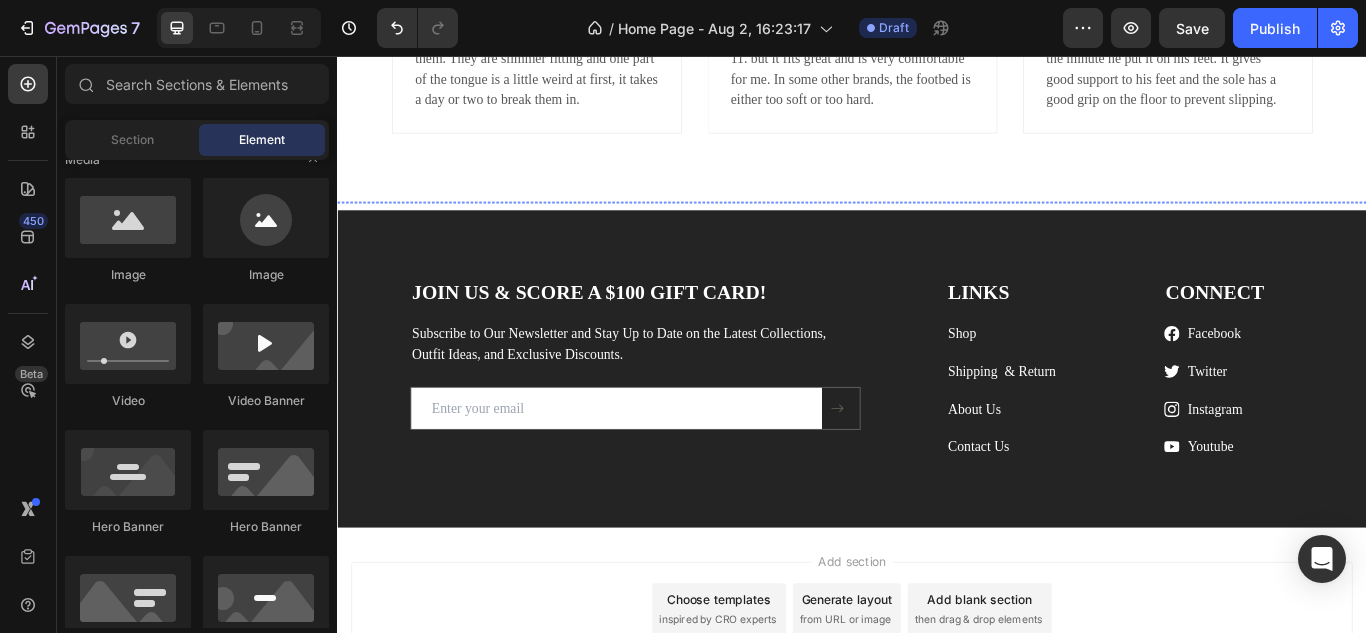 click at bounding box center [1179, 226] 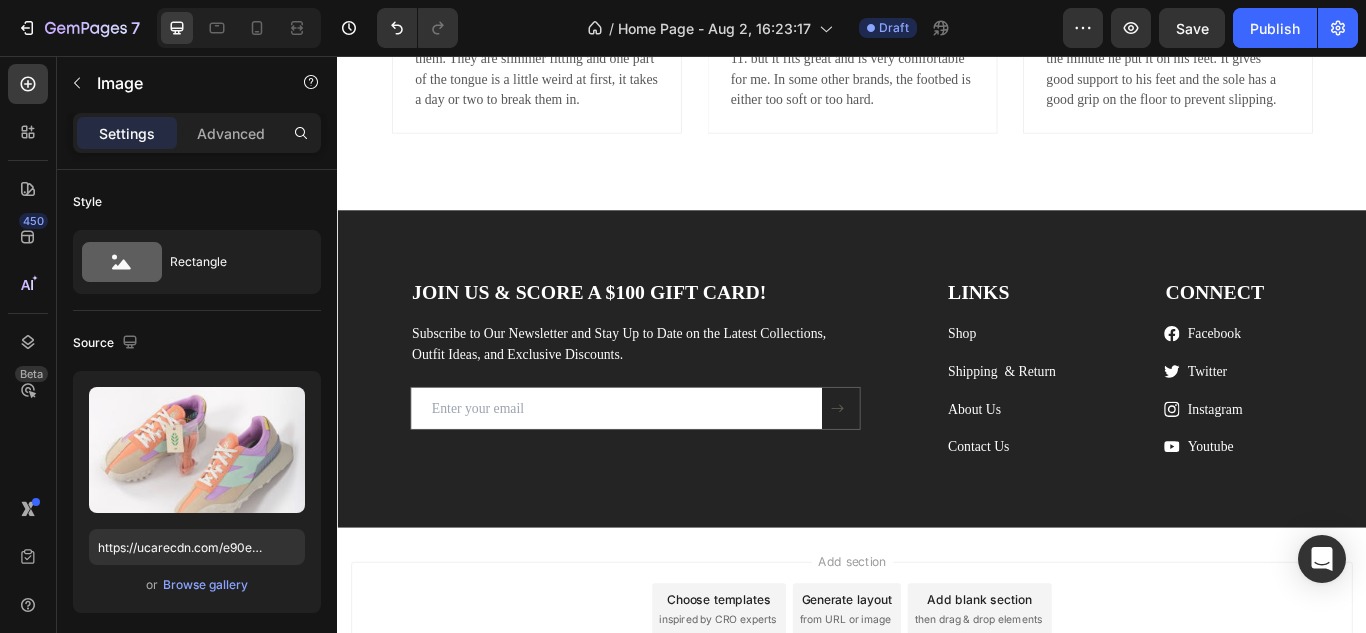 click 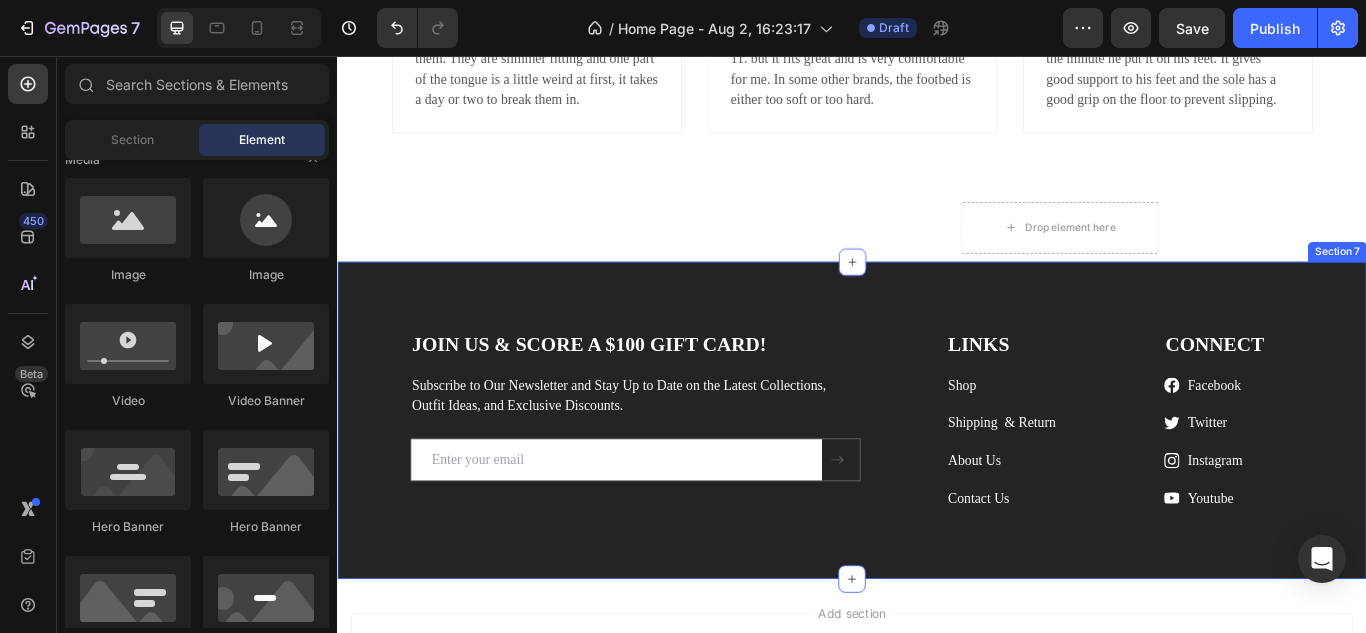 click on "JOIN US & SCORE A $100 GIFT CARD! Heading Subscribe to Our Newsletter and Stay Up to Date on the Latest Collections, Outfit Ideas, and Exclusive Discounts. Text block Email Field
Submit Button Row Newsletter Row LINKS Heading Shop Text block Shipping  & Return Text block About Us Text block Contact Us Text block CONNECT Heading
Icon Facebook Text block
Icon Twitter Text block
Icon Instagram Text block
Icon Youtube Text block Icon List Row Row Section 7" at bounding box center (937, 481) 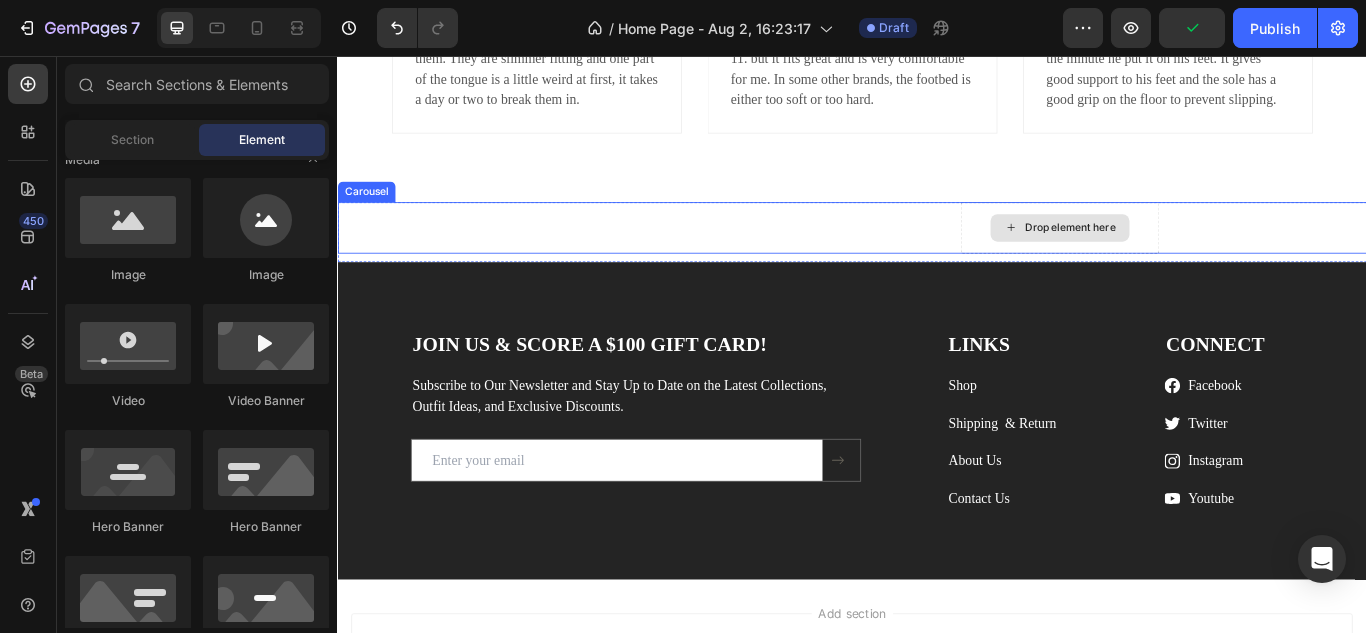 click on "Drop element here" at bounding box center (1179, 256) 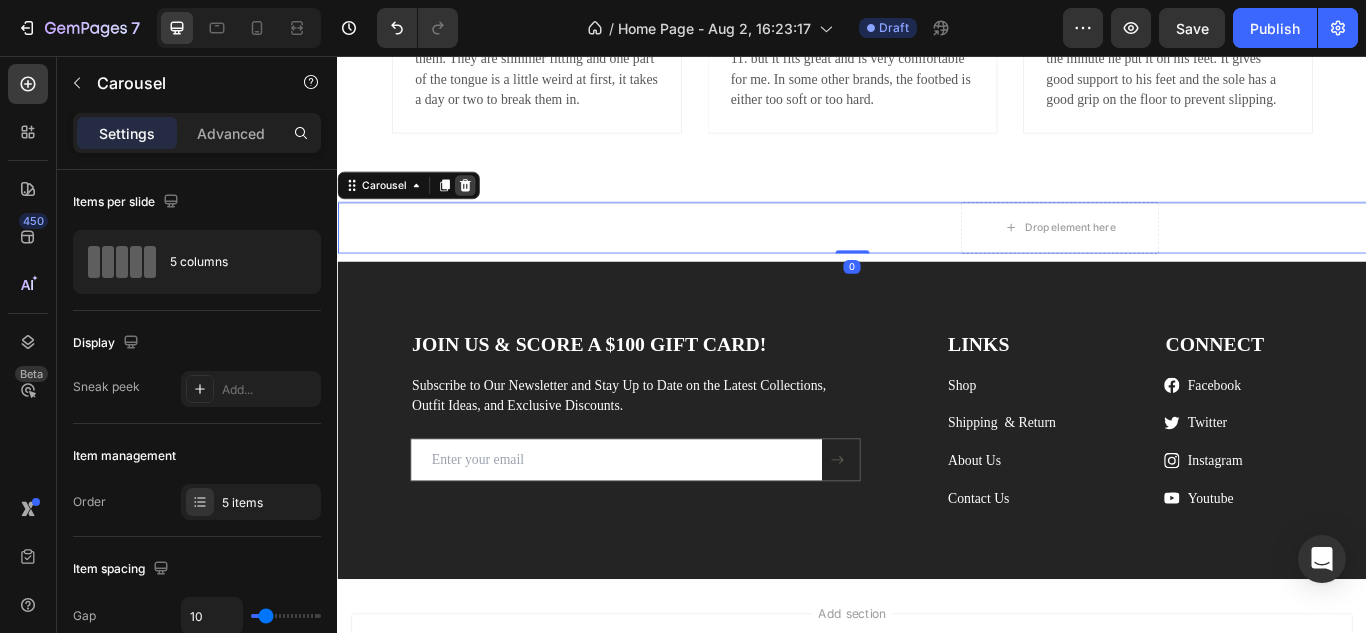 click 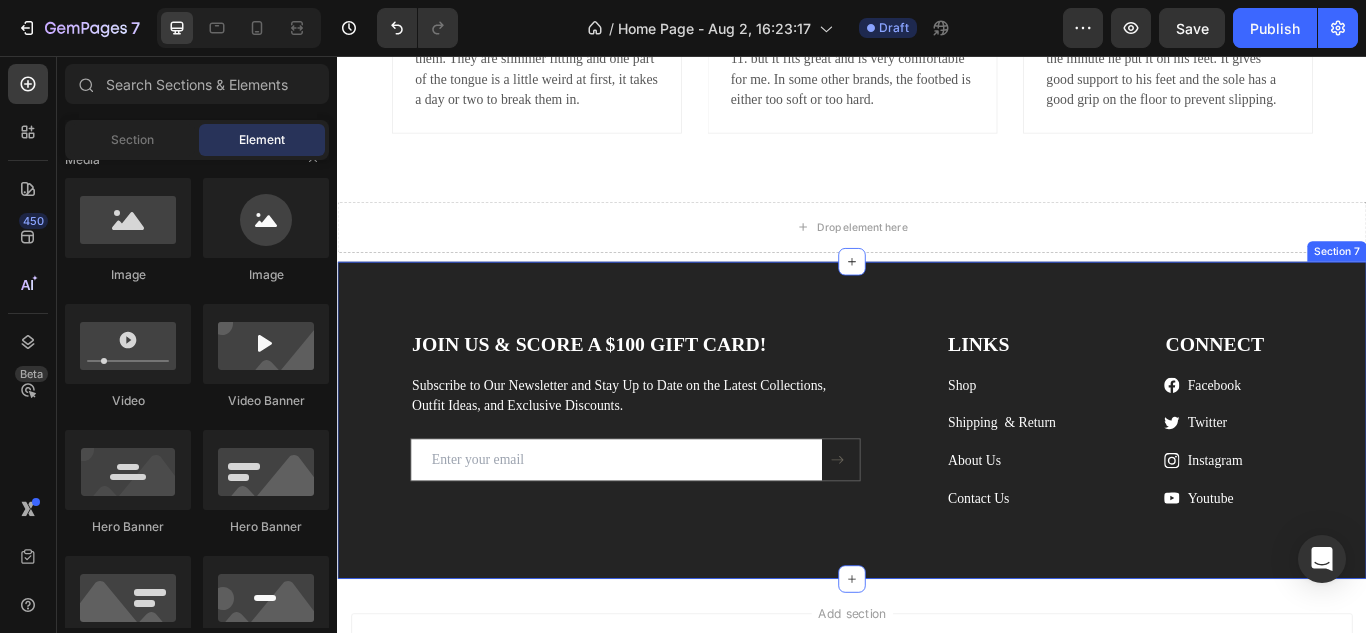click on "JOIN US & SCORE A $100 GIFT CARD! Heading Subscribe to Our Newsletter and Stay Up to Date on the Latest Collections, Outfit Ideas, and Exclusive Discounts. Text block Email Field
Submit Button Row Newsletter Row LINKS Heading Shop Text block Shipping  & Return Text block About Us Text block Contact Us Text block CONNECT Heading
Icon Facebook Text block
Icon Twitter Text block
Icon Instagram Text block
Icon Youtube Text block Icon List Row Row Section 7" at bounding box center (937, 481) 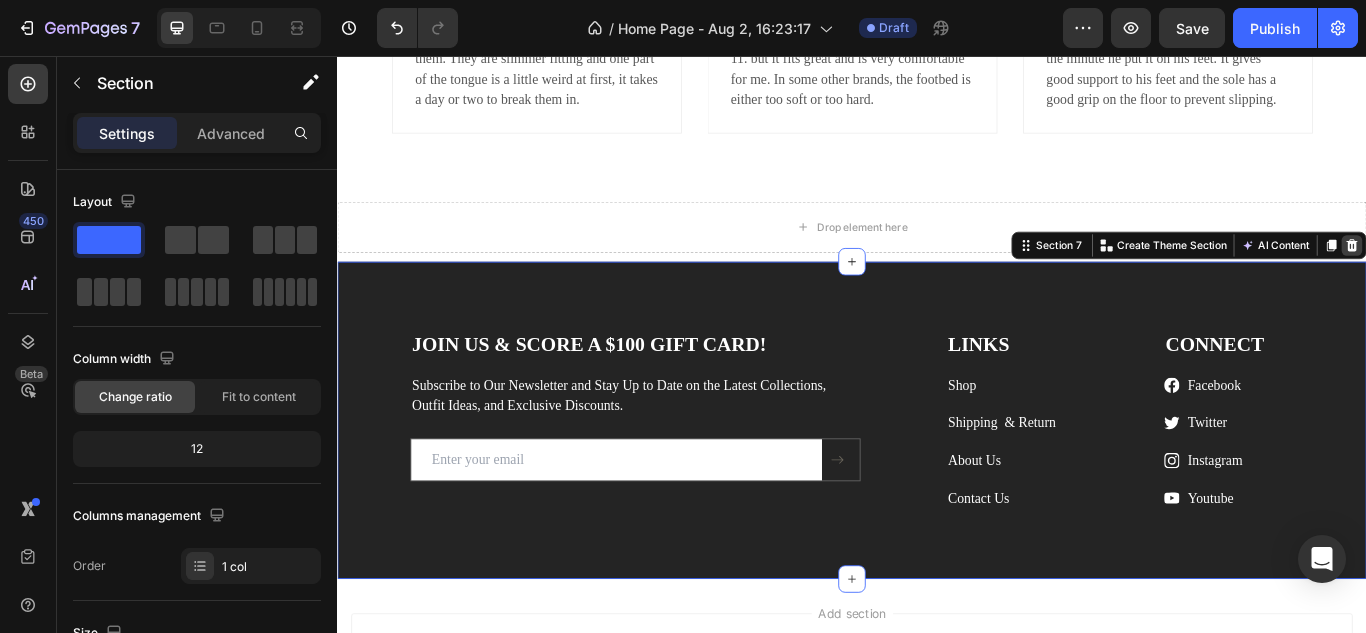 click at bounding box center [1520, 277] 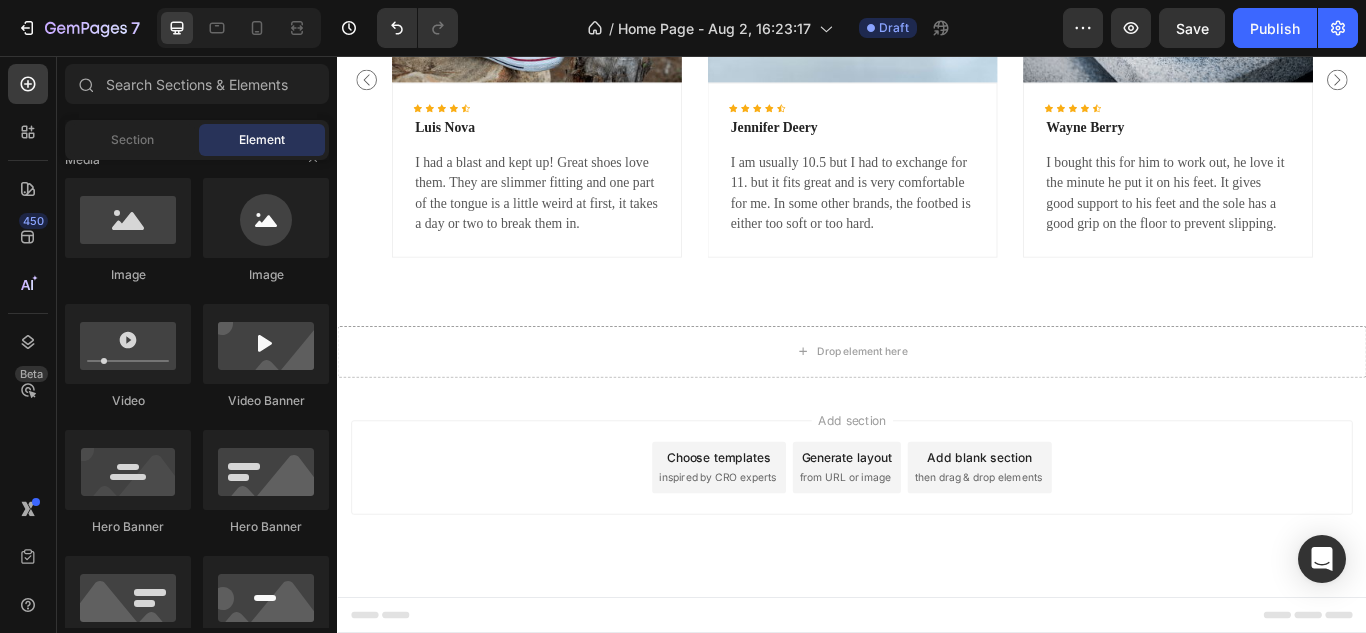 scroll, scrollTop: 3027, scrollLeft: 0, axis: vertical 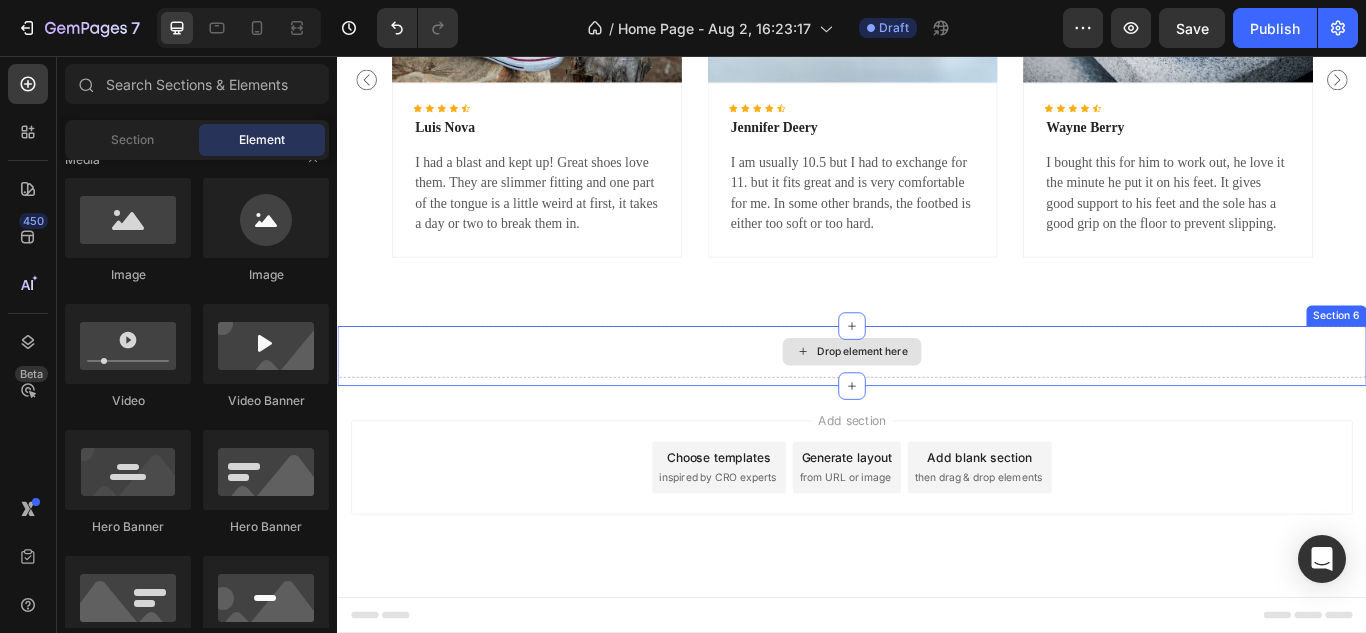 click on "Drop element here" at bounding box center [937, 401] 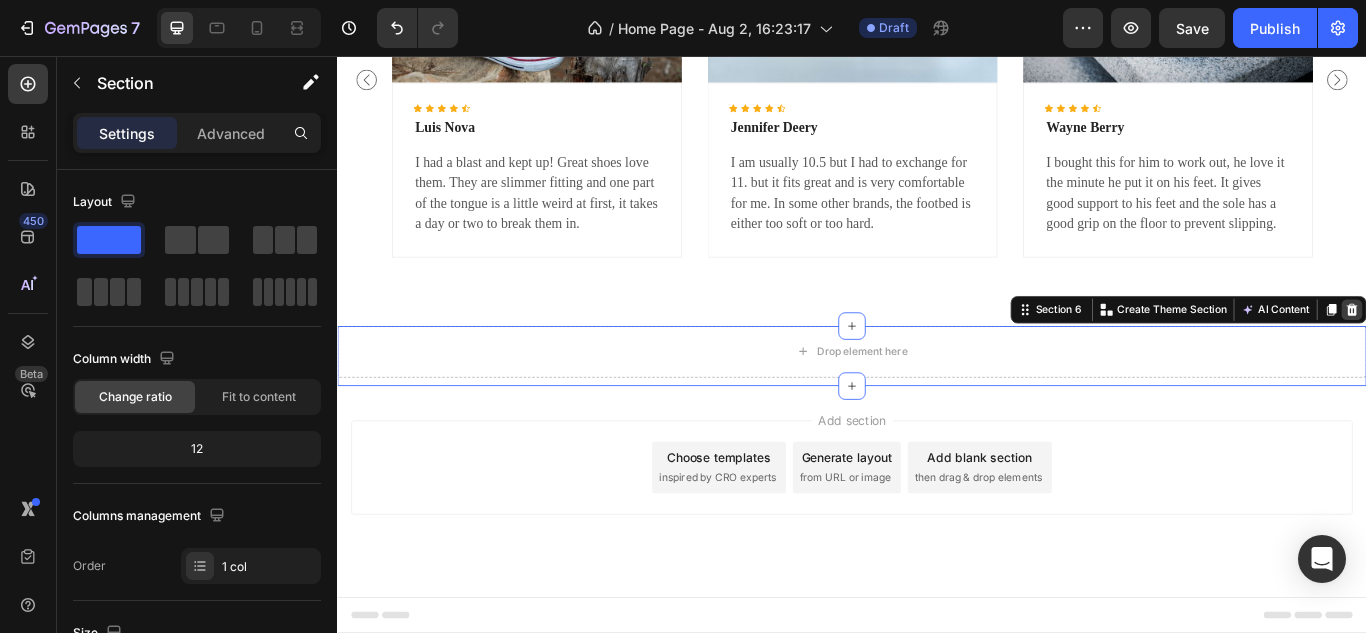 click 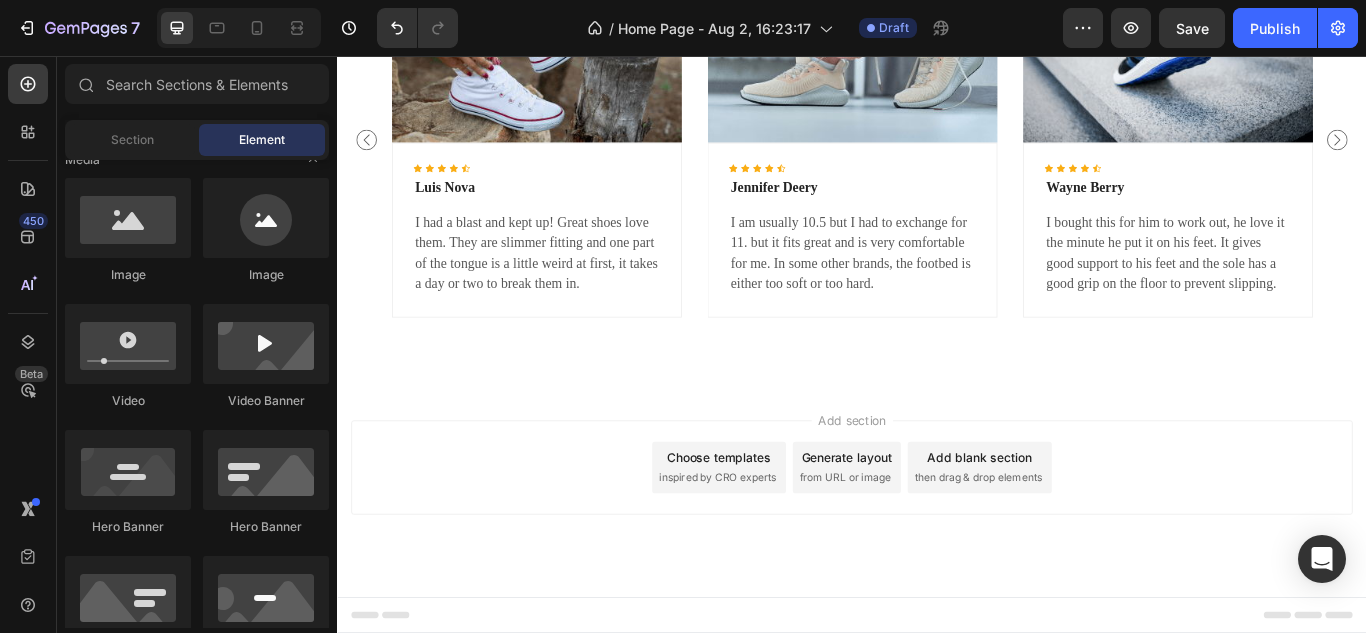 scroll, scrollTop: 2957, scrollLeft: 0, axis: vertical 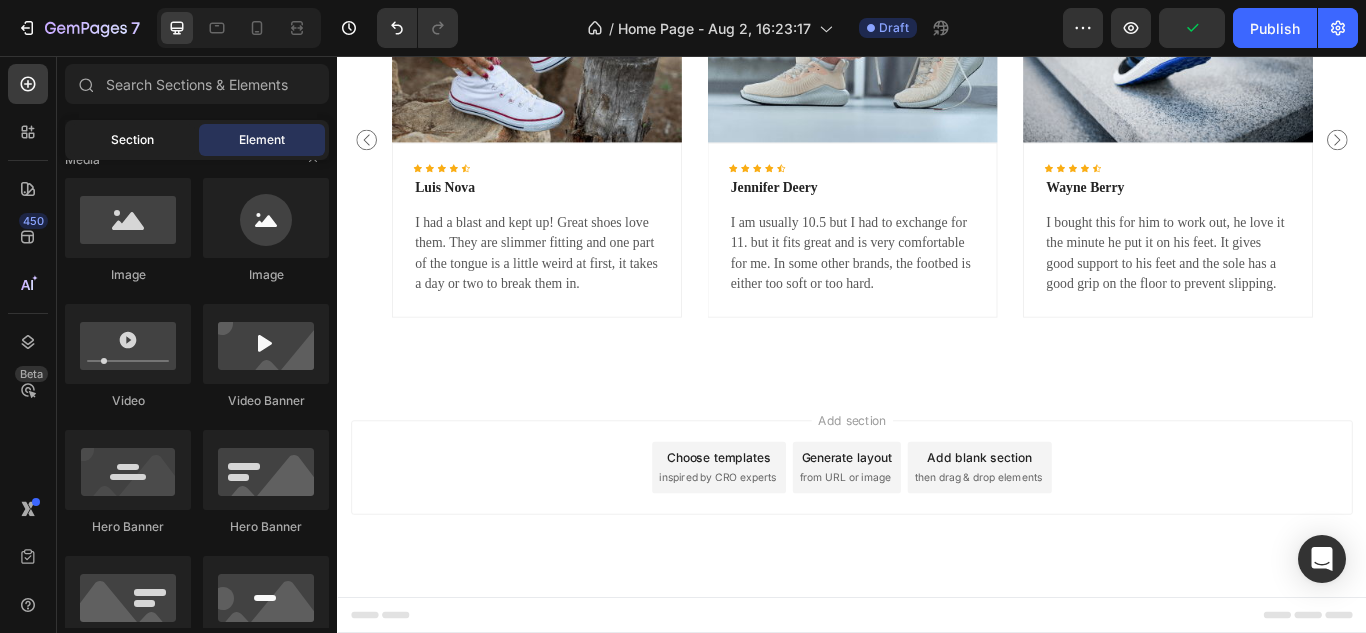 click on "Section" at bounding box center (132, 140) 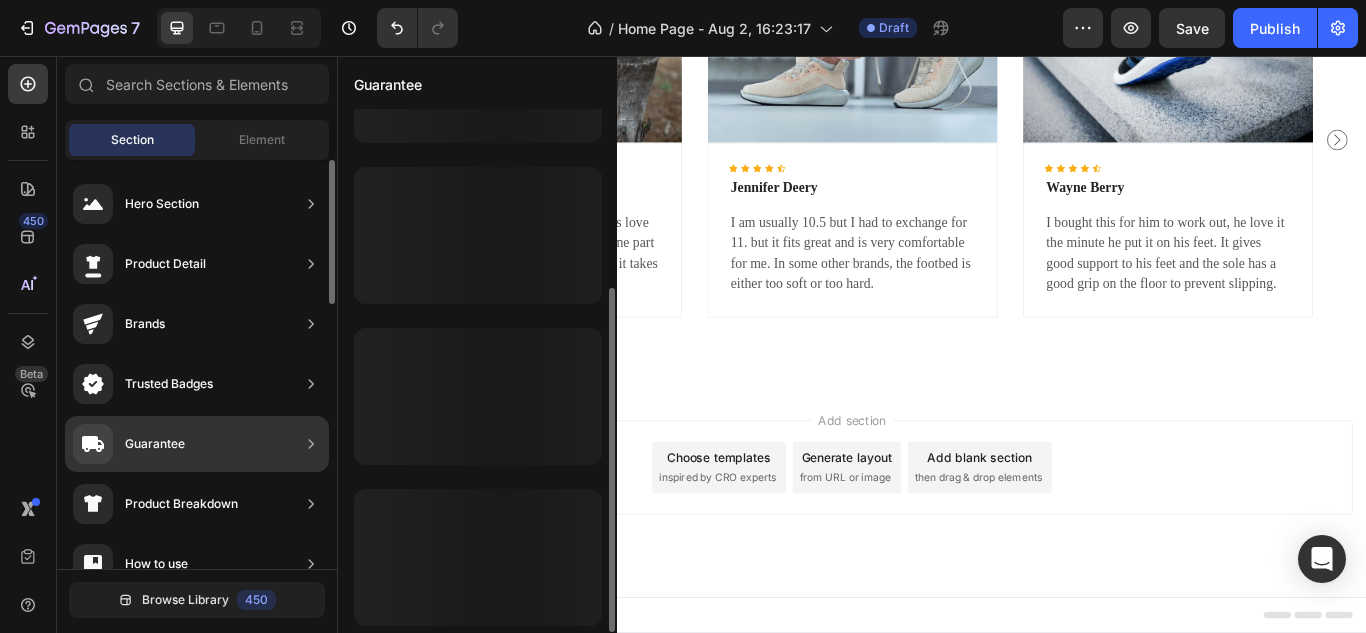 scroll, scrollTop: 270, scrollLeft: 0, axis: vertical 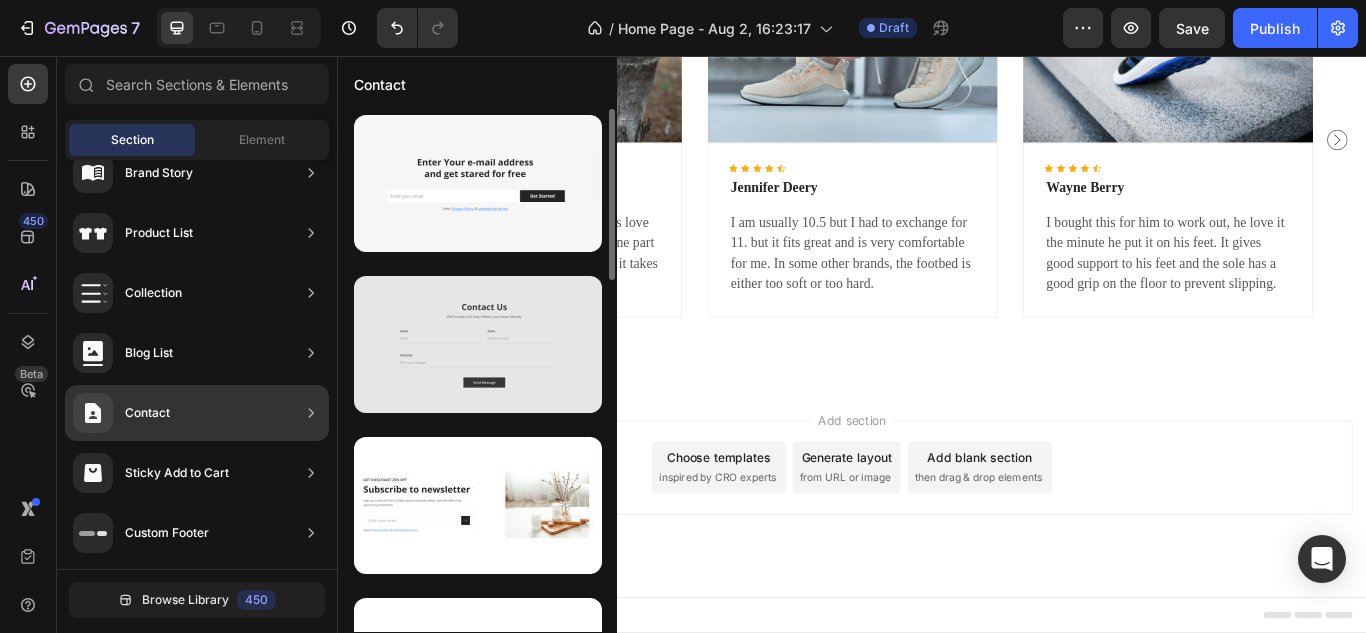 click at bounding box center [478, 344] 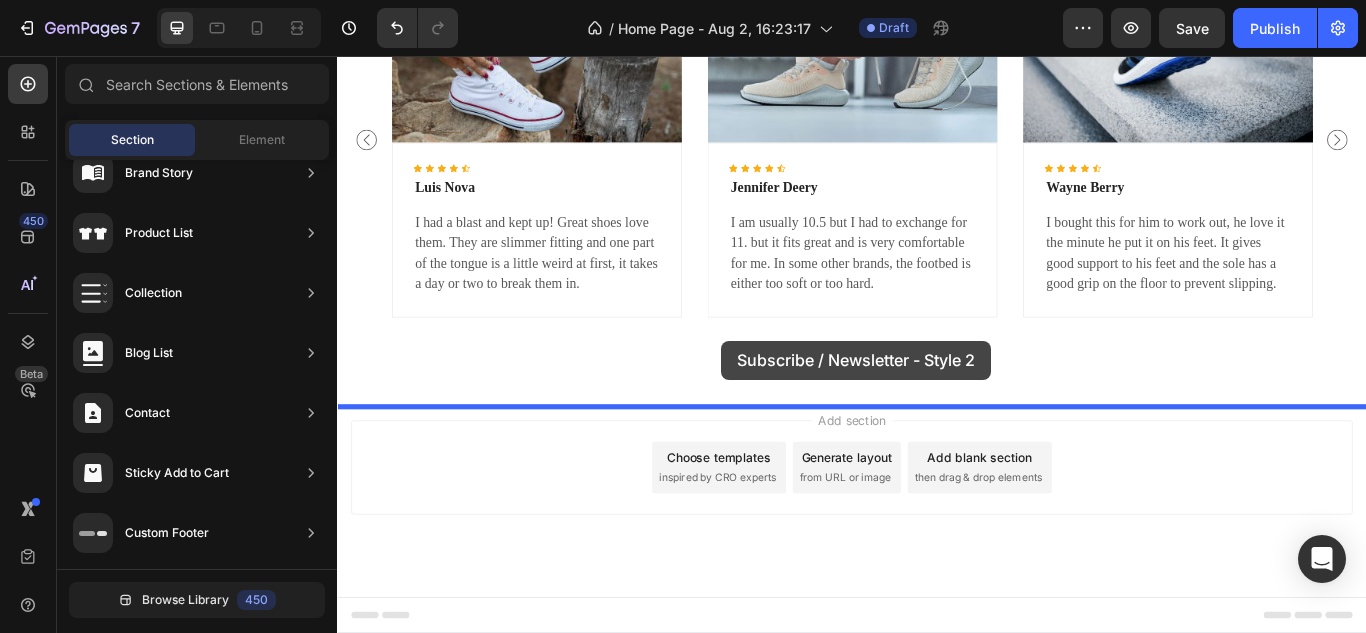 drag, startPoint x: 788, startPoint y: 525, endPoint x: 762, endPoint y: 390, distance: 137.48091 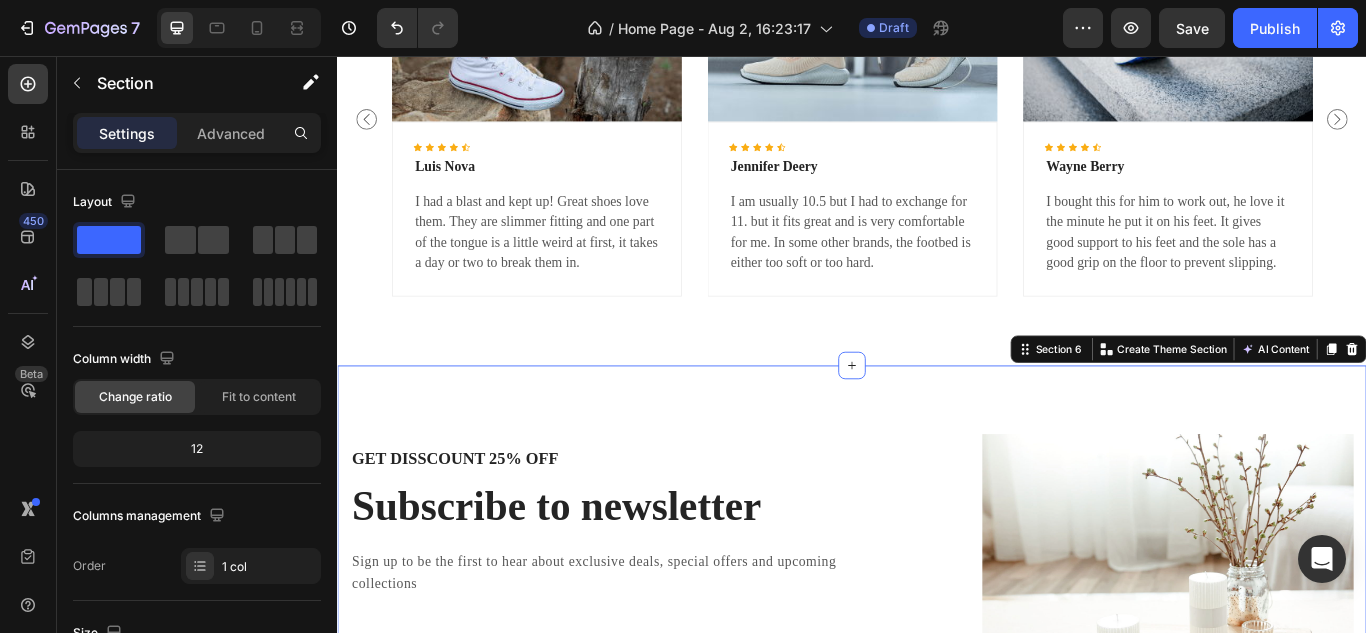 scroll, scrollTop: 3148, scrollLeft: 0, axis: vertical 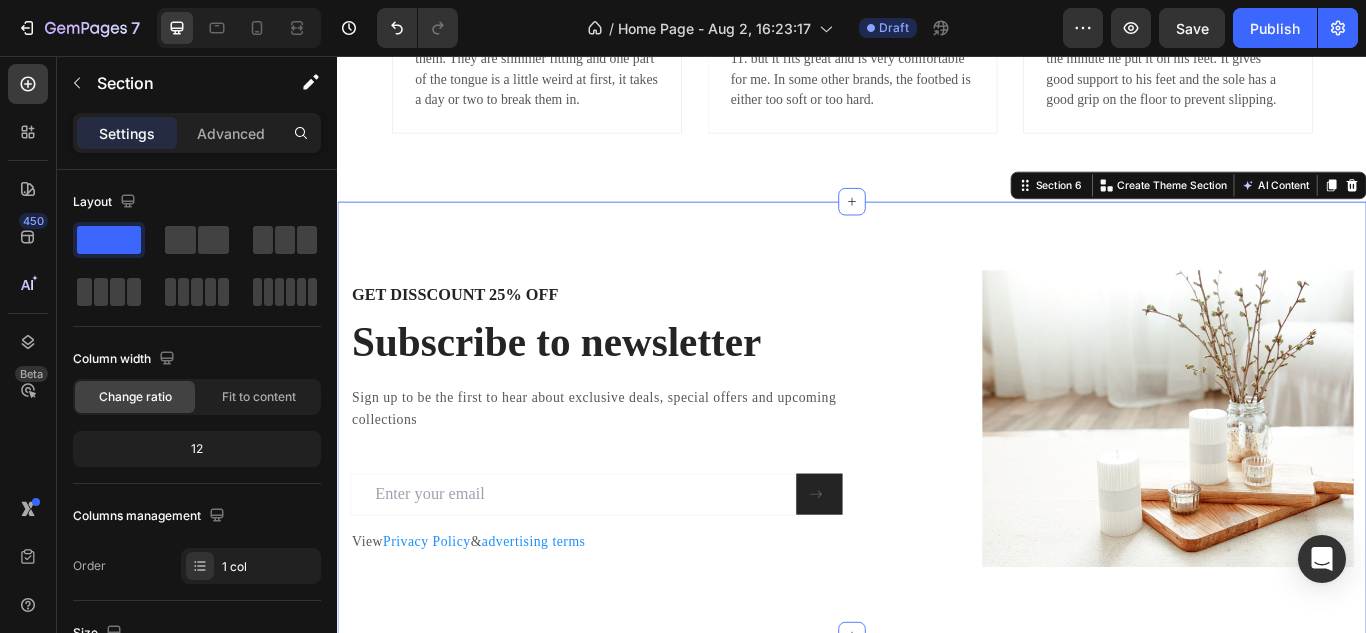 click on "GET DISSCOUNT 25% OFF Heading Subscribe to newsletter Heading Sign up to be the first to hear about exclusive deals, special offers and upcoming collections Text block Email Field
Submit Button Row Newsletter View  Privacy Policy  &  advertising terms Text block Image Row Section 6   Create Theme Section AI Content Write with GemAI What would you like to describe here? Tone and Voice Persuasive Product Bootyboots Short Show more Generate" at bounding box center [937, 479] 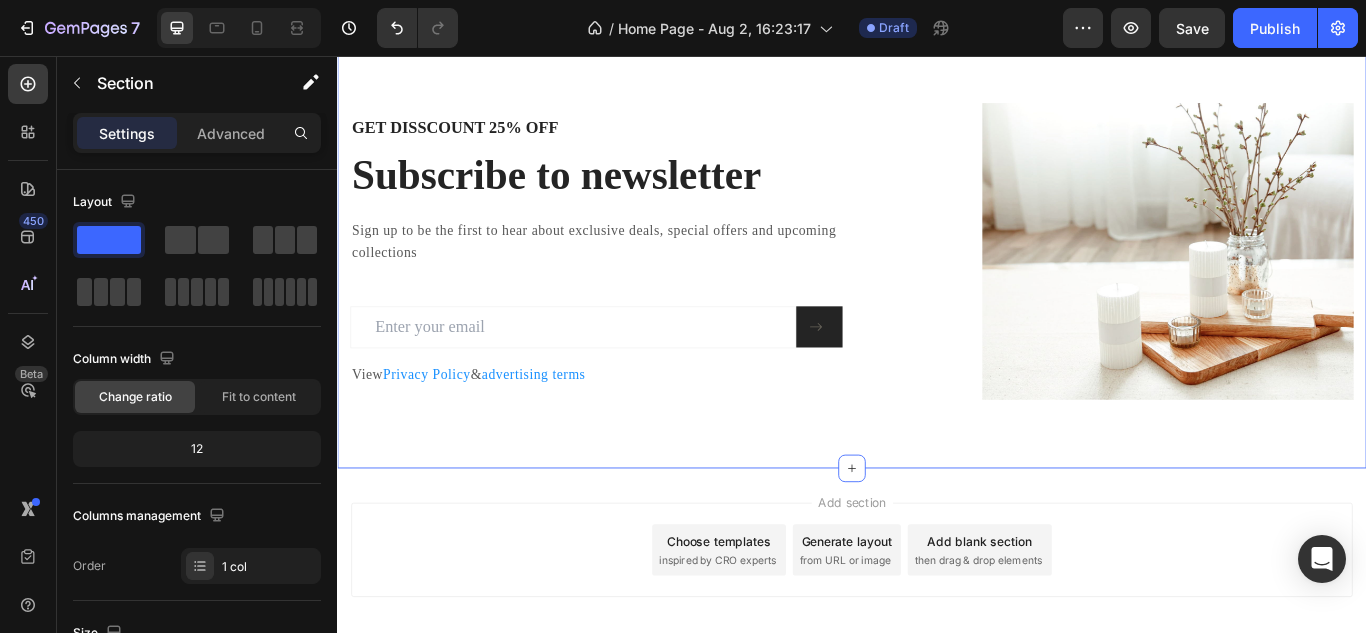scroll, scrollTop: 3463, scrollLeft: 0, axis: vertical 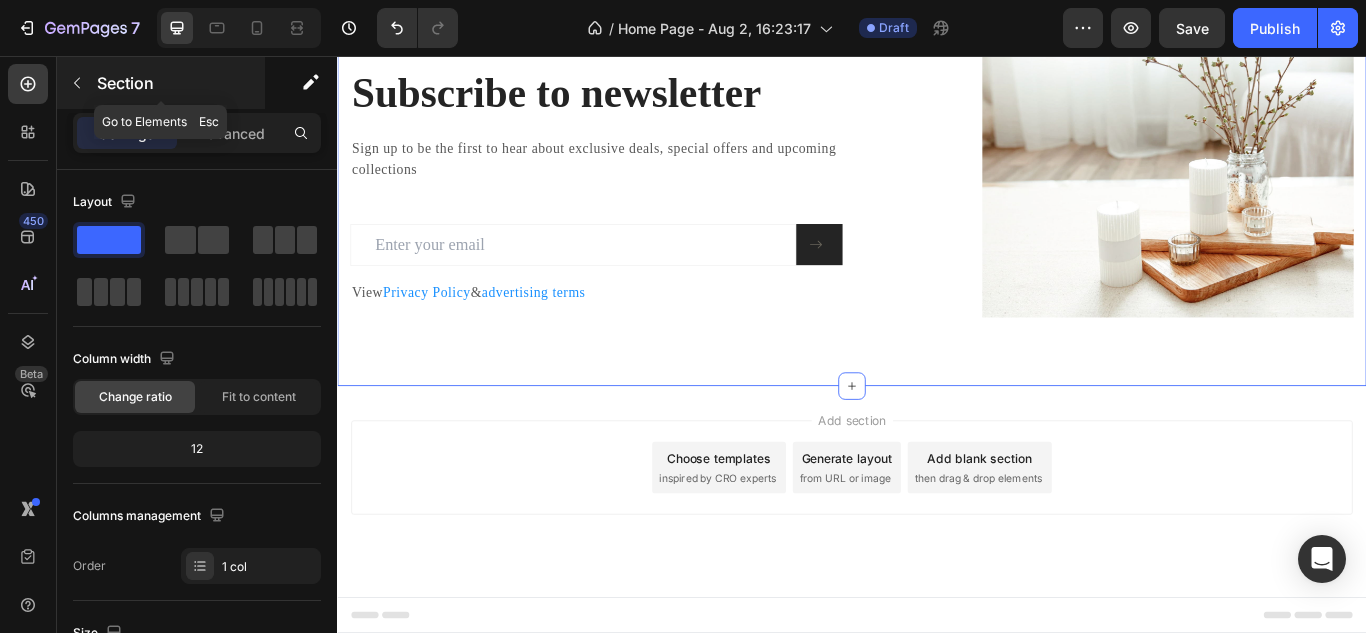 click 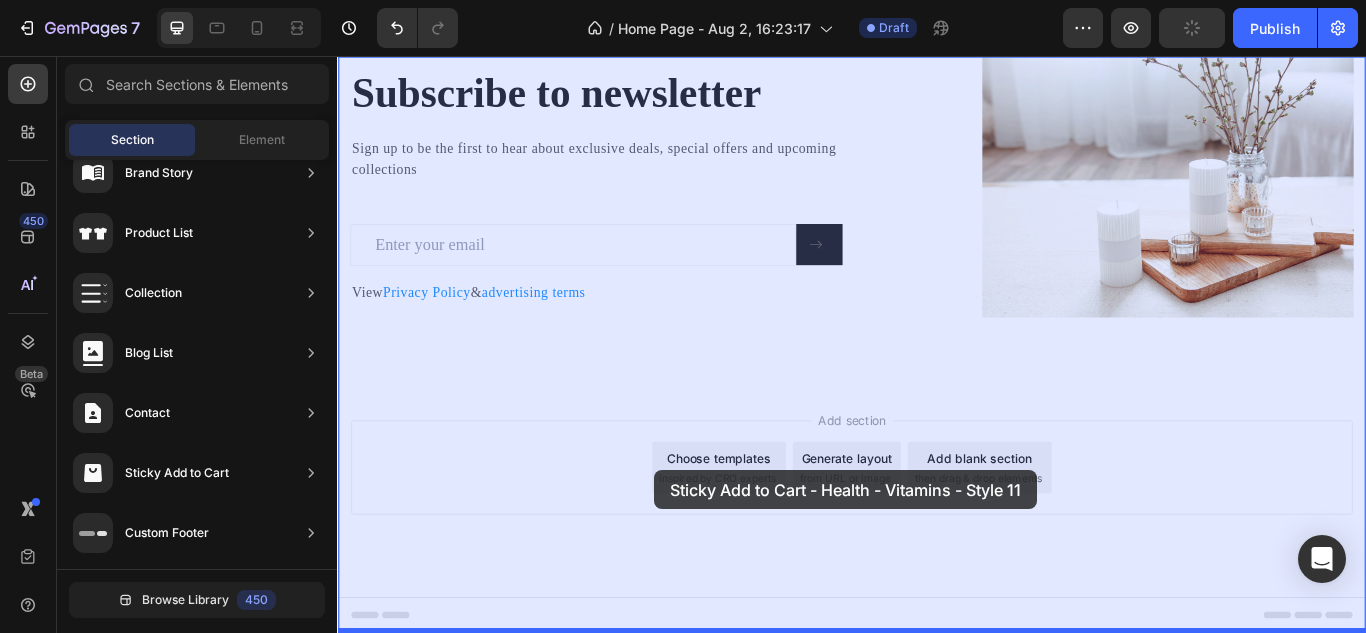 drag, startPoint x: 673, startPoint y: 541, endPoint x: 707, endPoint y: 539, distance: 34.058773 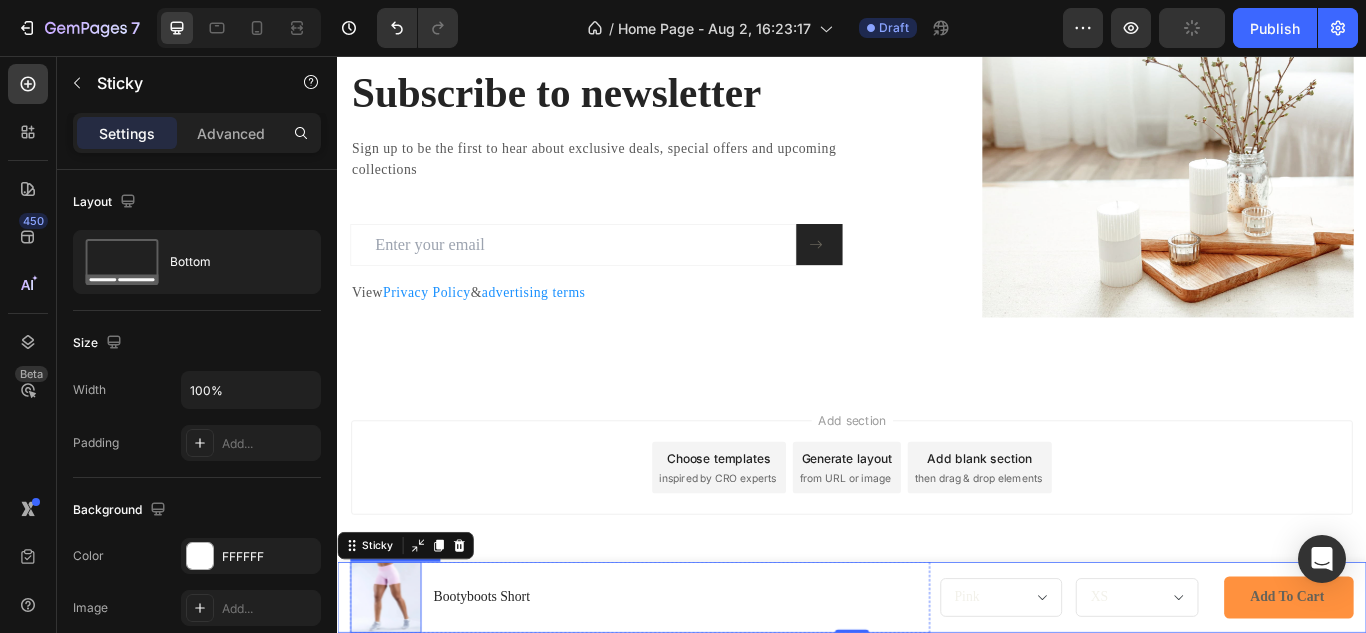 click at bounding box center [393, 687] 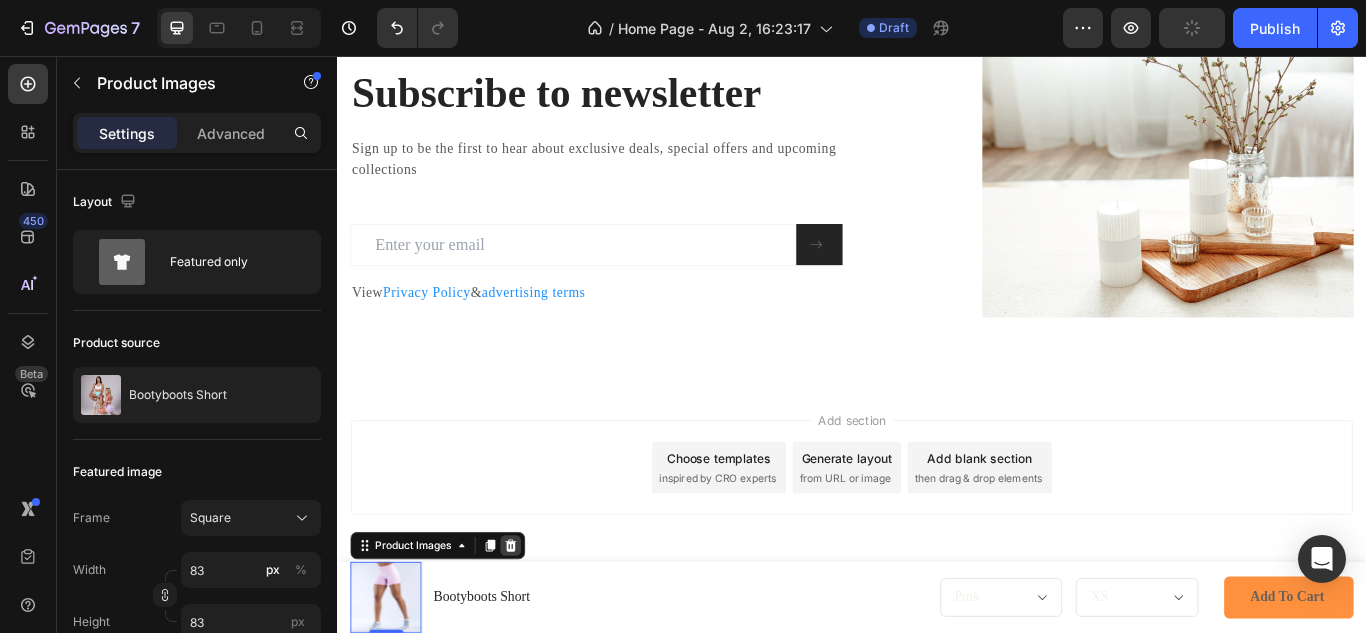click 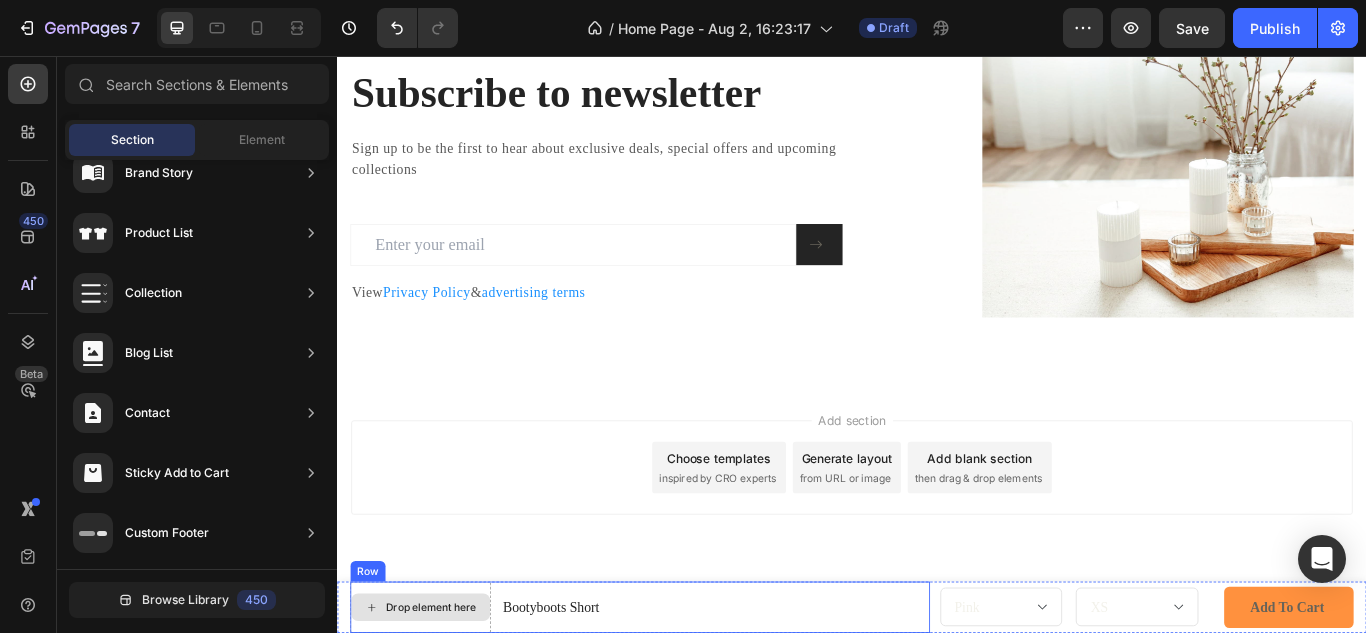 click on "Drop element here" at bounding box center (434, 699) 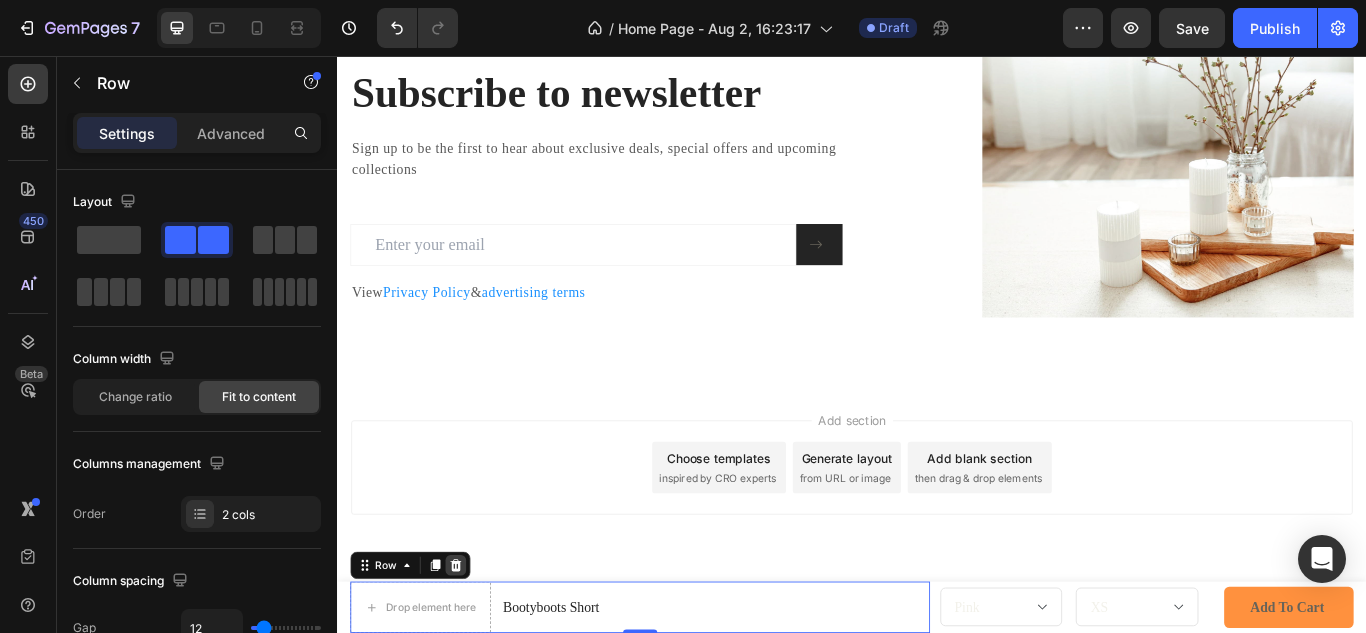 click 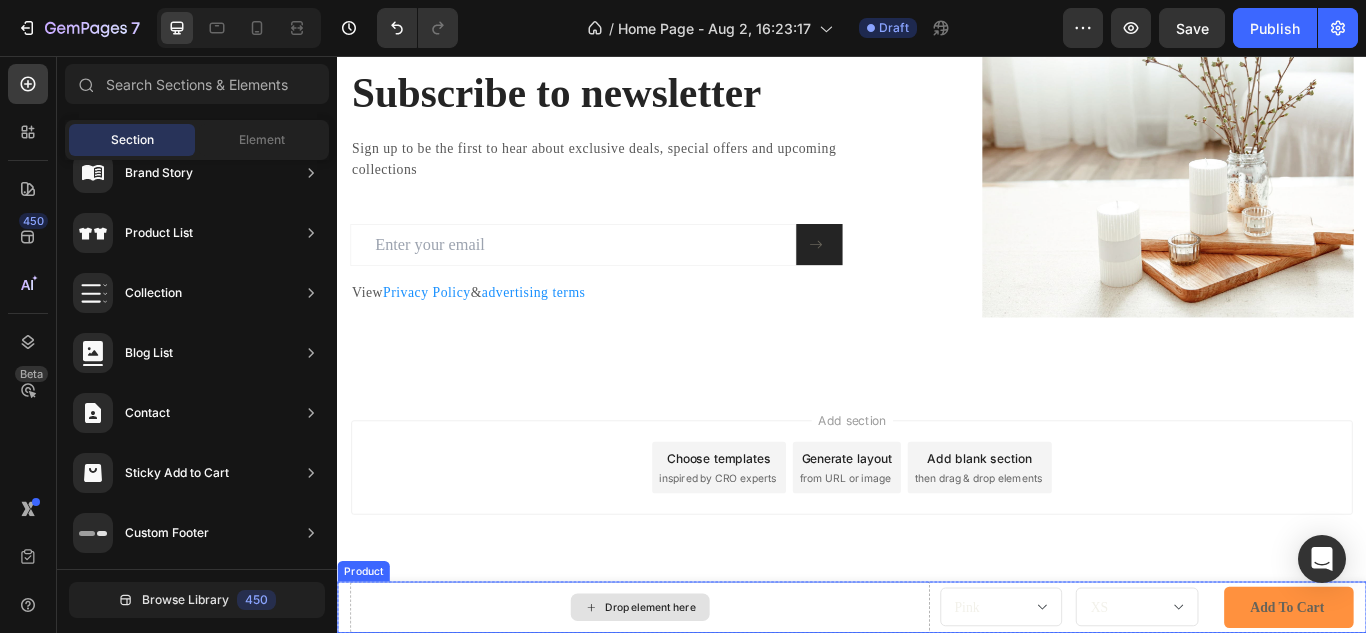 click on "Drop element here" at bounding box center (690, 699) 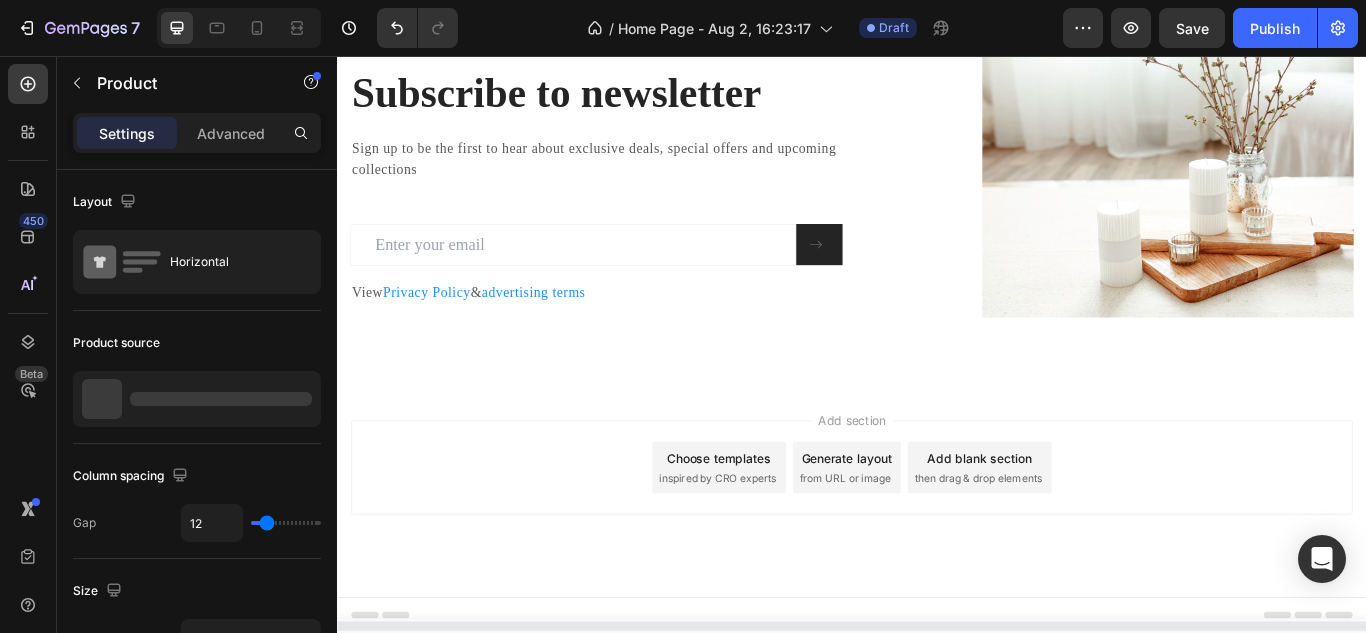 click on "Add section Choose templates inspired by CRO experts Generate layout from URL or image Add blank section then drag & drop elements" at bounding box center (937, 564) 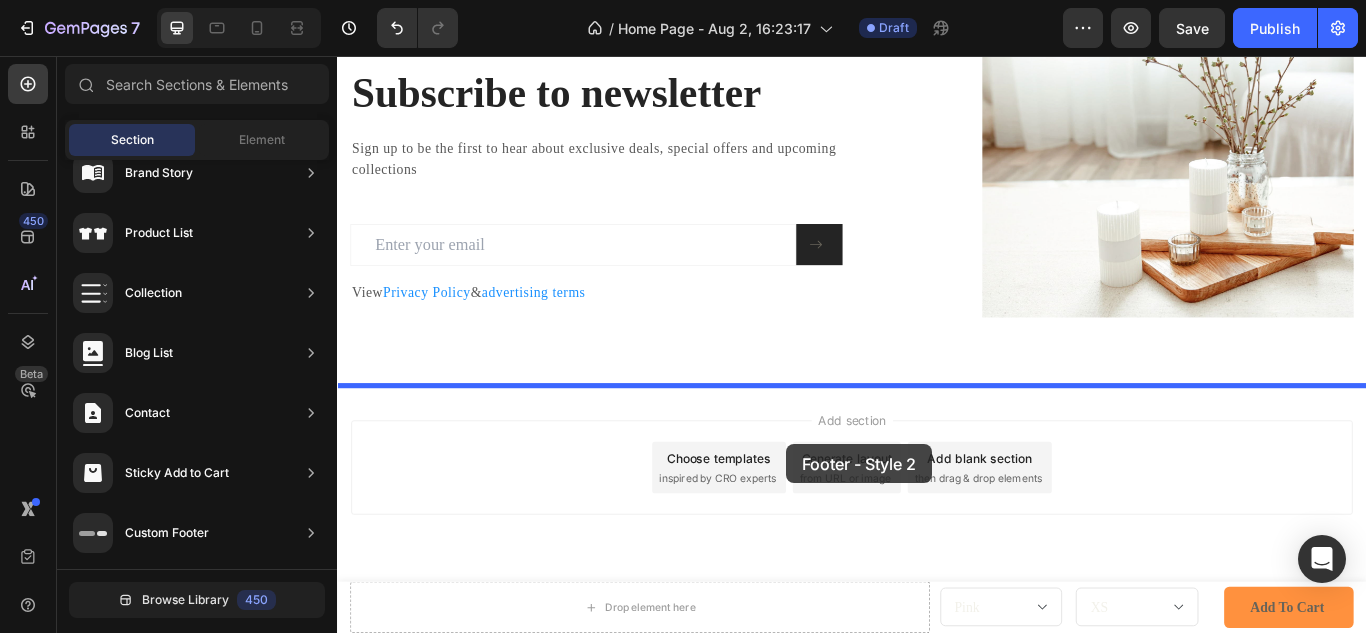 drag, startPoint x: 838, startPoint y: 426, endPoint x: 870, endPoint y: 522, distance: 101.19289 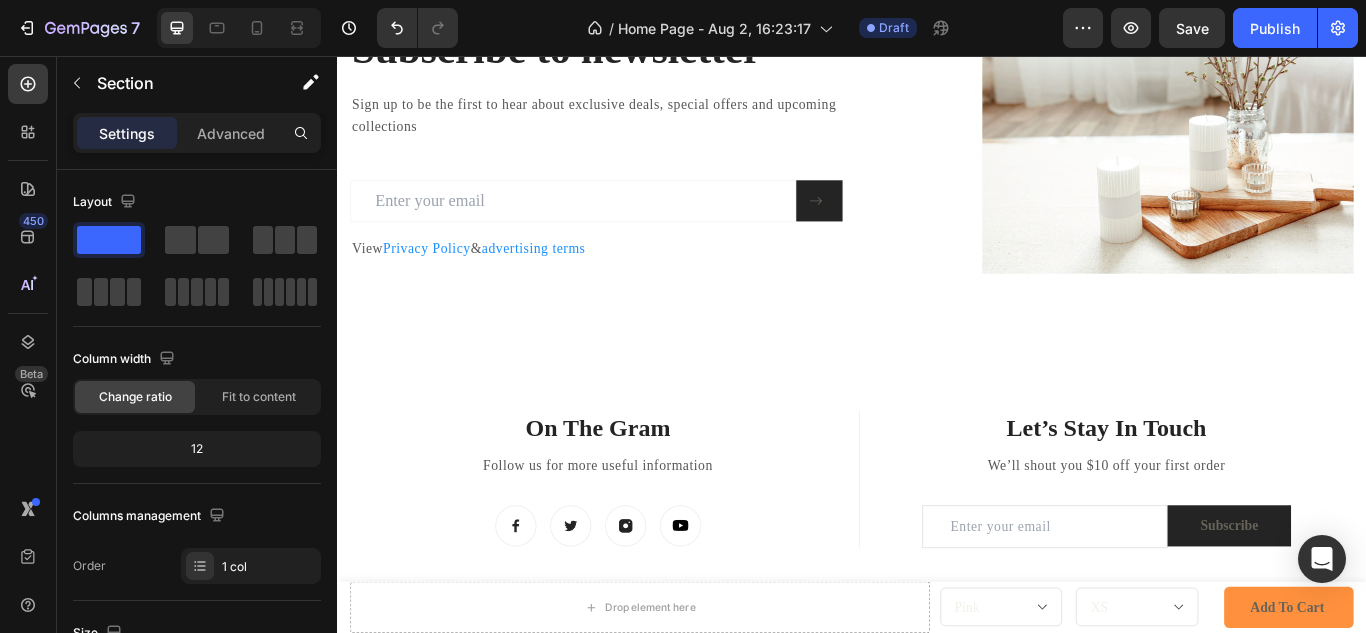 scroll, scrollTop: 3245, scrollLeft: 0, axis: vertical 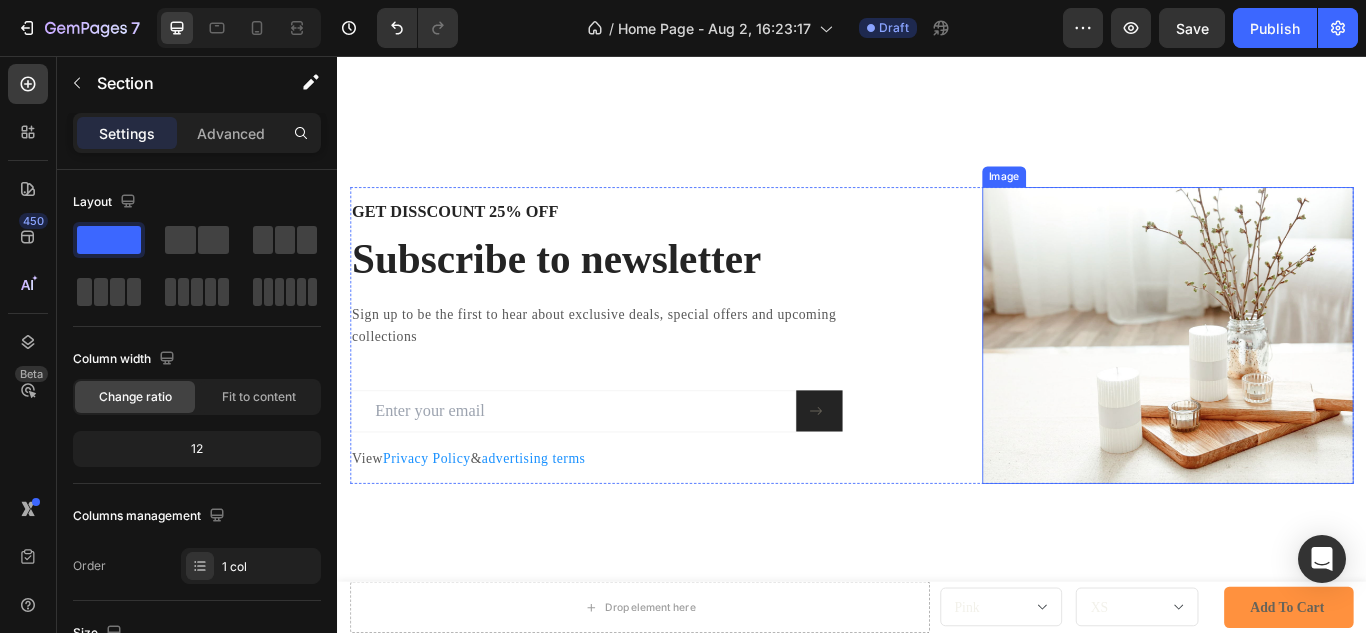 click at bounding box center [1305, 382] 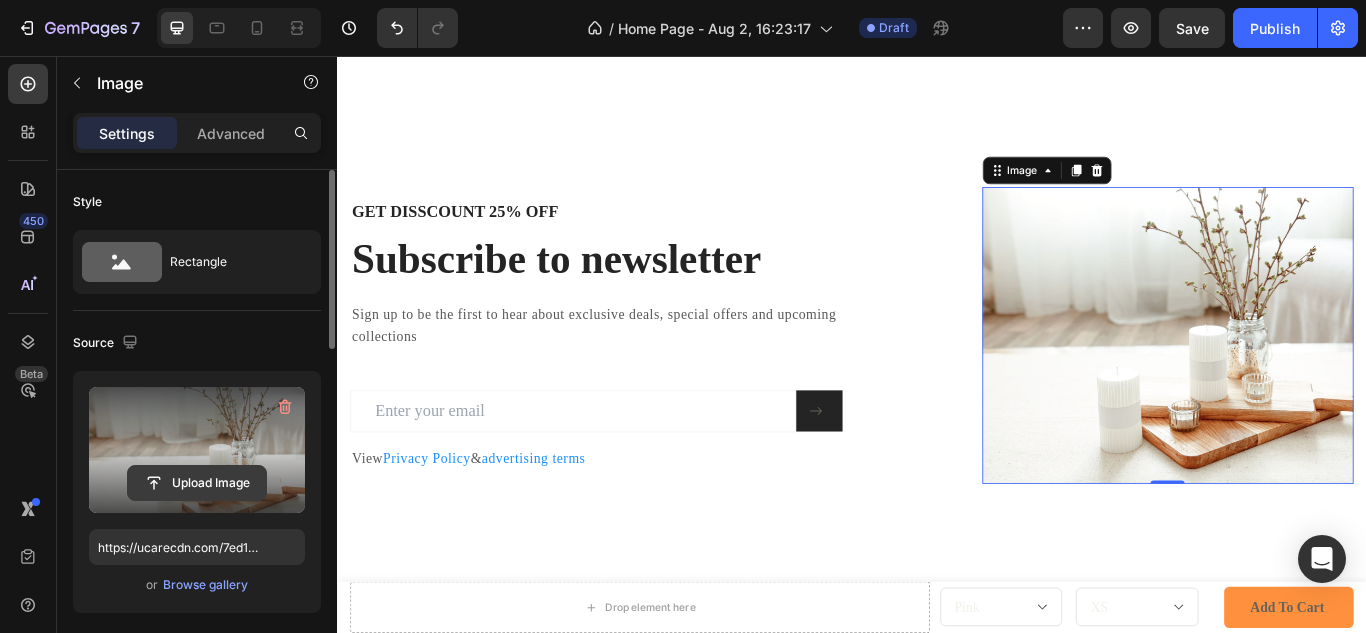 click 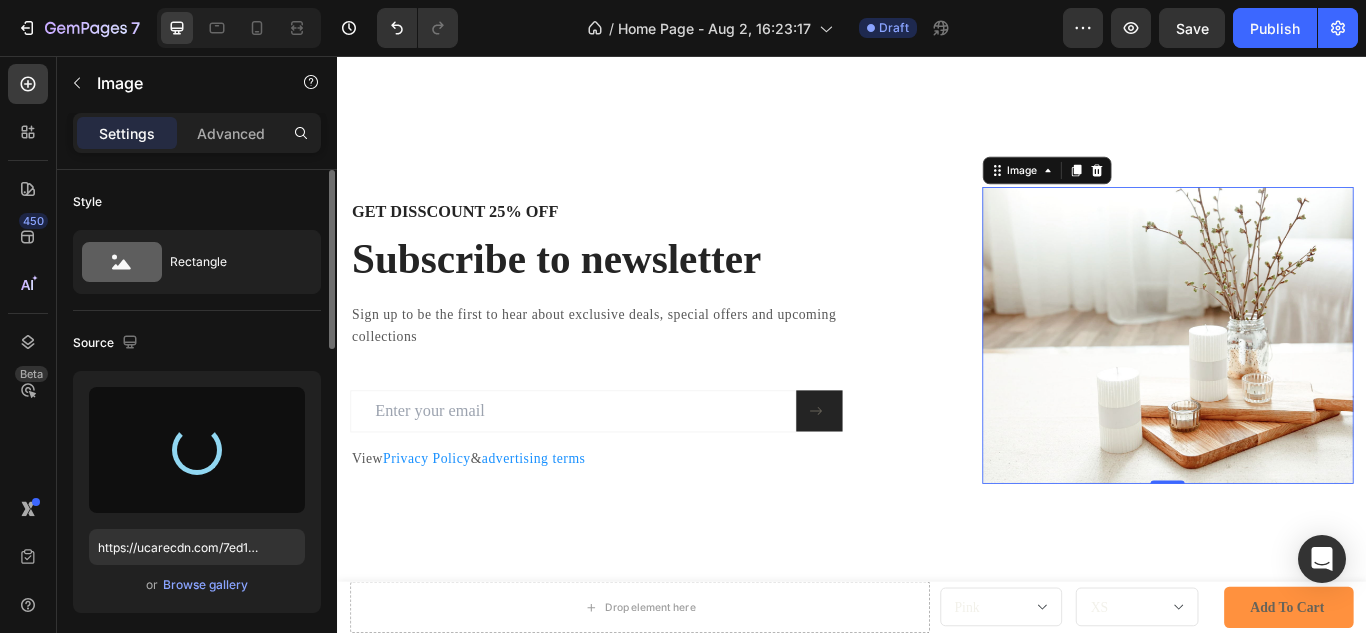 type on "https://cdn.shopify.com/s/files/1/0929/2365/8515/files/gempages_563465570620539666-180e19bb-dc16-4373-9331-497ef08d8f7e.jpg" 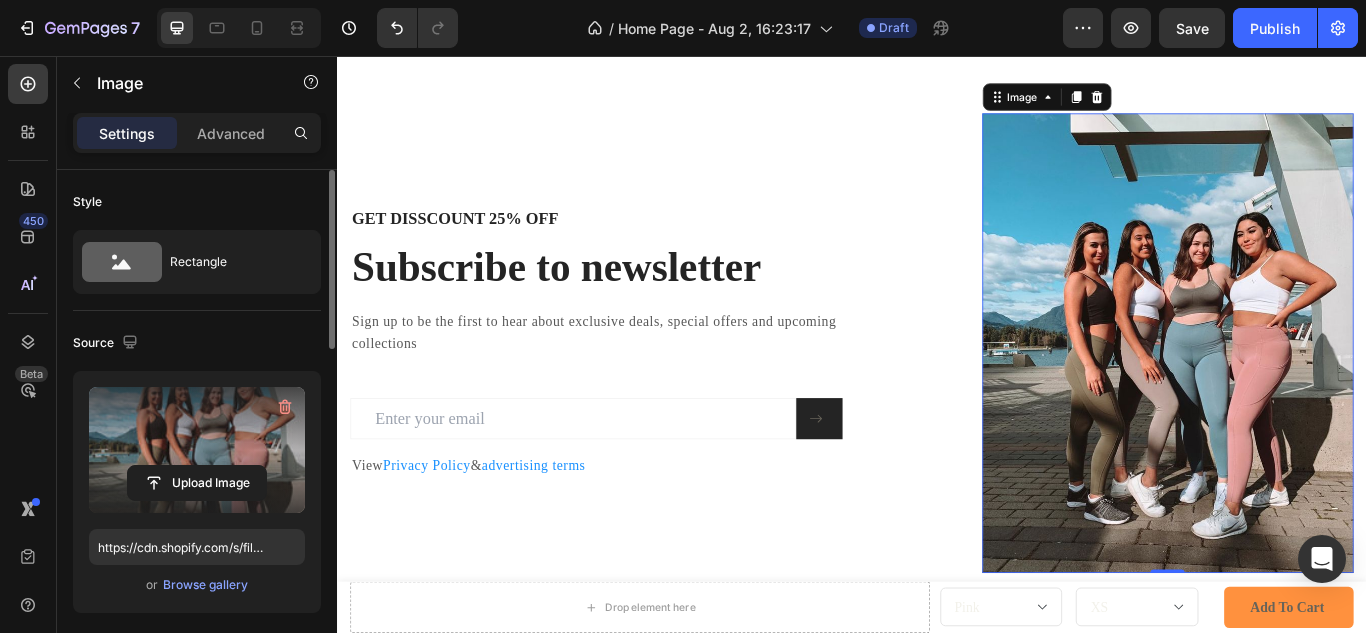 scroll, scrollTop: 3354, scrollLeft: 0, axis: vertical 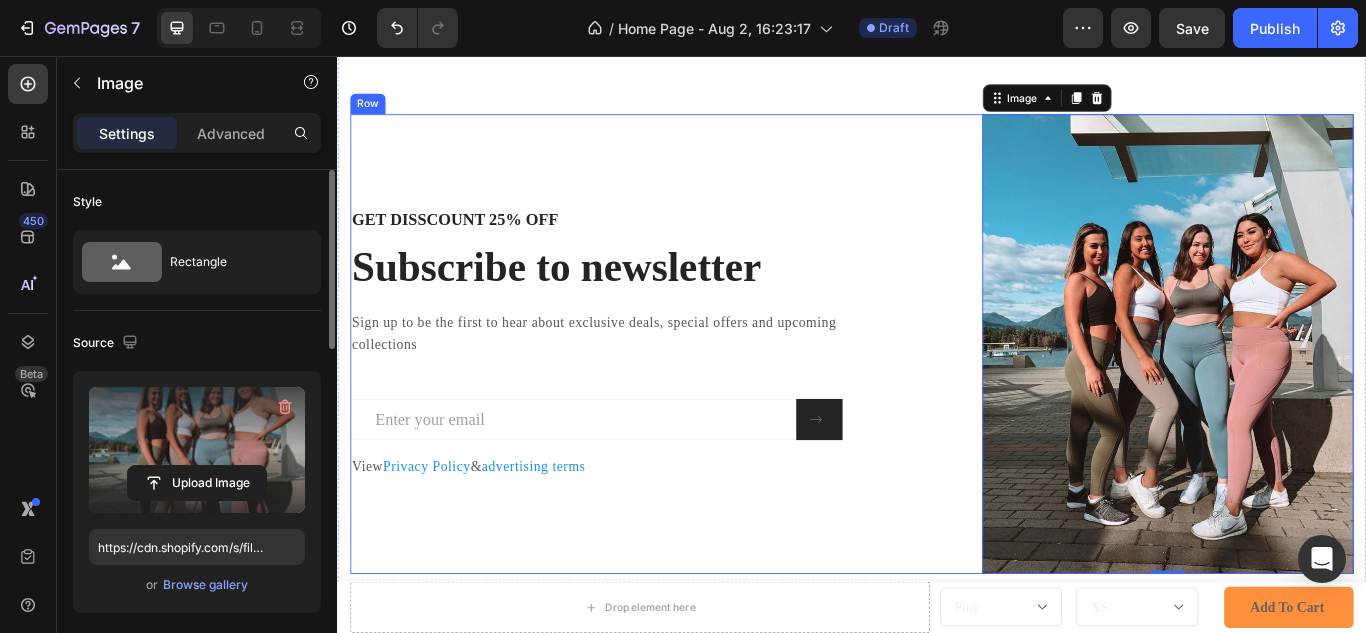 click on "GET DISSCOUNT 25% OFF Heading Subscribe to newsletter Heading Sign up to be the first to hear about exclusive deals, special offers and upcoming collections Text block Email Field
Submit Button Row Newsletter View  Privacy Policy  &  advertising terms Text block" at bounding box center [655, 392] 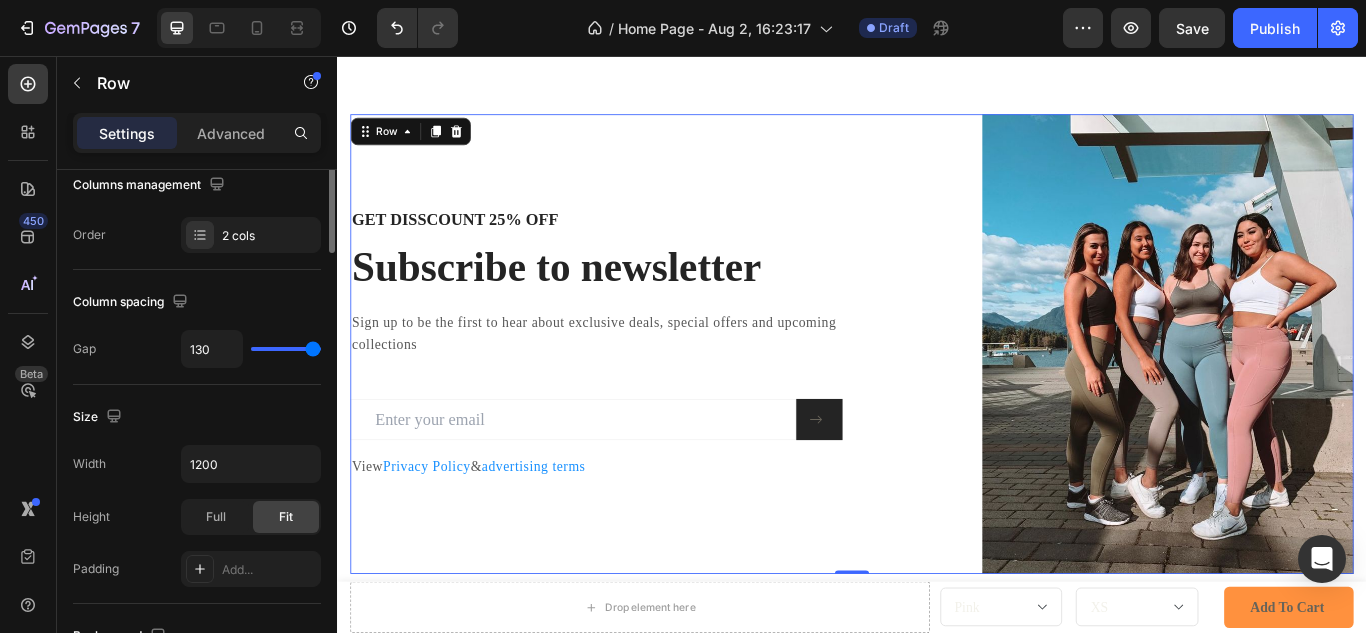 scroll, scrollTop: 0, scrollLeft: 0, axis: both 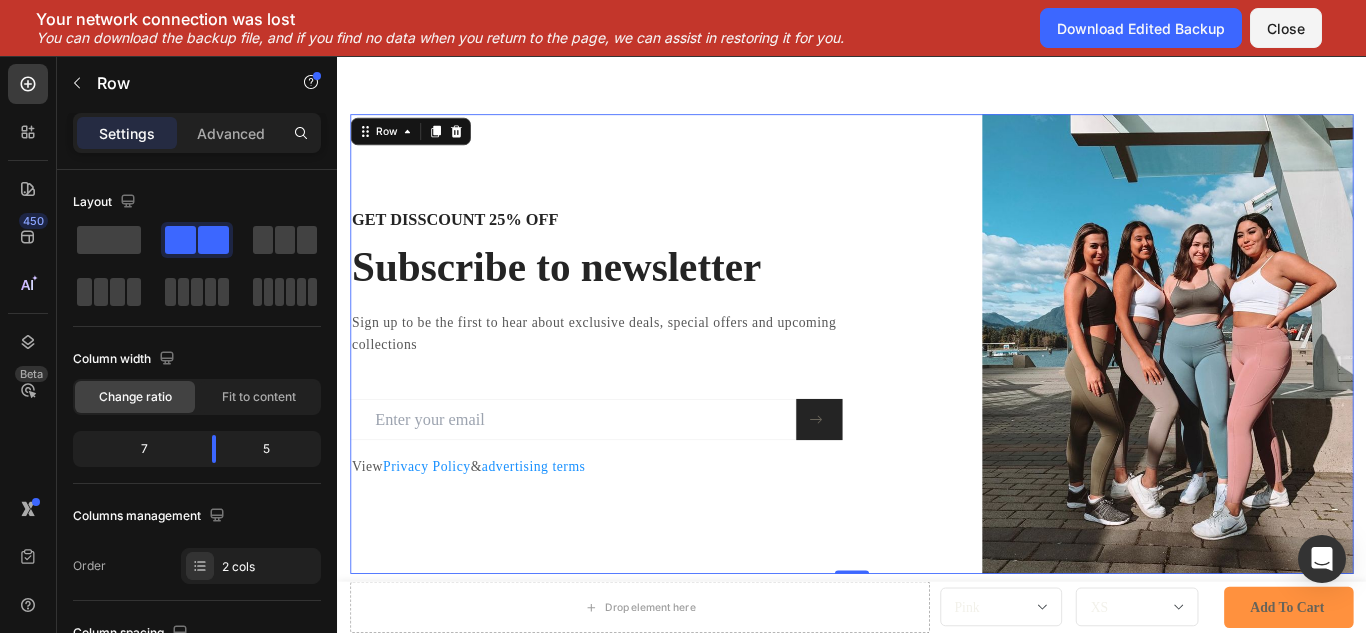 click on "GET DISSCOUNT 25% OFF Heading Subscribe to newsletter Heading Sign up to be the first to hear about exclusive deals, special offers and upcoming collections Text block Email Field
Submit Button Row Newsletter View  Privacy Policy  &  advertising terms Text block" at bounding box center (655, 392) 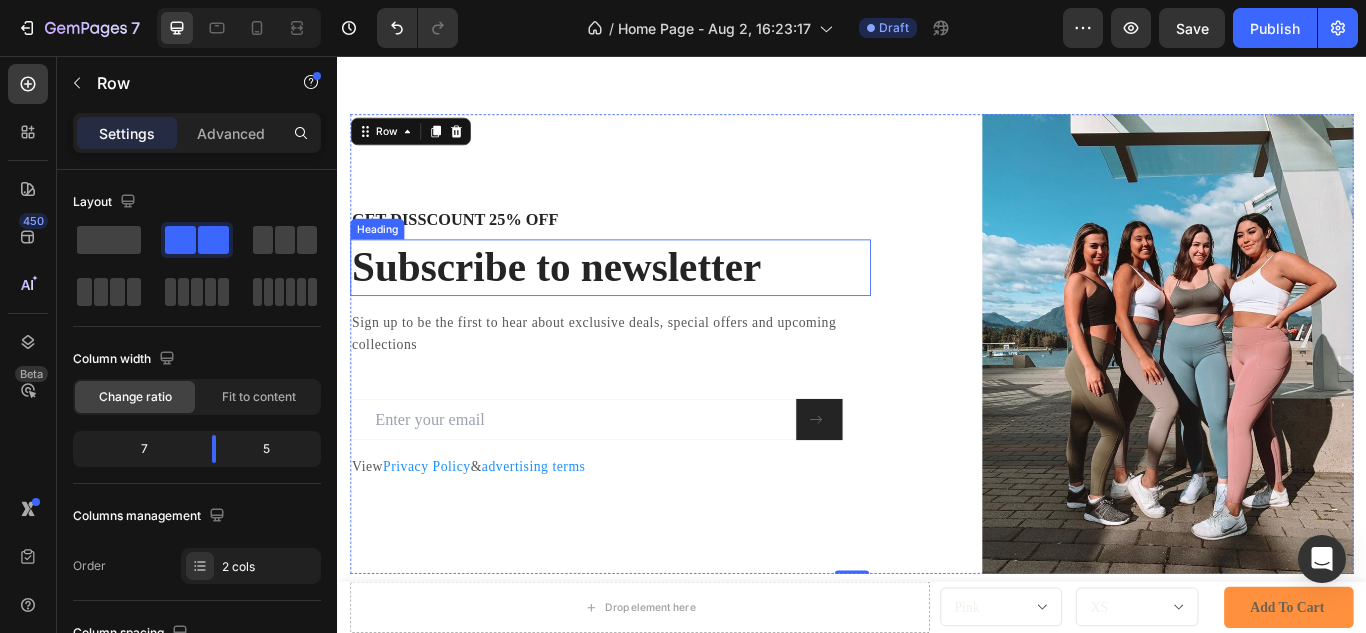 click on "Subscribe to newsletter" at bounding box center (655, 303) 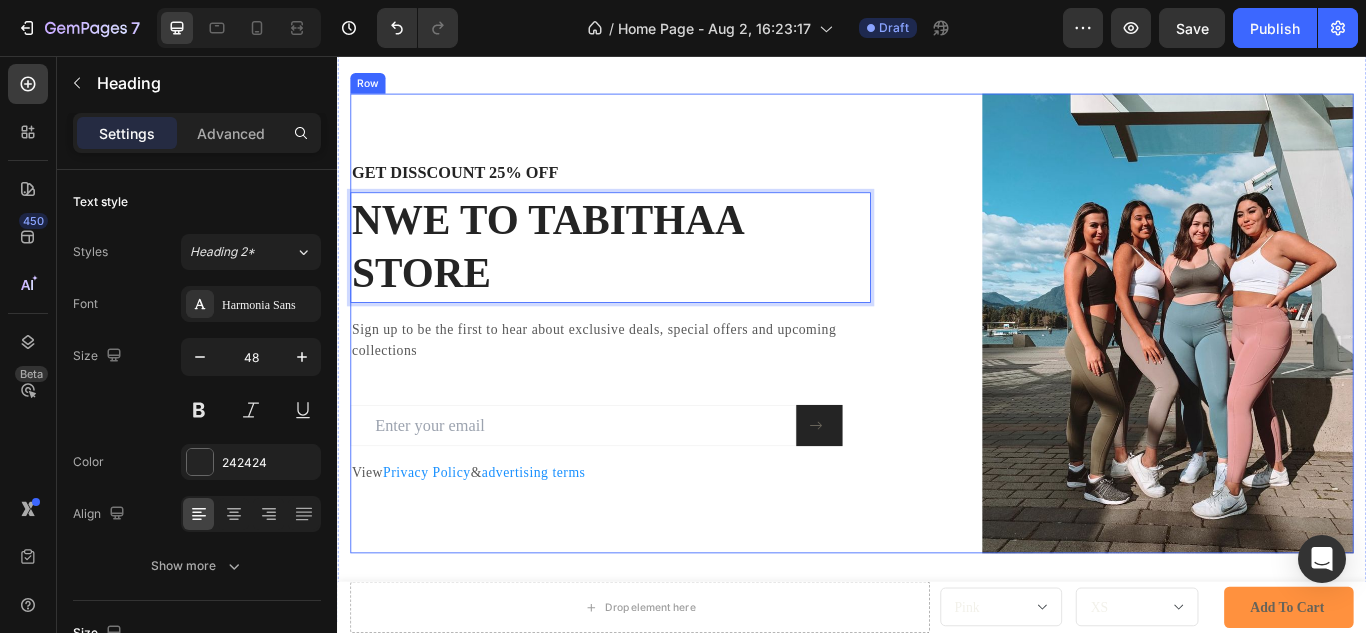 scroll, scrollTop: 3323, scrollLeft: 0, axis: vertical 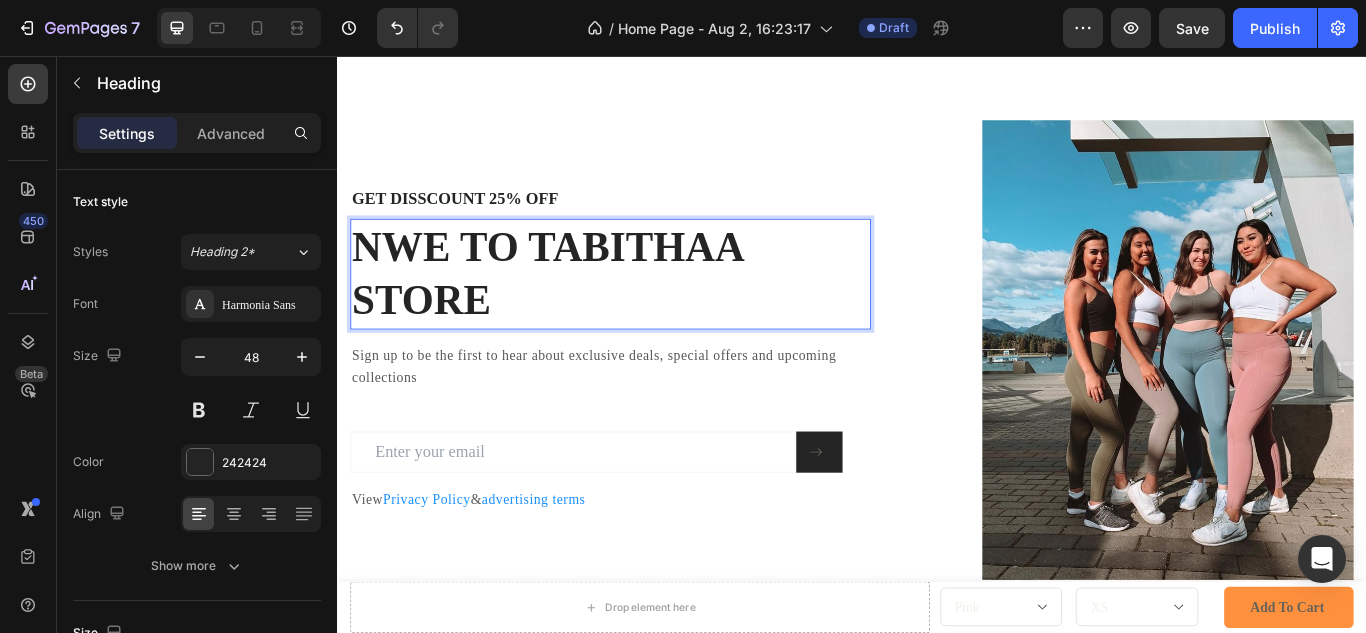 click on "NWE TO TABITHAA STORE" at bounding box center (655, 310) 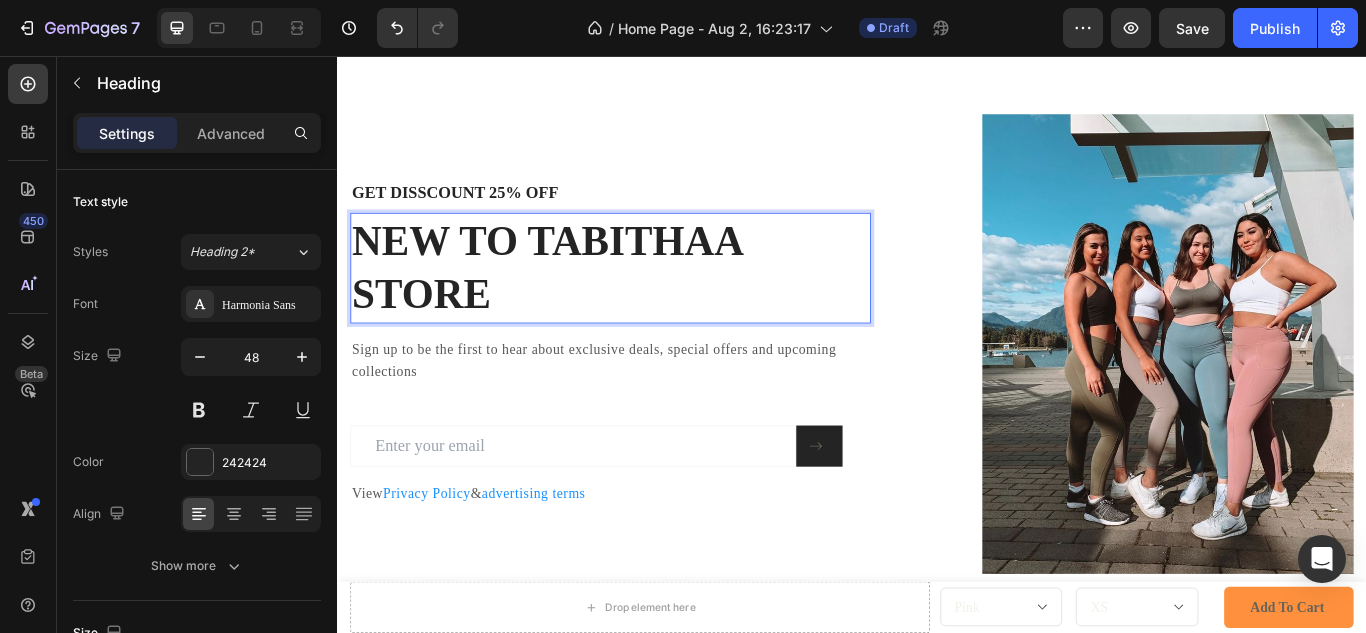 scroll, scrollTop: 3323, scrollLeft: 0, axis: vertical 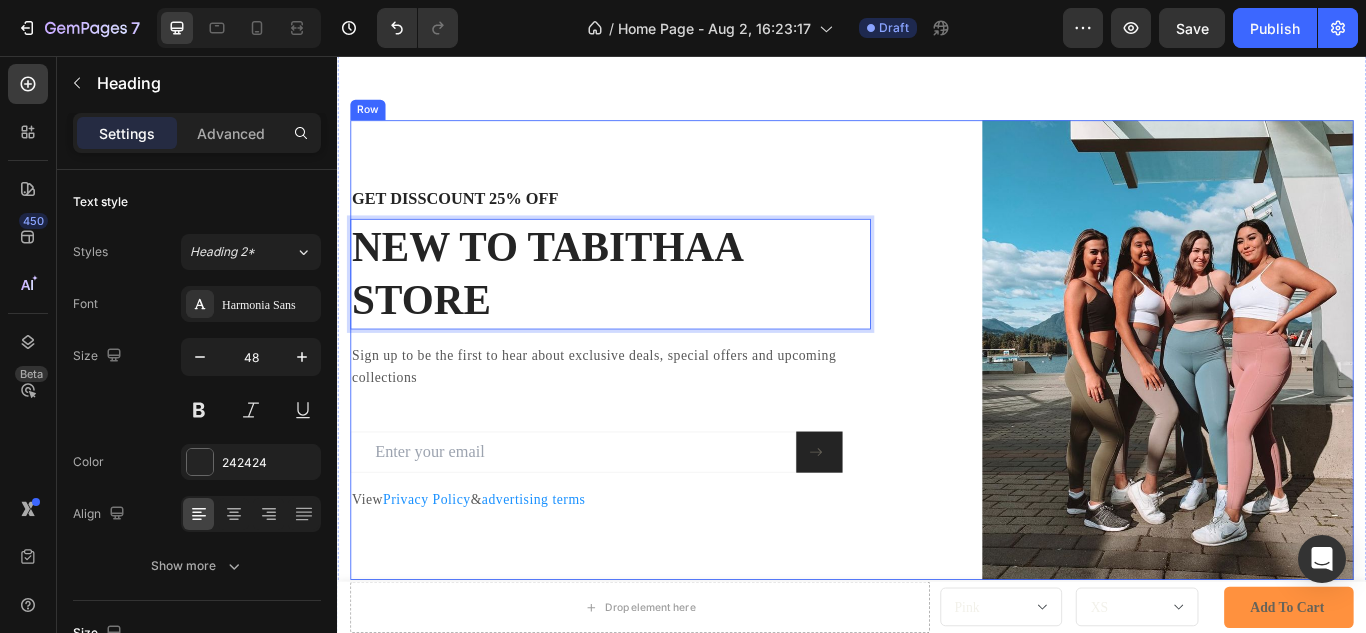 click on "GET DISSCOUNT 25% OFF Heading NEW TO TABITHAA STORE Heading   16 Sign up to be the first to hear about exclusive deals, special offers and upcoming collections Text block Email Field
Submit Button Row Newsletter View  Privacy Policy  &  advertising terms Text block" at bounding box center [655, 399] 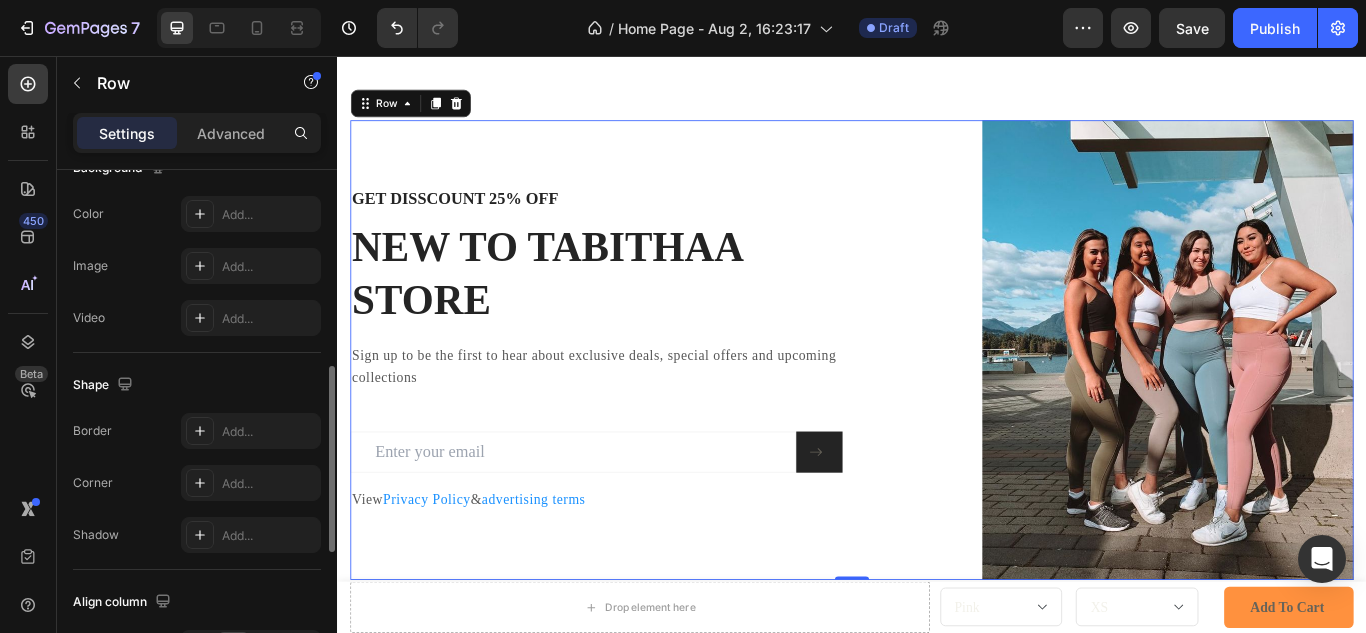 scroll, scrollTop: 718, scrollLeft: 0, axis: vertical 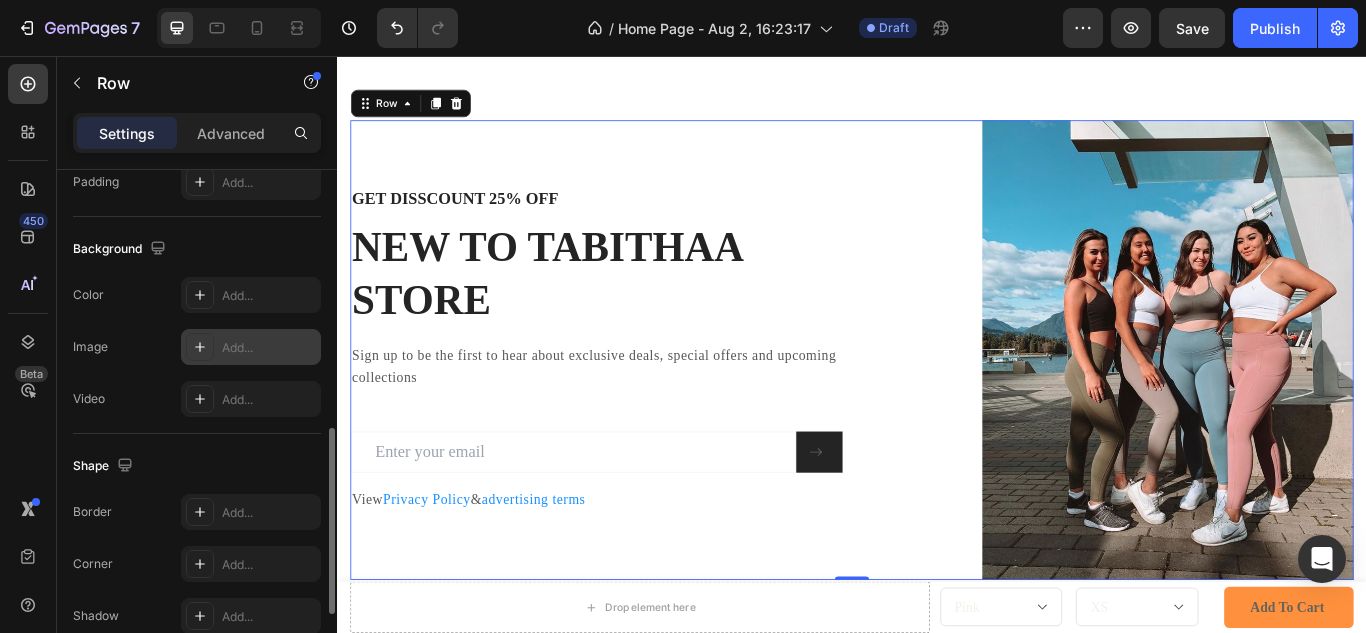click on "Add..." at bounding box center [269, 348] 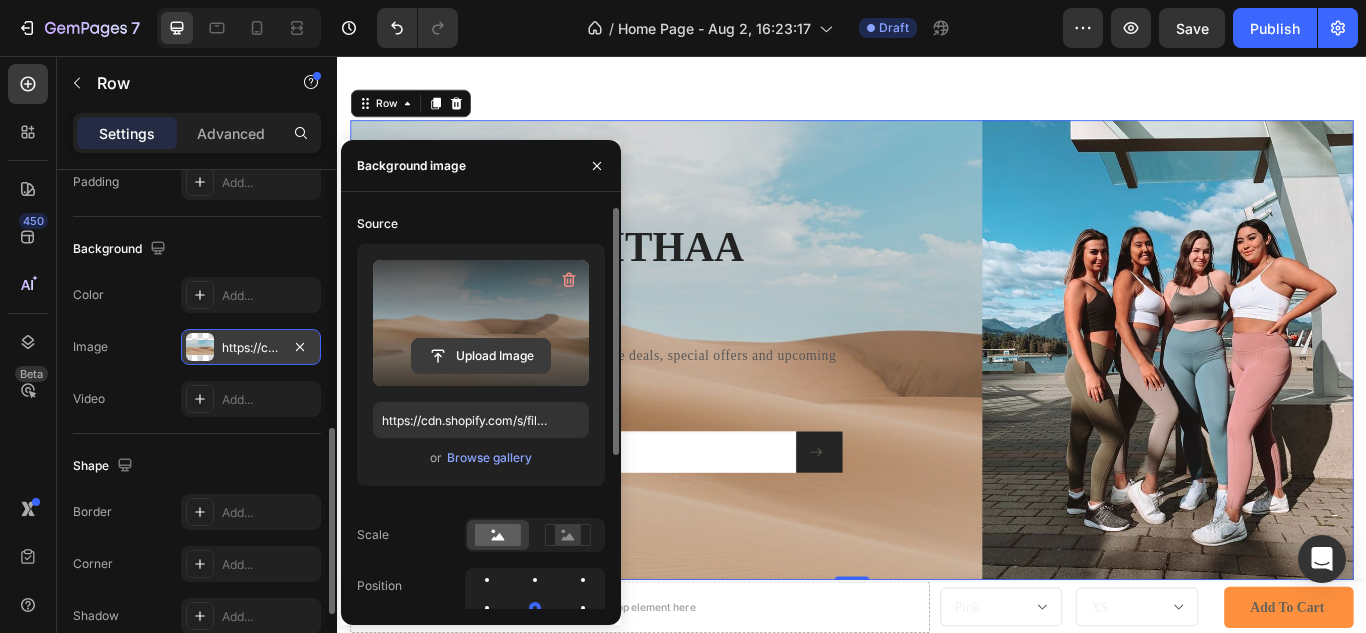 click 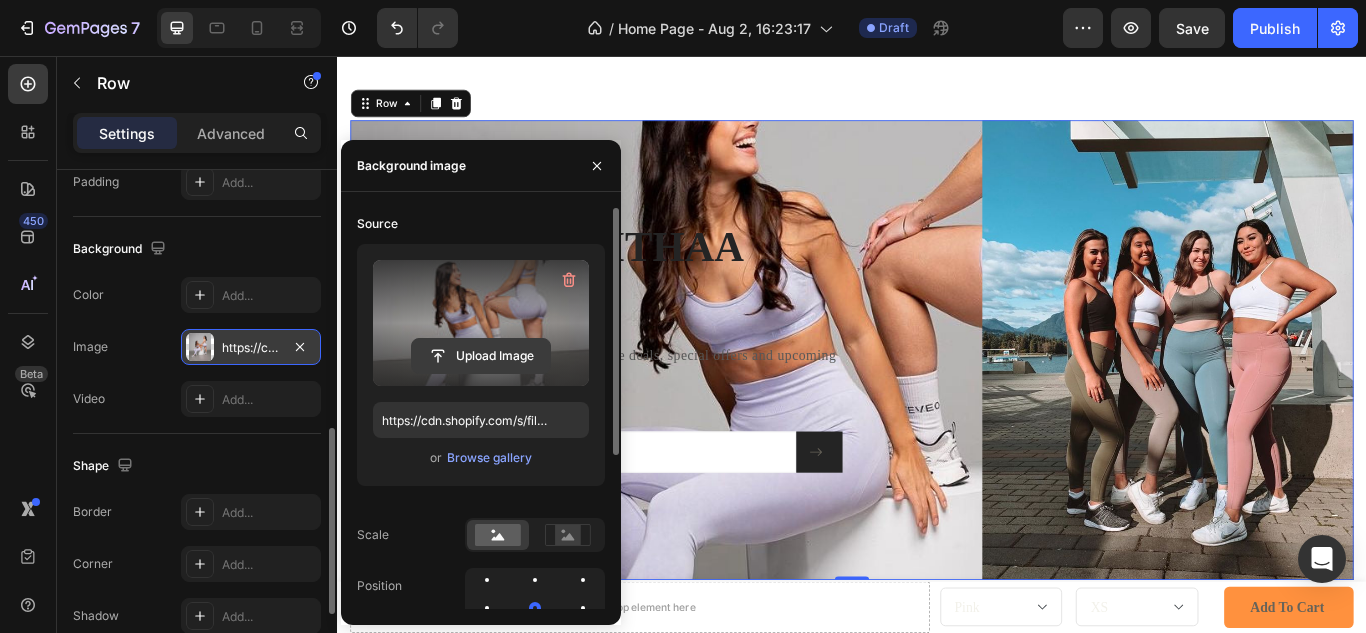 click 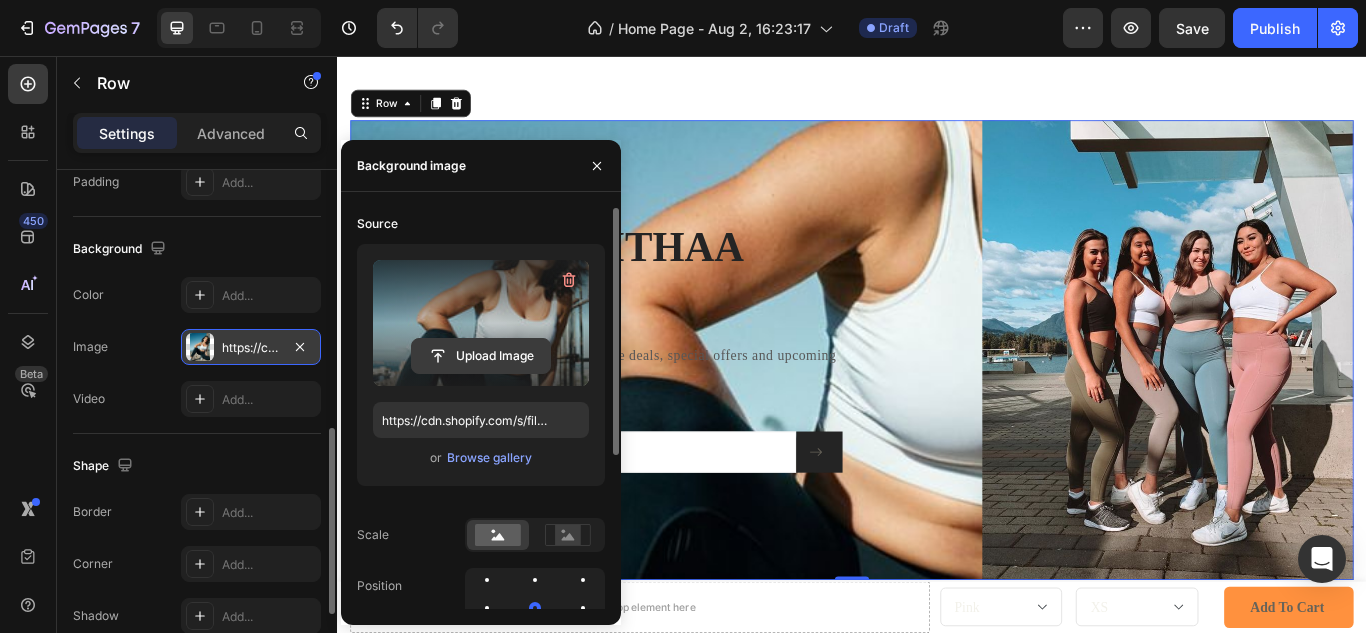 click 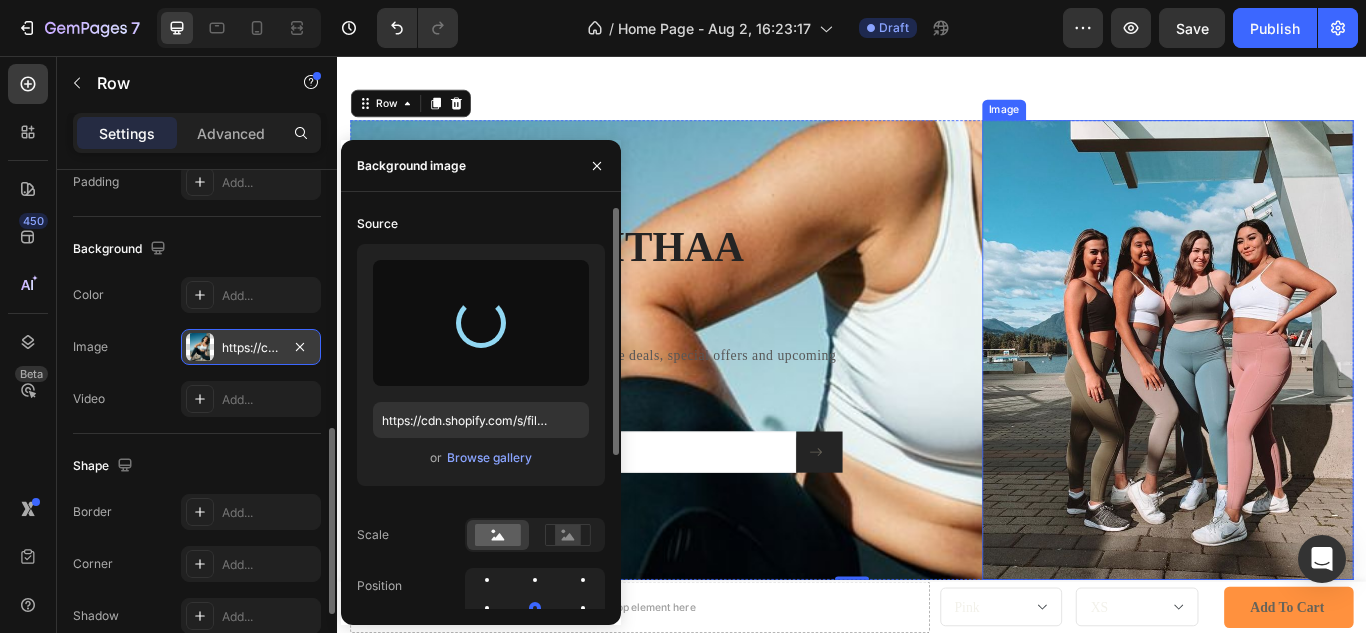 type on "https://cdn.shopify.com/s/files/1/0929/2365/8515/files/gempages_563465570620539666-c1898f3b-1415-430d-af57-0d771257ca92.jpg" 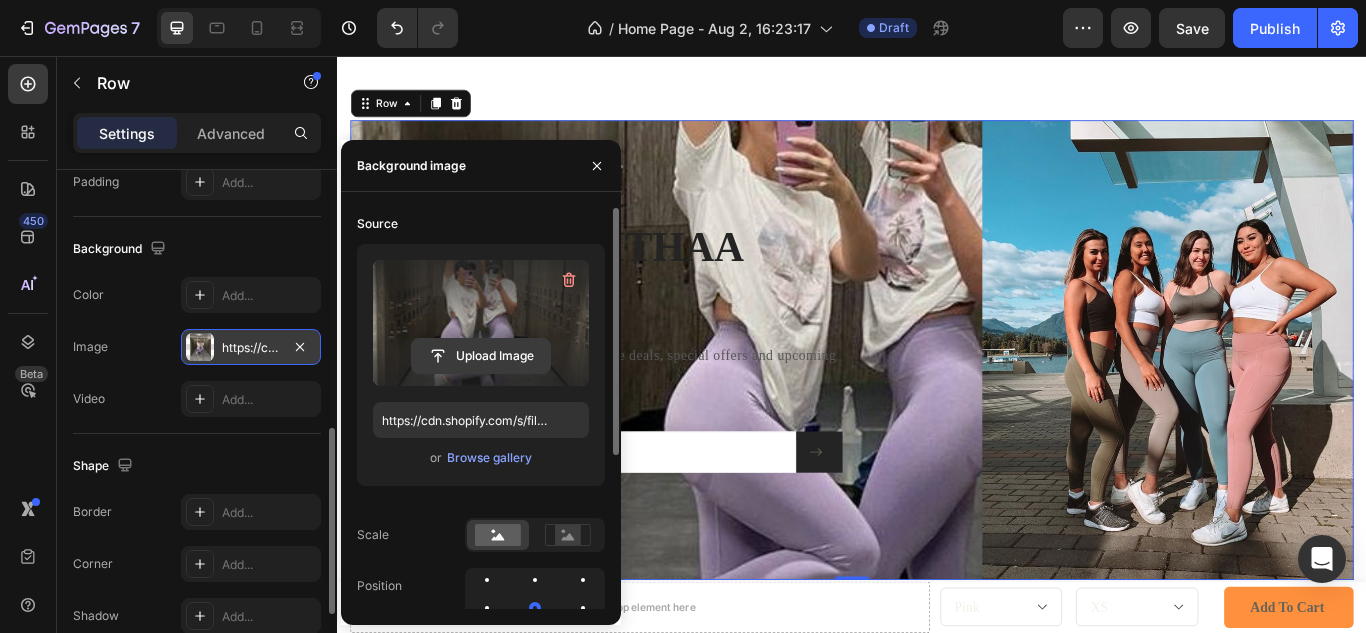 click 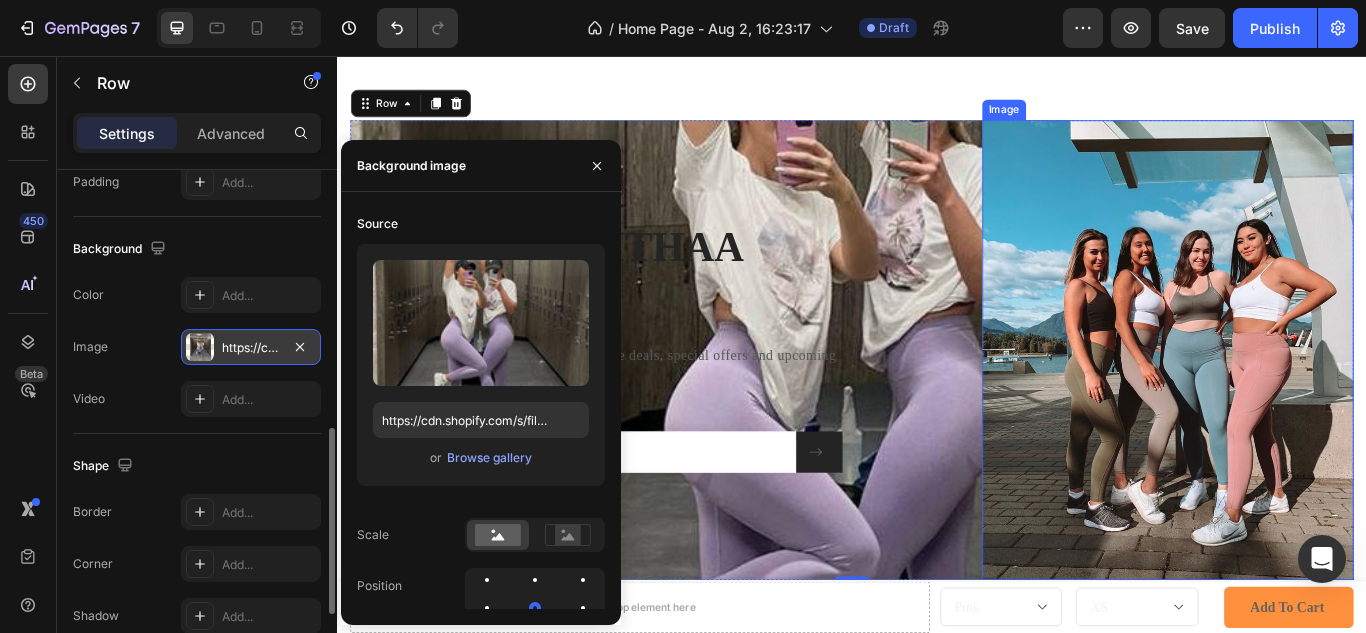 click at bounding box center [1305, 399] 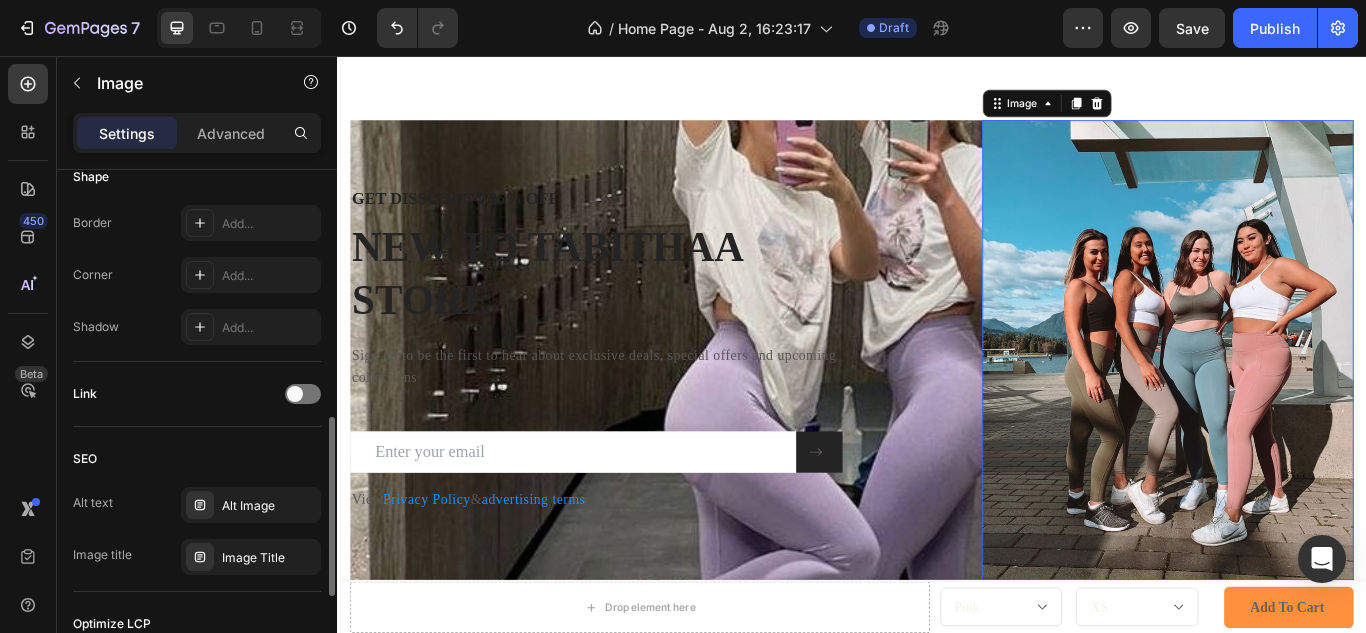scroll, scrollTop: 0, scrollLeft: 0, axis: both 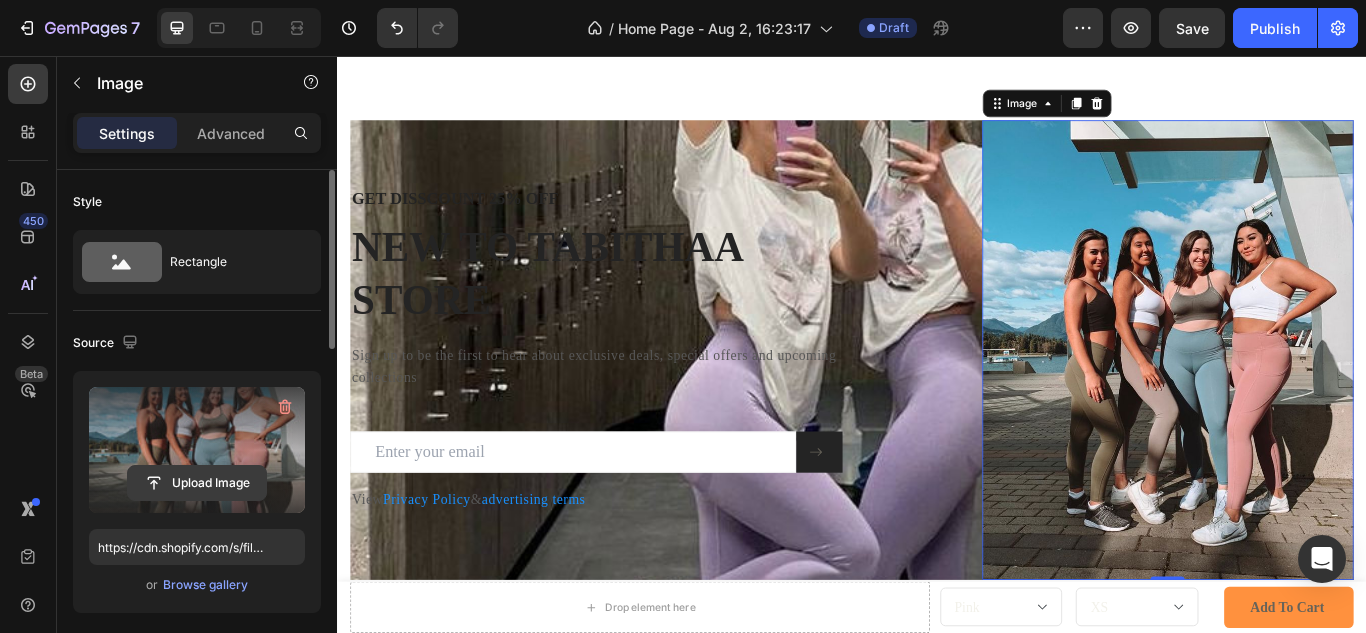 click 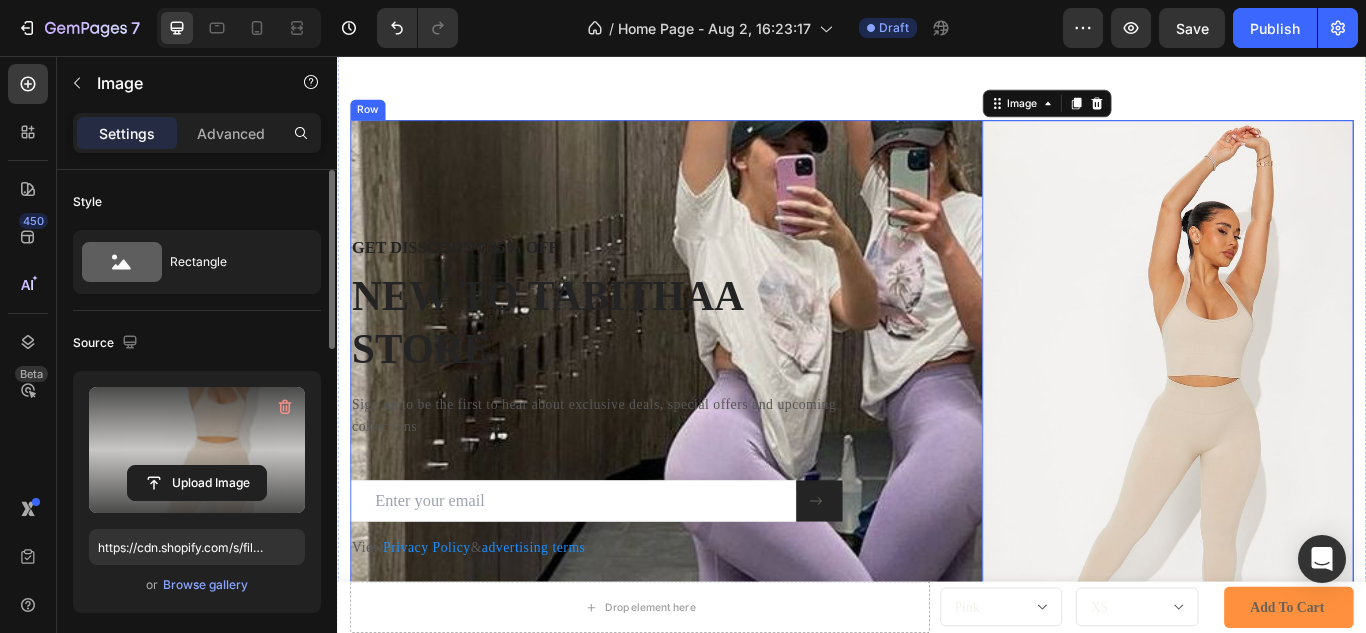 click on "GET DISSCOUNT 25% OFF Heading NEW TO TABITHAA STORE Heading Sign up to be the first to hear about exclusive deals, special offers and upcoming collections Text block Email Field
Submit Button Row Newsletter View  Privacy Policy  &  advertising terms Text block" at bounding box center [655, 456] 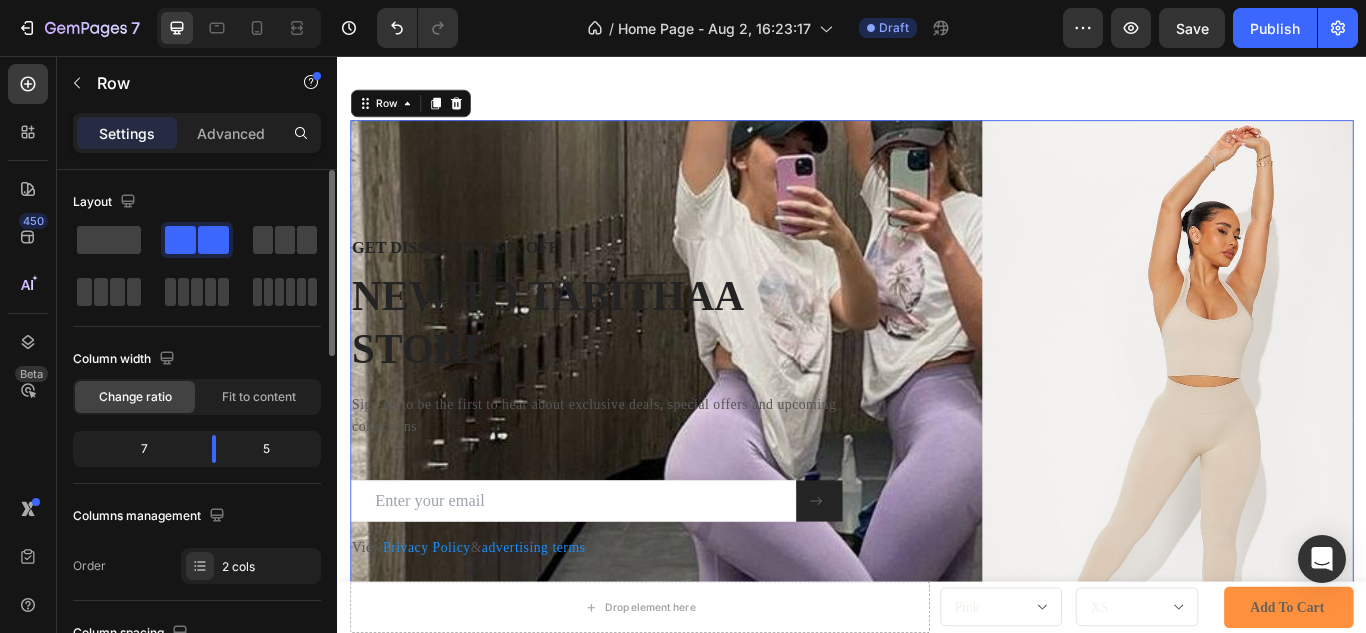 click on "GET DISSCOUNT 25% OFF Heading NEW TO TABITHAA STORE Heading Sign up to be the first to hear about exclusive deals, special offers and upcoming collections Text block Email Field
Submit Button Row Newsletter View  Privacy Policy  &  advertising terms Text block" at bounding box center [655, 456] 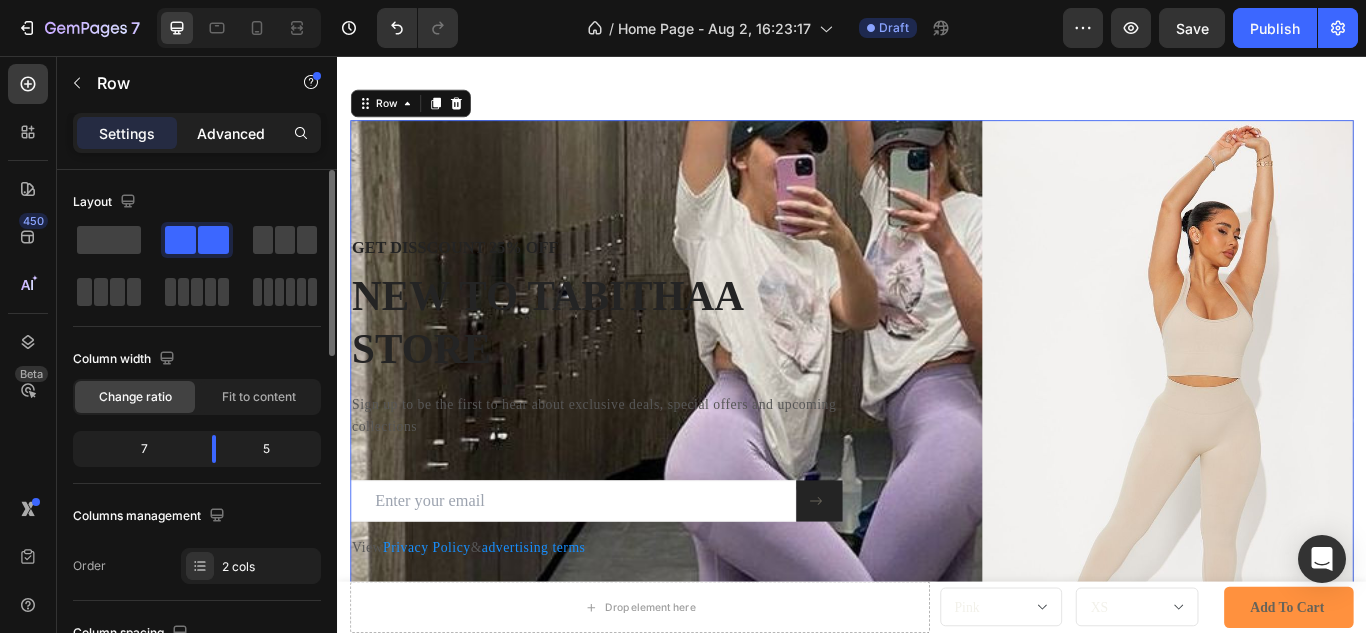 click on "Advanced" 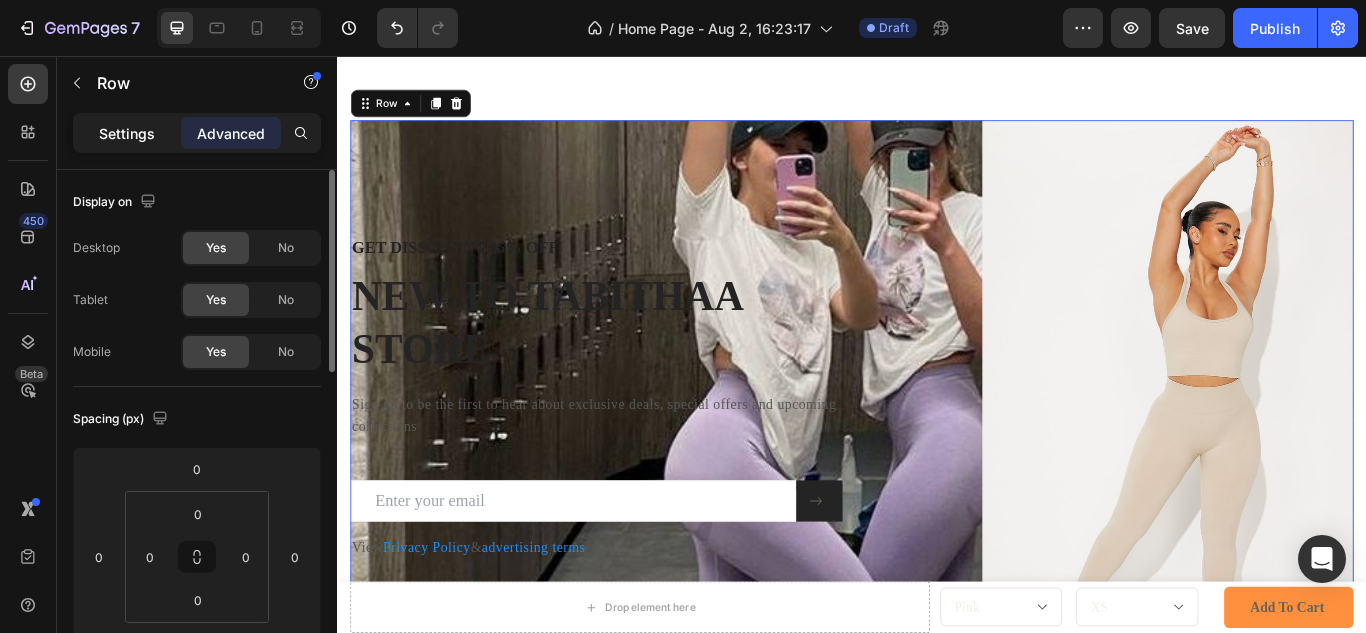 click on "Settings" 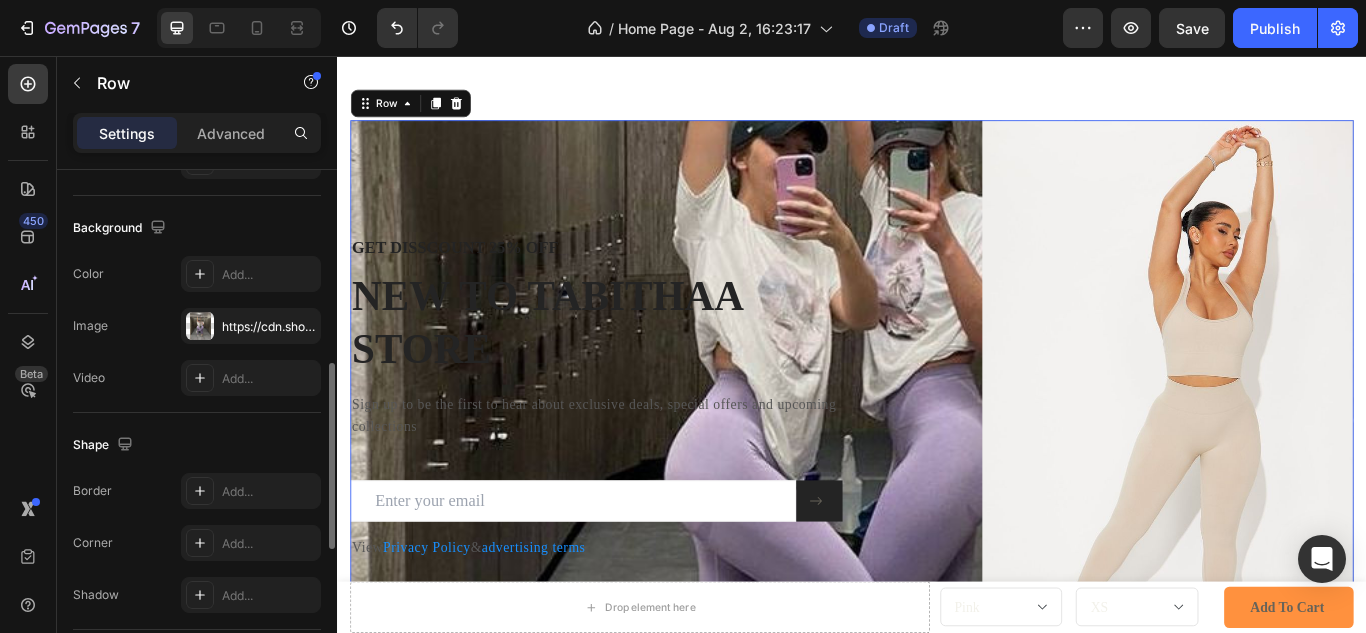 scroll, scrollTop: 741, scrollLeft: 0, axis: vertical 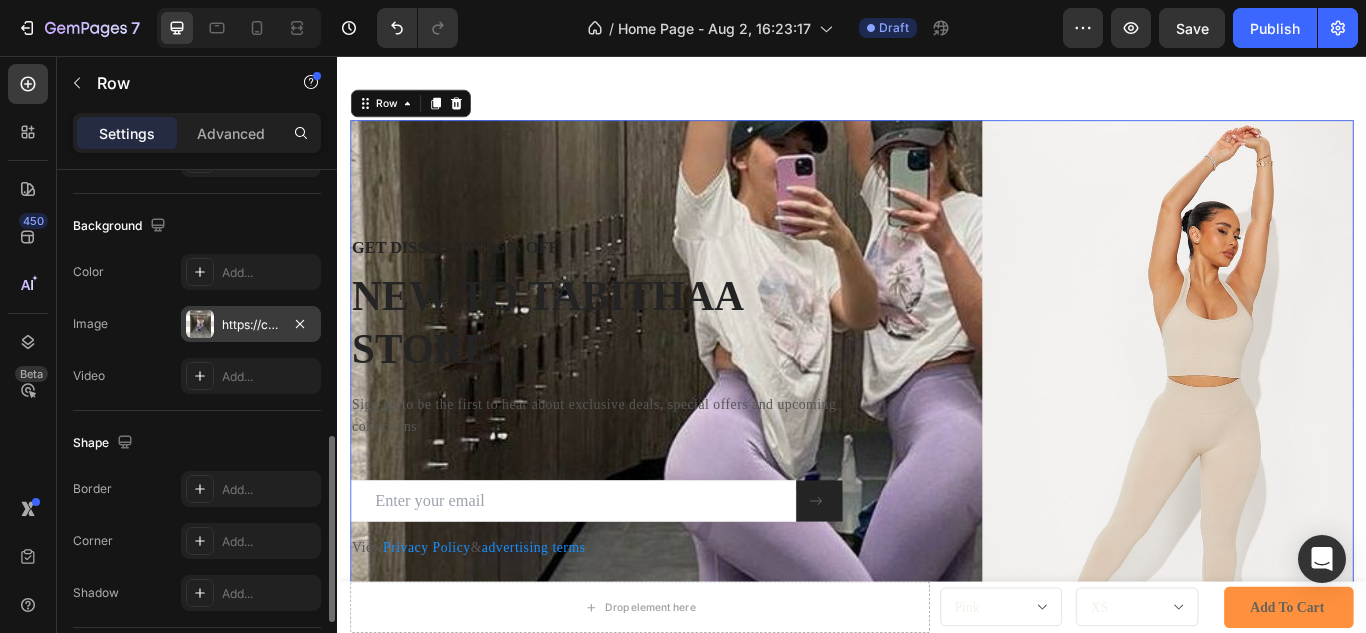 click on "https://cdn.shopify.com/s/files/1/0929/2365/8515/files/gempages_563465570620539666-c1898f3b-1415-430d-af57-0d771257ca92.jpg" at bounding box center (251, 325) 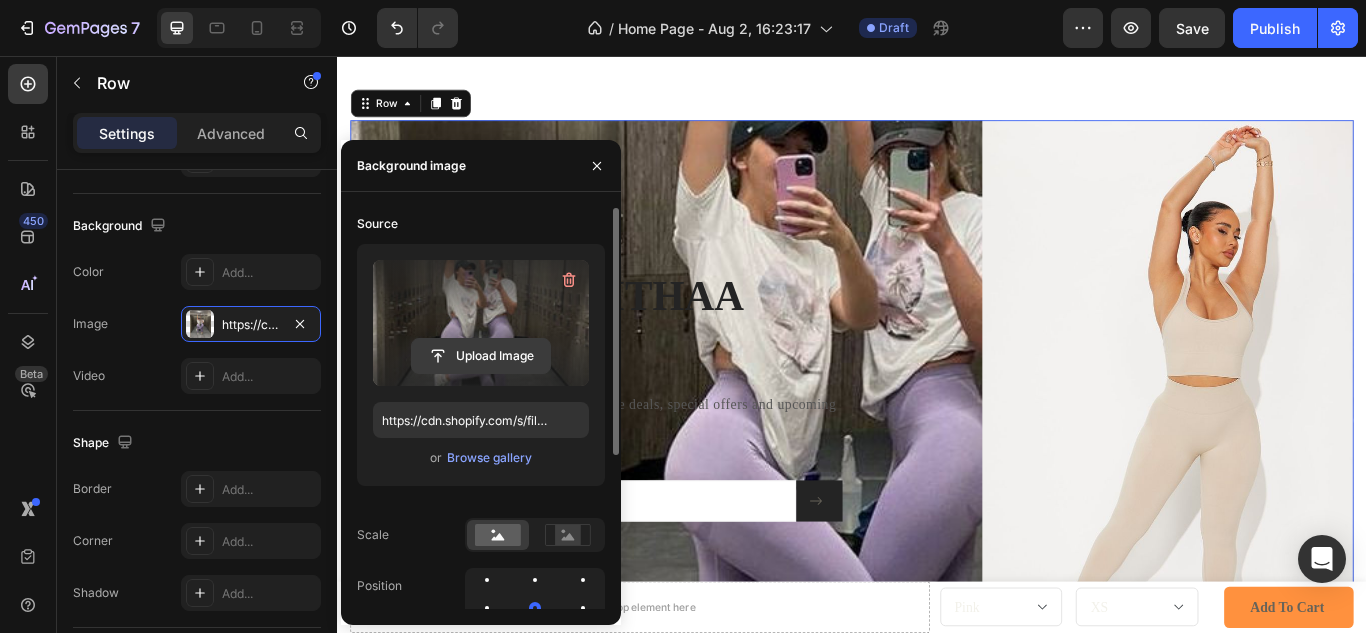 click 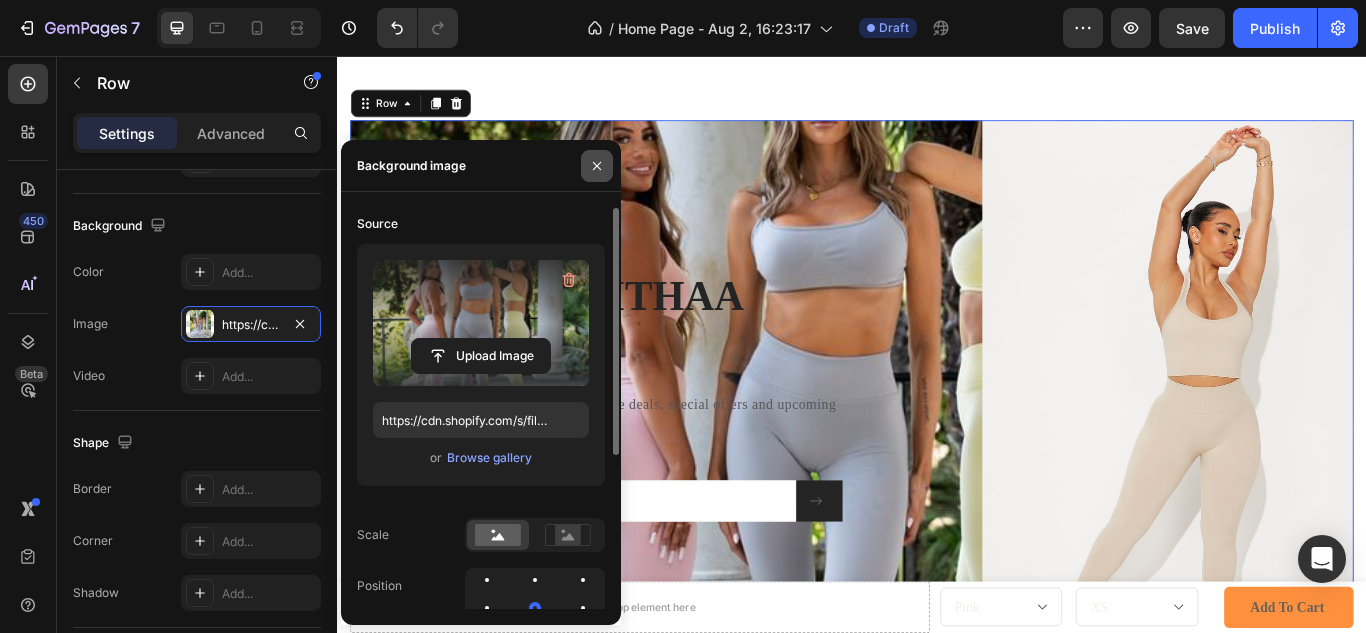 click 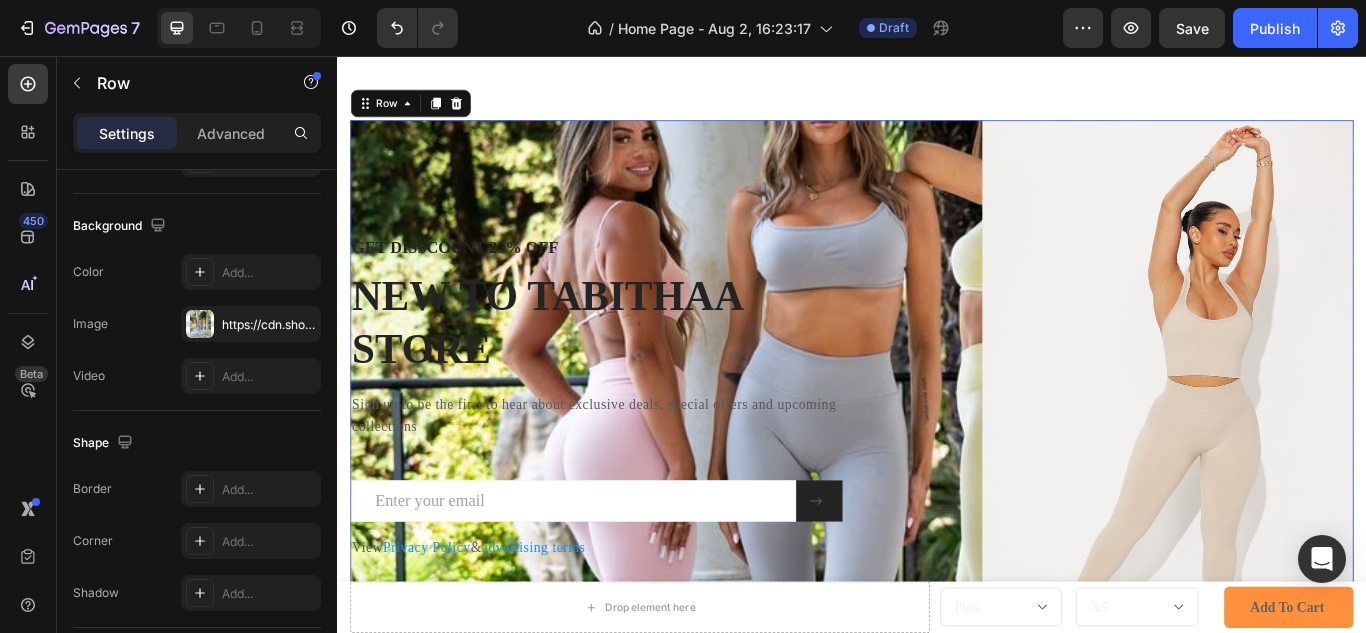 click on "GET DISSCOUNT 25% OFF Heading NEW TO TABITHAA STORE Heading Sign up to be the first to hear about exclusive deals, special offers and upcoming collections Text block Email Field
Submit Button Row Newsletter View  Privacy Policy  &  advertising terms Text block" at bounding box center [655, 456] 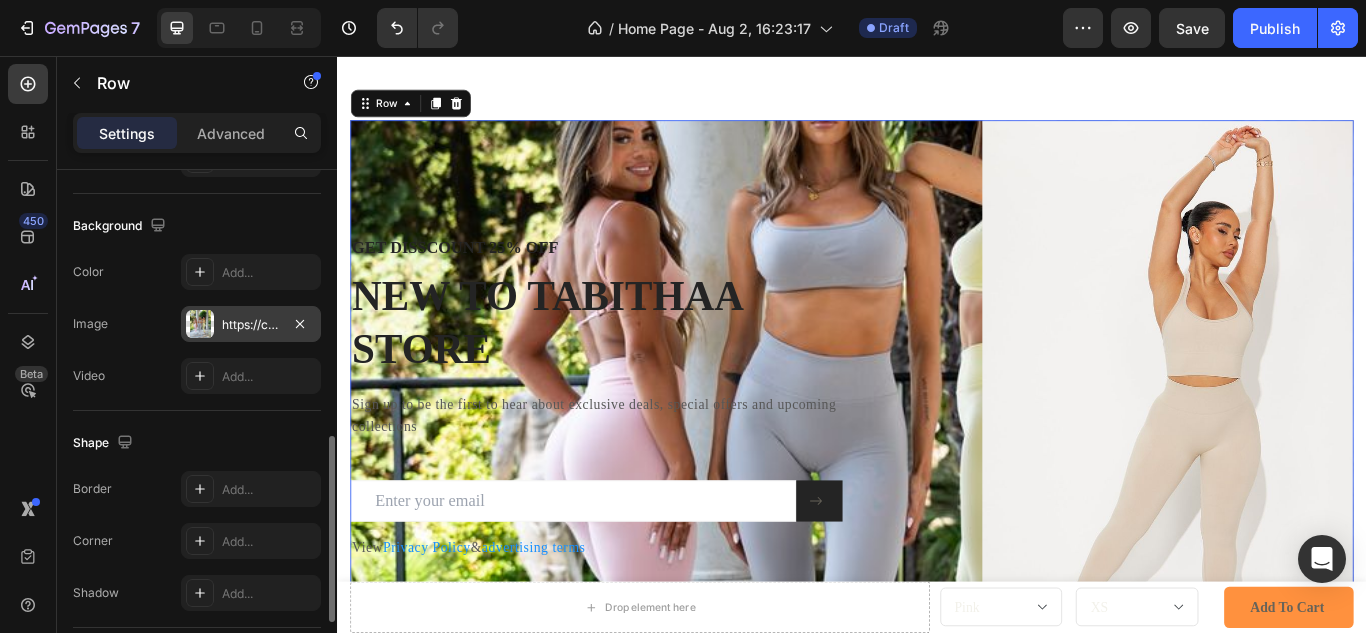 click on "https://cdn.shopify.com/s/files/1/0929/2365/8515/files/gempages_563465570620539666-18aaf3be-2d04-4ac7-9ba8-523665d4b946.jpg" at bounding box center [251, 324] 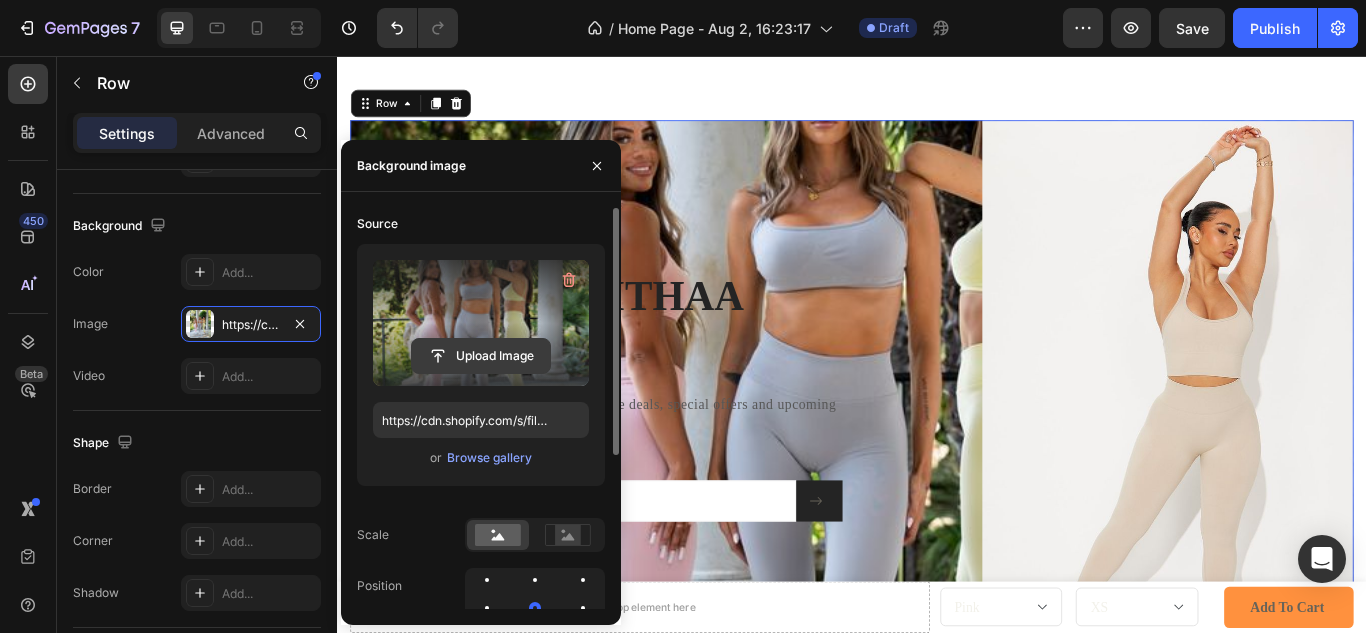 click 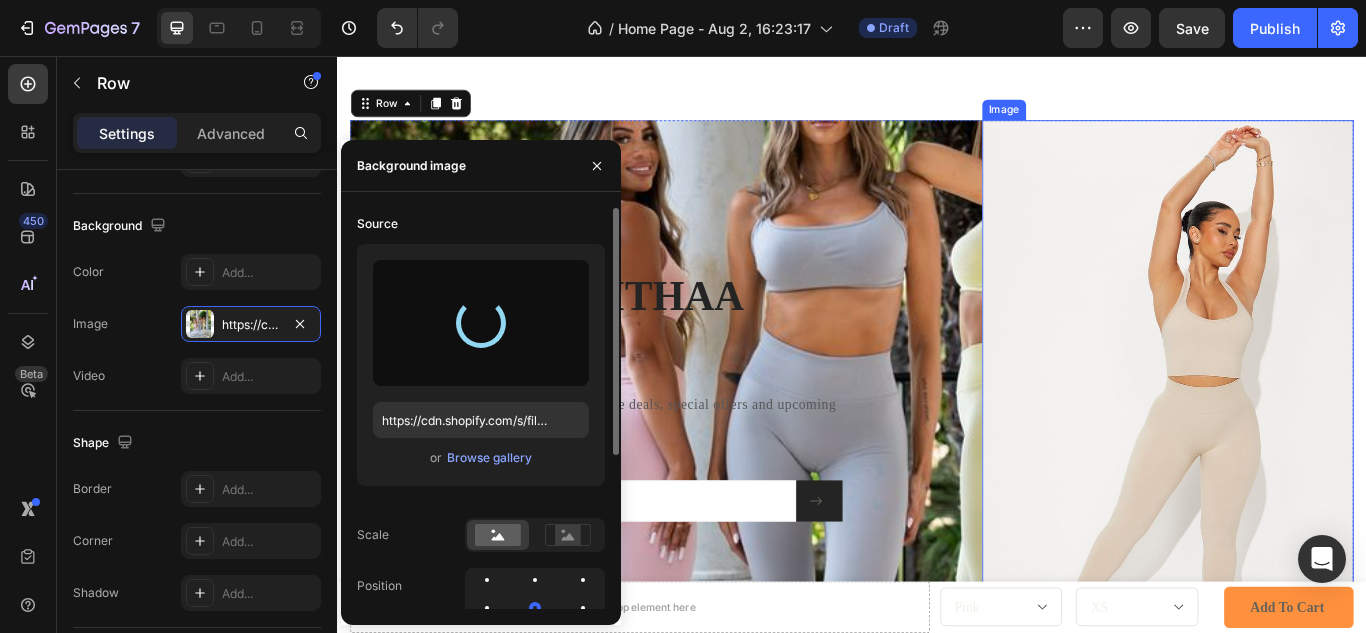 type on "https://cdn.shopify.com/s/files/1/0929/2365/8515/files/gempages_563465570620539666-8343a3b9-3761-467f-9cd9-4e8a7685915e.jpg" 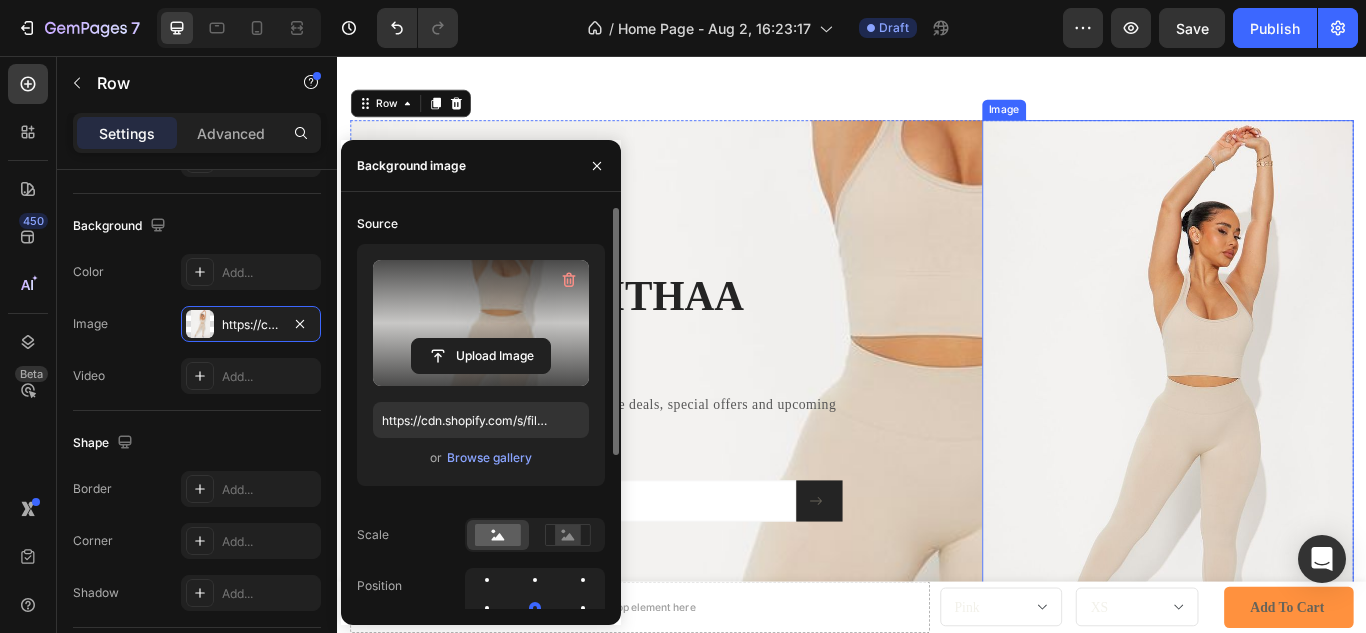 click at bounding box center [1305, 456] 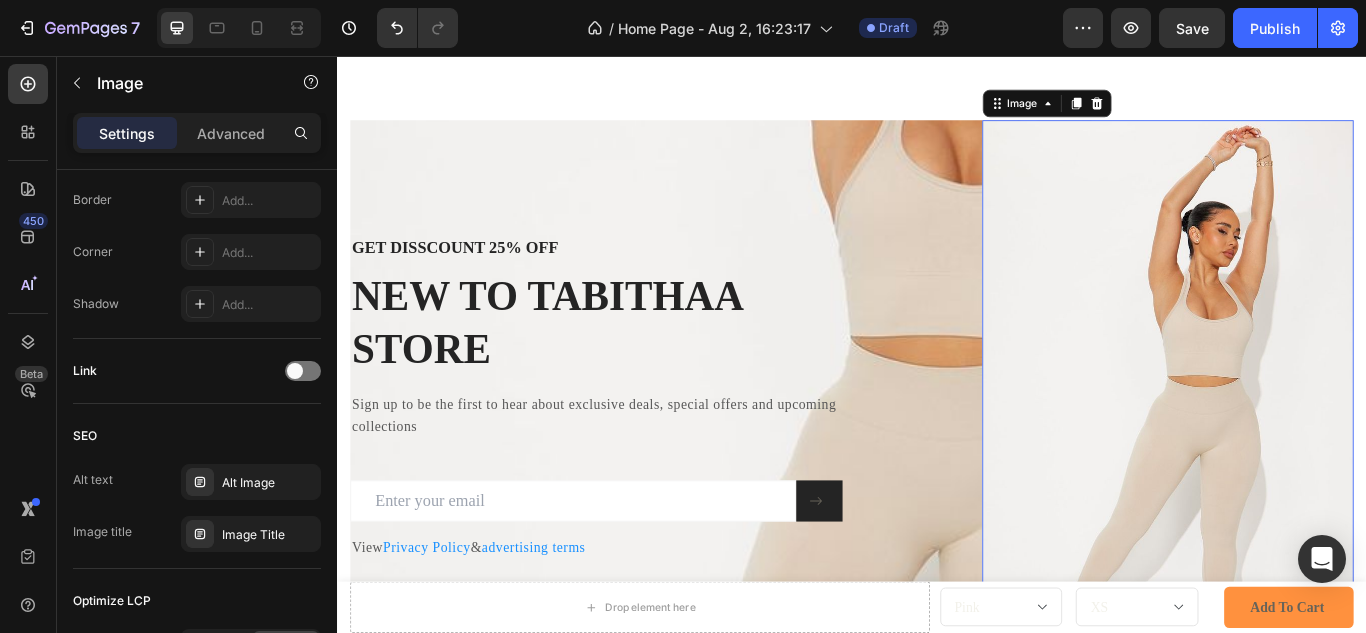 scroll, scrollTop: 0, scrollLeft: 0, axis: both 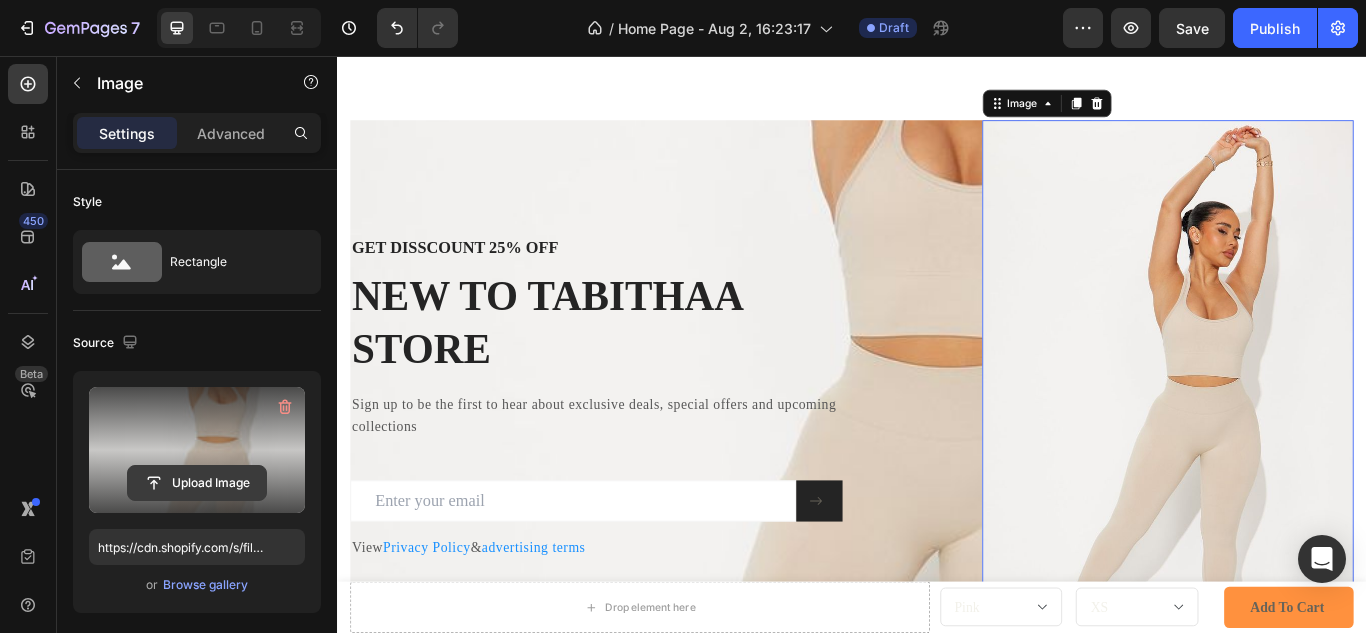 click 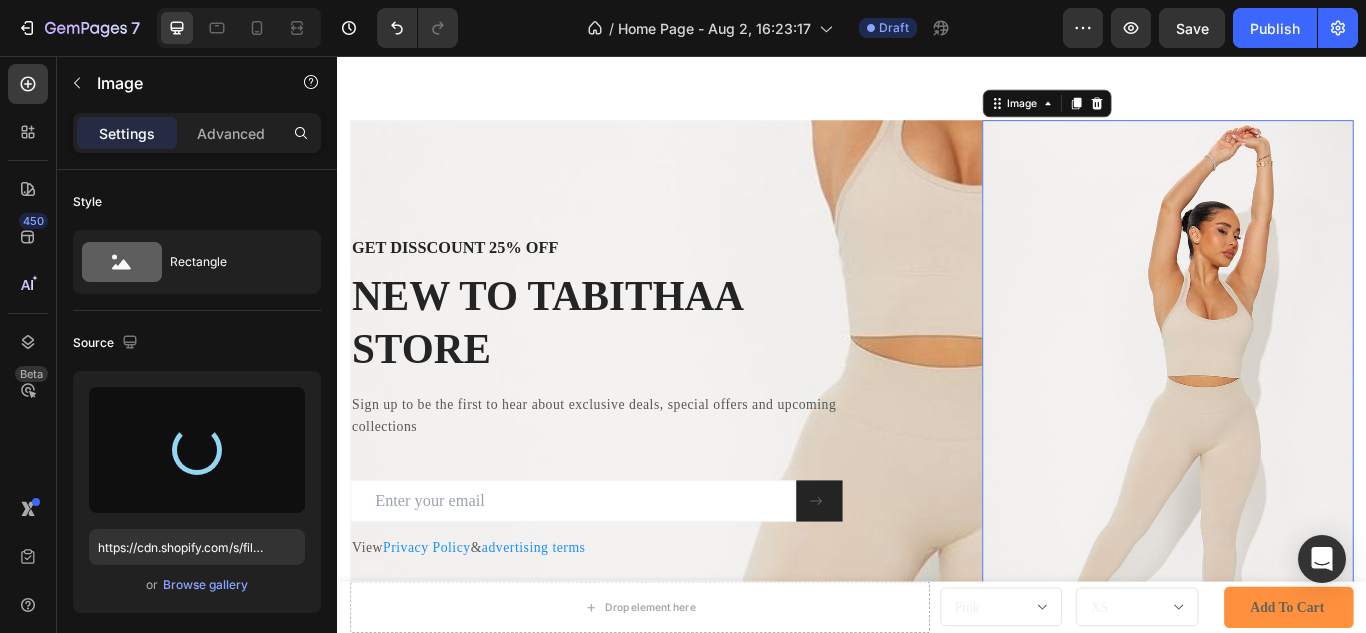 type on "https://cdn.shopify.com/s/files/1/0929/2365/8515/files/gempages_563465570620539666-00d8e2c3-ad58-4c0a-8a3e-cc23ade72e25.jpg" 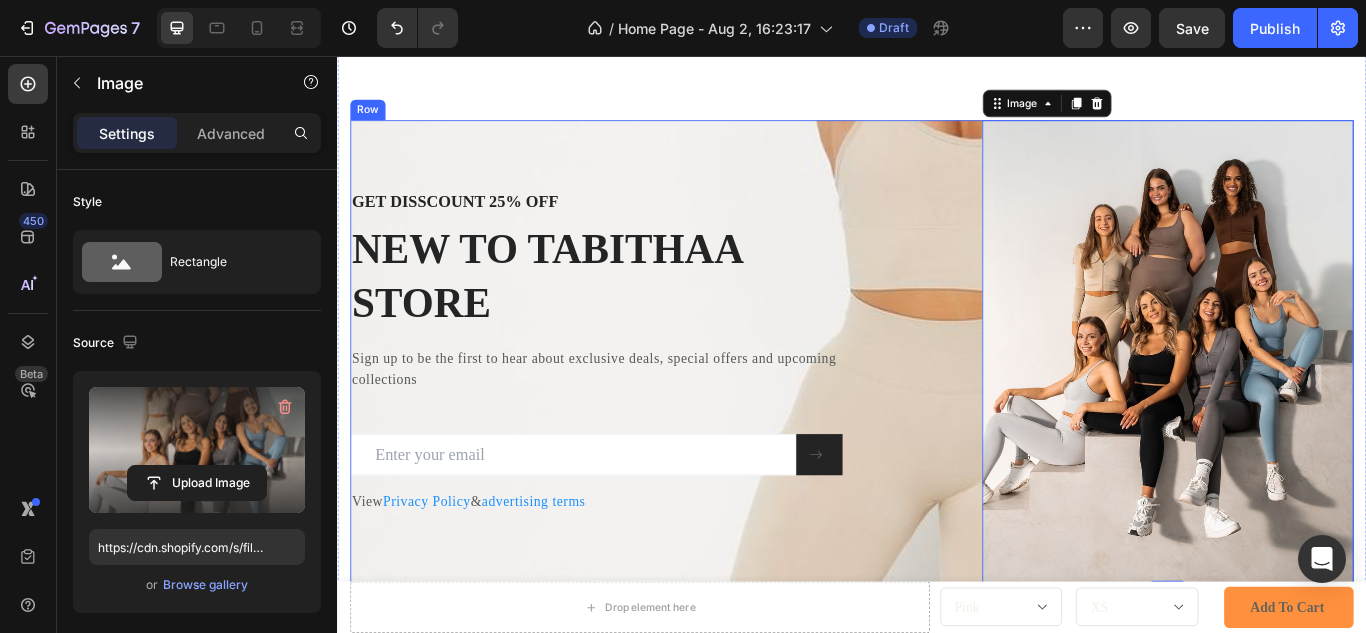 click on "GET DISSCOUNT 25% OFF Heading NEW TO TABITHAA STORE Heading Sign up to be the first to hear about exclusive deals, special offers and upcoming collections Text block Email Field
Submit Button Row Newsletter View  Privacy Policy  &  advertising terms Text block Image   0 Row" at bounding box center (937, 402) 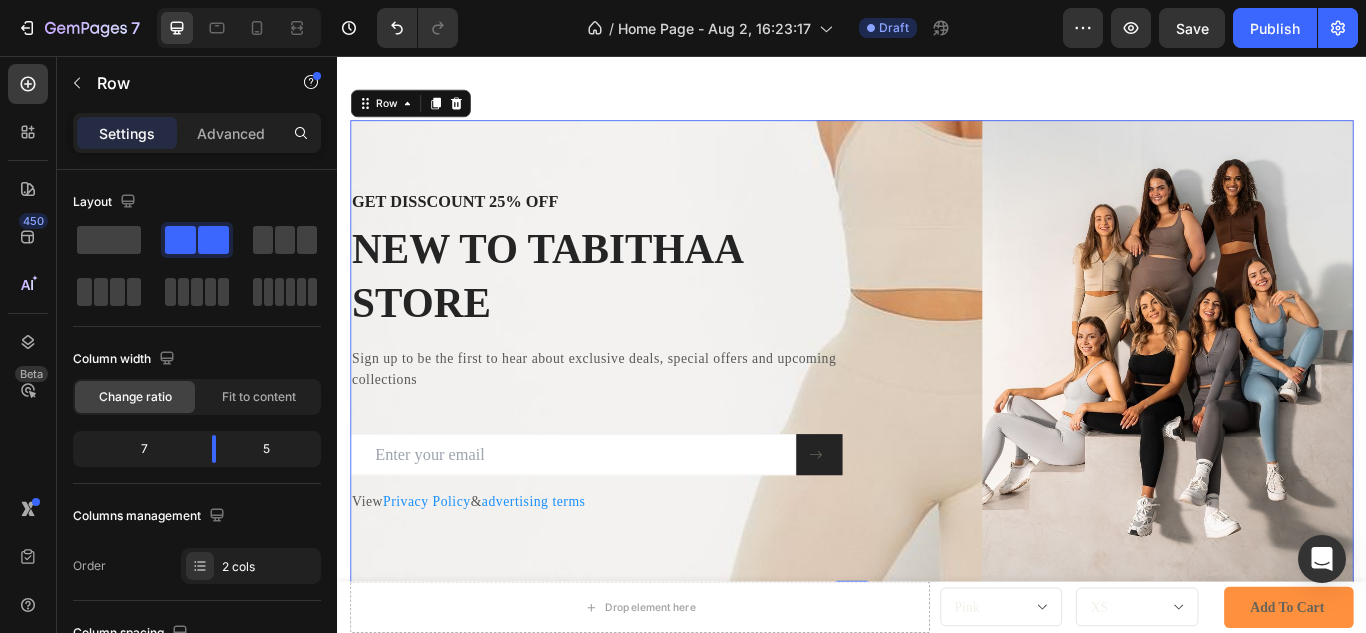 click on "GET DISSCOUNT 25% OFF Heading NEW TO TABITHAA STORE Heading Sign up to be the first to hear about exclusive deals, special offers and upcoming collections Text block Email Field
Submit Button Row Newsletter View  Privacy Policy  &  advertising terms Text block Image Row   0" at bounding box center [937, 402] 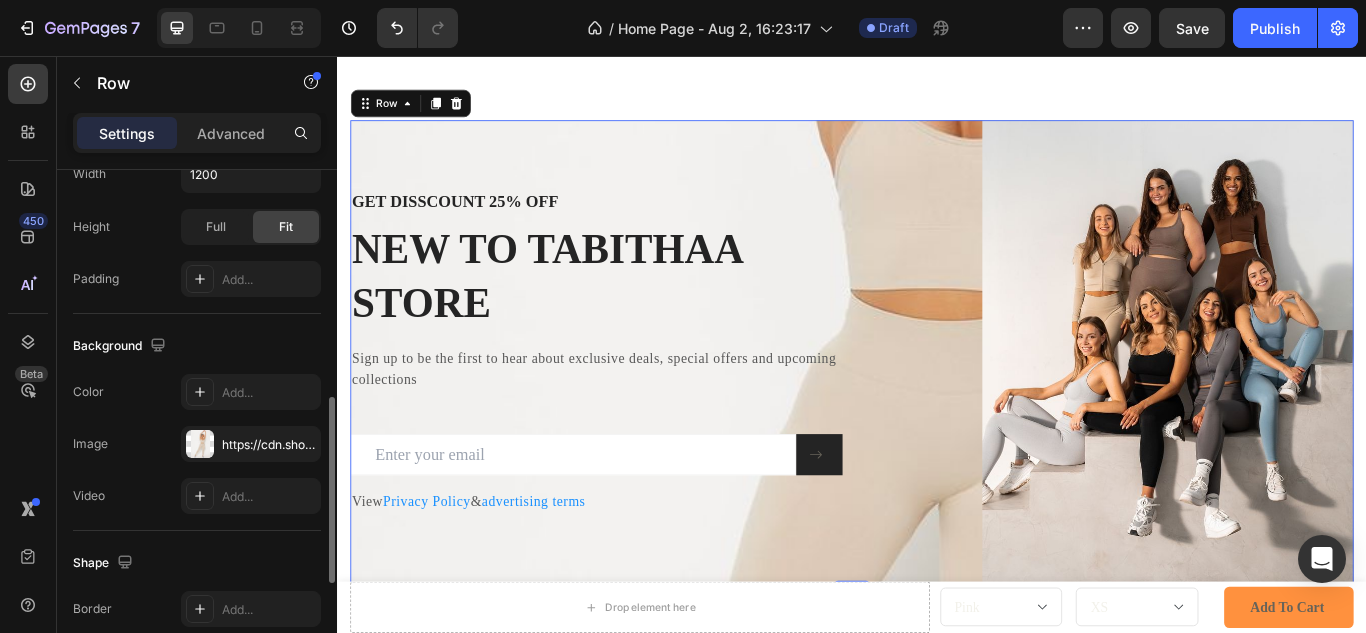 scroll, scrollTop: 624, scrollLeft: 0, axis: vertical 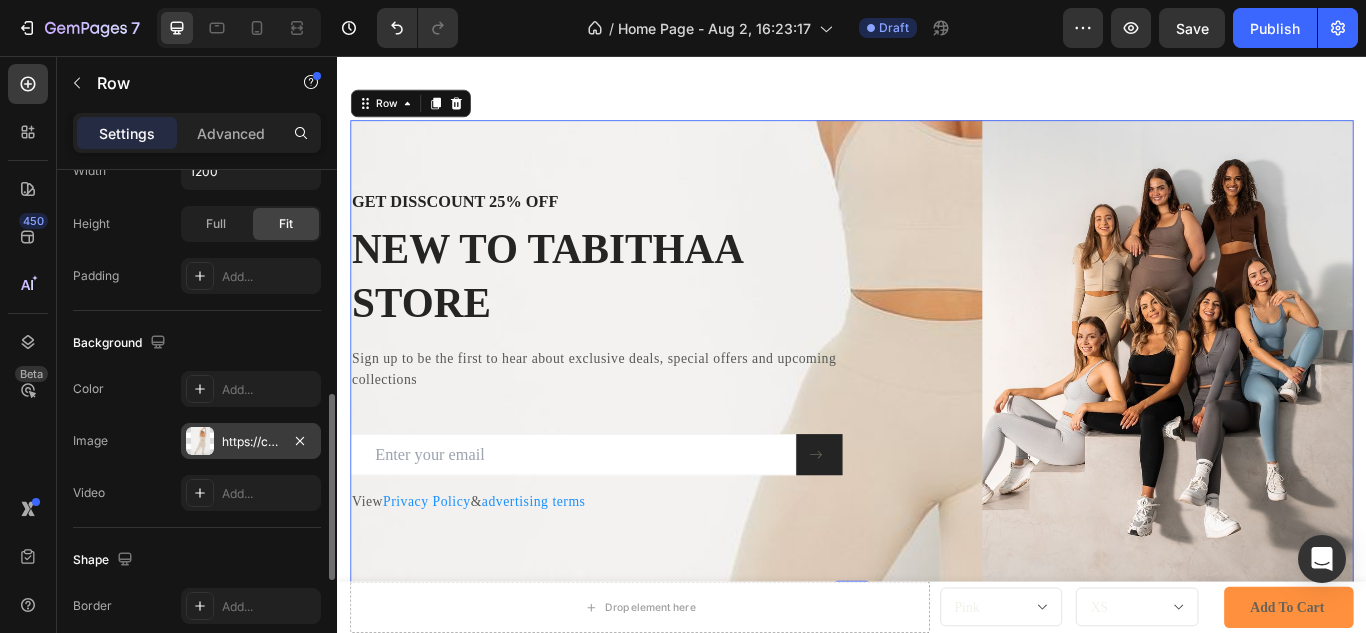 click on "https://cdn.shopify.com/s/files/1/0929/2365/8515/files/gempages_563465570620539666-8343a3b9-3761-467f-9cd9-4e8a7685915e.jpg" at bounding box center (251, 442) 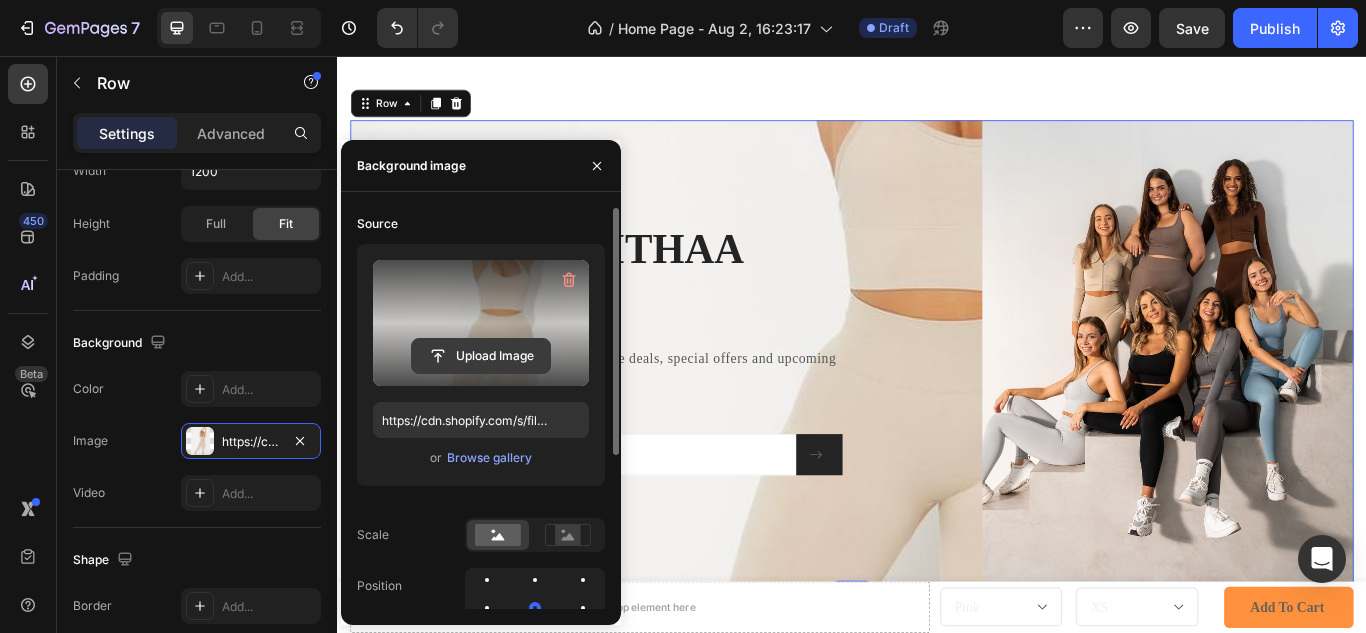 click 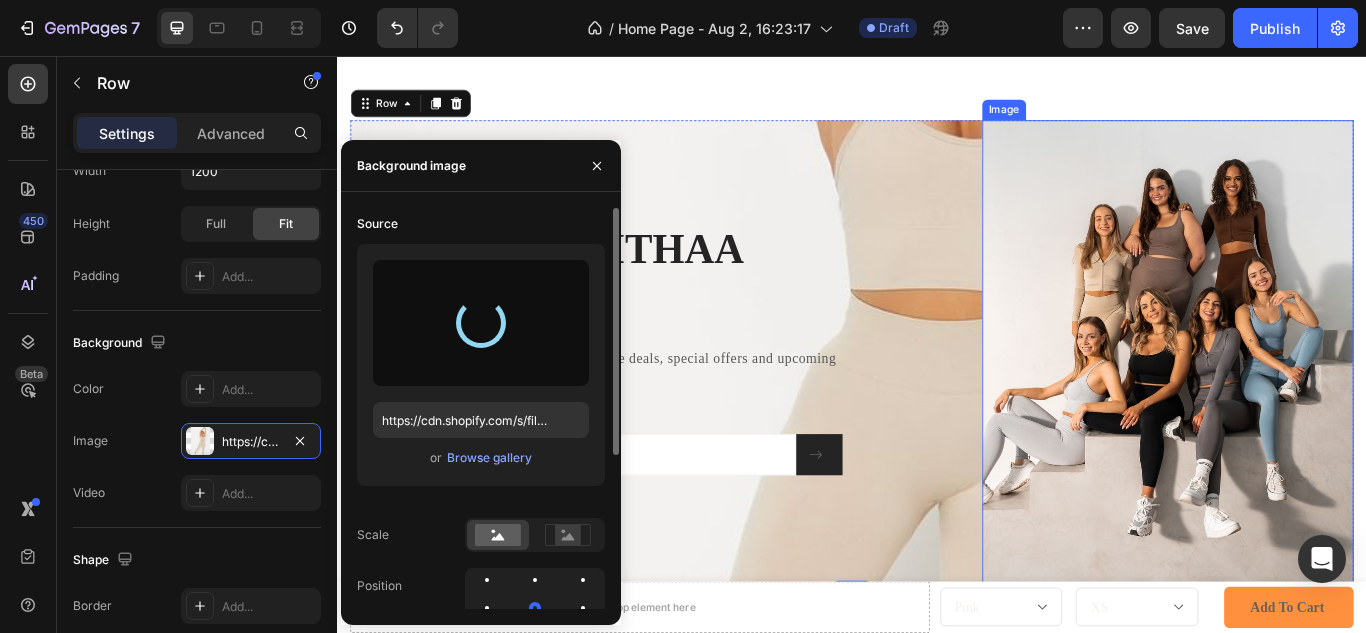 type on "https://cdn.shopify.com/s/files/1/0929/2365/8515/files/gempages_563465570620539666-84f12676-b54d-49cc-aca1-8faf39b6d394.jpg" 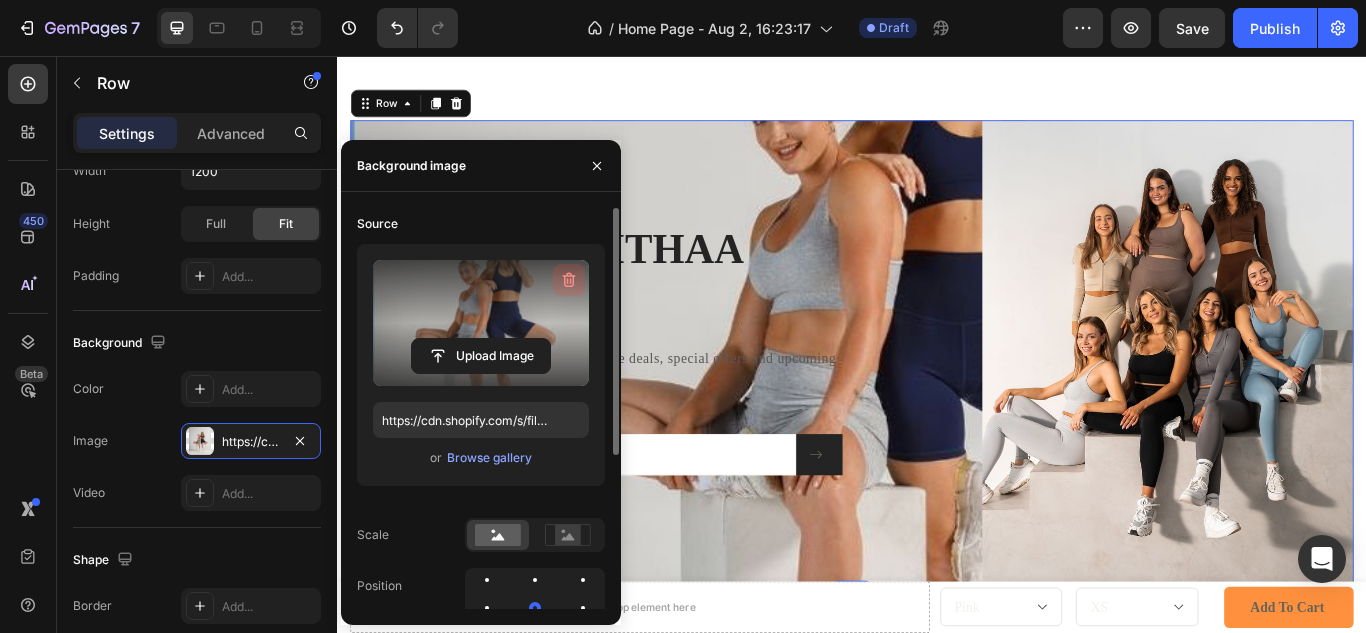 click 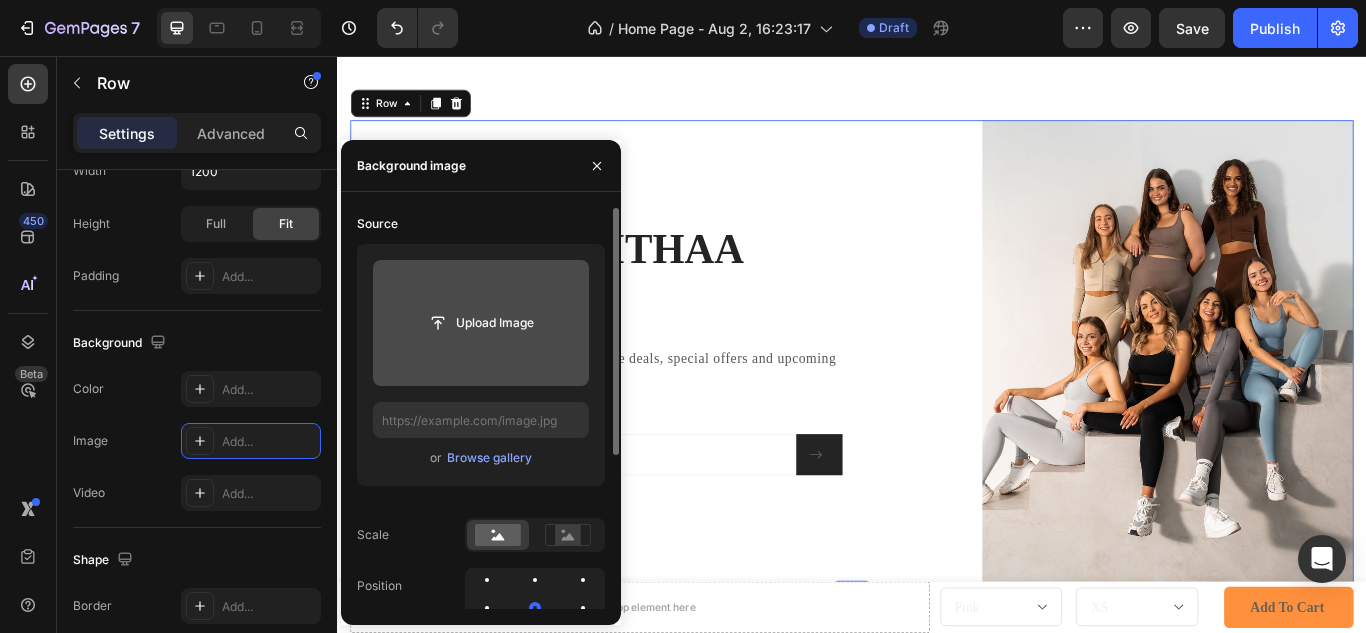click on "GET DISSCOUNT 25% OFF Heading NEW TO TABITHAA STORE Heading Sign up to be the first to hear about exclusive deals, special offers and upcoming collections Text block Email Field
Submit Button Row Newsletter View  Privacy Policy  &  advertising terms Text block Image Row   0" at bounding box center (937, 402) 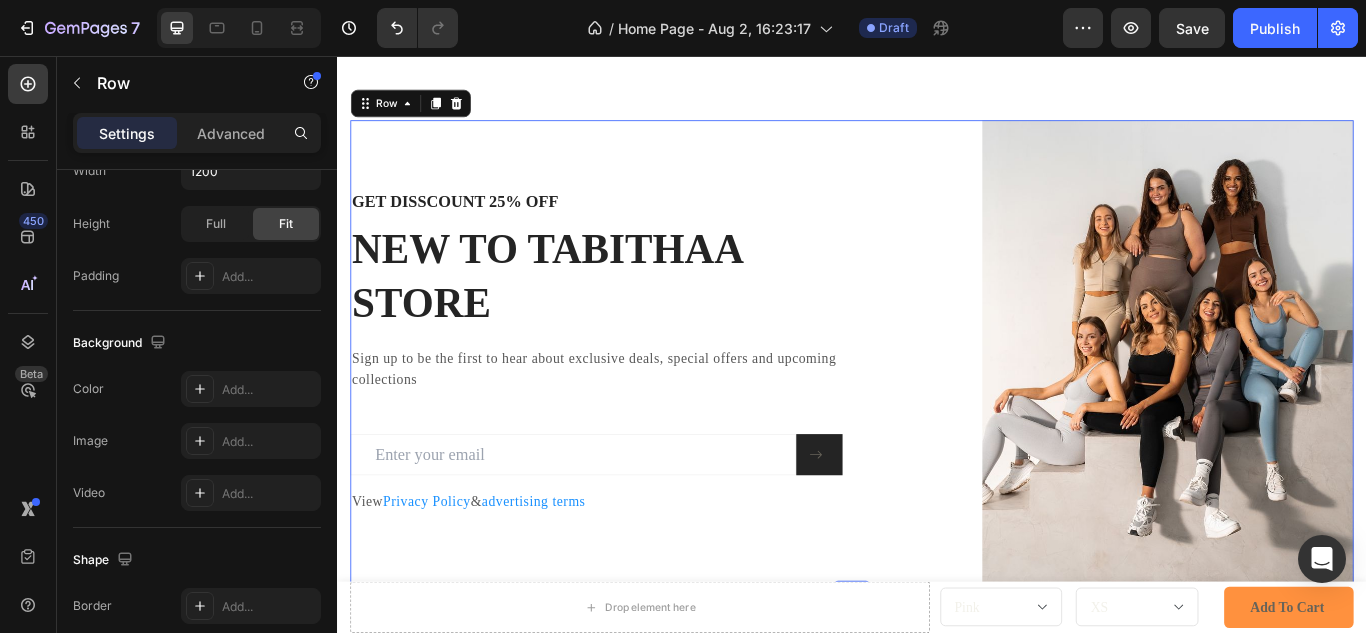 click on "GET DISSCOUNT 25% OFF Heading NEW TO TABITHAA STORE Heading Sign up to be the first to hear about exclusive deals, special offers and upcoming collections Text block Email Field
Submit Button Row Newsletter View  Privacy Policy  &  advertising terms Text block" at bounding box center [655, 402] 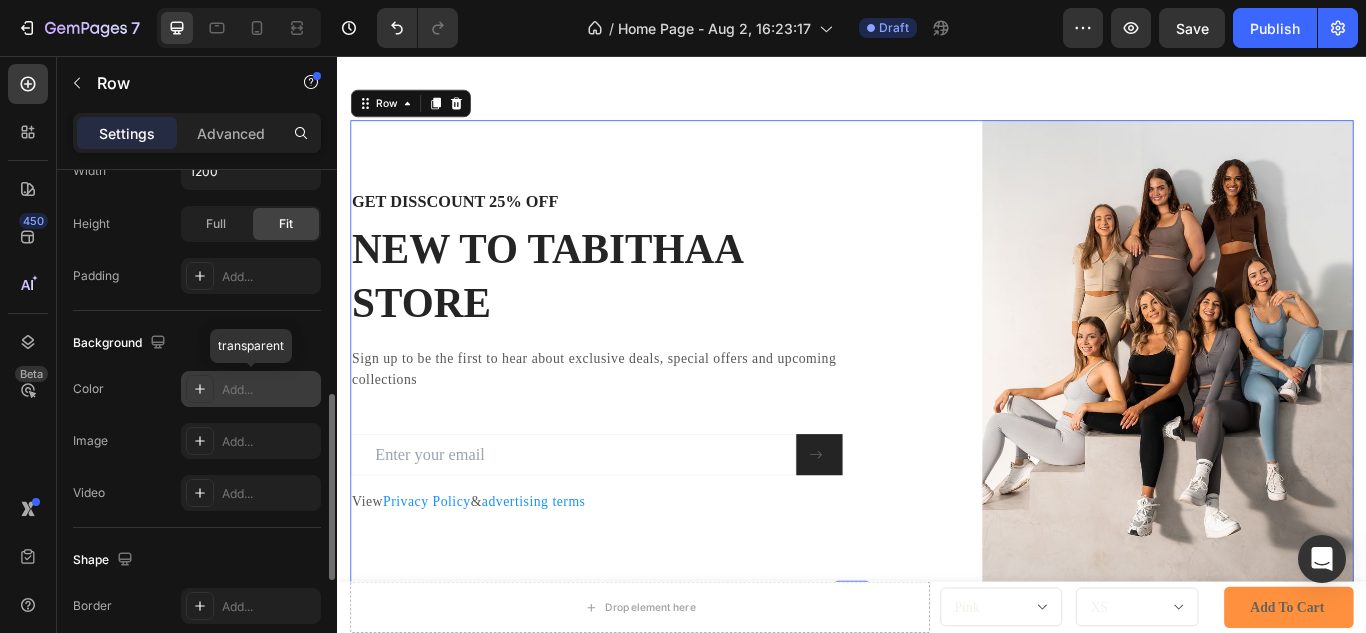click on "Add..." at bounding box center [251, 389] 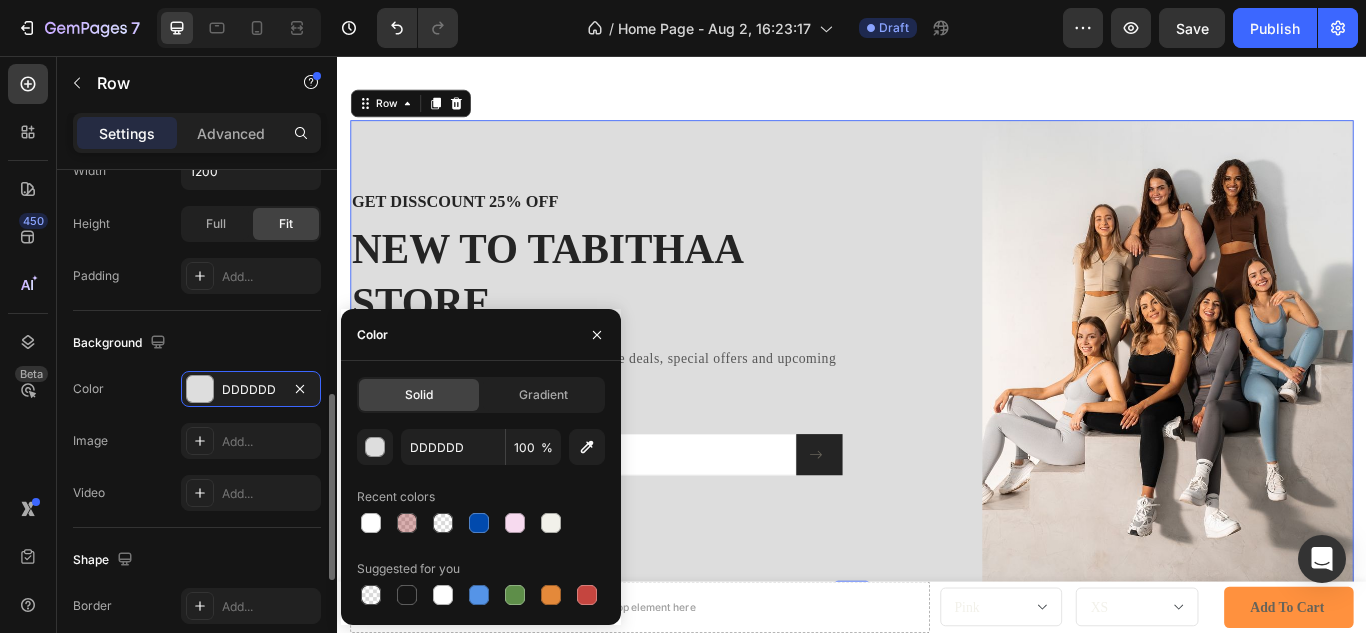 click on "Background The changes might be hidden by  the video. Color DDDDDD Image Add... Video Add..." 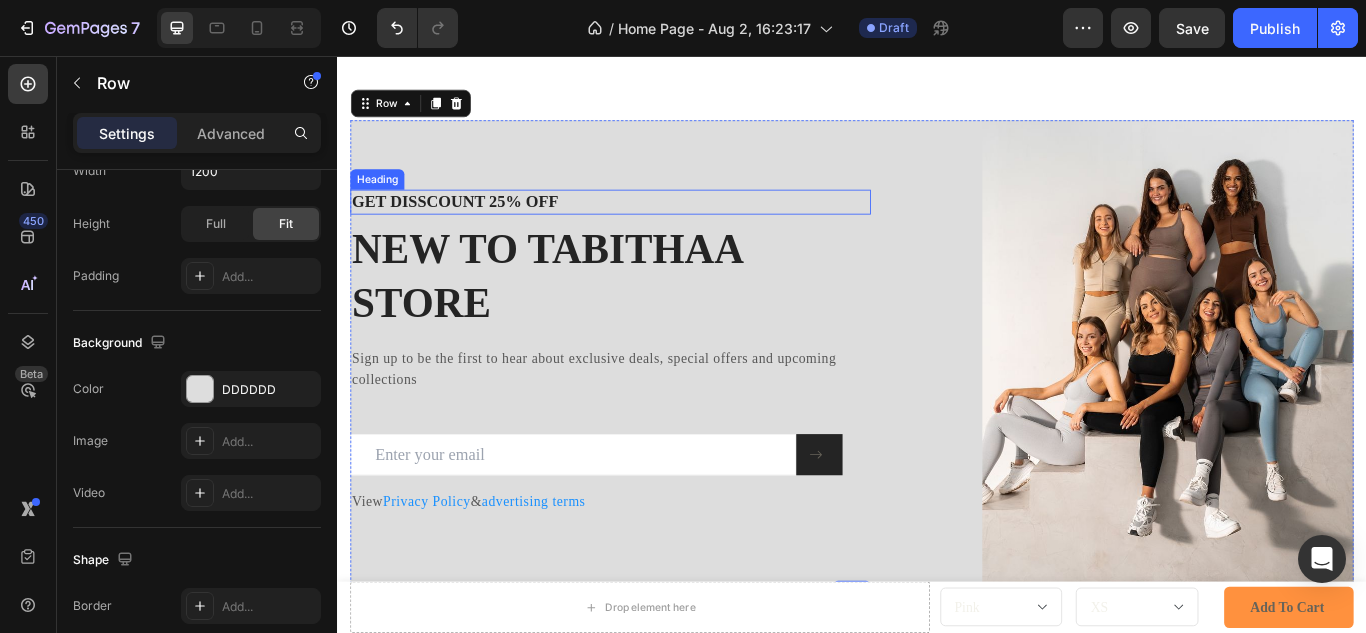 click on "GET DISSCOUNT 25% OFF" at bounding box center (655, 226) 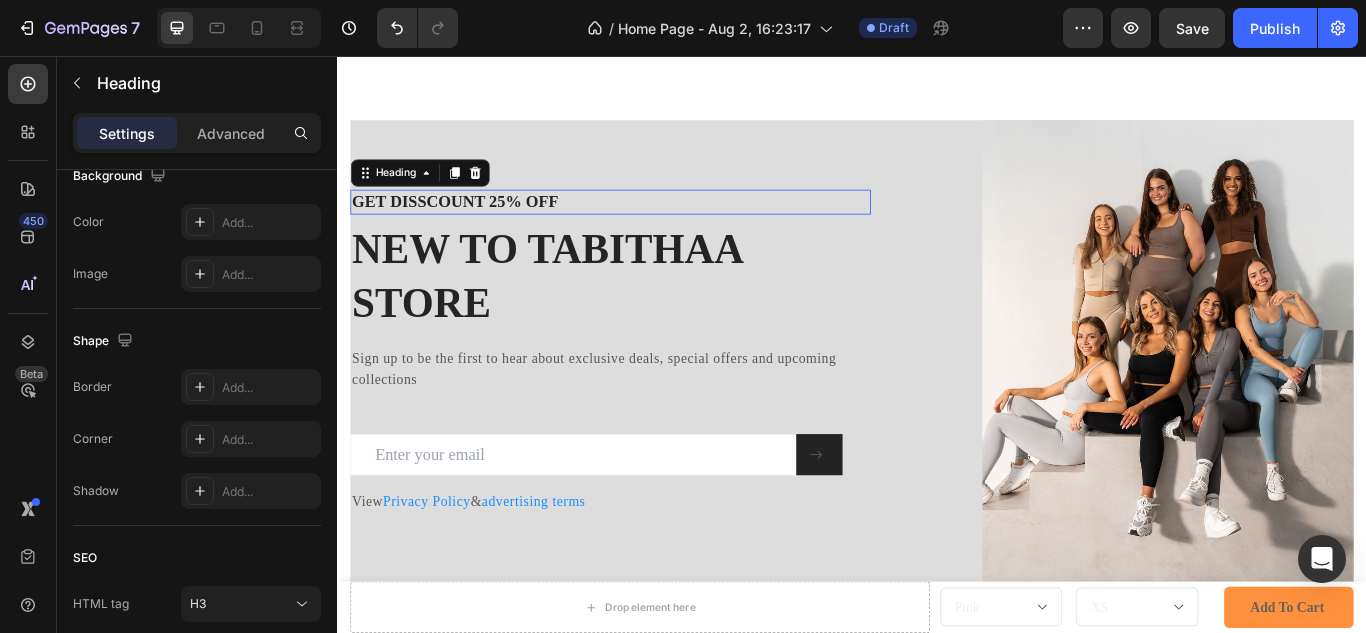 scroll, scrollTop: 0, scrollLeft: 0, axis: both 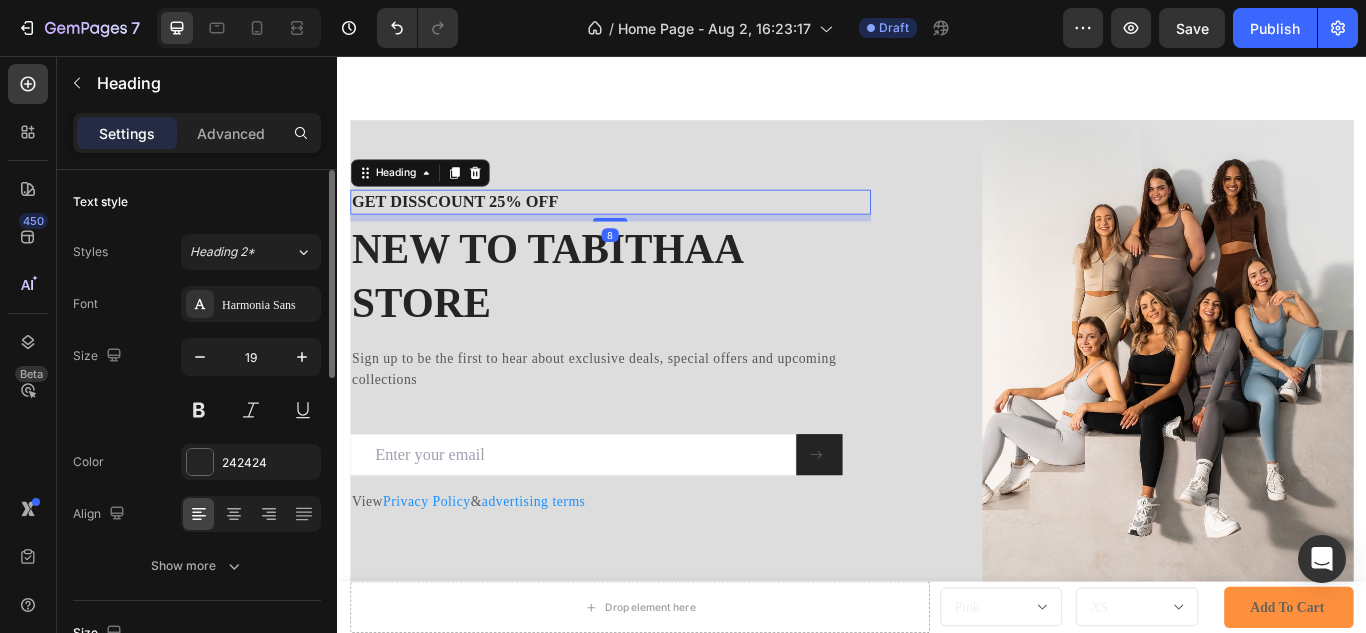 click on "GET DISSCOUNT 25% OFF" at bounding box center [655, 226] 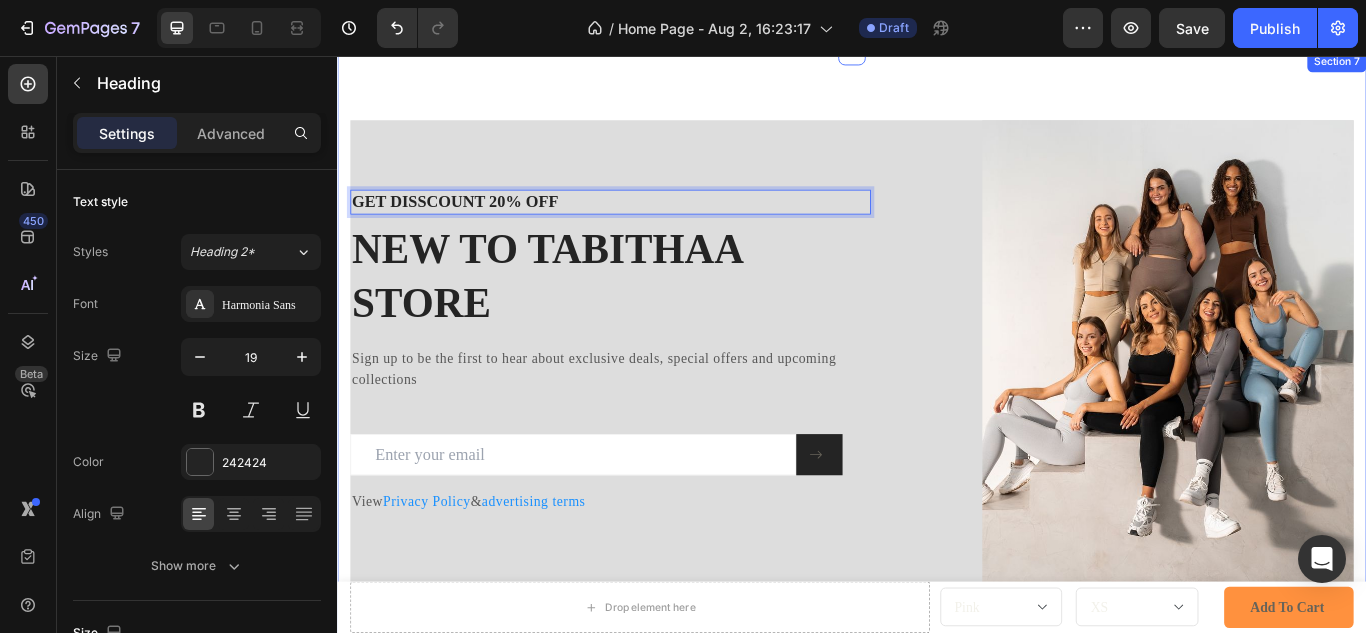 click on "GET DISSCOUNT 20% OFF Heading   8 NEW TO TABITHAA STORE Heading Sign up to be the first to hear about exclusive deals, special offers and upcoming collections Text block Email Field
Submit Button Row Newsletter View  Privacy Policy  &  advertising terms Text block Image Row Section 7" at bounding box center [937, 402] 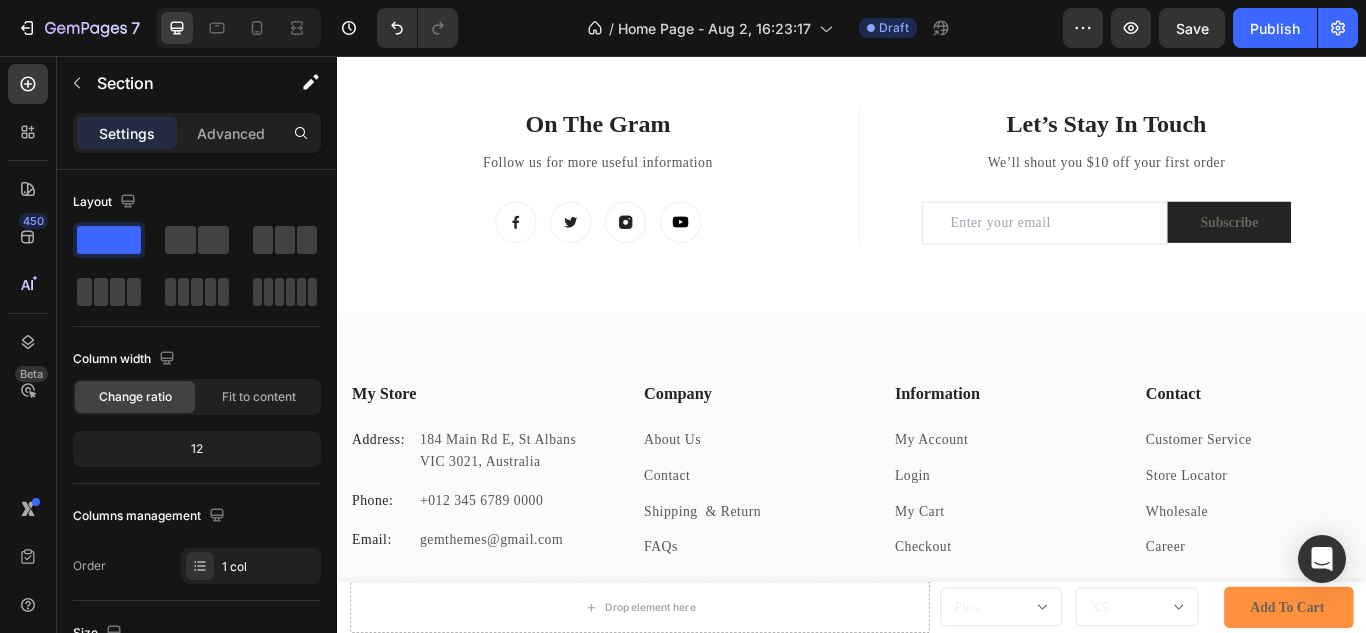 scroll, scrollTop: 4064, scrollLeft: 0, axis: vertical 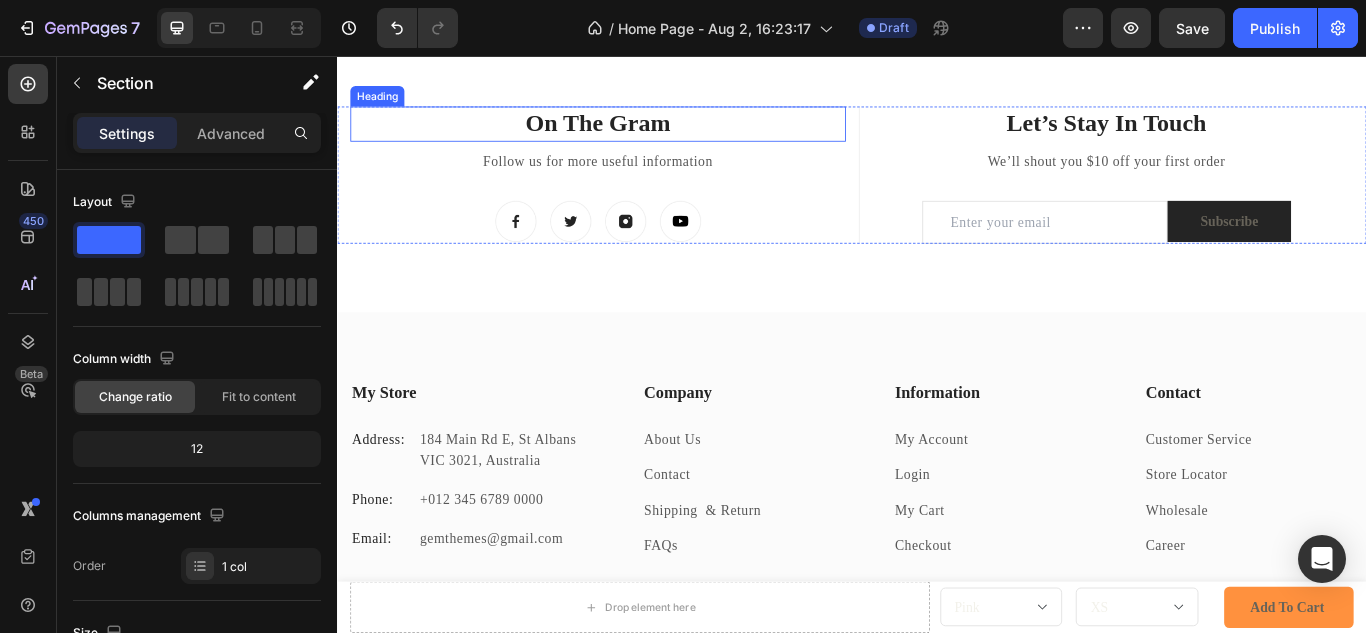 click on "On The Gram" at bounding box center (641, 135) 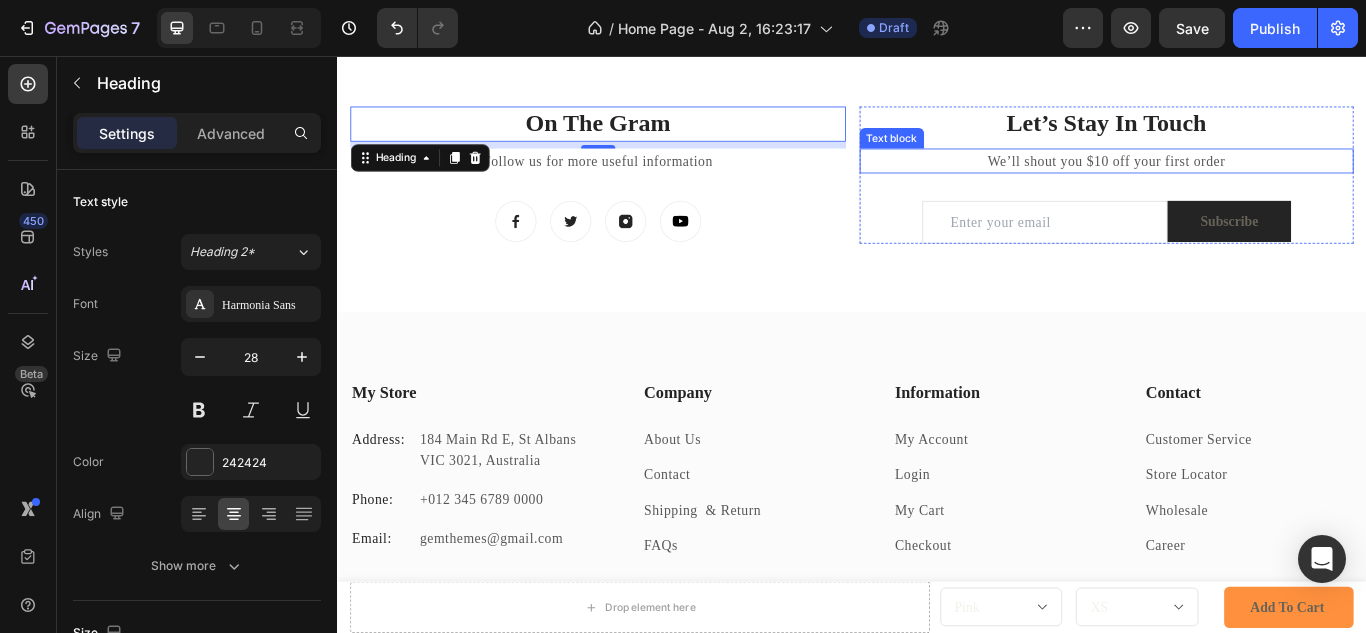 click on "We’ll shout you $10 off your first order" at bounding box center [1234, 179] 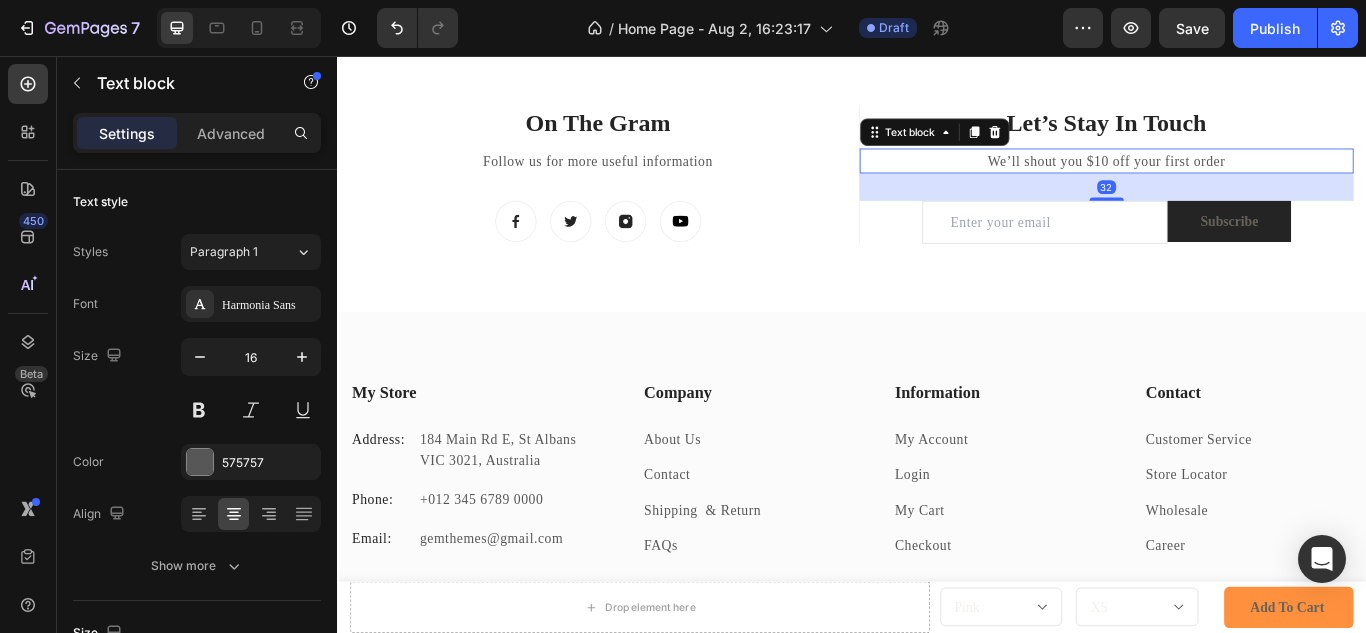 click on "We’ll shout you $10 off your first order" at bounding box center [1234, 179] 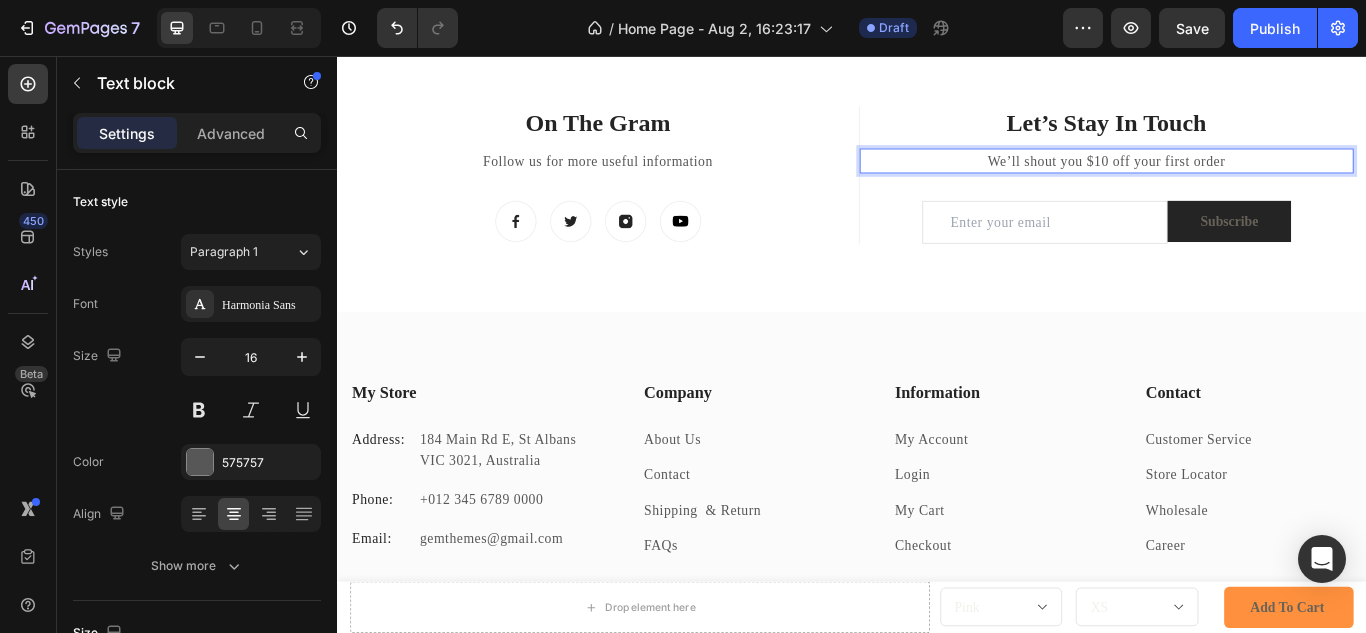 click on "We’ll shout you $10 off your first order" at bounding box center (1234, 179) 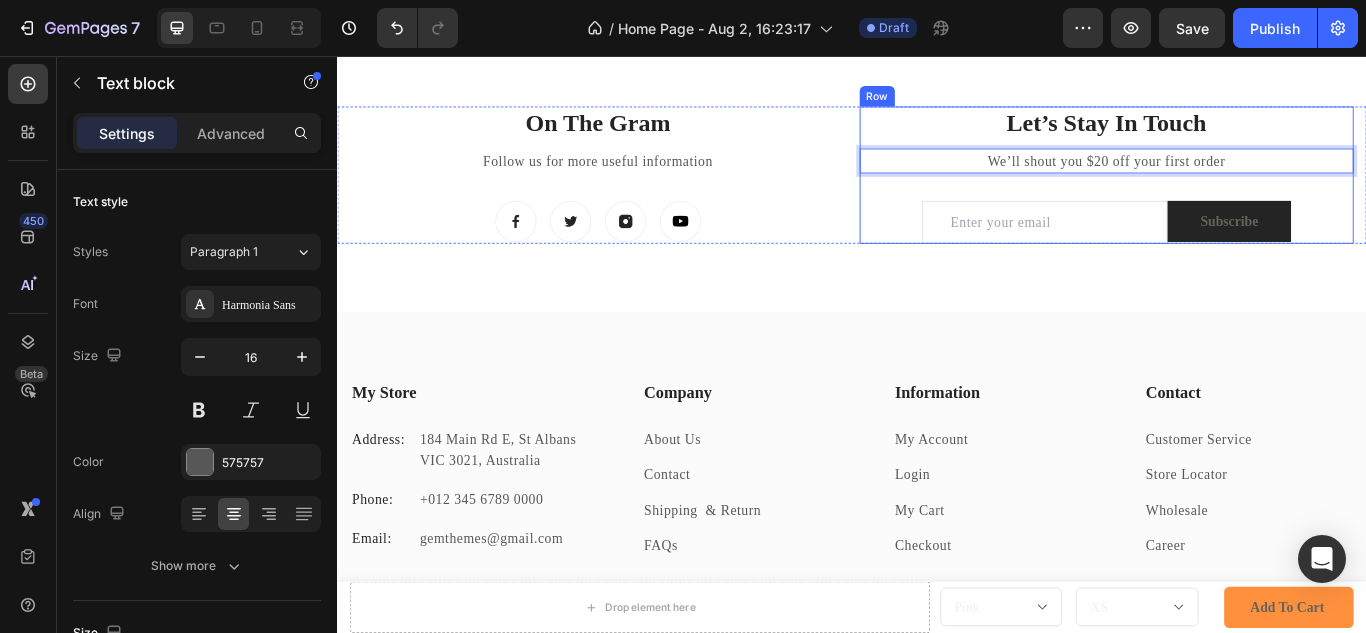 click on "Let’s Stay In Touch Heading We’ll shout you $20 off your first order Text block   32 Email Field Subscribe Submit Button Row Newsletter" at bounding box center (1234, 195) 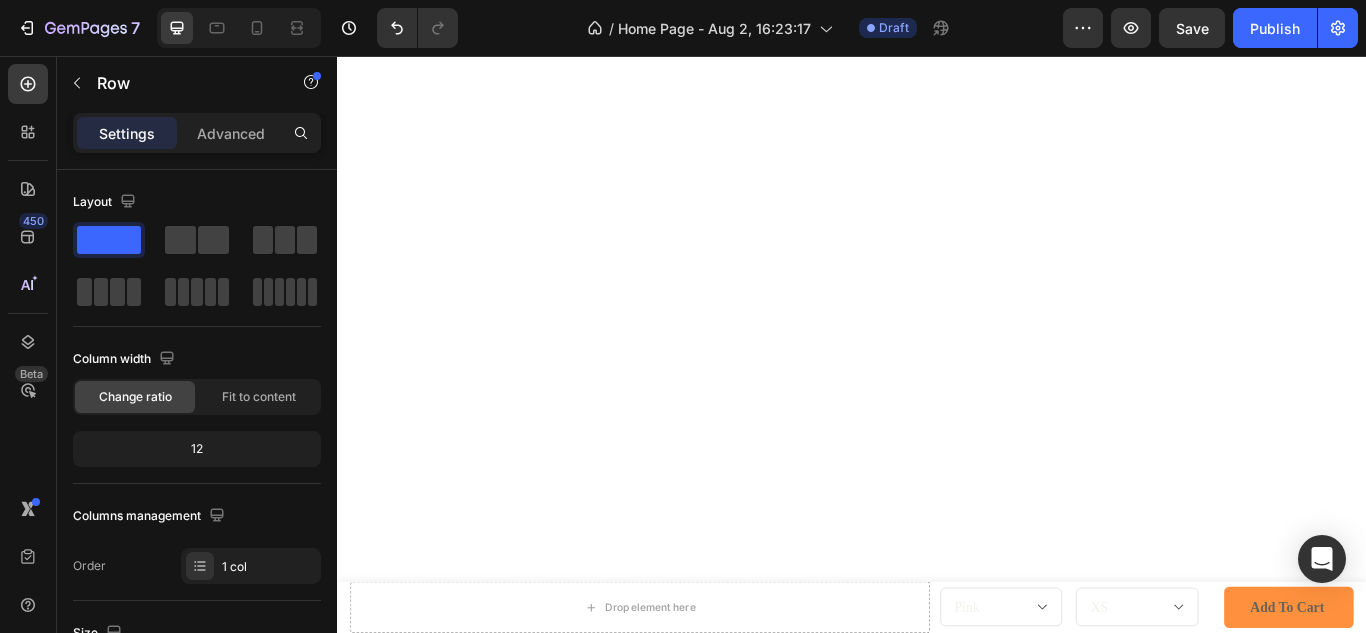 scroll, scrollTop: 4370, scrollLeft: 0, axis: vertical 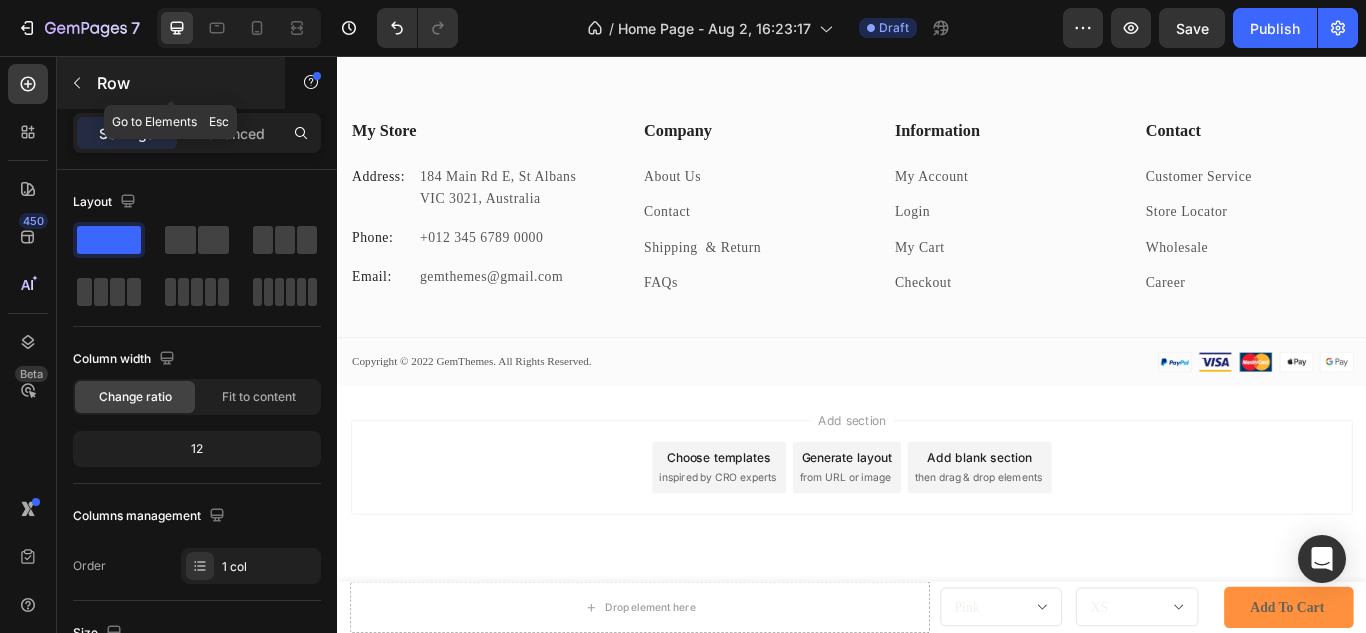 click at bounding box center [77, 83] 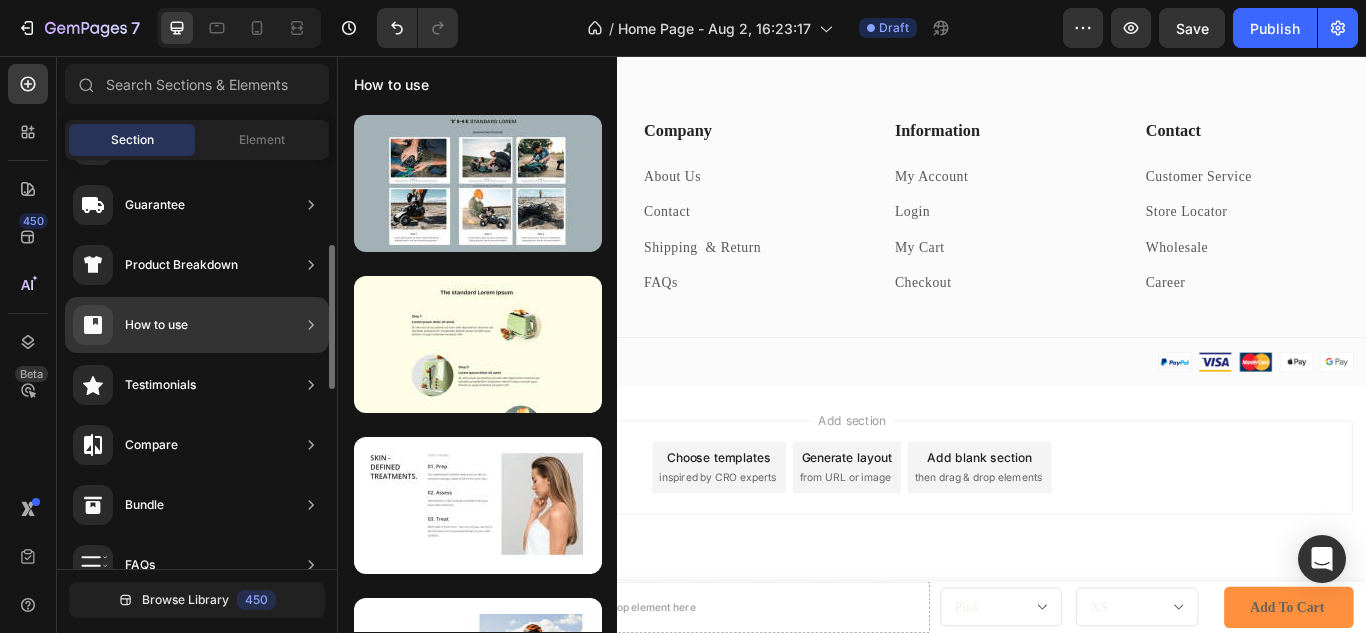 scroll, scrollTop: 232, scrollLeft: 0, axis: vertical 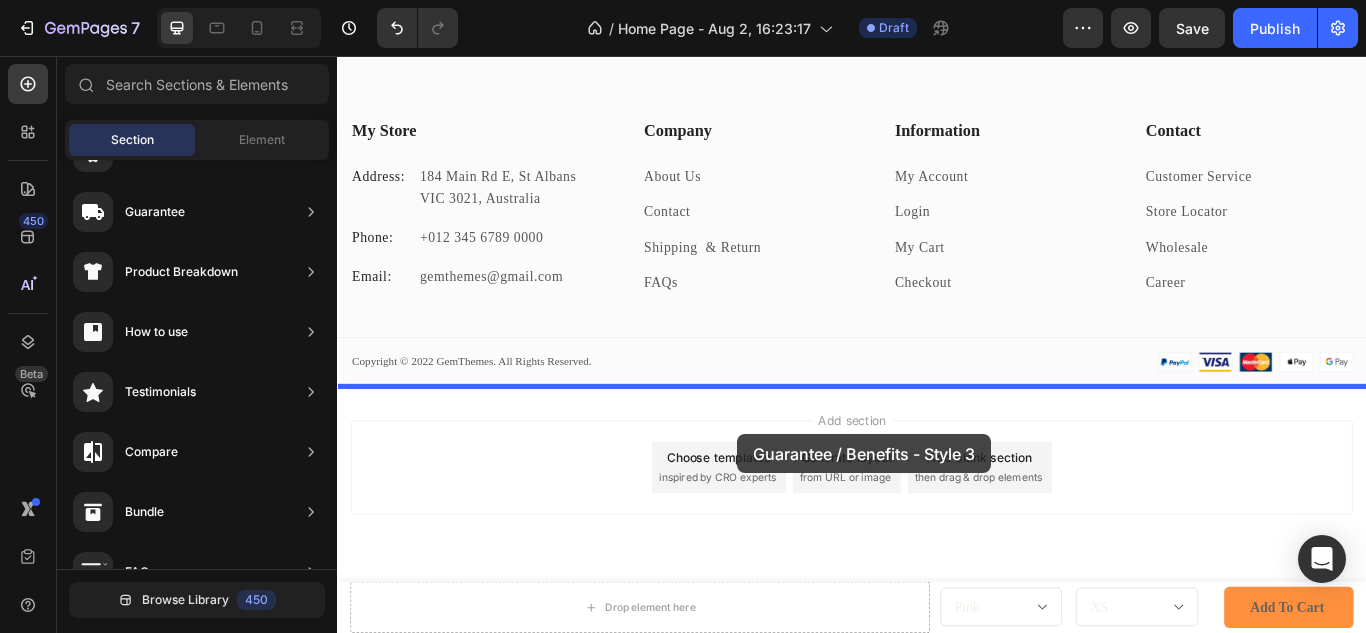 drag, startPoint x: 757, startPoint y: 462, endPoint x: 804, endPoint y: 497, distance: 58.60034 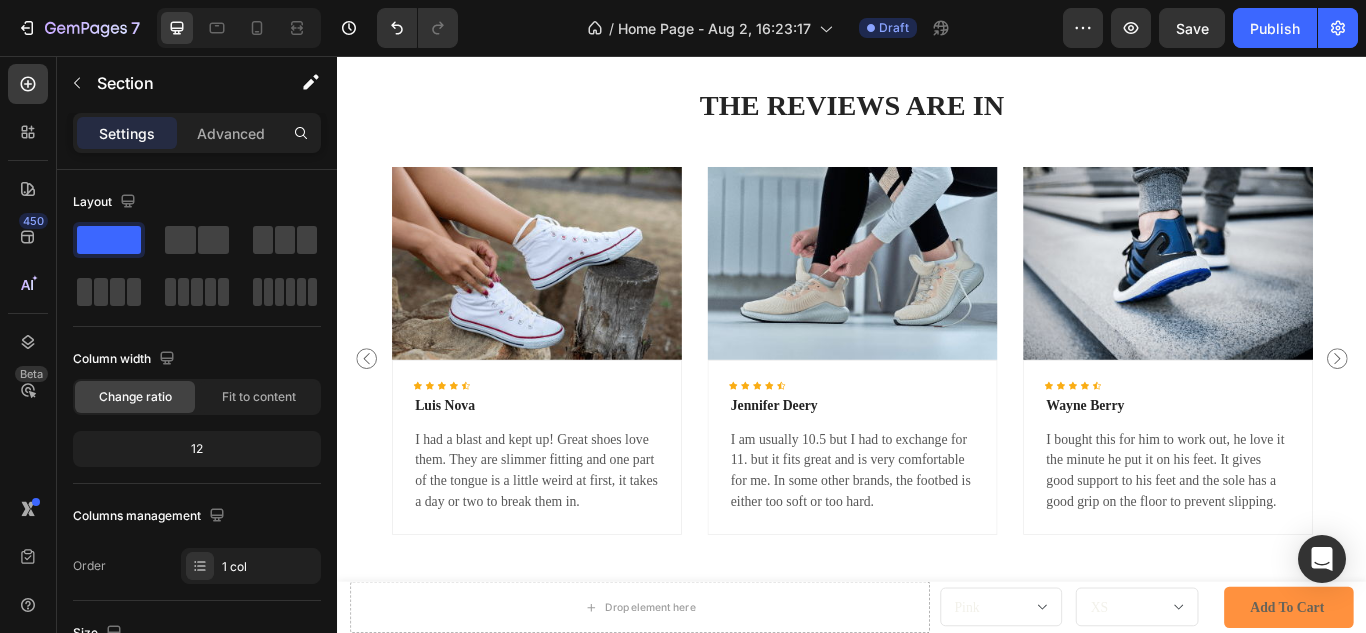 scroll, scrollTop: 1303, scrollLeft: 0, axis: vertical 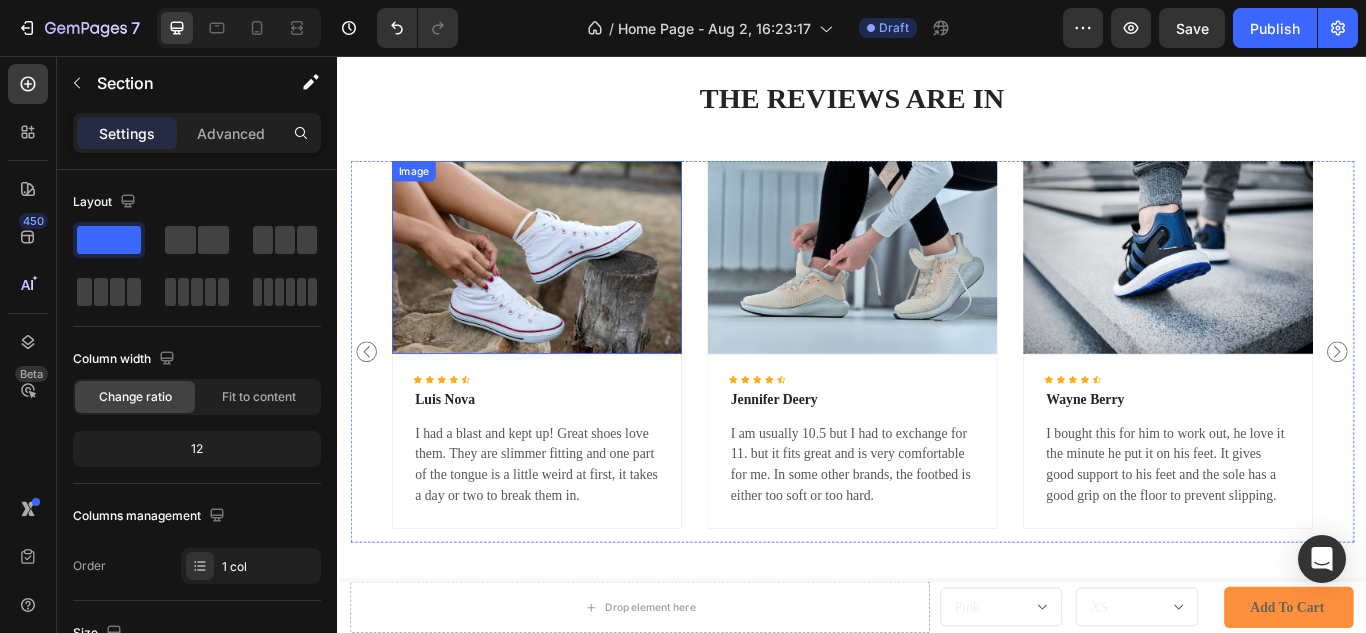 click at bounding box center [569, 290] 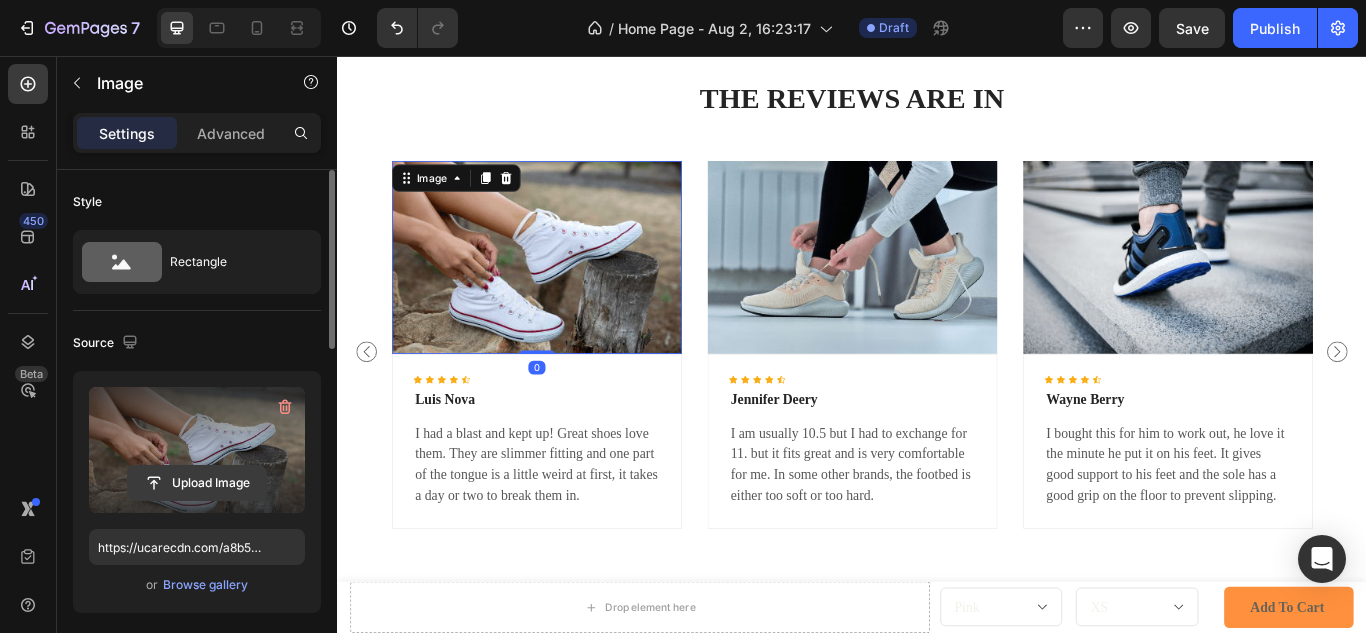 click 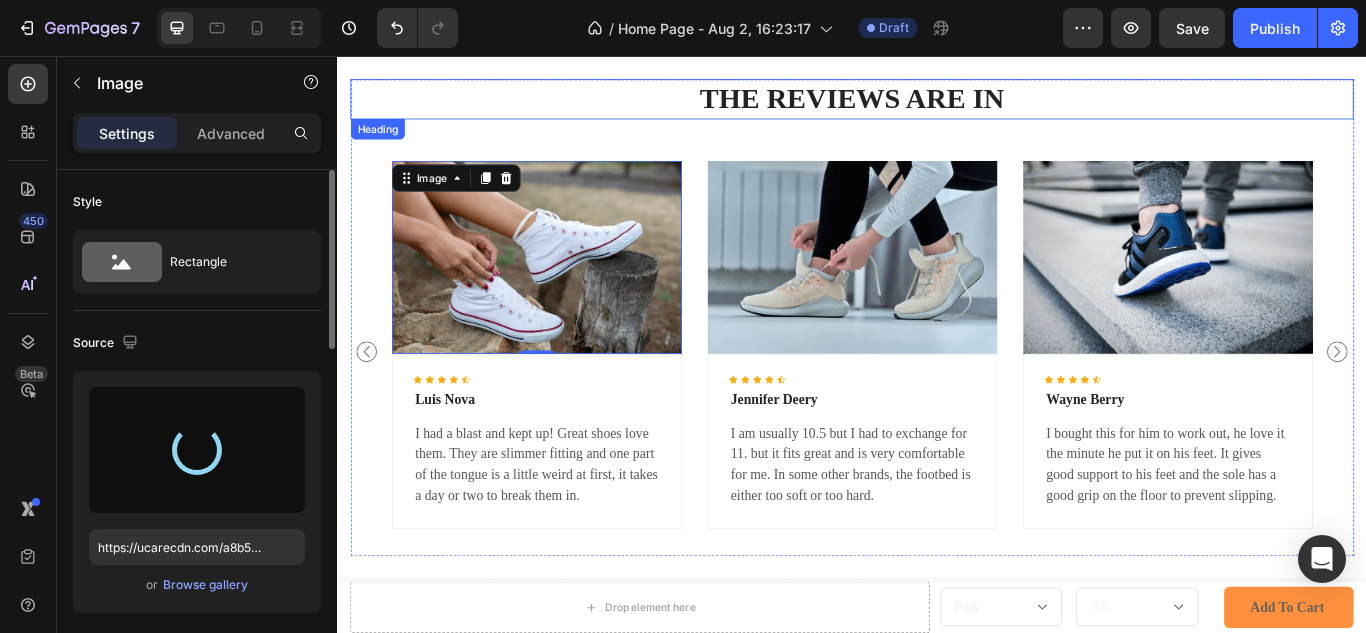 type on "https://cdn.shopify.com/s/files/1/0929/2365/8515/files/gempages_563465570620539666-42e018a2-efd4-47d0-b5e6-e9722599e5b1.jpg" 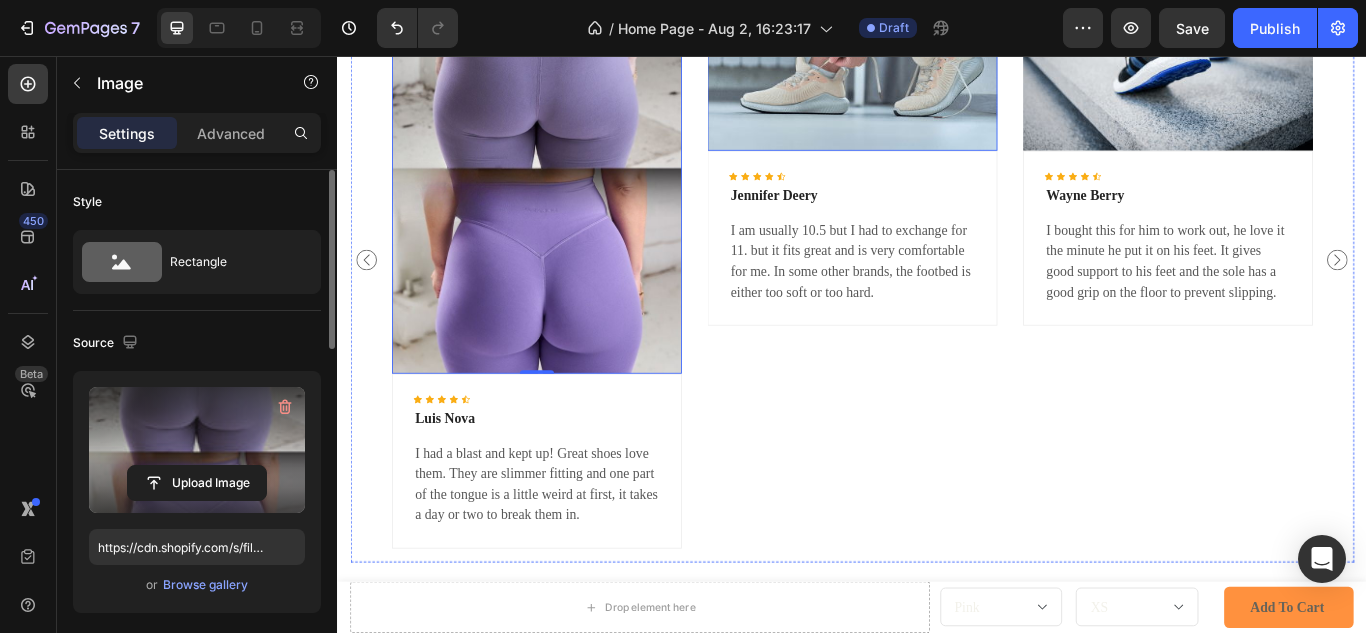 scroll, scrollTop: 1408, scrollLeft: 0, axis: vertical 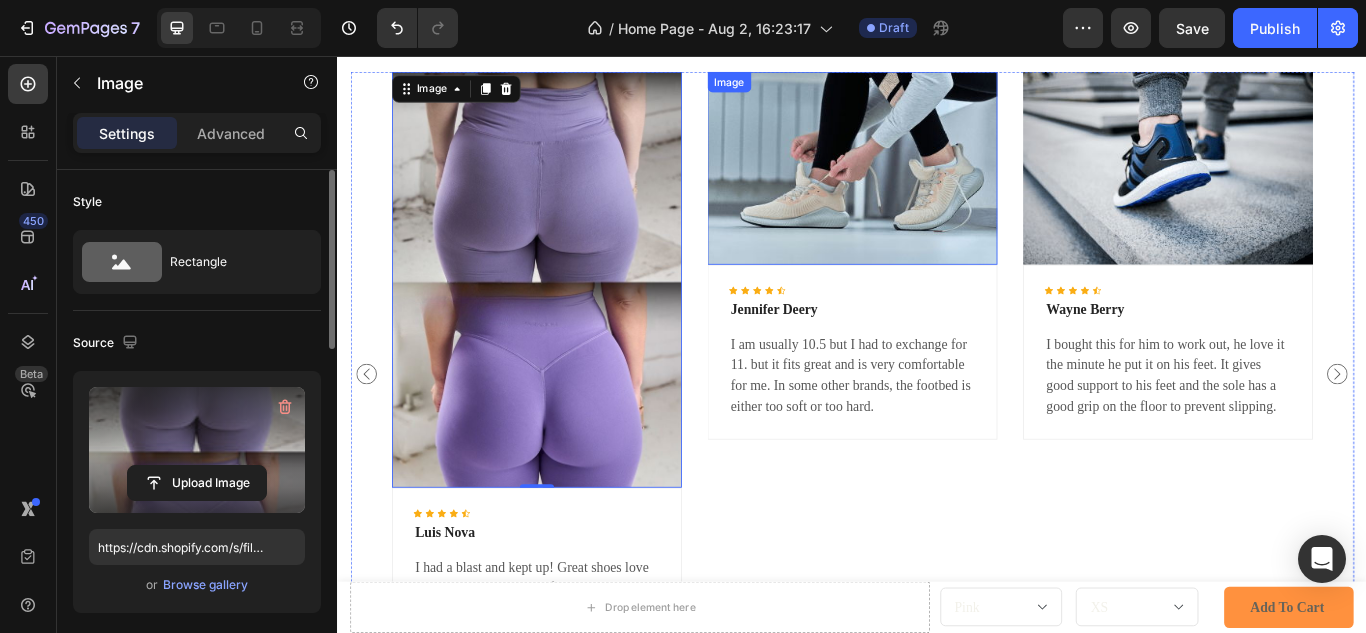 click at bounding box center [937, 186] 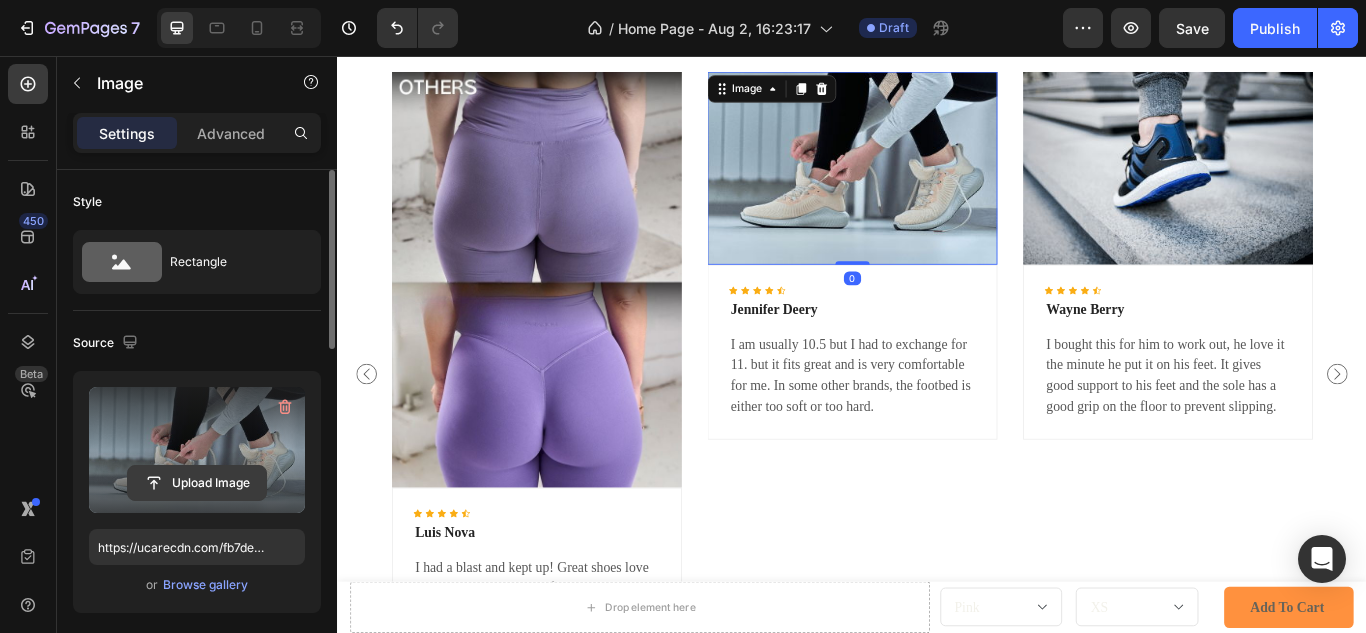 click 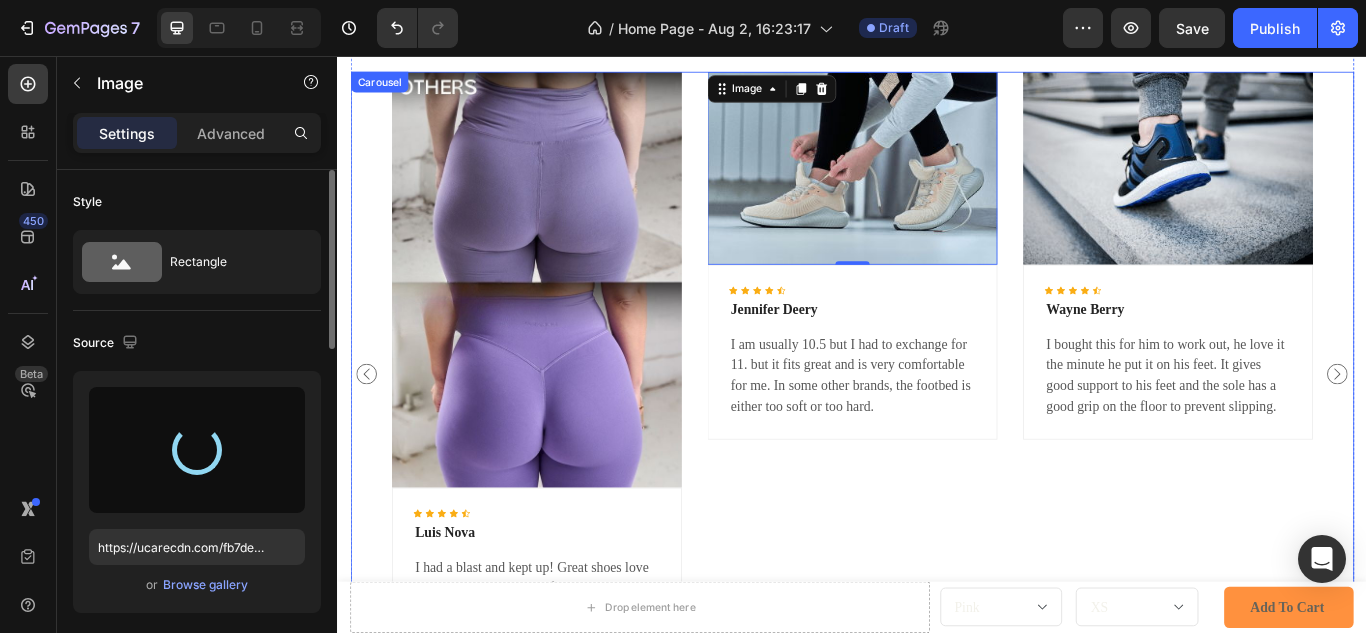 type on "https://cdn.shopify.com/s/files/1/0929/2365/8515/files/gempages_563465570620539666-80f5a4a5-4c65-4ba0-952d-fe9d12cba500.jpg" 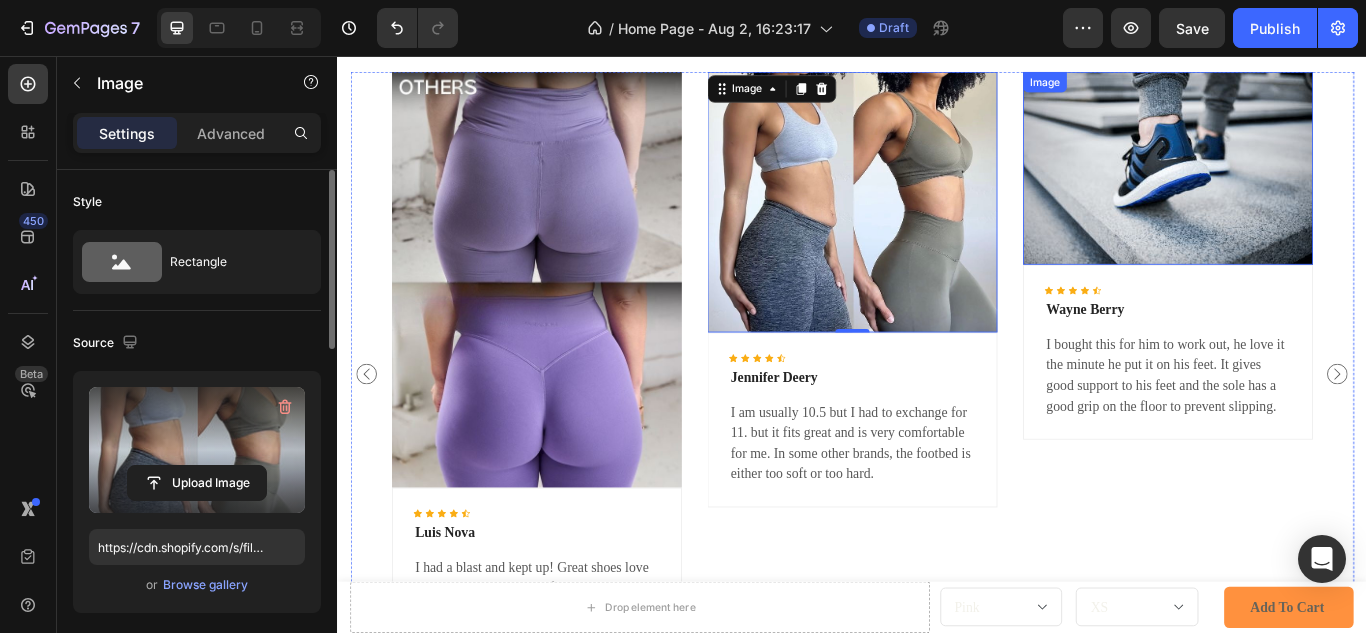 click at bounding box center [1305, 186] 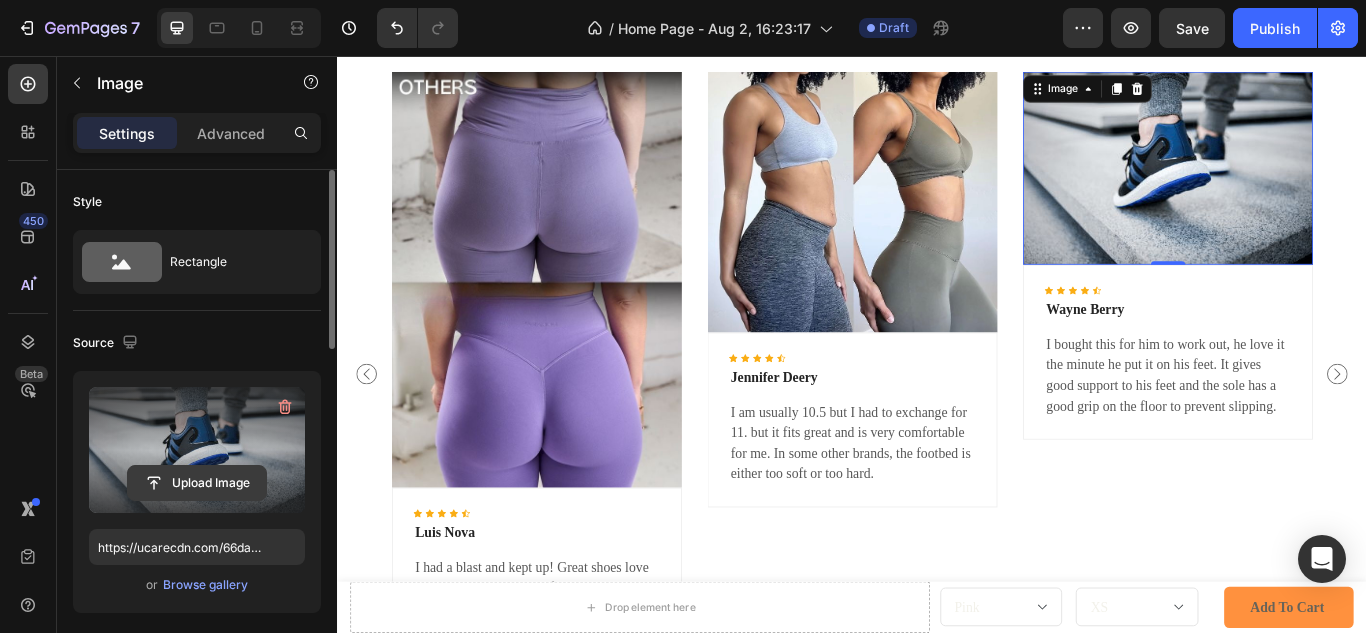 click 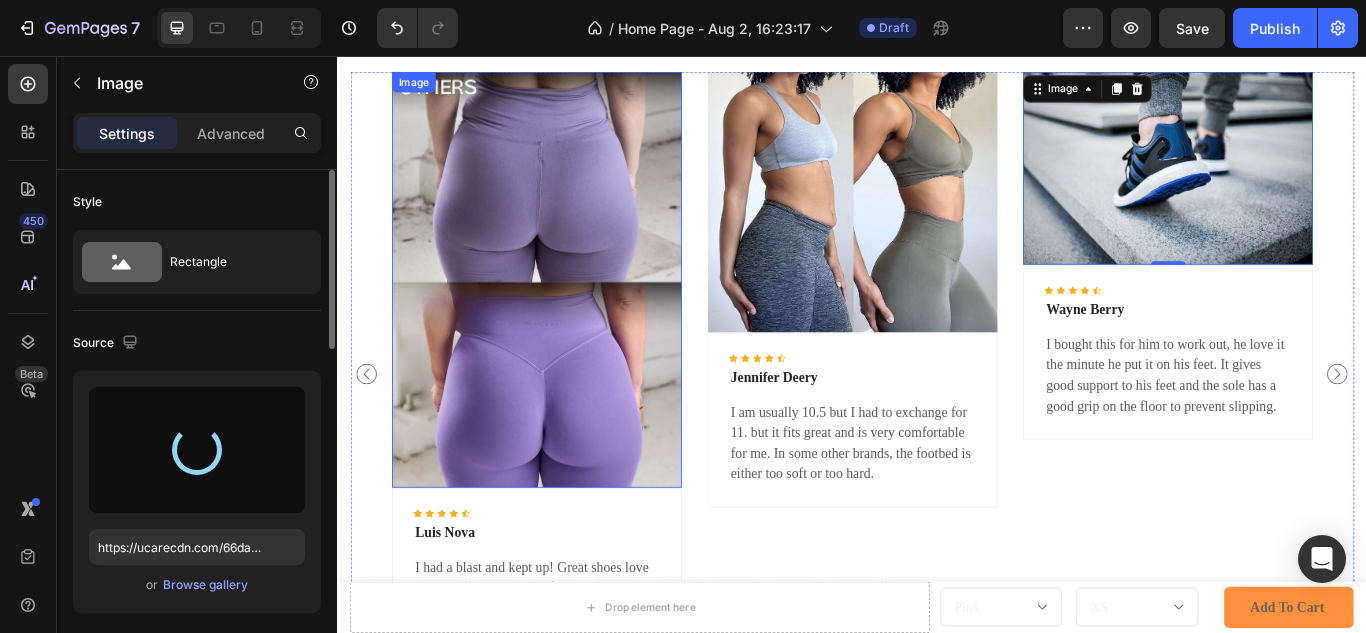 type on "https://cdn.shopify.com/s/files/1/0929/2365/8515/files/gempages_563465570620539666-e44b6ee6-0450-47e8-9f56-ae5774195396.jpg" 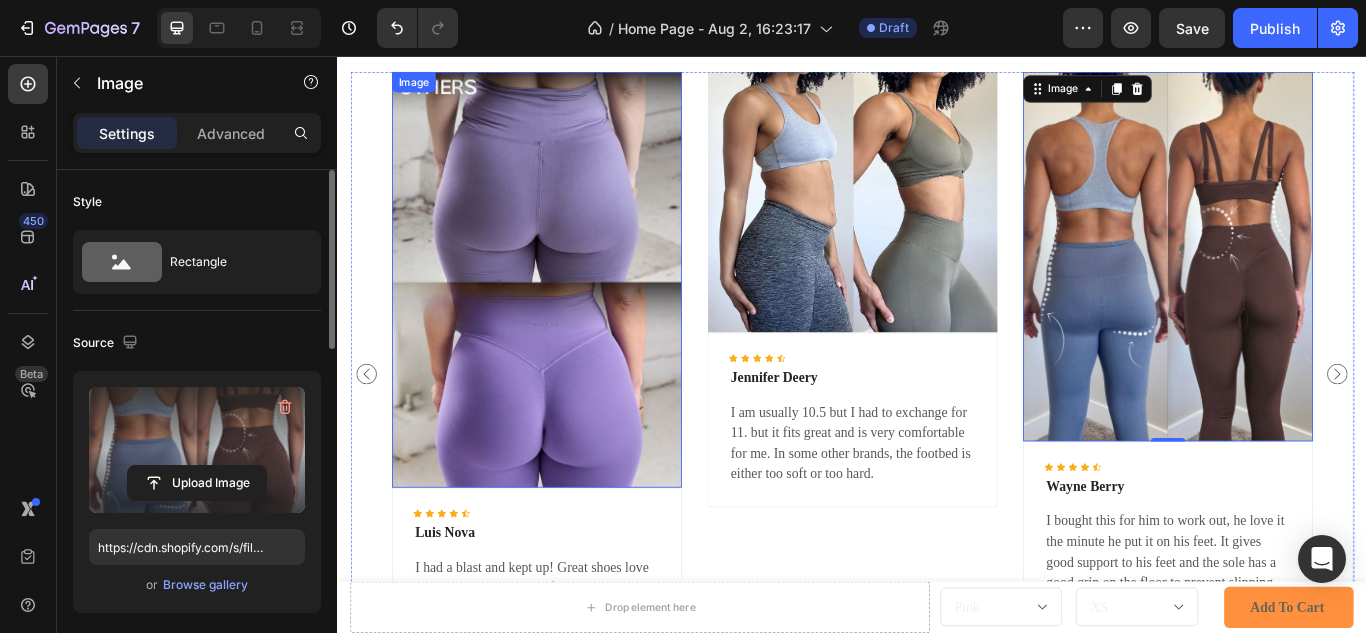 click at bounding box center (569, 316) 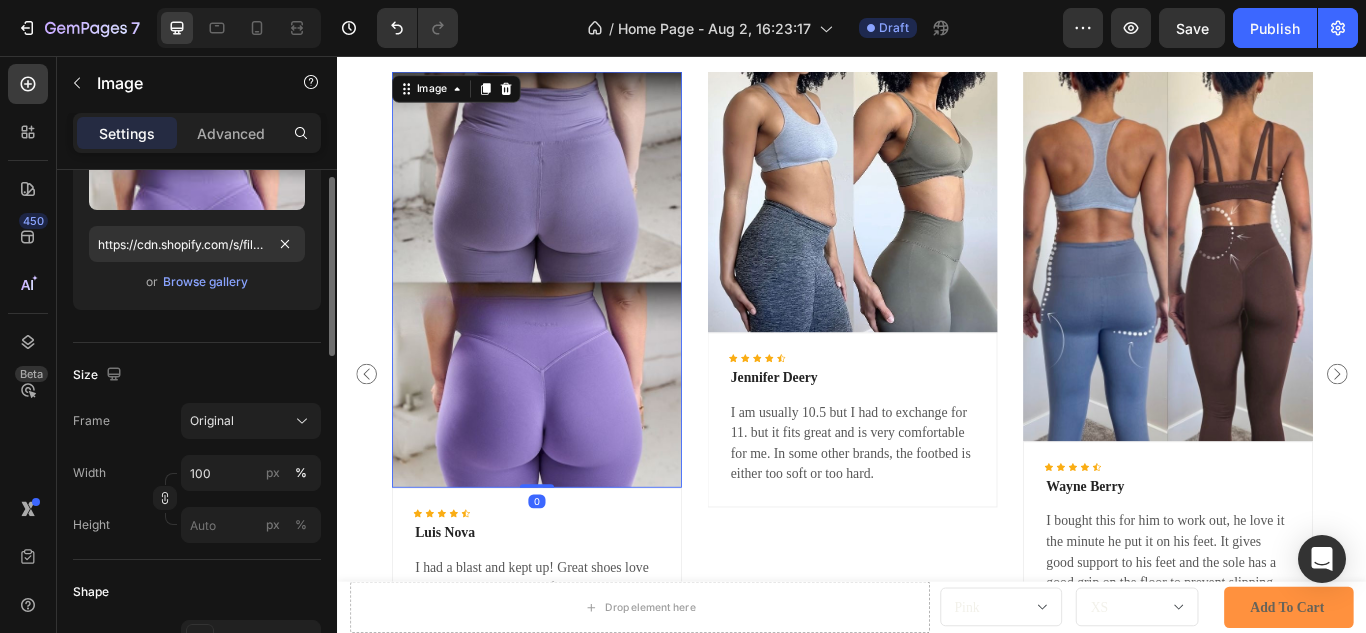 scroll, scrollTop: 305, scrollLeft: 0, axis: vertical 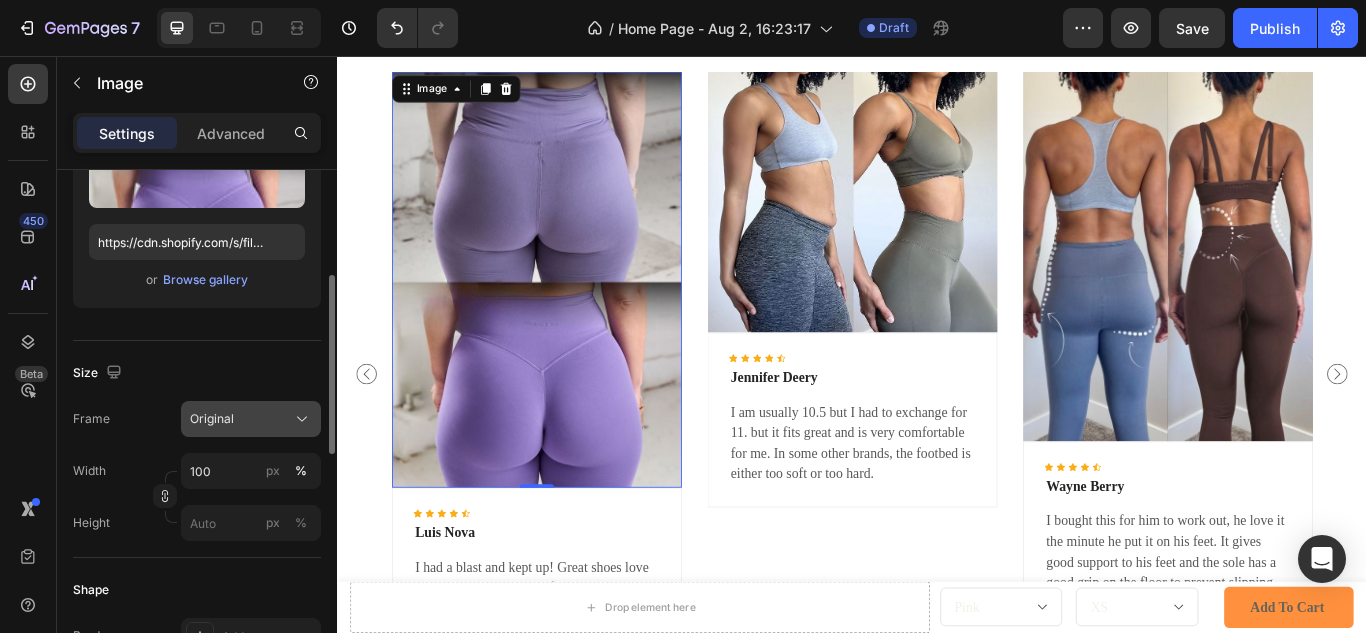 click on "Original" 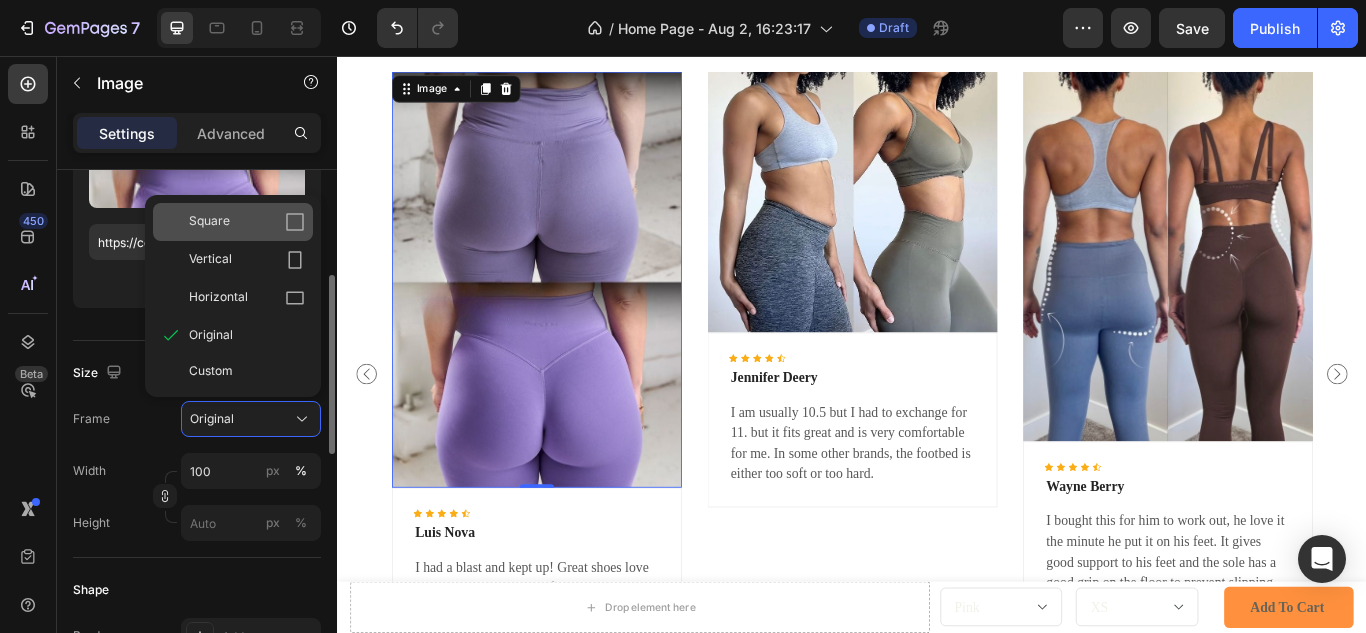 click on "Square" at bounding box center (247, 222) 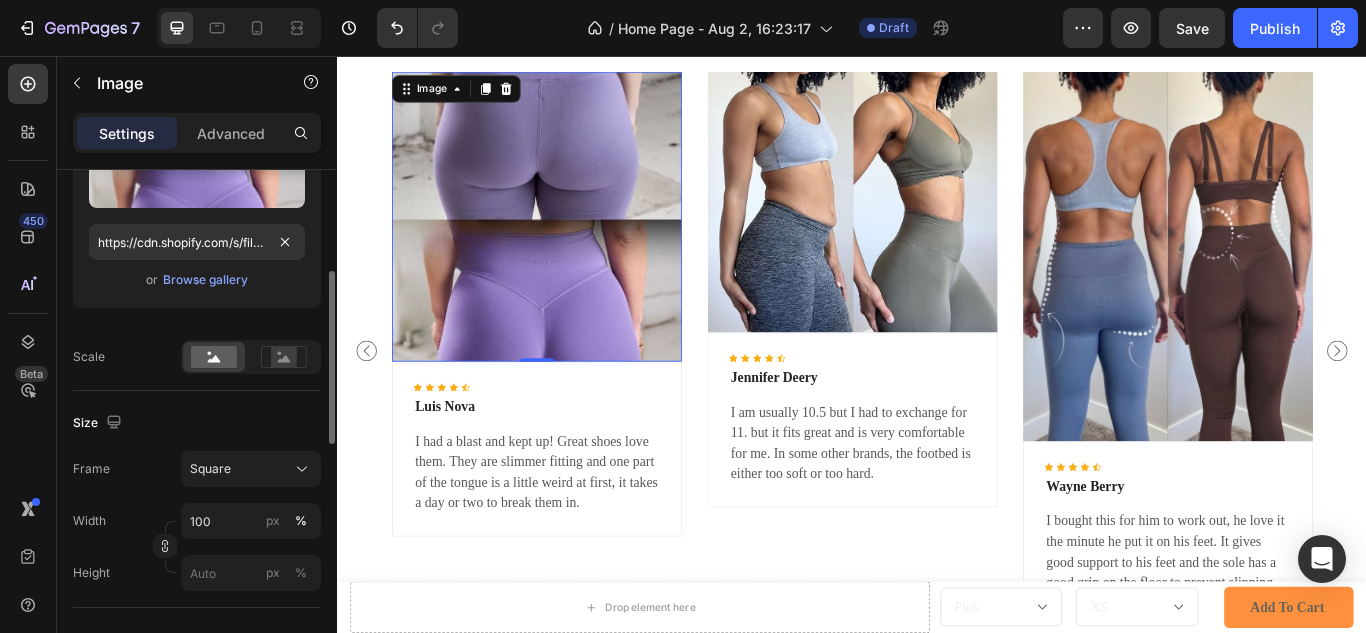 scroll, scrollTop: 1381, scrollLeft: 0, axis: vertical 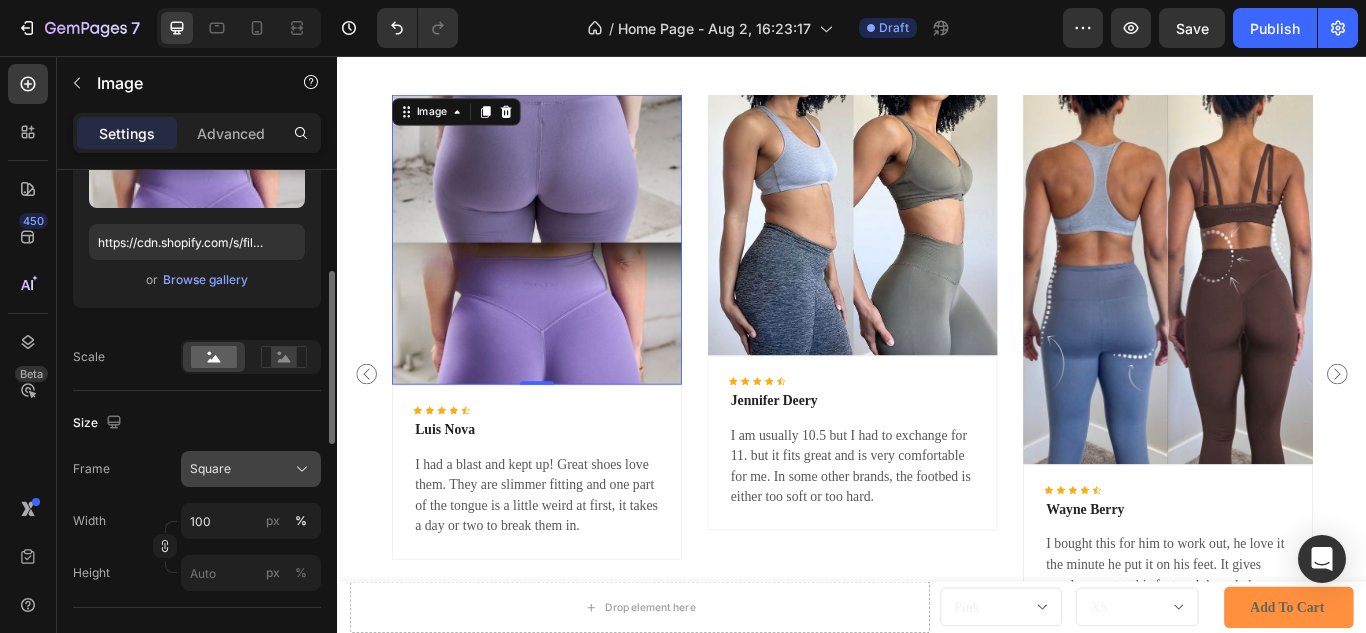 click on "Square" 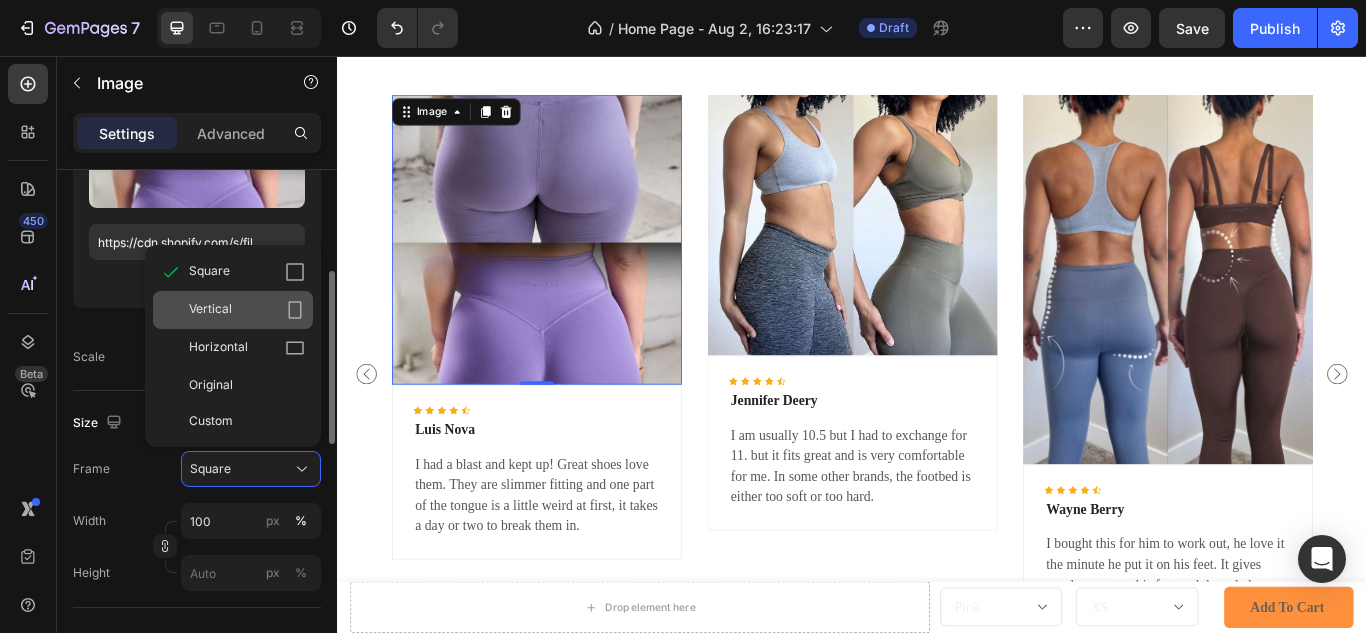 click on "Vertical" at bounding box center [247, 310] 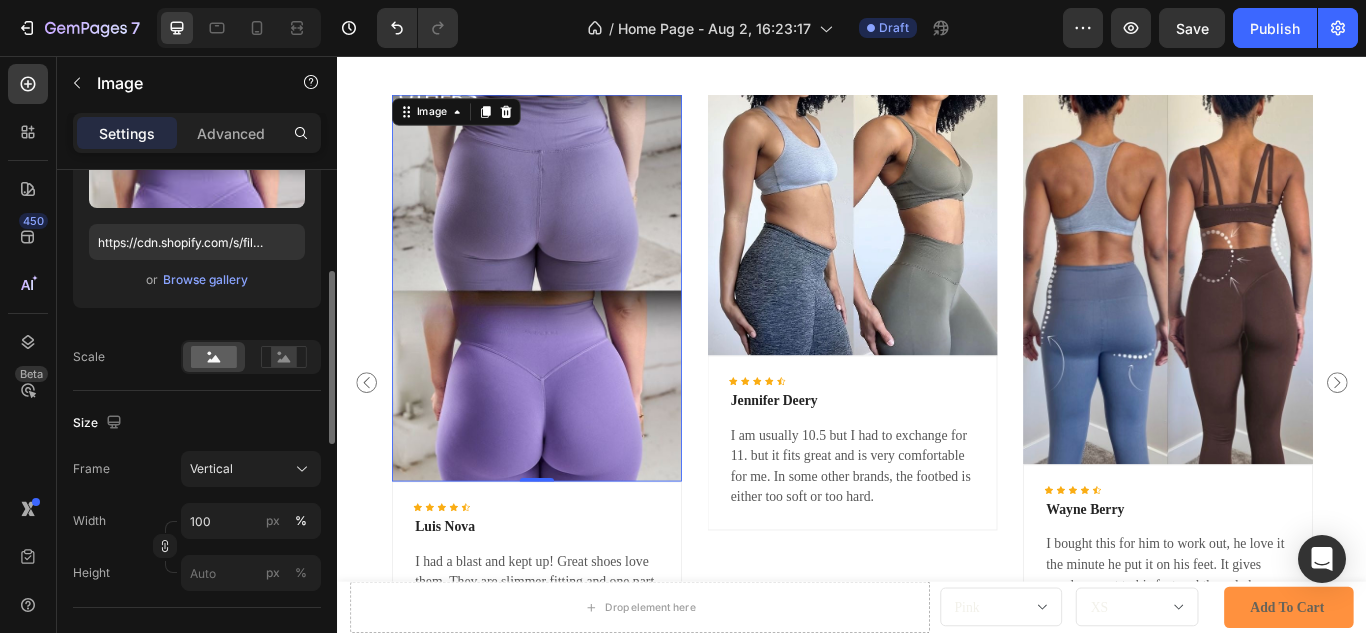 scroll, scrollTop: 1391, scrollLeft: 0, axis: vertical 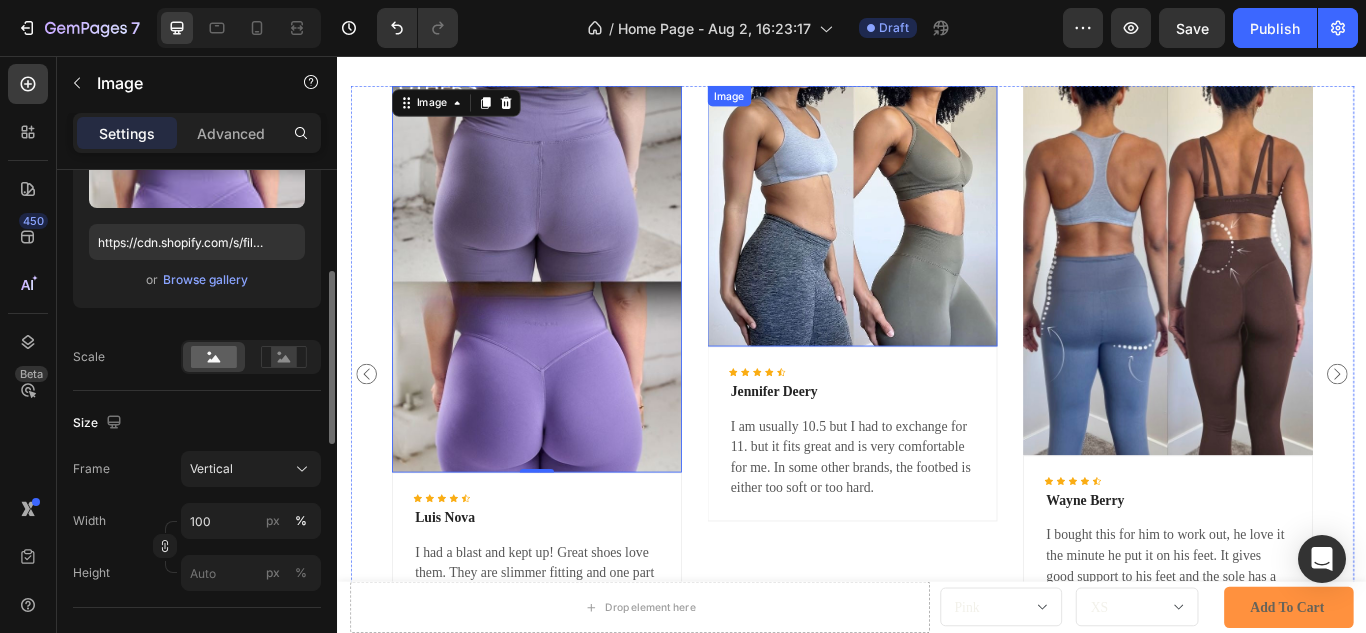 click at bounding box center (937, 243) 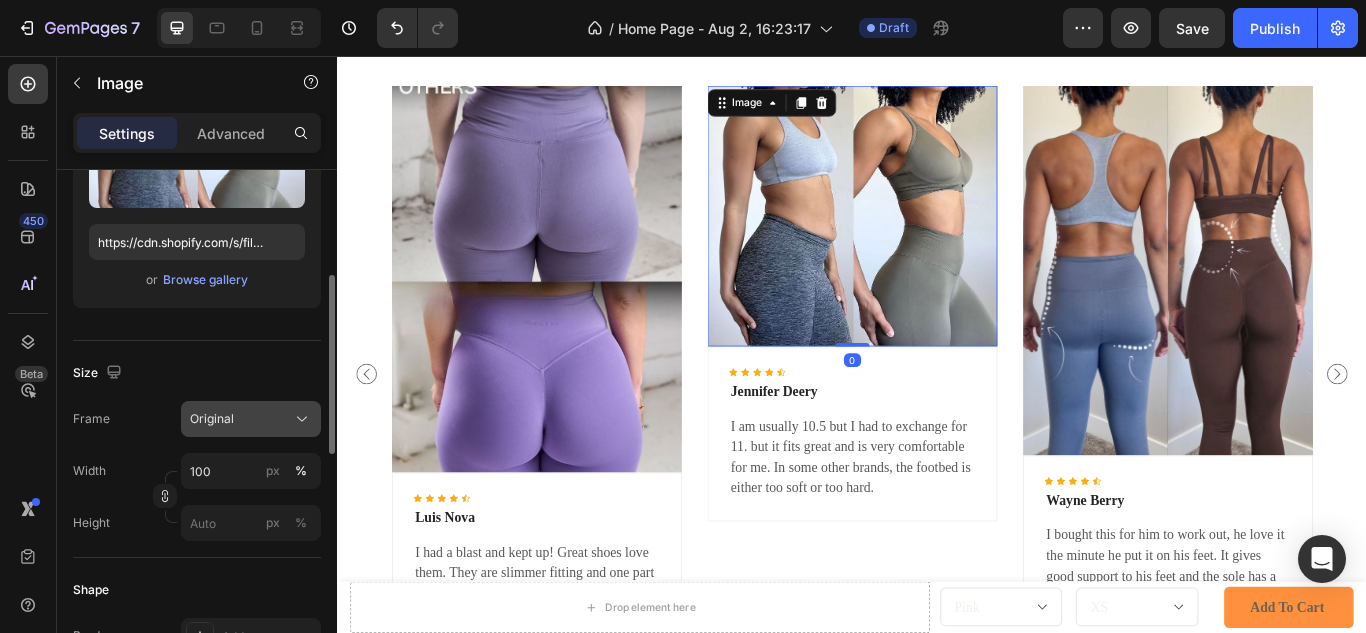 click on "Original" at bounding box center (251, 419) 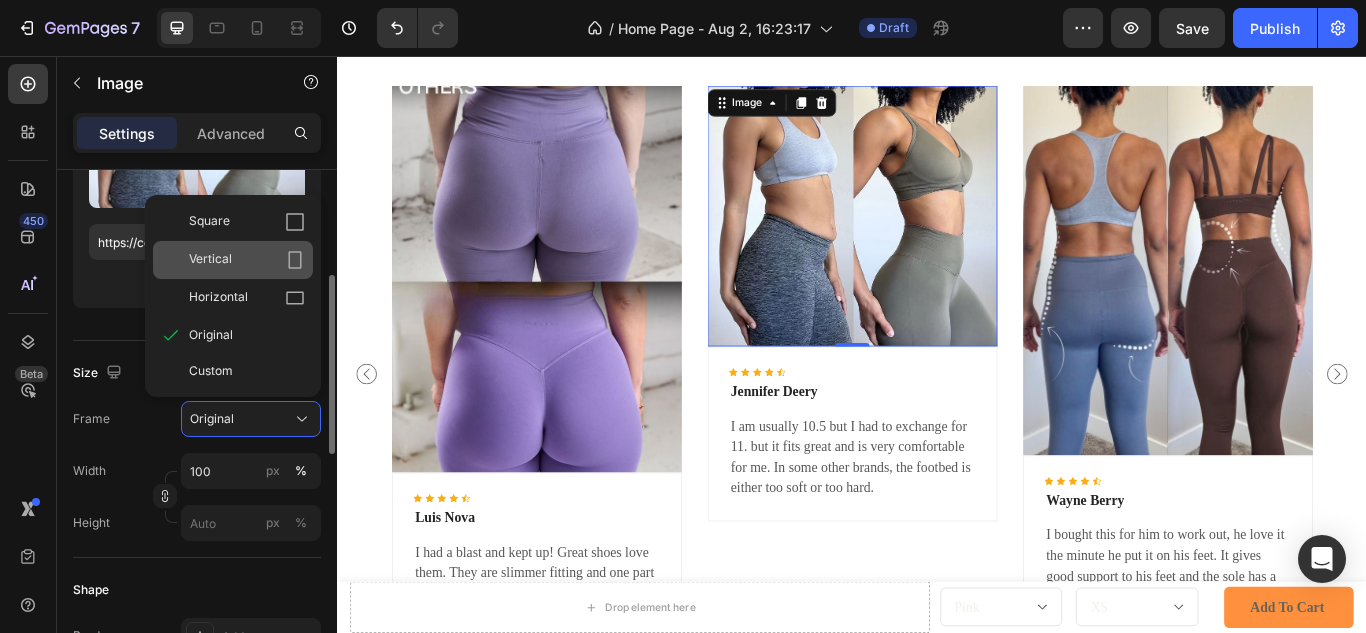 click on "Vertical" at bounding box center [247, 260] 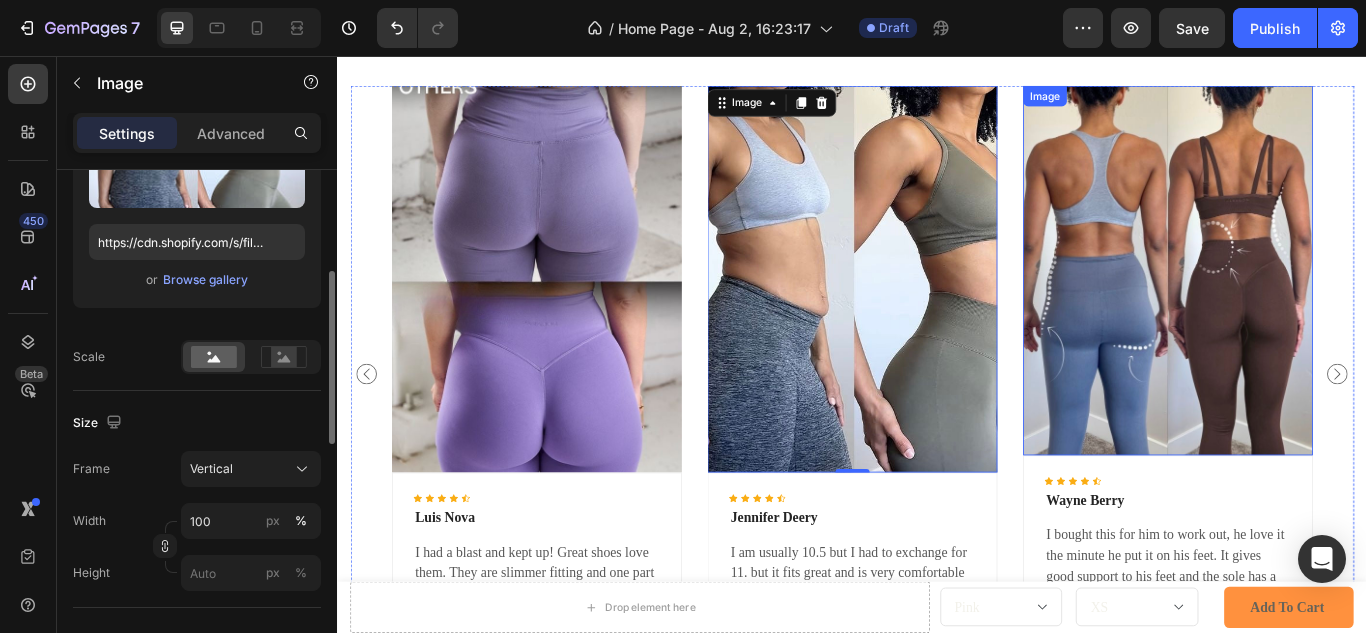 click at bounding box center [1305, 306] 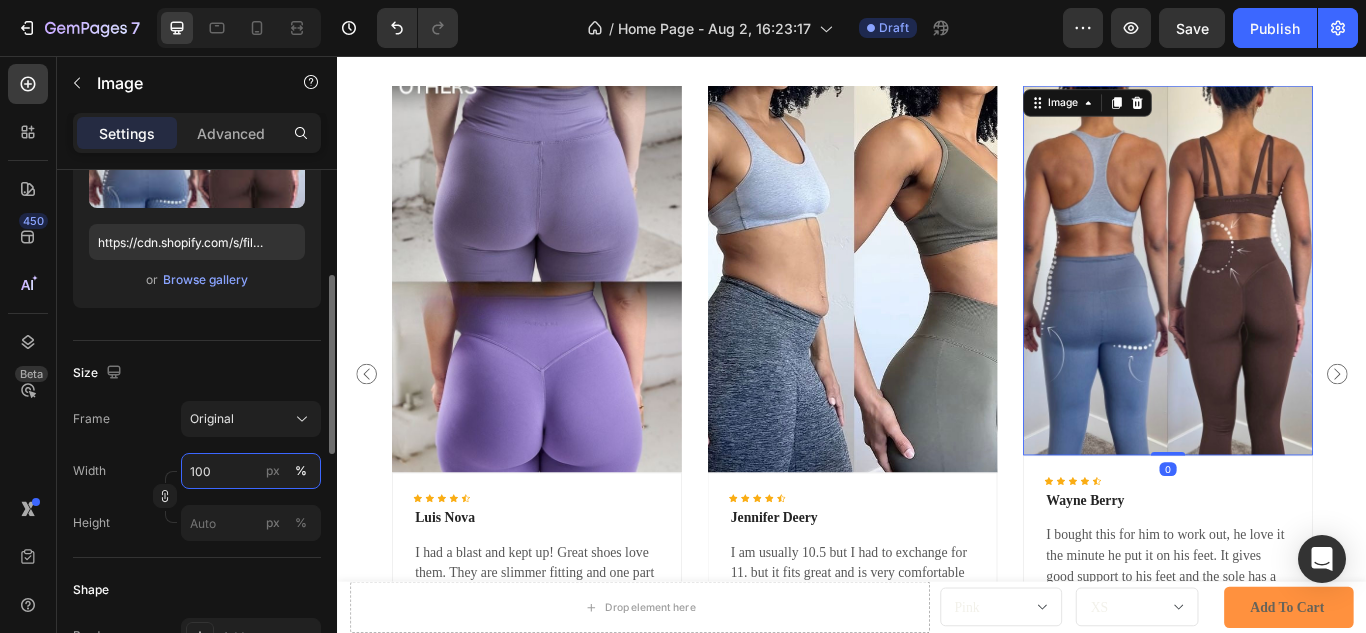 click on "100" at bounding box center [251, 471] 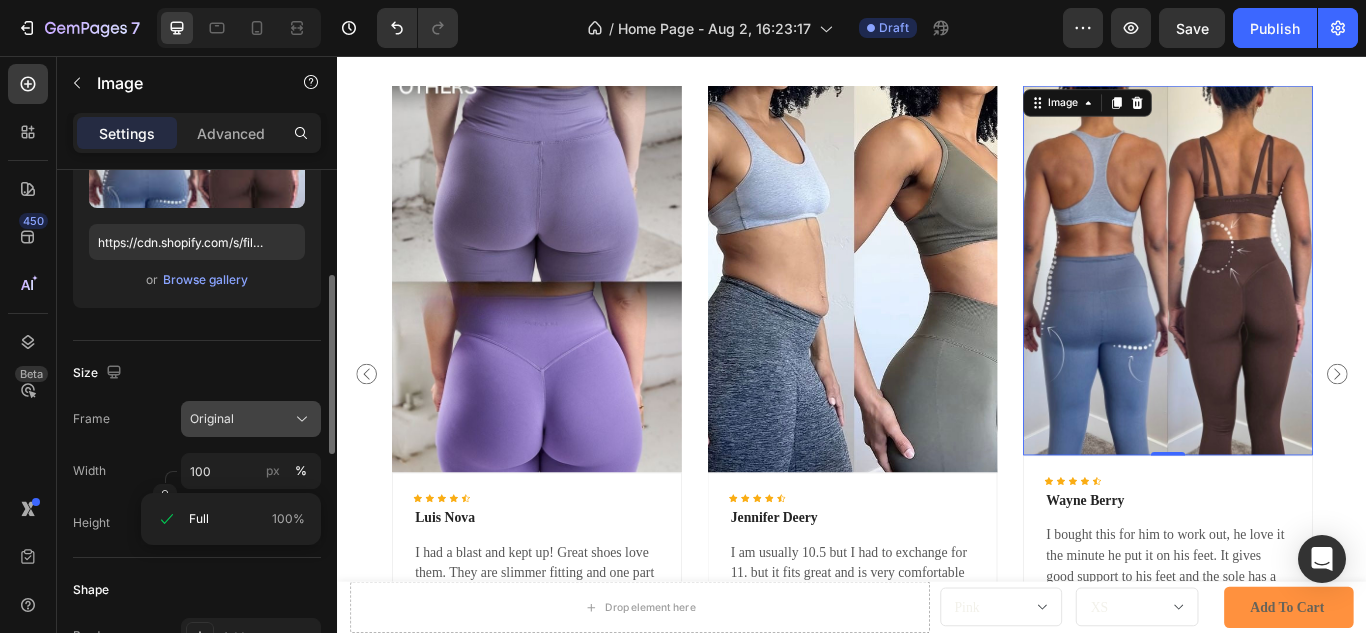click on "Original" 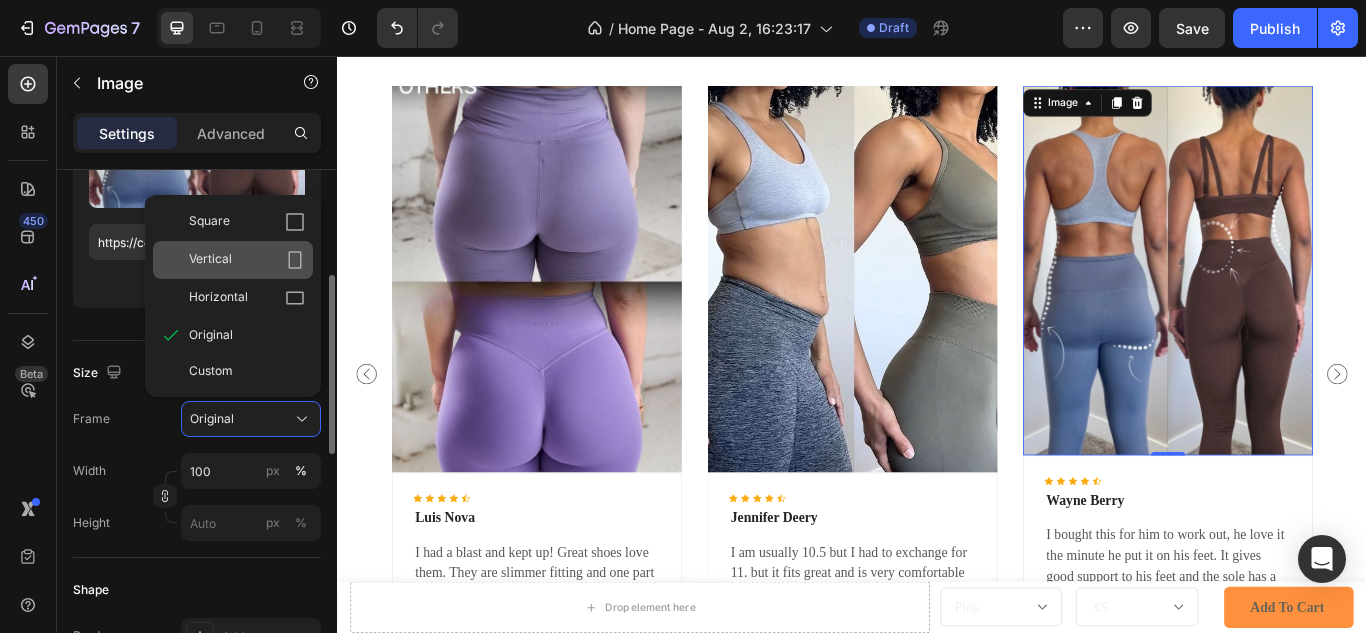 click on "Vertical" 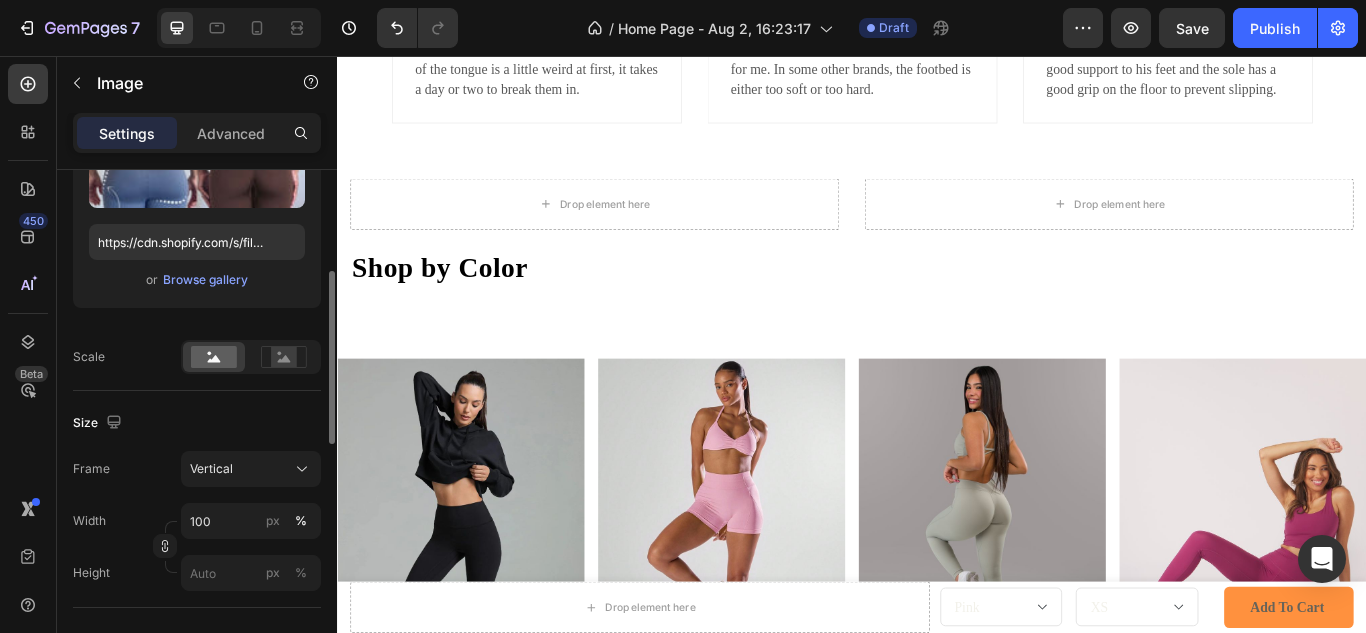 scroll, scrollTop: 2003, scrollLeft: 0, axis: vertical 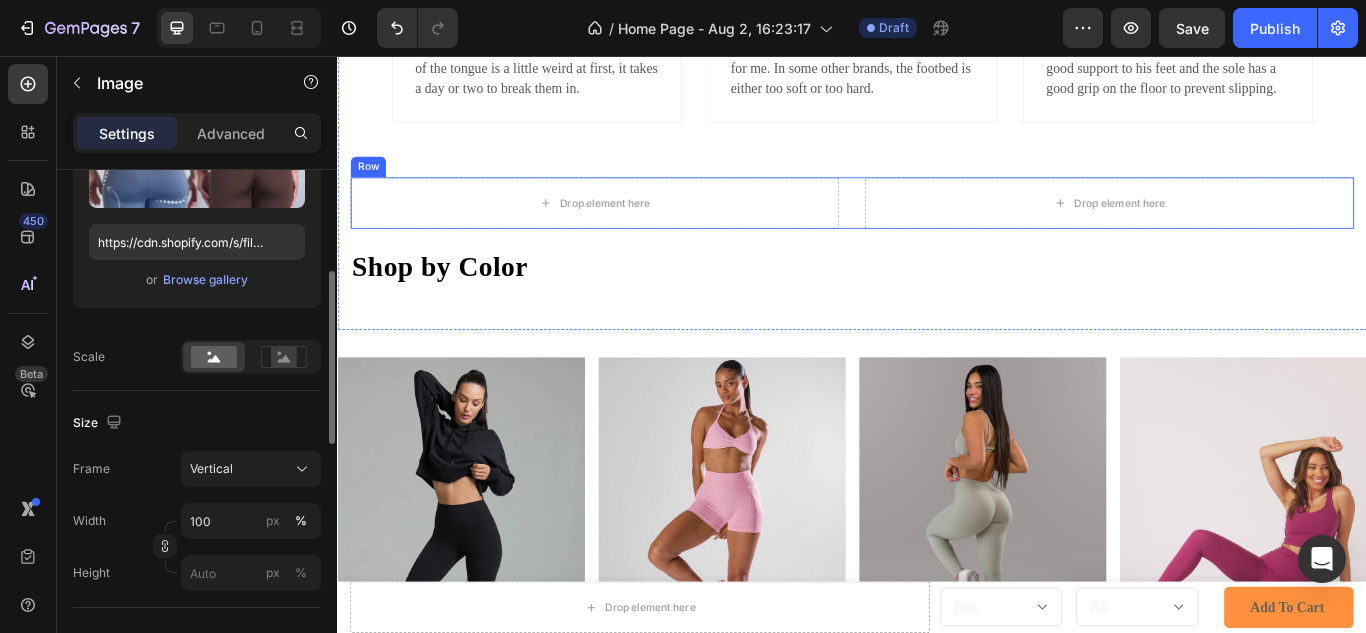 click on "Drop element here
Drop element here Row" at bounding box center (937, 228) 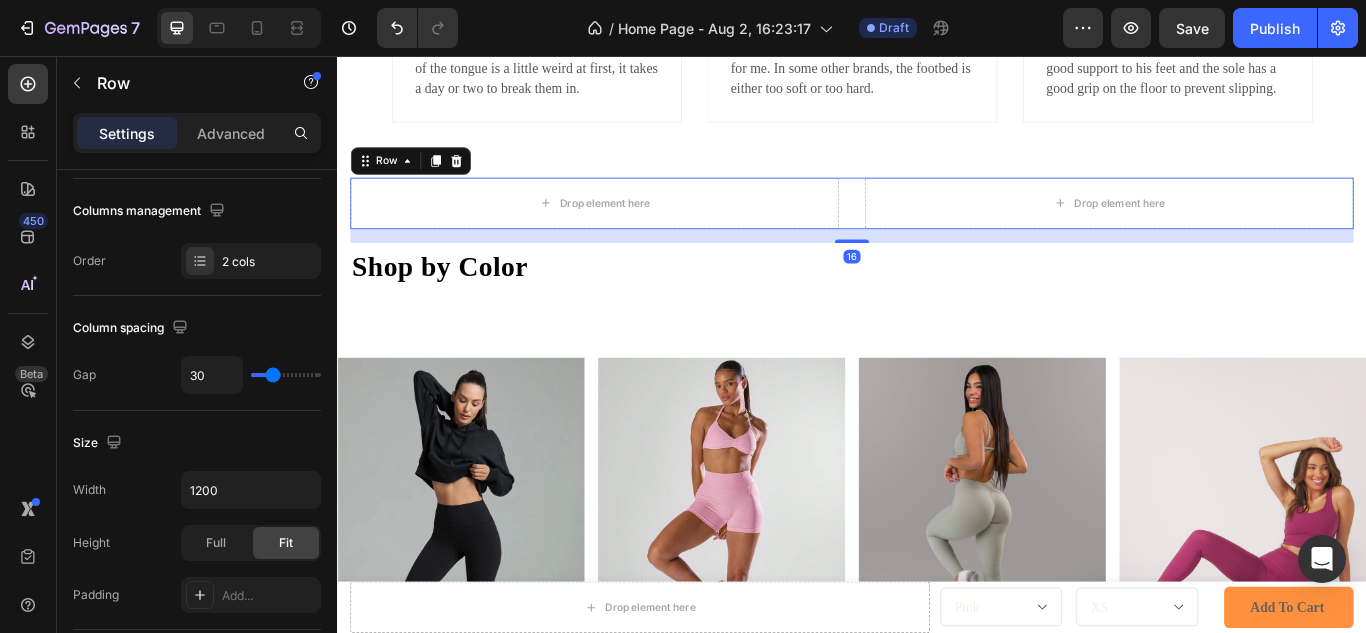 scroll, scrollTop: 0, scrollLeft: 0, axis: both 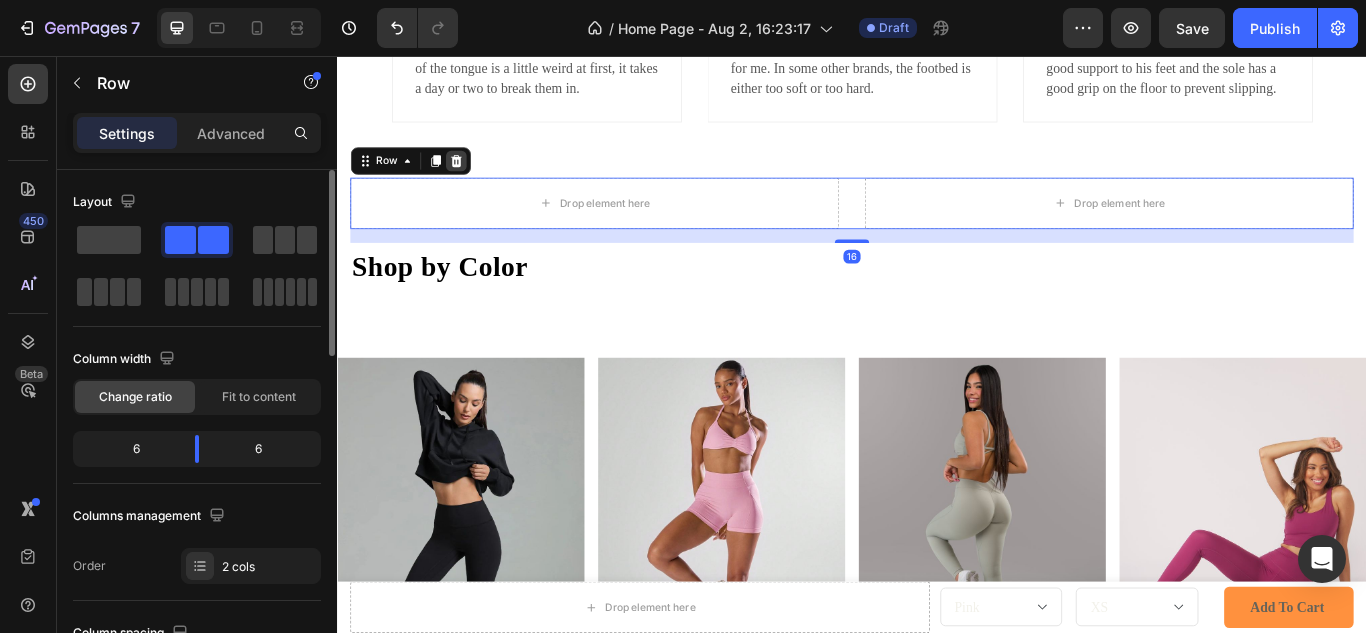 click 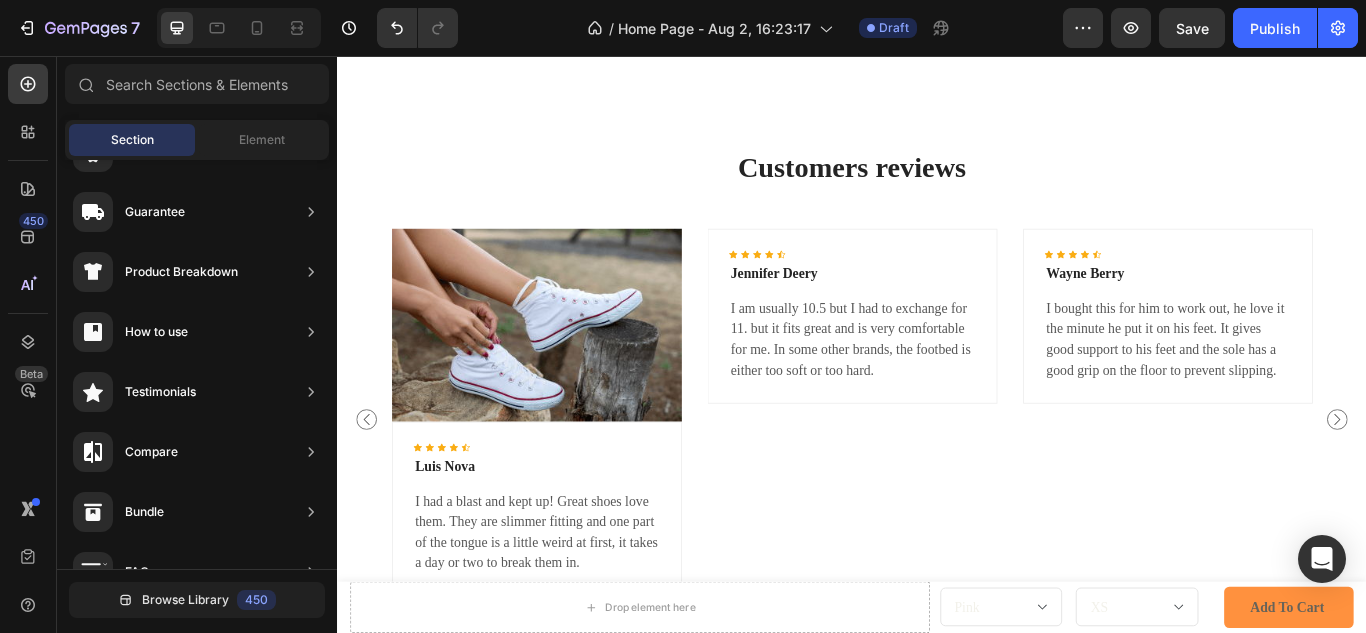 scroll, scrollTop: 2784, scrollLeft: 0, axis: vertical 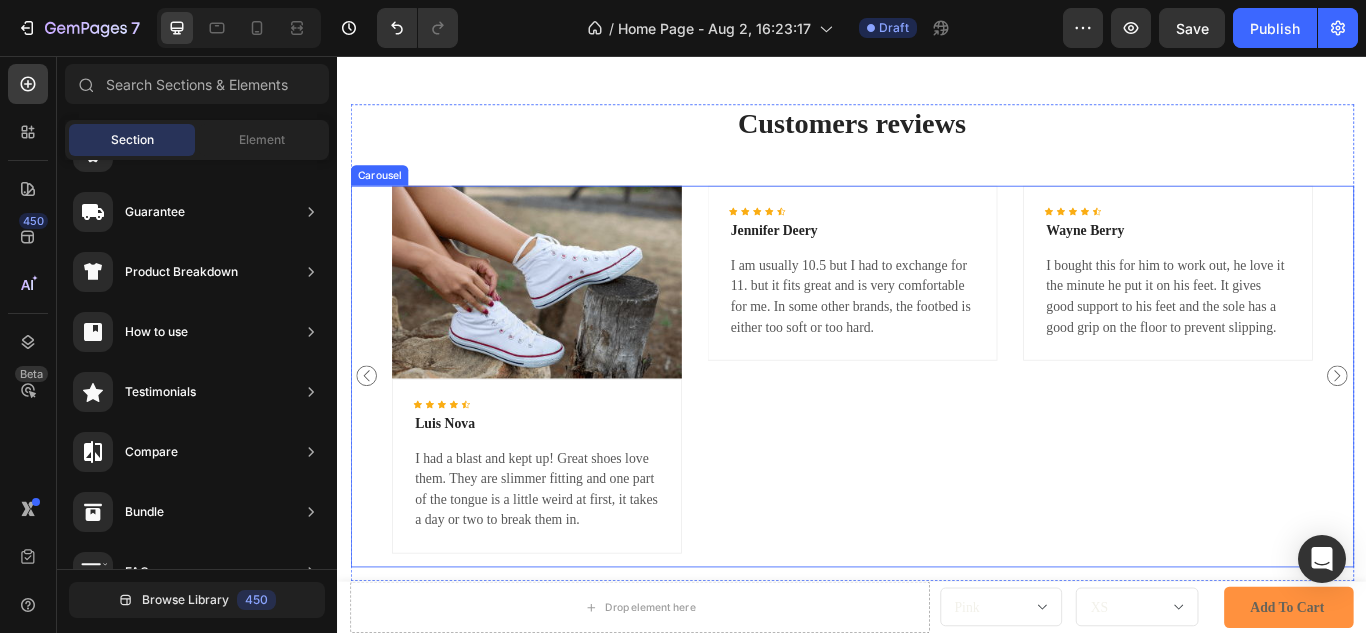 click on "Image                Icon                Icon                Icon                Icon
Icon Icon List Hoz Luis Nova Text block I had a blast and kept up! Great shoes love them. They are slimmer fitting and one part of the tongue is a little weird at first, it takes a day or two to break them in.  Text block Row Image                Icon                Icon                Icon                Icon
Icon Icon List Hoz Jennifer Deery Text block I am usually 10.5 but I had to exchange for 11. but it fits great and is very comfortable for me. In some other brands, the footbed is either too soft or too hard.  Text block Row Image                Icon                Icon                Icon                Icon
Icon Icon List Hoz Wayne Berry Text block I bought this for him to work out, he love it the minute he put it on his feet. It gives good support to his feet and the sole has a good grip on the floor to prevent slipping. Text block Row Image                Icon Icon" at bounding box center [937, 429] 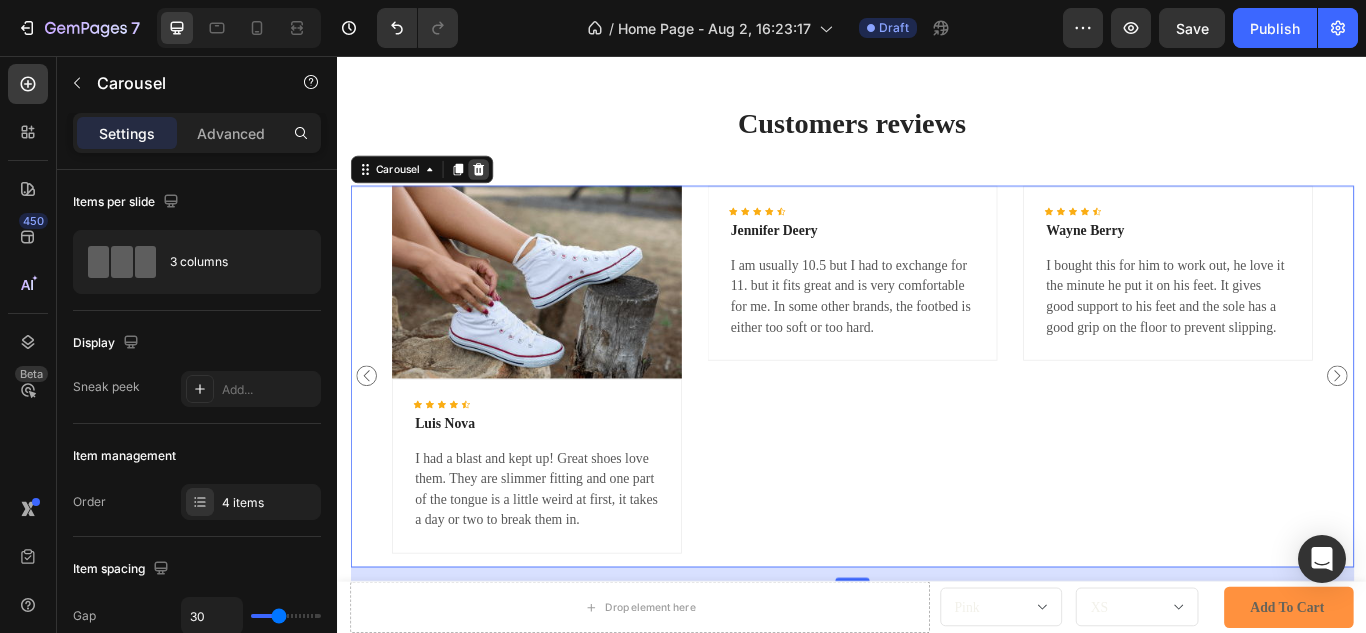 click 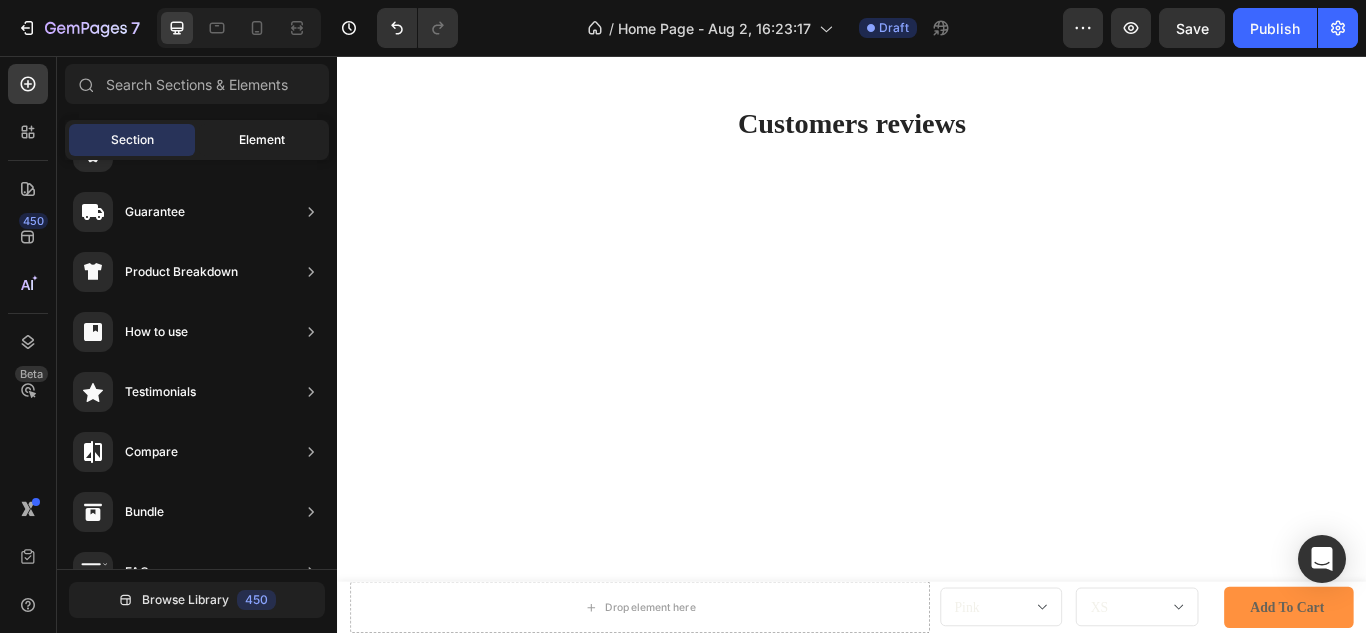 click on "Element" 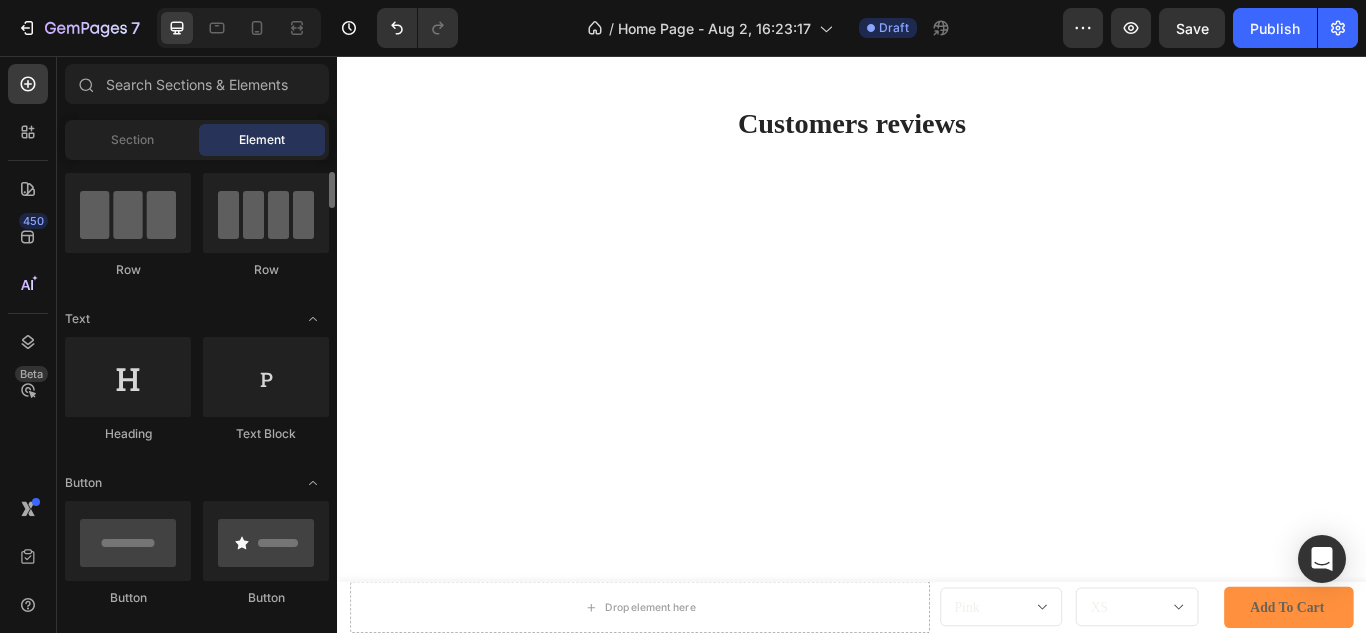 scroll, scrollTop: 0, scrollLeft: 0, axis: both 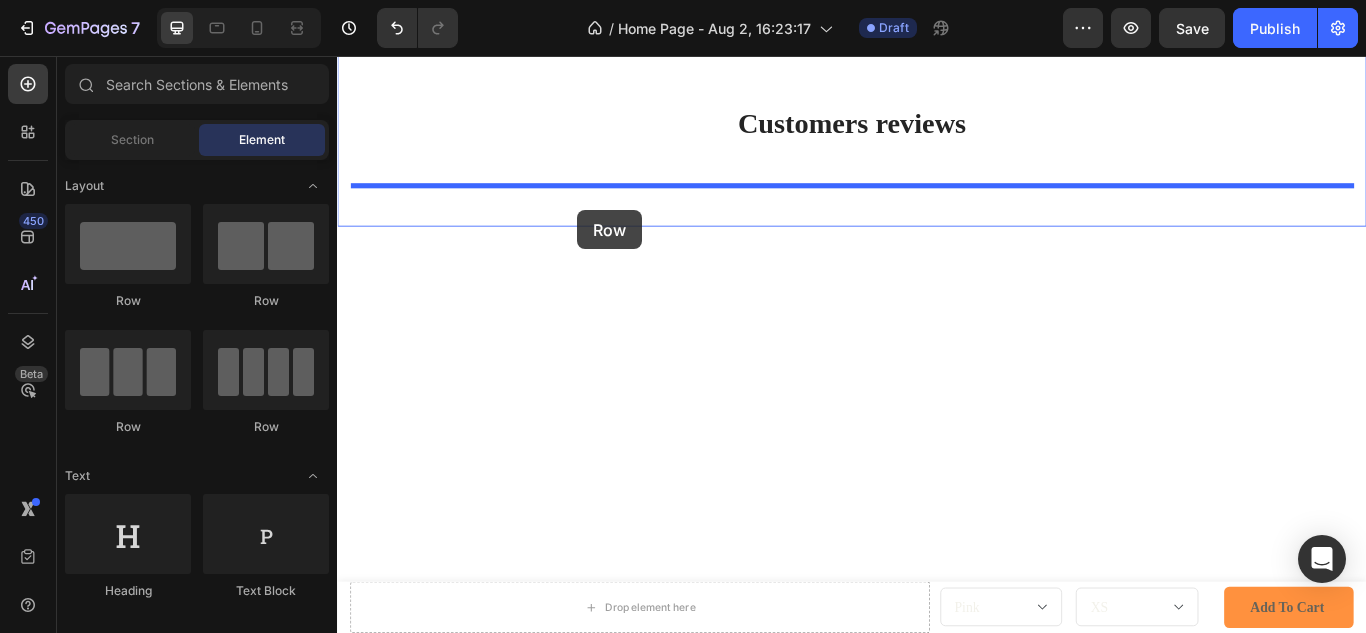 drag, startPoint x: 558, startPoint y: 258, endPoint x: 617, endPoint y: 236, distance: 62.968246 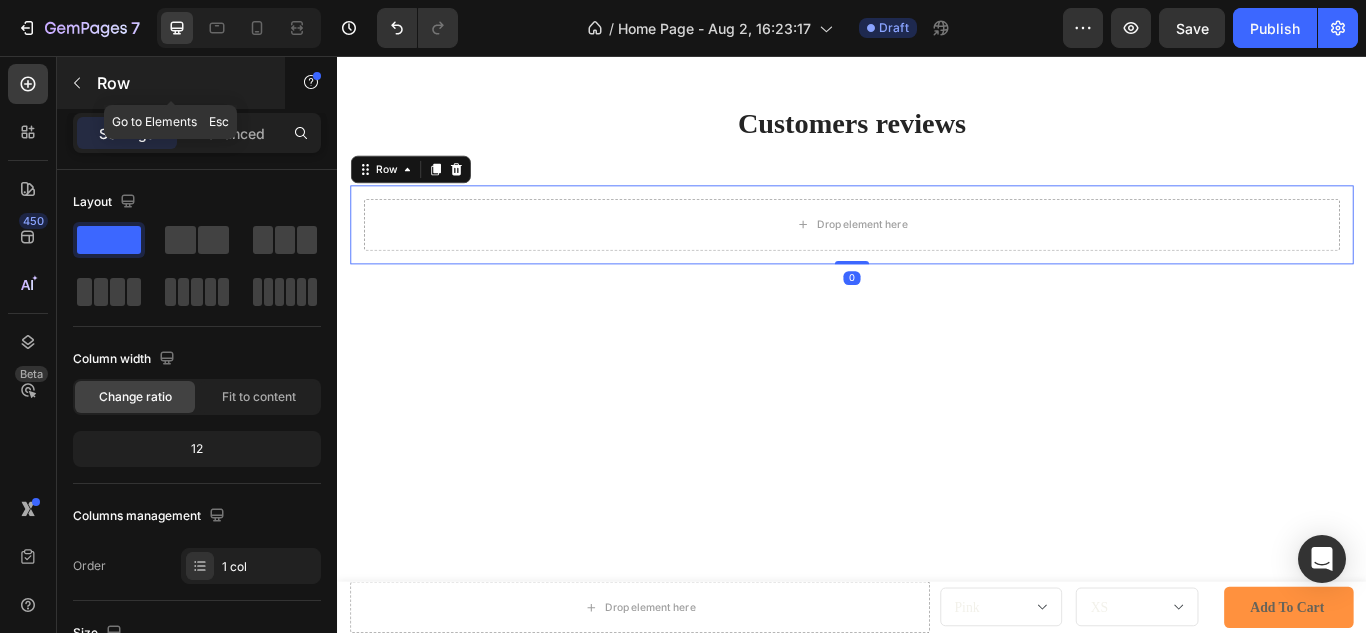 click 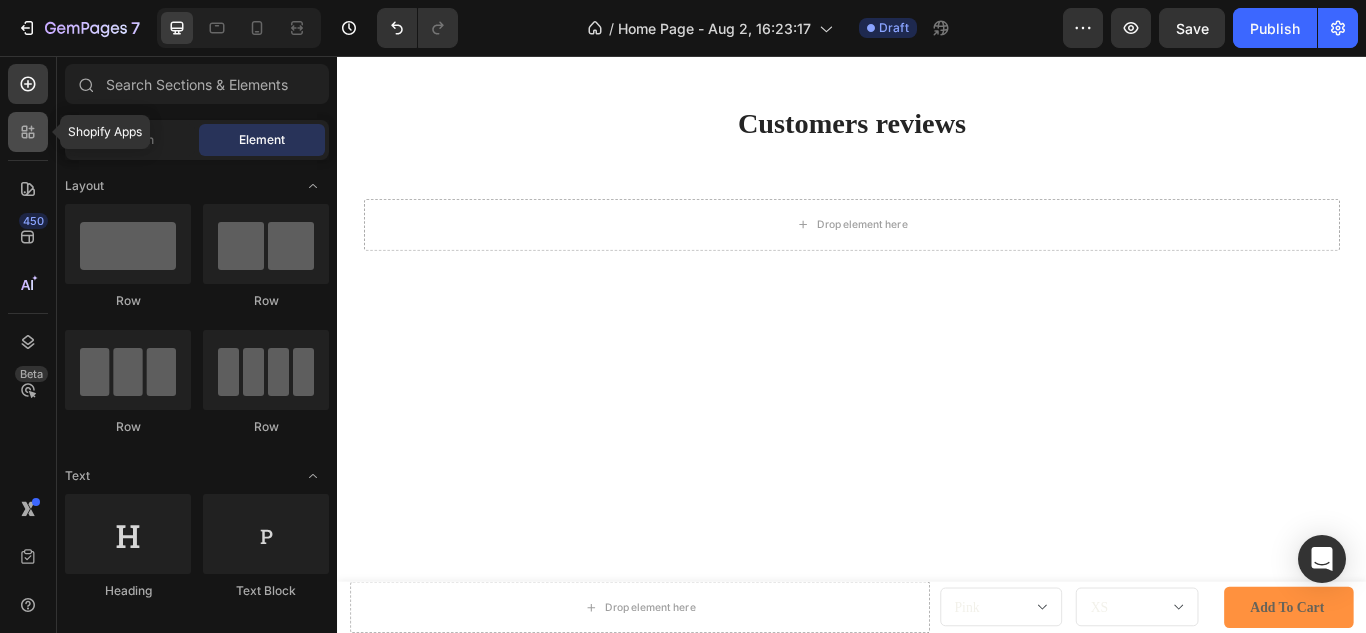 click 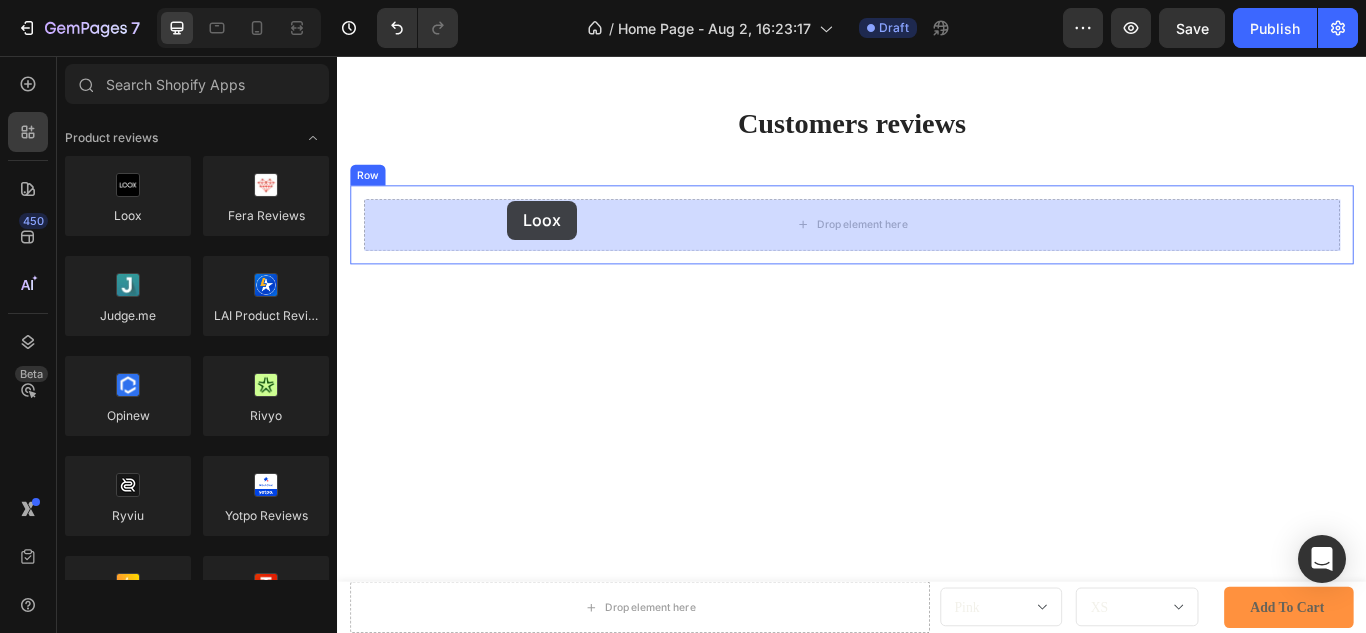 drag, startPoint x: 463, startPoint y: 256, endPoint x: 535, endPoint y: 225, distance: 78.39005 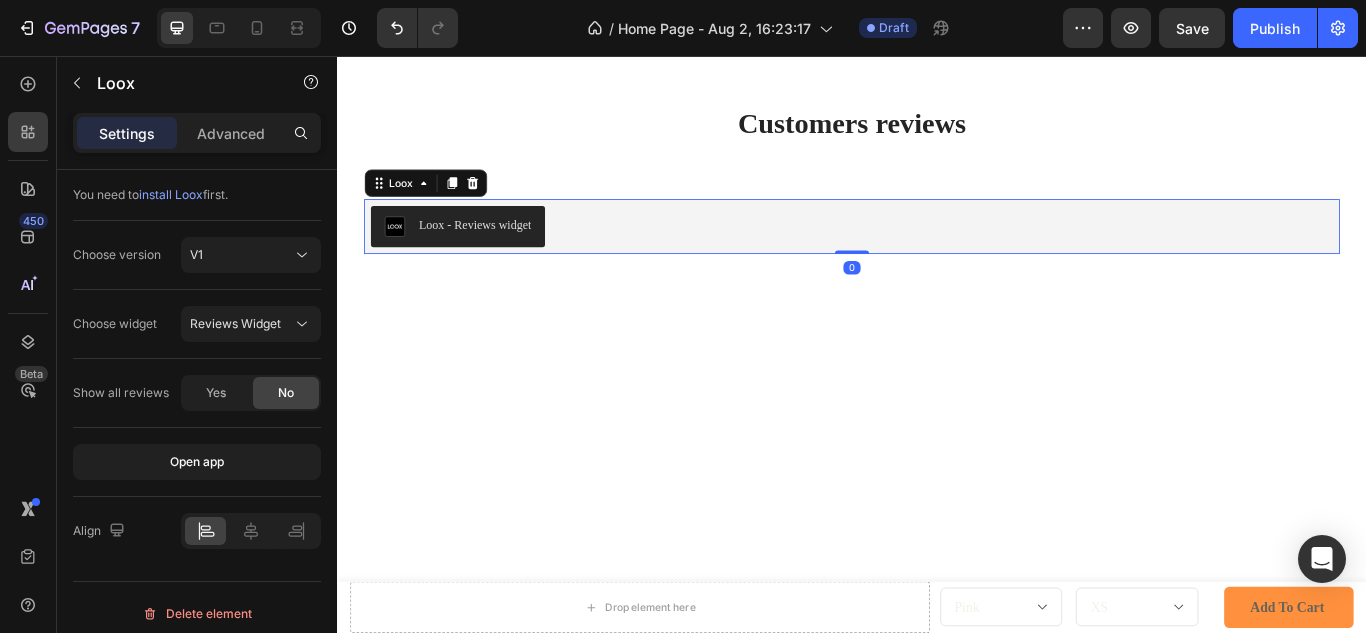 click at bounding box center [937, 702] 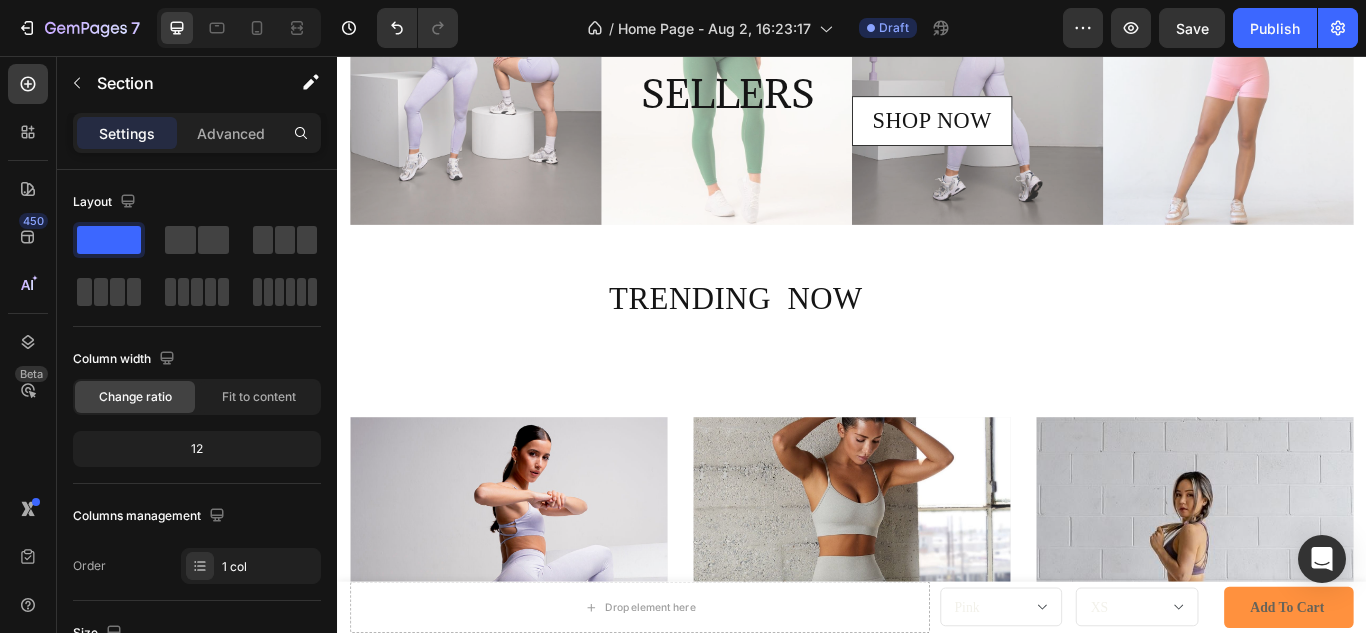 scroll, scrollTop: 0, scrollLeft: 0, axis: both 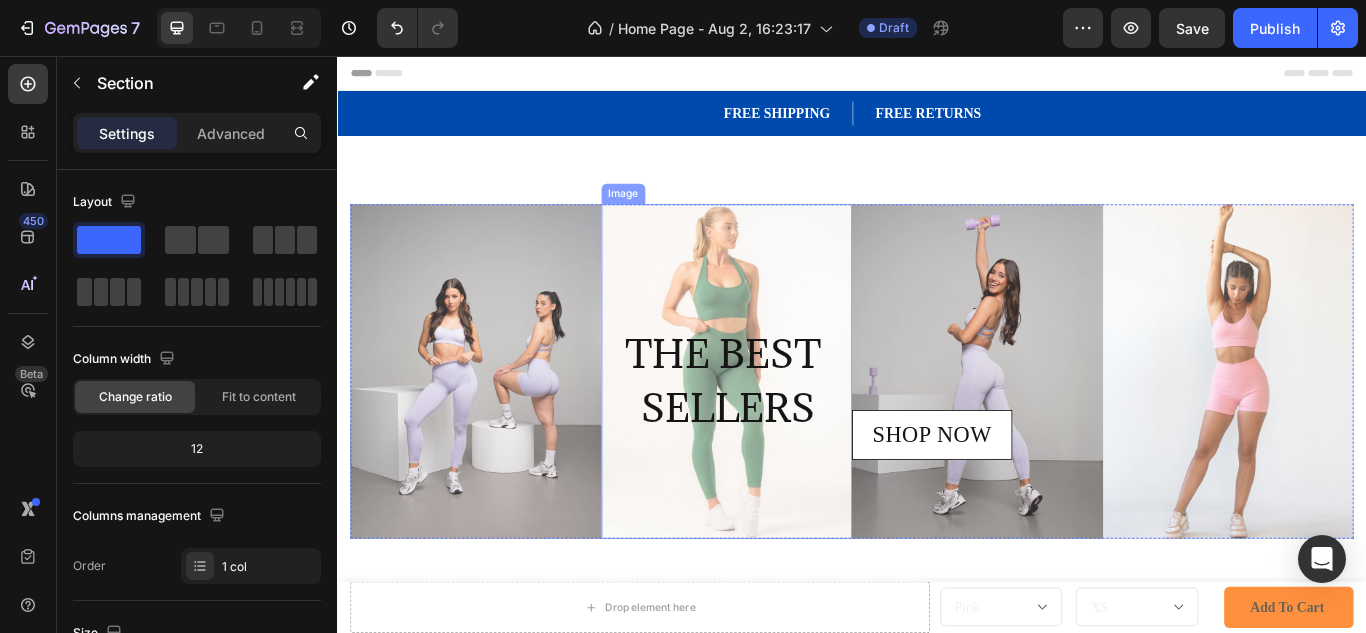 click at bounding box center (791, 424) 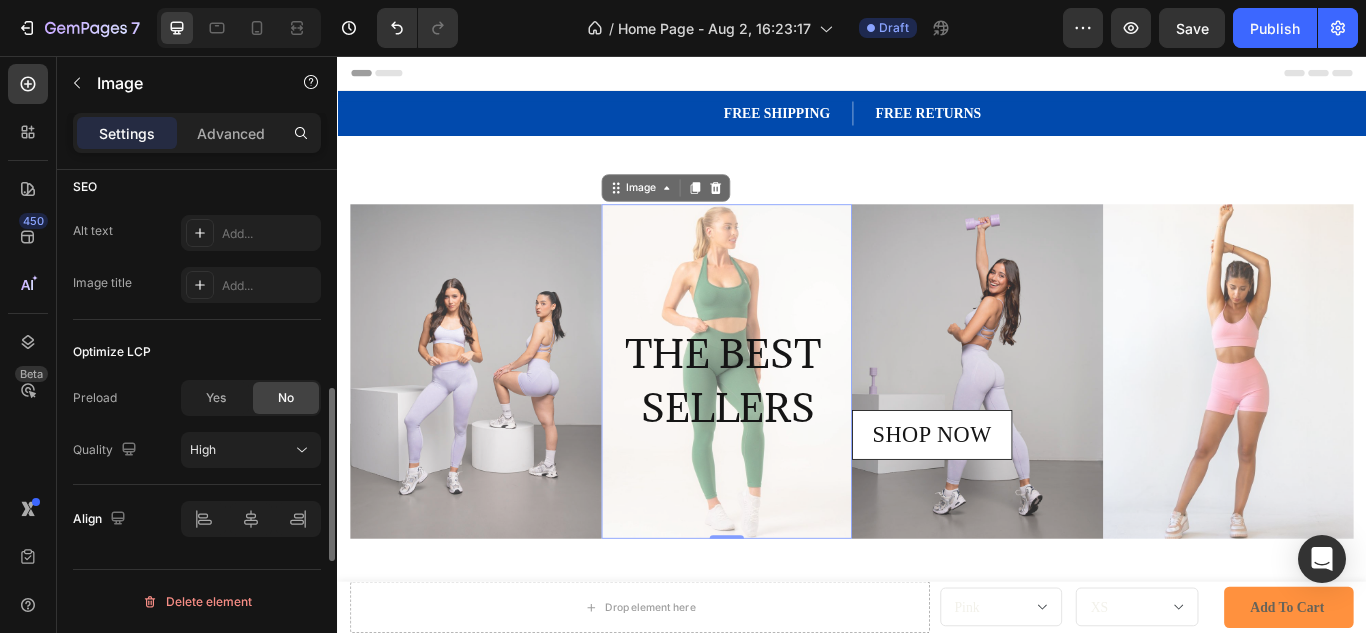 scroll, scrollTop: 943, scrollLeft: 0, axis: vertical 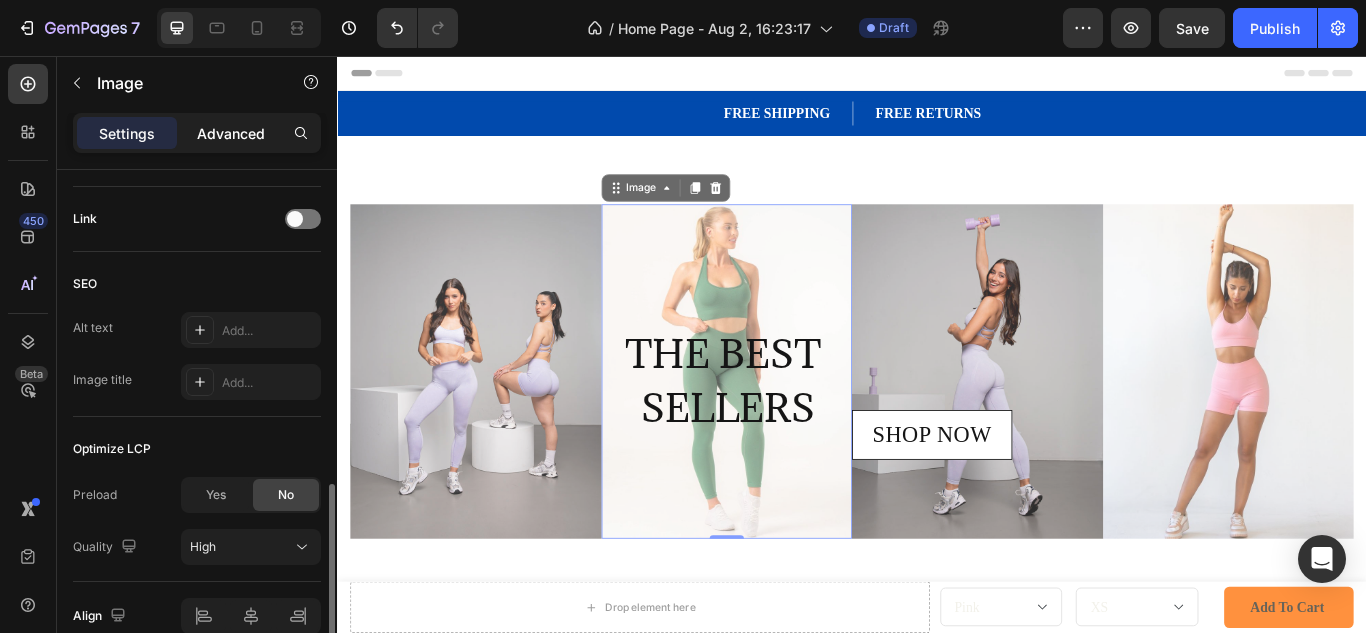 click on "Advanced" at bounding box center [231, 133] 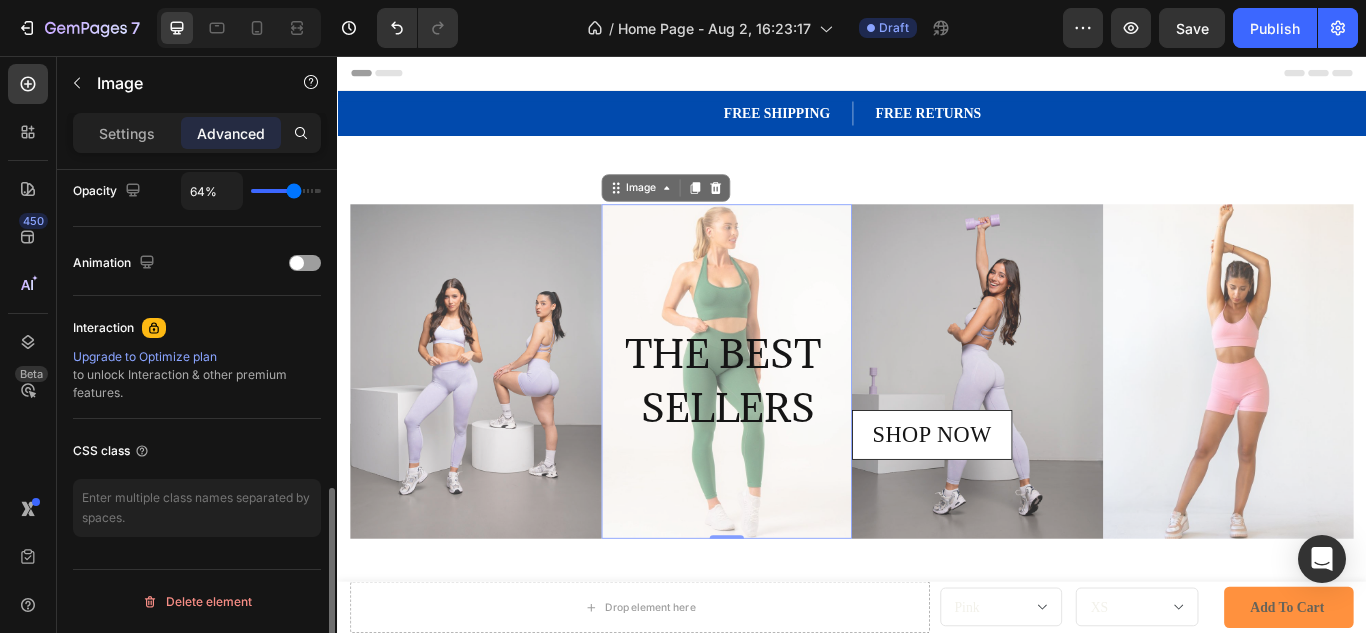 scroll, scrollTop: 814, scrollLeft: 0, axis: vertical 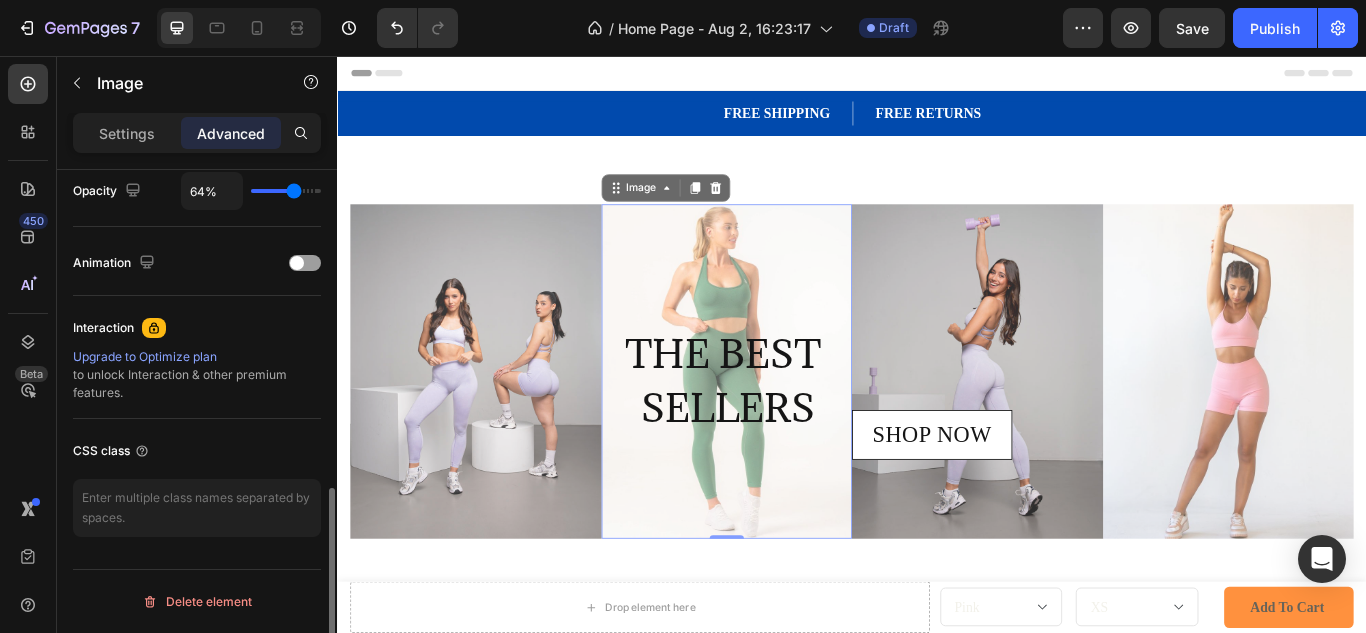 click on "64%" at bounding box center (251, 191) 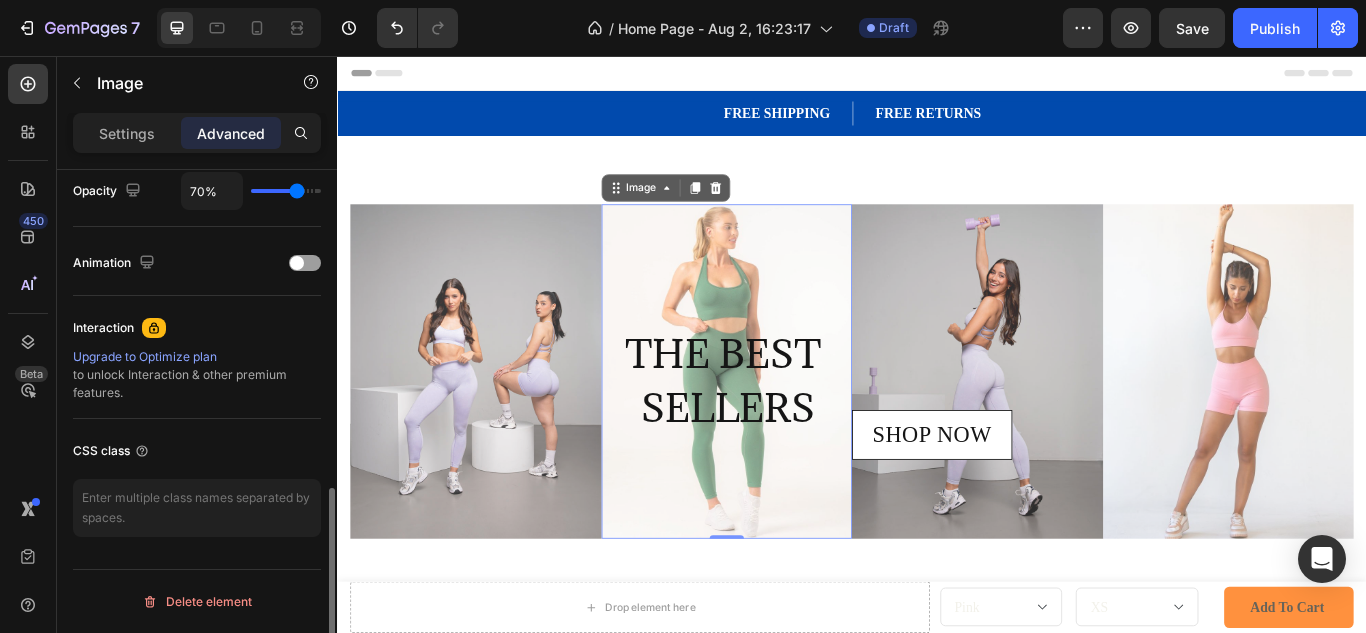 type on "71%" 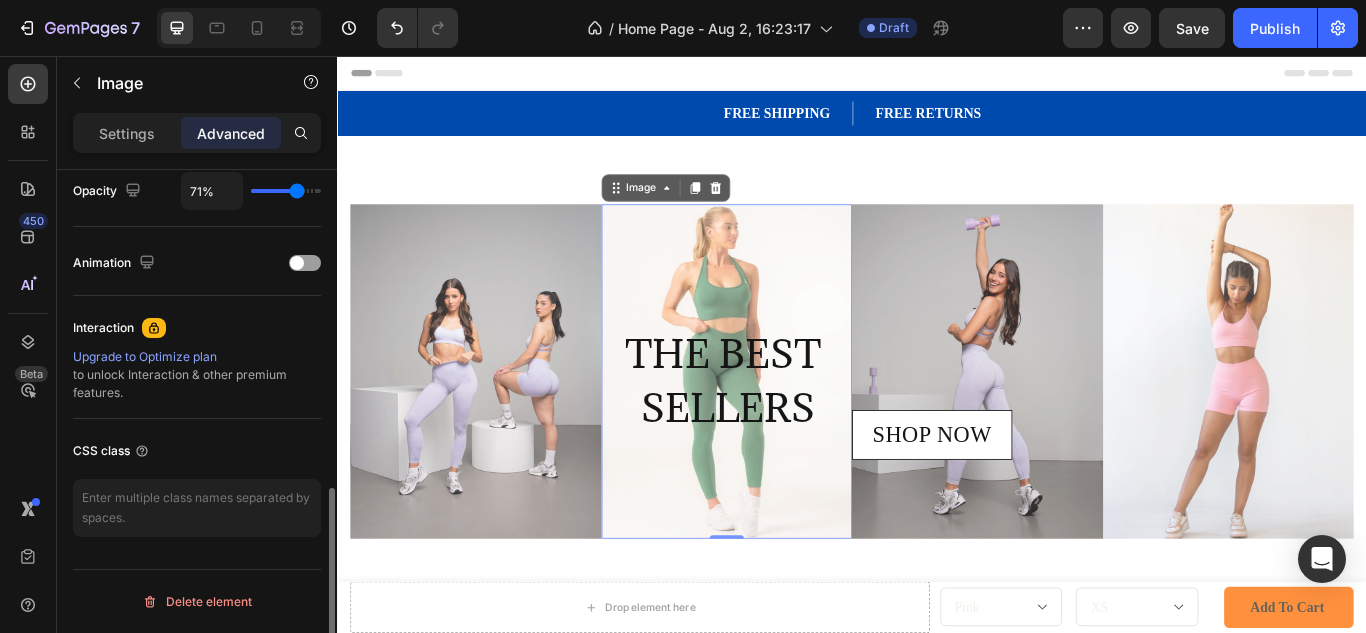 type on "72%" 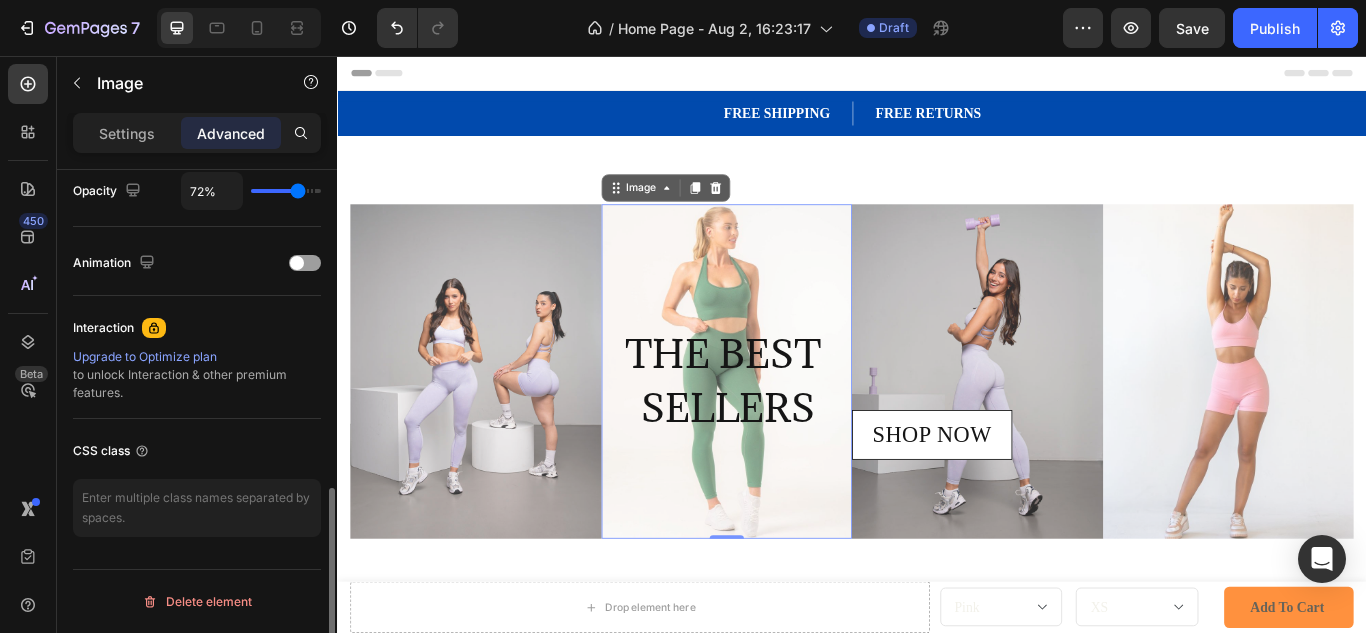 type on "77%" 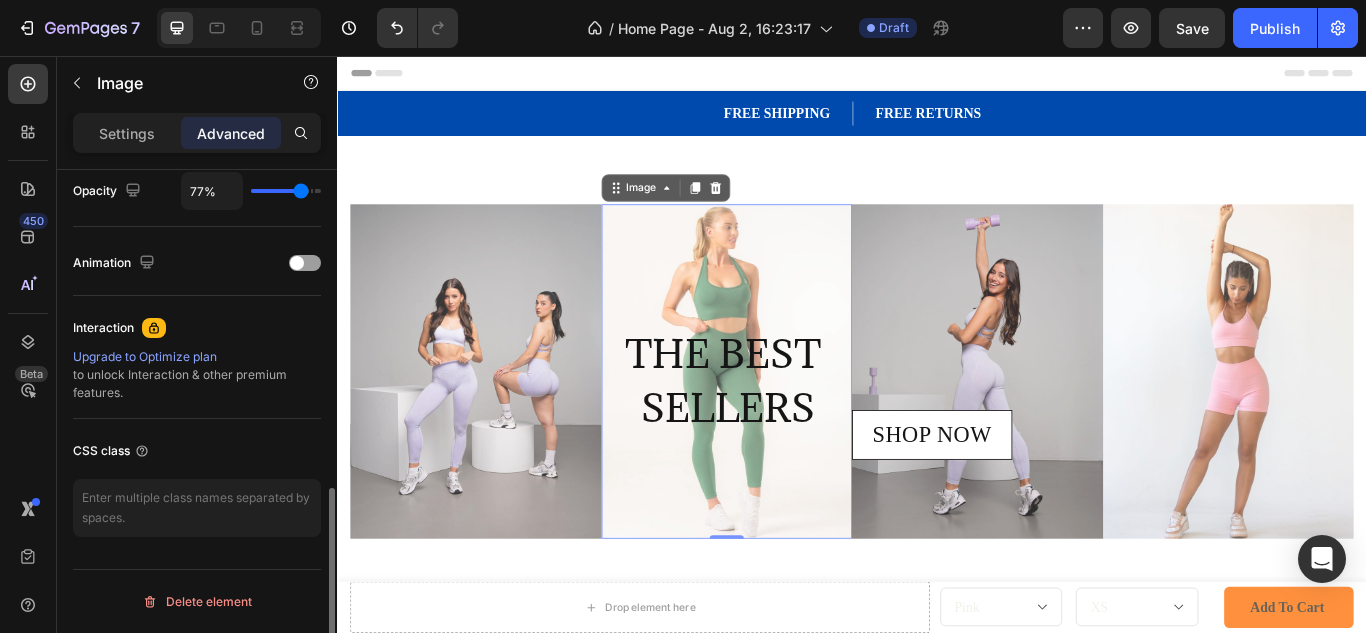 type on "78%" 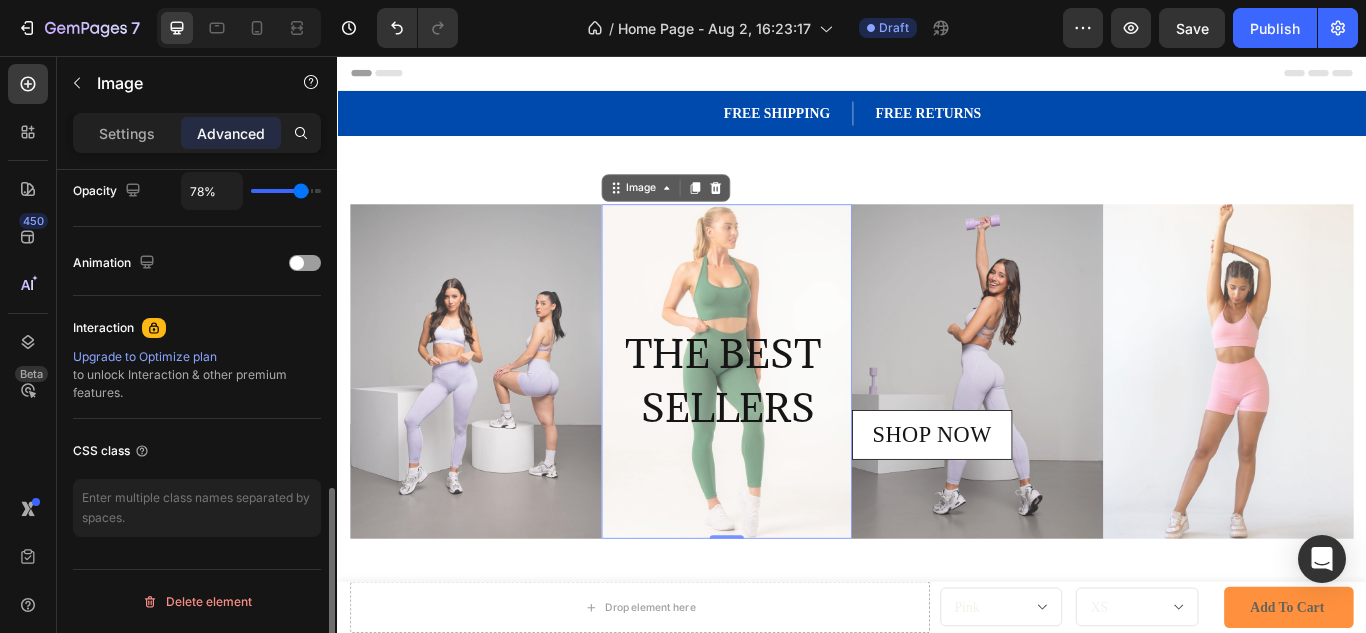 type on "79%" 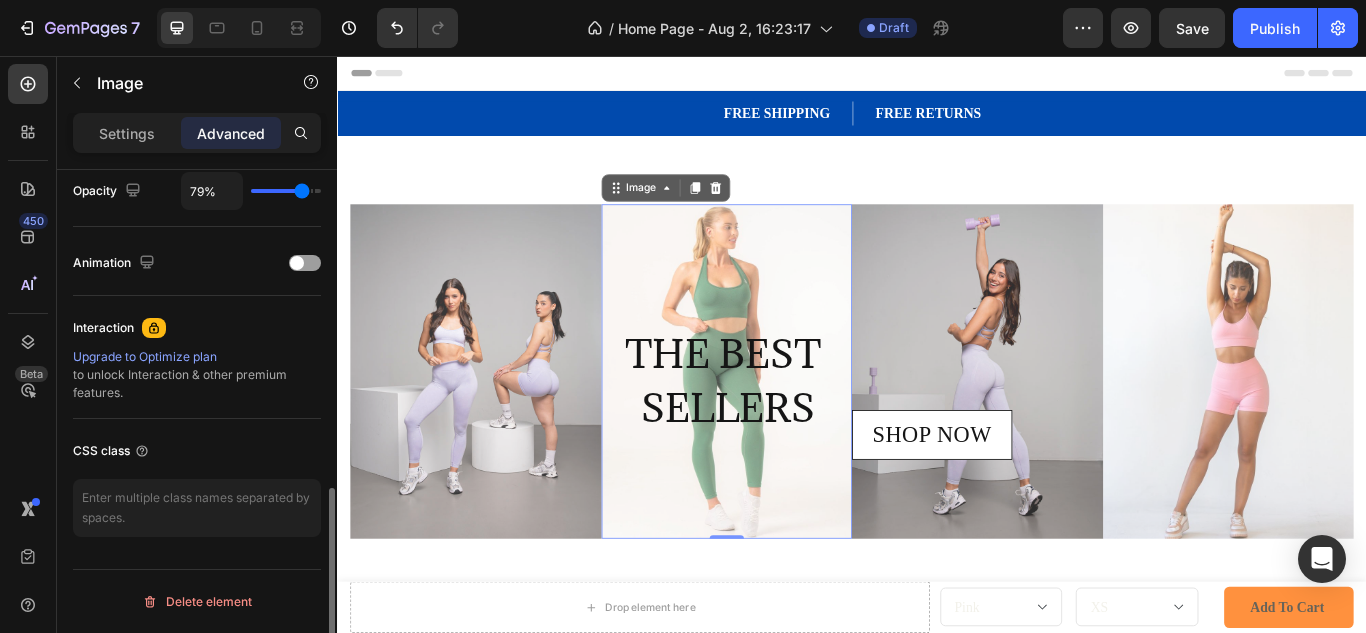 type on "80%" 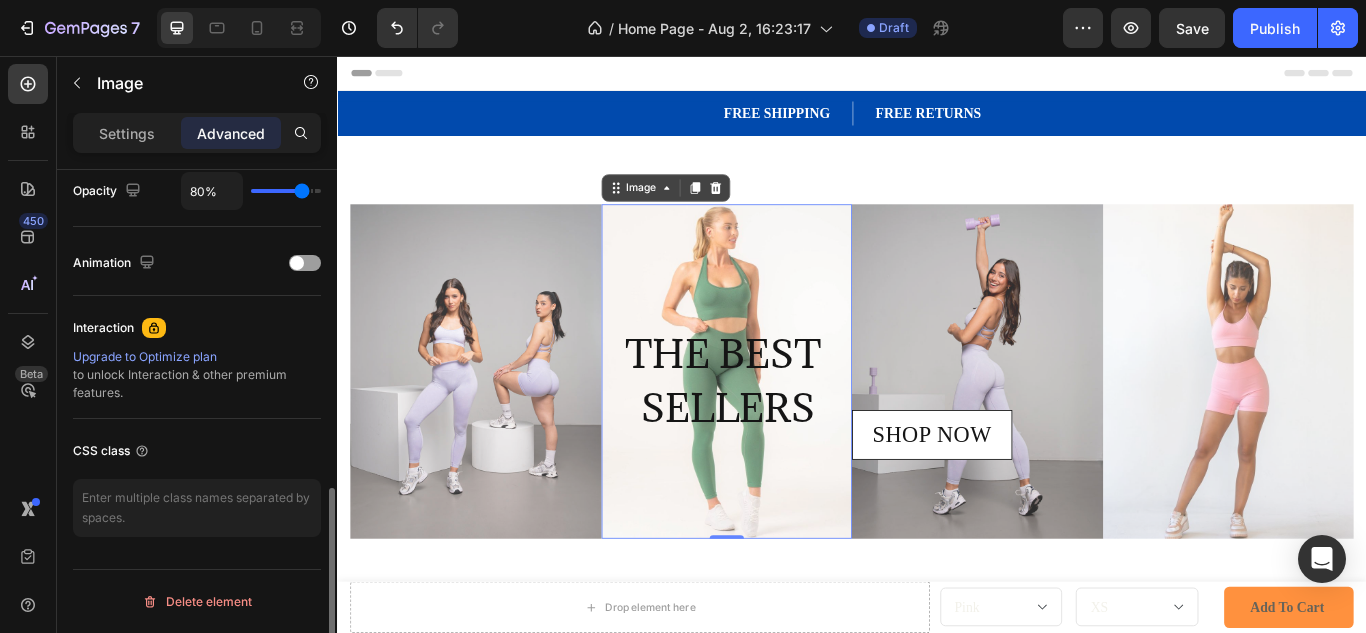 type on "81%" 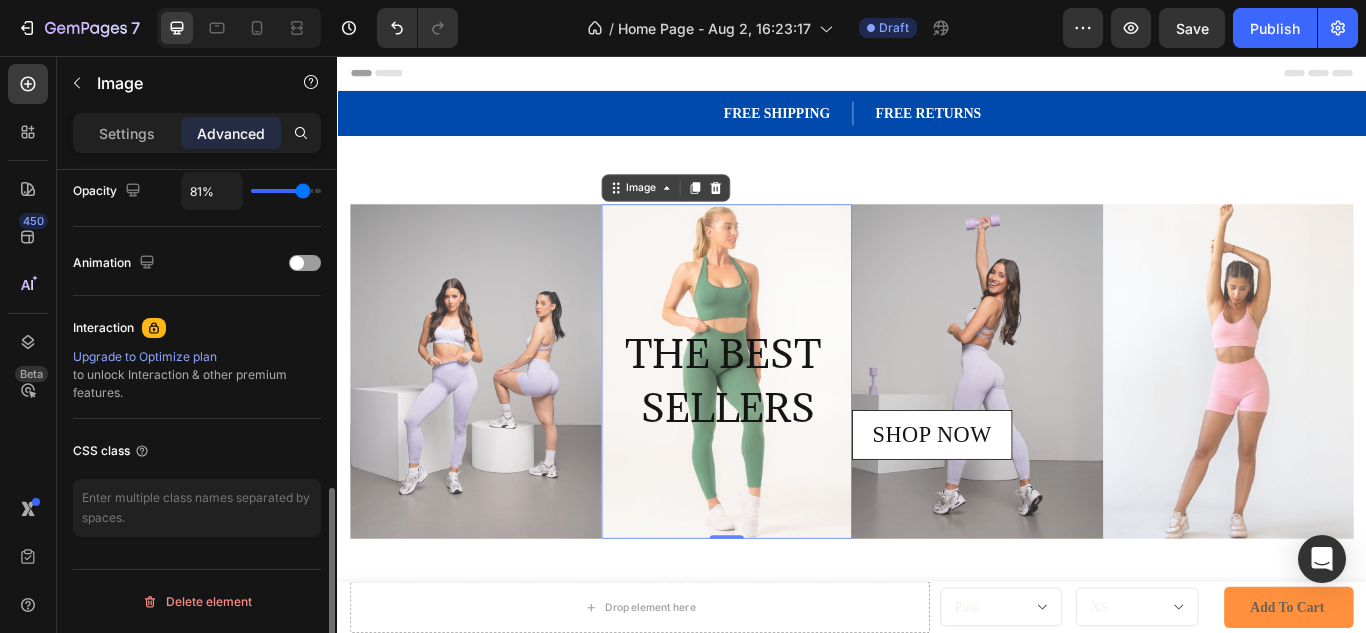 type on "85%" 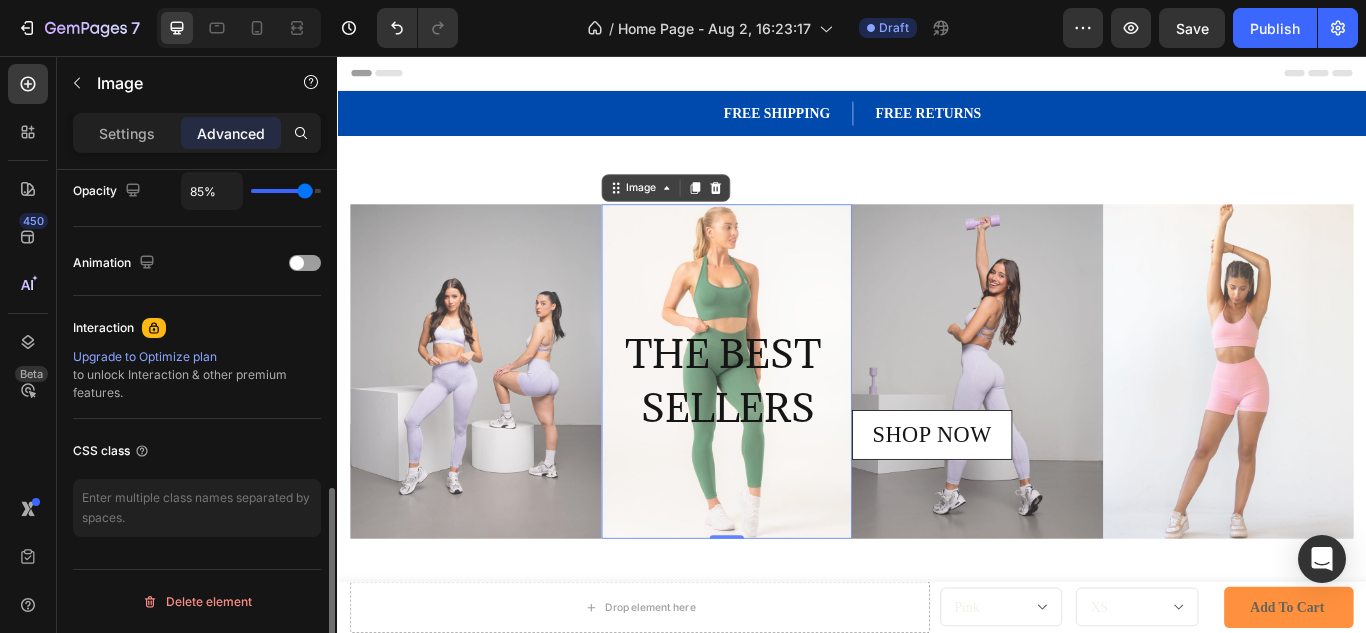 type on "86%" 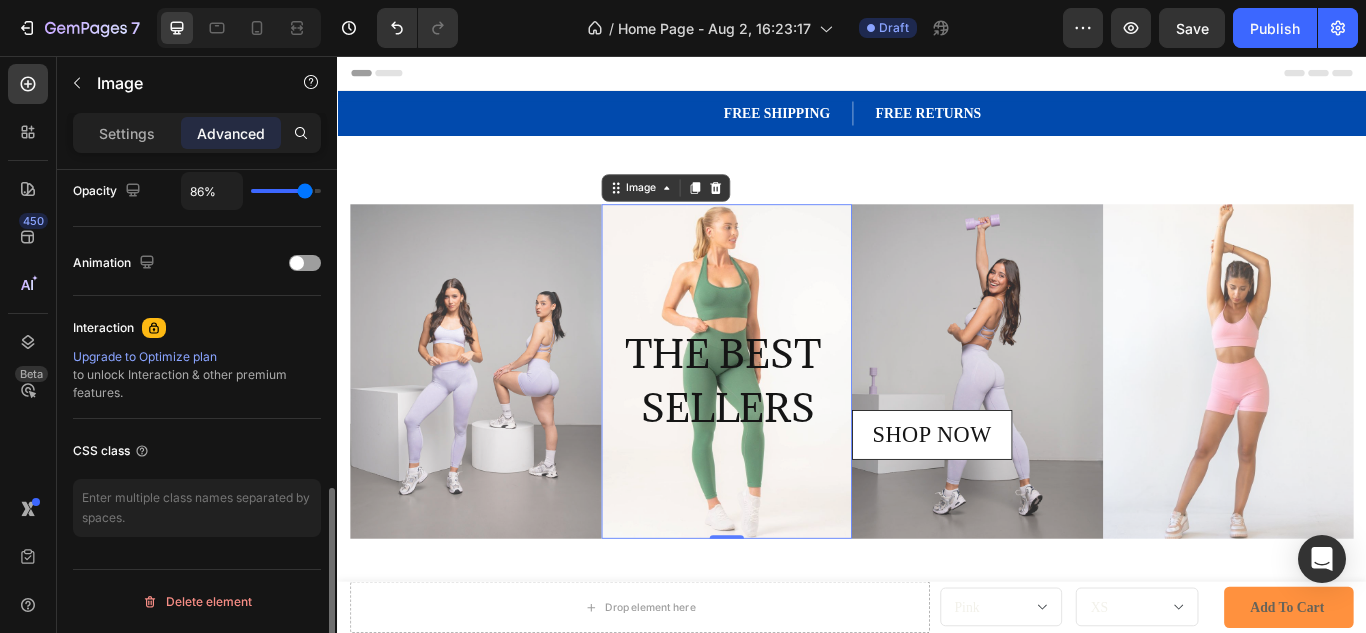 type on "87%" 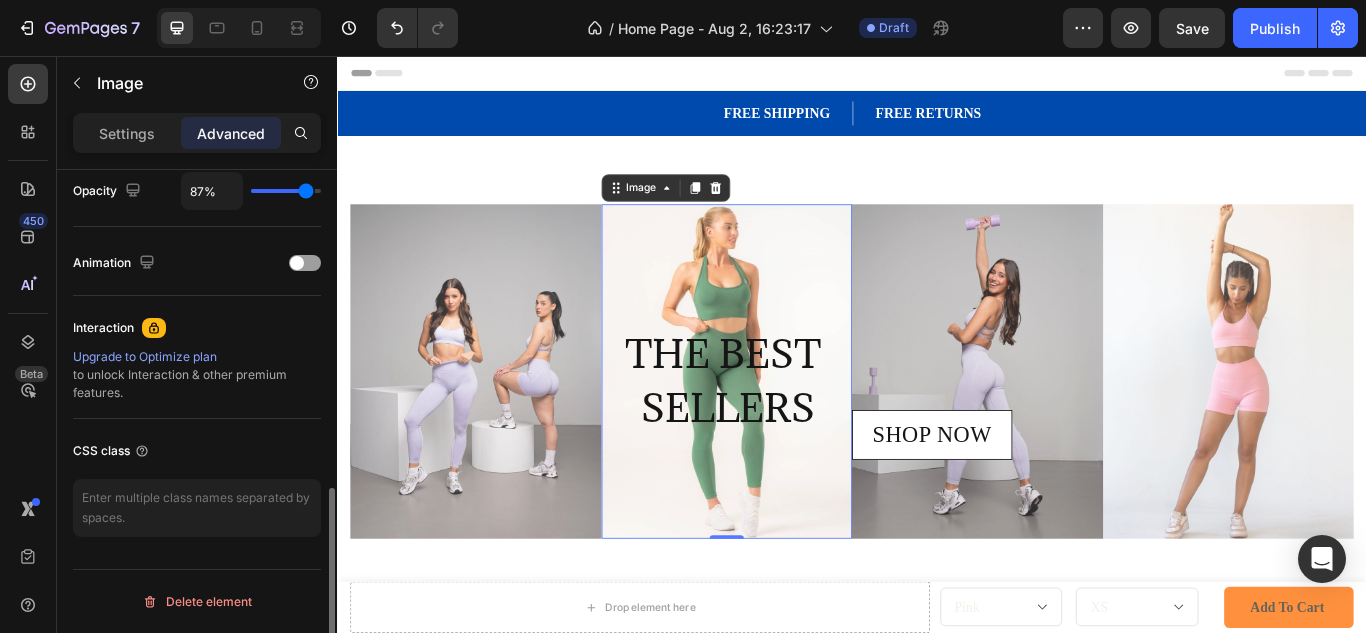 drag, startPoint x: 296, startPoint y: 191, endPoint x: 306, endPoint y: 197, distance: 11.661903 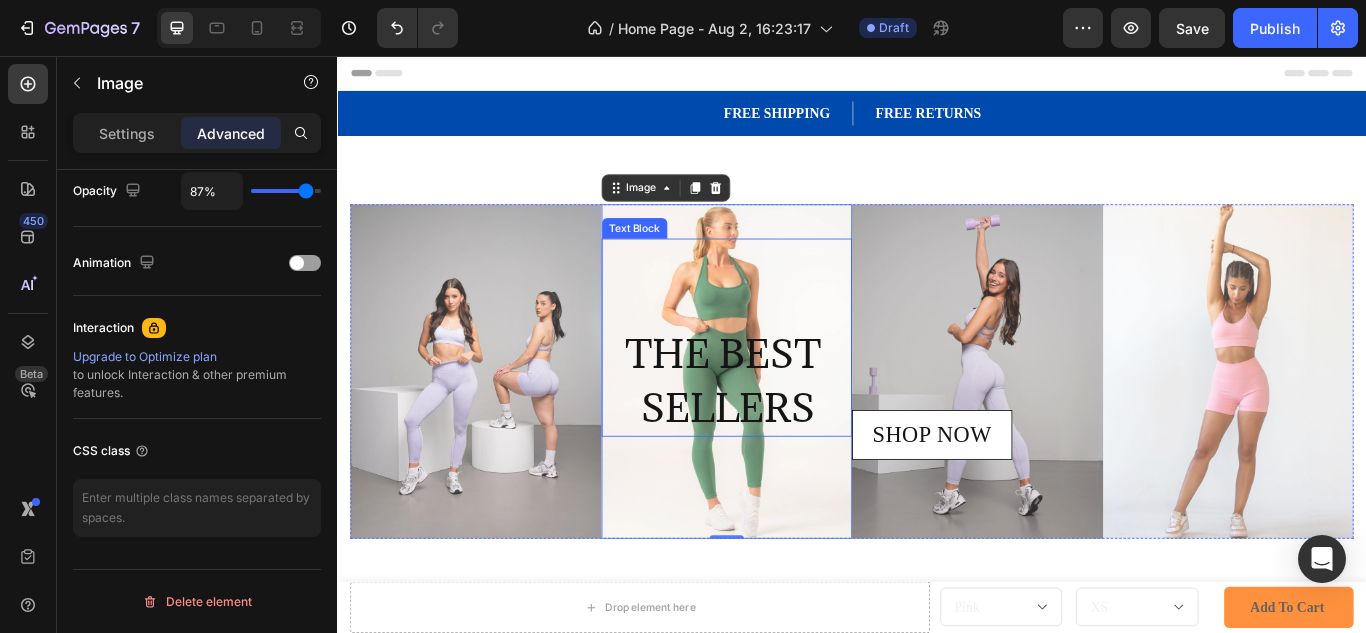 click on "THE BEST  SELLERS" at bounding box center [786, 434] 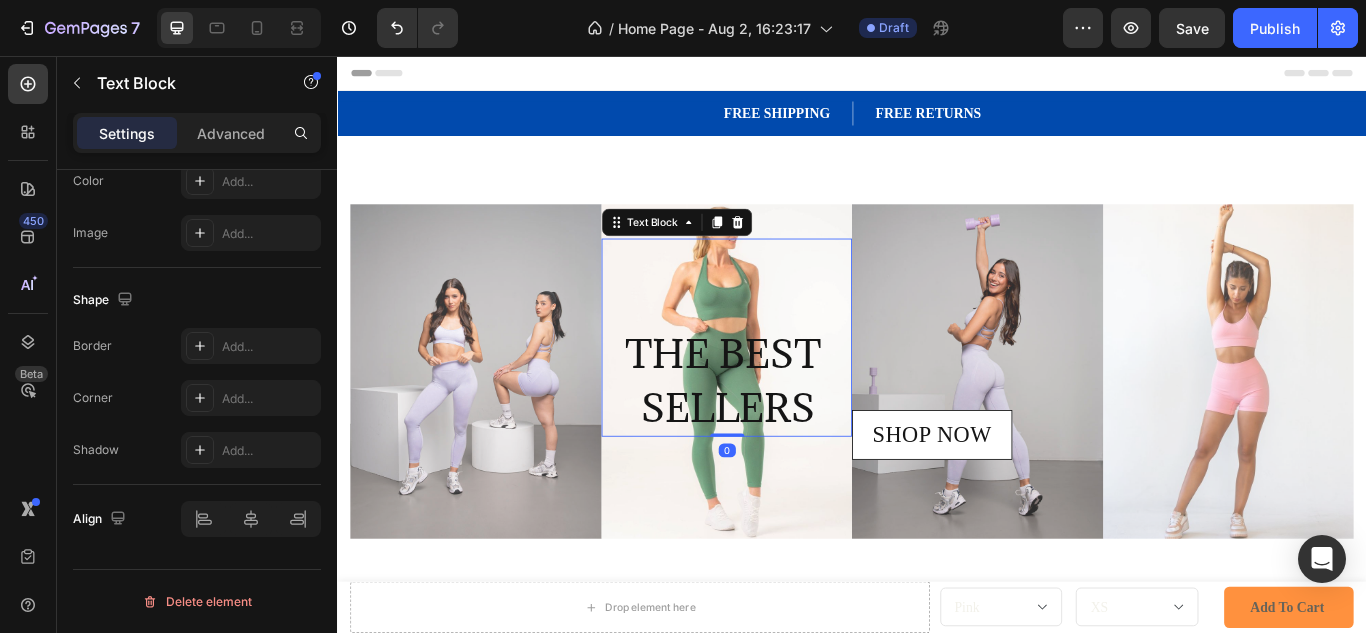 scroll, scrollTop: 0, scrollLeft: 0, axis: both 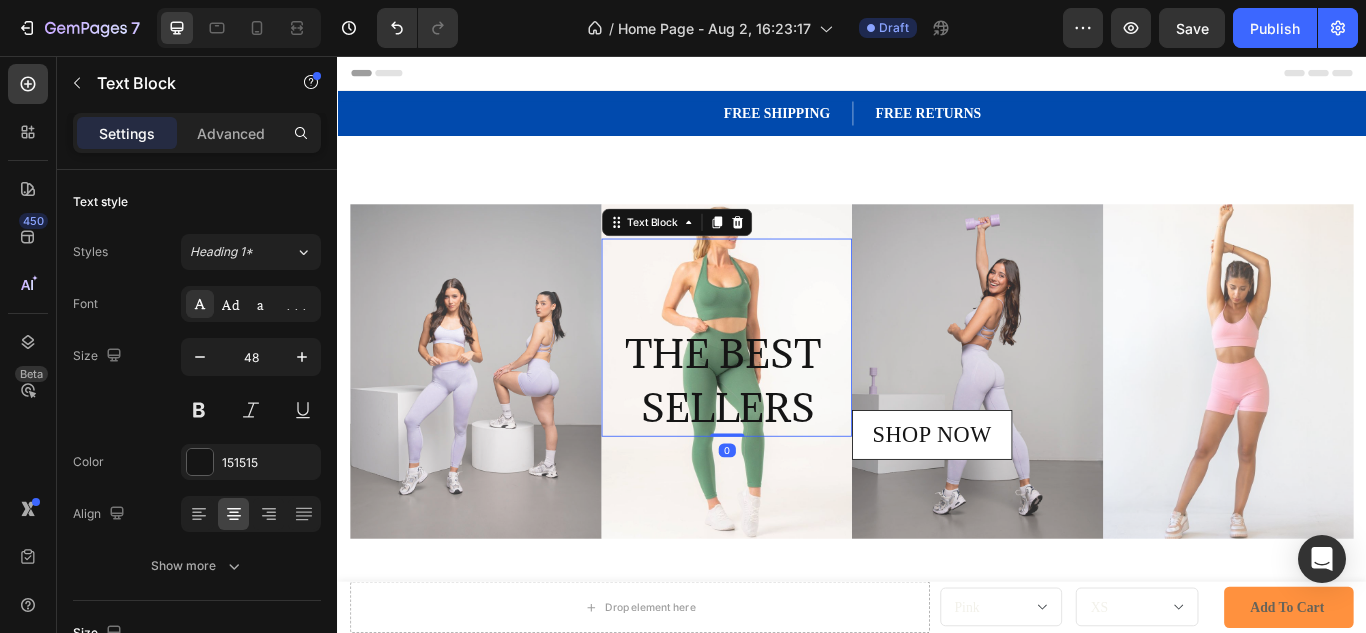 click on "THE BEST  SELLERS" at bounding box center (786, 434) 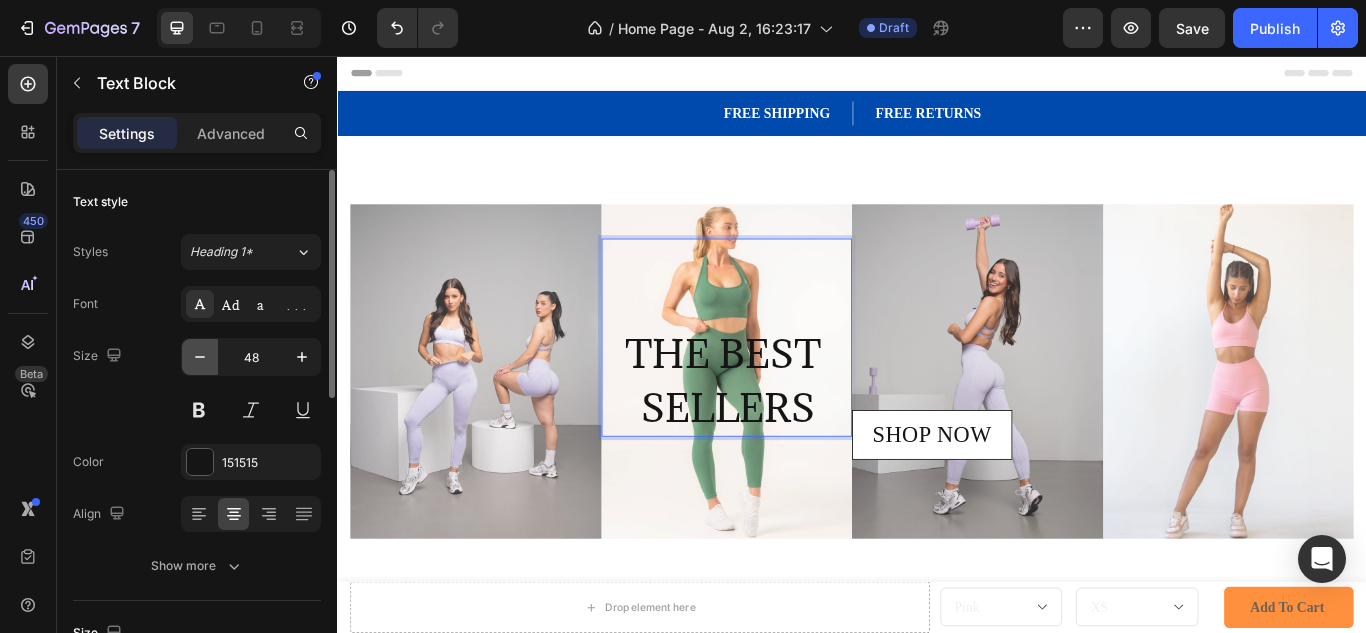 click 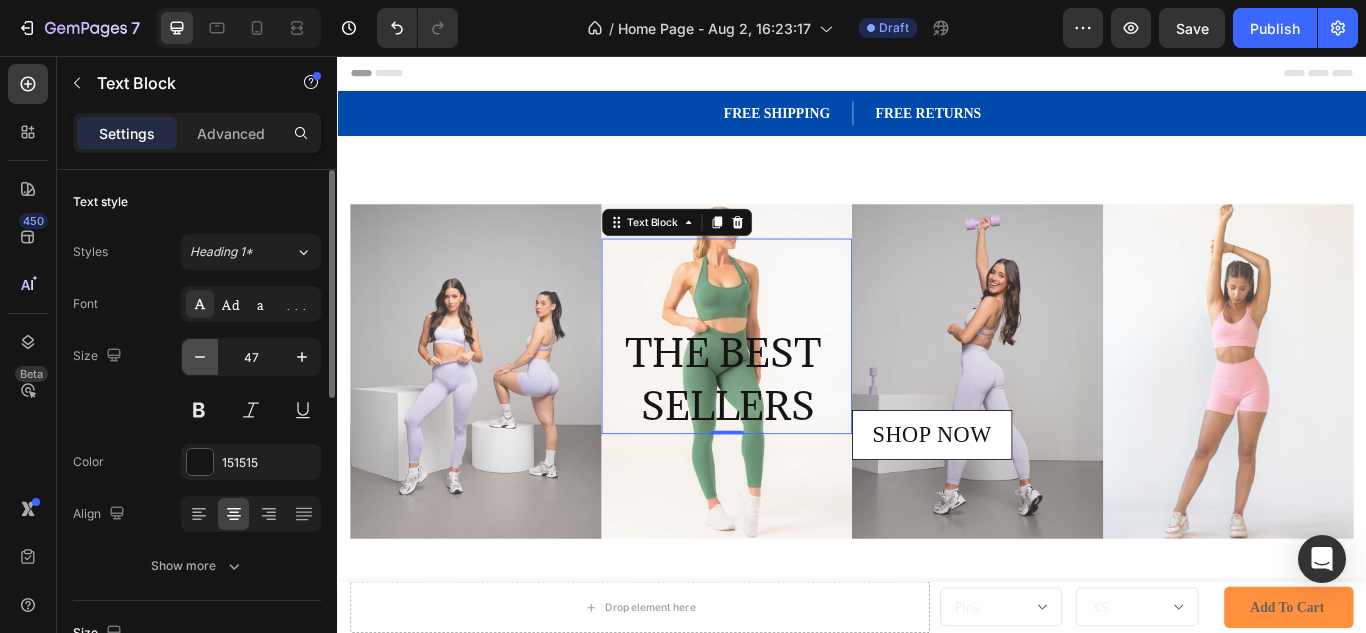click 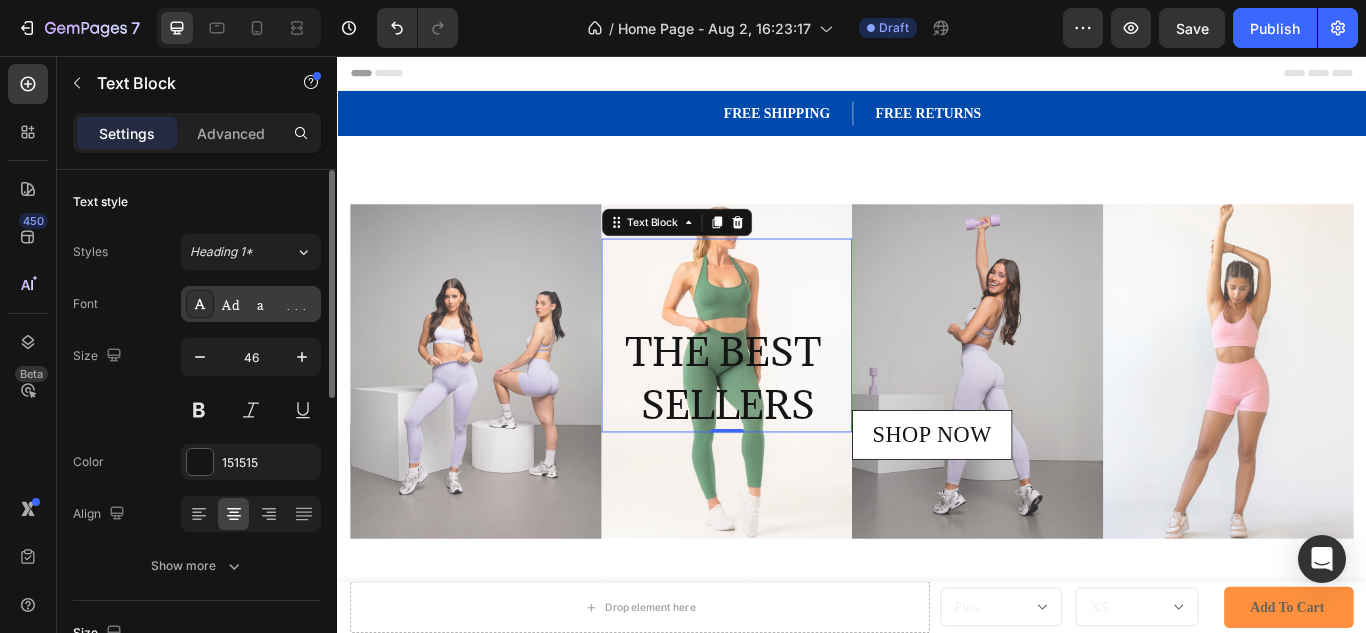 click on "Adamina" at bounding box center (269, 305) 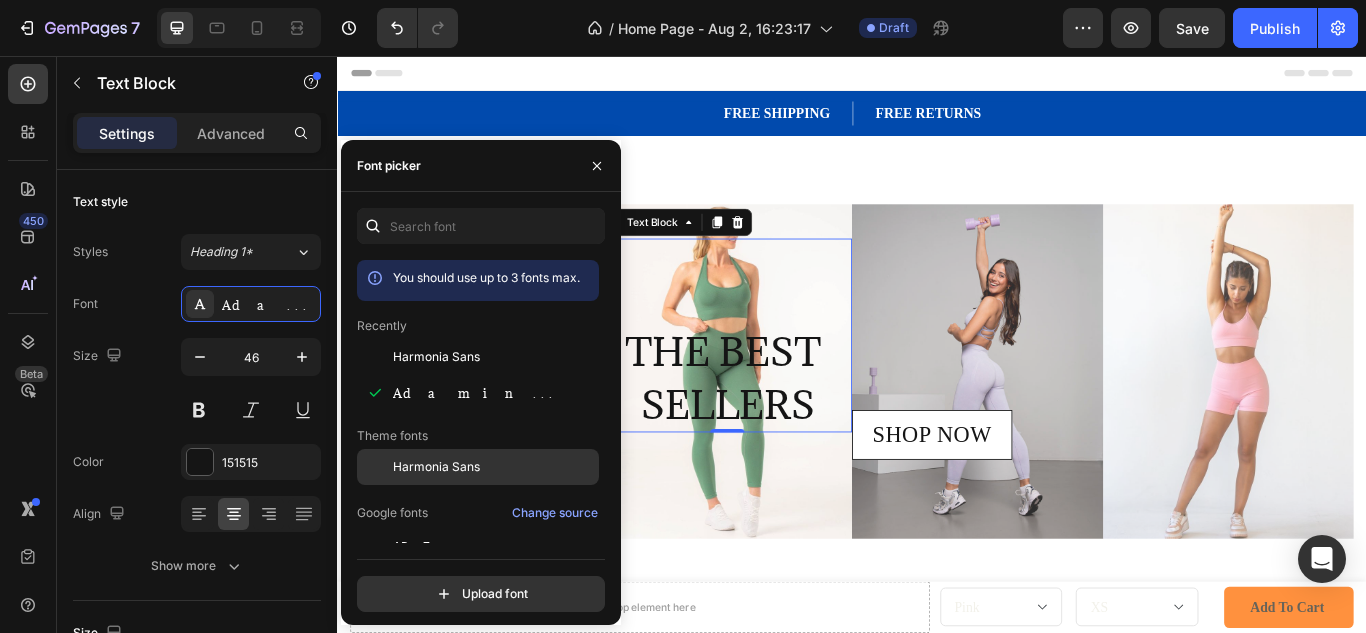click on "Harmonia Sans" at bounding box center (436, 467) 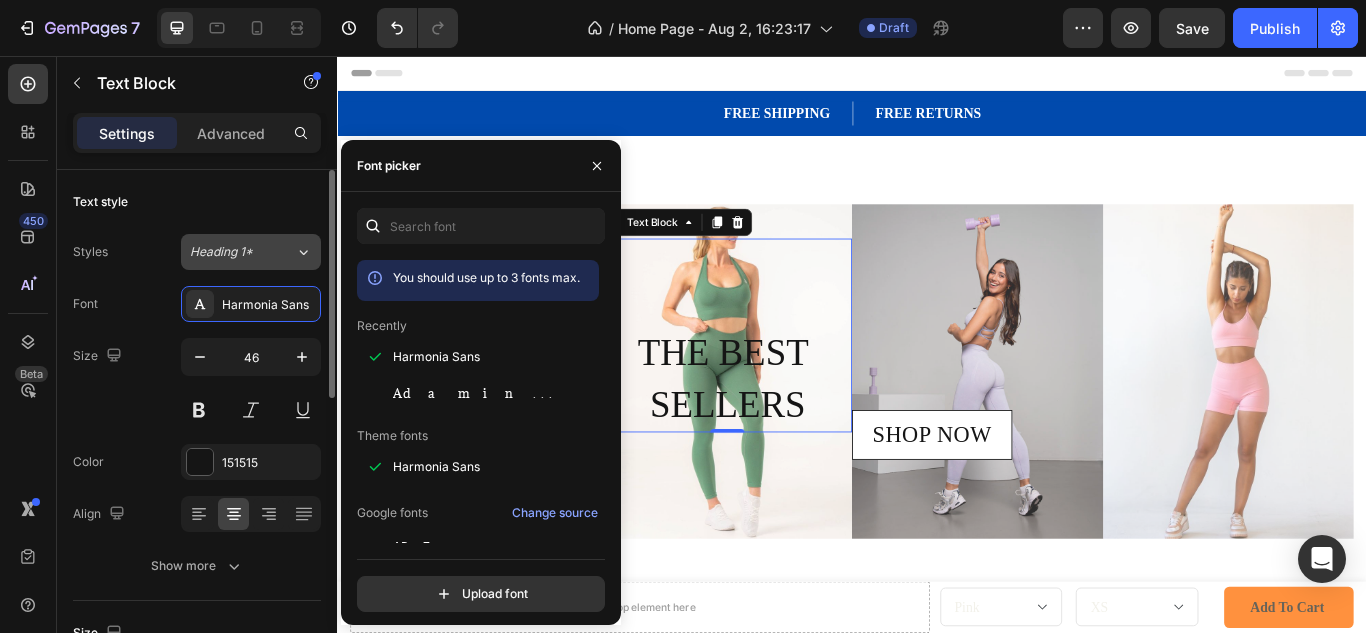 click on "Heading 1*" at bounding box center (242, 252) 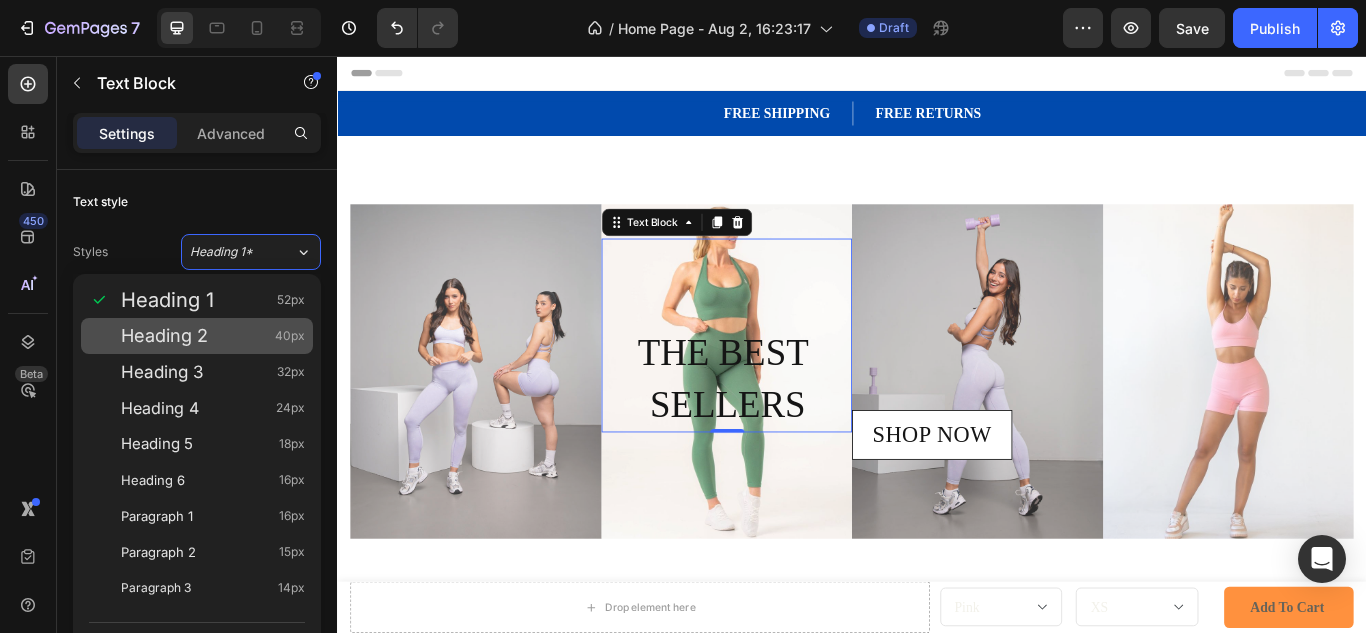 click on "Heading 2 40px" at bounding box center [213, 336] 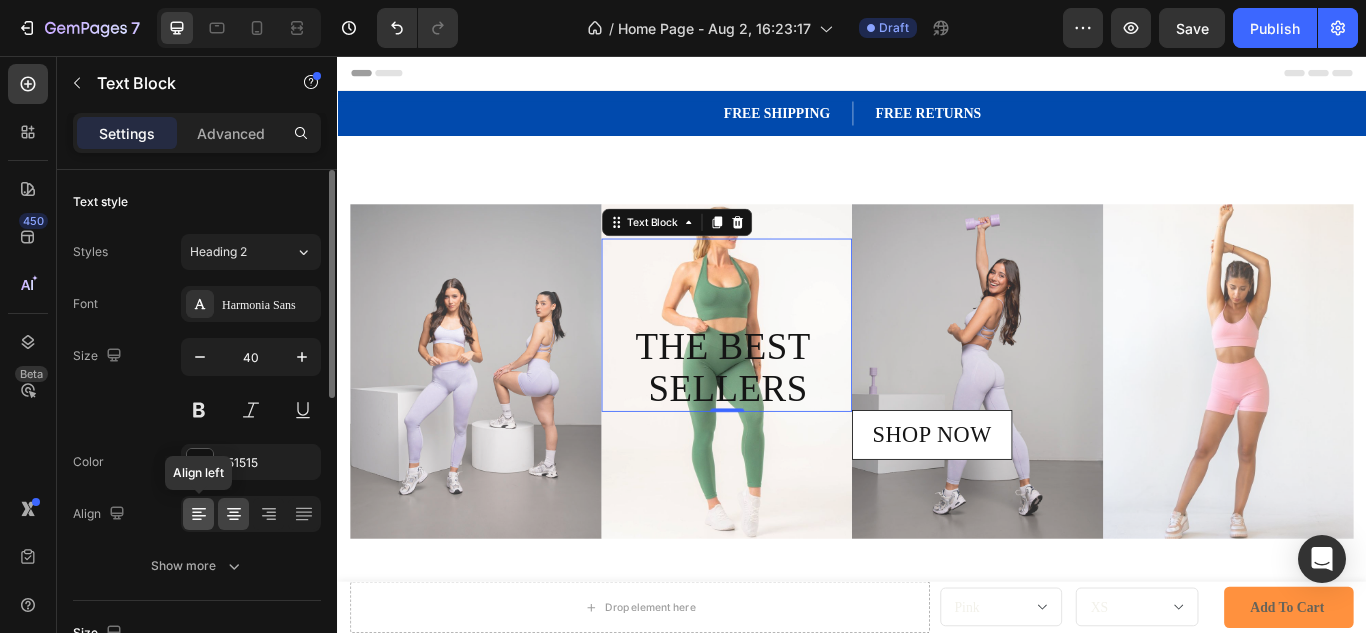 click 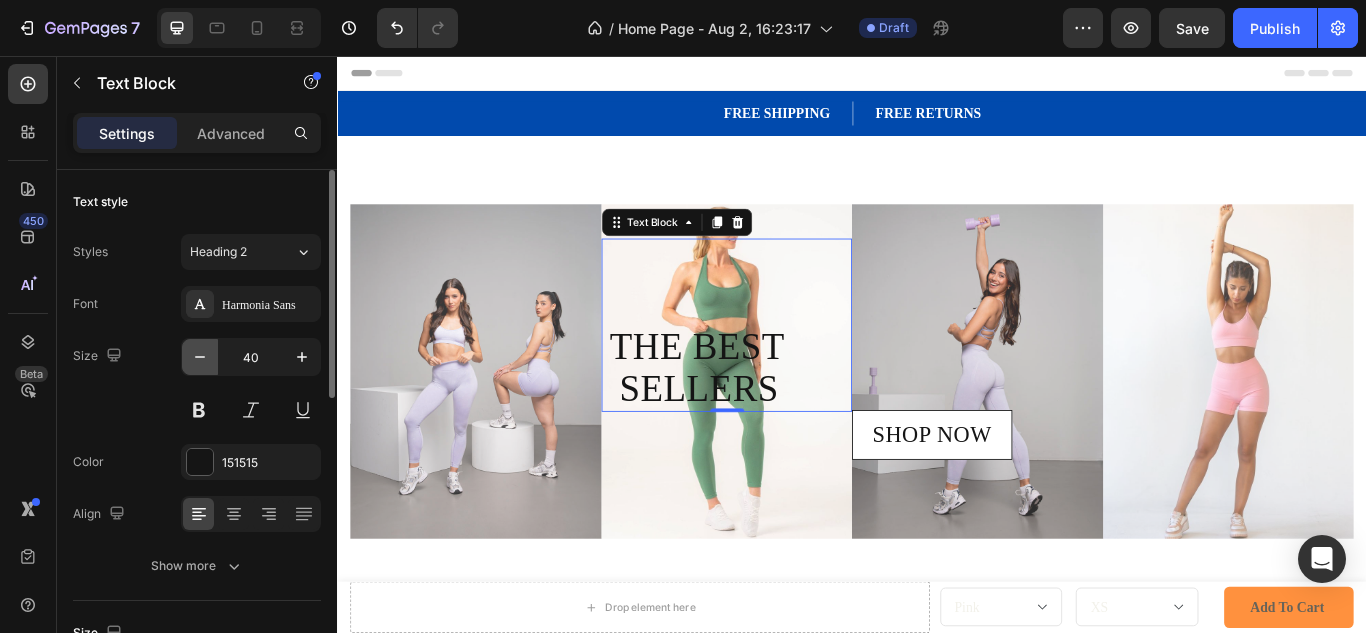 click 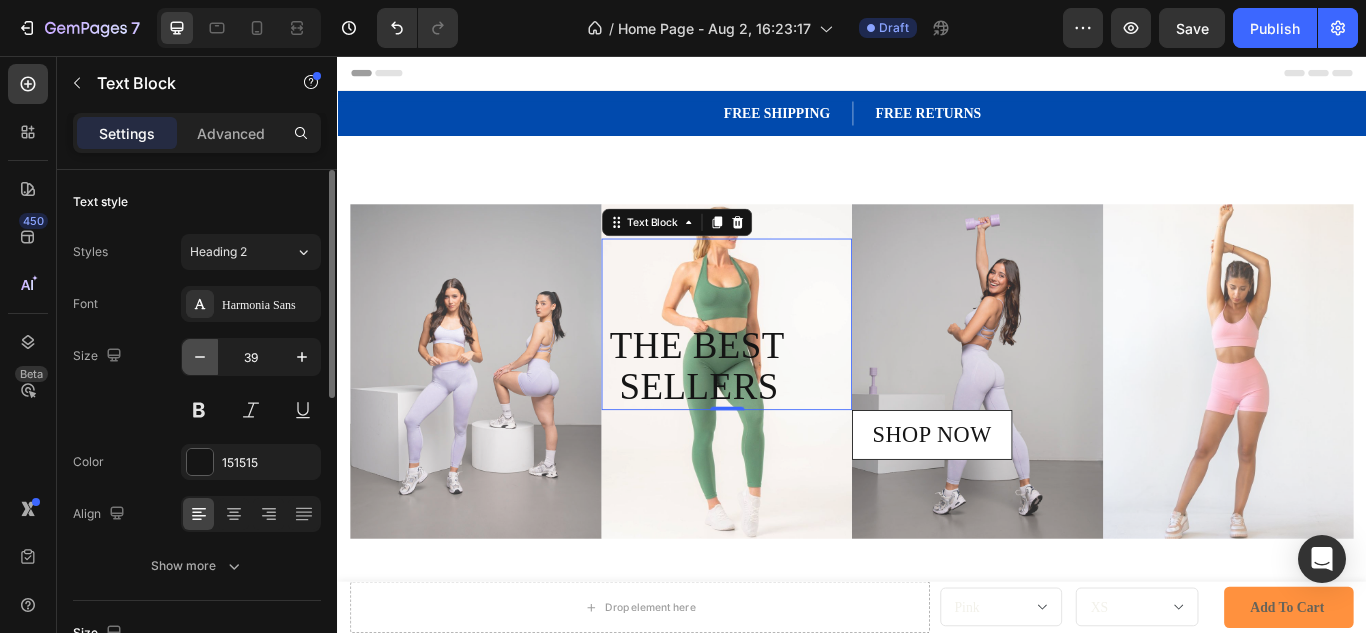 click 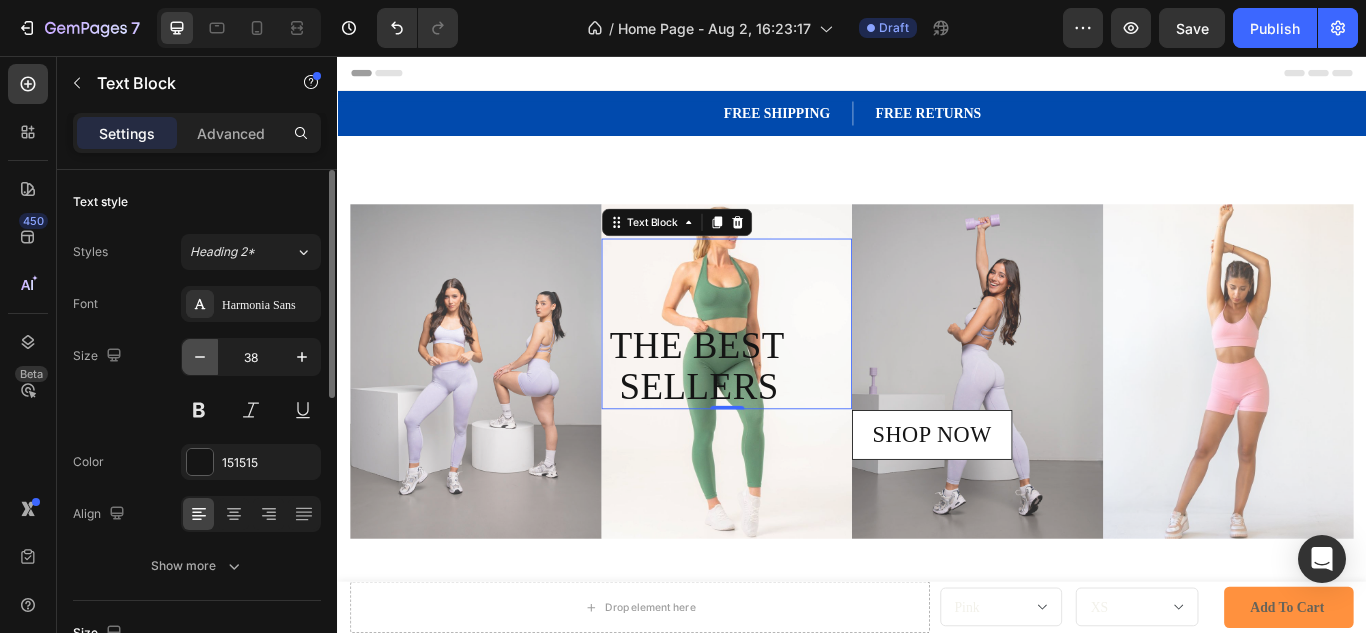 click 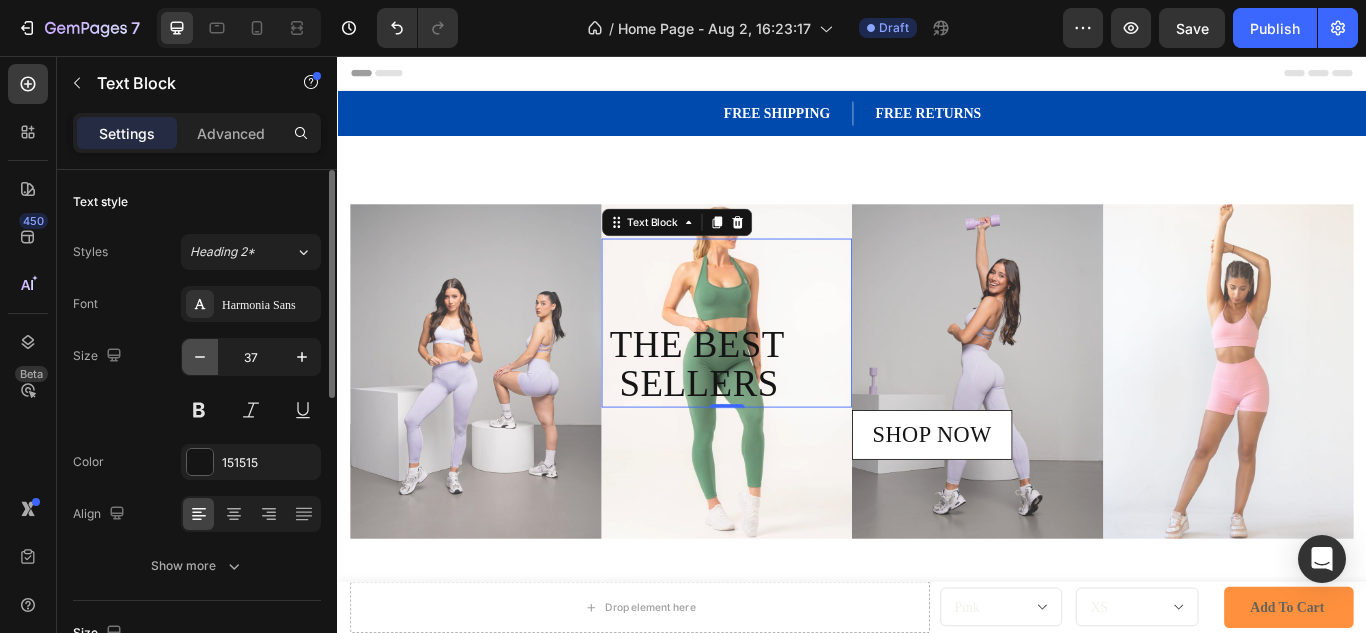 click 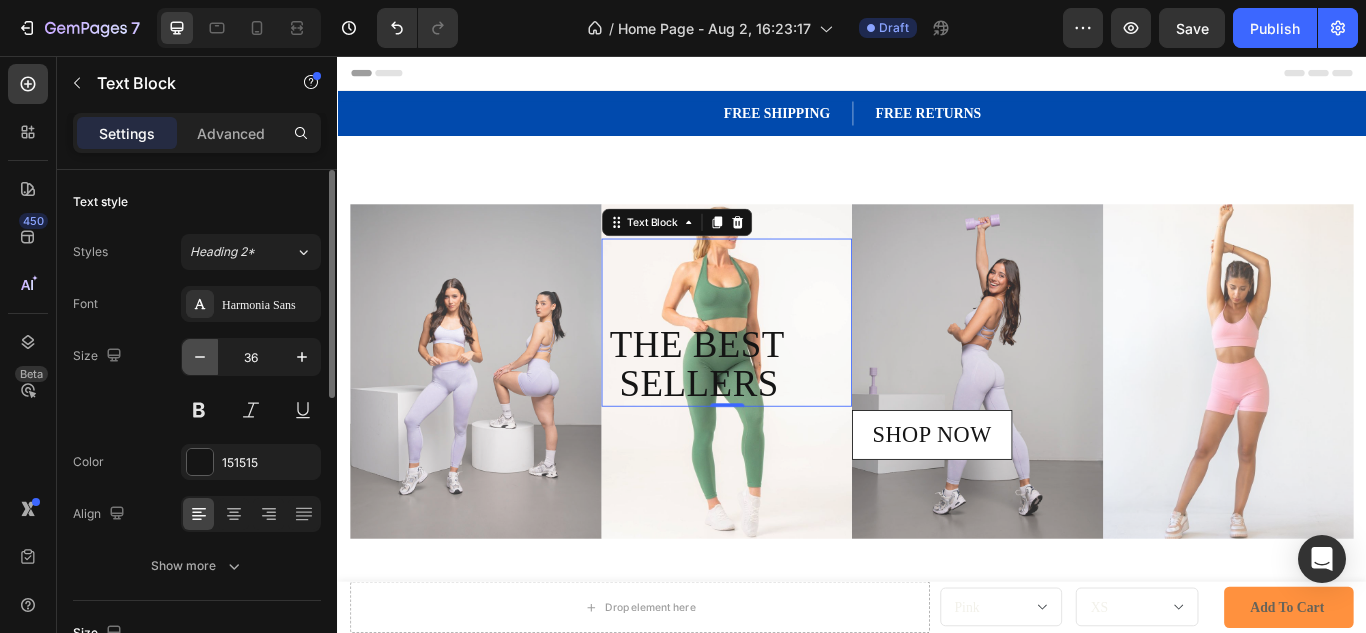 click 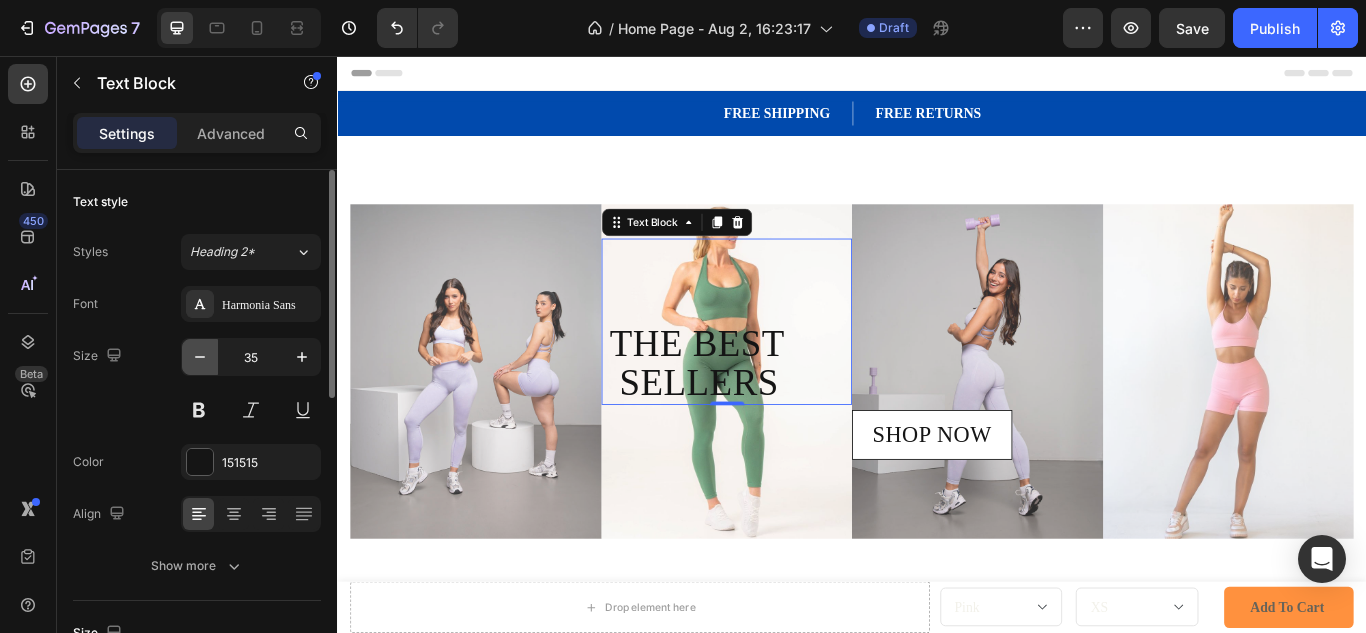 click 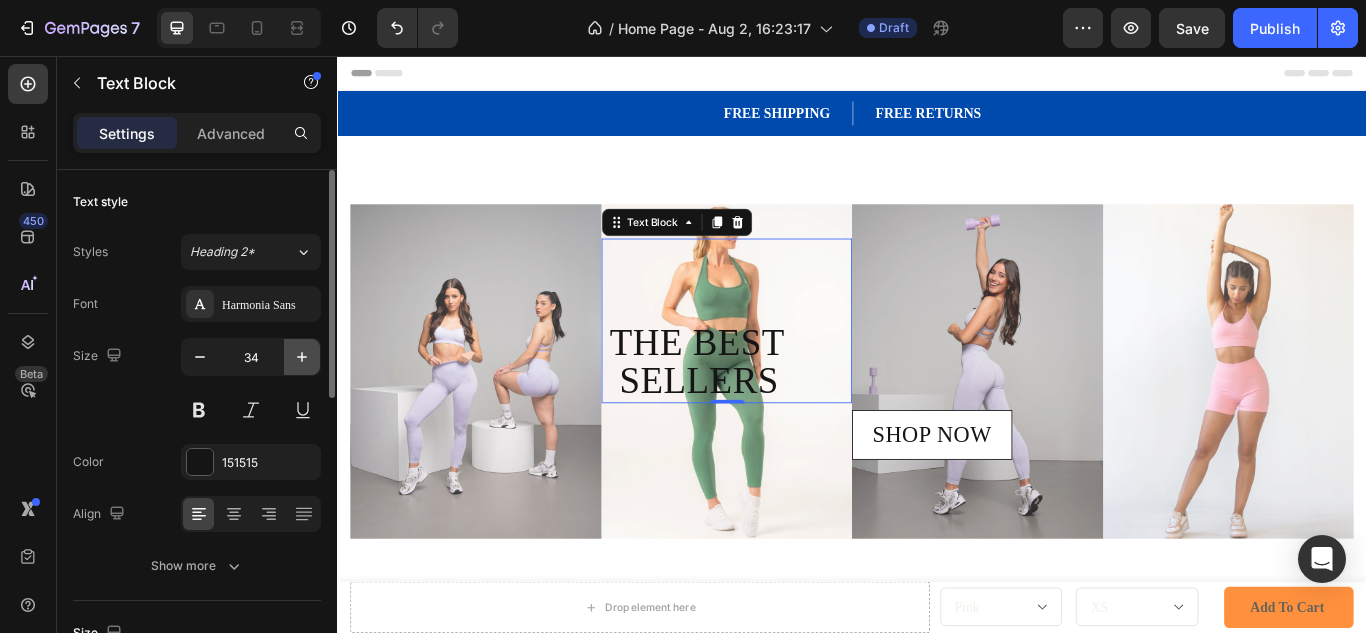 click 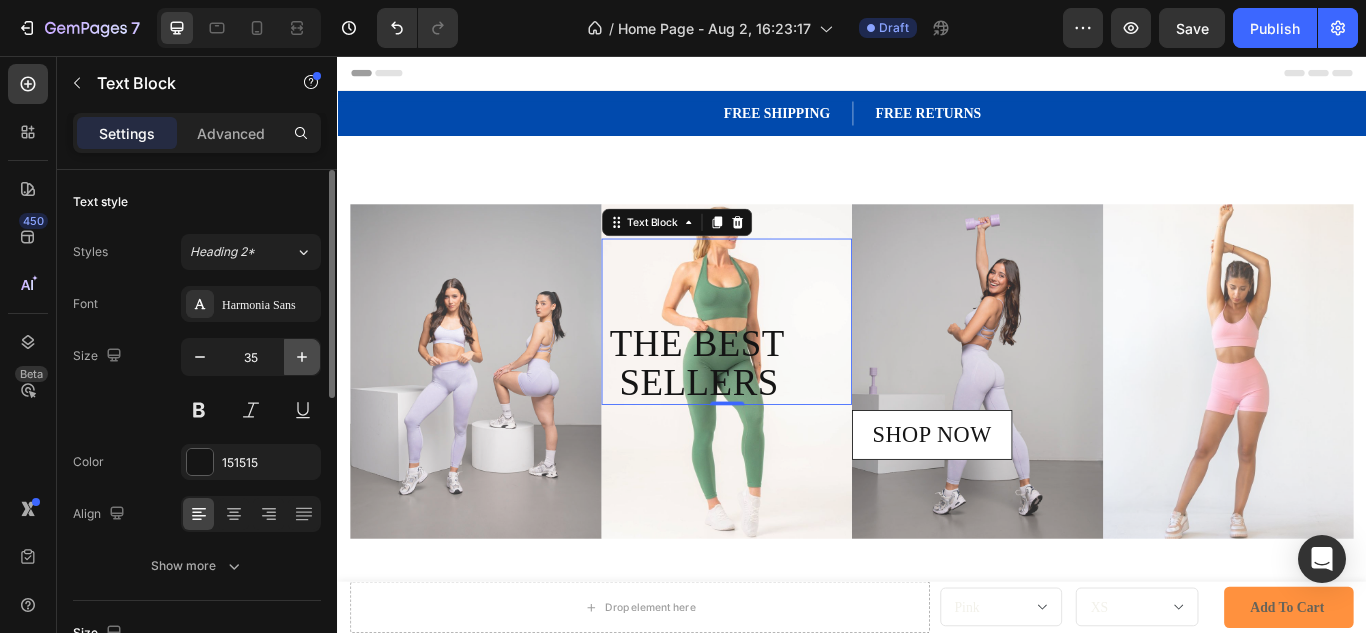 click 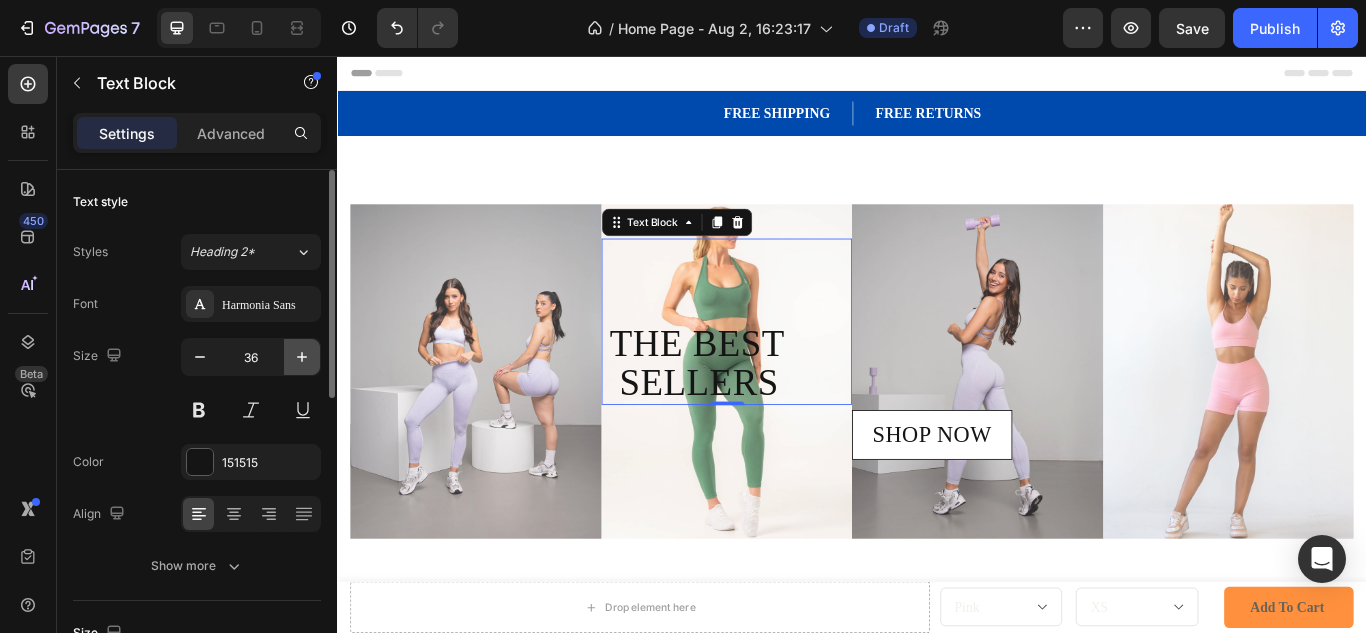 click 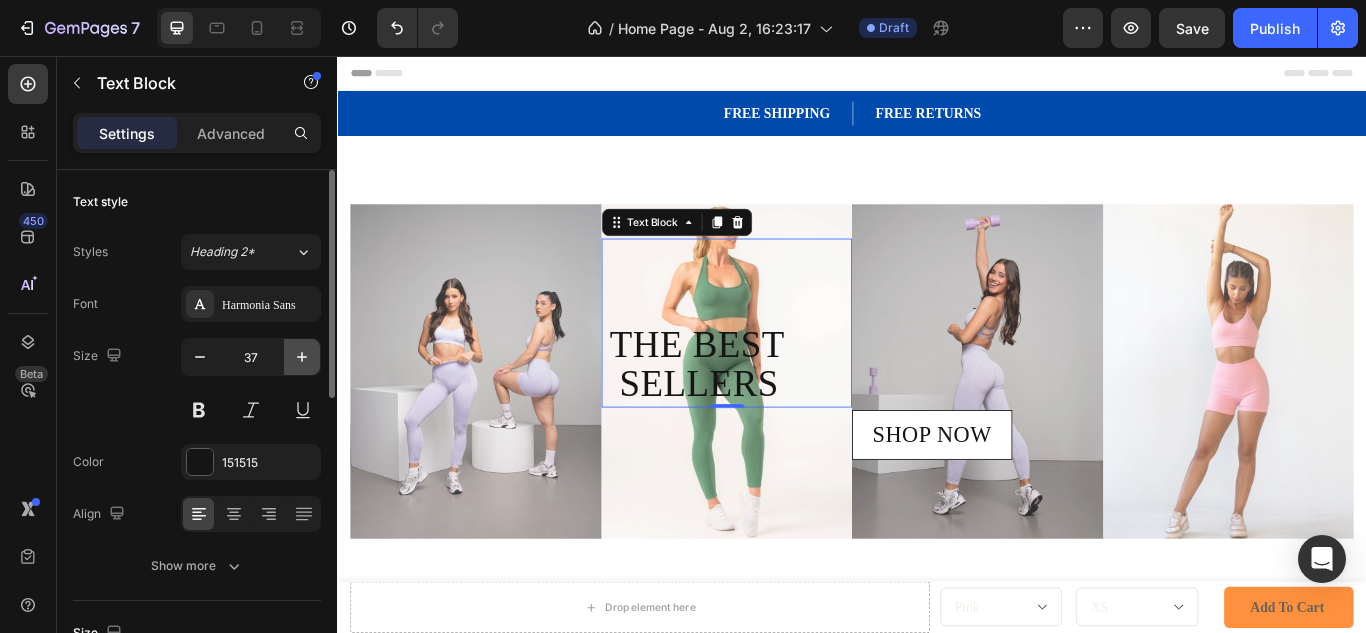 click 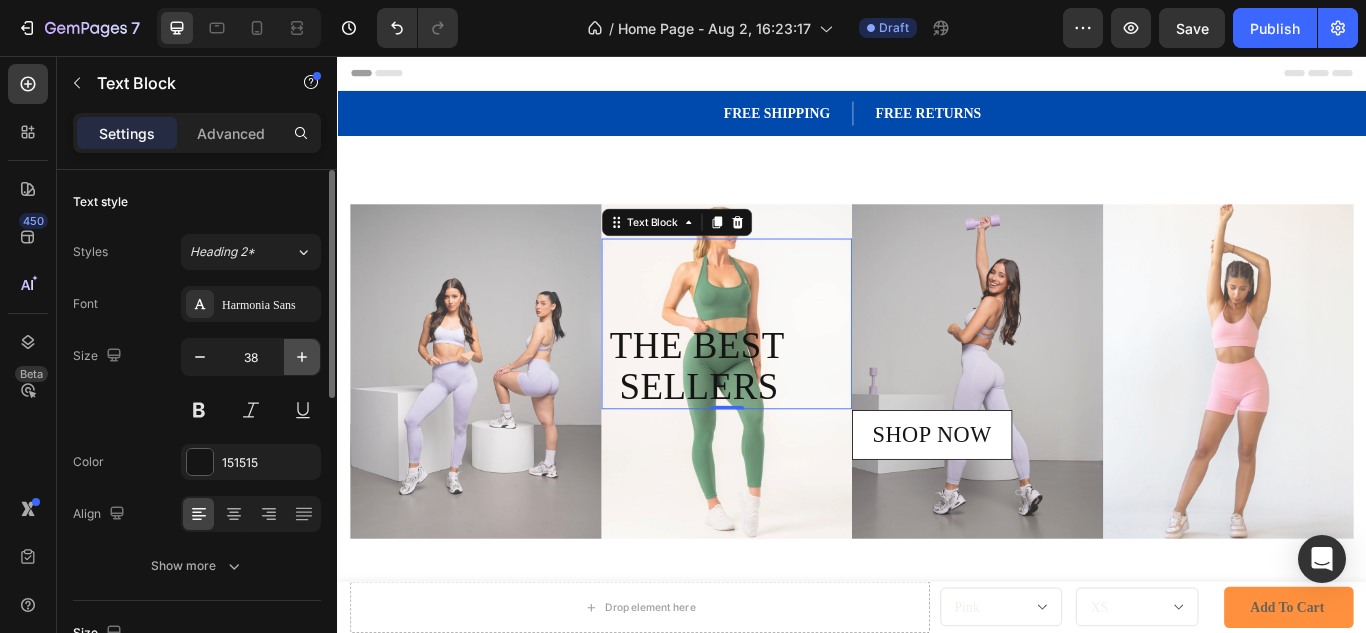 click 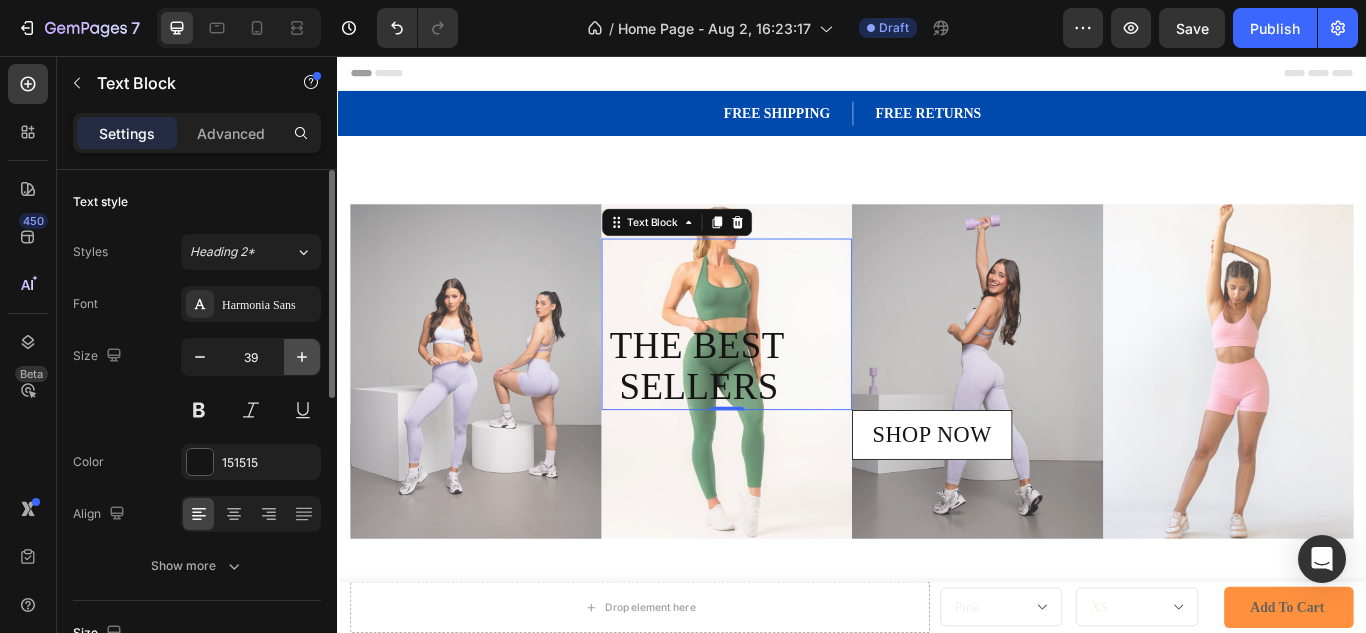 click 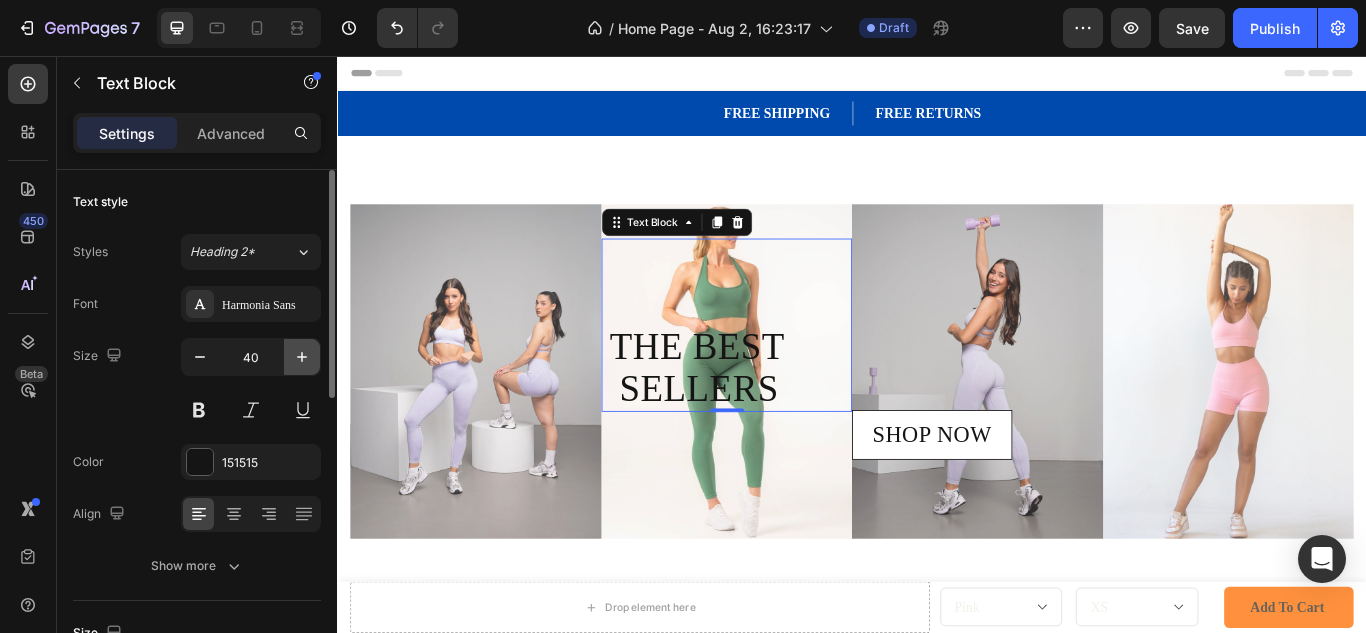 click 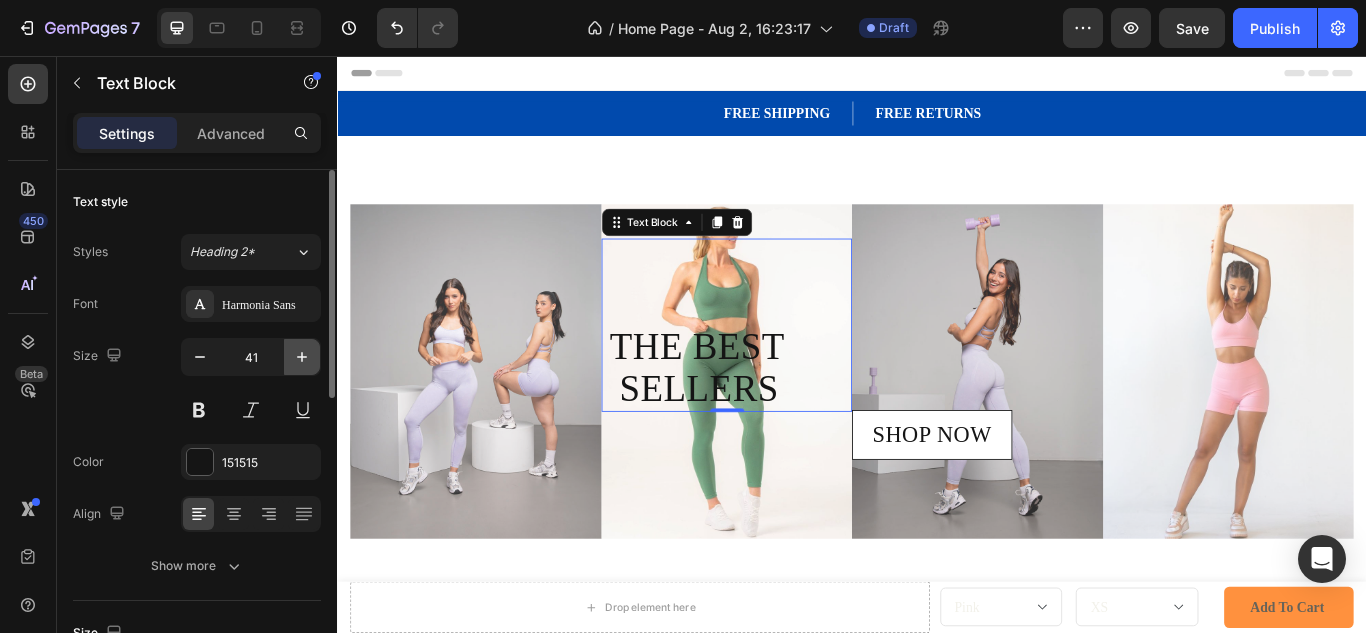 click 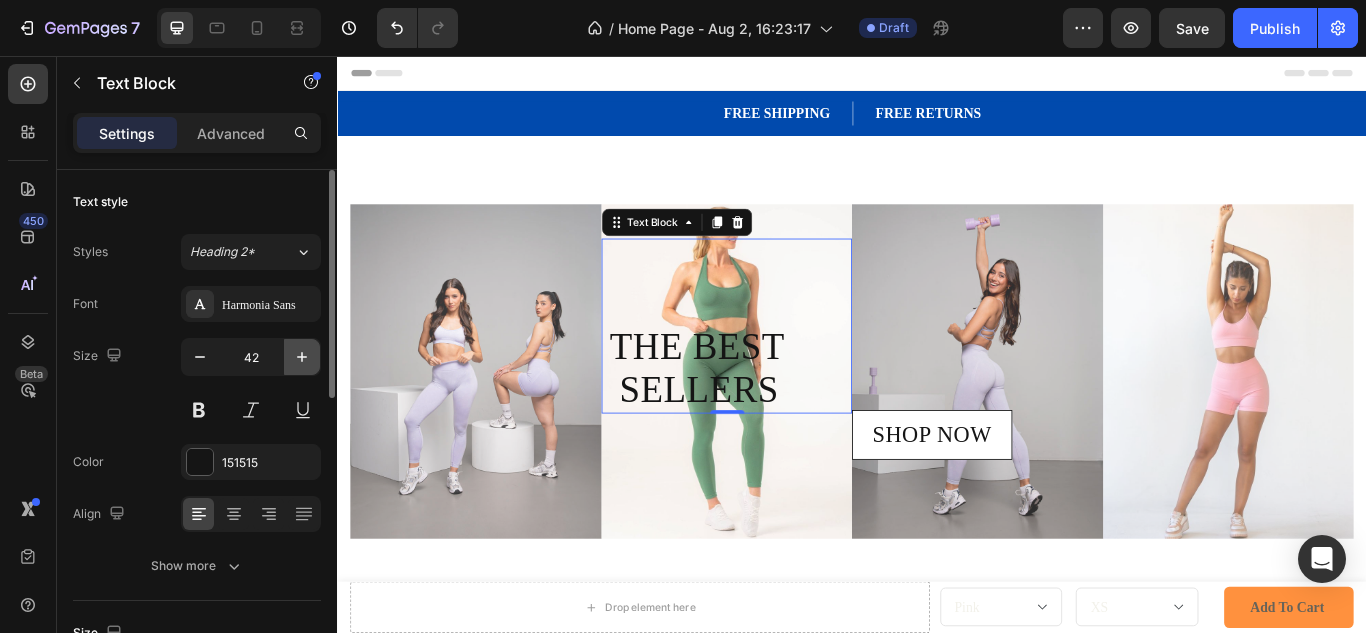click 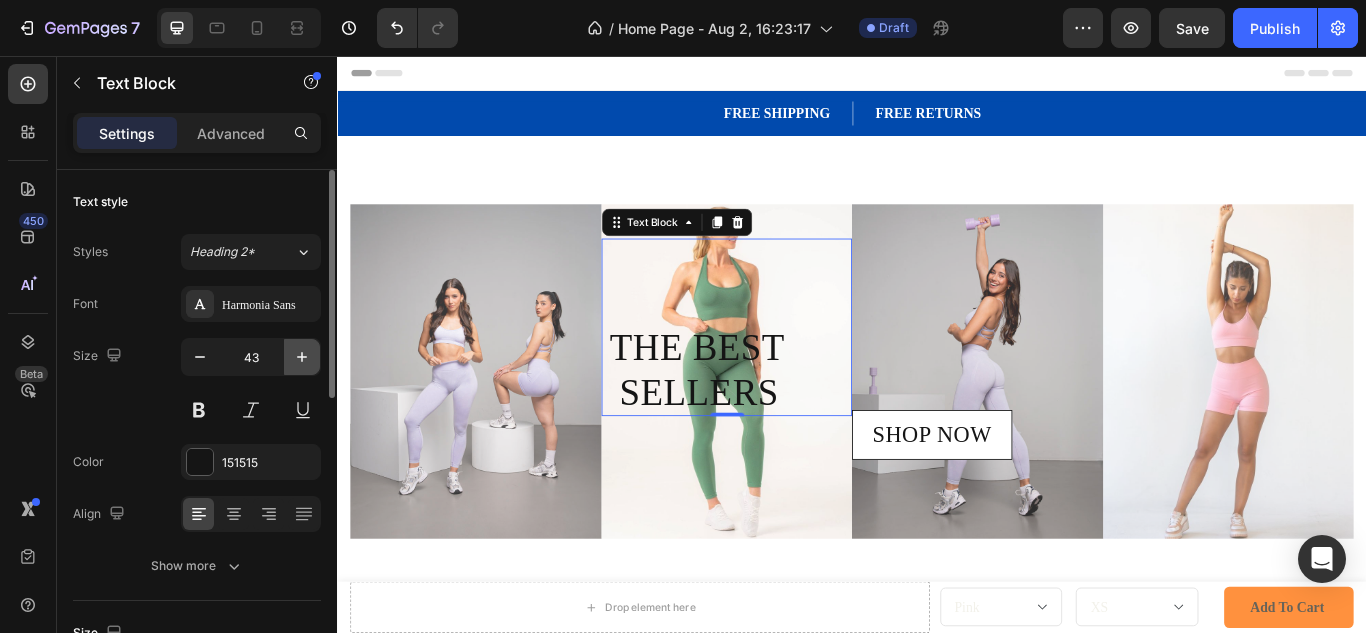 click 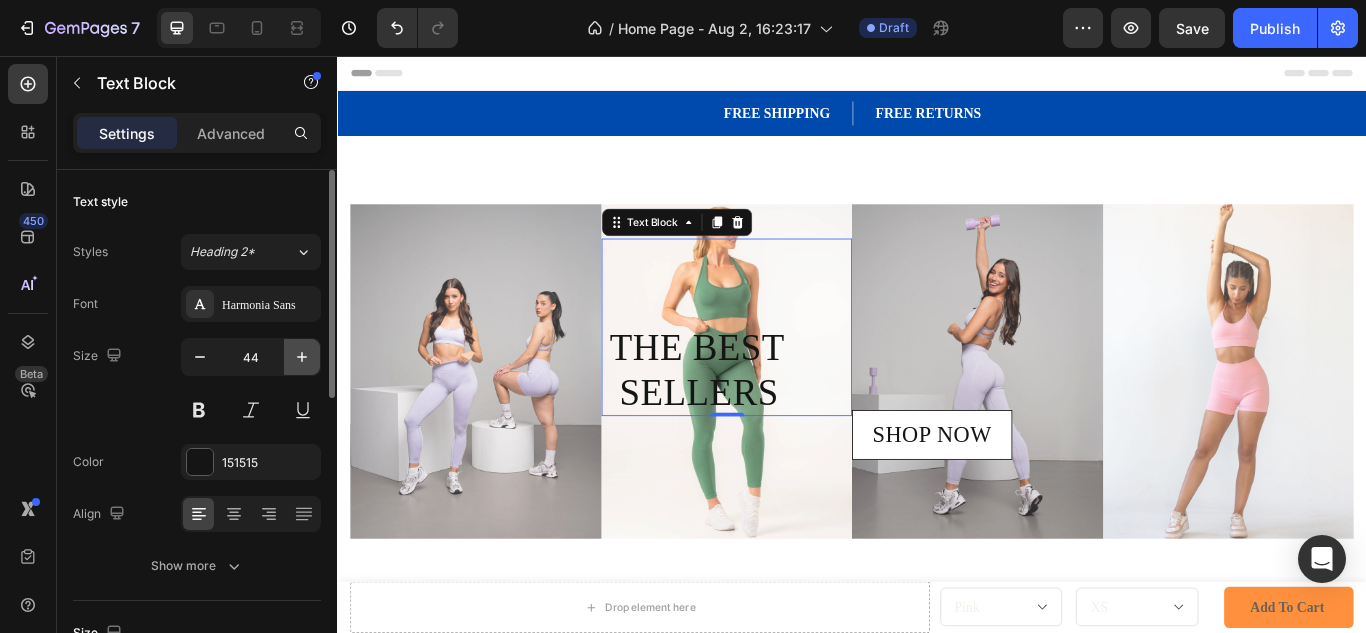 click 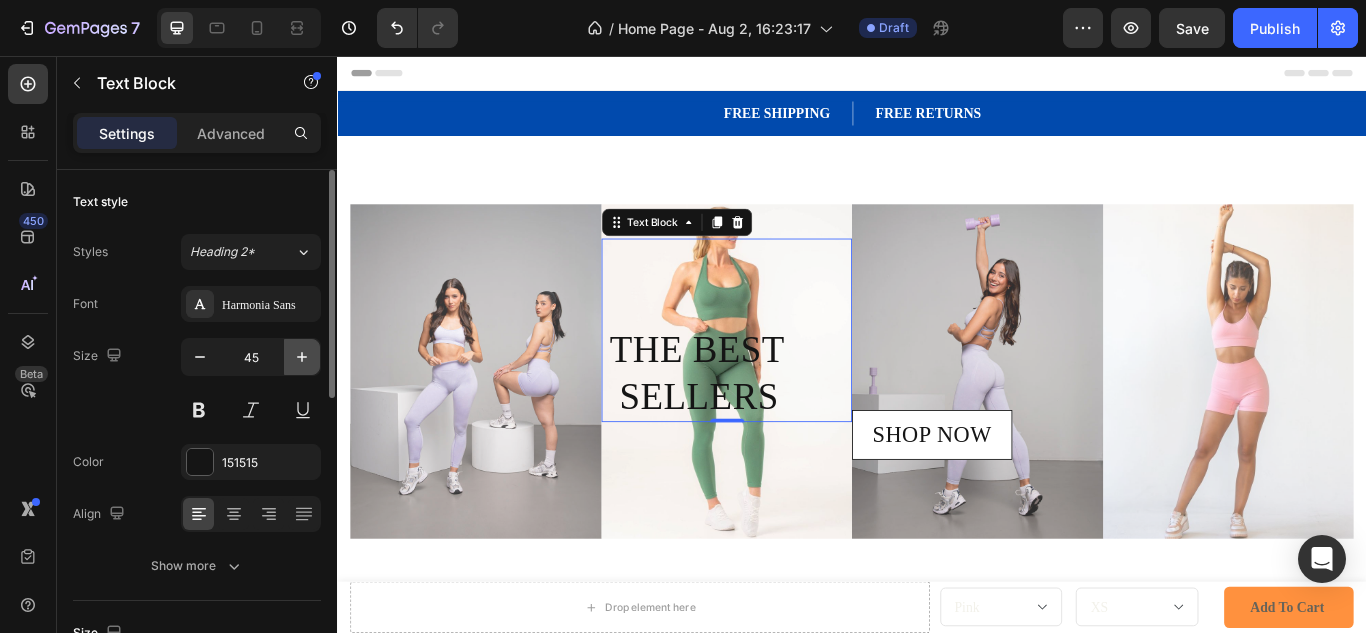 click 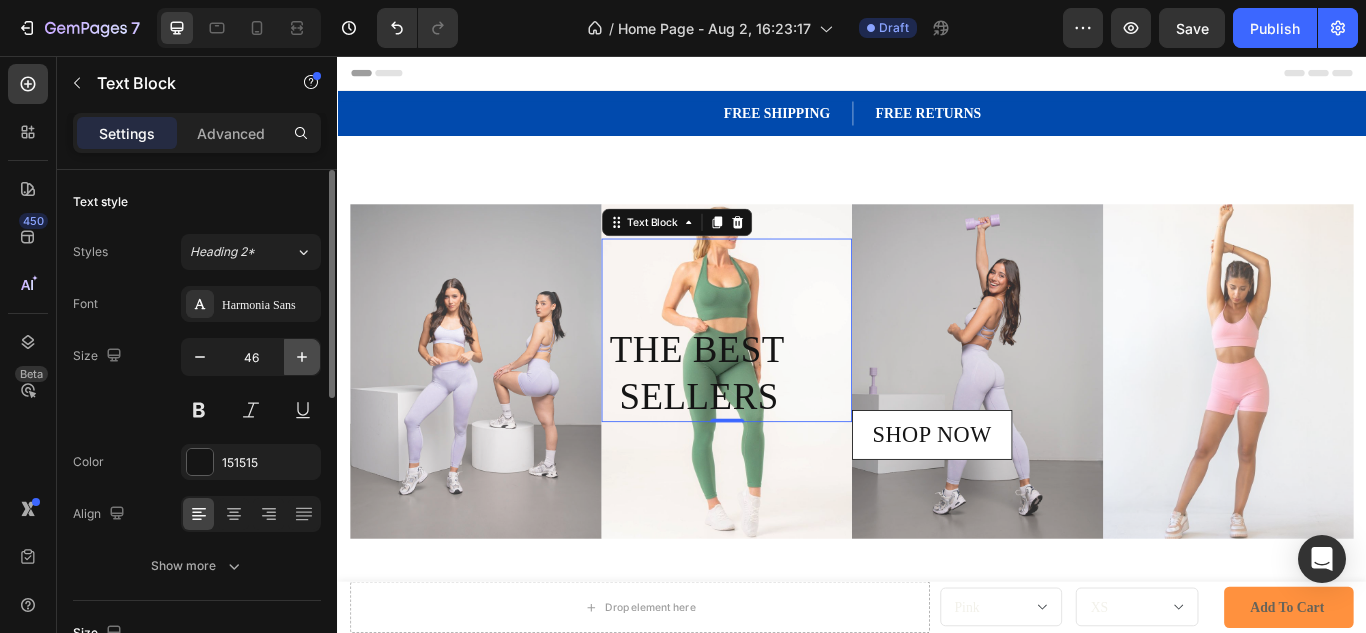 click 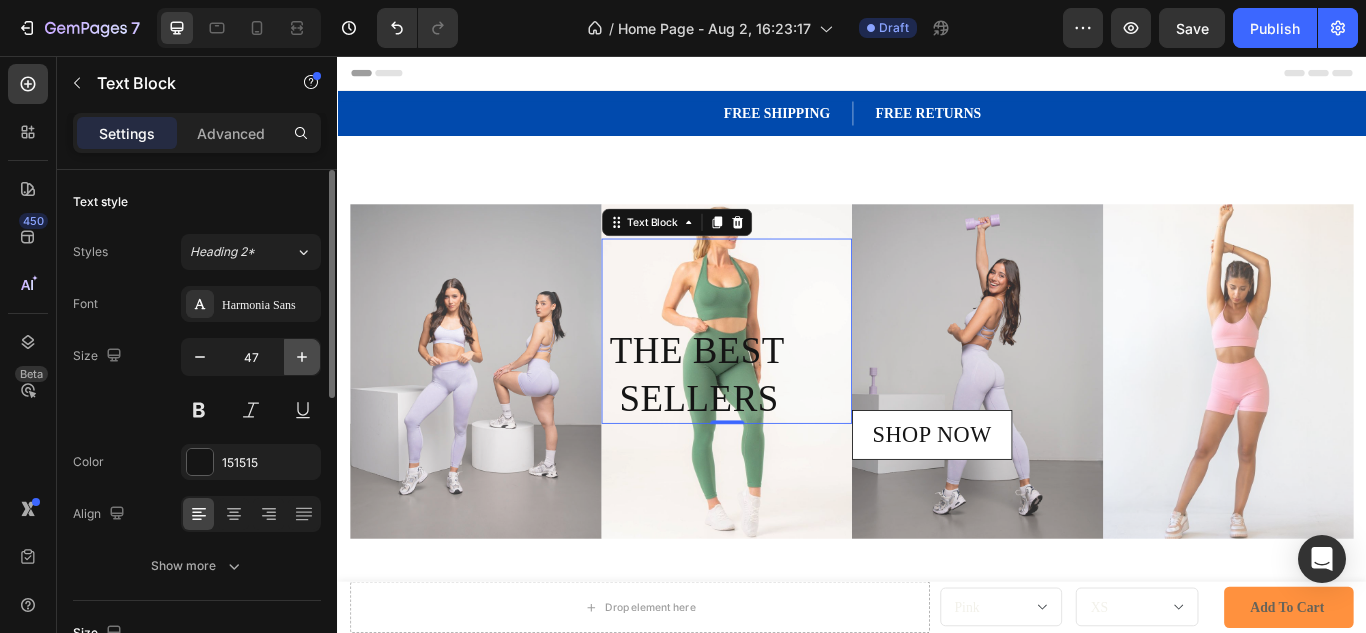 click 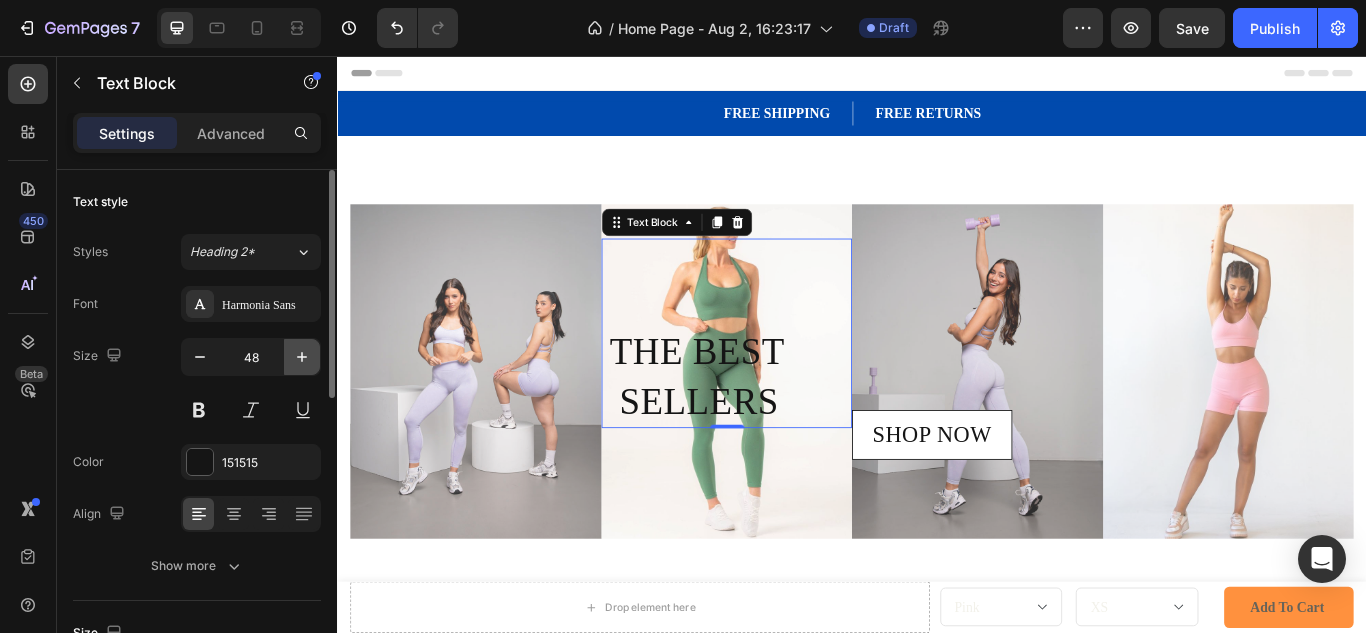 click 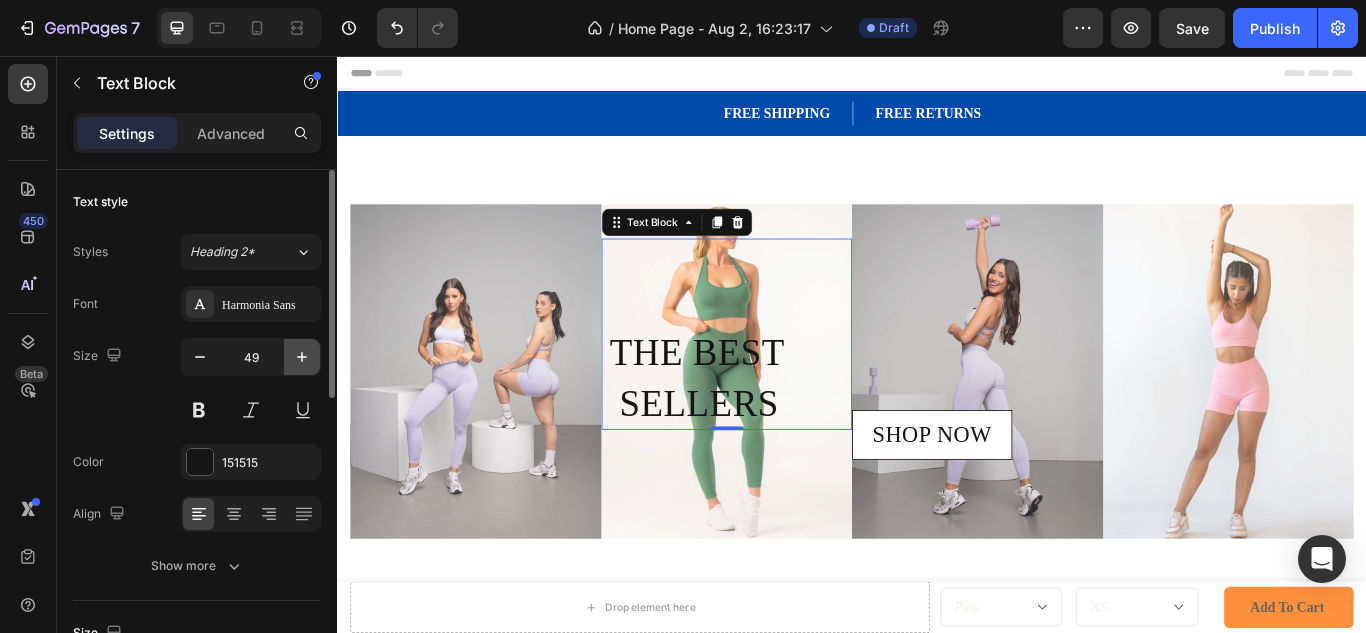 click 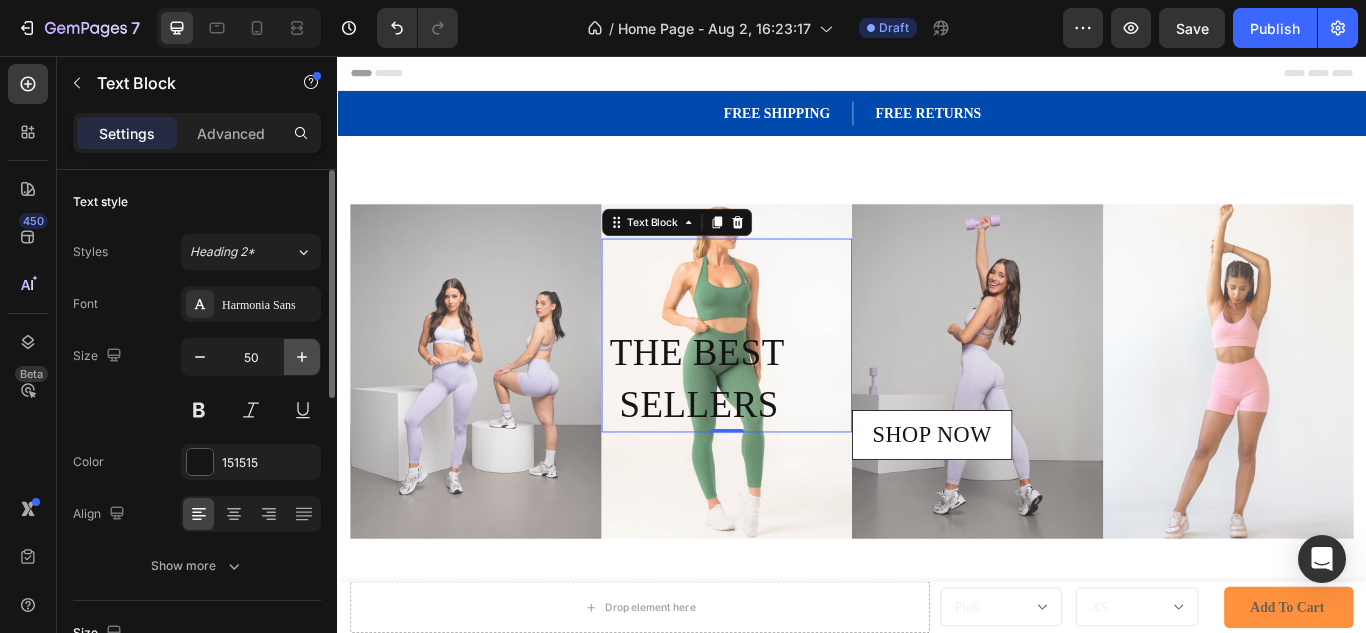 click 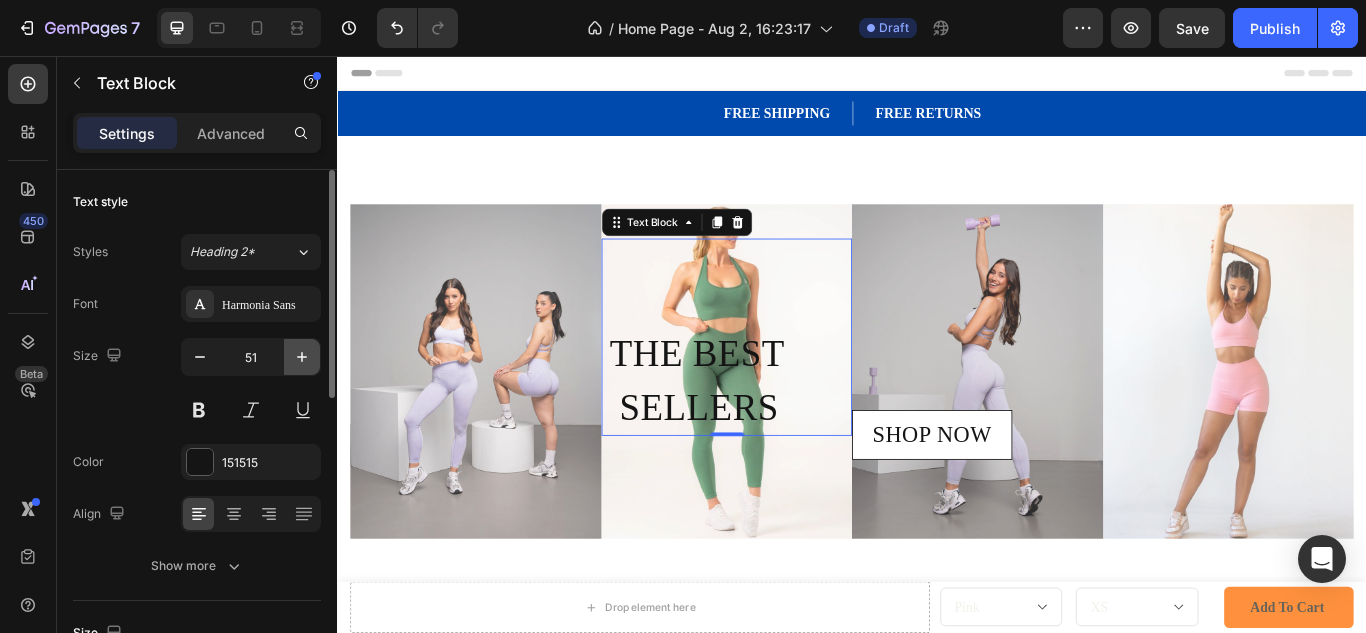 click 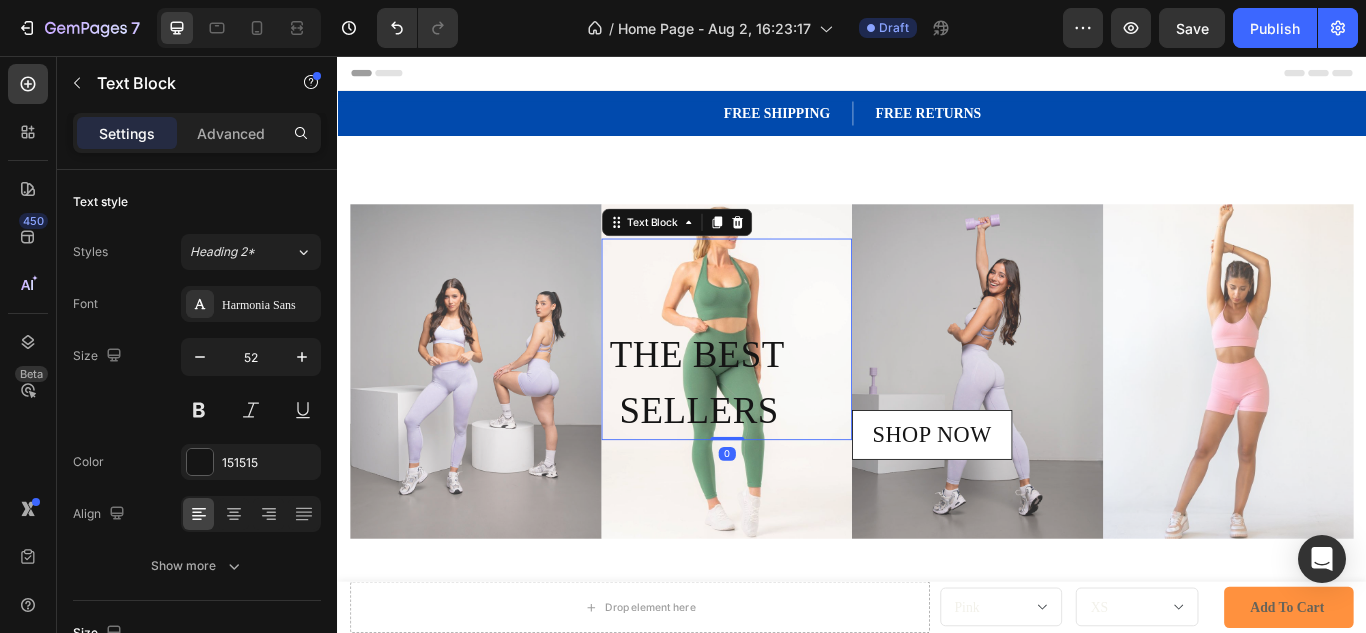 drag, startPoint x: 795, startPoint y: 498, endPoint x: 609, endPoint y: 536, distance: 189.84204 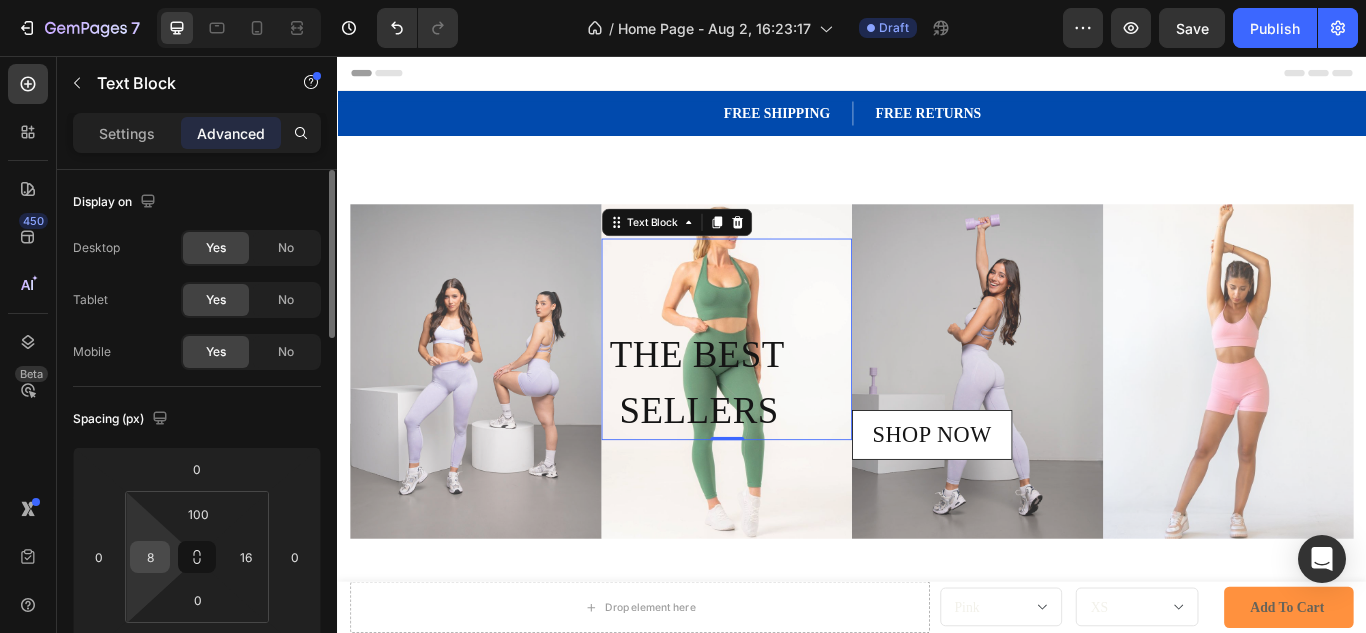 click on "8" at bounding box center (150, 557) 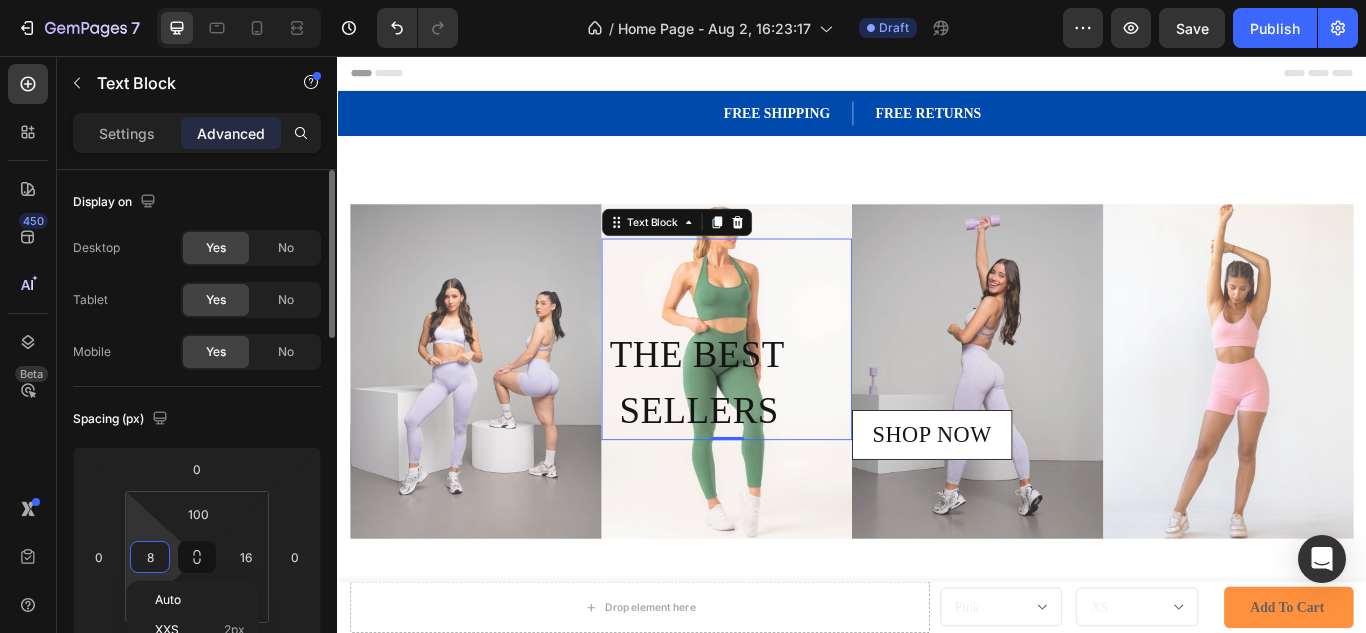 click on "8" at bounding box center (150, 557) 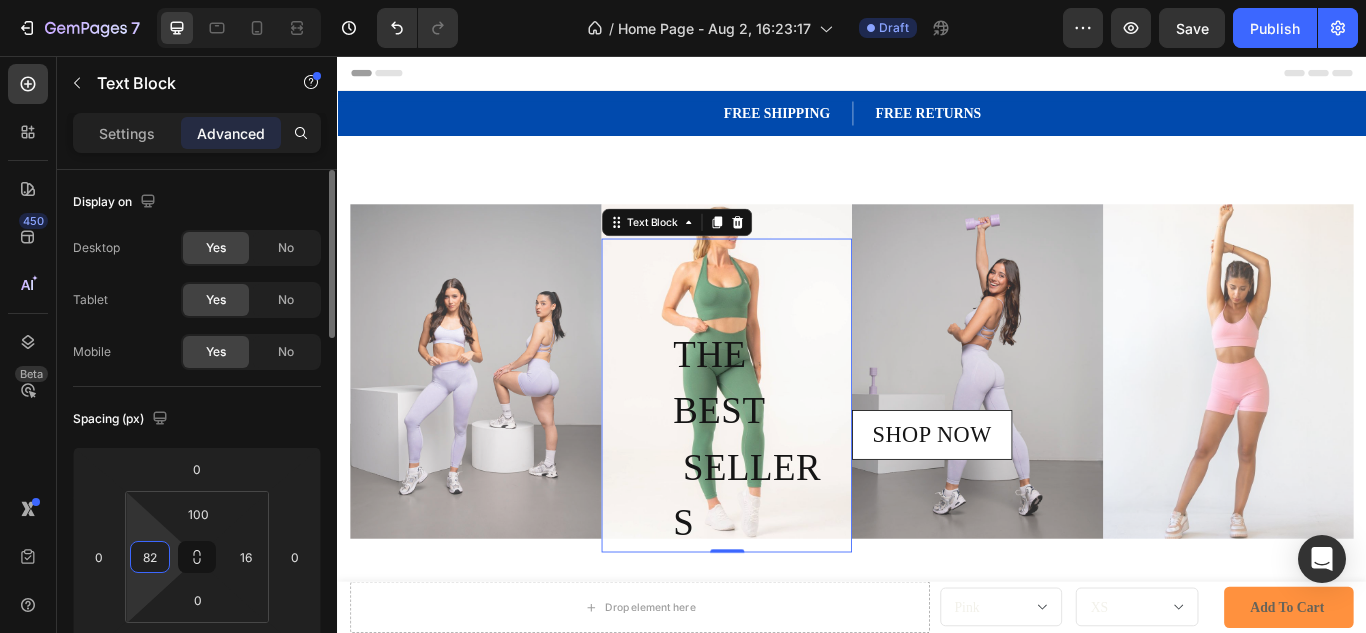 type on "8" 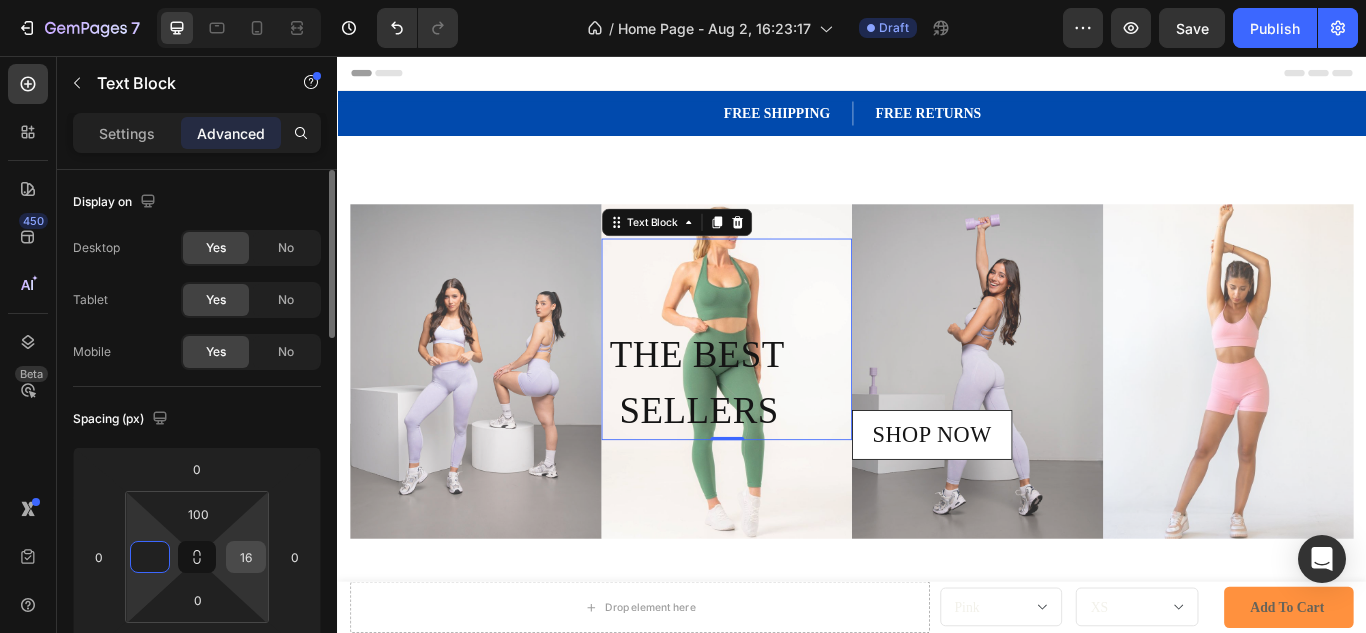 type on "0" 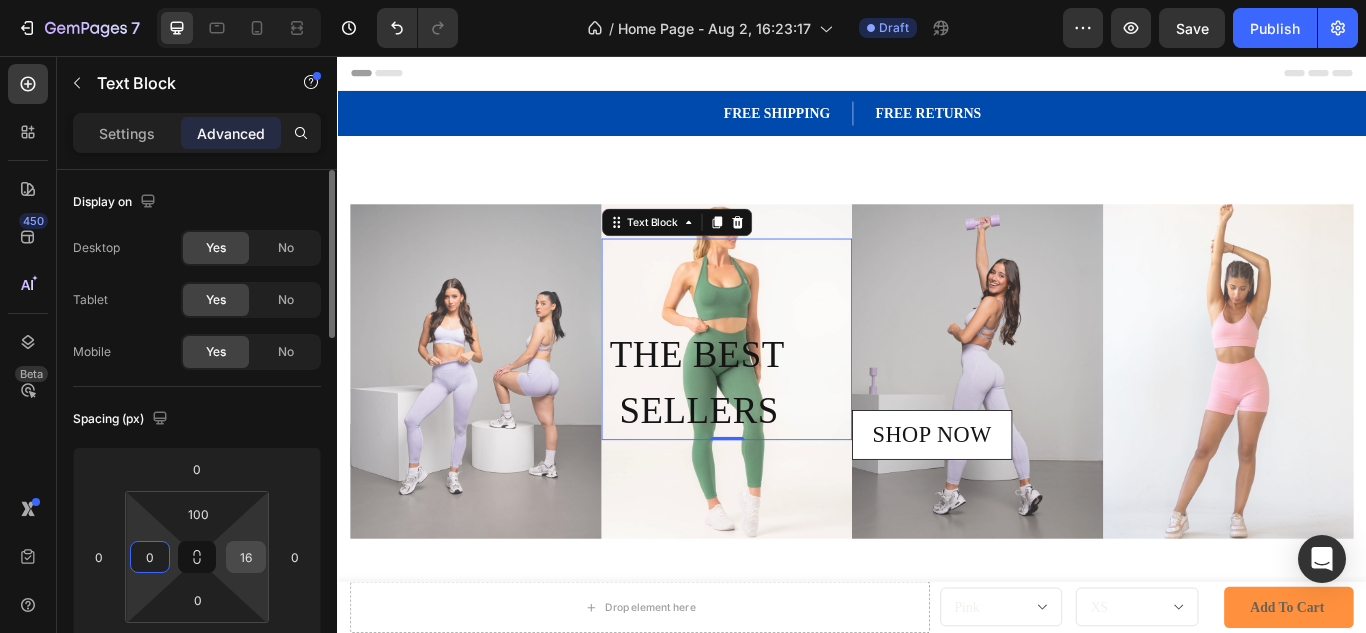click on "16" at bounding box center [246, 557] 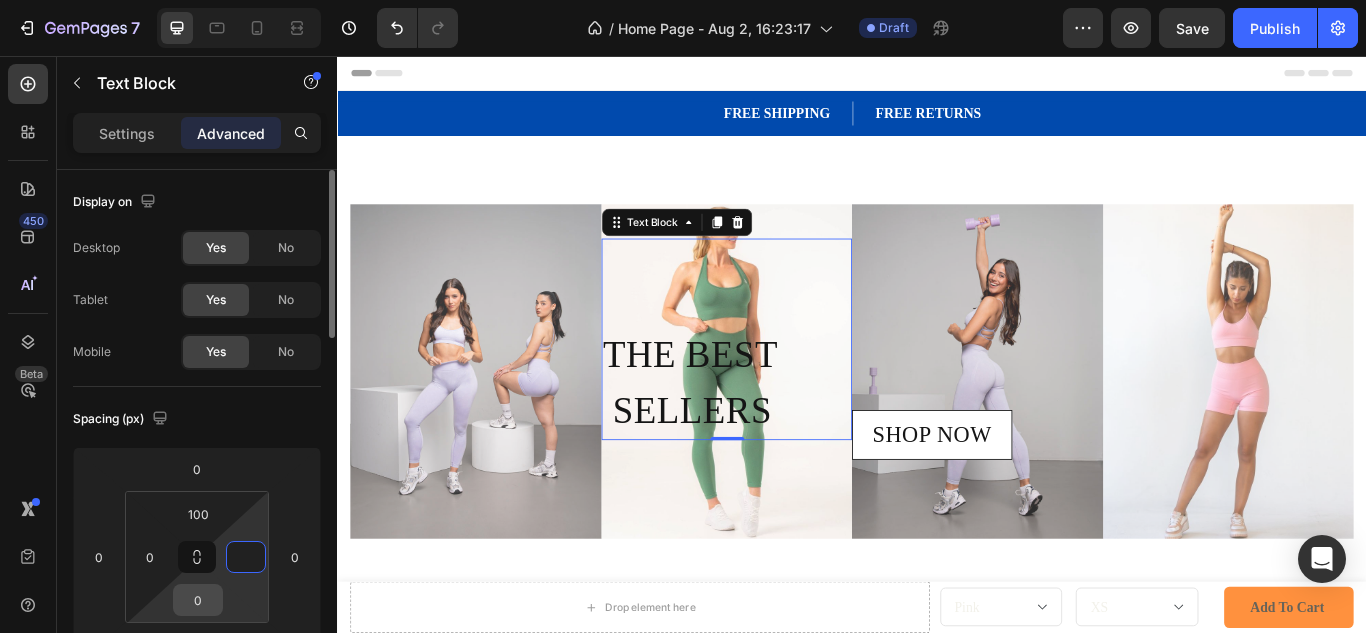 type on "0" 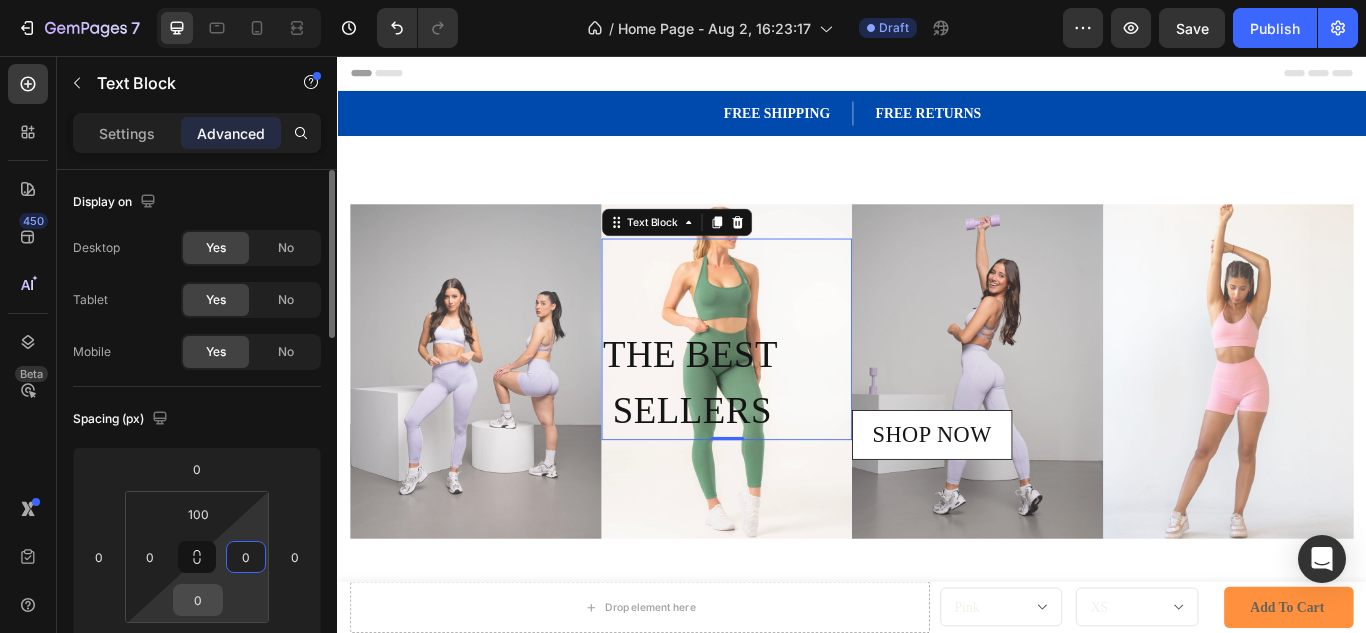 click on "0" at bounding box center (198, 600) 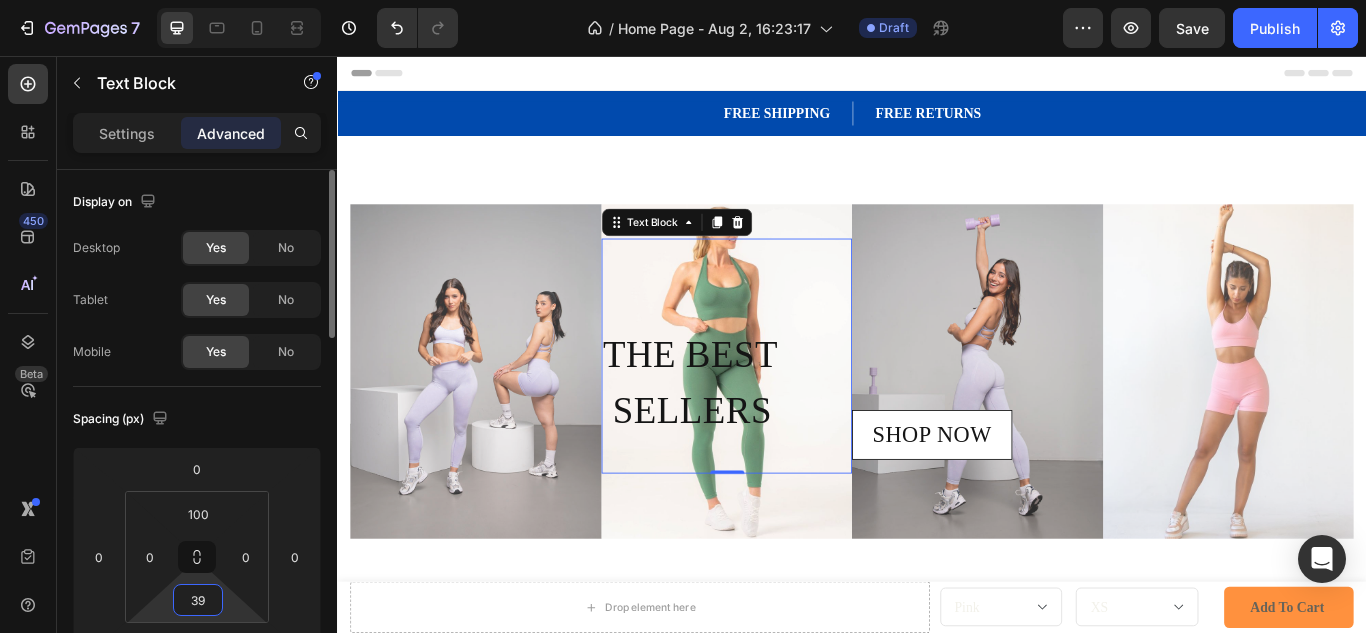 type on "3" 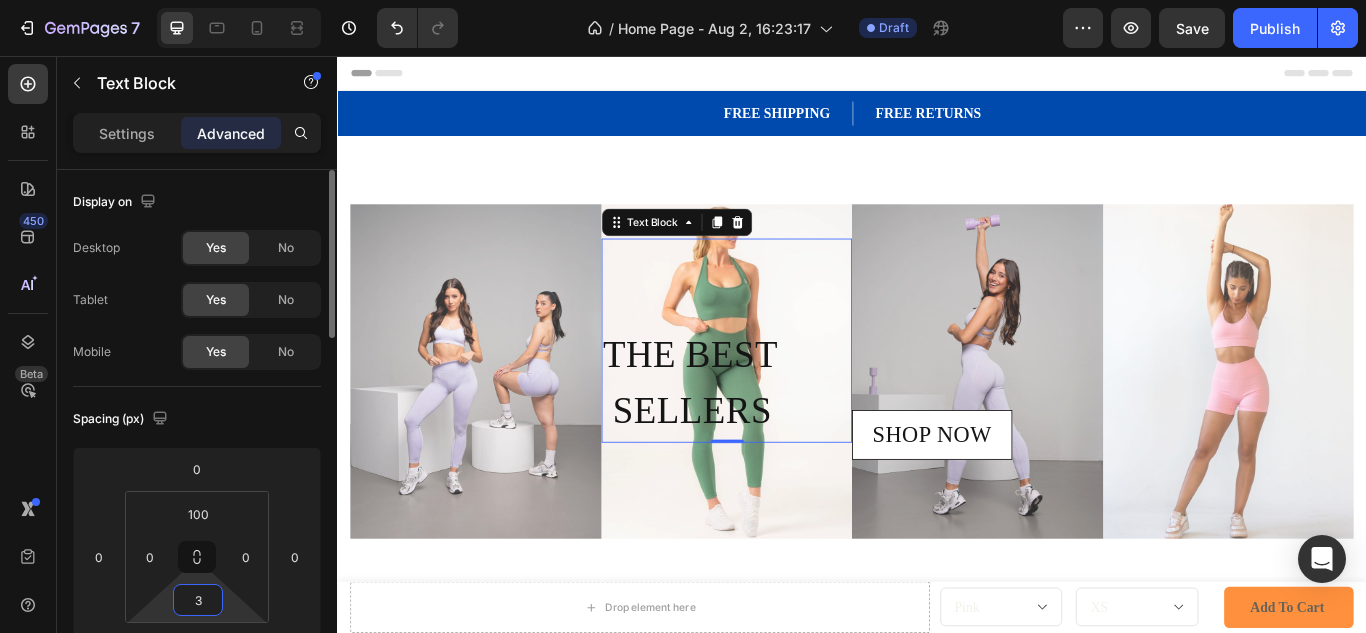 type 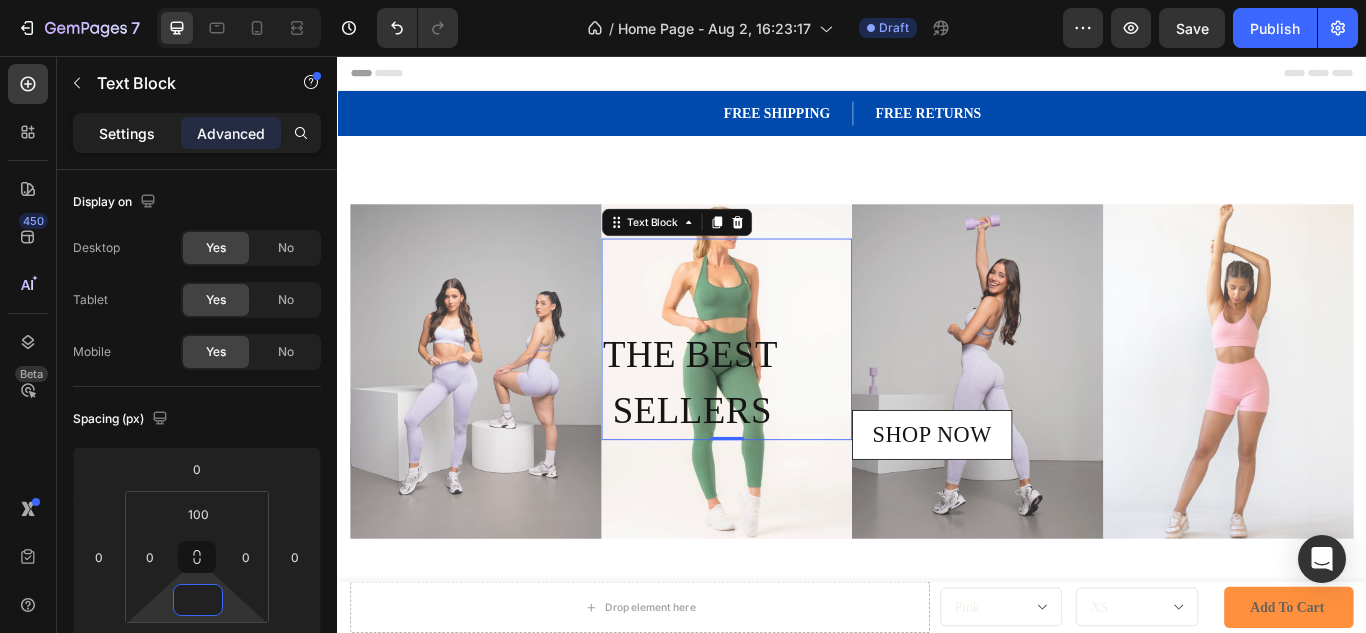 click on "Settings" at bounding box center (127, 133) 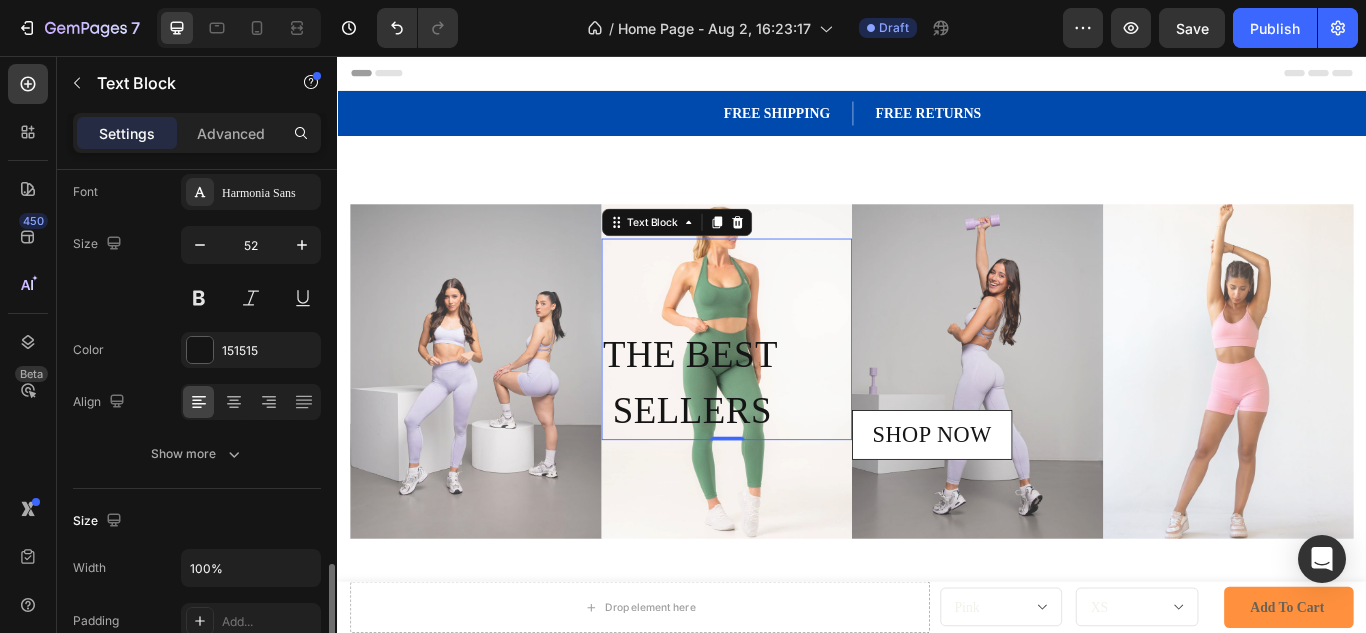 scroll, scrollTop: 665, scrollLeft: 0, axis: vertical 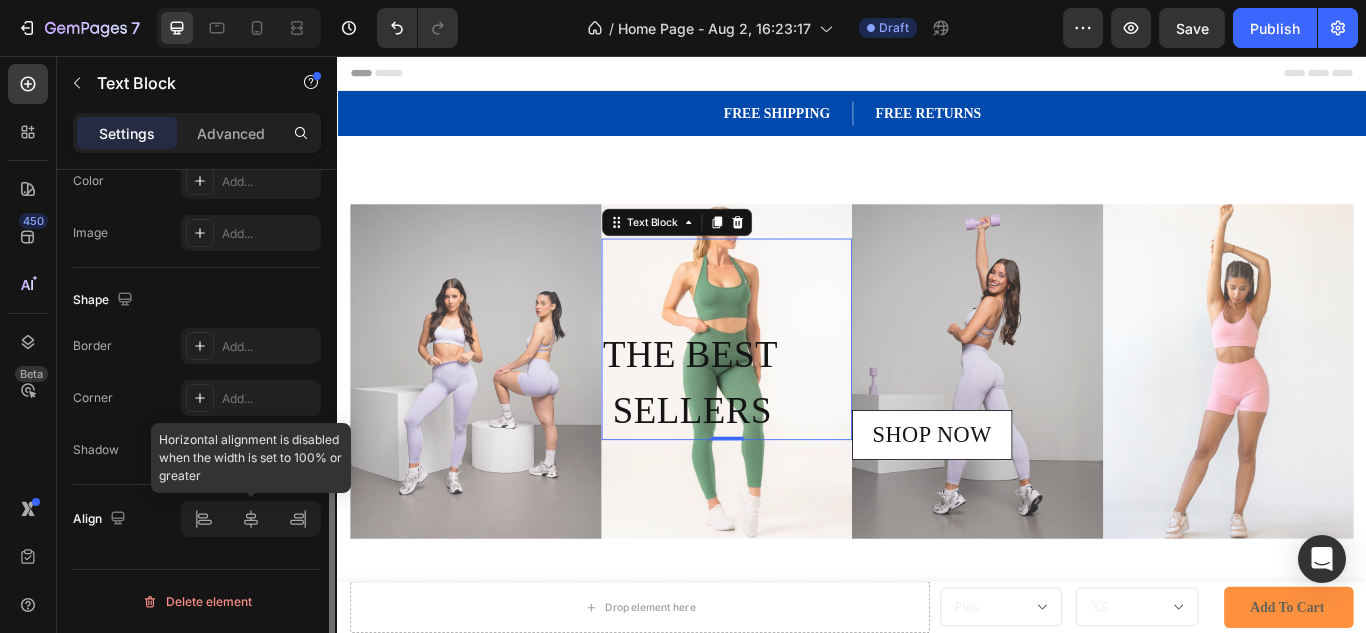 click 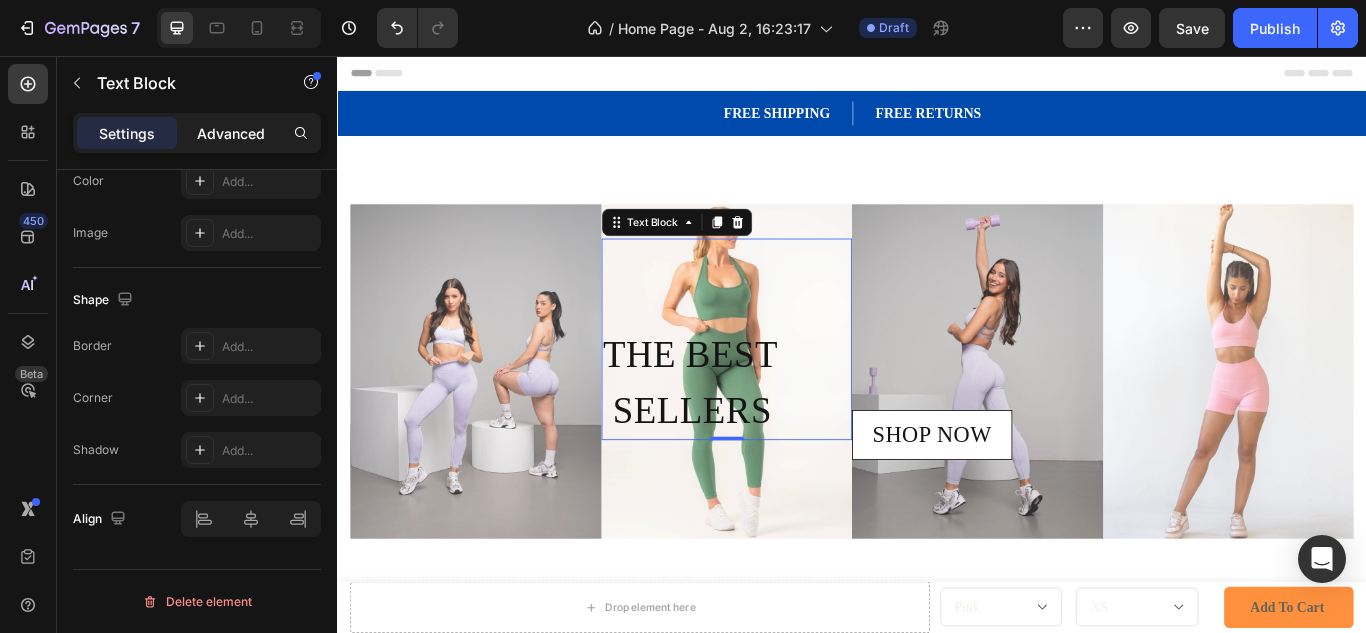 click on "Advanced" at bounding box center [231, 133] 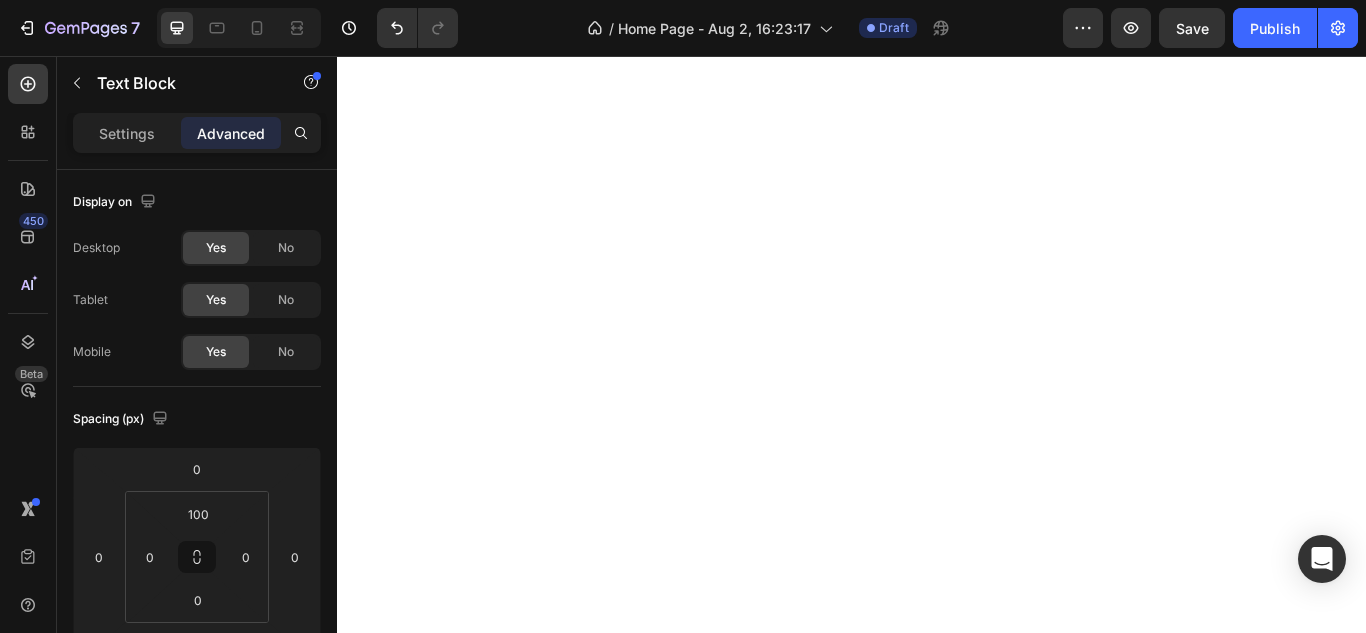 scroll, scrollTop: 0, scrollLeft: 0, axis: both 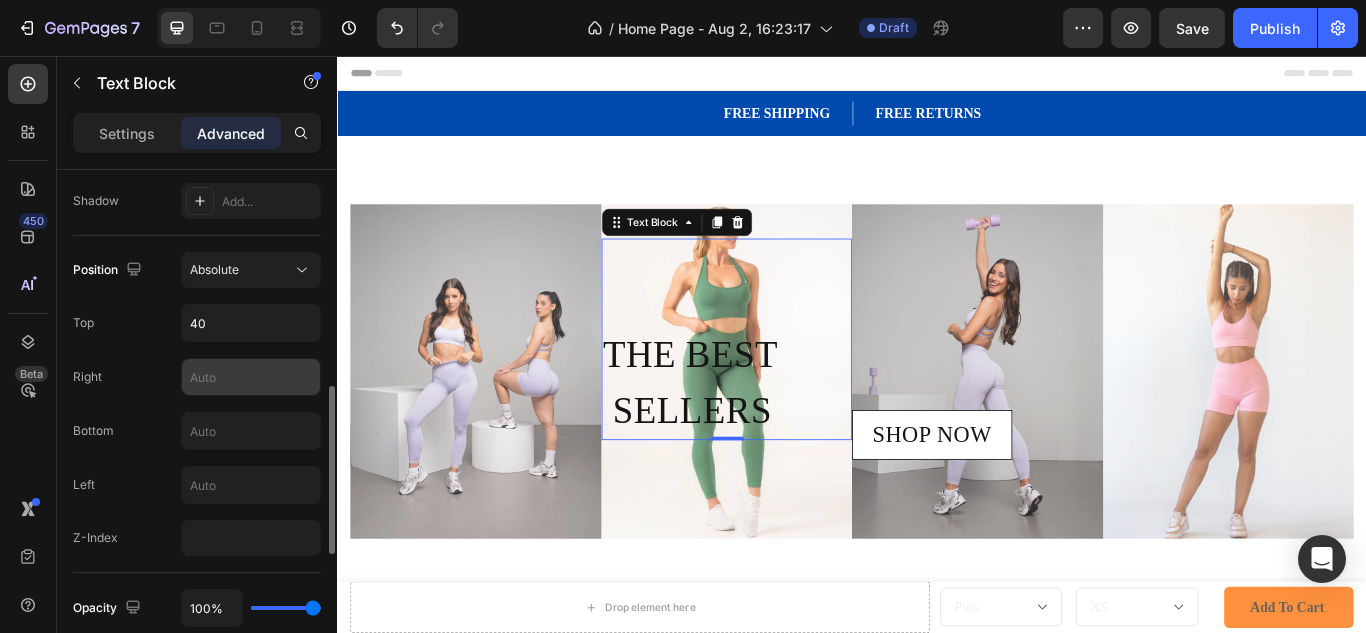 click at bounding box center (251, 377) 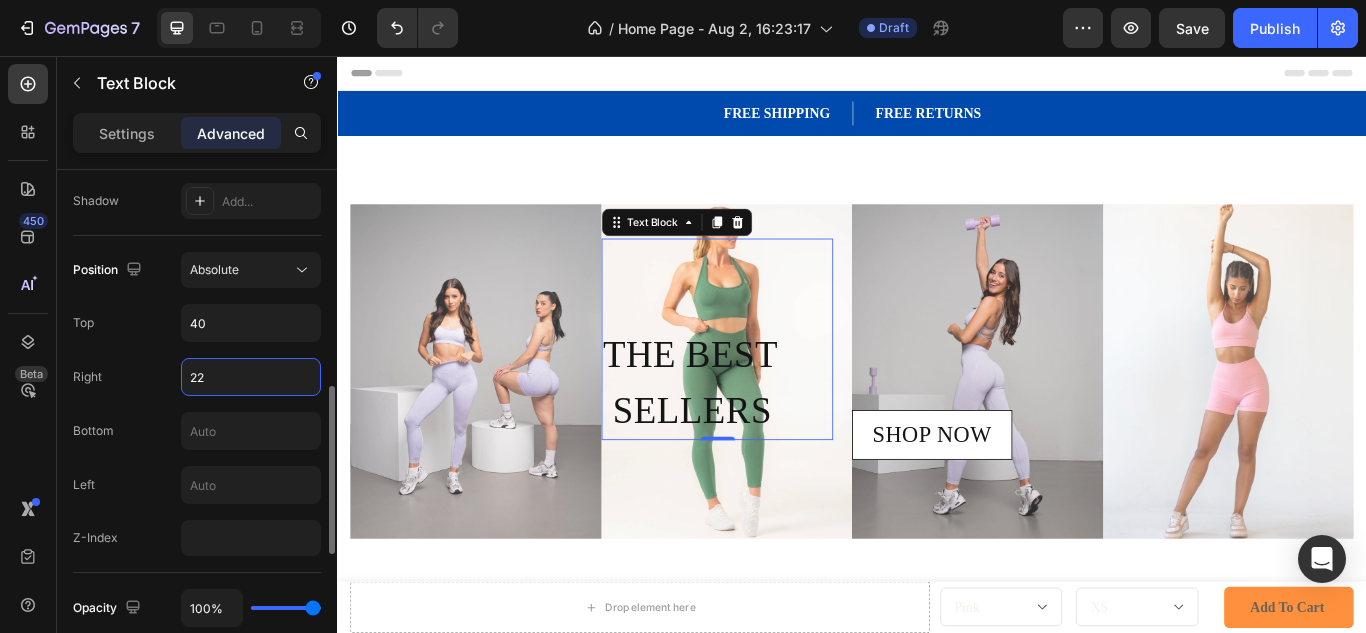 type on "2" 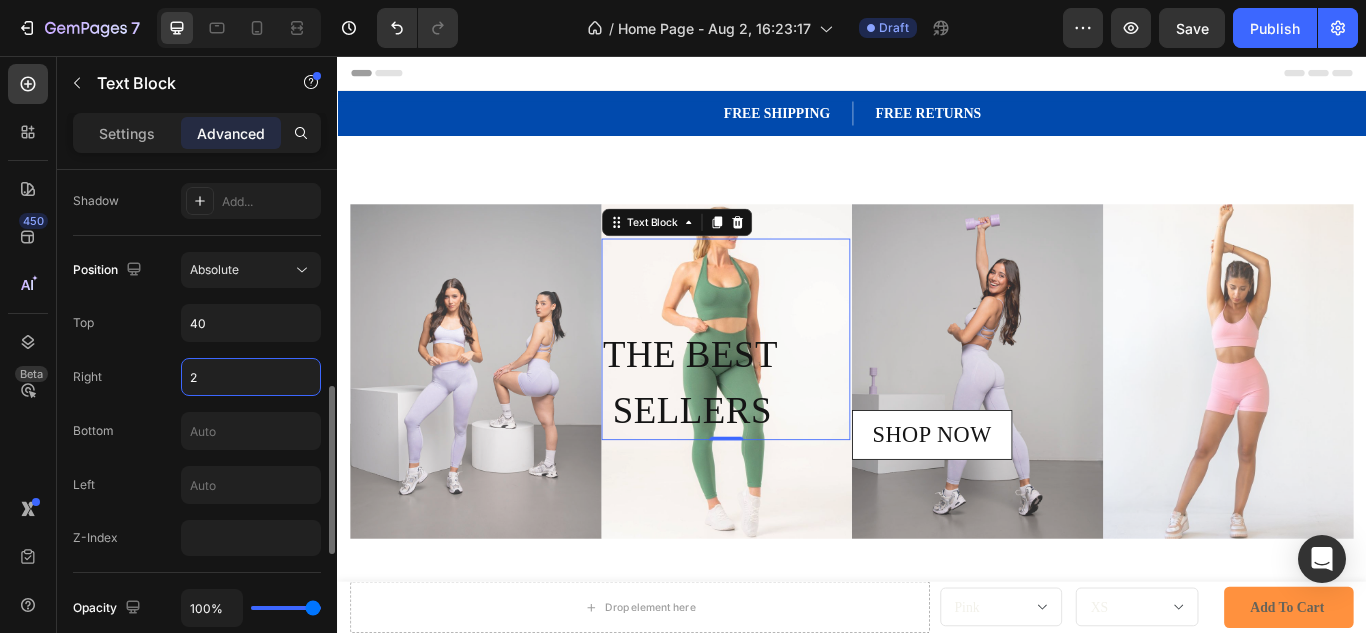 type 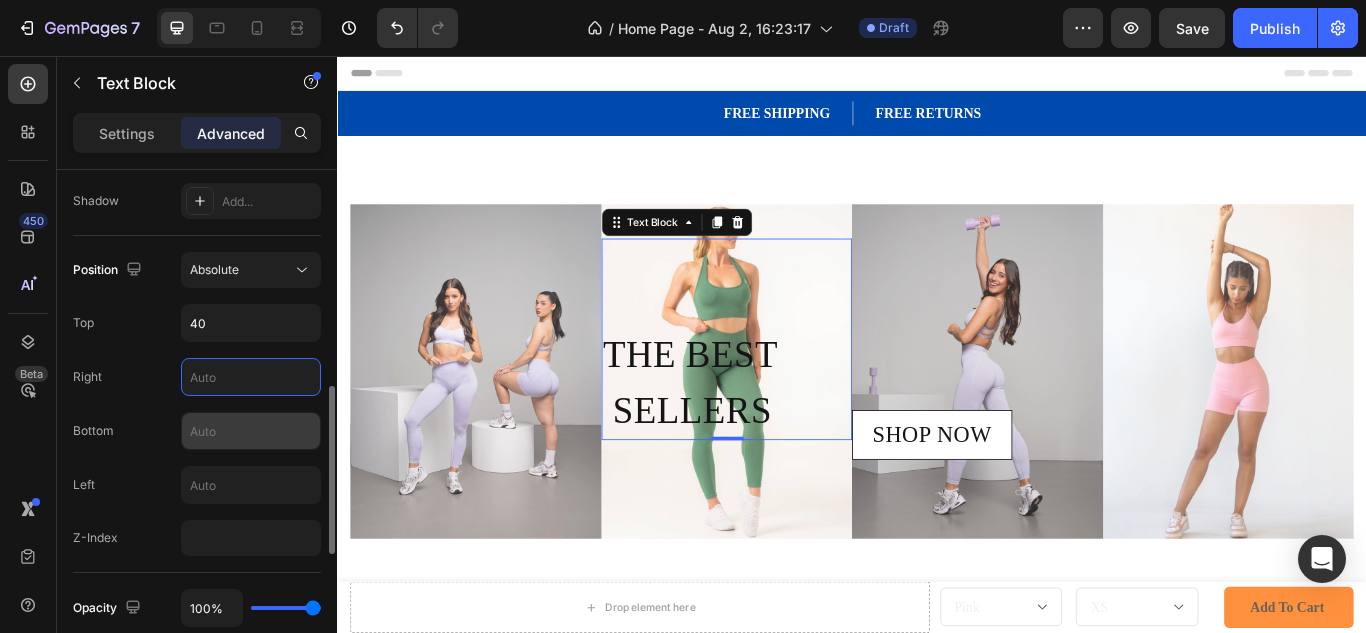 click at bounding box center (251, 431) 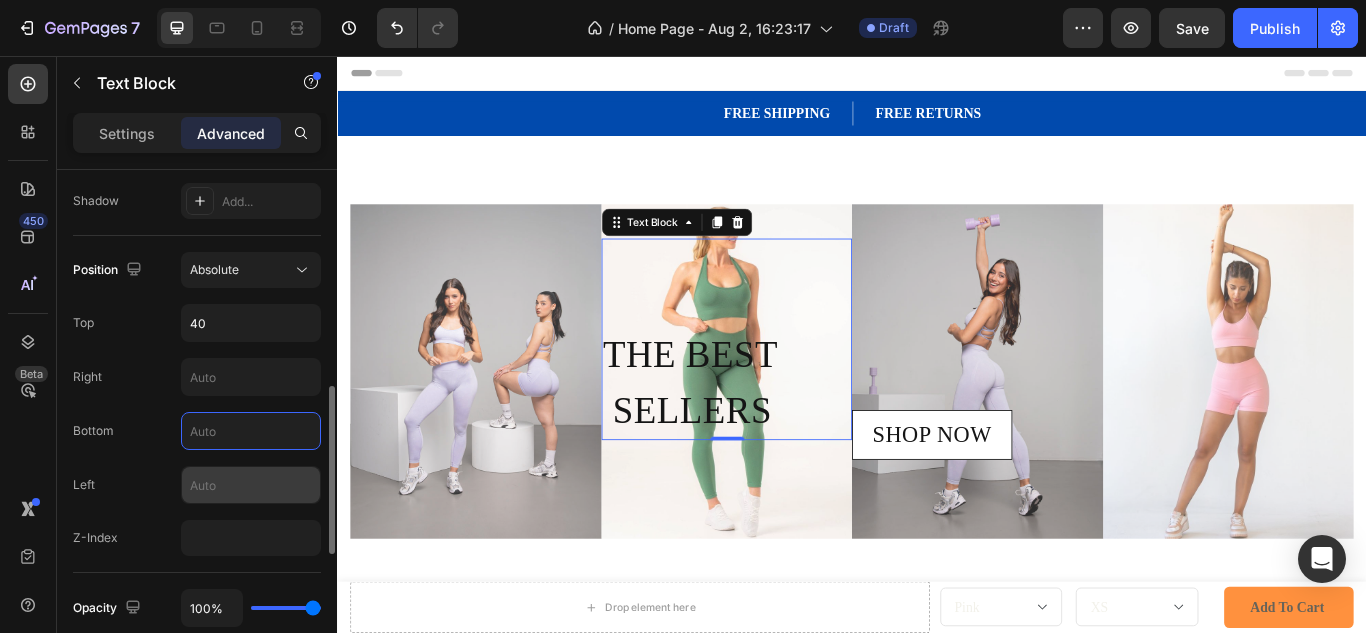 click at bounding box center (251, 485) 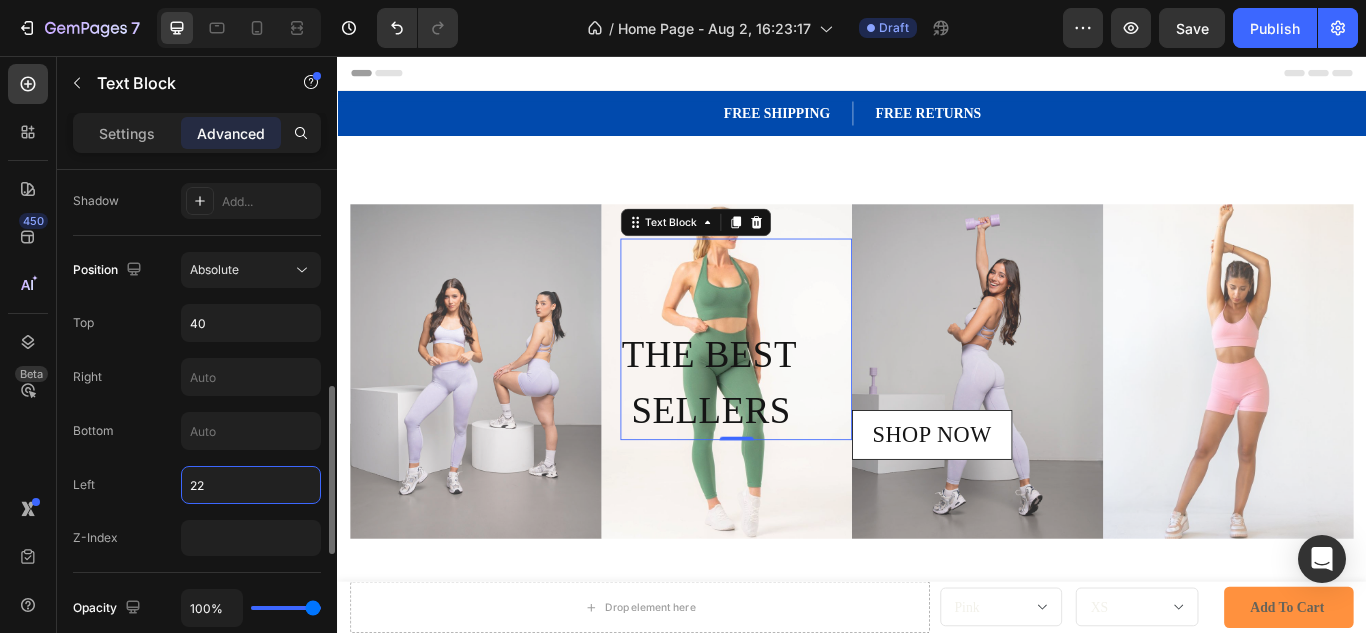 type on "2" 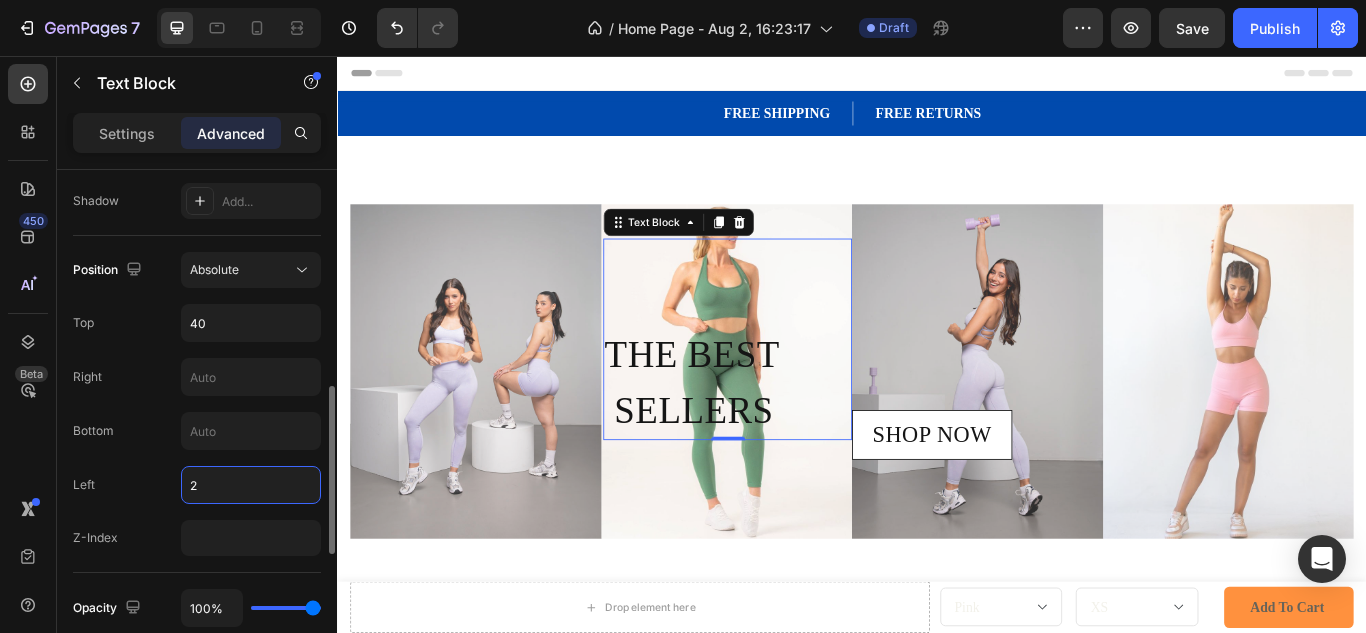 type 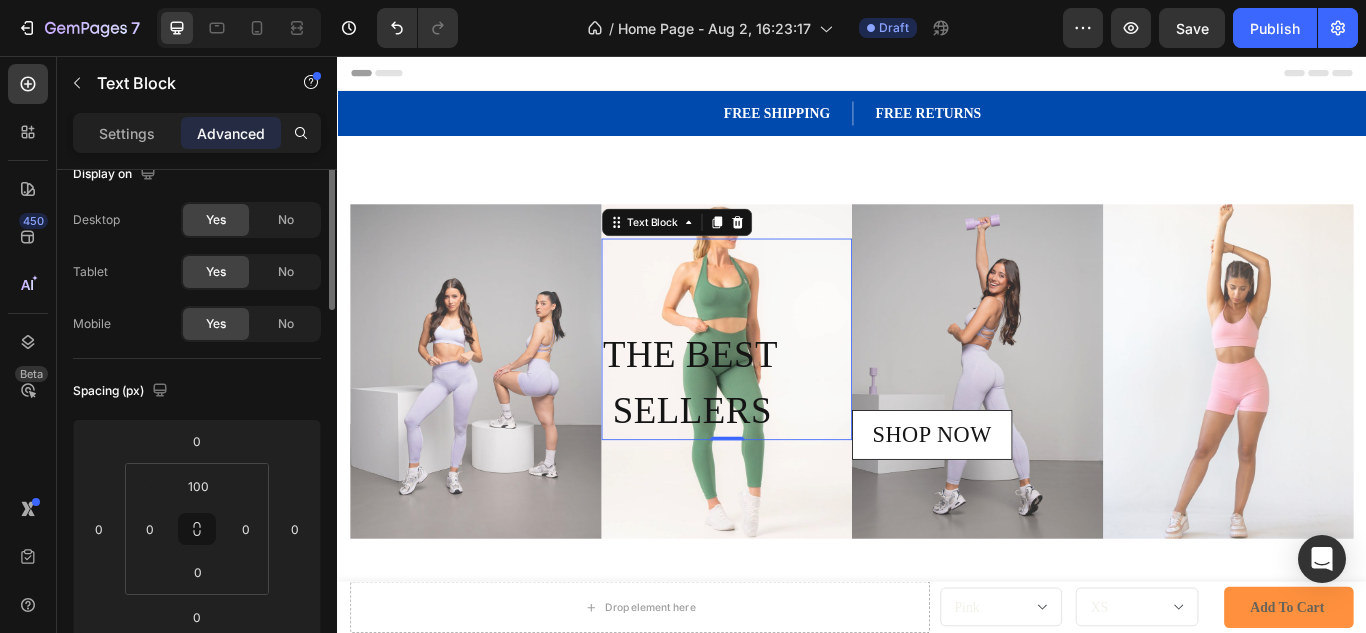 scroll, scrollTop: 0, scrollLeft: 0, axis: both 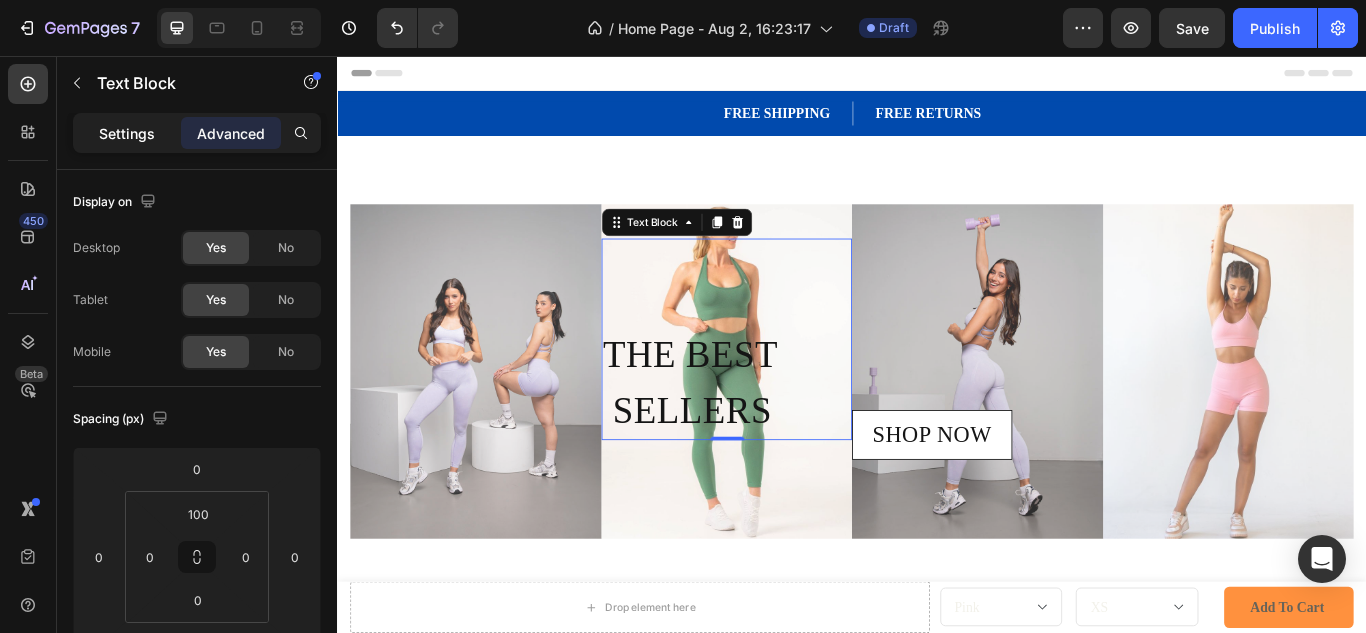 click on "Settings" at bounding box center [127, 133] 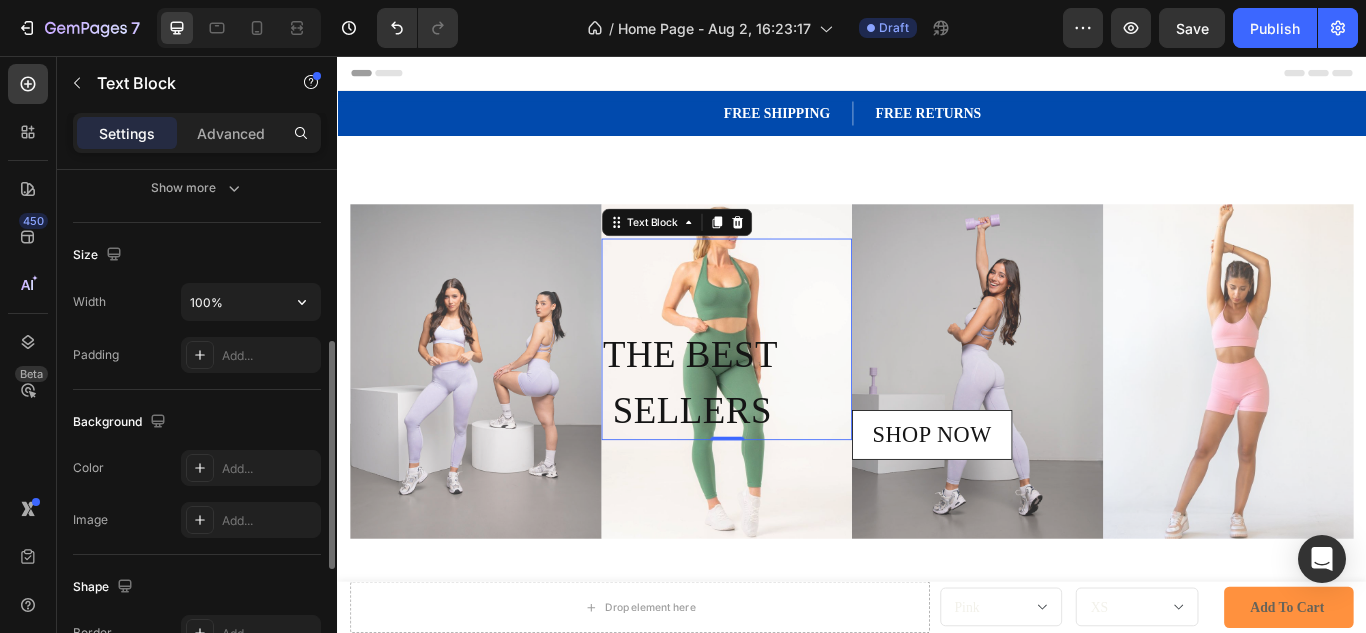 scroll, scrollTop: 385, scrollLeft: 0, axis: vertical 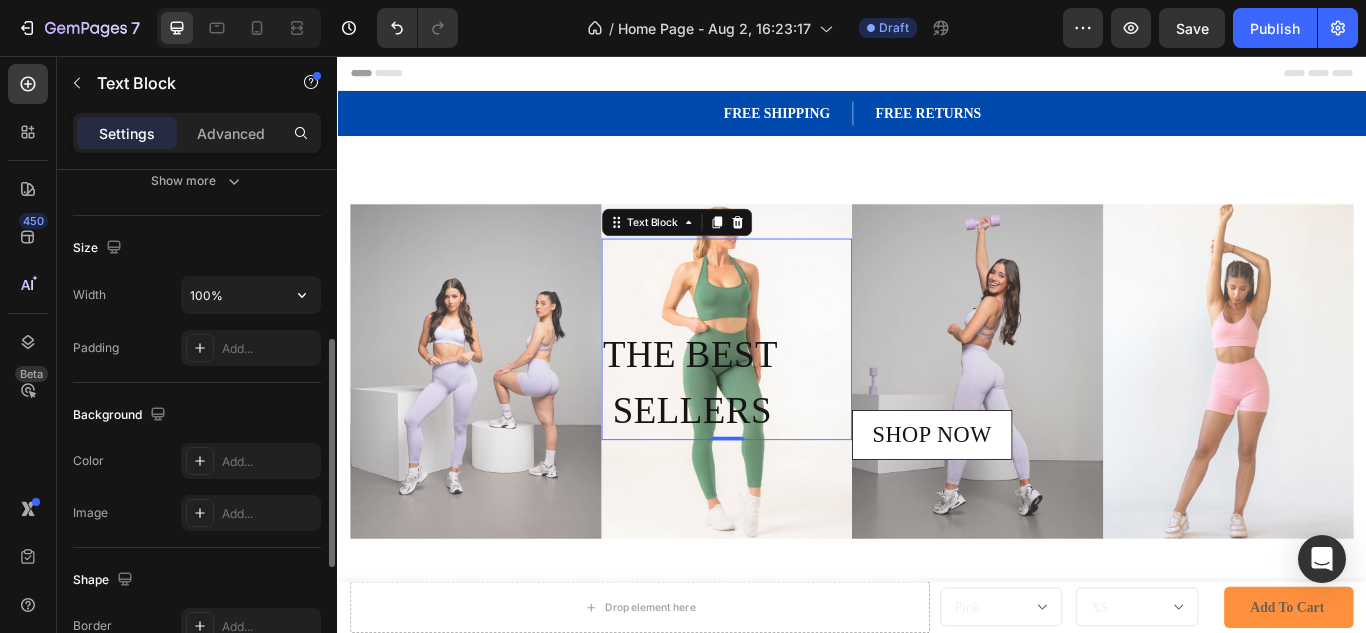 click on "100%" at bounding box center (251, 295) 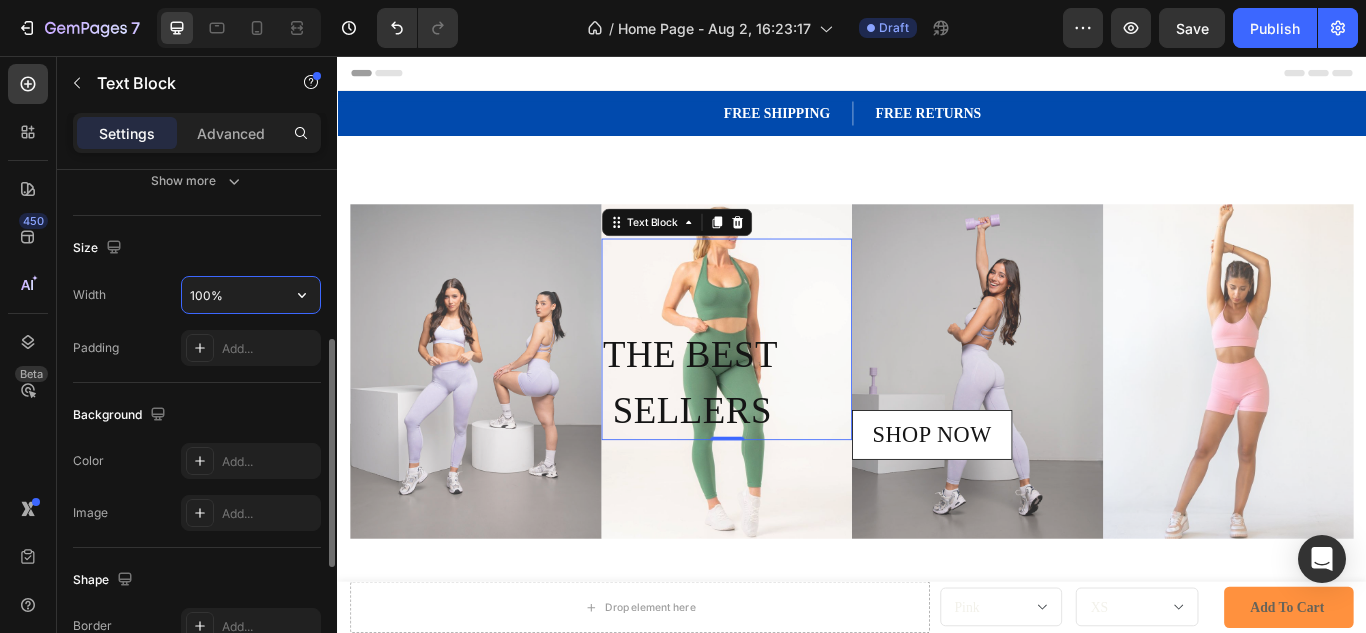 click on "100%" at bounding box center [251, 295] 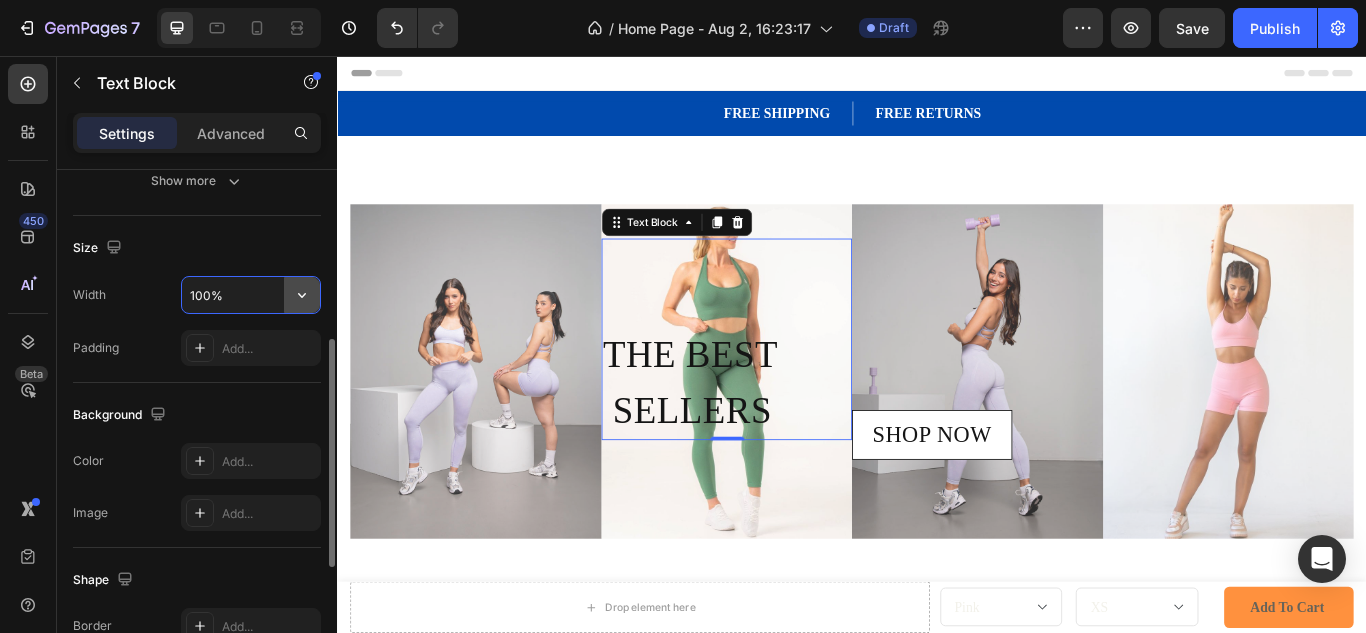 click 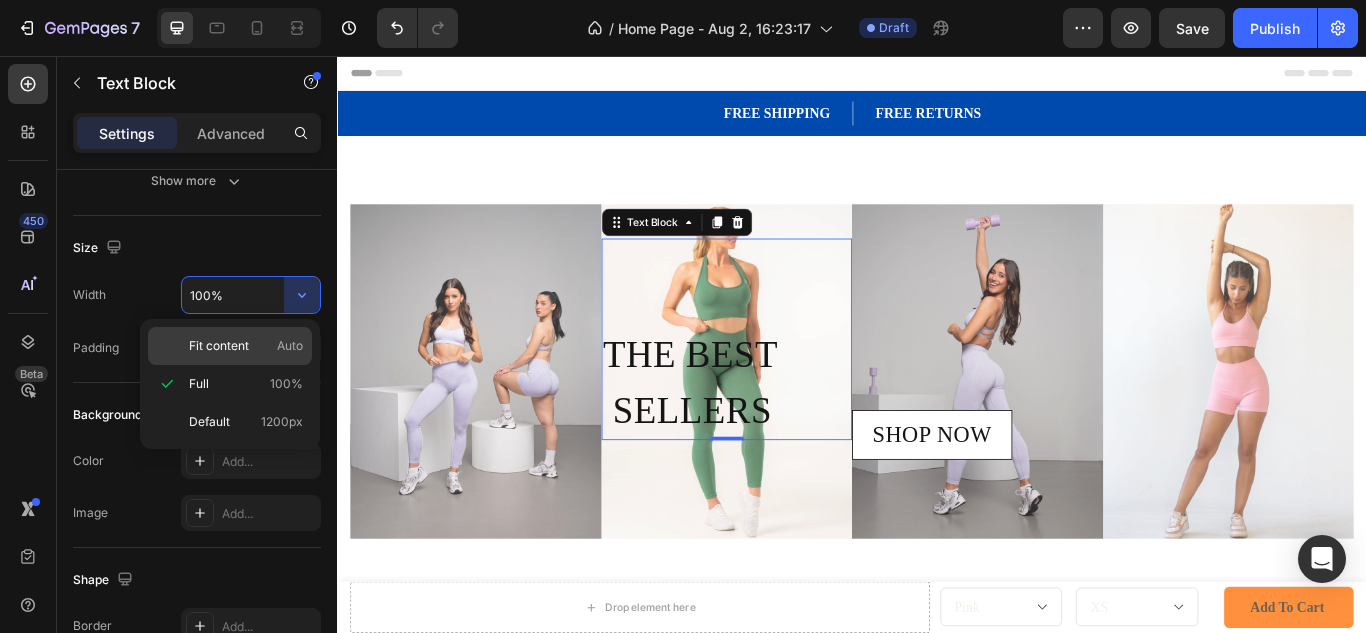 click on "Auto" at bounding box center [290, 346] 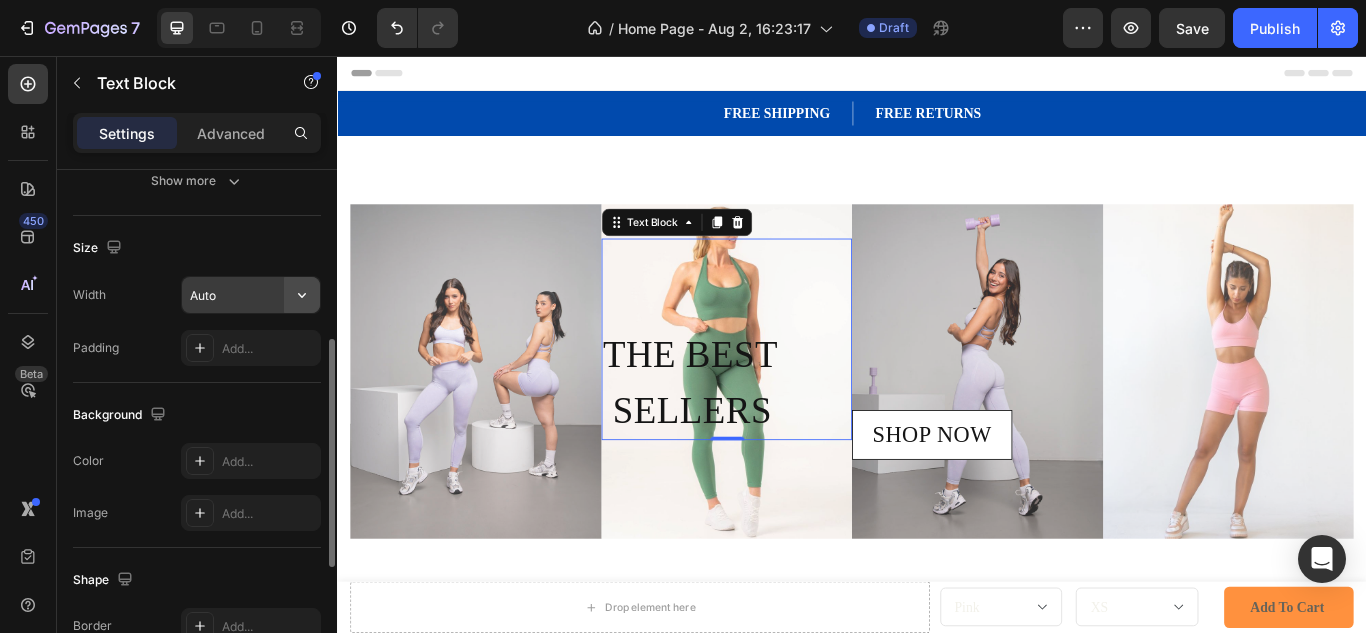 click 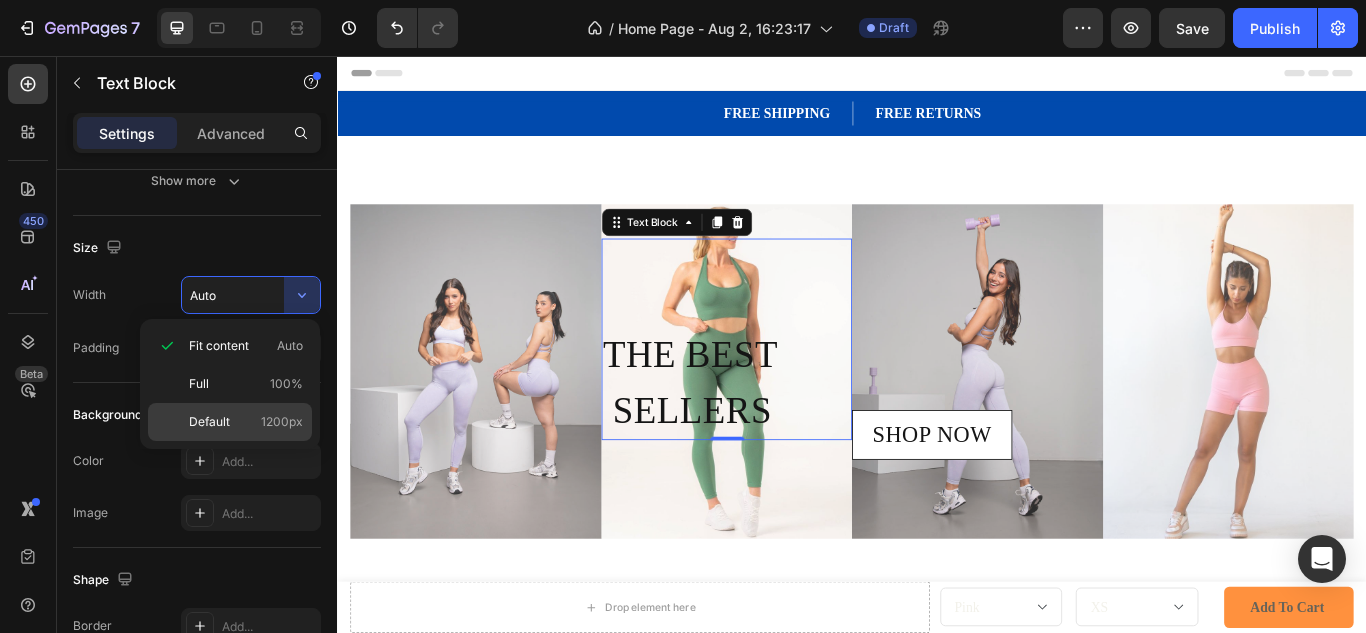 click on "Default 1200px" 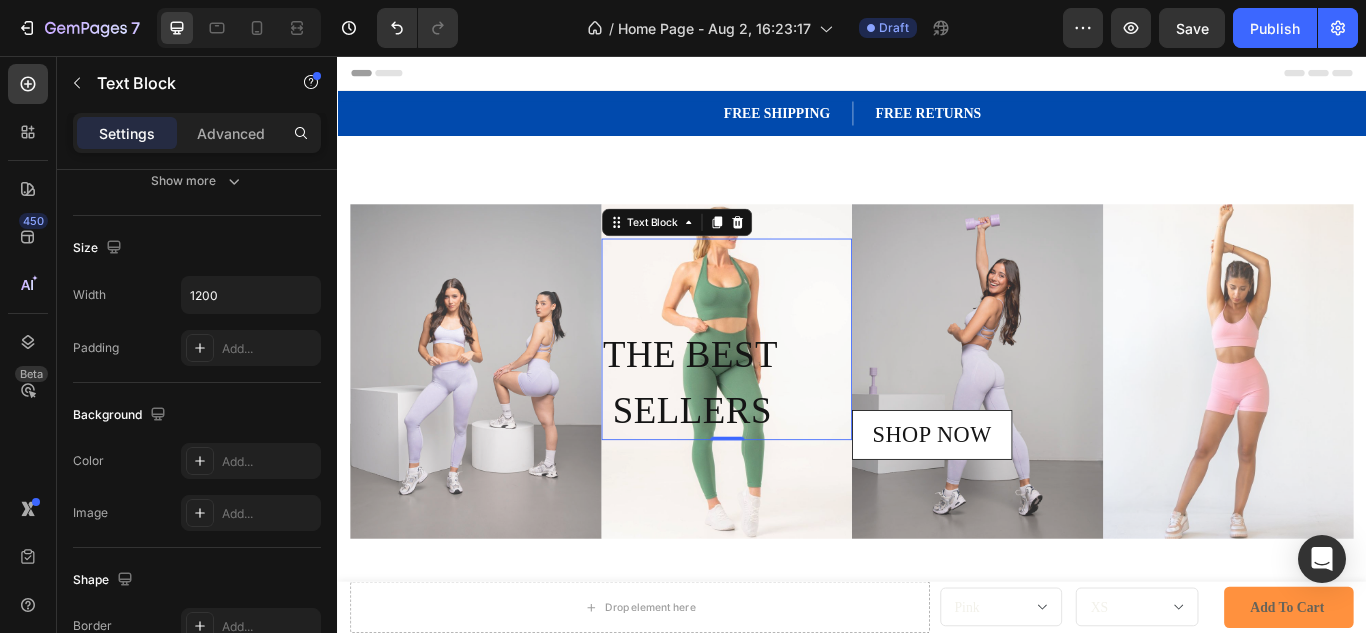 click on "THE BEST  SELLERS" at bounding box center [791, 436] 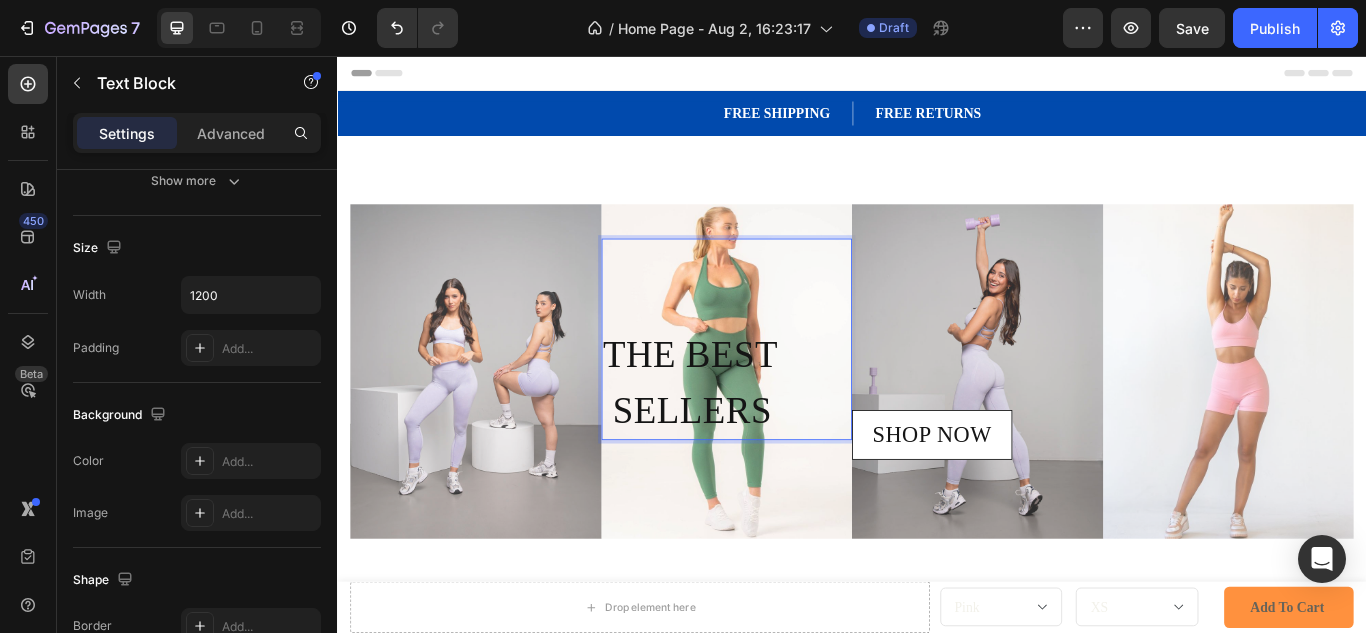 click on "THE BEST  SELLERS" at bounding box center [749, 437] 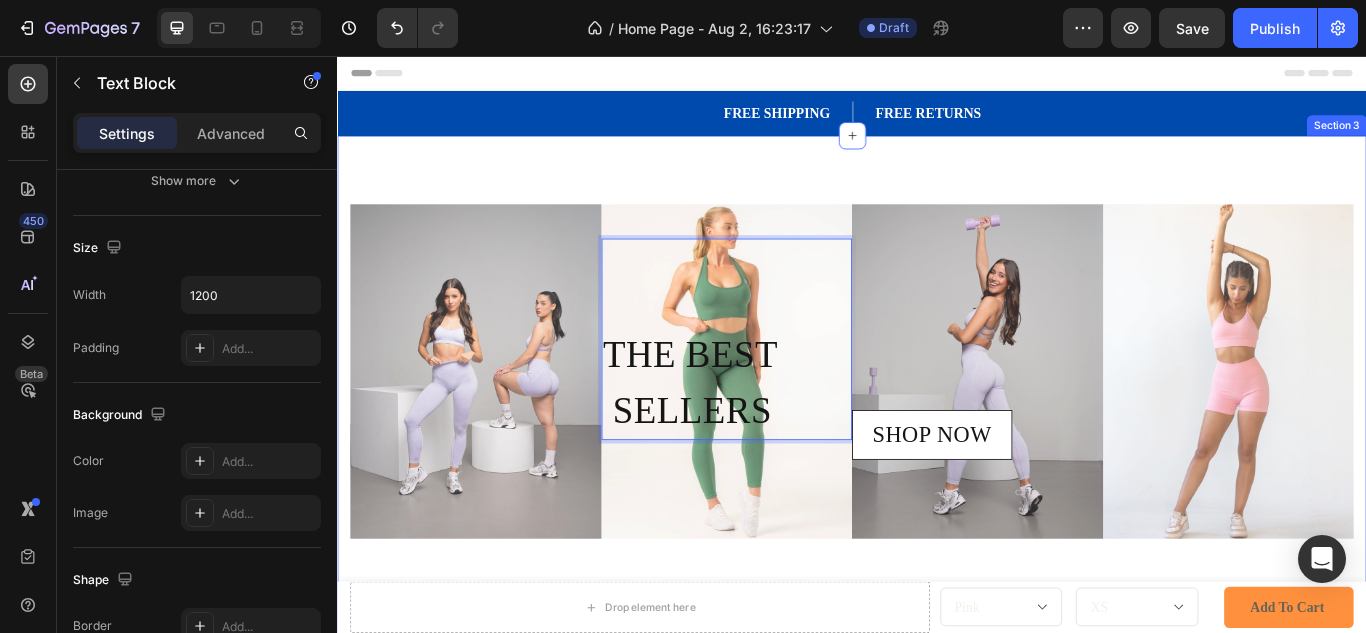 click on "Image Image THE BEST        SELLERS  Text Block   0 Image SHOP NOW Button Image Row                             TRENDING  NOW   Heading NEW ARRIVAL Text block Row Row Hero Banner SHORTS Text block Row Row Hero Banner BEST SELLER Text block Row Row Hero Banner Row Section 3" at bounding box center (937, 767) 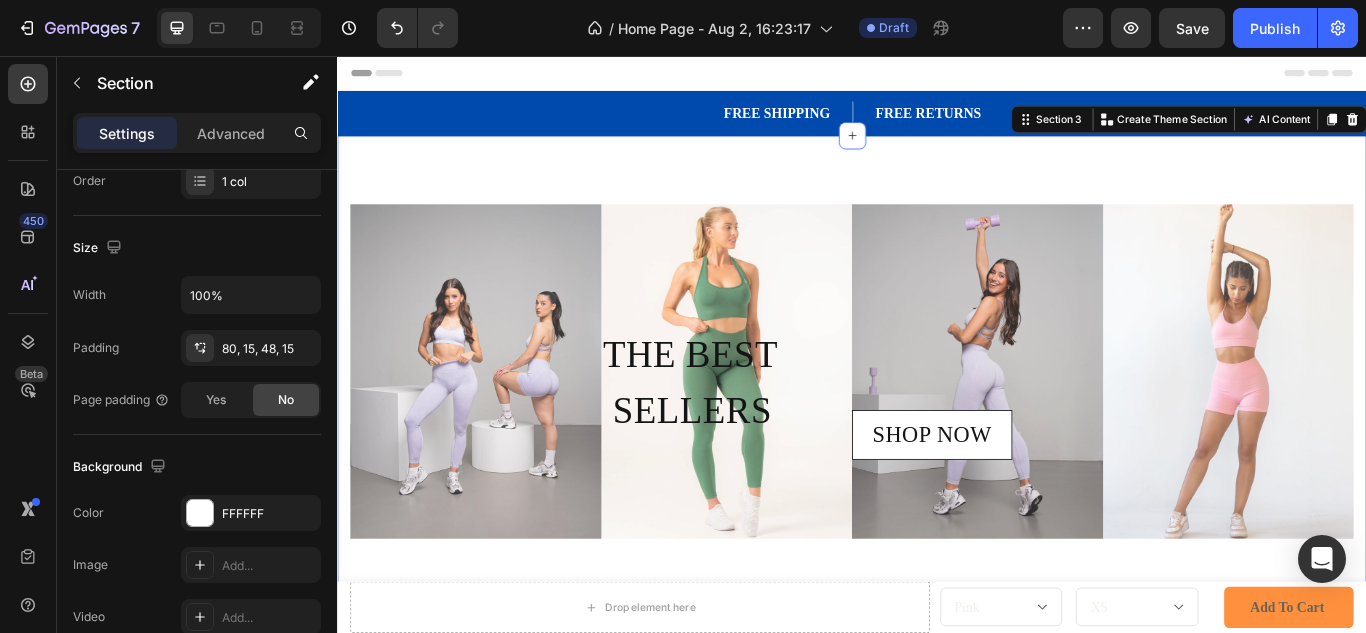 scroll, scrollTop: 0, scrollLeft: 0, axis: both 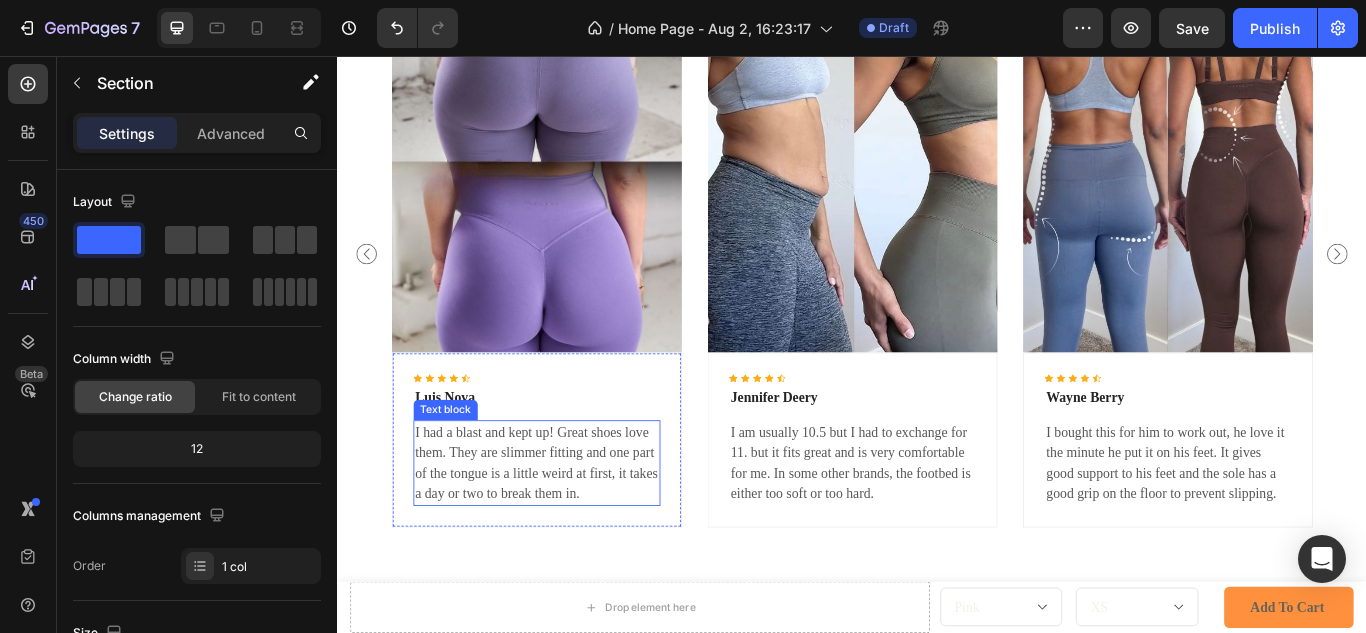 click on "I had a blast and kept up! Great shoes love them. They are slimmer fitting and one part of the tongue is a little weird at first, it takes a day or two to break them in." at bounding box center [569, 531] 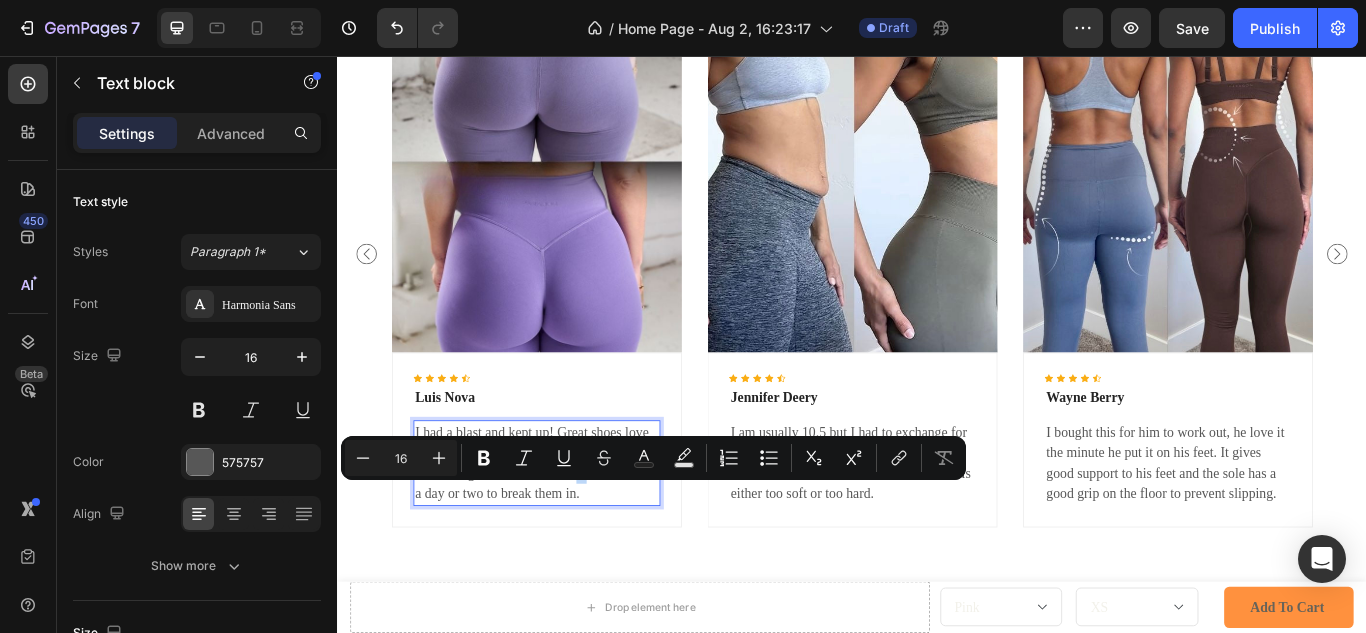 click on "I had a blast and kept up! Great shoes love them. They are slimmer fitting and one part of the tongue is a little weird at first, it takes a day or two to break them in." at bounding box center [569, 531] 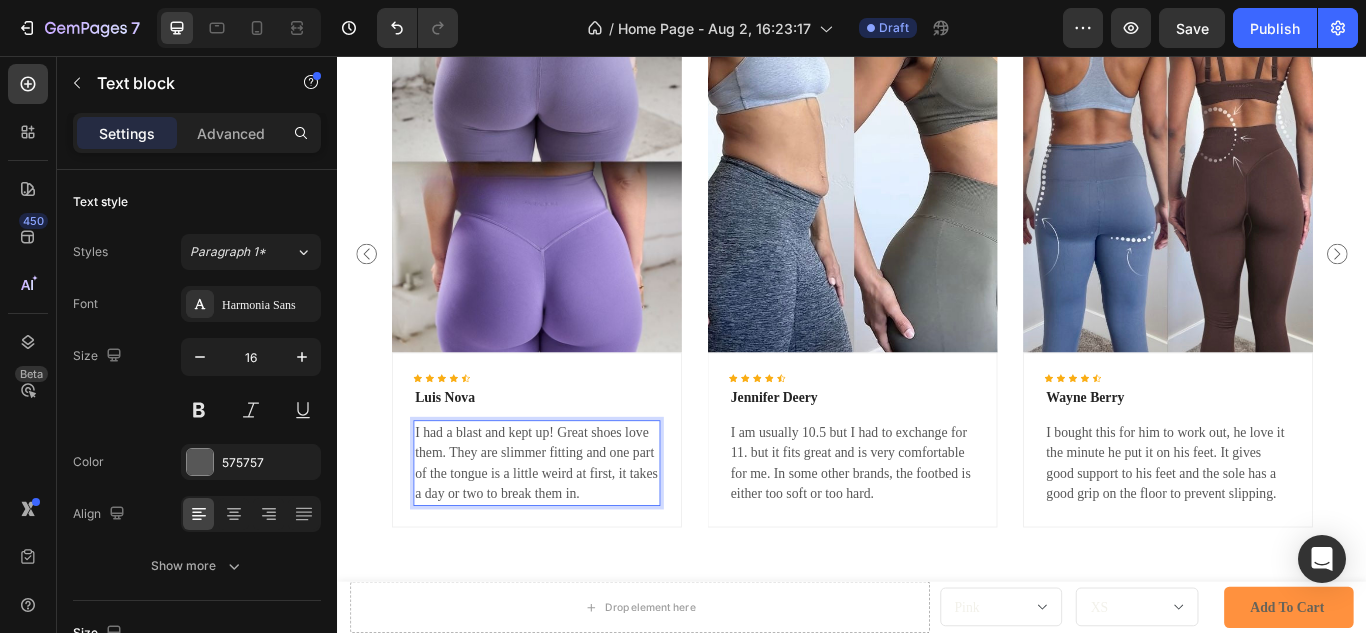 drag, startPoint x: 617, startPoint y: 567, endPoint x: 478, endPoint y: 502, distance: 153.44705 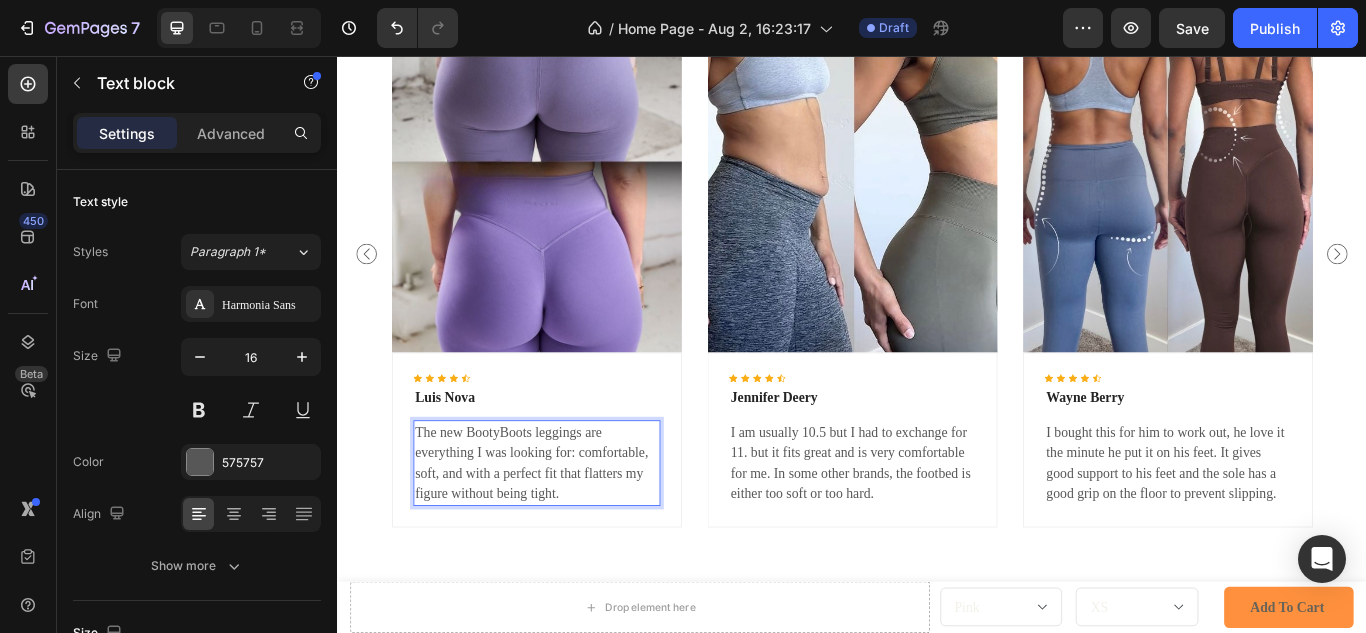 scroll, scrollTop: 1567, scrollLeft: 0, axis: vertical 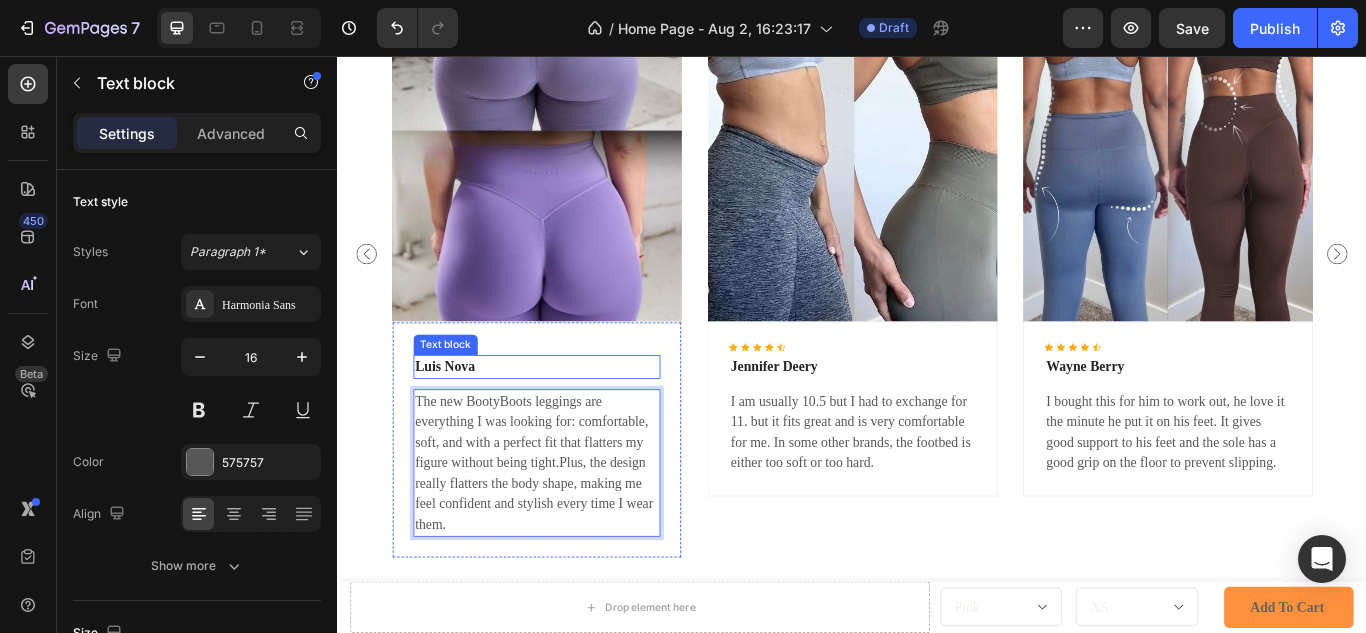 click on "Luis Nova" at bounding box center [569, 419] 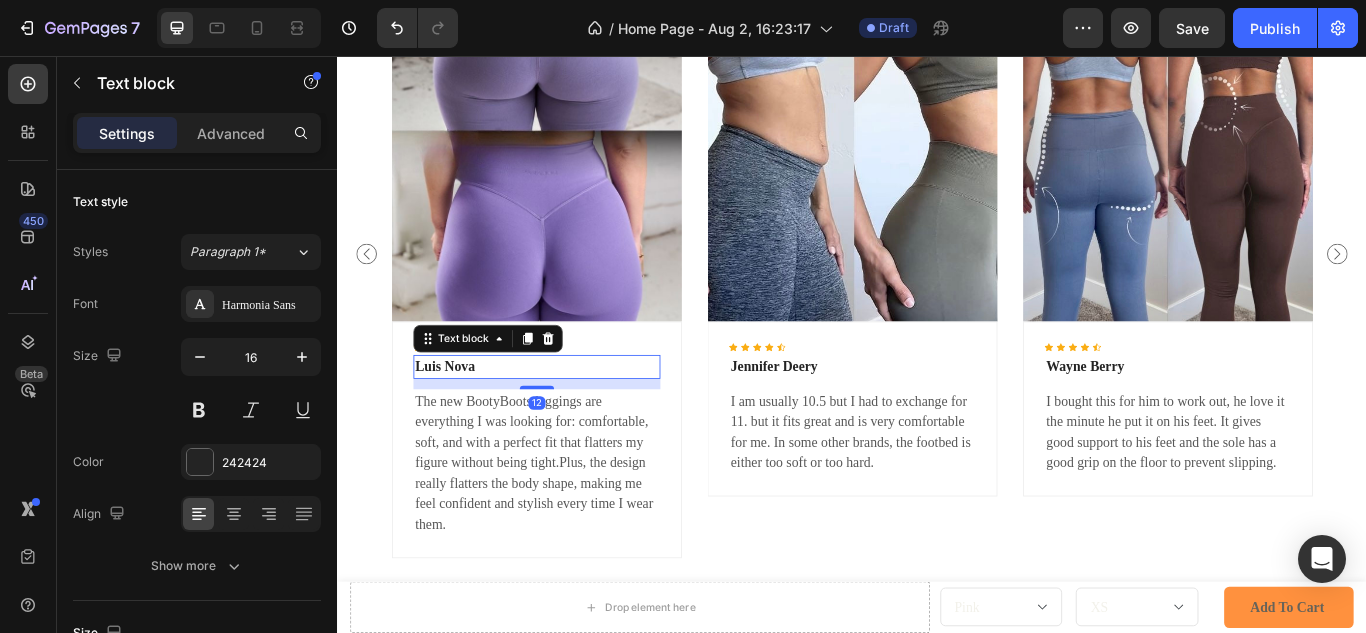 click on "Luis Nova" at bounding box center [569, 419] 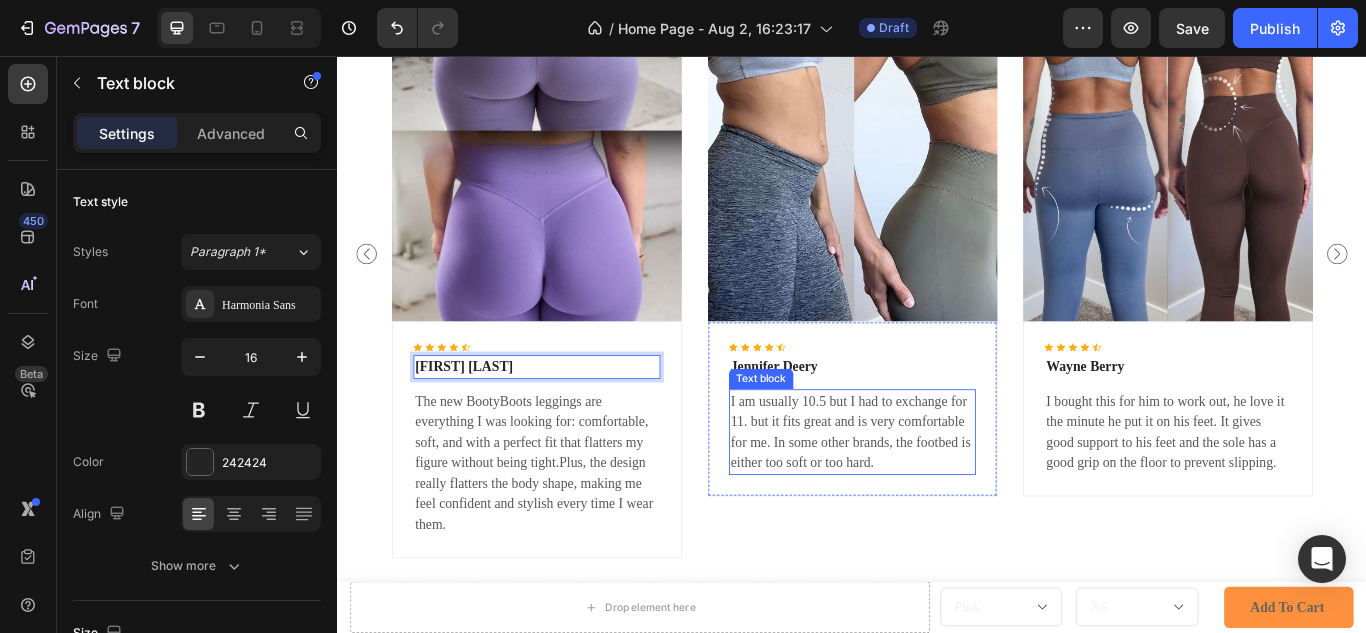 click on "I am usually 10.5 but I had to exchange for 11. but it fits great and is very comfortable for me. In some other brands, the footbed is either too soft or too hard." at bounding box center (937, 495) 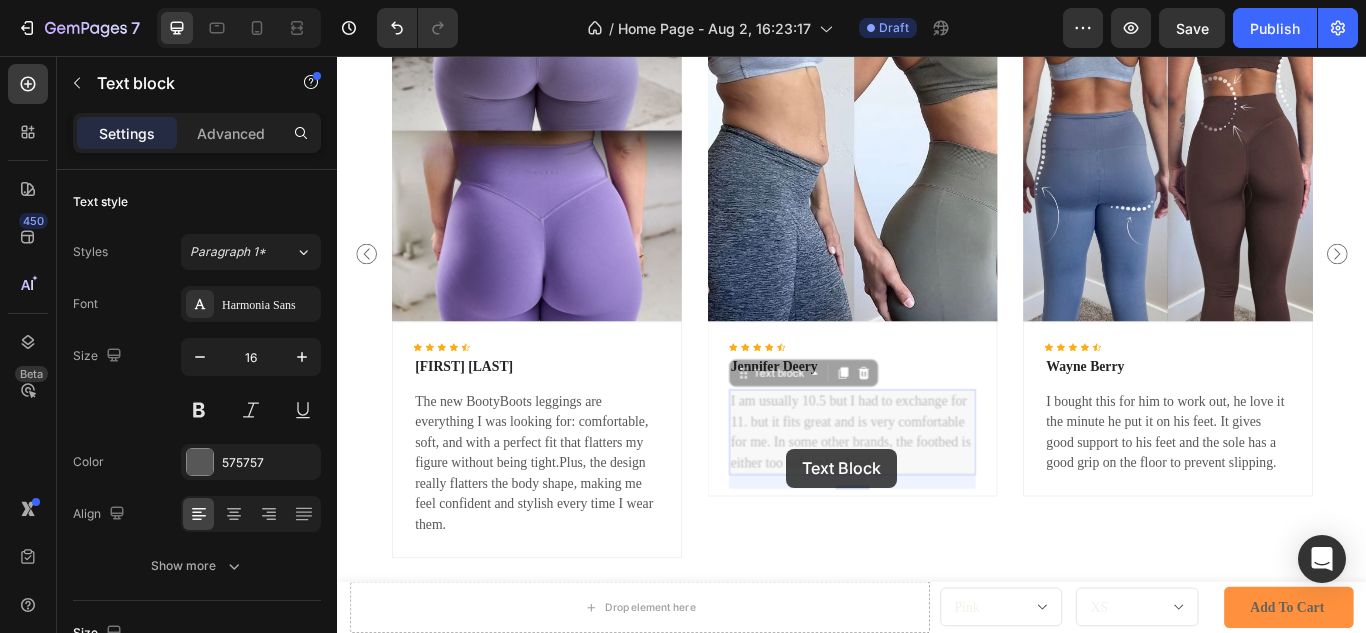 scroll, scrollTop: 1545, scrollLeft: 0, axis: vertical 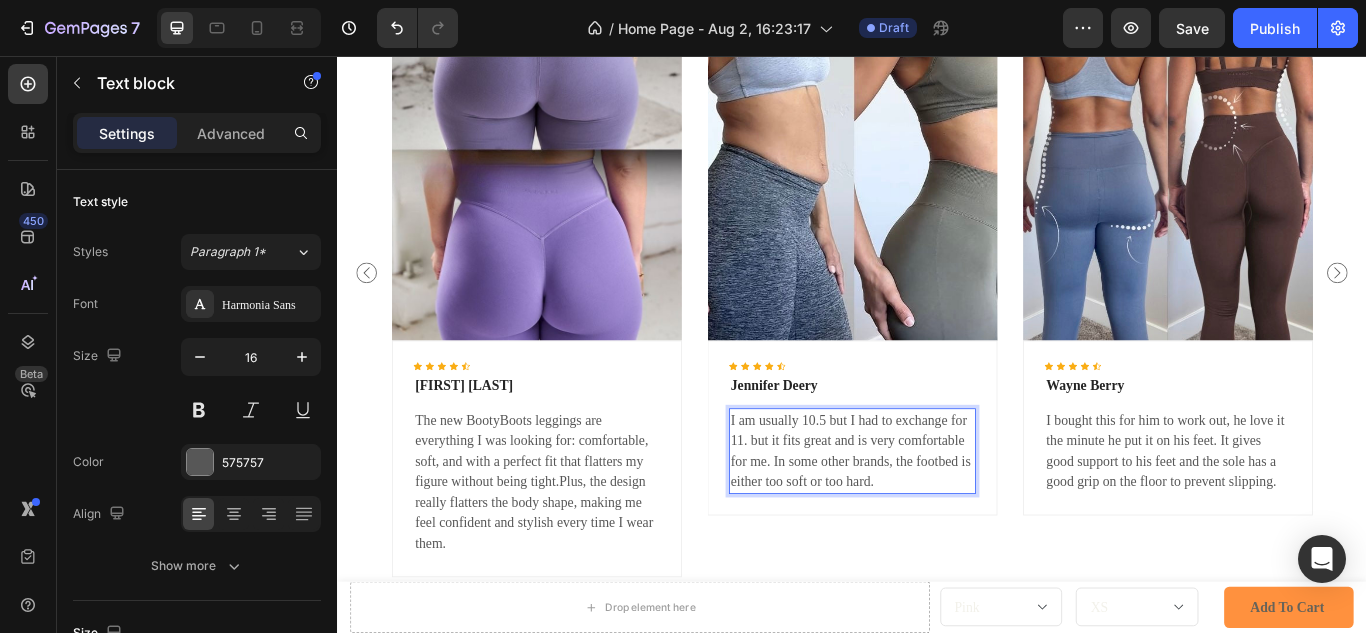 click on "I am usually 10.5 but I had to exchange for 11. but it fits great and is very comfortable for me. In some other brands, the footbed is either too soft or too hard." at bounding box center [937, 517] 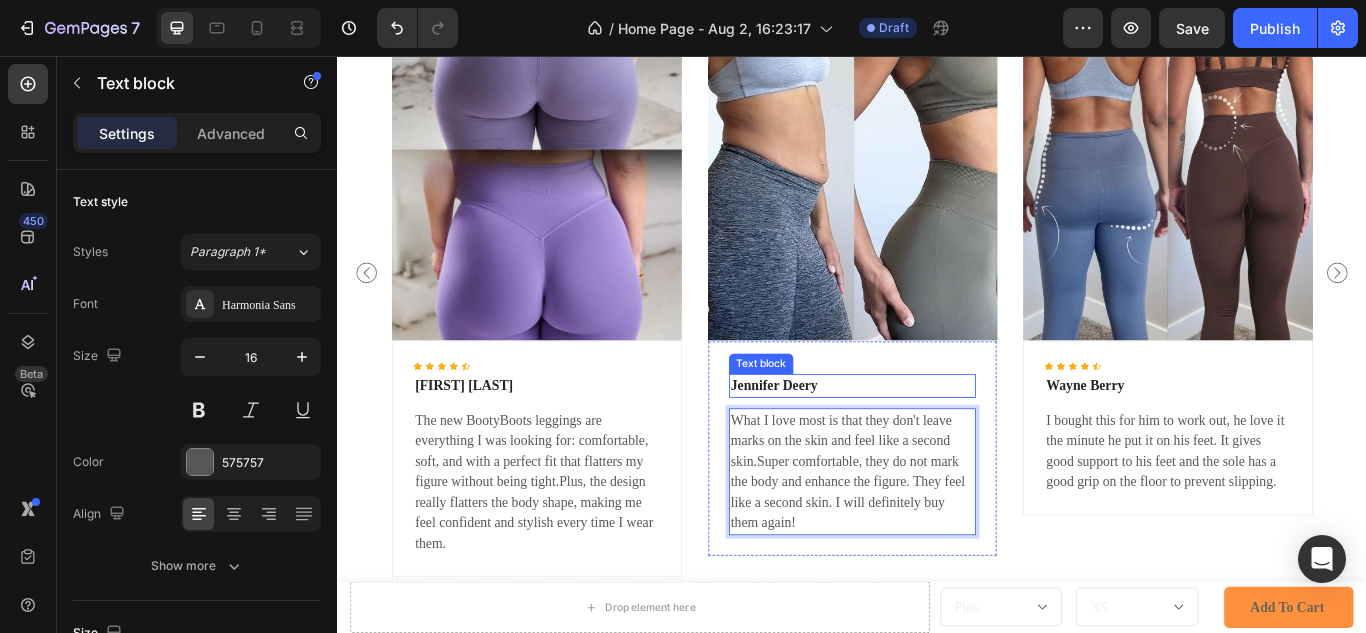 click on "Jennifer Deery" at bounding box center [937, 441] 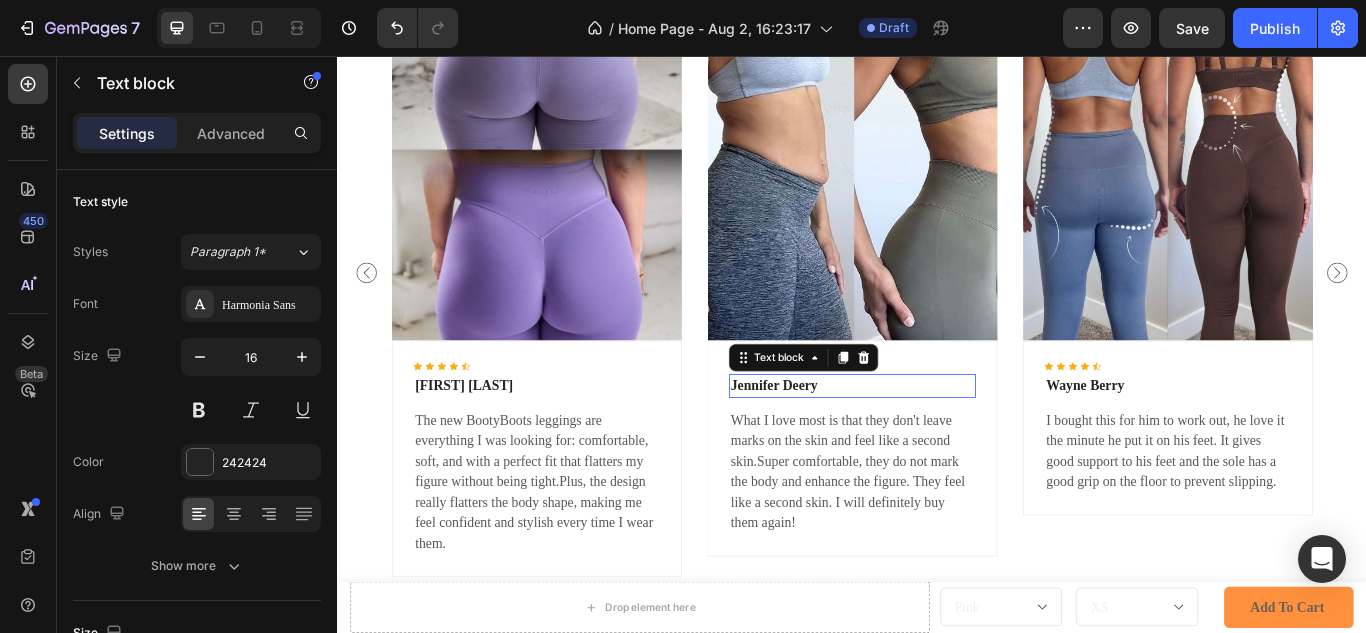 click on "Jennifer Deery" at bounding box center (937, 441) 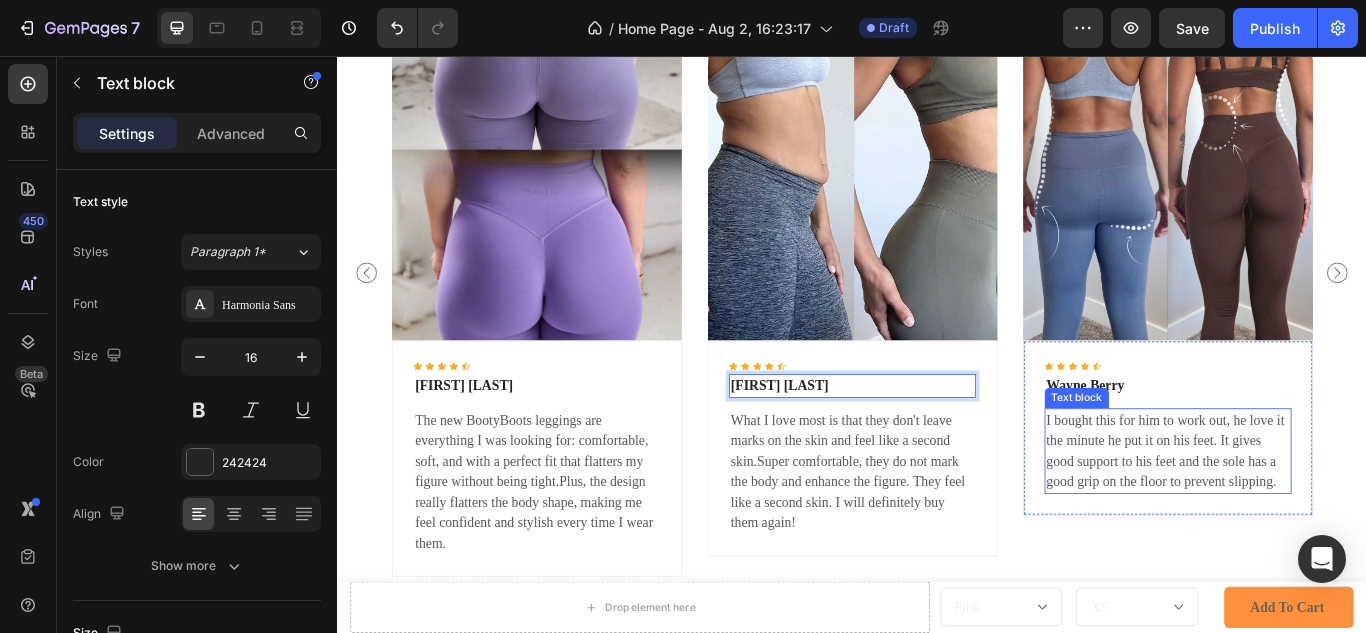 click on "I bought this for him to work out, he love it the minute he put it on his feet. It gives good support to his feet and the sole has a good grip on the floor to prevent slipping." at bounding box center (1305, 517) 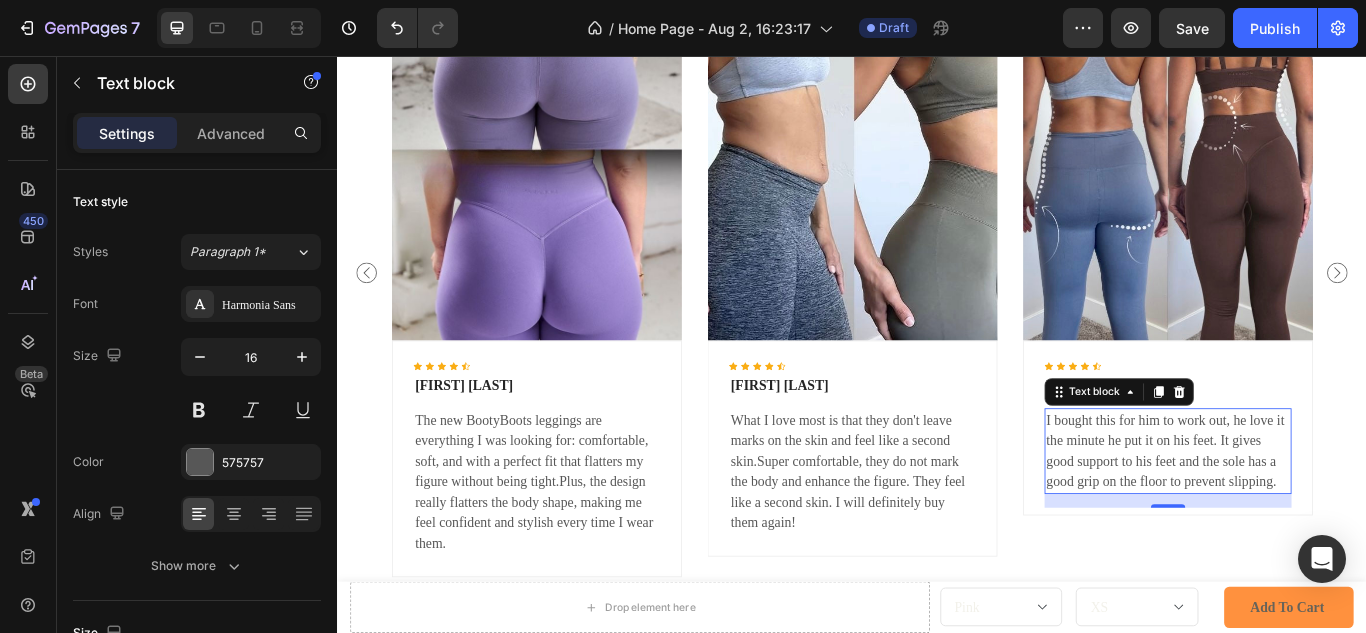 click on "I bought this for him to work out, he love it the minute he put it on his feet. It gives good support to his feet and the sole has a good grip on the floor to prevent slipping." at bounding box center (1305, 517) 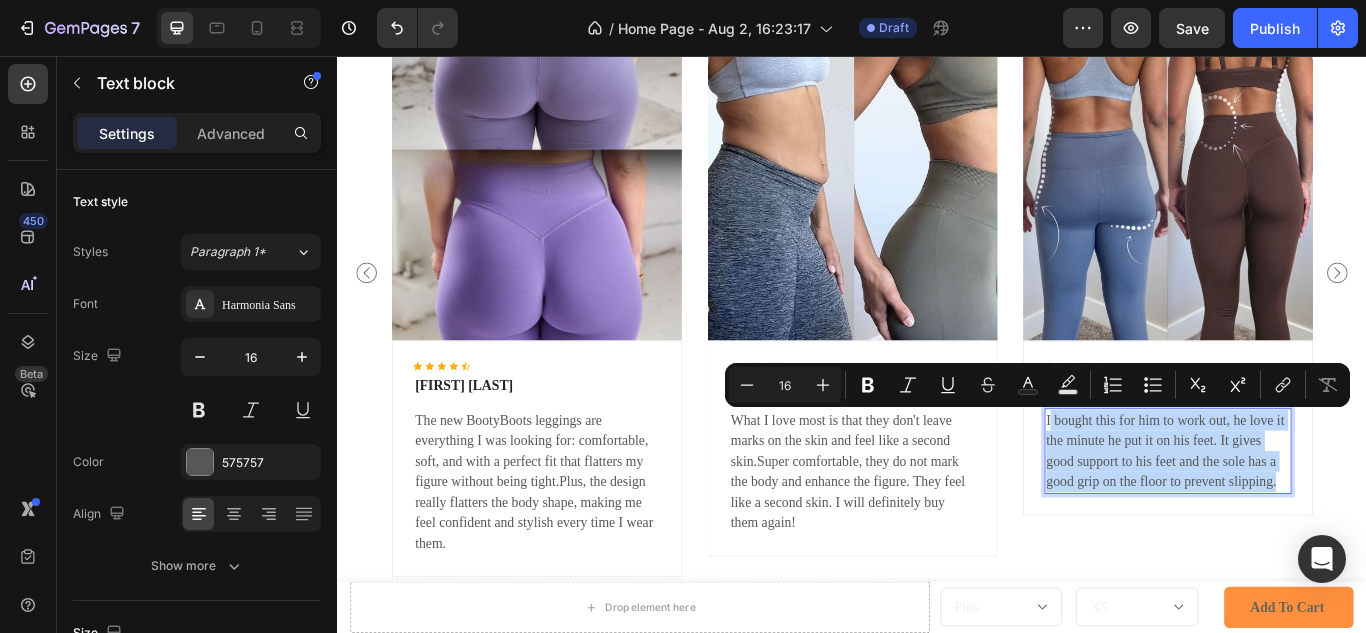 drag, startPoint x: 1167, startPoint y: 481, endPoint x: 1407, endPoint y: 559, distance: 252.35689 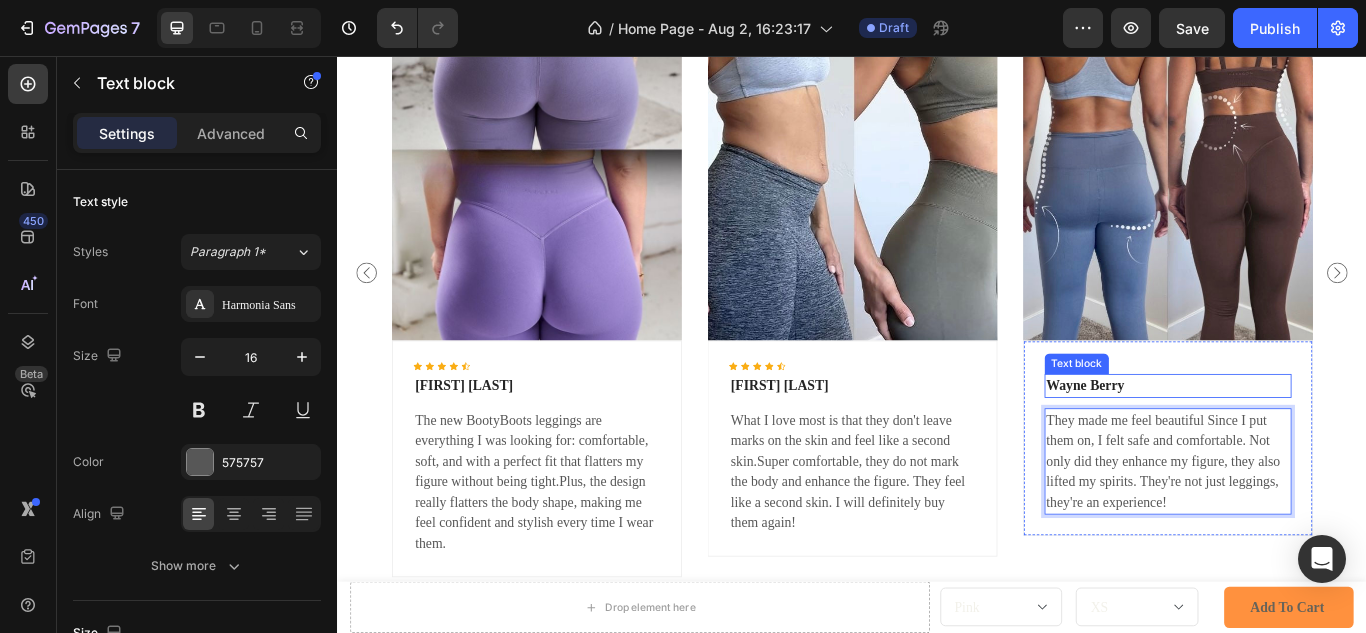 click on "Wayne Berry" at bounding box center (1305, 441) 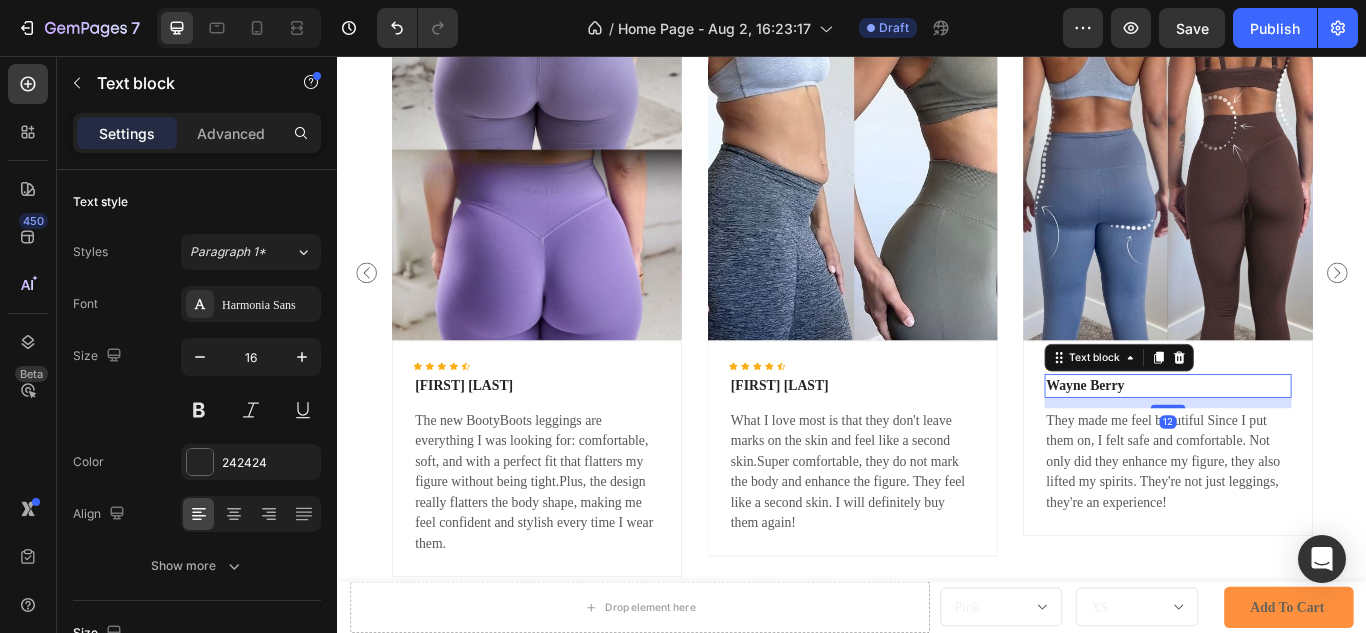 click on "Wayne Berry" at bounding box center (1305, 441) 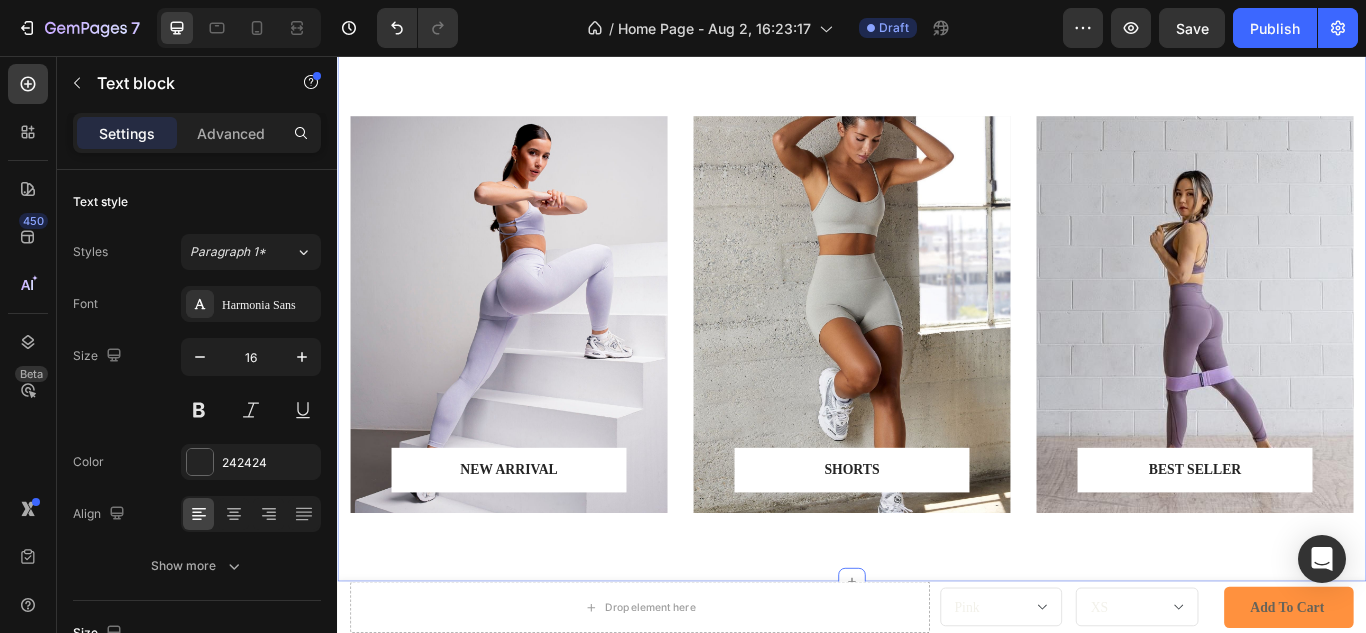 scroll, scrollTop: 687, scrollLeft: 0, axis: vertical 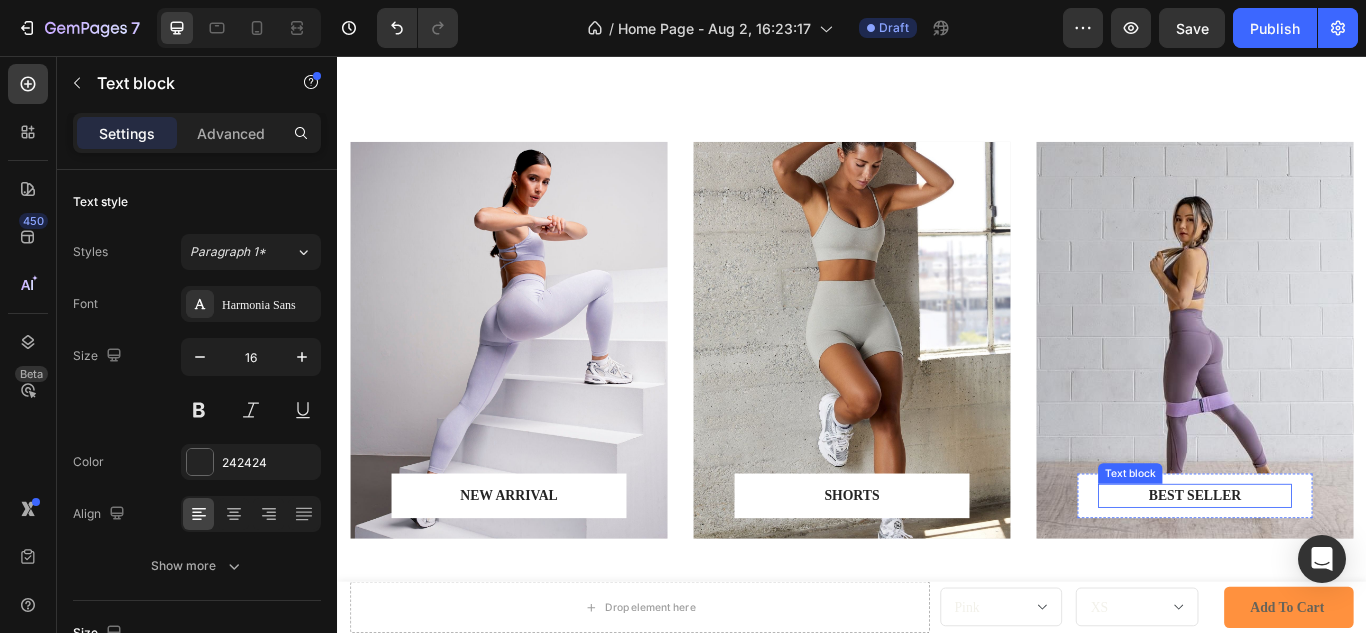 click on "BEST SELLER" at bounding box center [1337, 569] 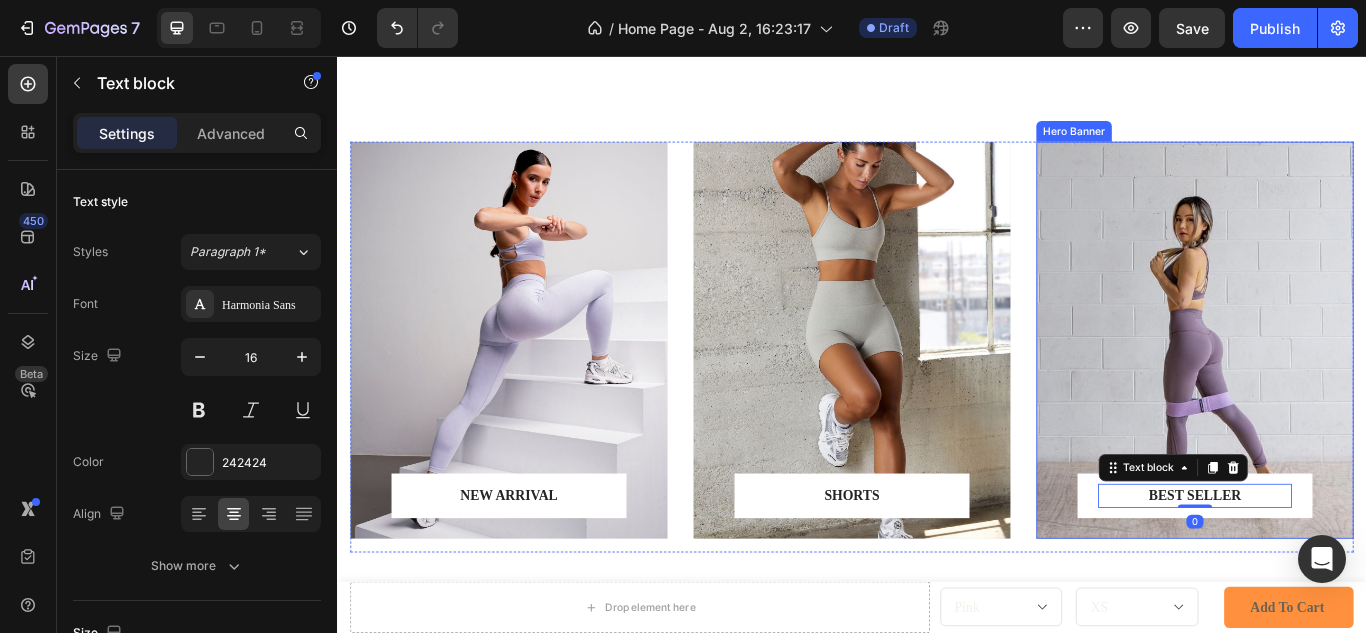 click at bounding box center (1337, 387) 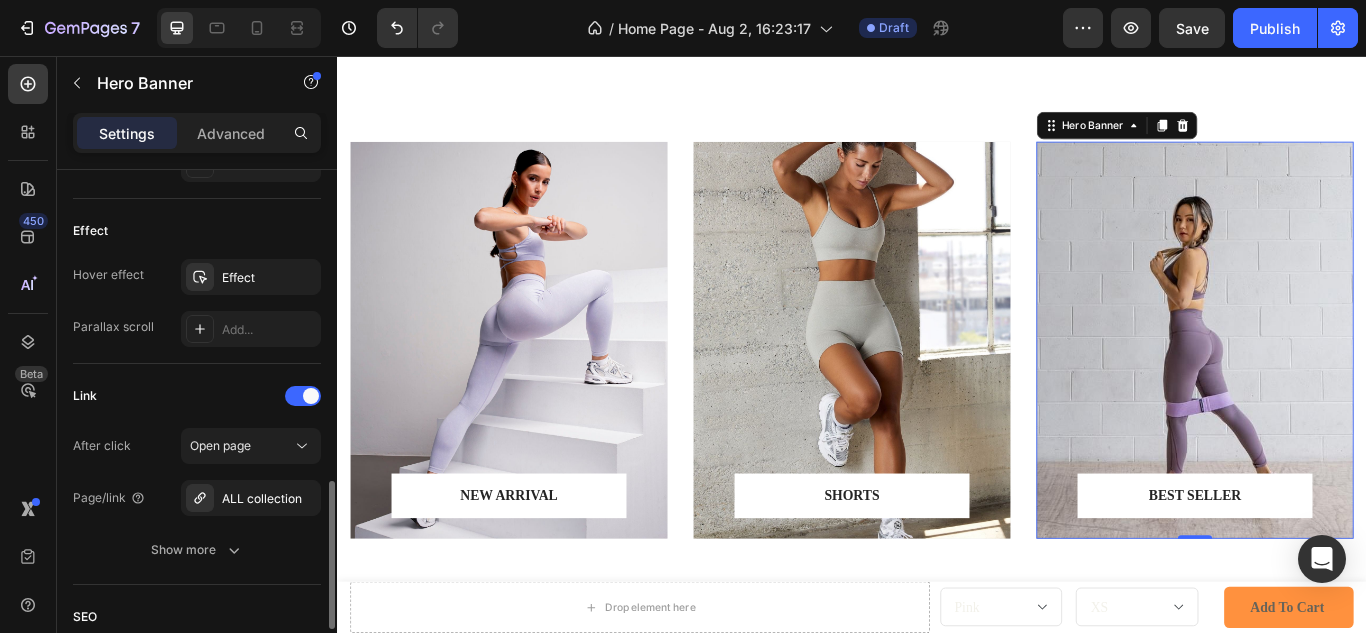 scroll, scrollTop: 1046, scrollLeft: 0, axis: vertical 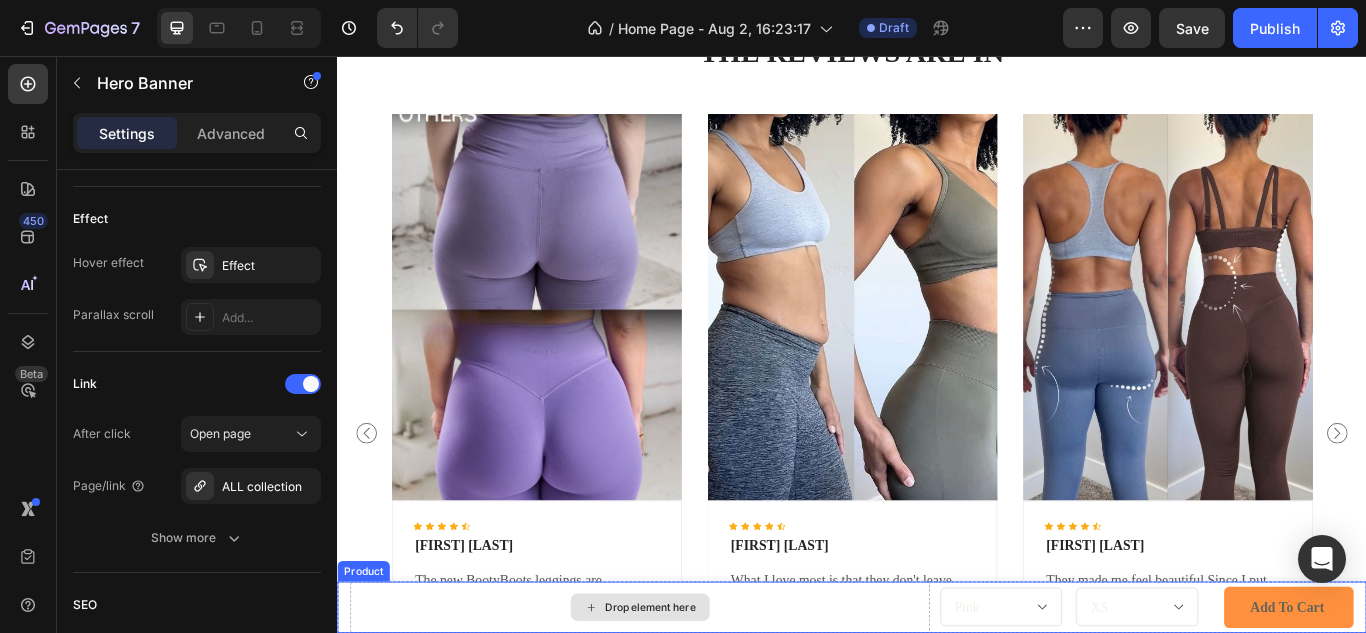 click on "Drop element here" at bounding box center (690, 699) 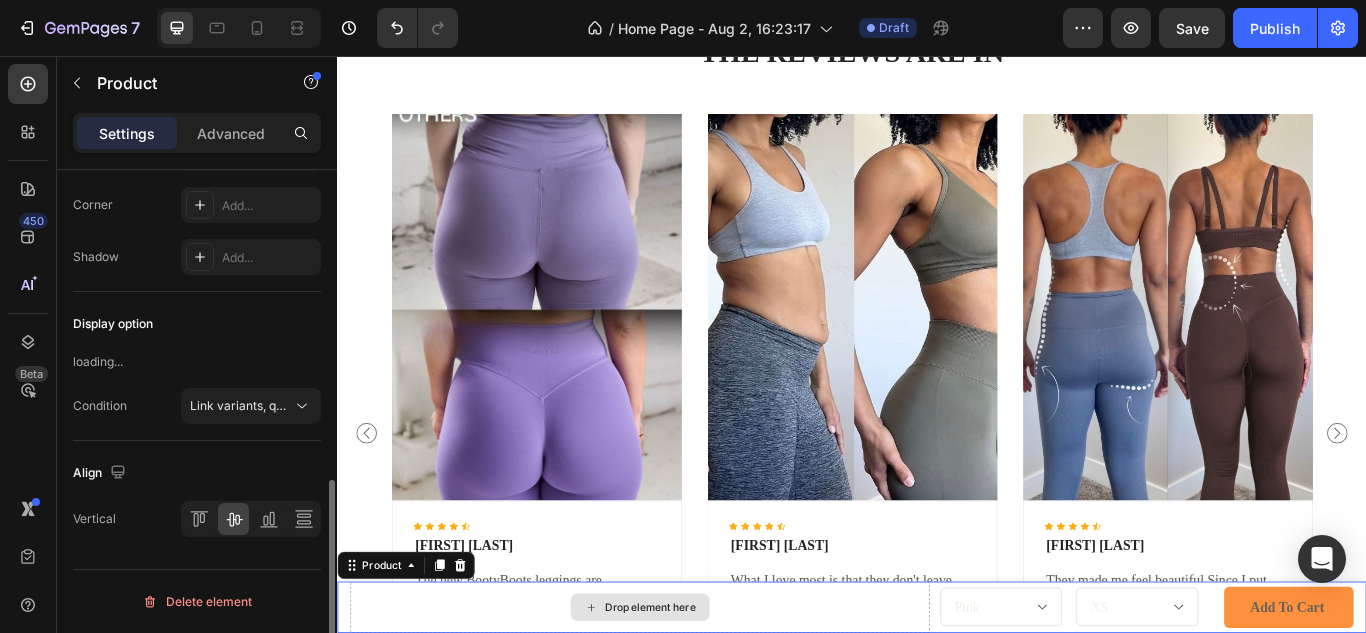 scroll, scrollTop: 0, scrollLeft: 0, axis: both 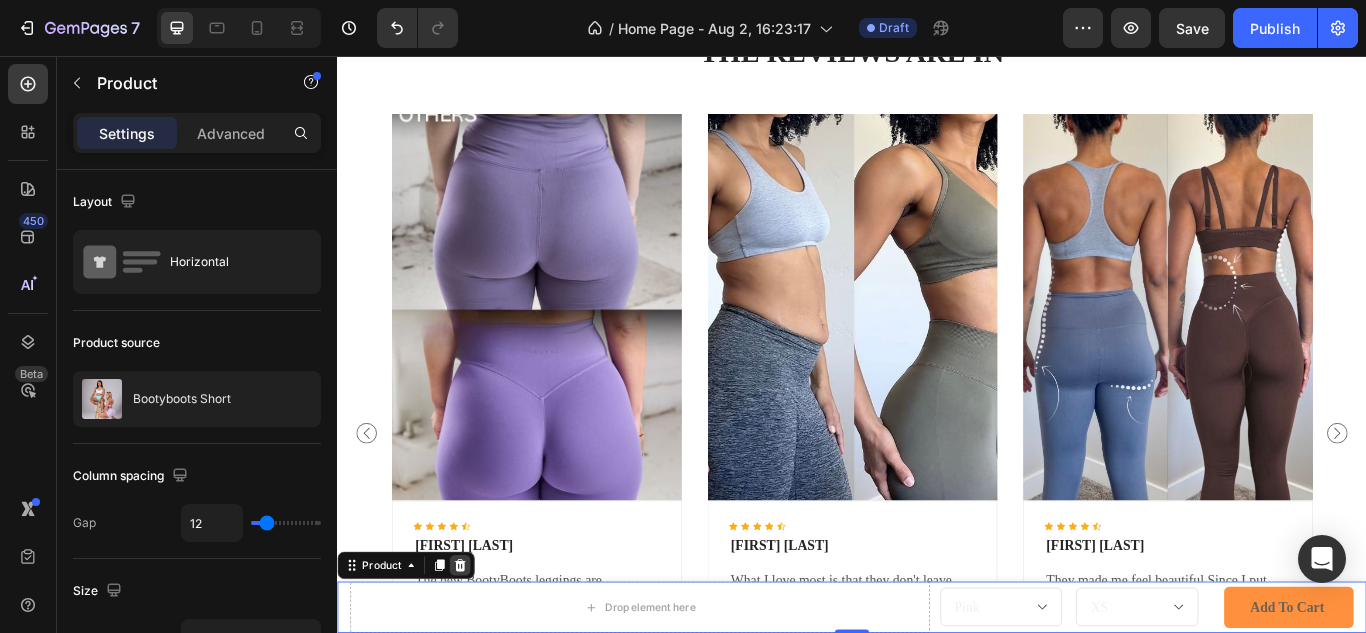 click at bounding box center [480, 650] 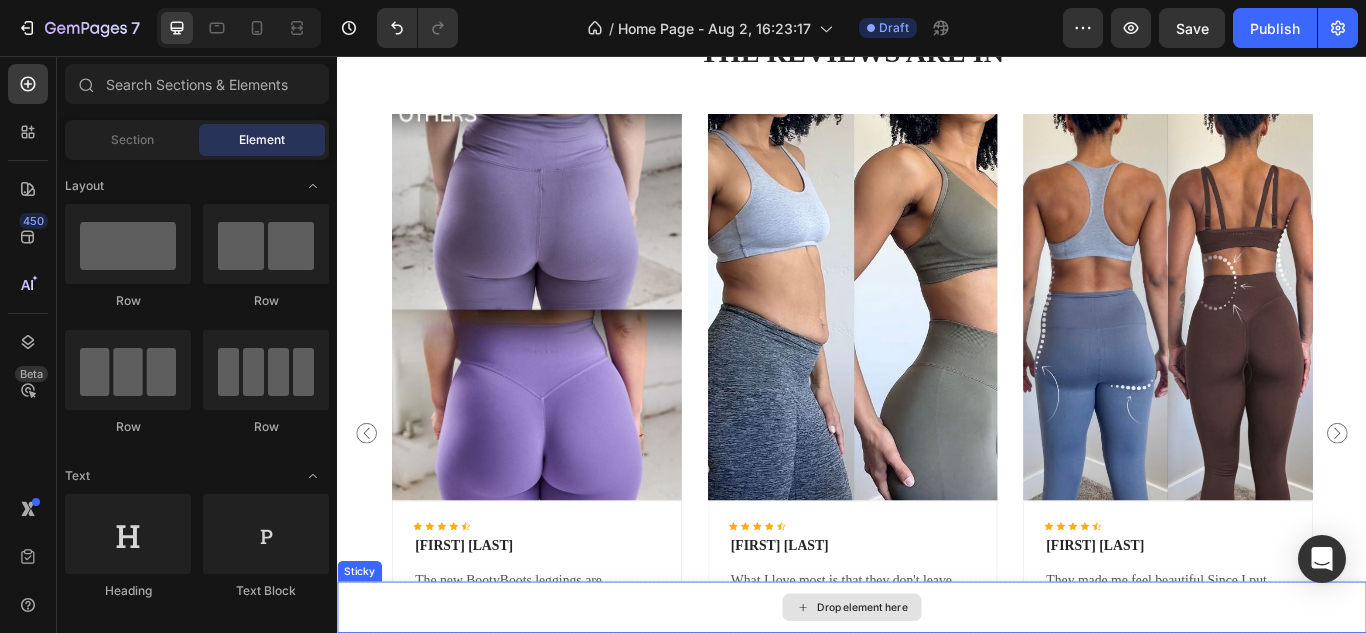 click on "Drop element here" at bounding box center (937, 699) 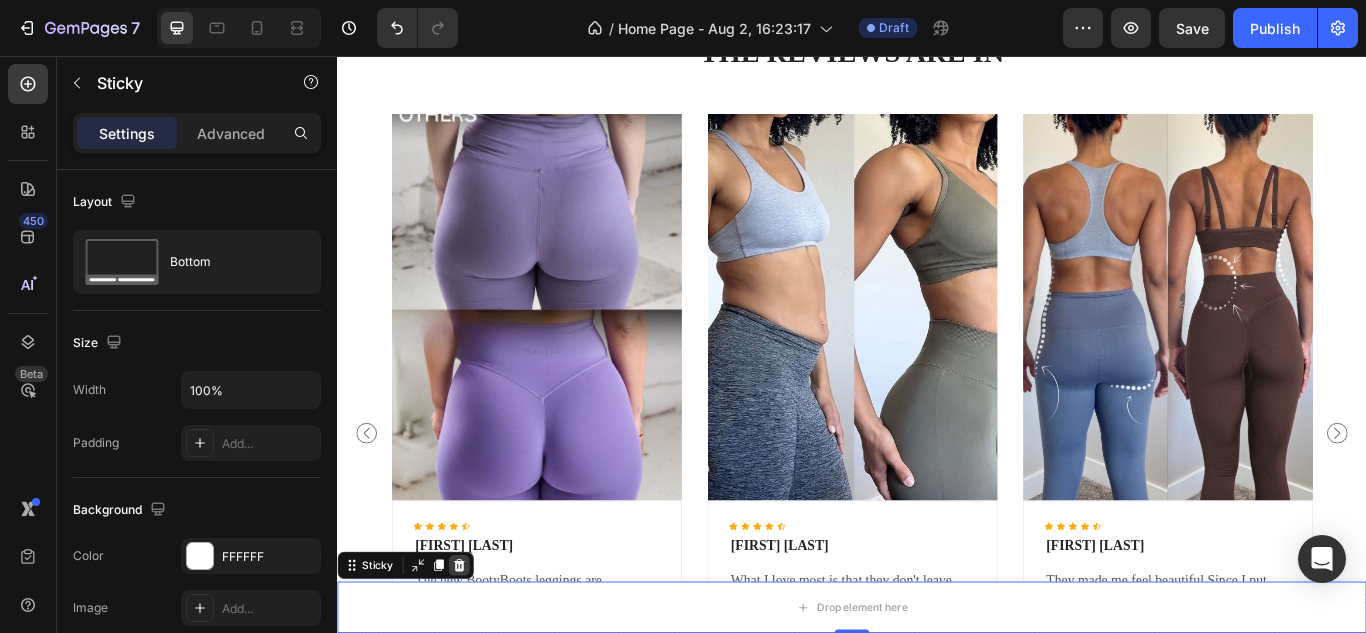 click 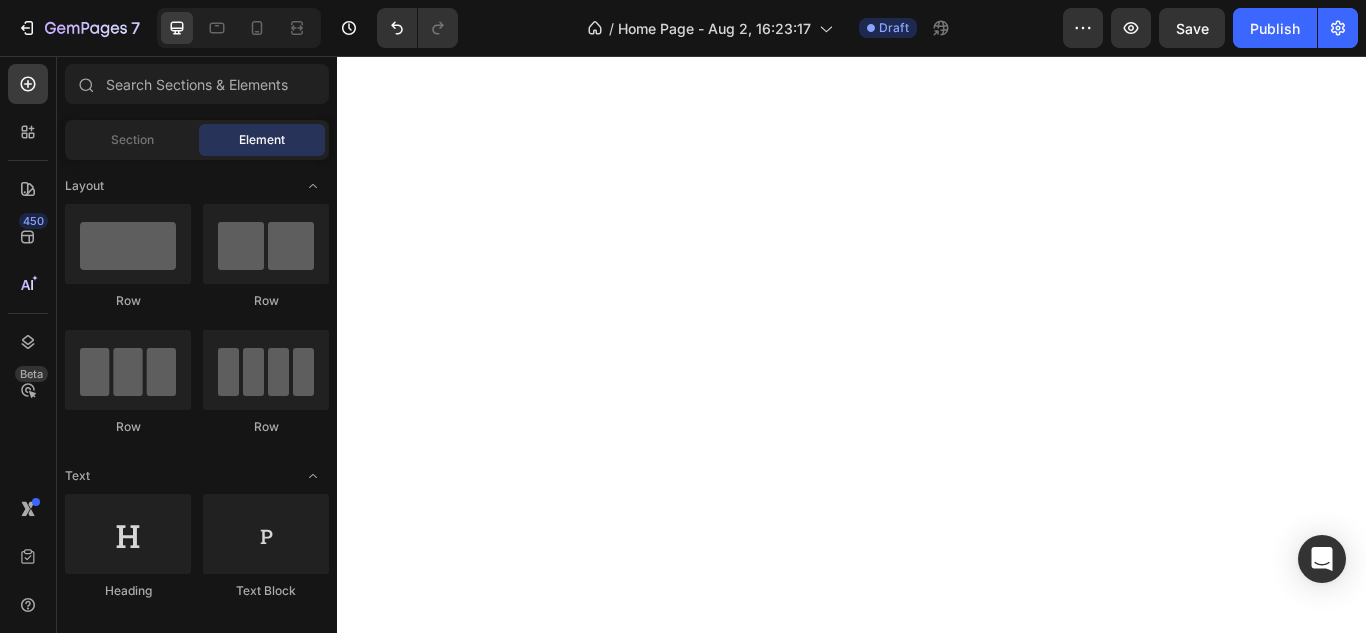scroll, scrollTop: 0, scrollLeft: 0, axis: both 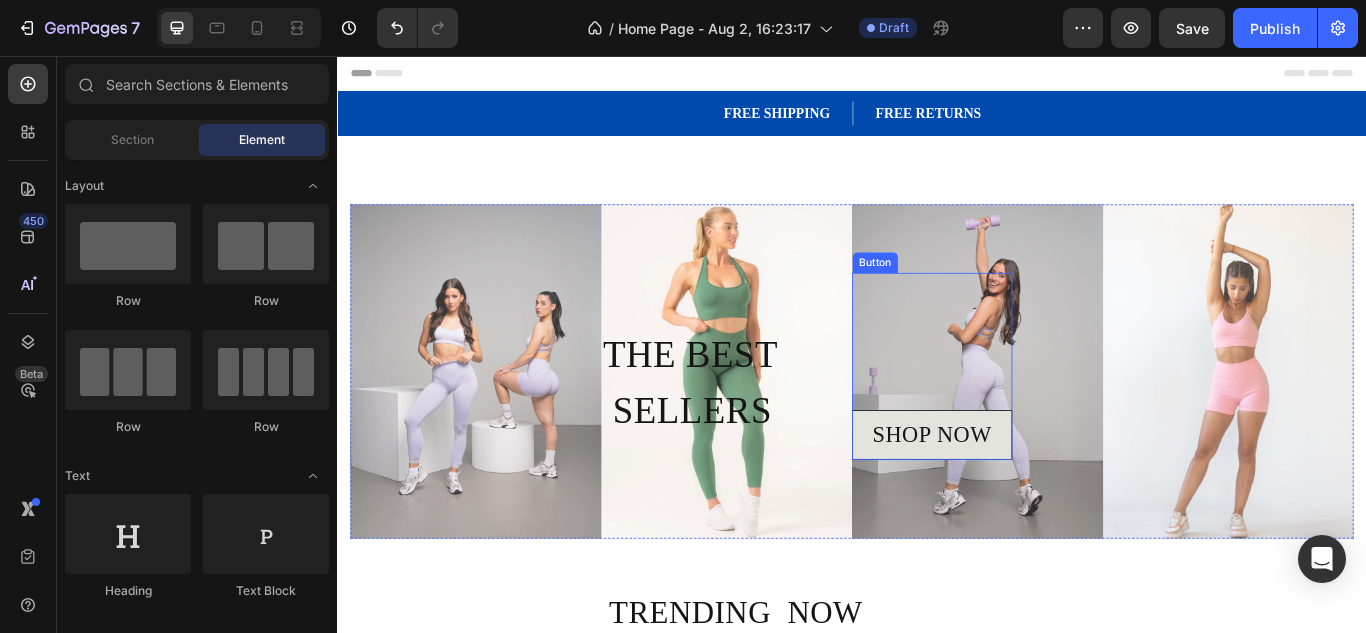 click on "SHOP NOW" at bounding box center [1030, 498] 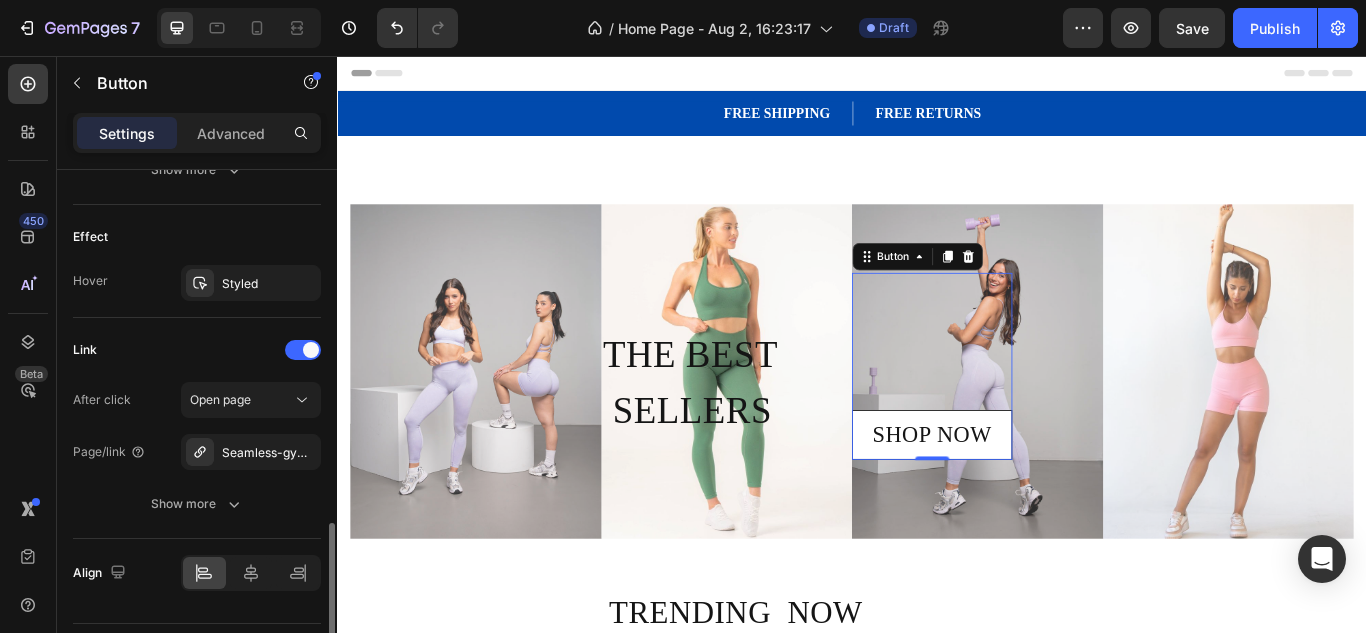 scroll, scrollTop: 1032, scrollLeft: 0, axis: vertical 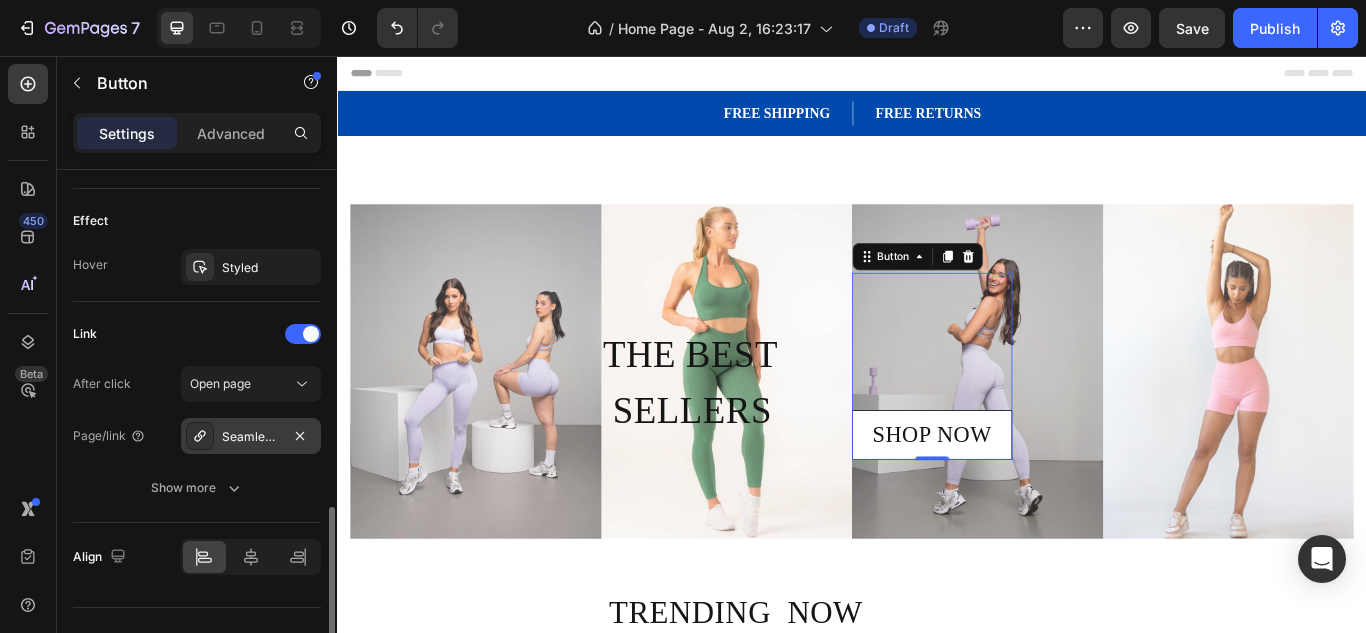 click on "Seamless-gym-leggings-women-yoga-pants-sexy-high-waist-booty-lifting-leggings-pants-women-sports-clothing-fitness-wear" at bounding box center [251, 437] 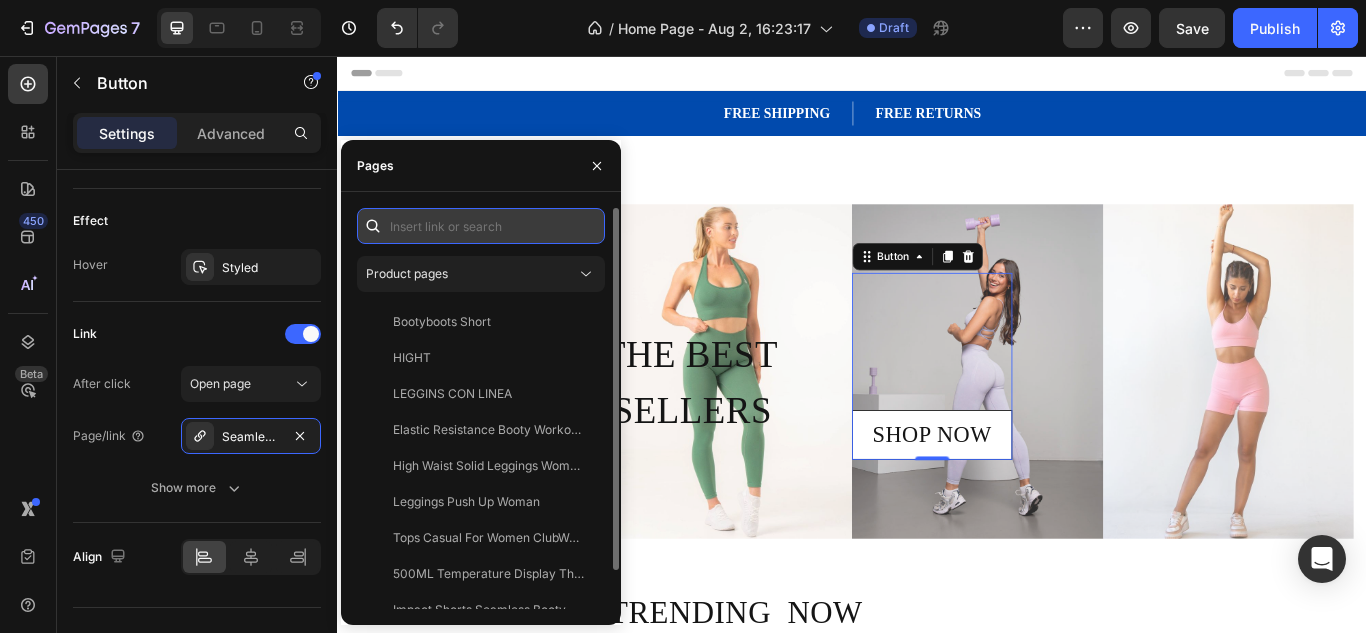 click at bounding box center [481, 226] 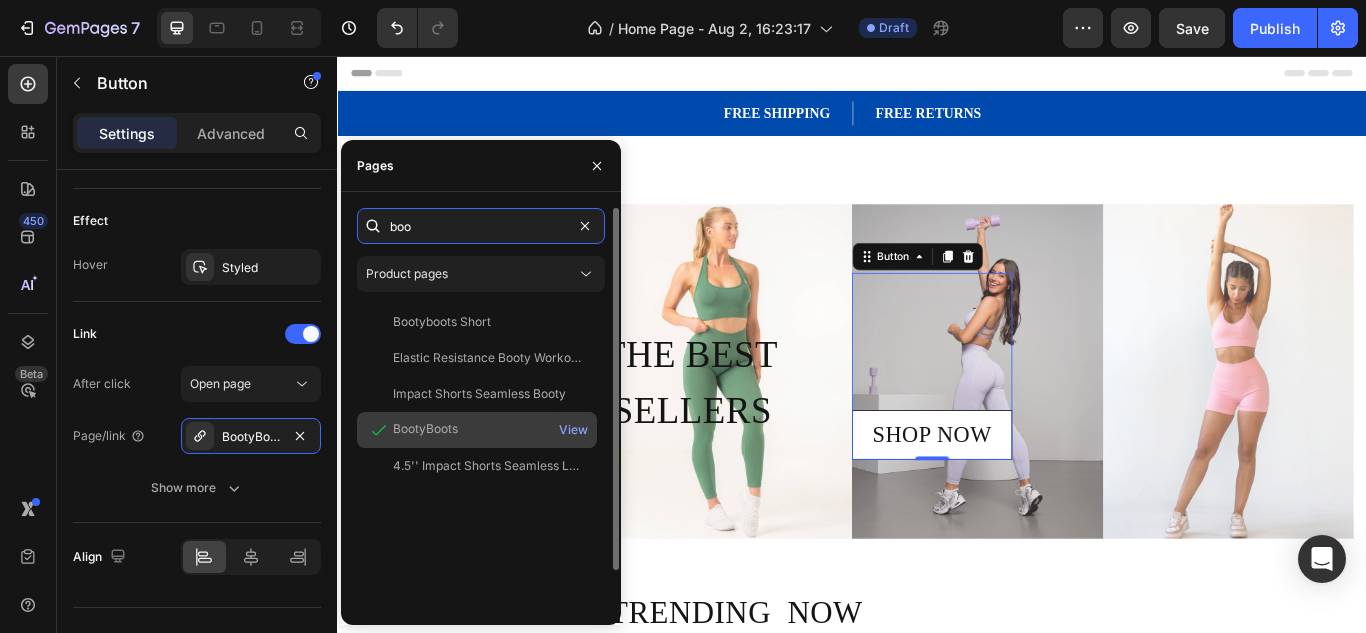 type on "boo" 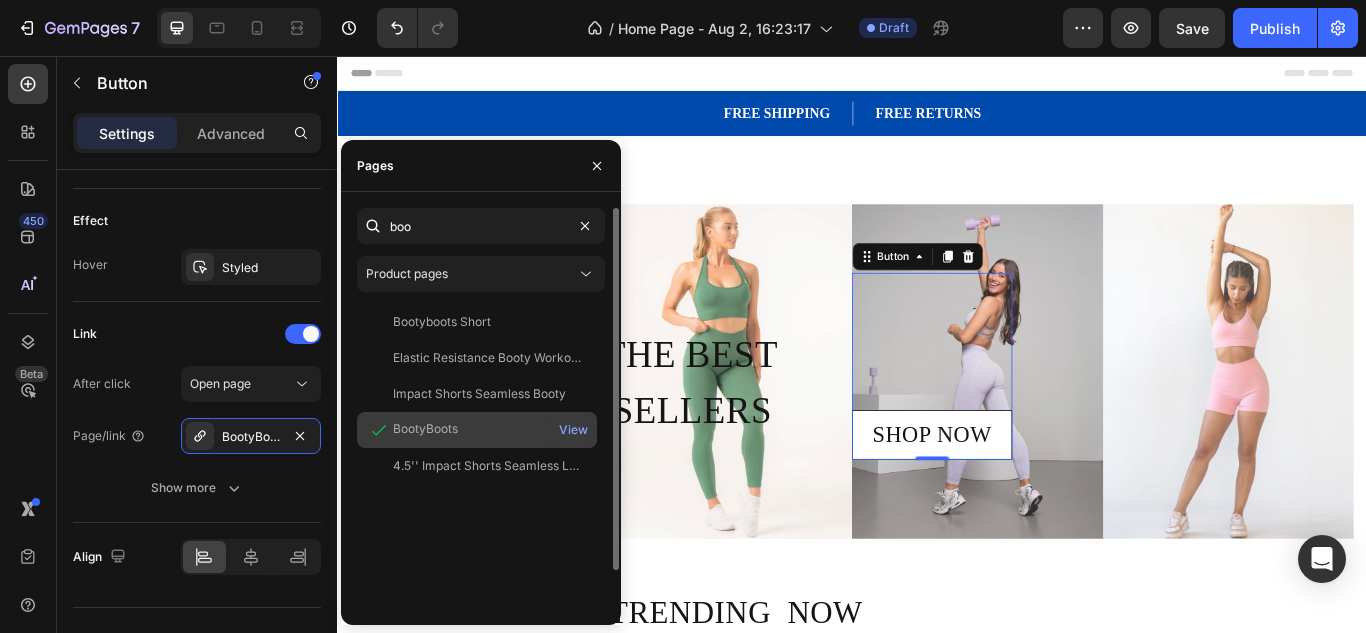 click on "BootyBoots" 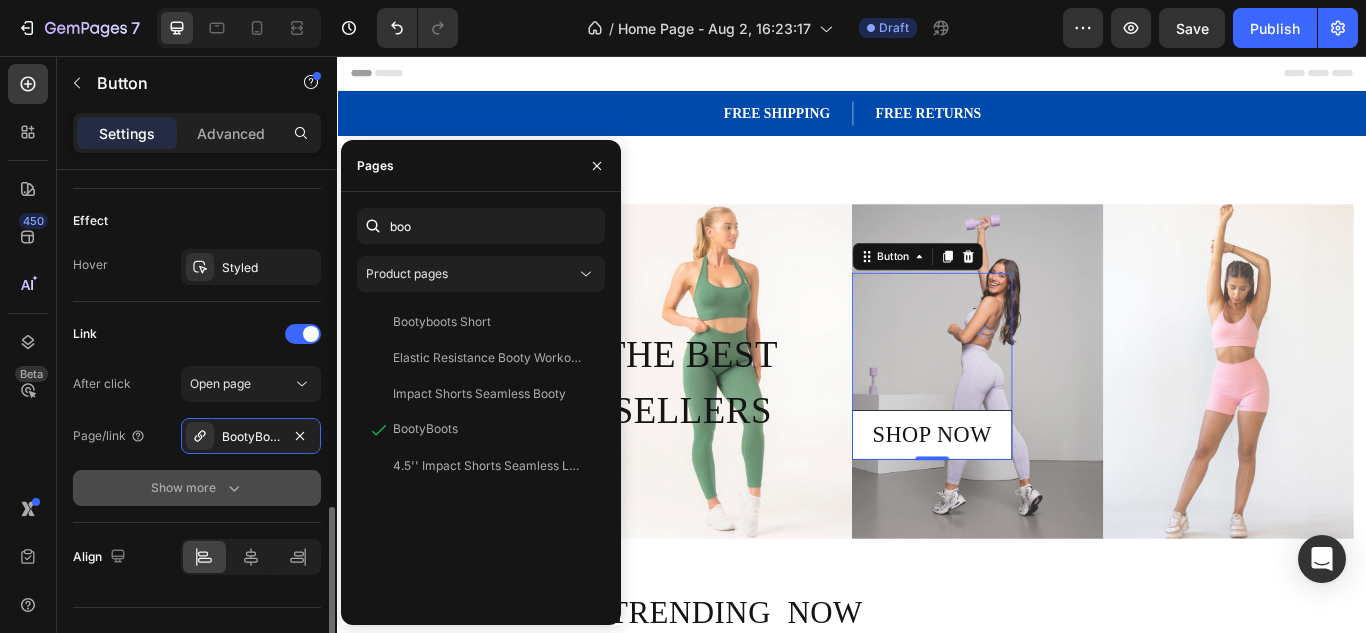 click on "Show more" 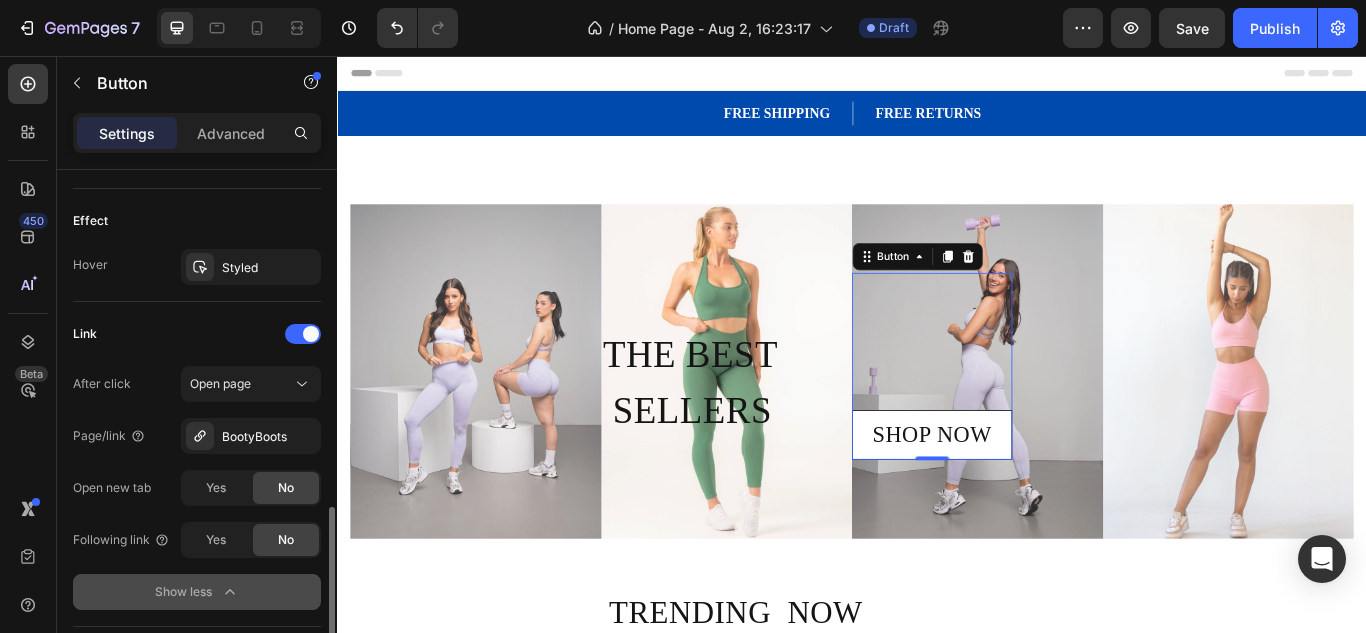 click on "No" 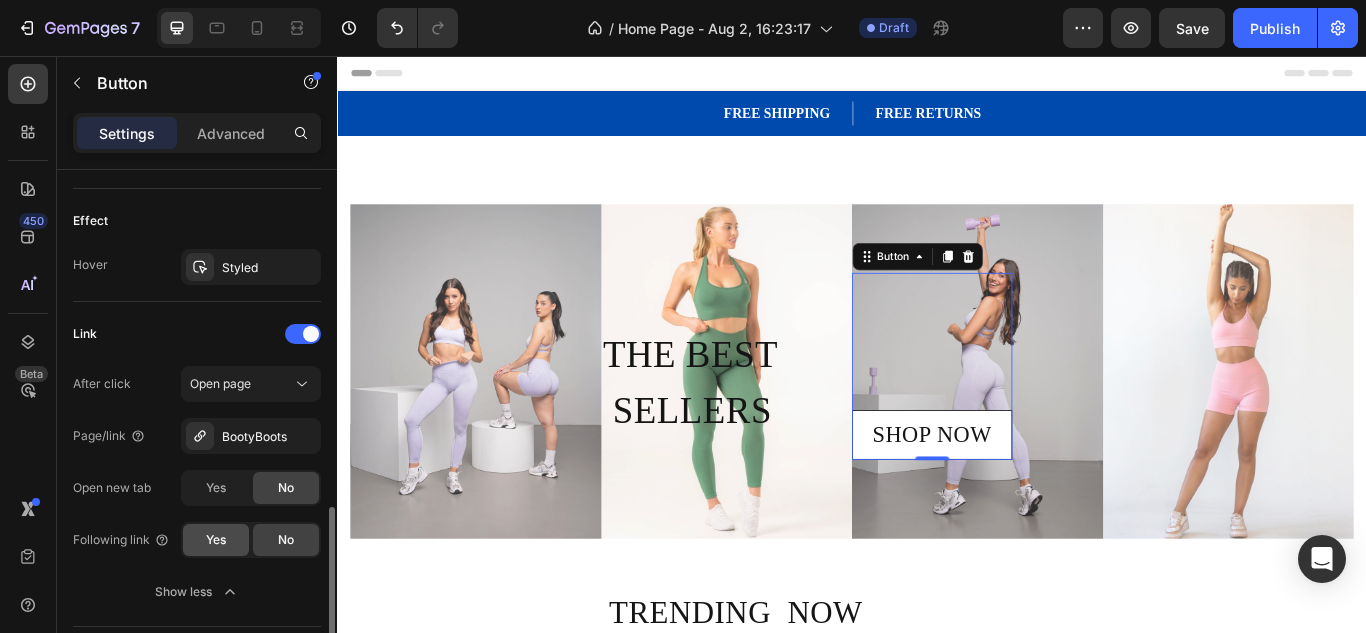 click on "Yes" 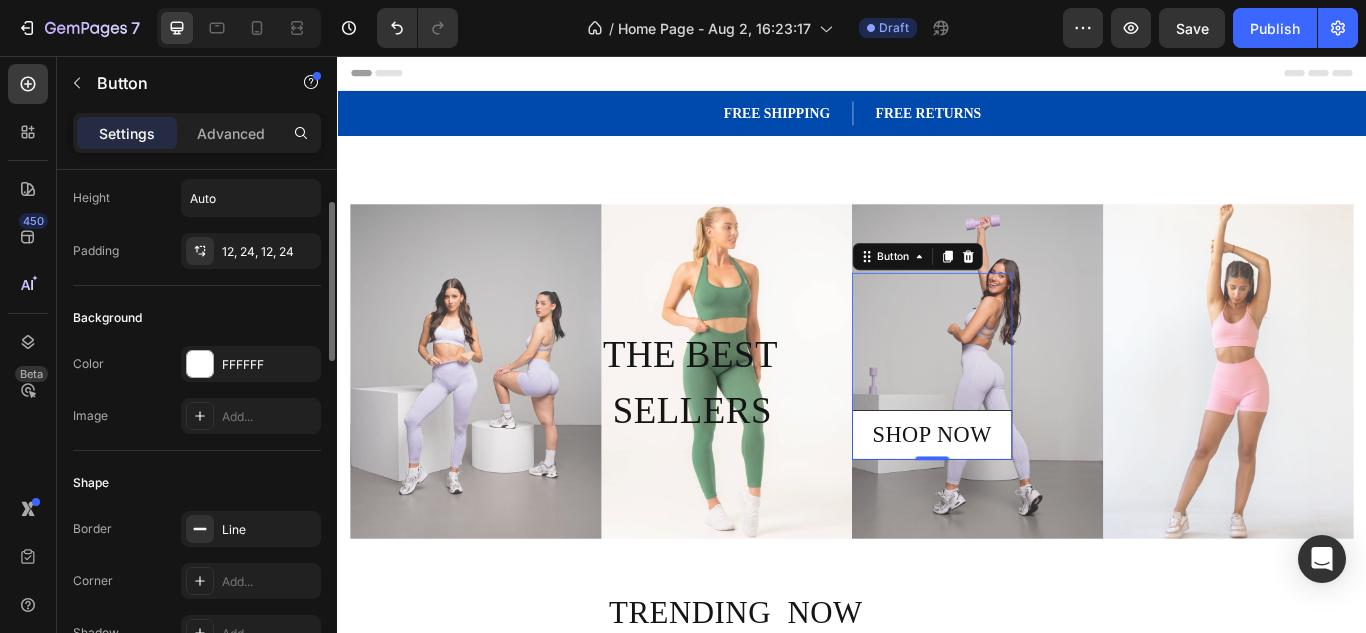 scroll, scrollTop: 0, scrollLeft: 0, axis: both 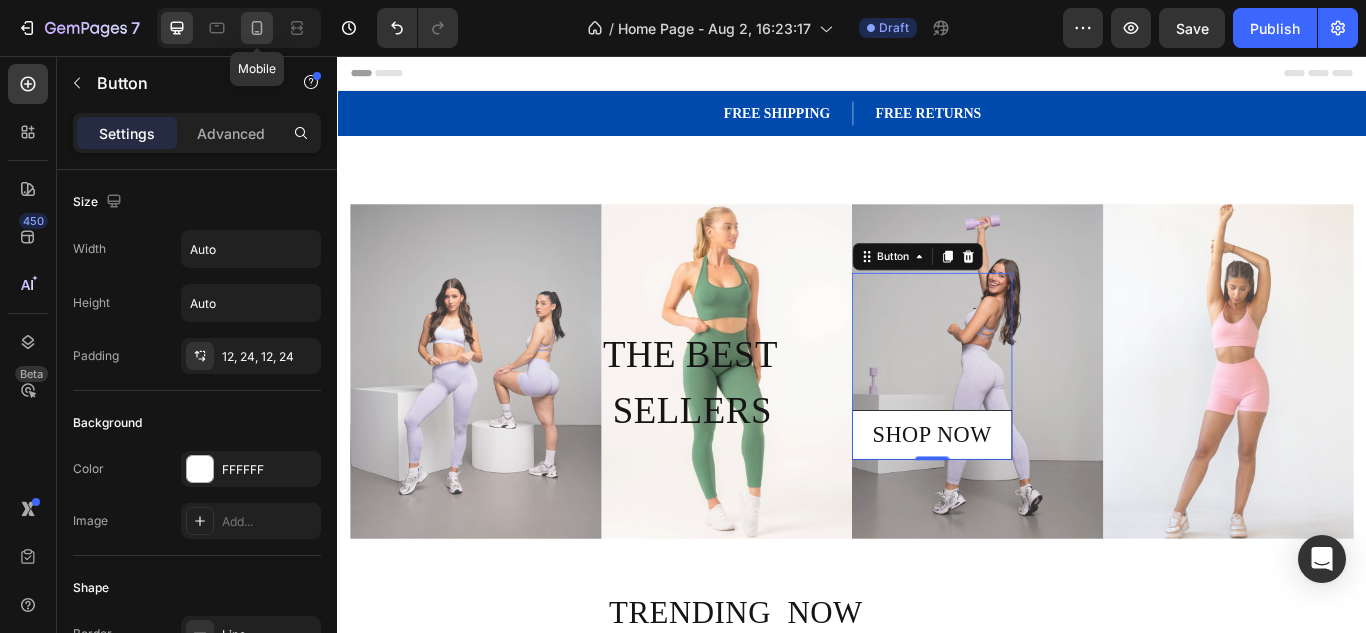 click 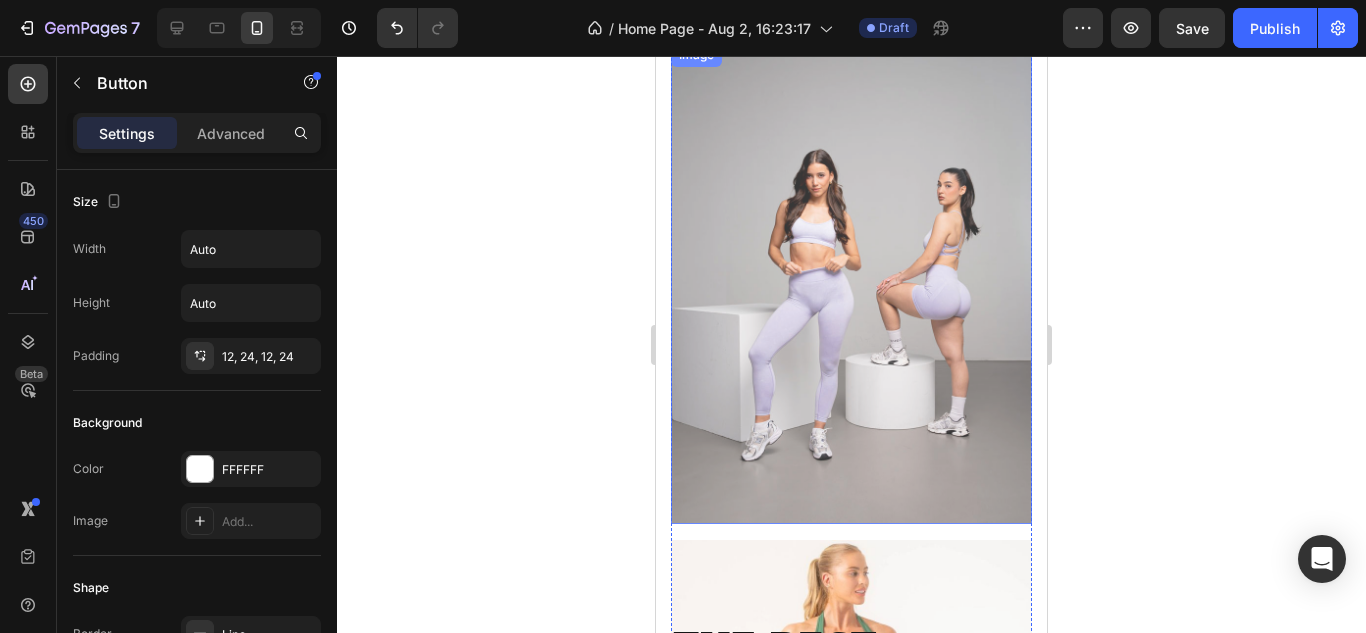 scroll, scrollTop: 21, scrollLeft: 0, axis: vertical 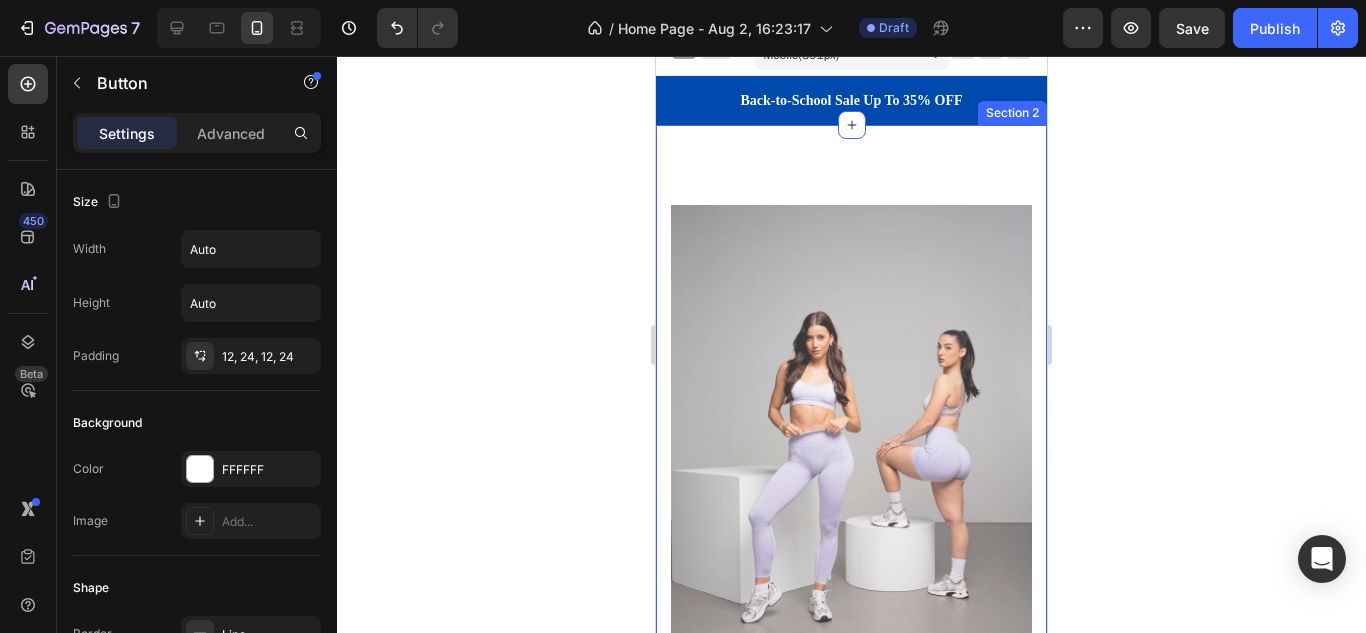 click on "Image Image THE BEST        SELLERS  Text Block Image SHOP NOW Button Image Row                             TRENDING  NOW   Heading NEW ARRIVAL Text block Row Row Hero Banner SHORTS Text block Row Row Hero Banner BEST SELLER Text block Row Row Hero Banner Row Section 2" at bounding box center (851, 1970) 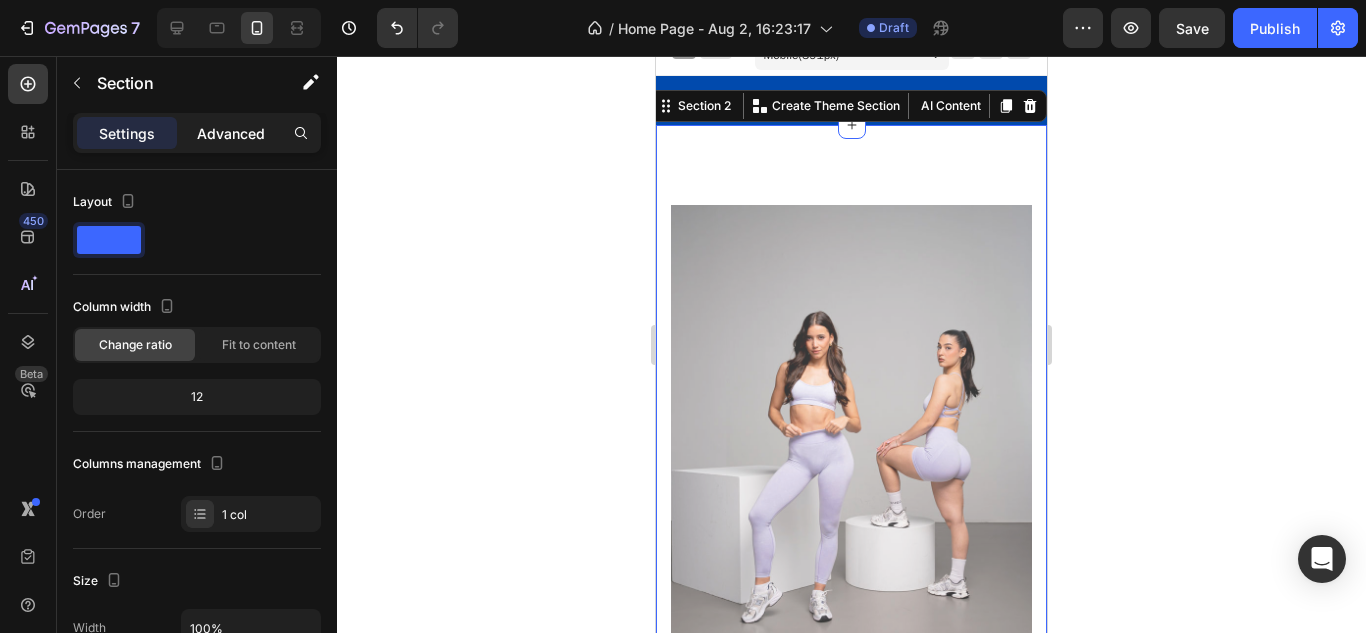 click on "Advanced" at bounding box center [231, 133] 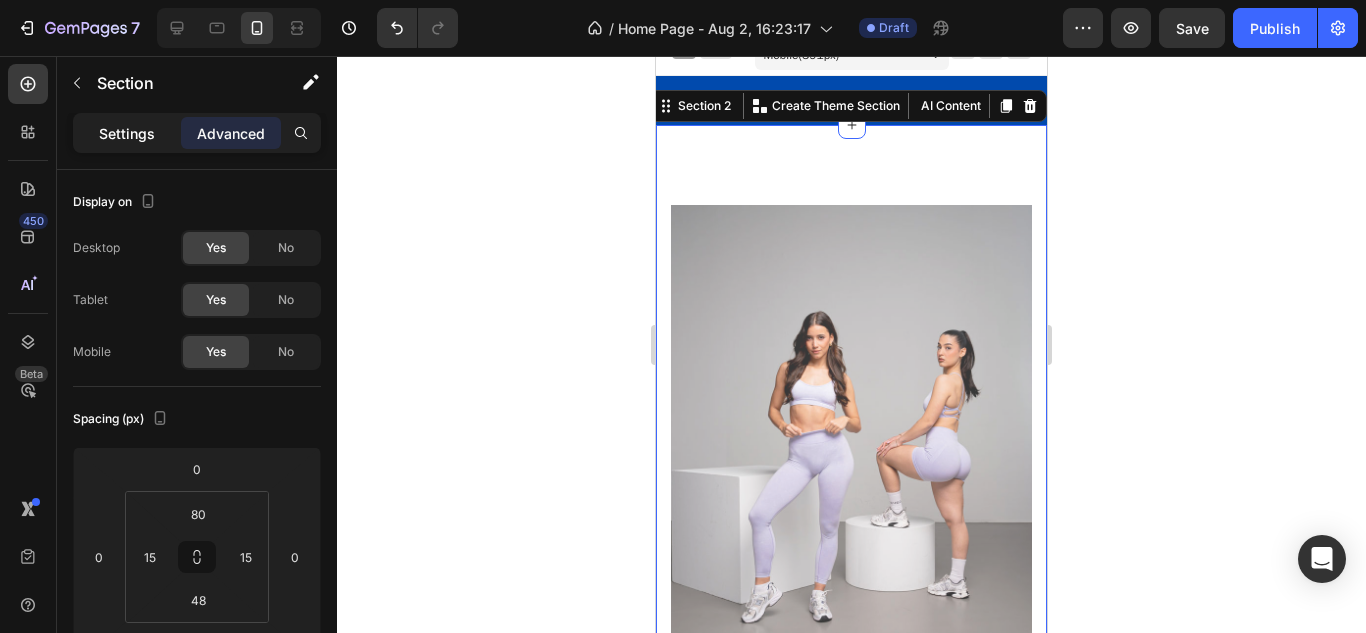 click on "Settings" at bounding box center (127, 133) 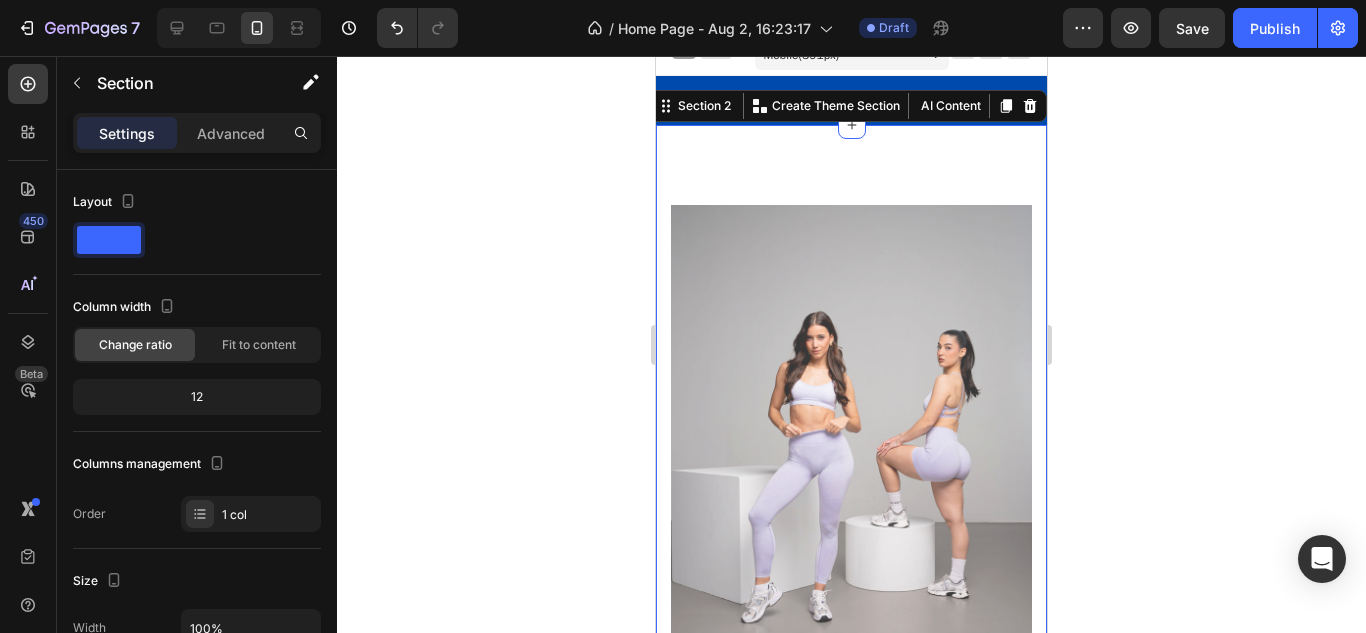 click on "Image Image THE BEST        SELLERS  Text Block Image SHOP NOW Button Image Row                             TRENDING  NOW   Heading NEW ARRIVAL Text block Row Row Hero Banner SHORTS Text block Row Row Hero Banner BEST SELLER Text block Row Row Hero Banner Row Section 2   Create Theme Section AI Content Write with GemAI What would you like to describe here? Tone and Voice Persuasive Product Bootyboots Short Show more Generate" at bounding box center (851, 1970) 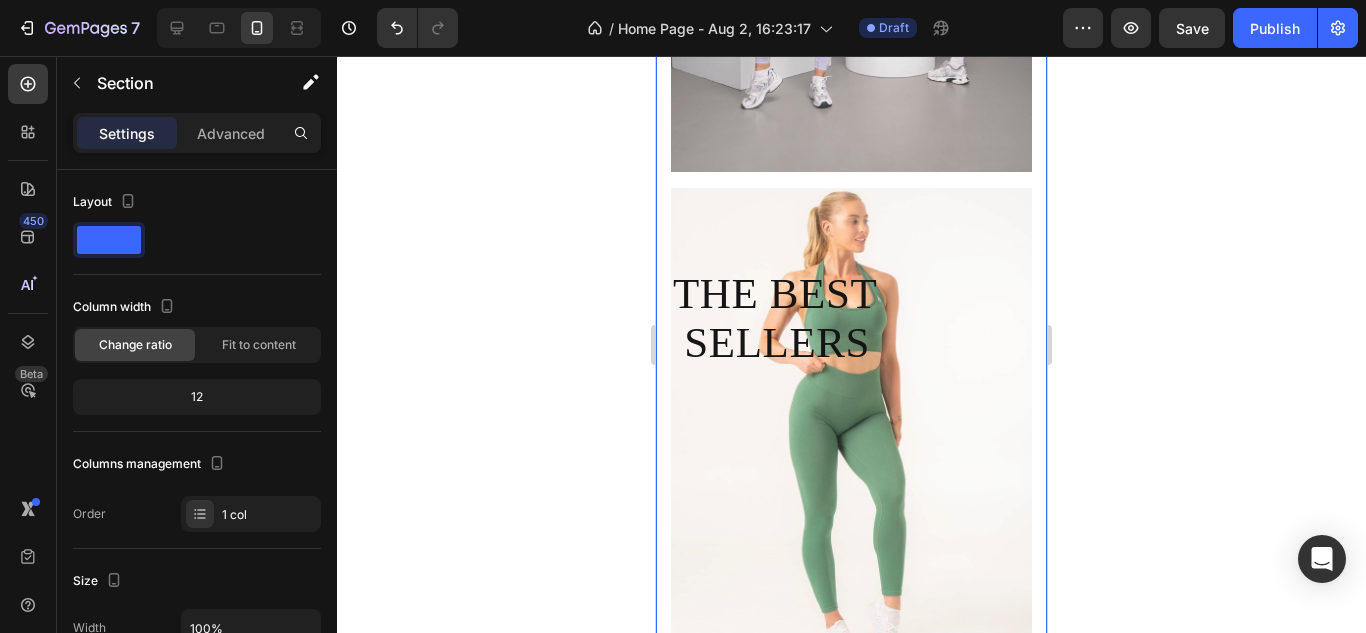 scroll, scrollTop: 555, scrollLeft: 0, axis: vertical 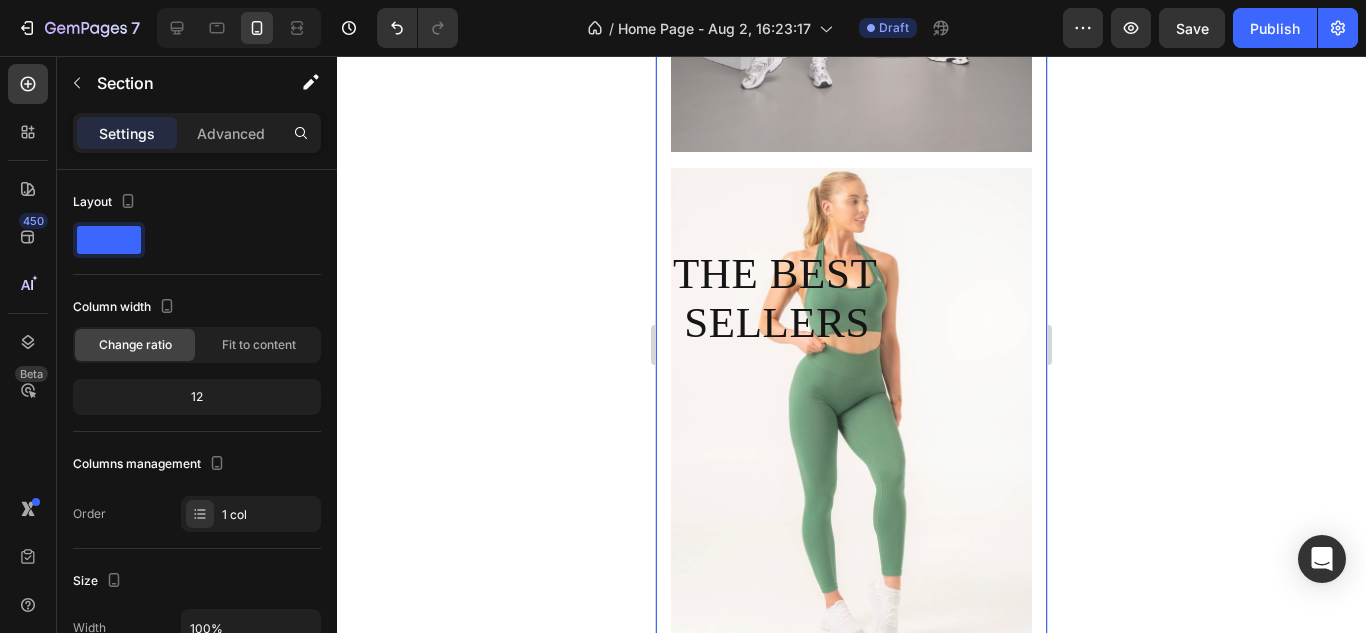 click on "Image Image THE BEST        SELLERS  Text Block Image SHOP NOW Button Image Row                             TRENDING  NOW   Heading NEW ARRIVAL Text block Row Row Hero Banner SHORTS Text block Row Row Hero Banner BEST SELLER Text block Row Row Hero Banner Row Section 2   Create Theme Section AI Content Write with GemAI What would you like to describe here? Tone and Voice Persuasive Product Bootyboots Short Show more Generate" at bounding box center (851, 1436) 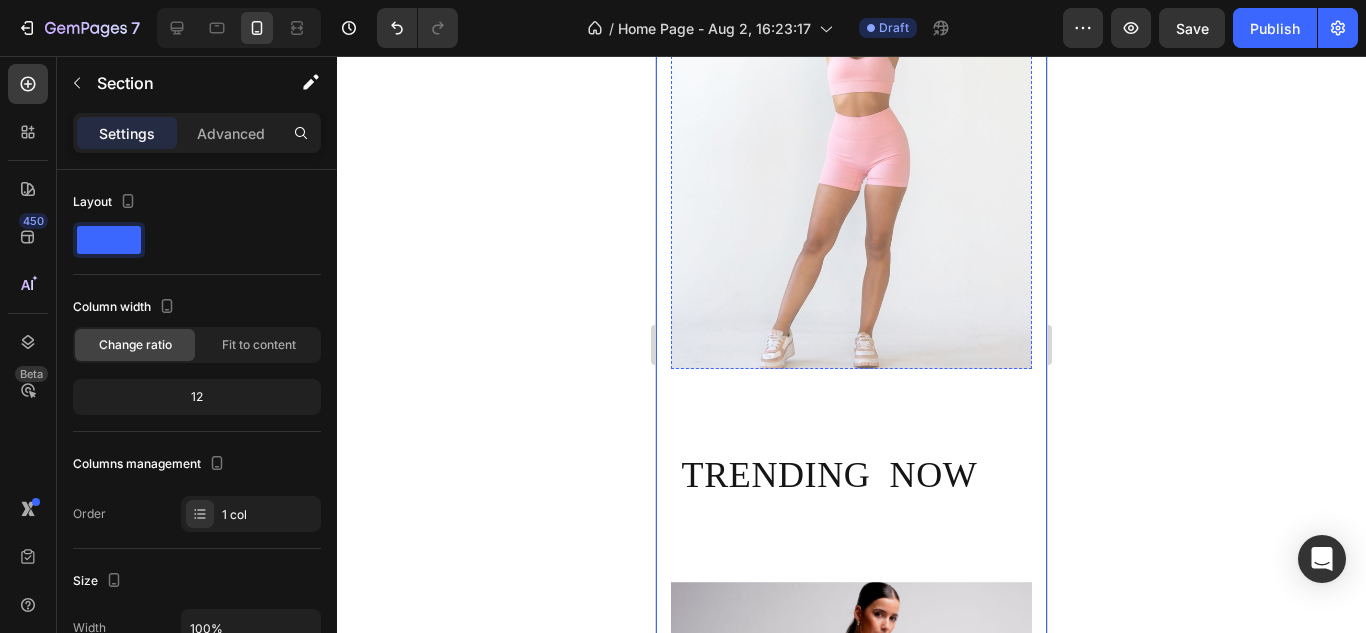 scroll, scrollTop: 1831, scrollLeft: 0, axis: vertical 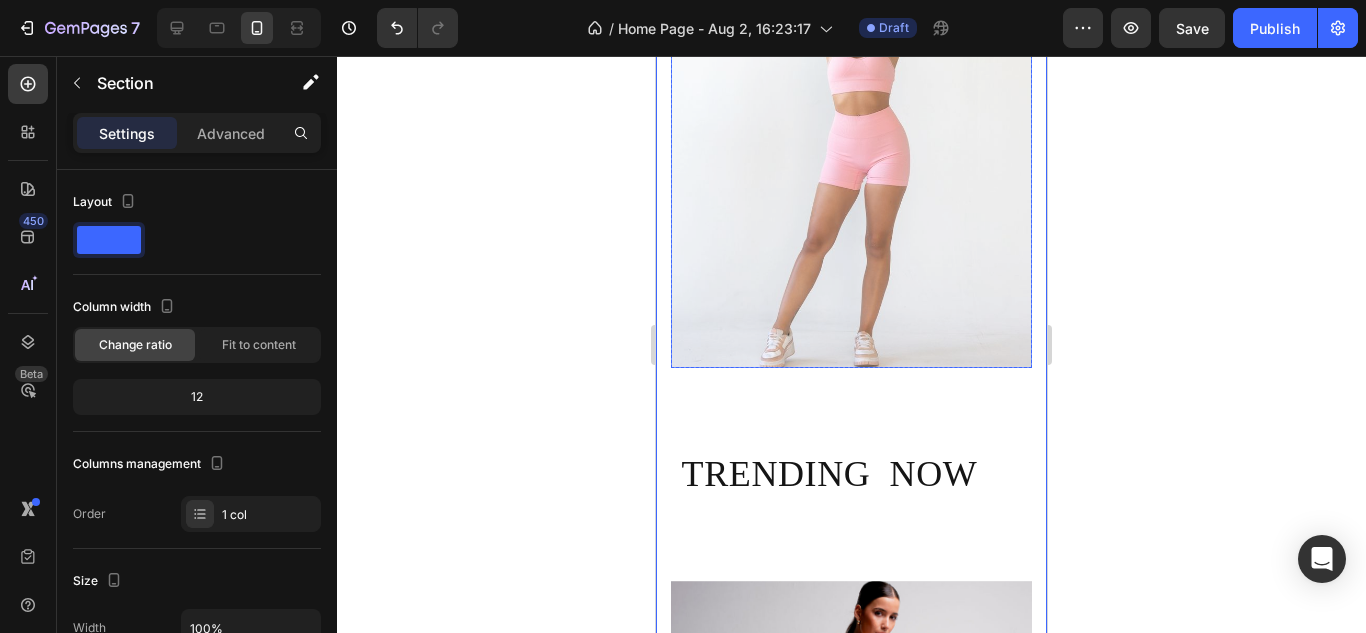 click at bounding box center (851, 127) 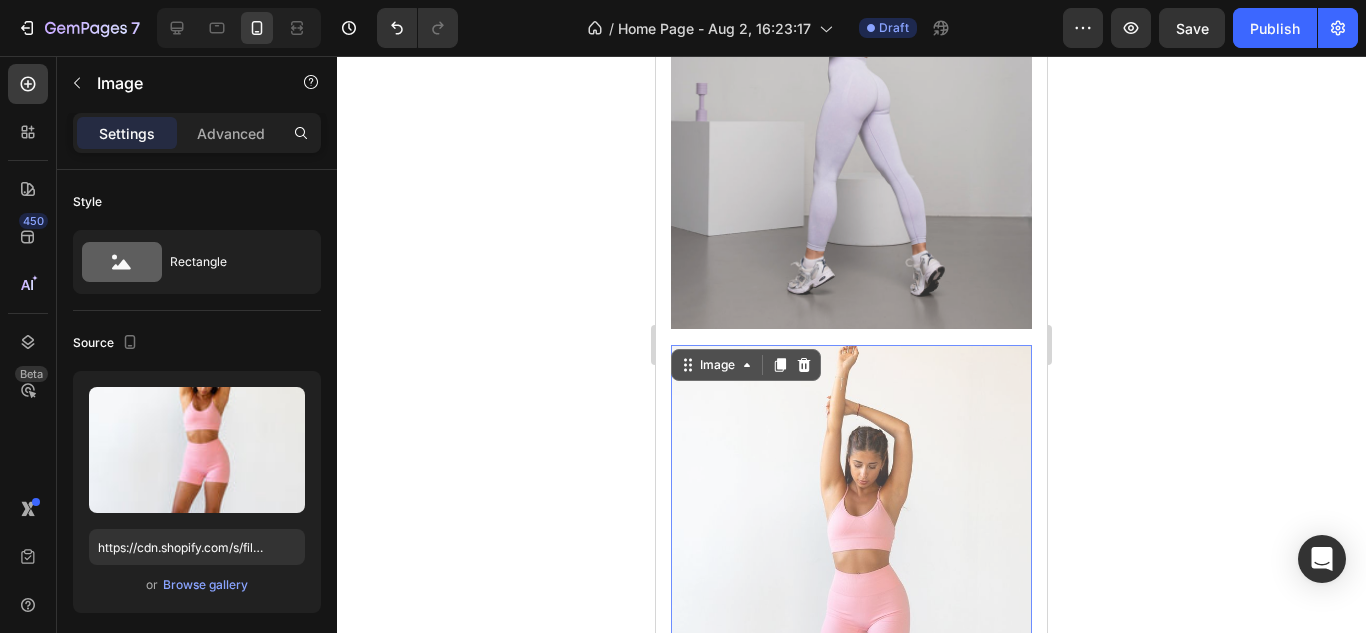 scroll, scrollTop: 1394, scrollLeft: 0, axis: vertical 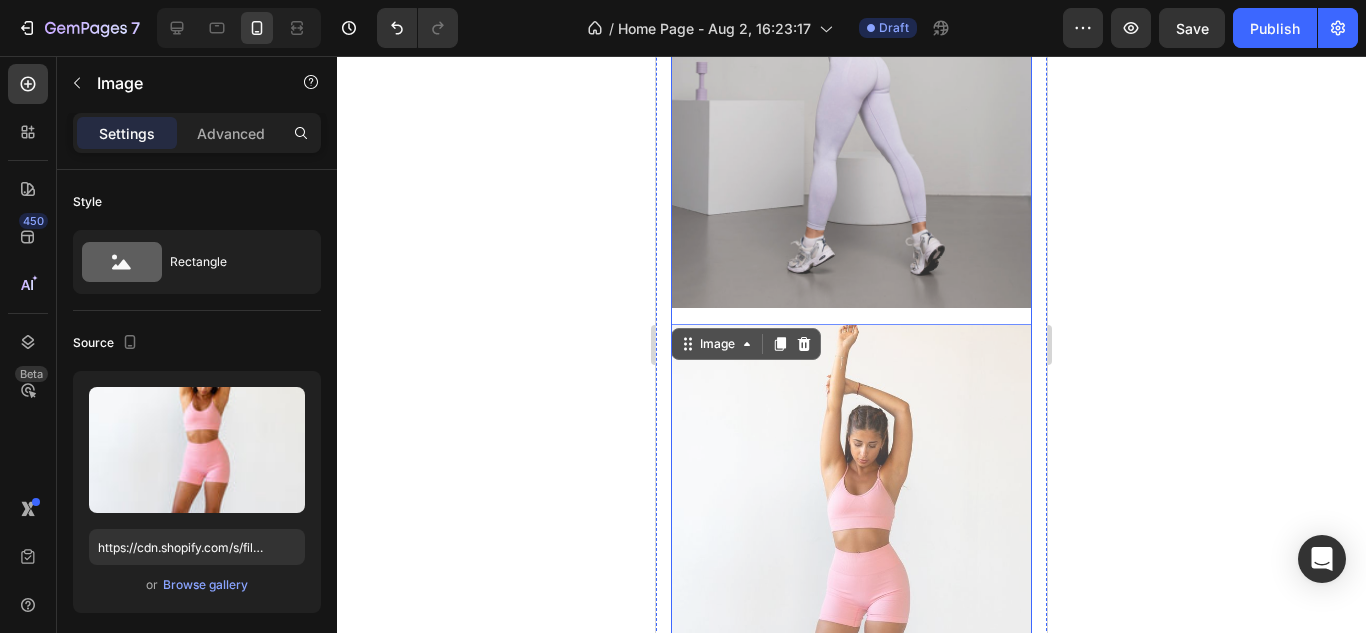 click on "Image Image THE BEST        SELLERS  Text Block Image SHOP NOW Button Image   0 Row" at bounding box center [851, -182] 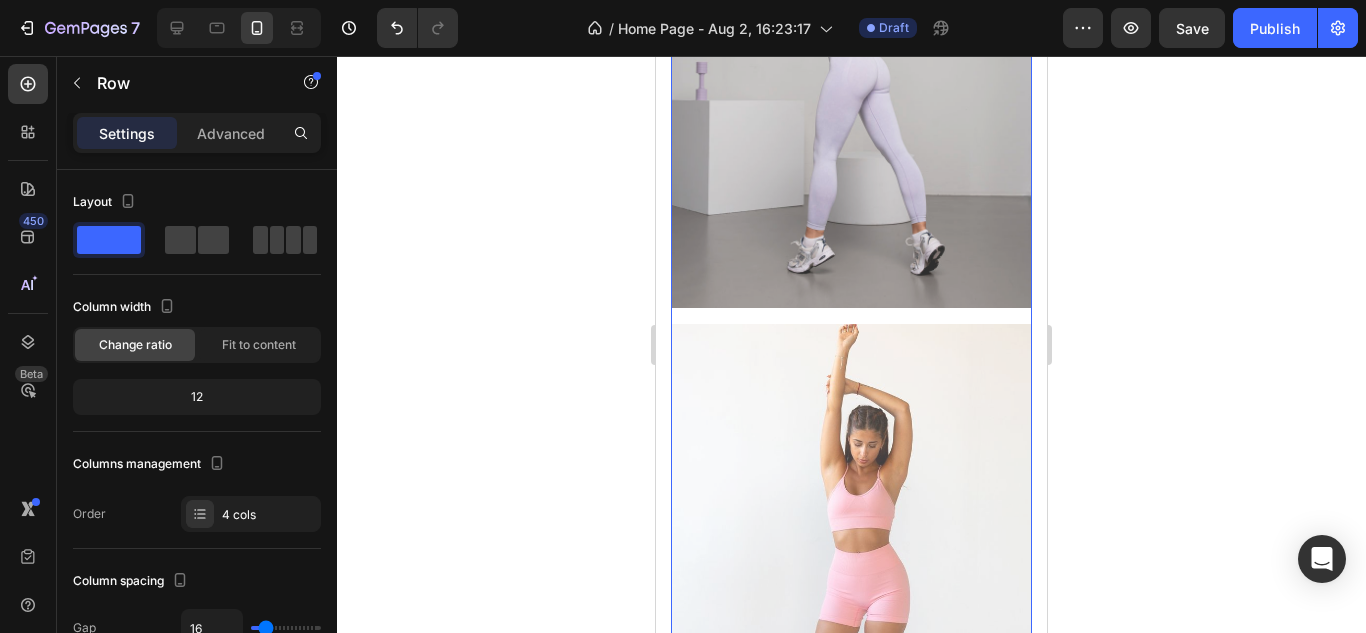 click on "Image Image THE BEST        SELLERS  Text Block Image SHOP NOW Button Image Row   0" at bounding box center [851, -182] 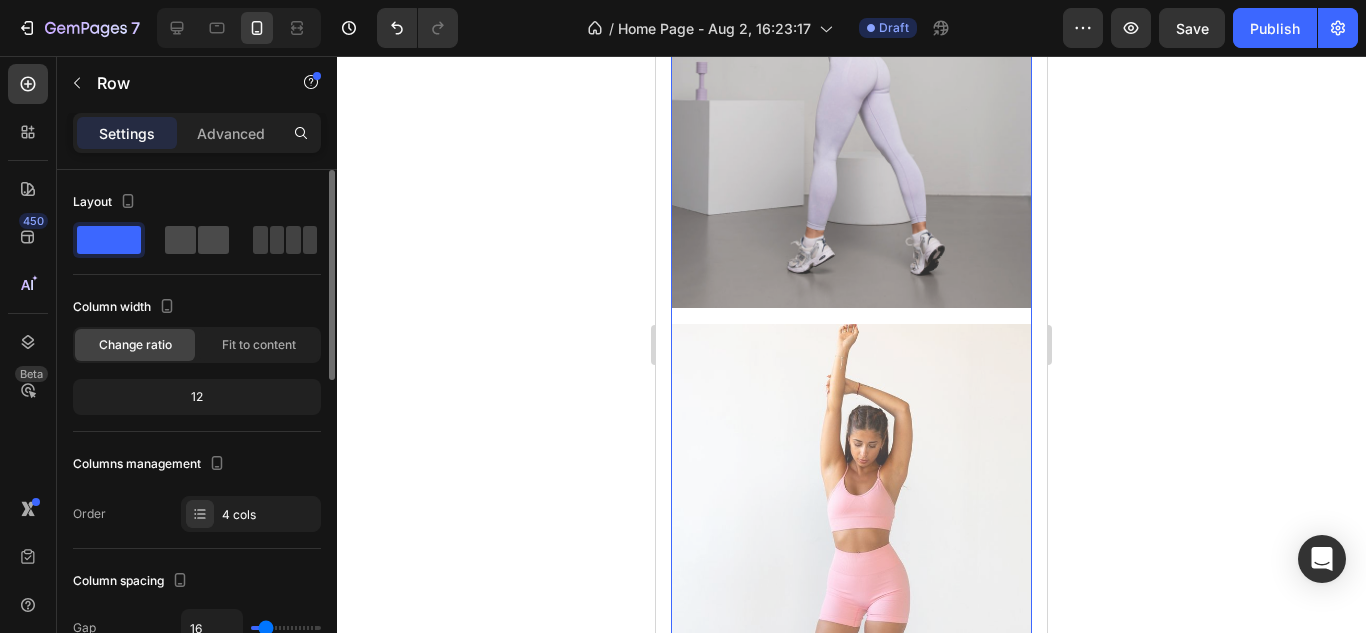 click 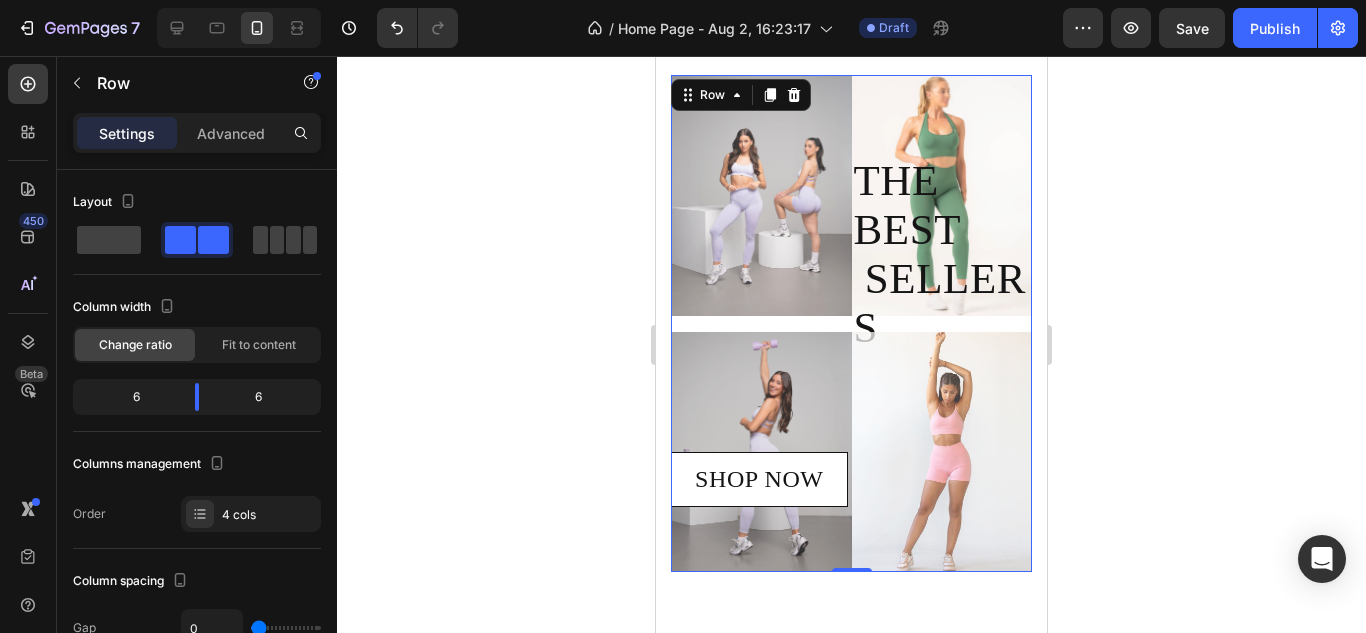 scroll, scrollTop: 165, scrollLeft: 0, axis: vertical 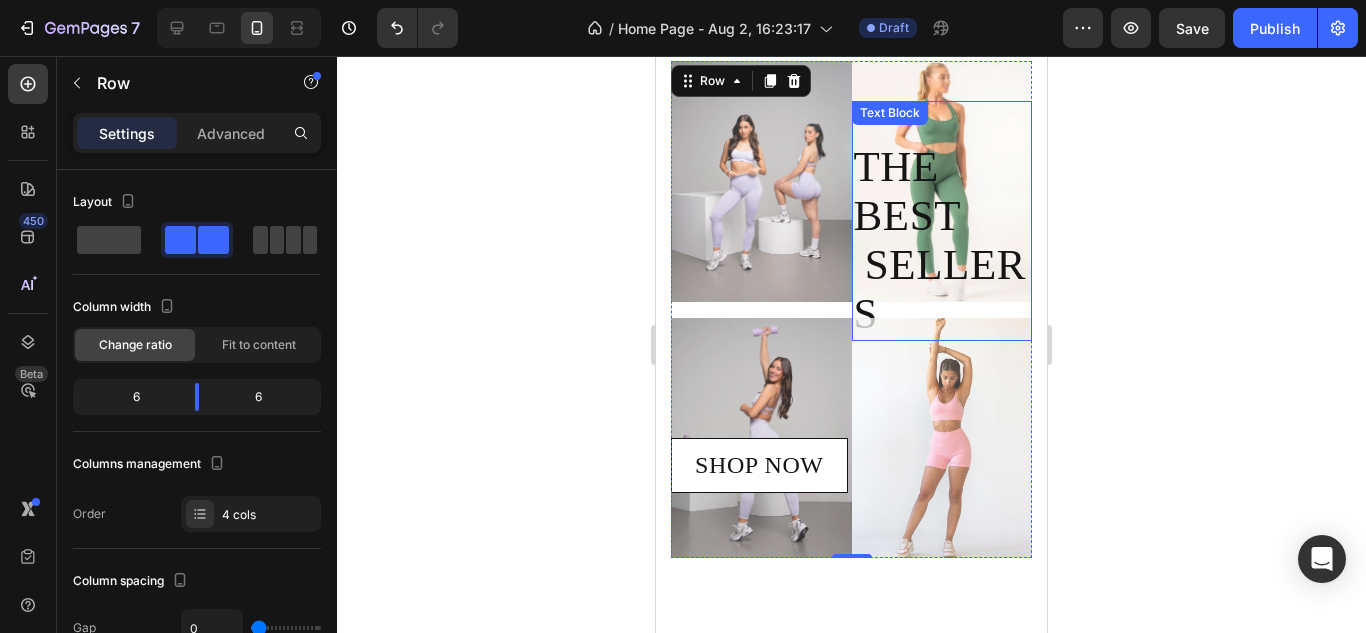 click on "THE BEST        SELLERS" at bounding box center (941, 240) 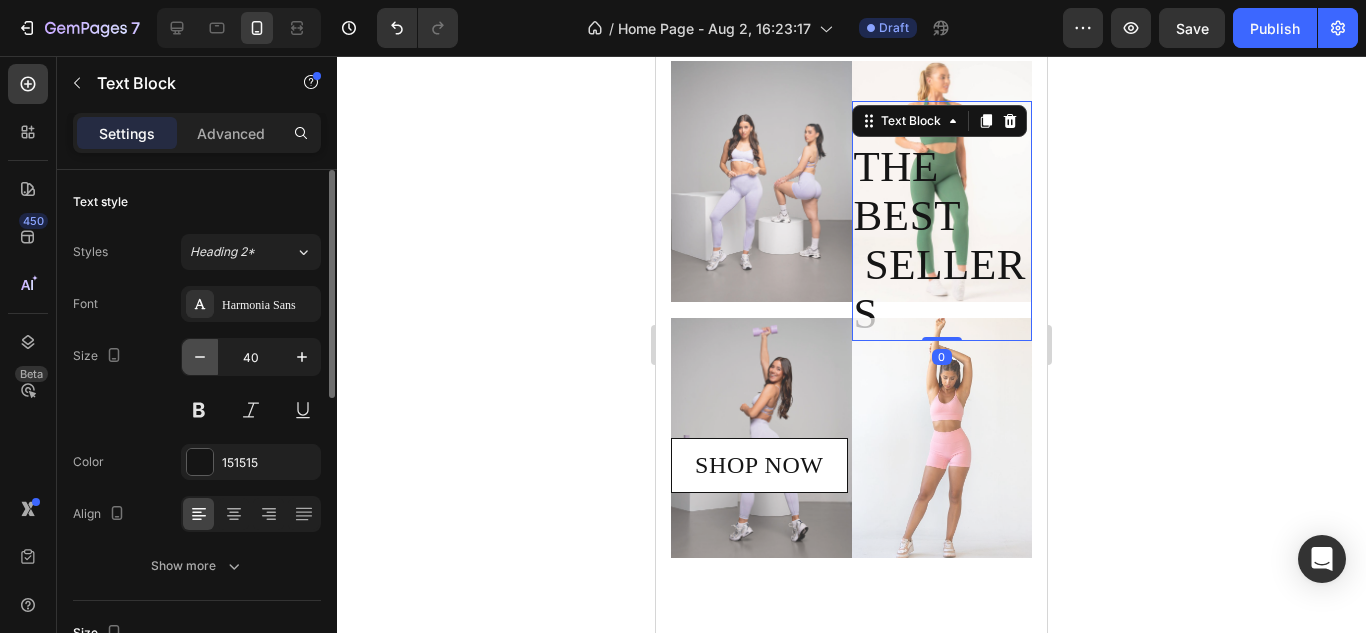 click 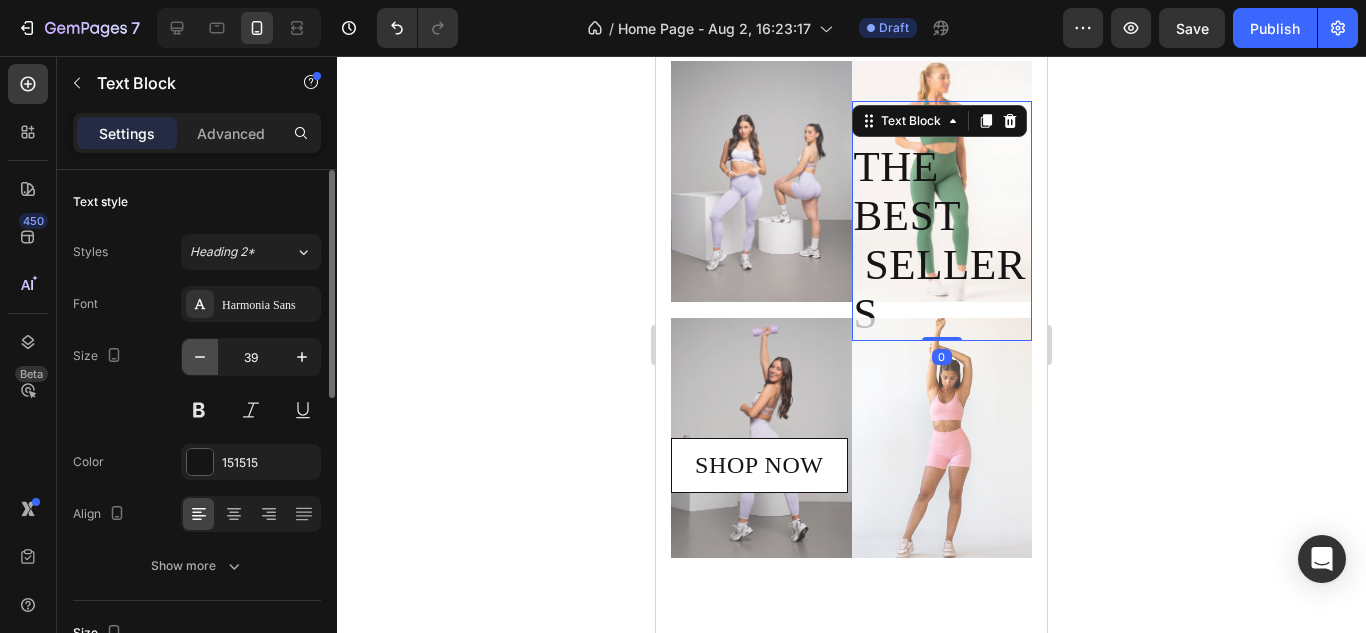 click 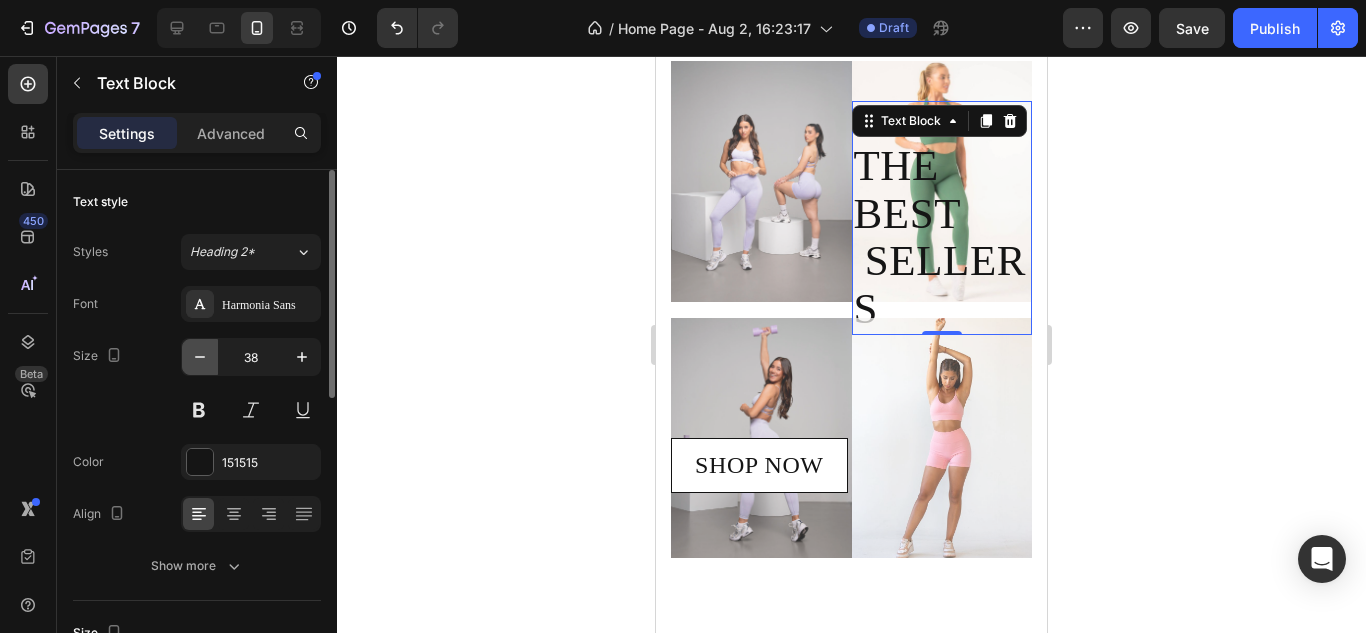 click 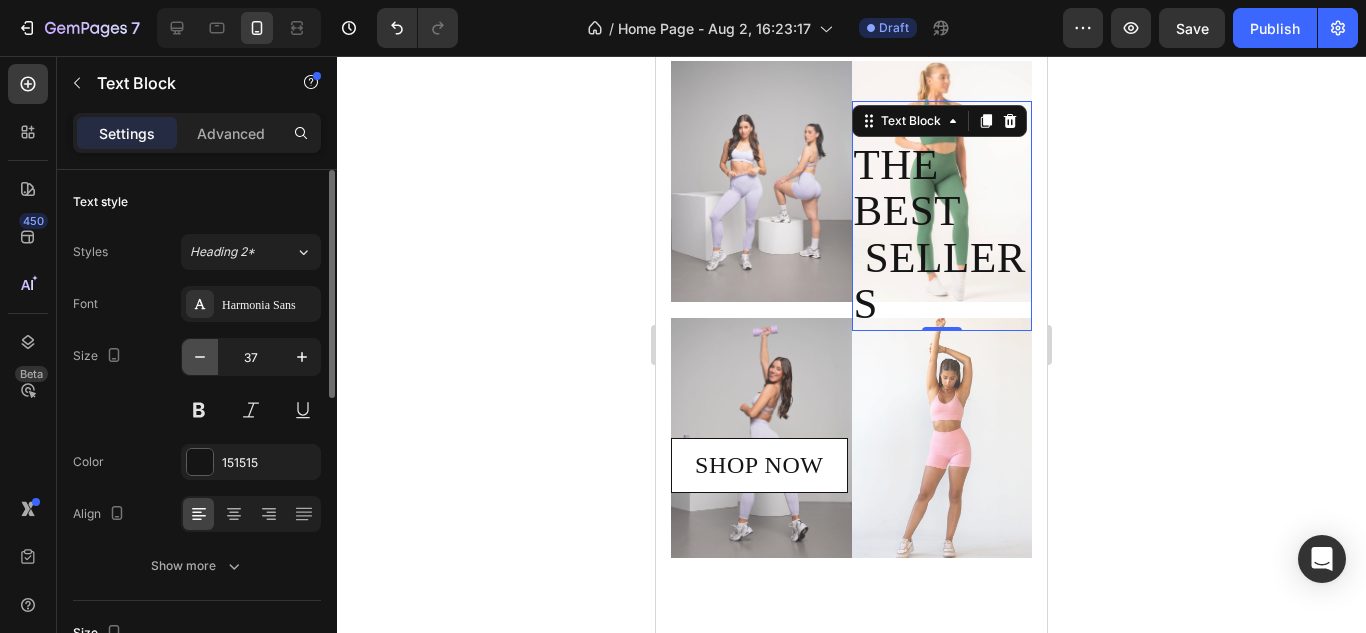 click 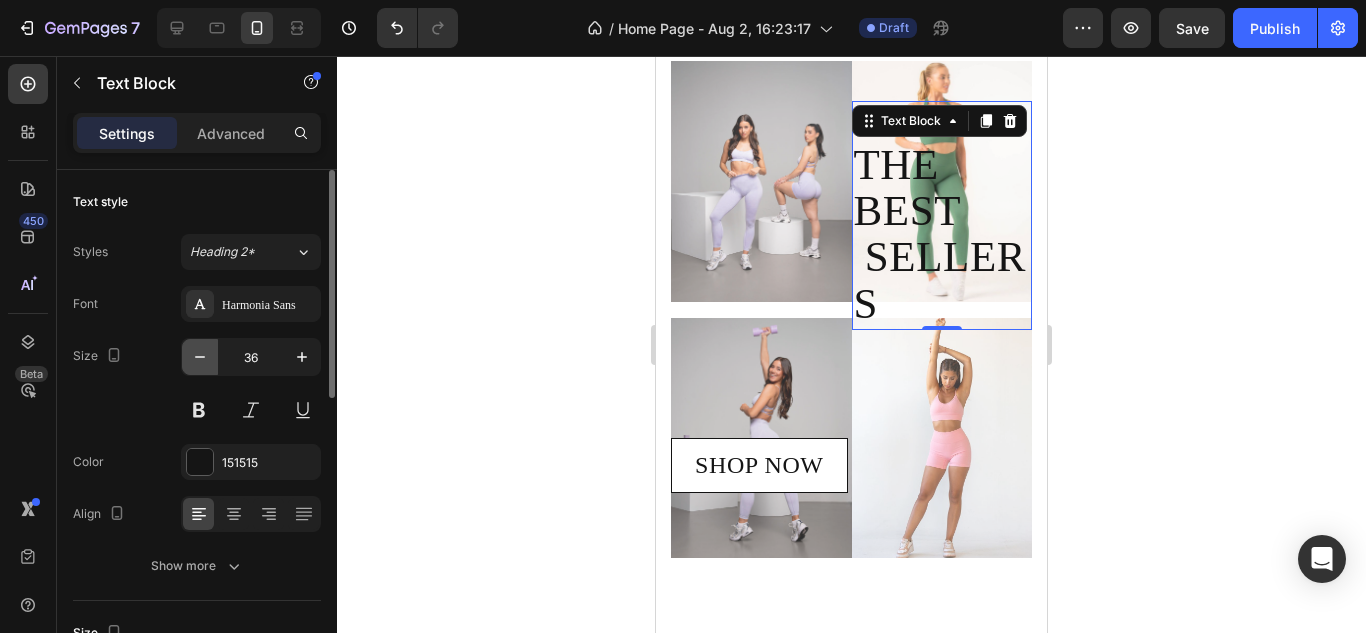 click 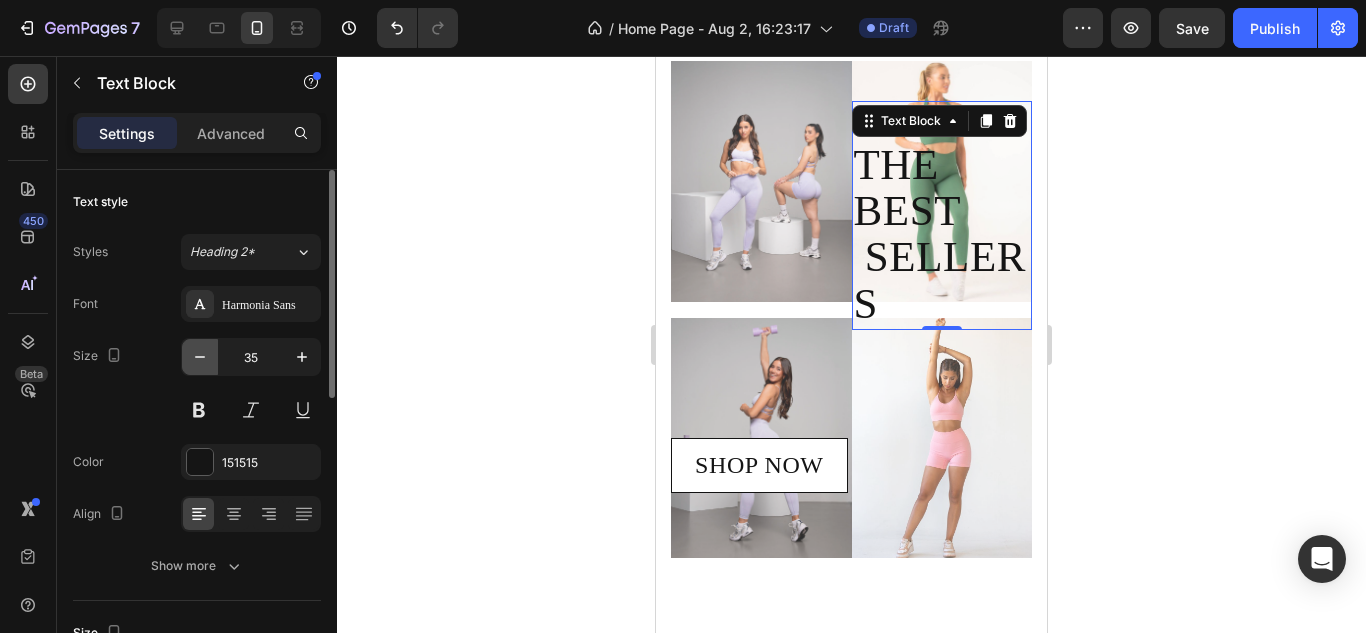 click 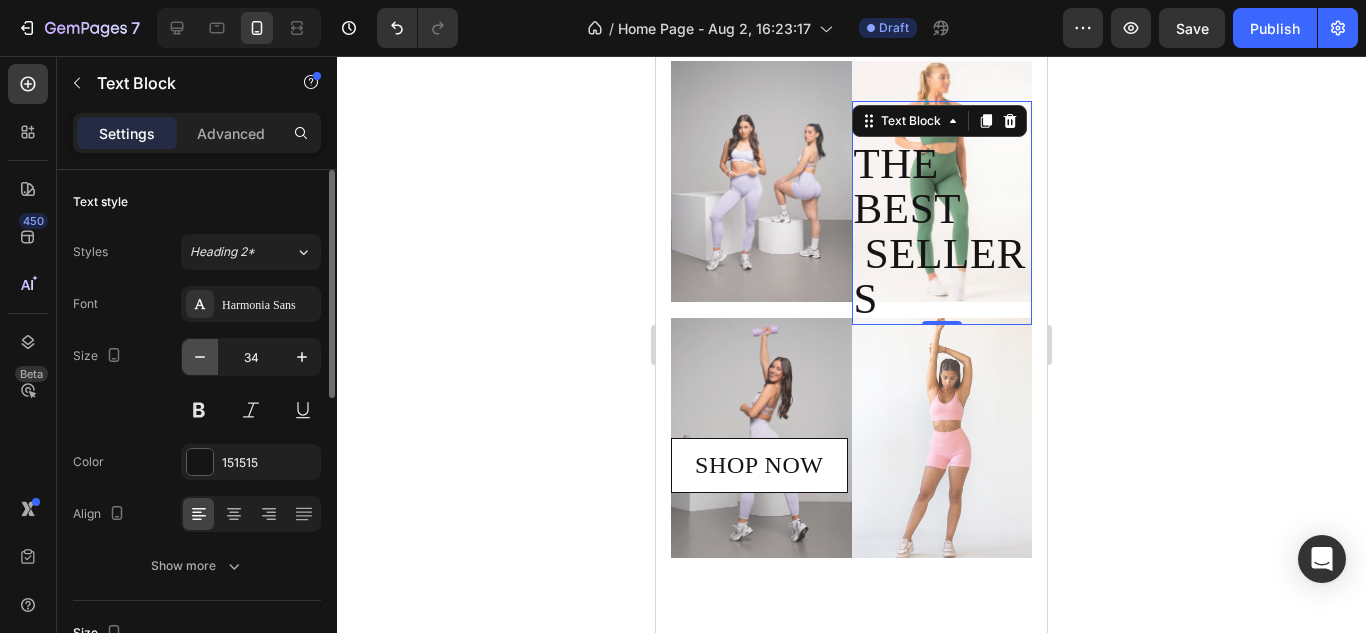 click 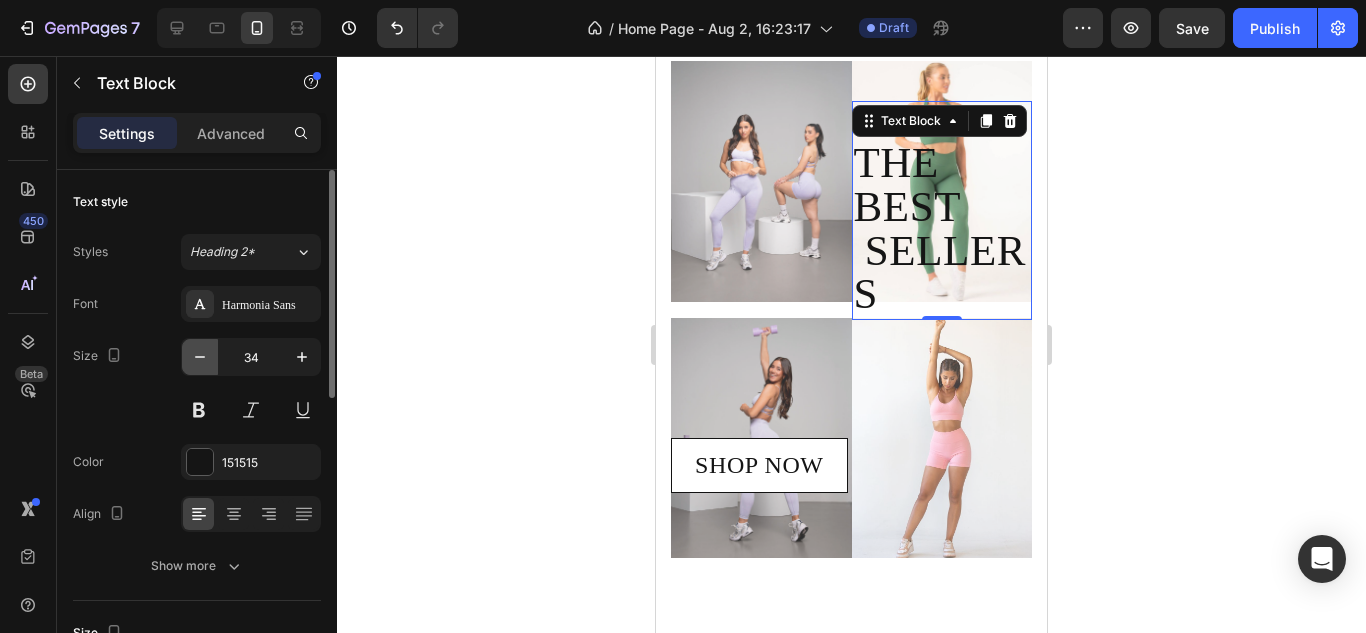 click 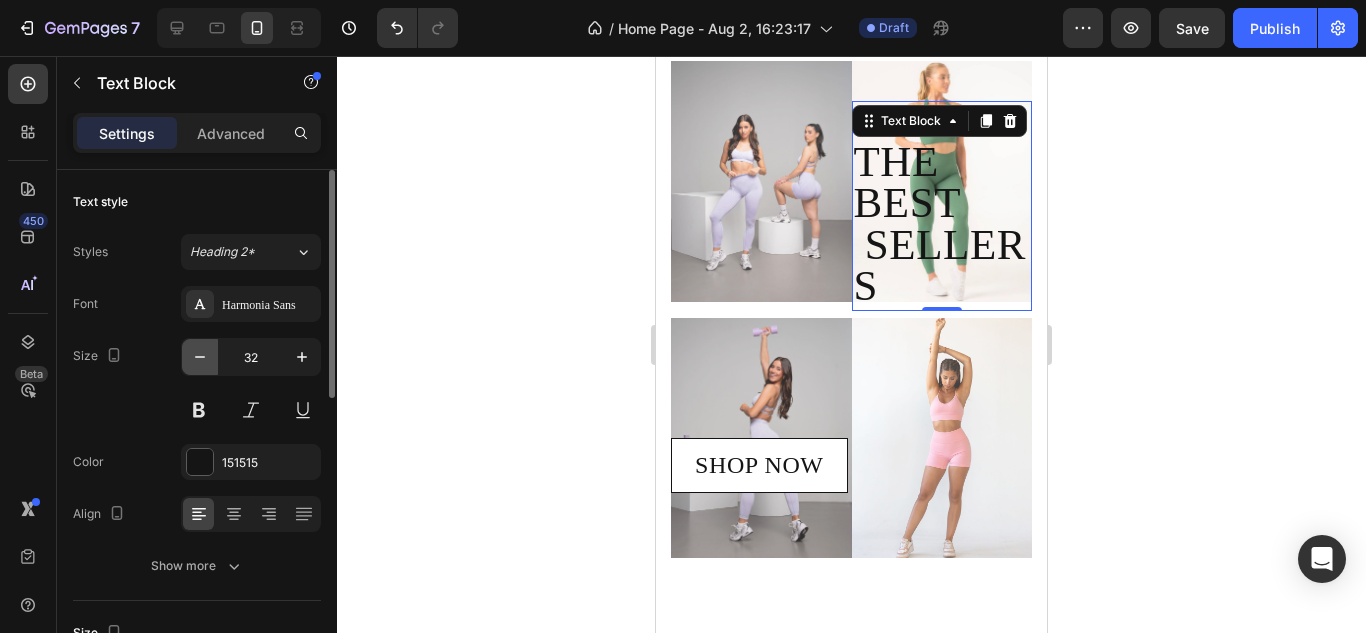 click 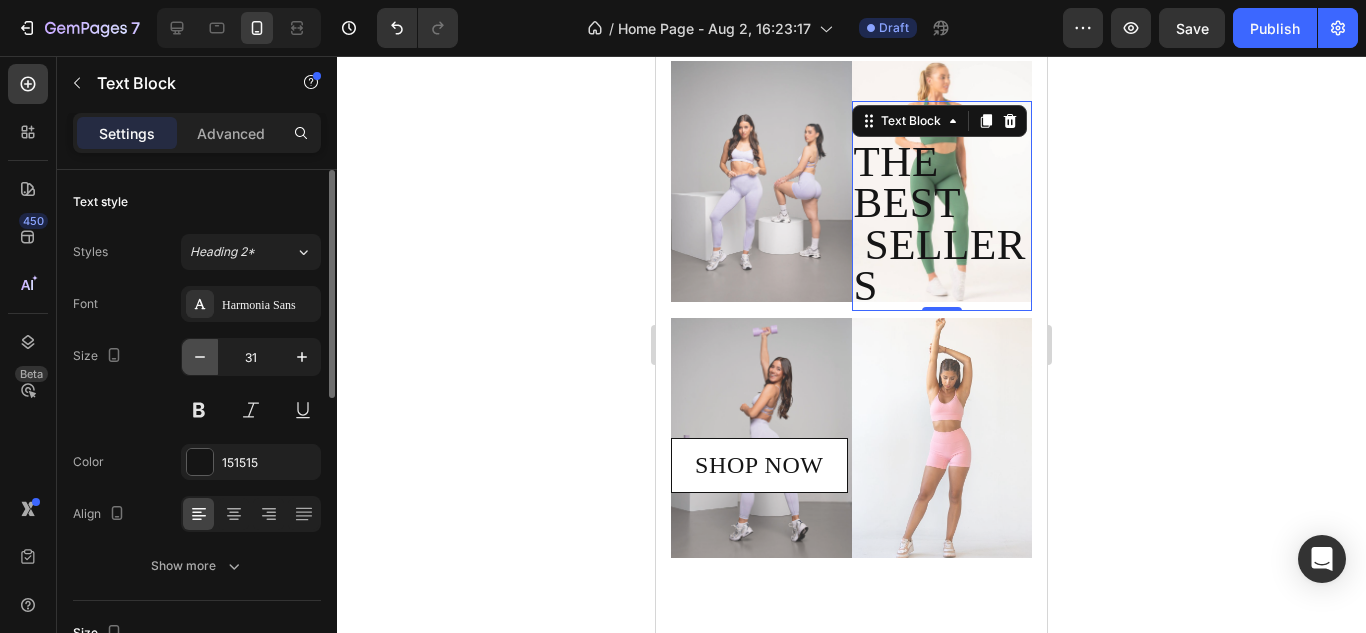 click 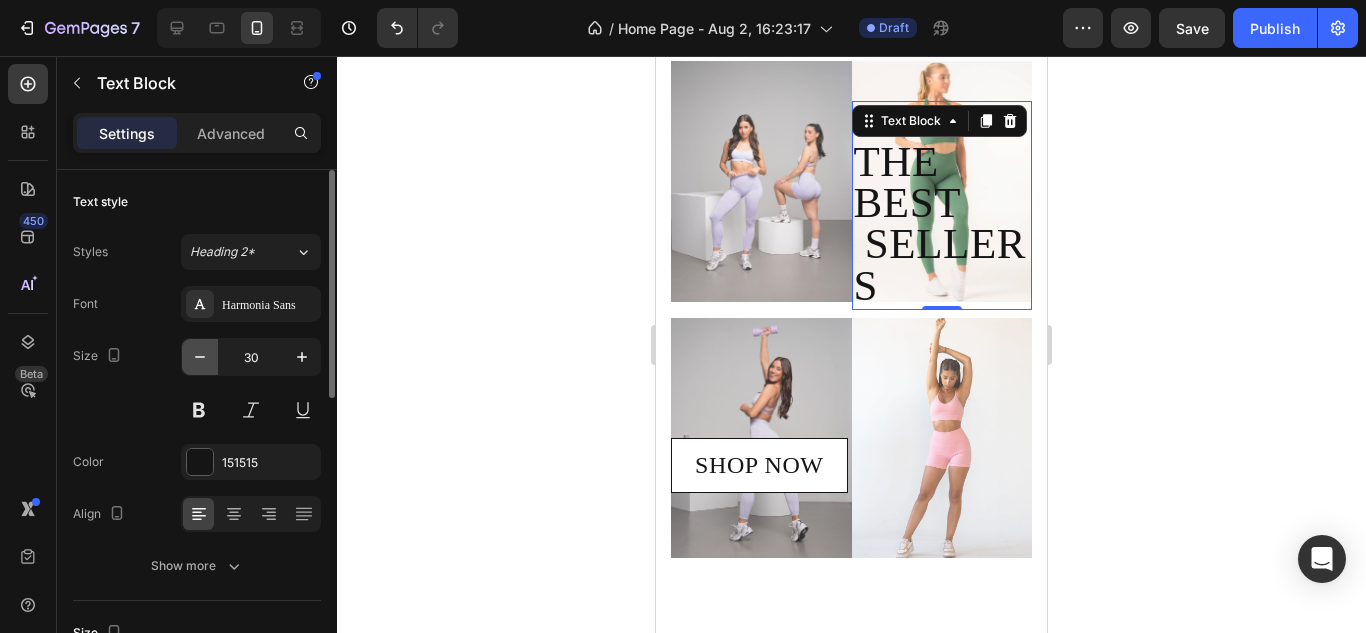 click 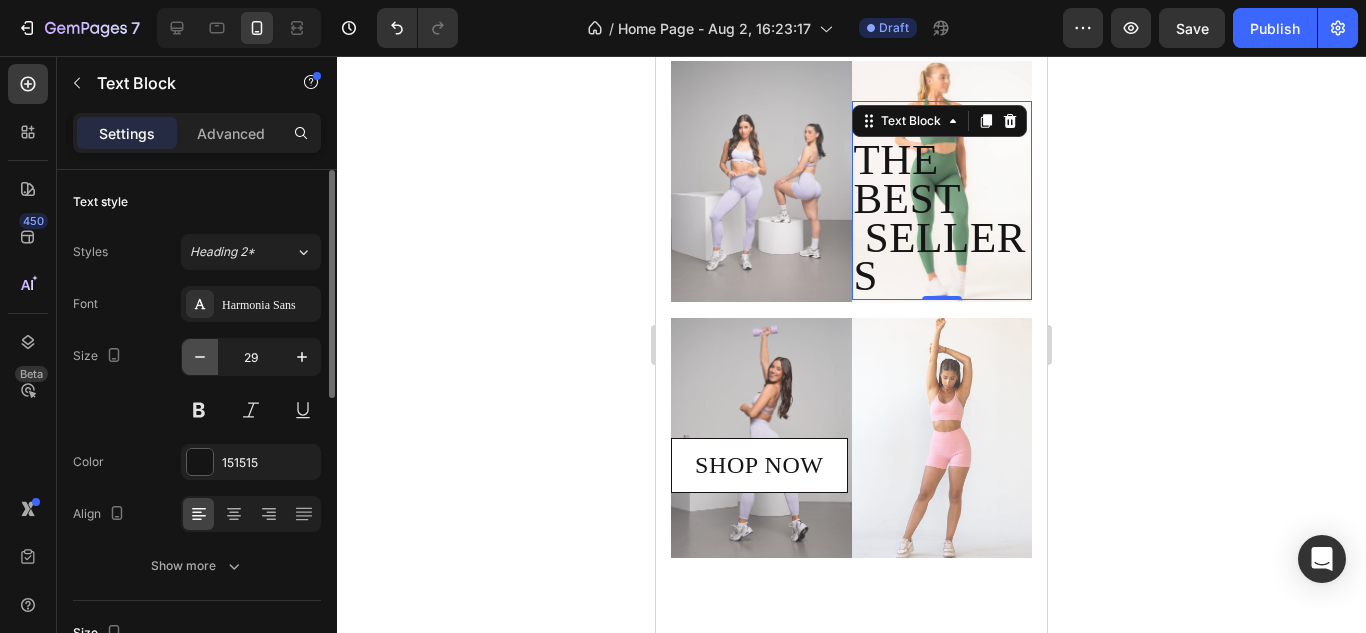 click 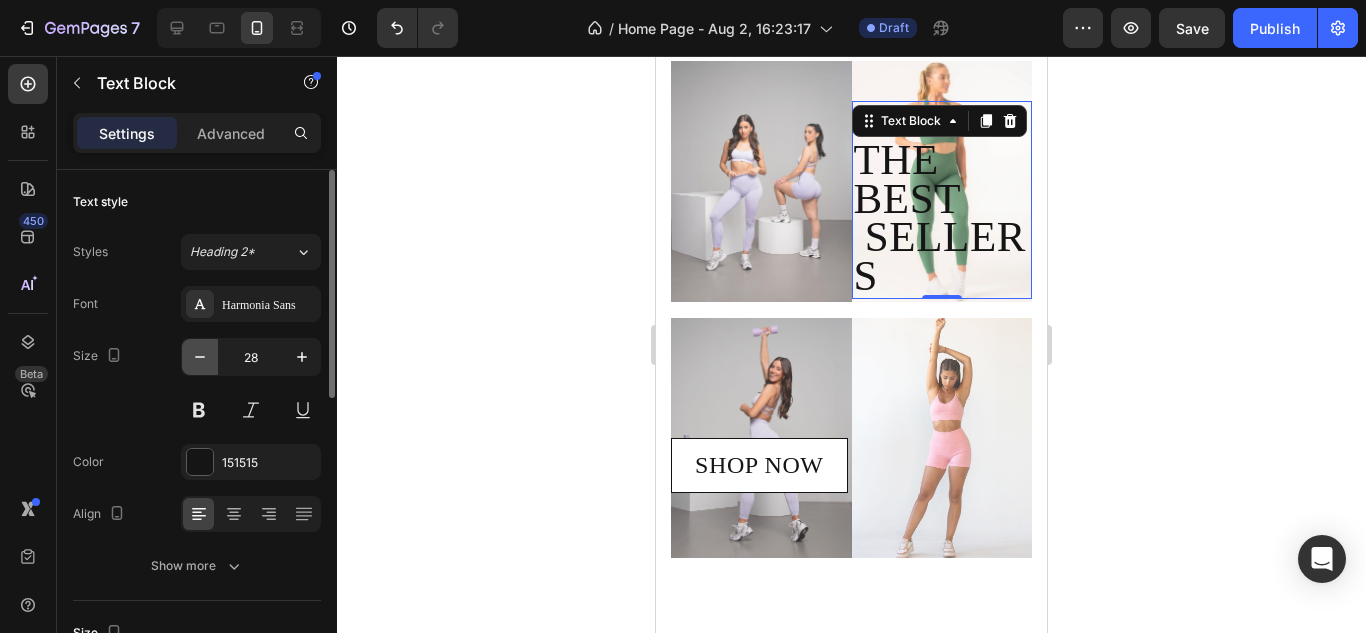 click 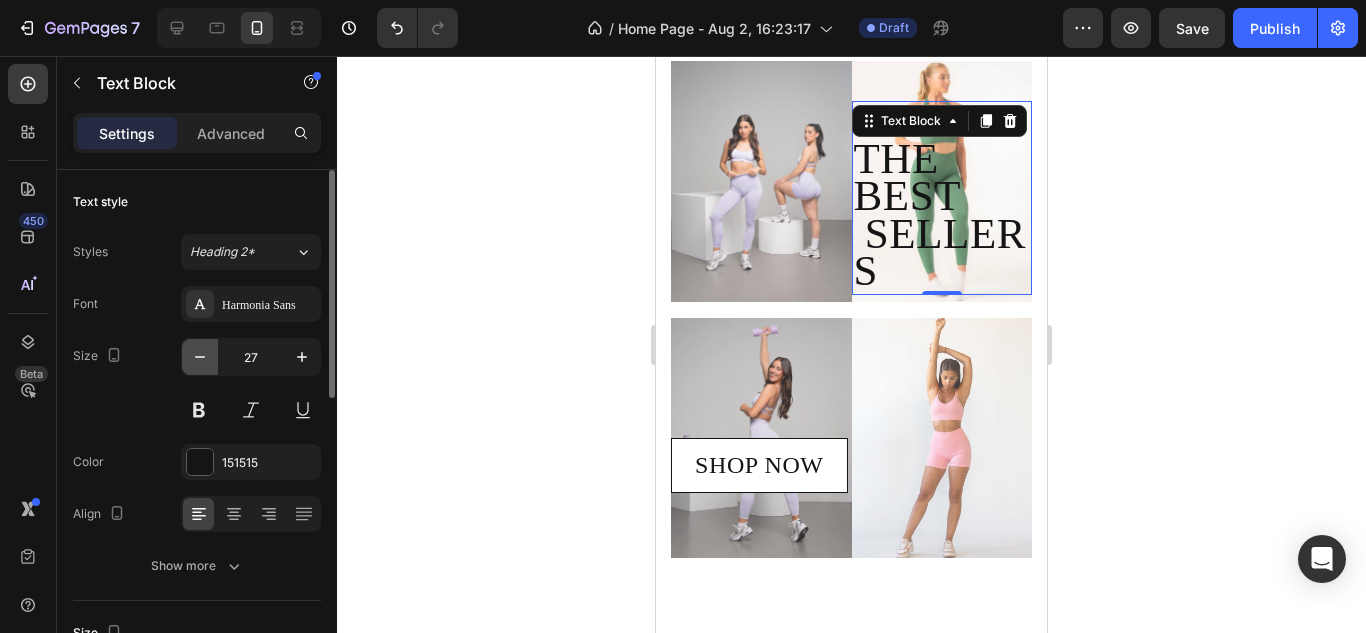 click 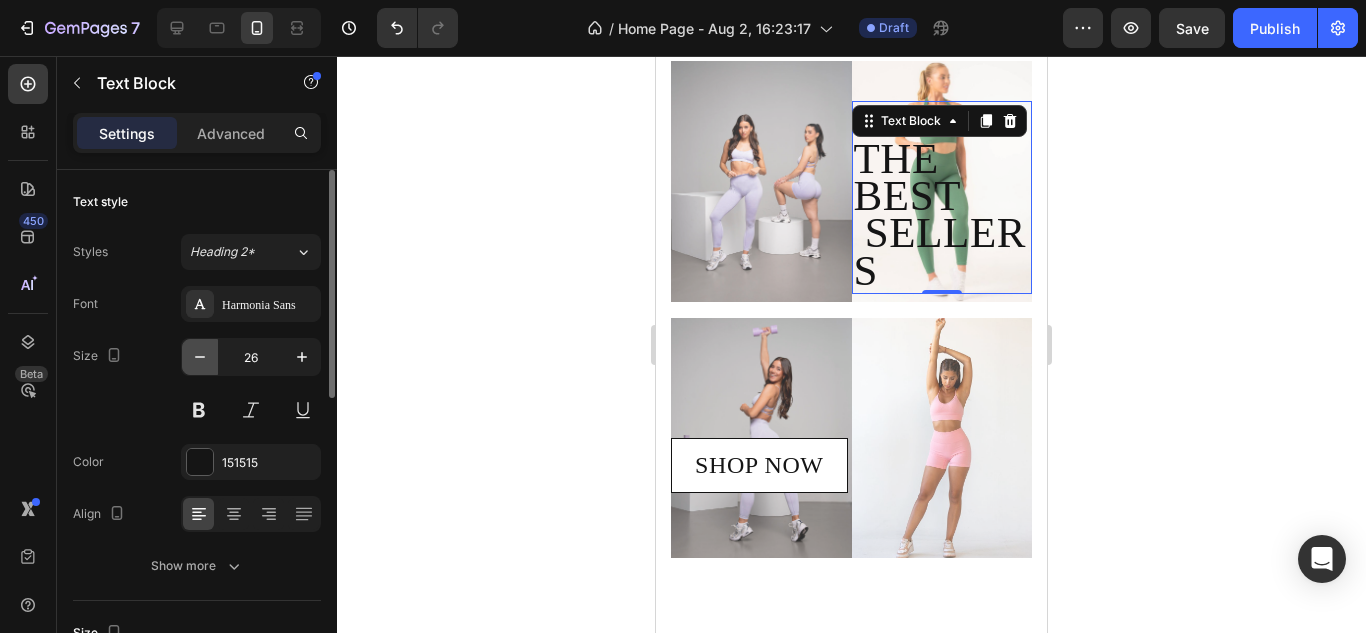 click 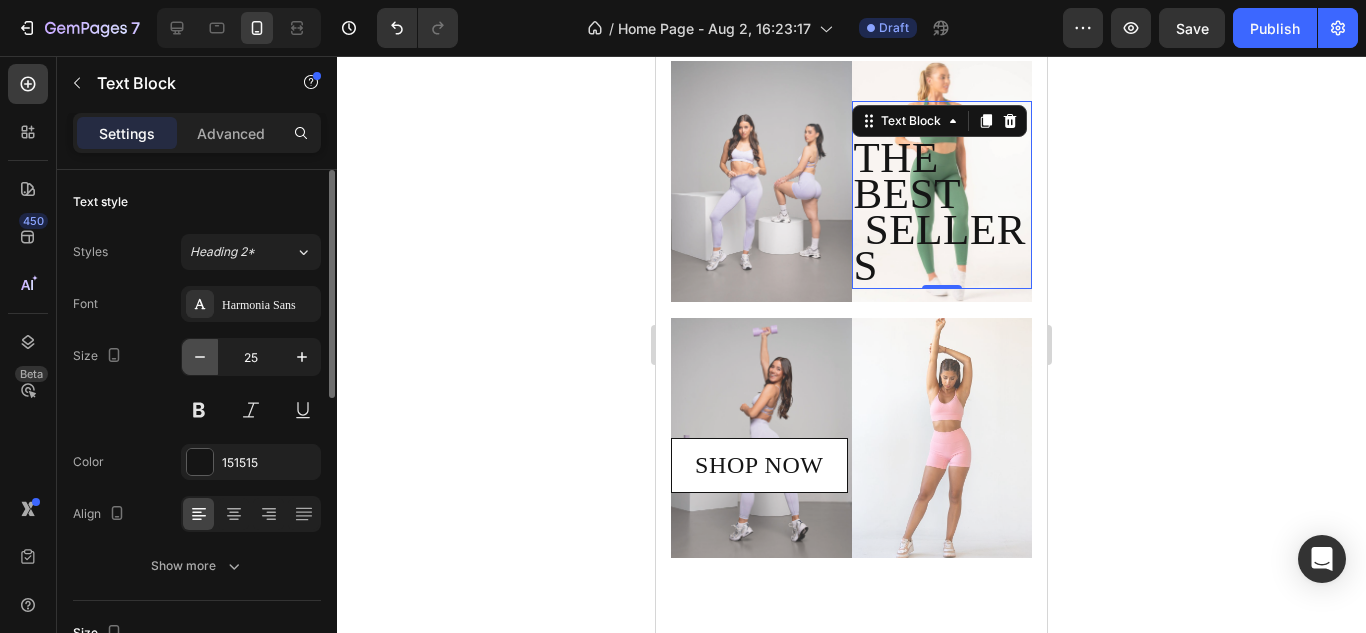 click 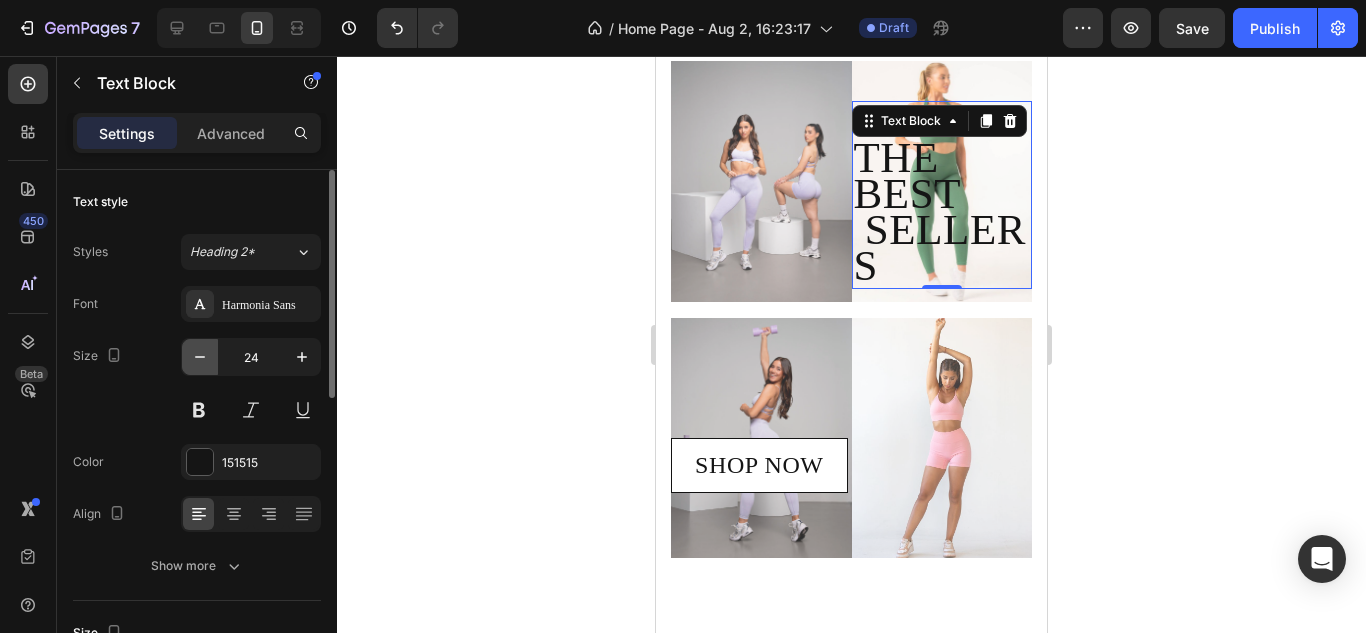 click 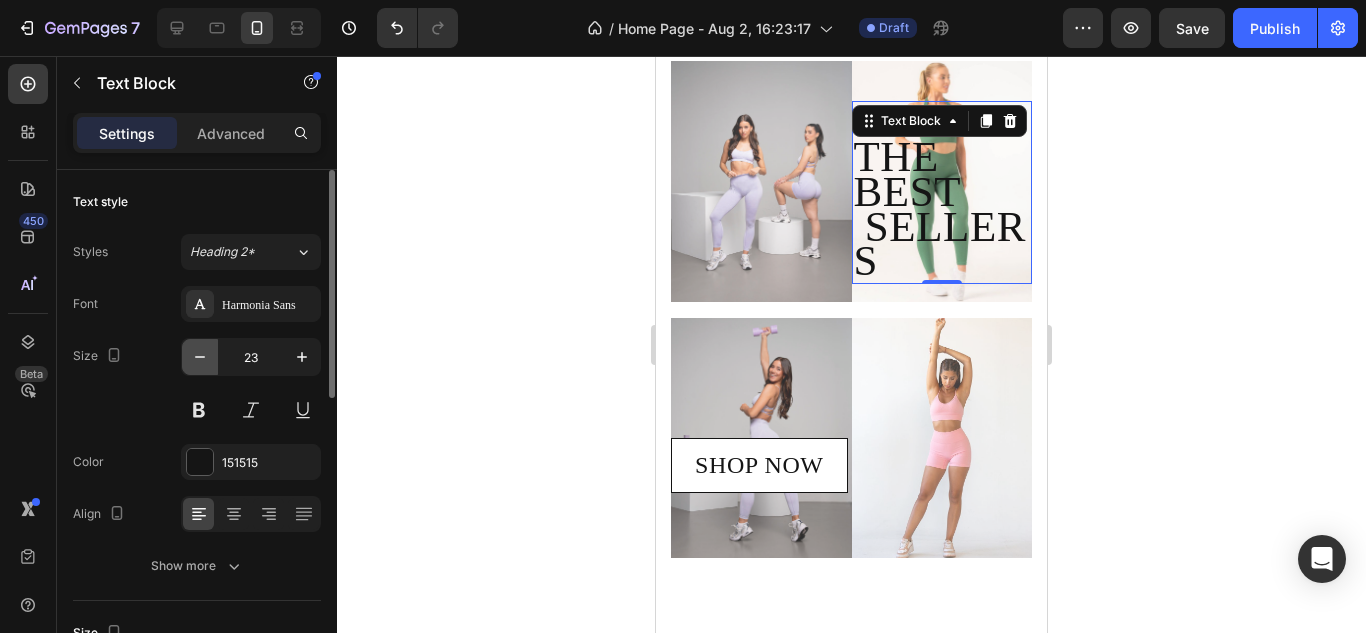 click 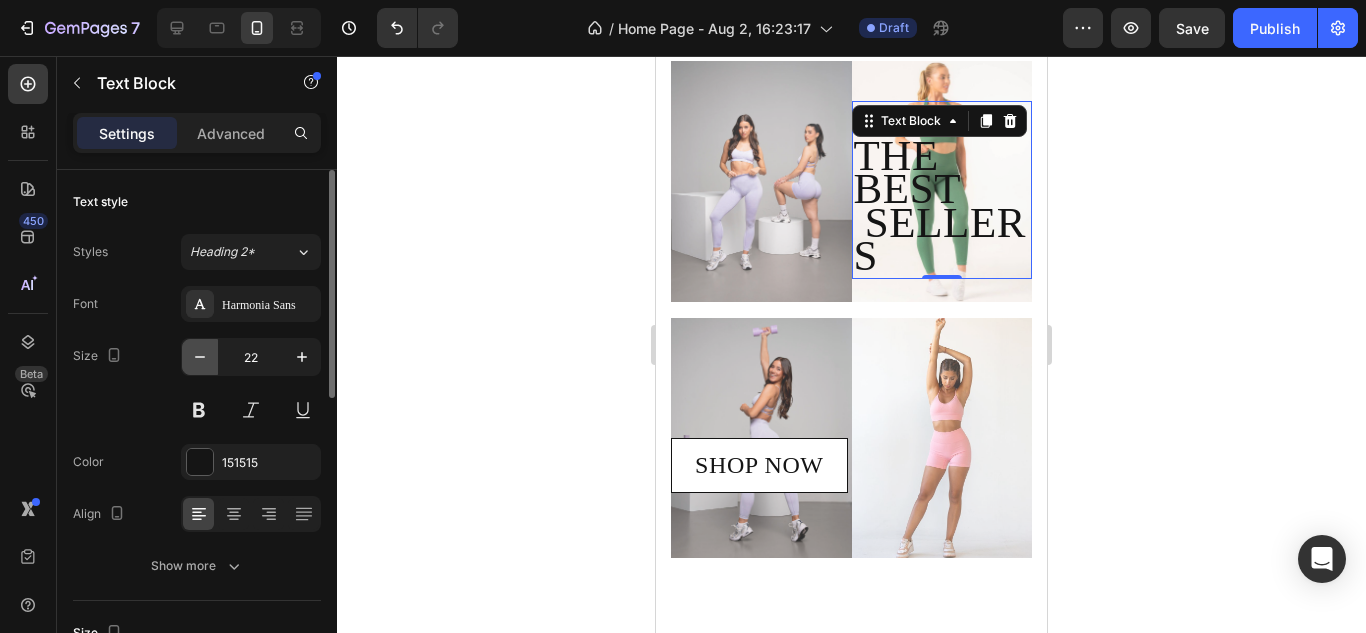 click 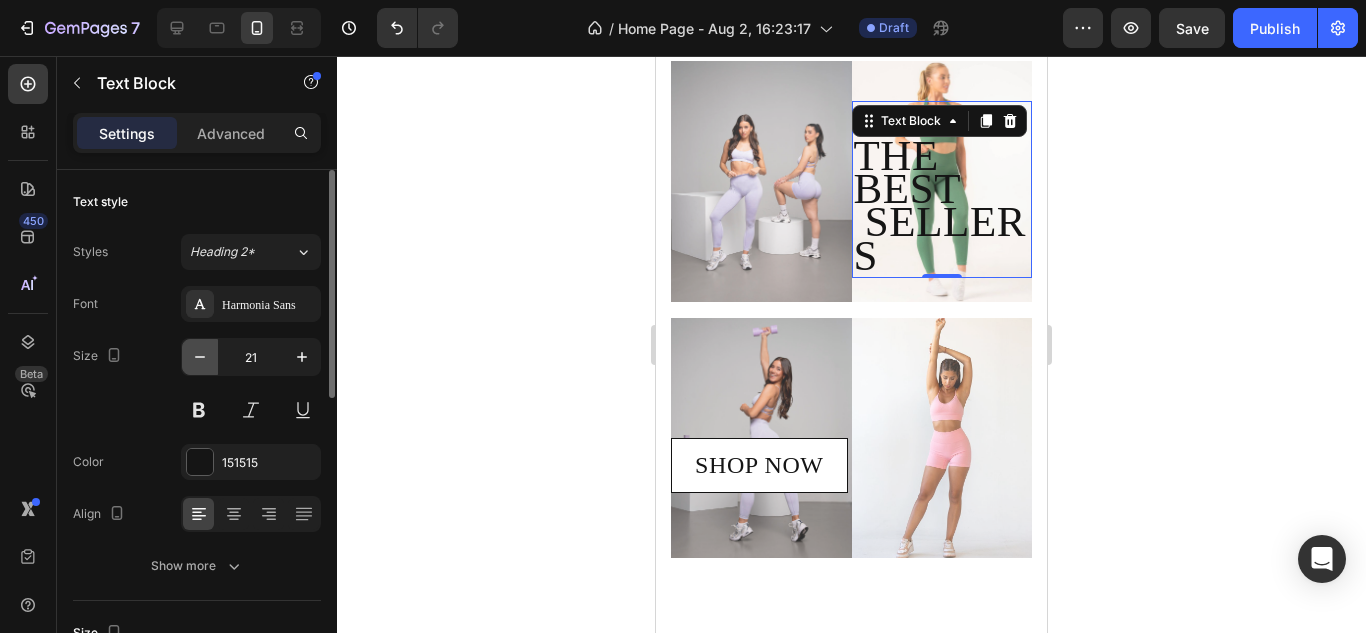 click 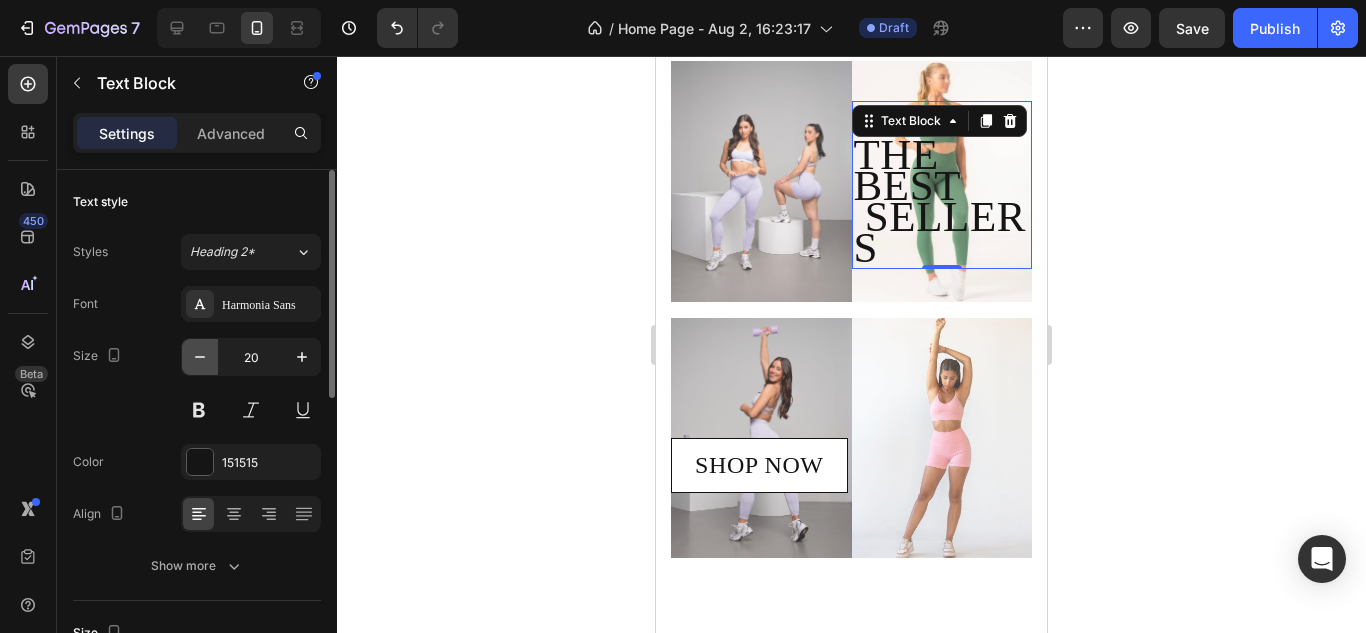 click 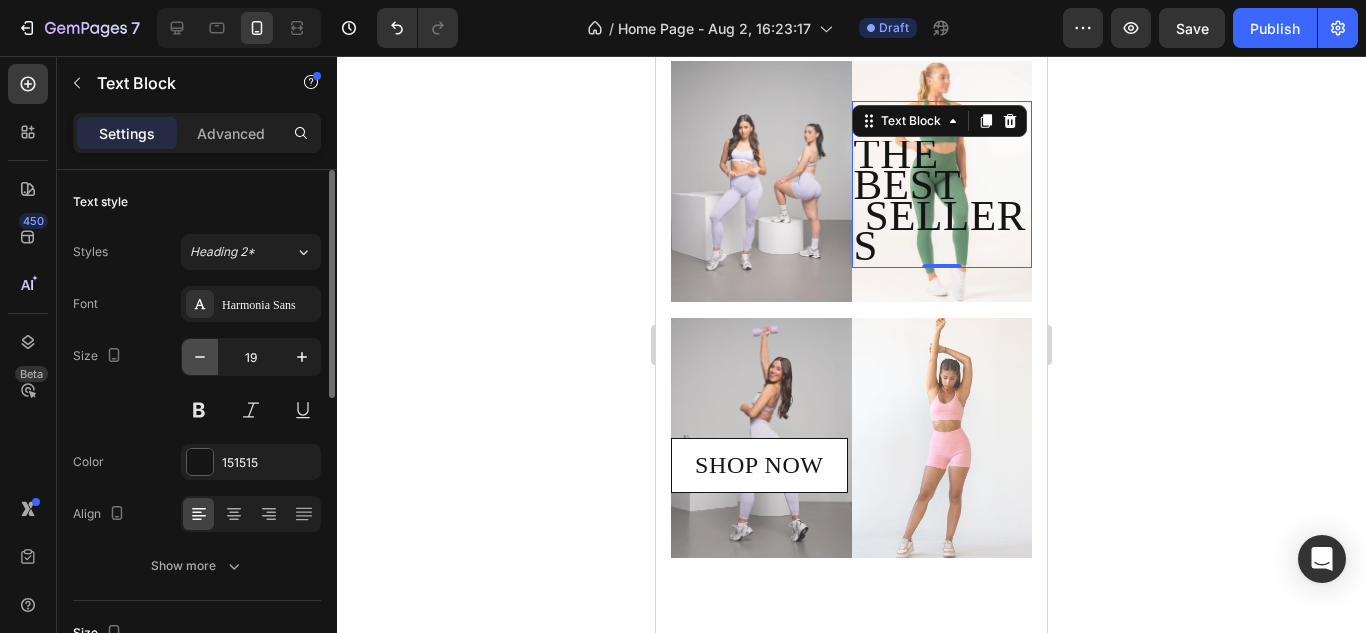 click 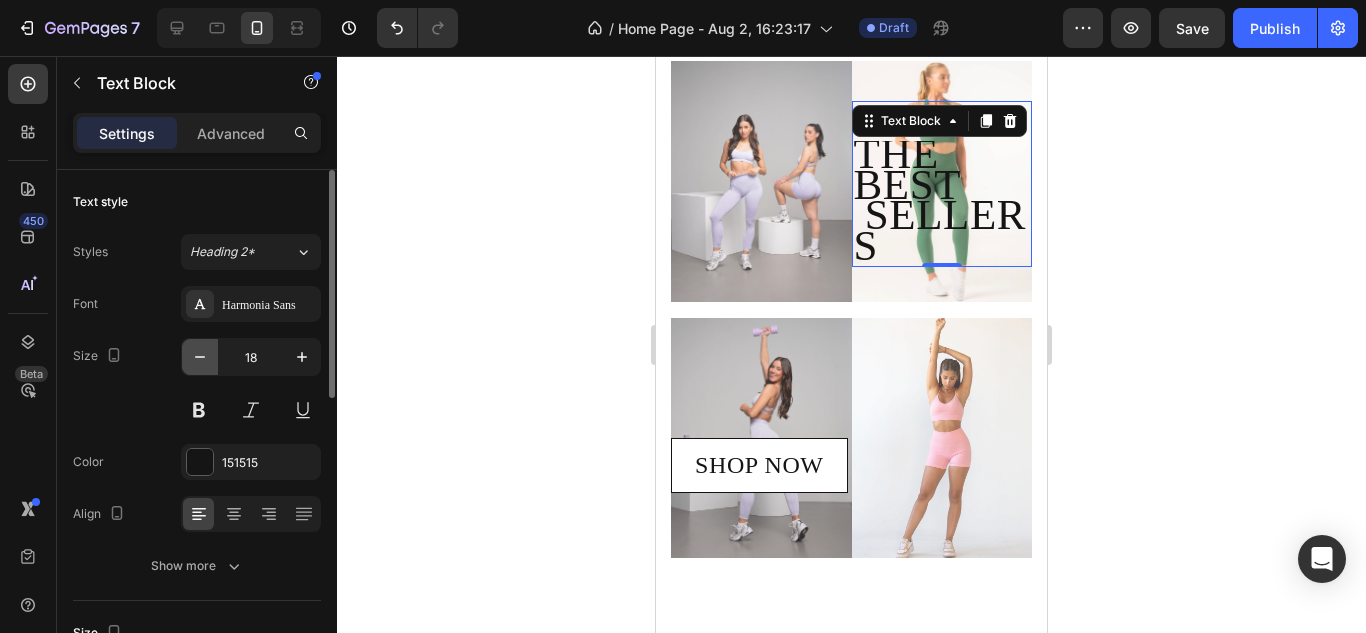 click 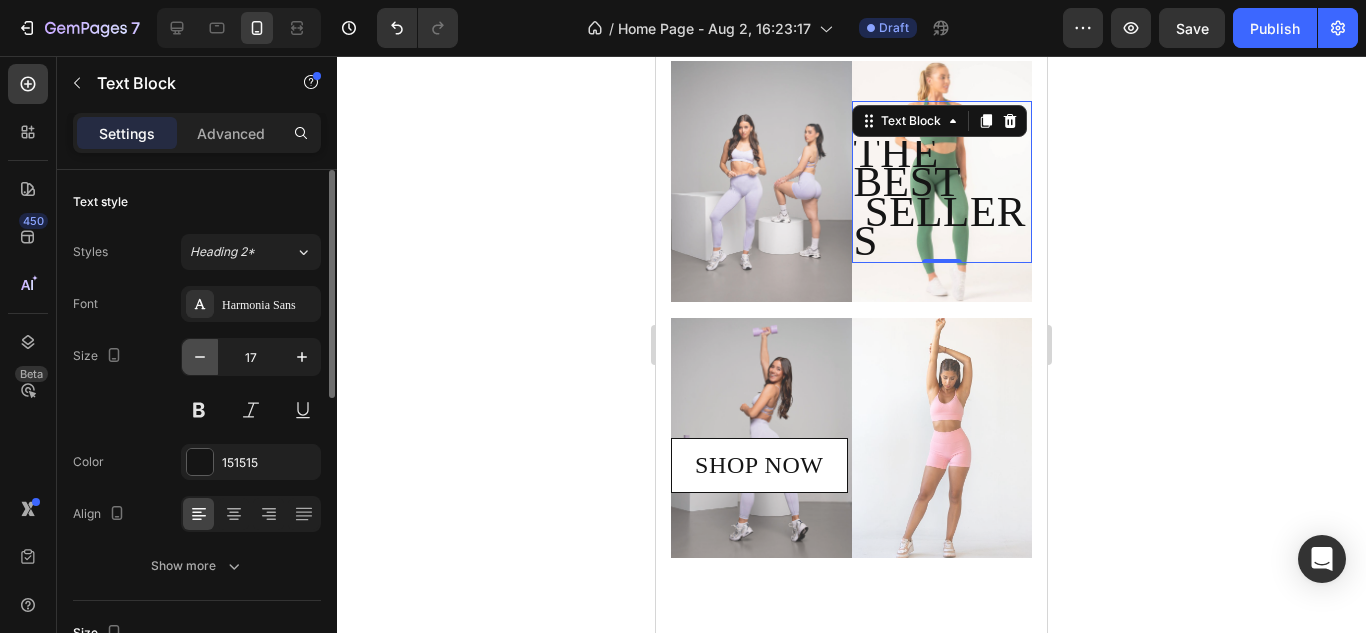 click 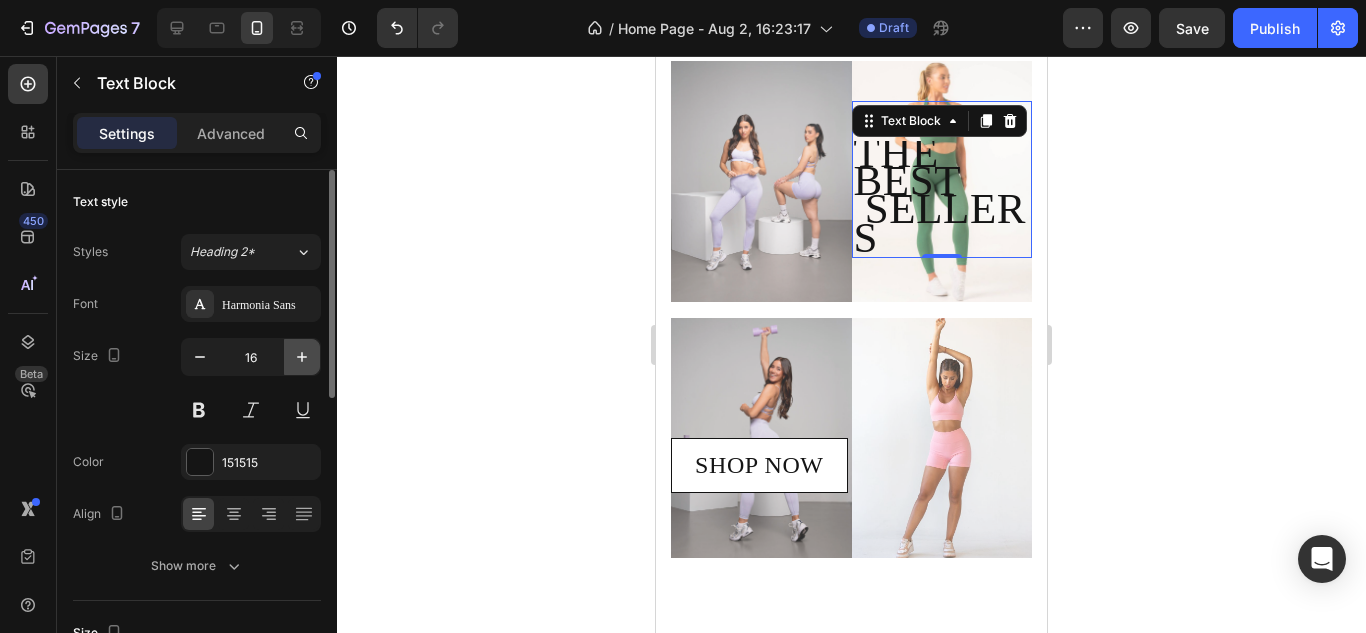 click 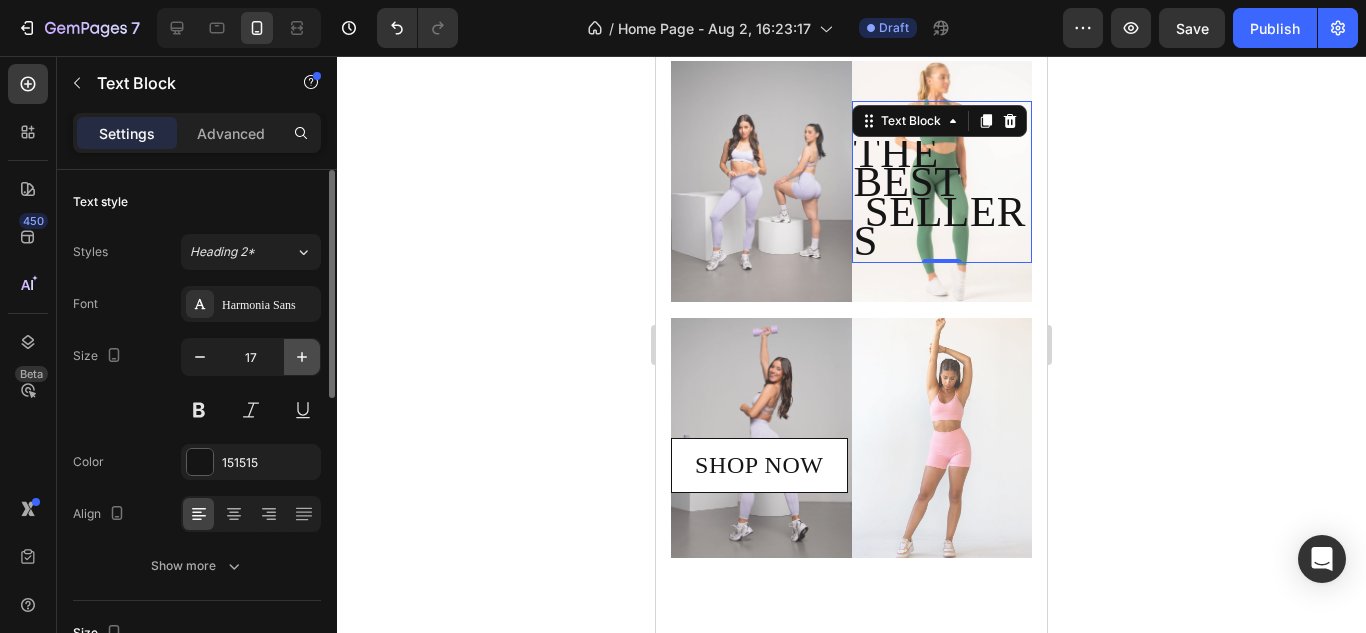 click 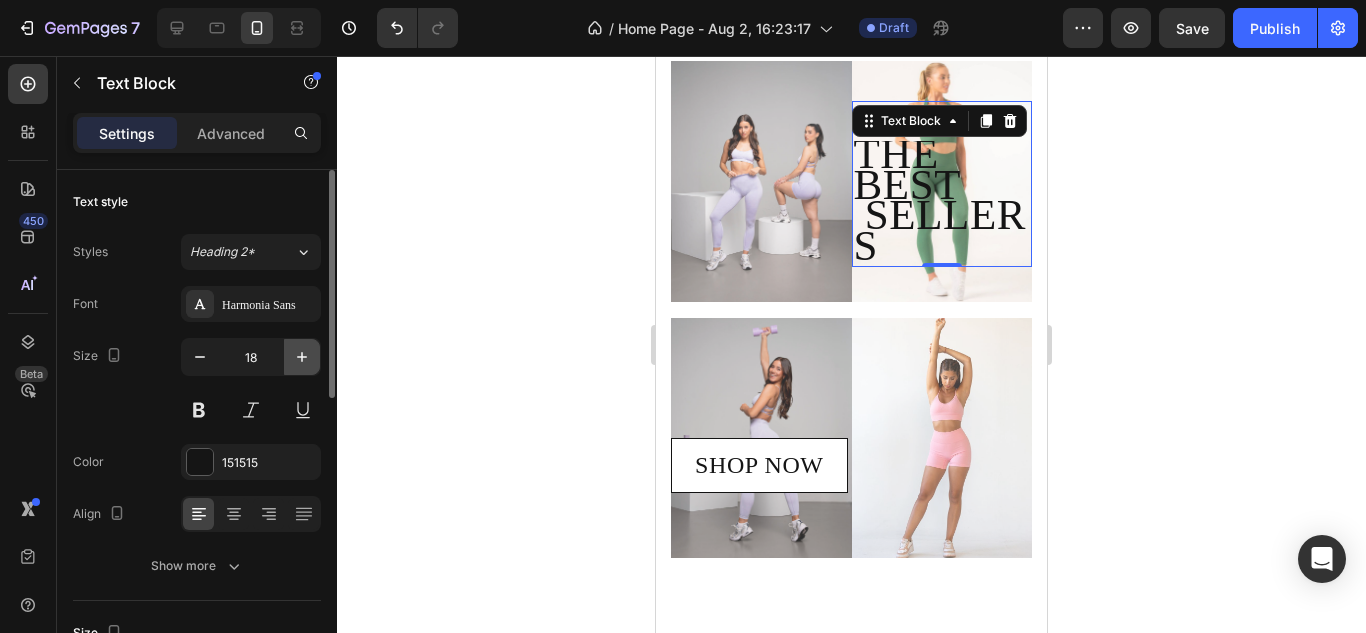 click 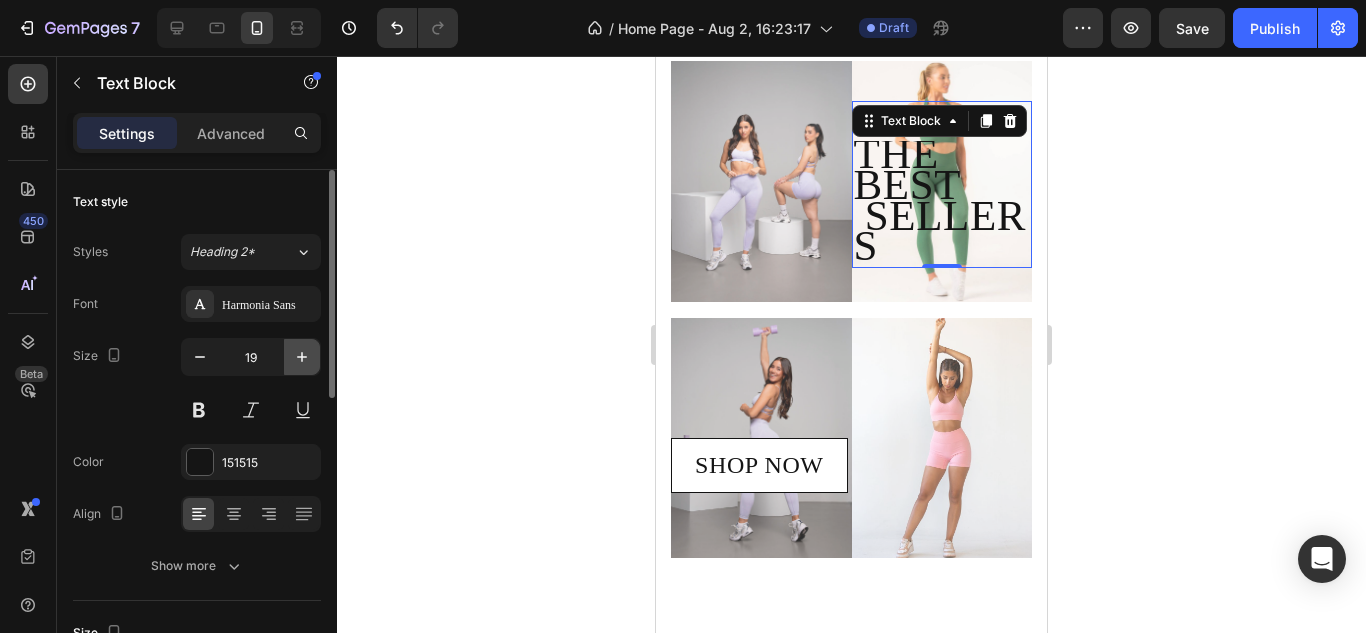 click 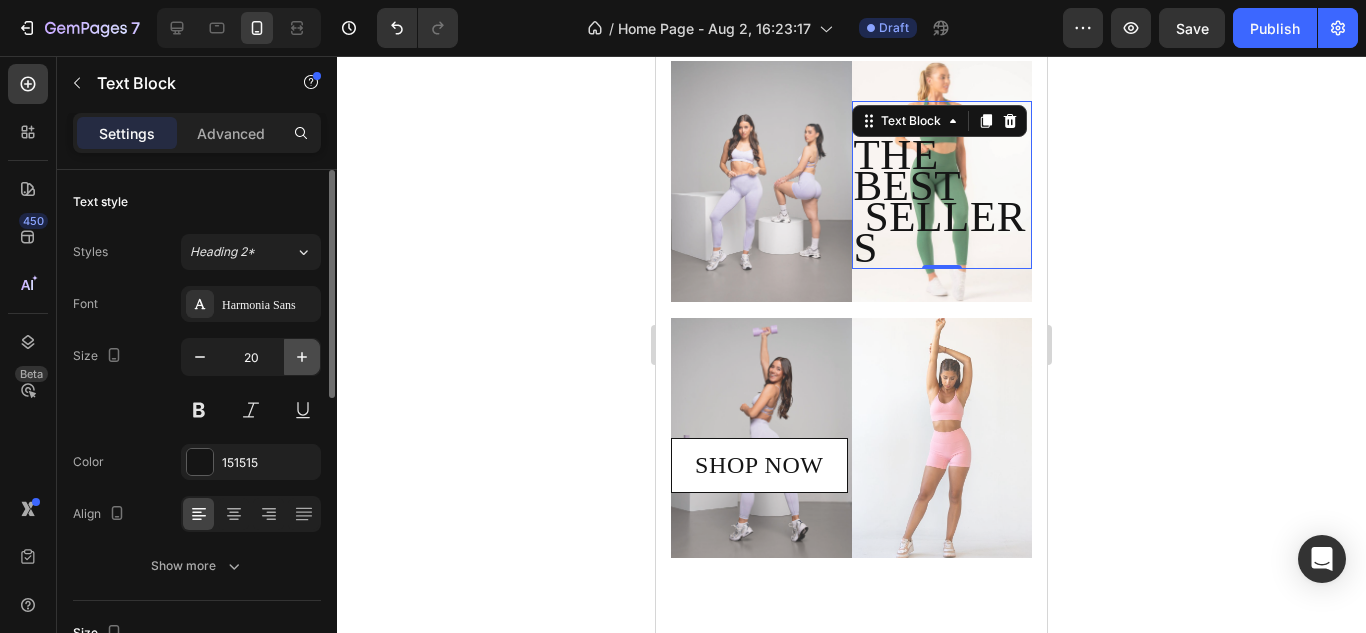 click 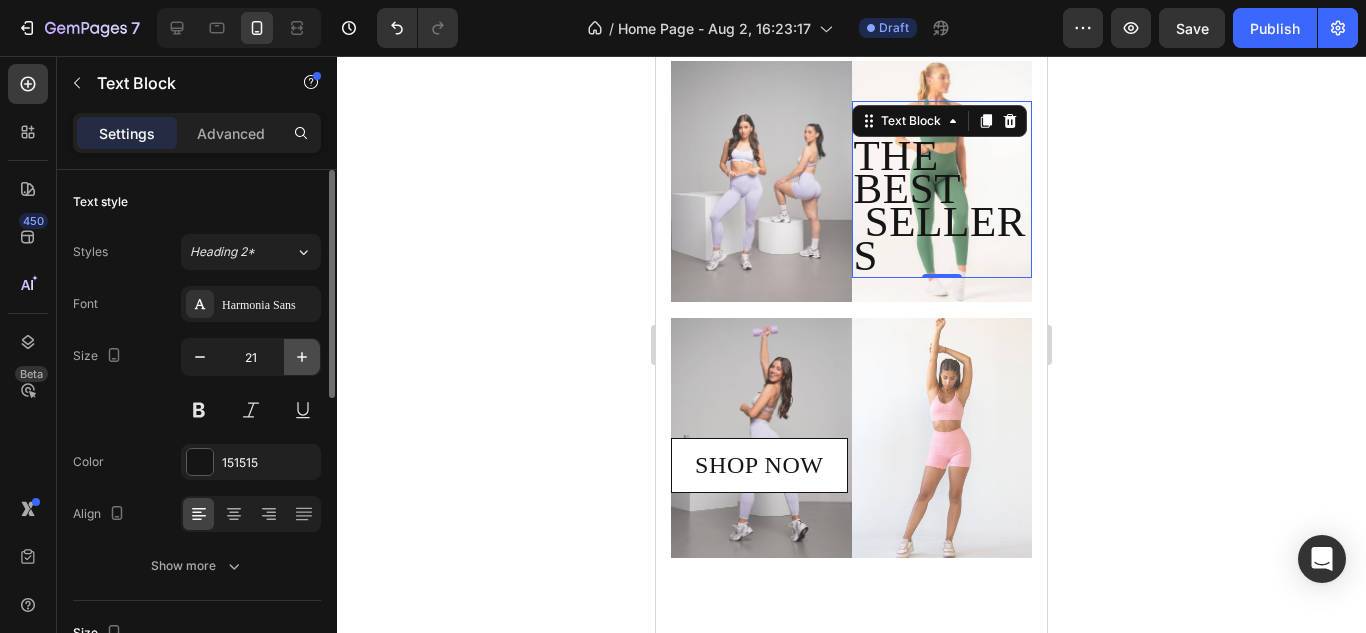 click 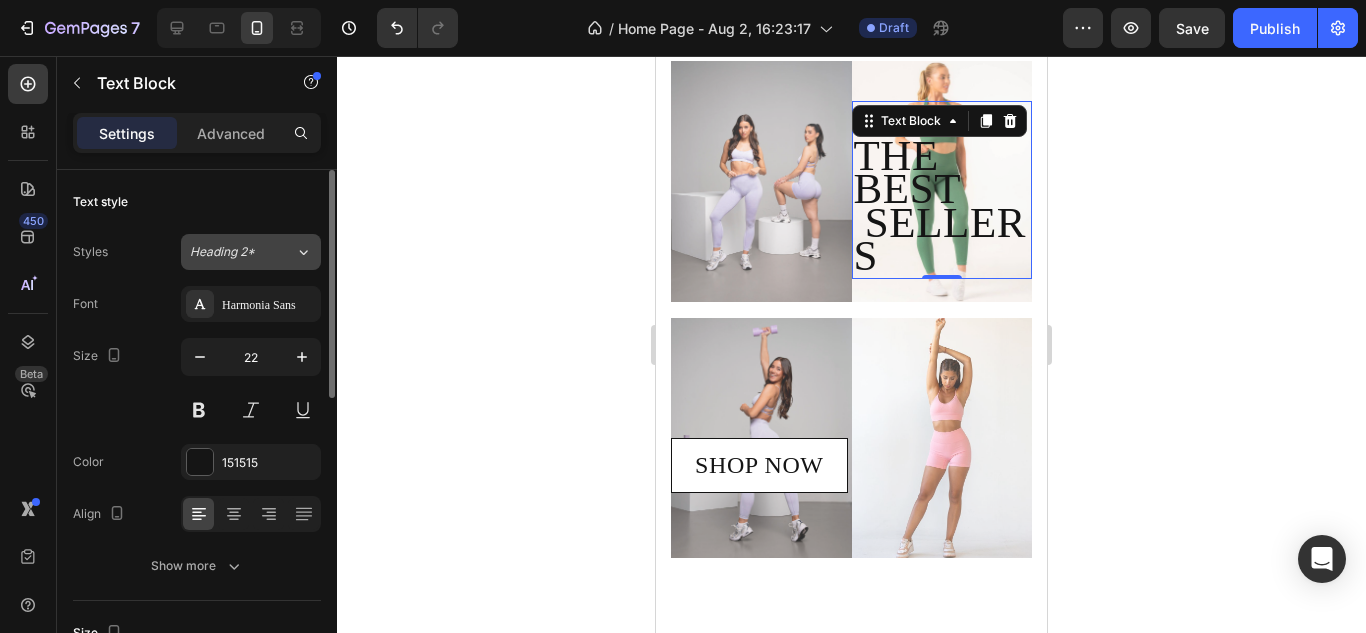 click 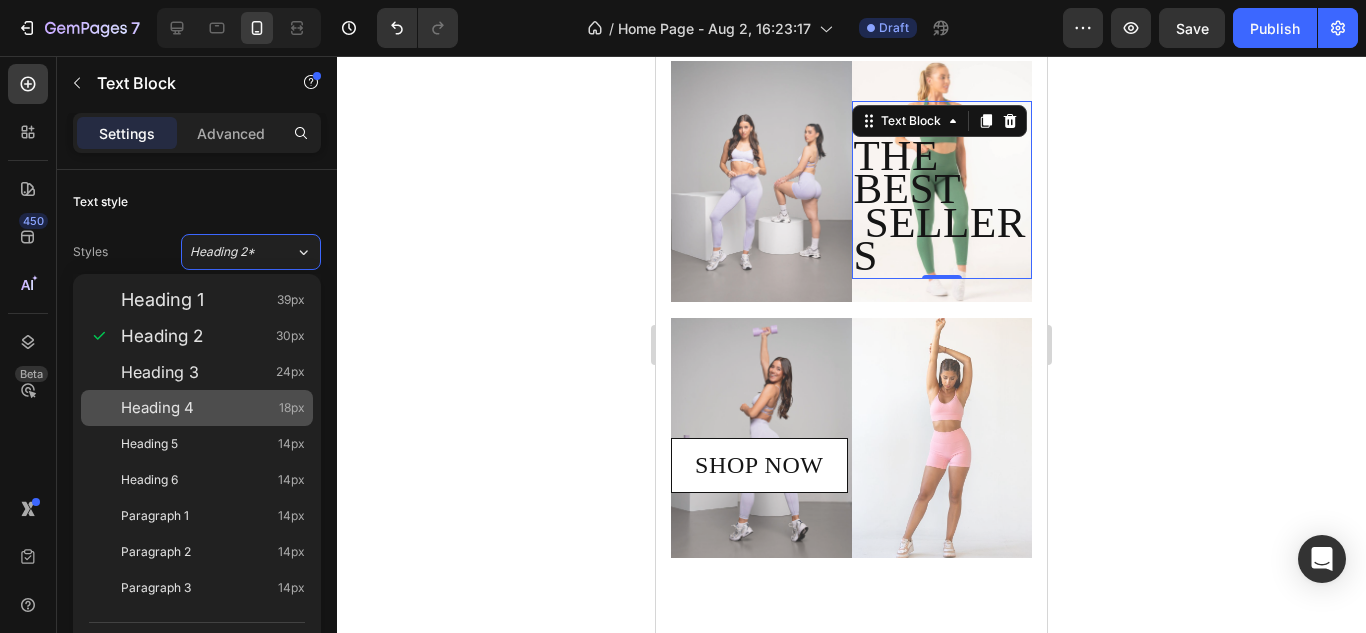 click on "Heading 4 18px" at bounding box center [213, 408] 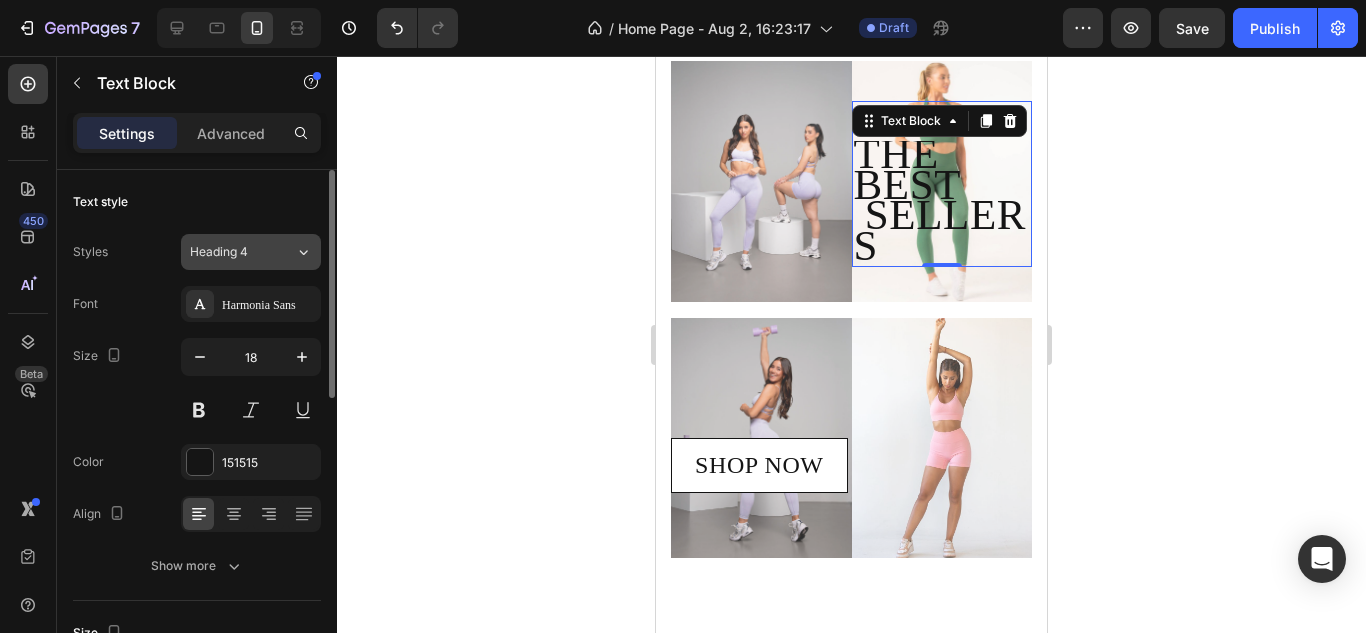 click on "Heading 4" 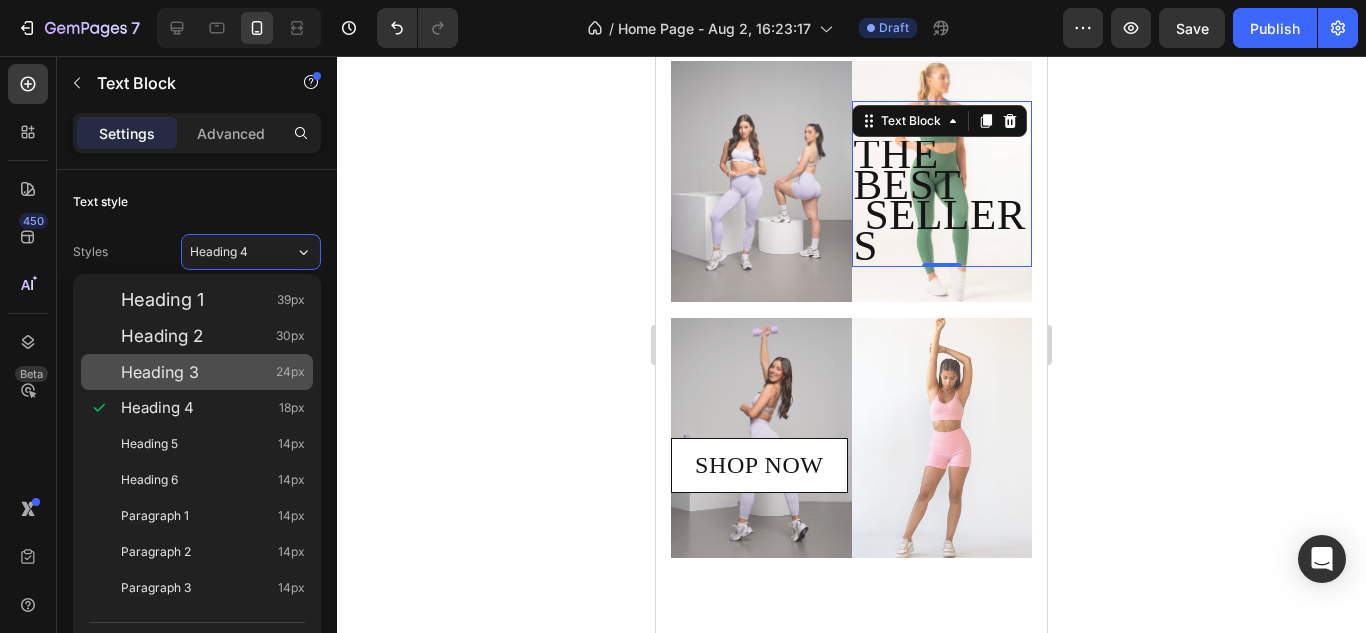 click on "Heading 3 24px" at bounding box center (197, 372) 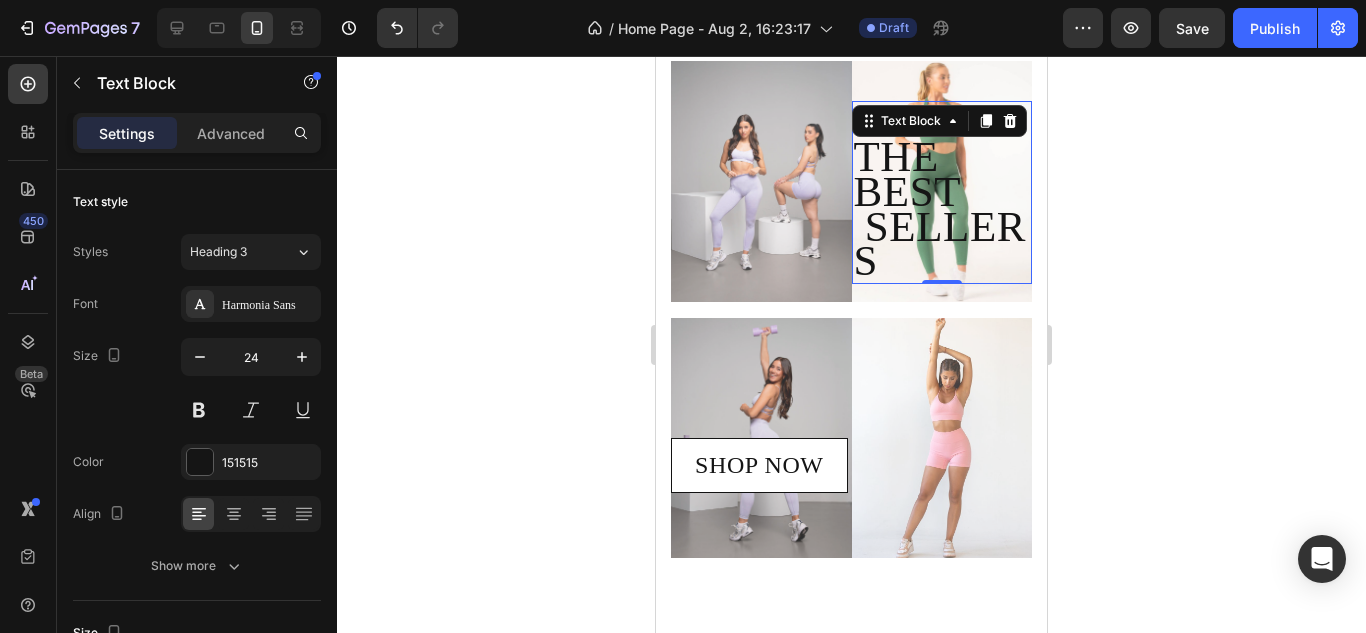 click on "THE BEST        SELLERS" at bounding box center [941, 208] 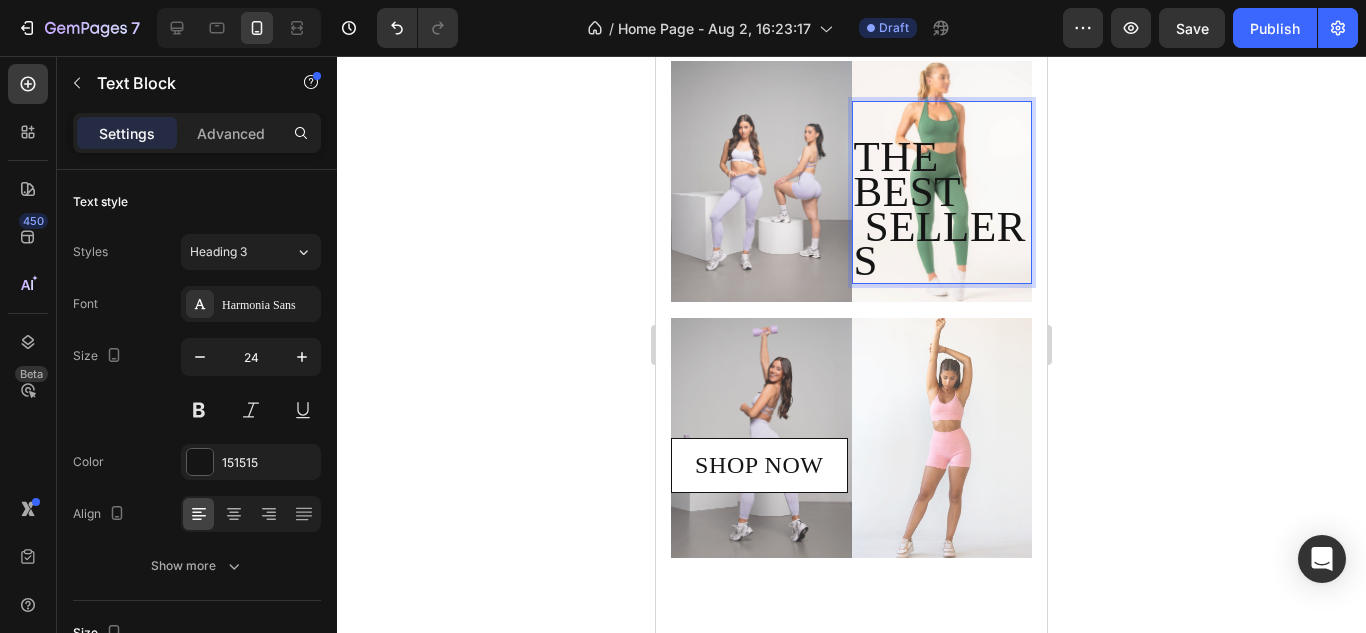 click on "THE BEST        SELLERS" at bounding box center [941, 208] 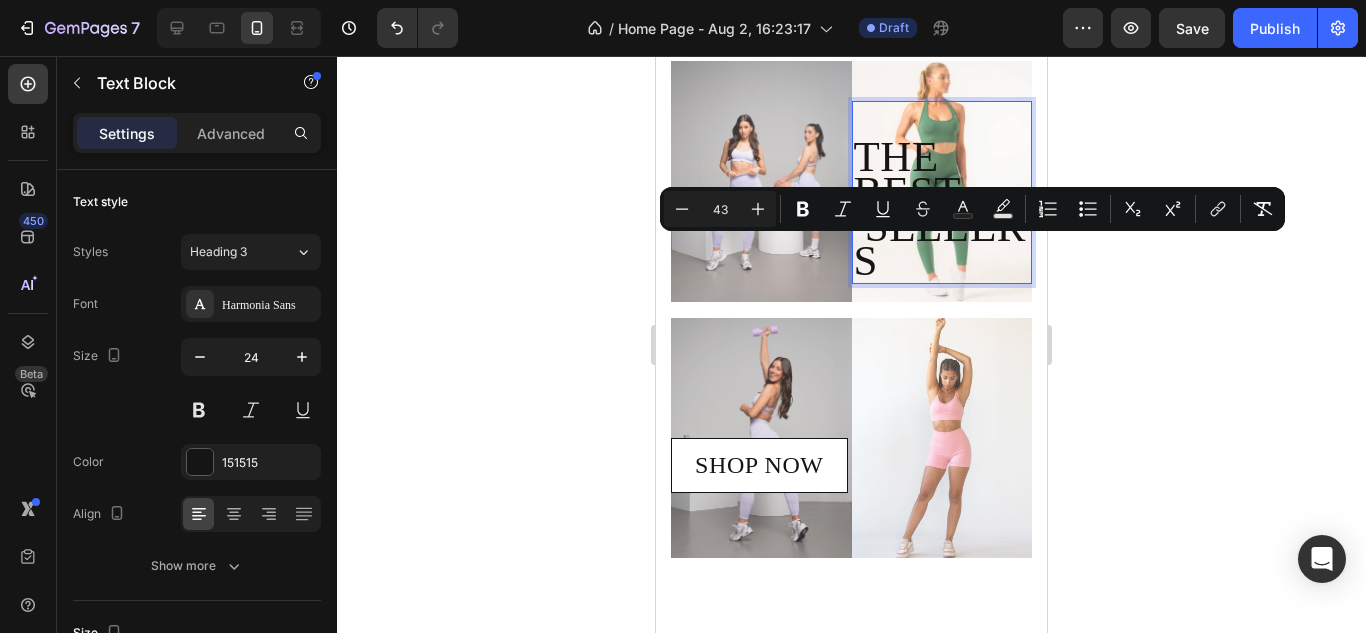 click on "THE BEST        SELLERS" at bounding box center (941, 208) 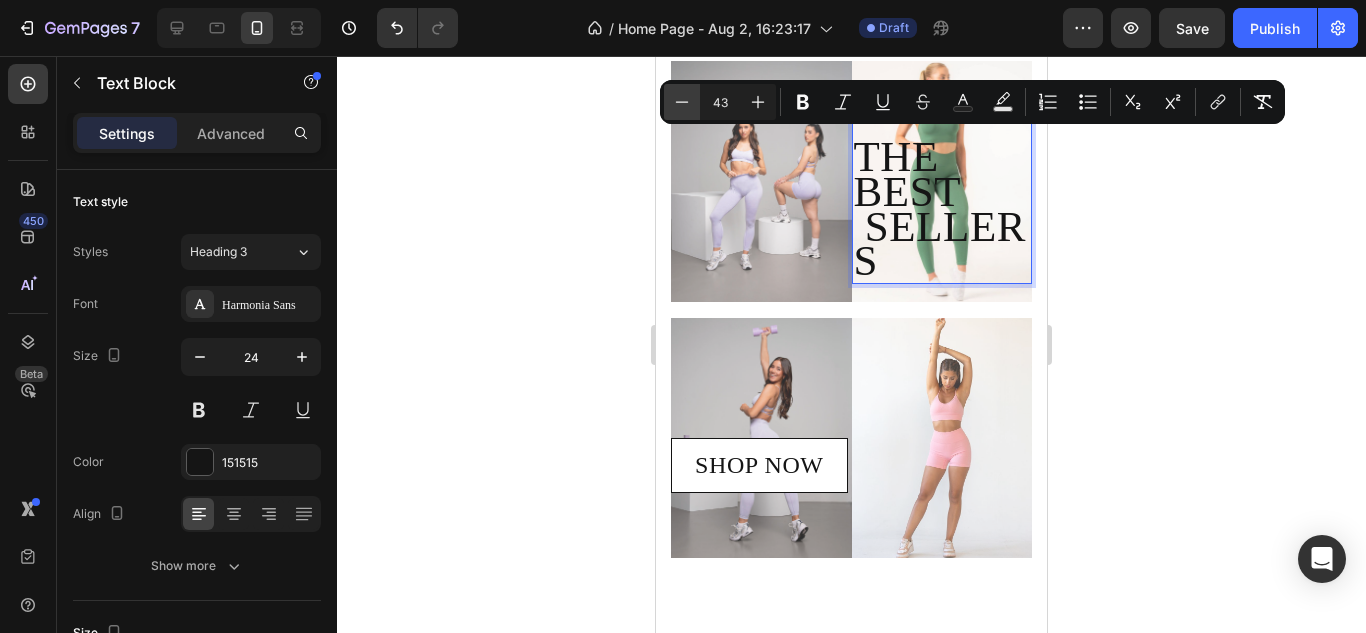 click 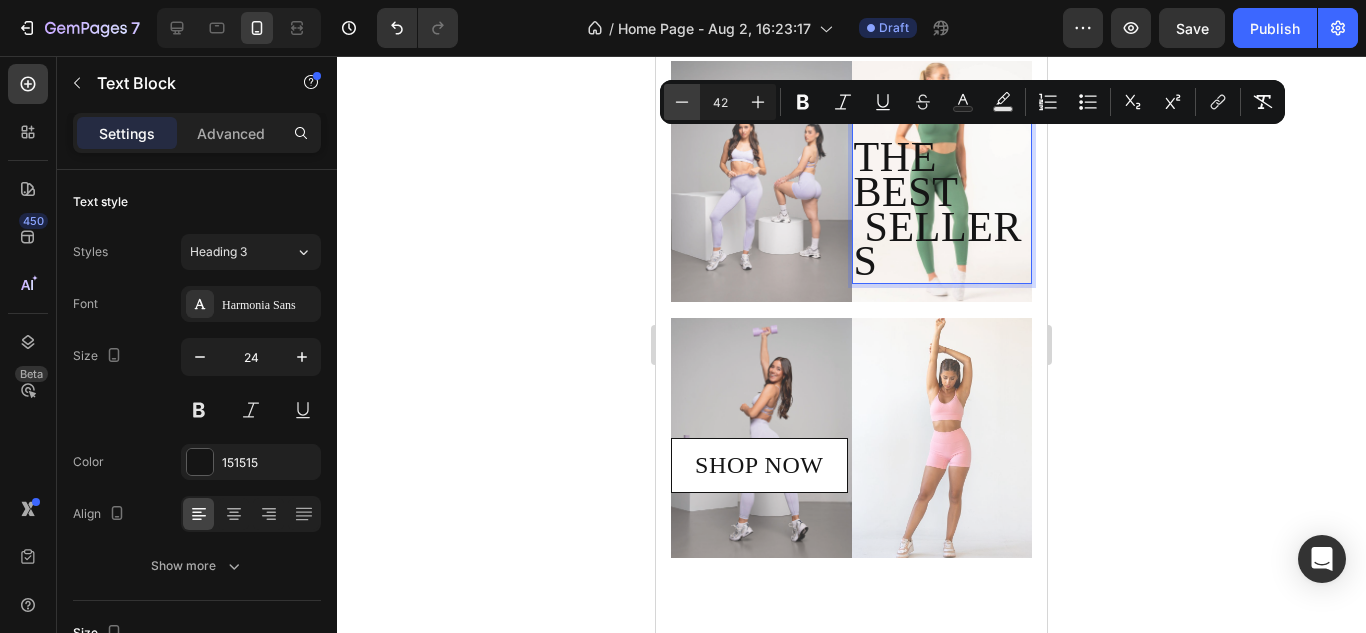 click 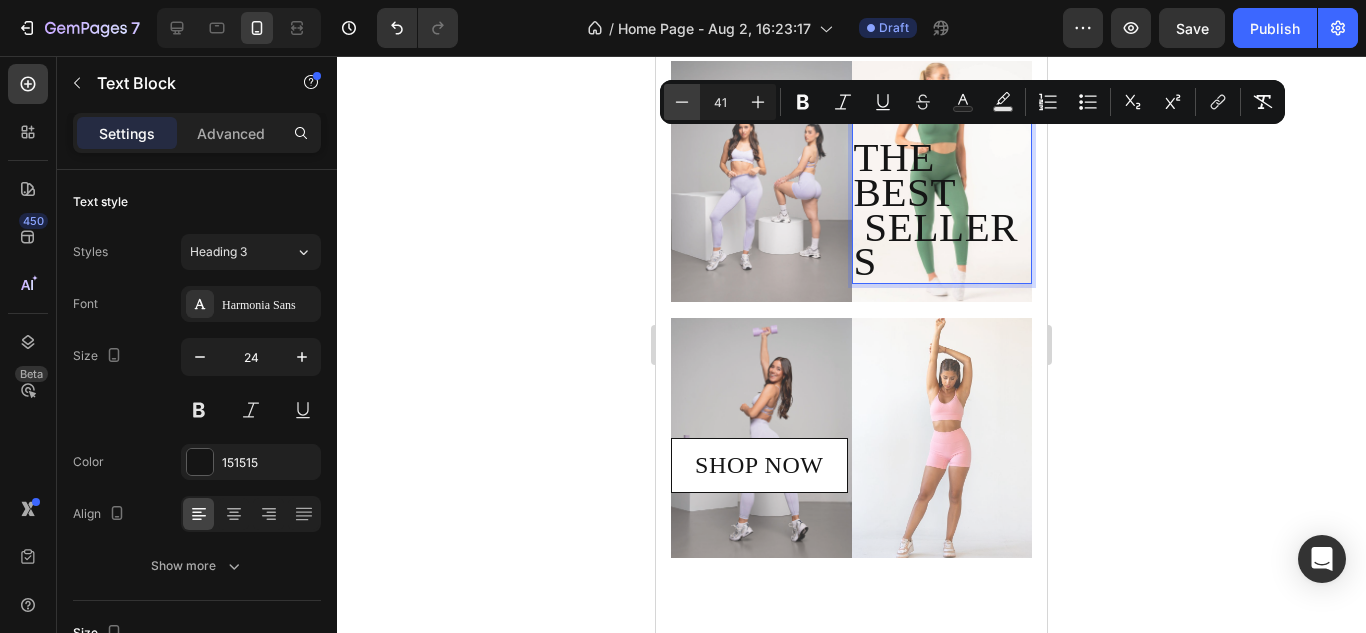 click 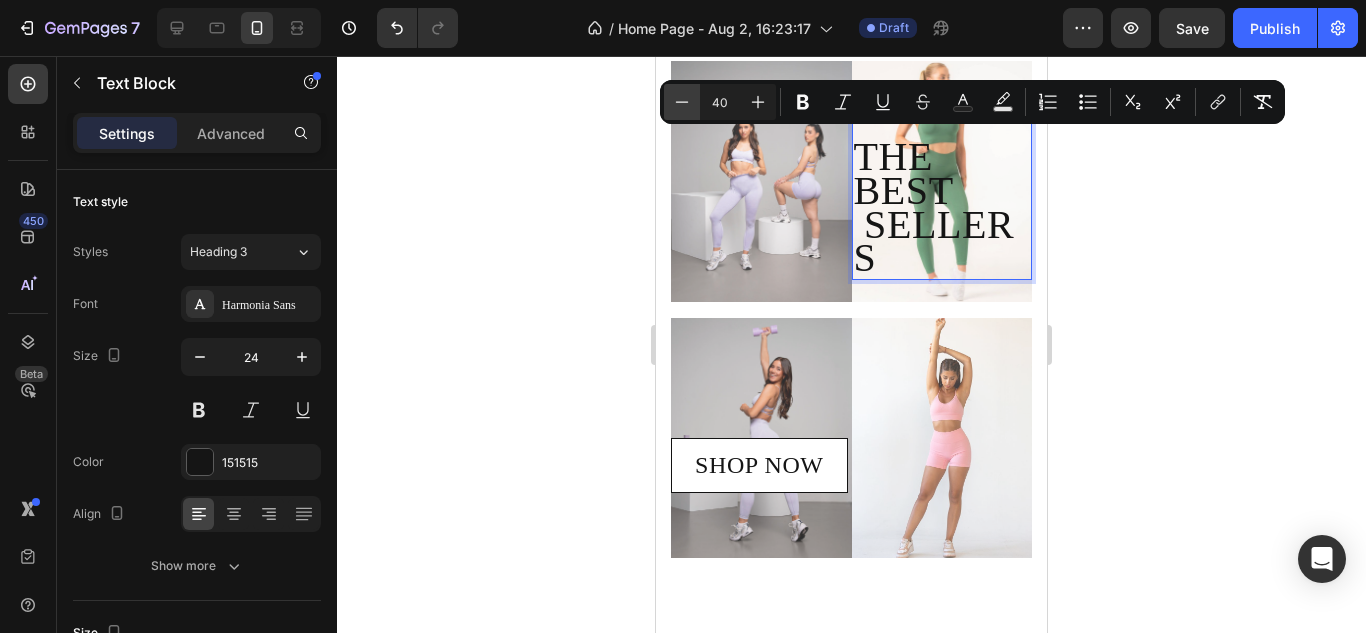 click 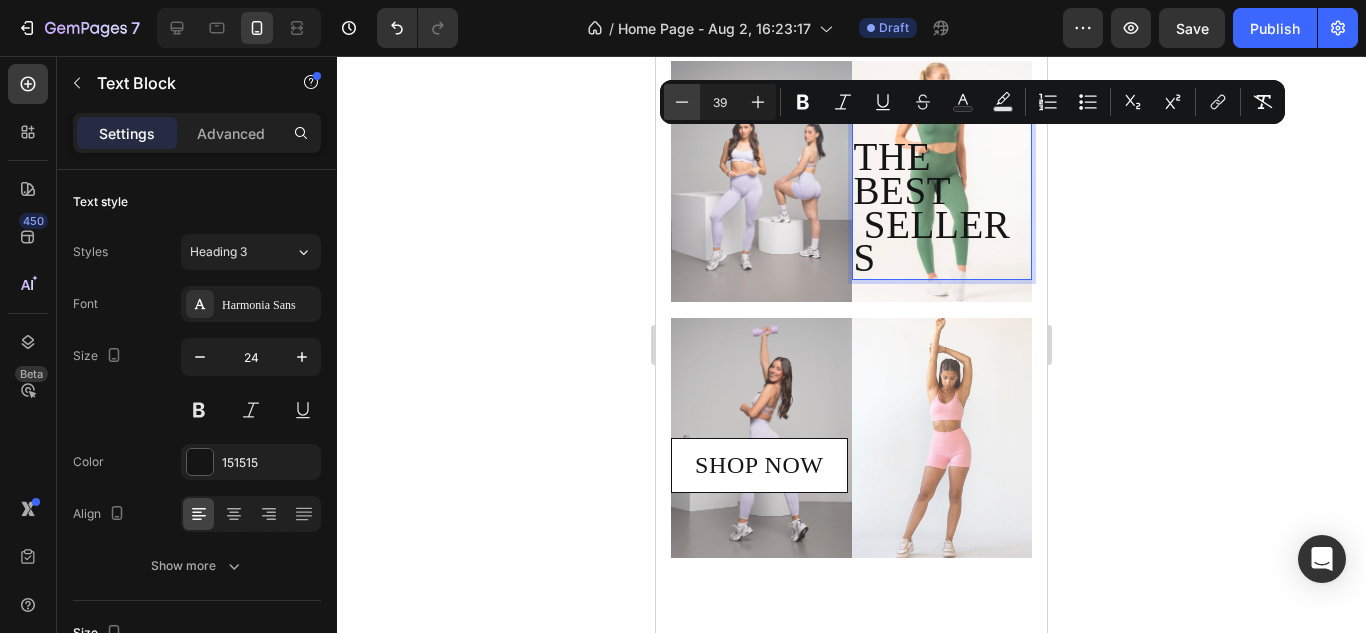 click 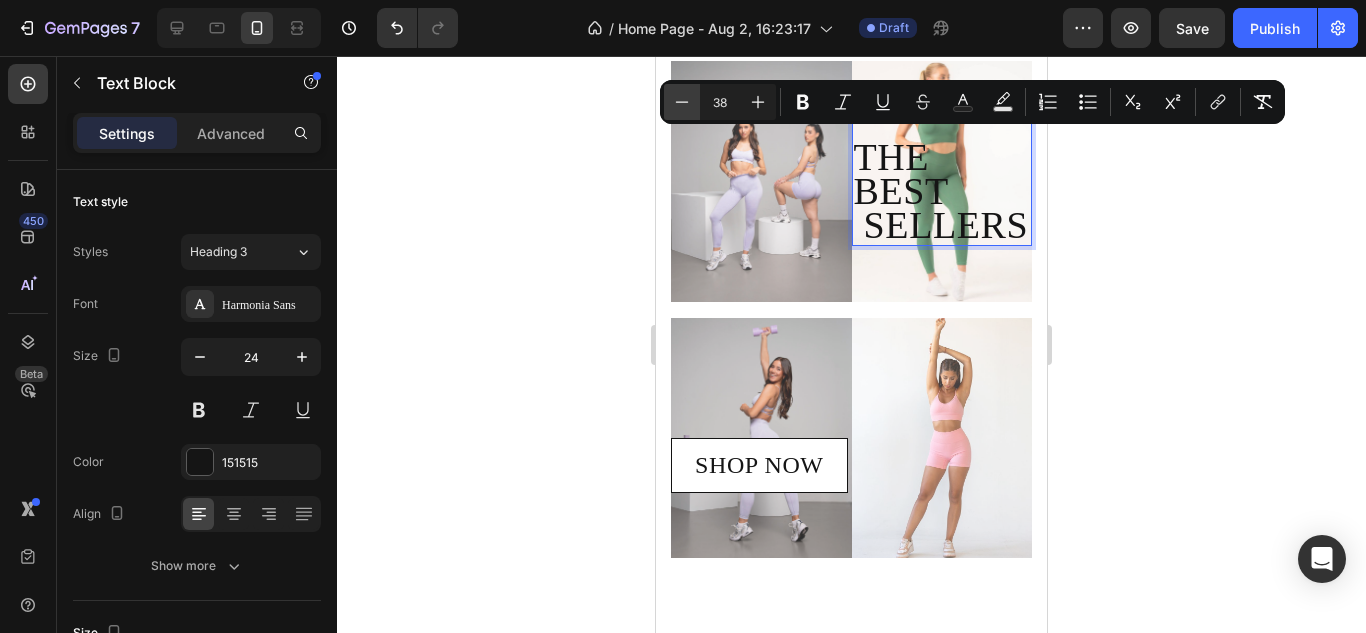 click 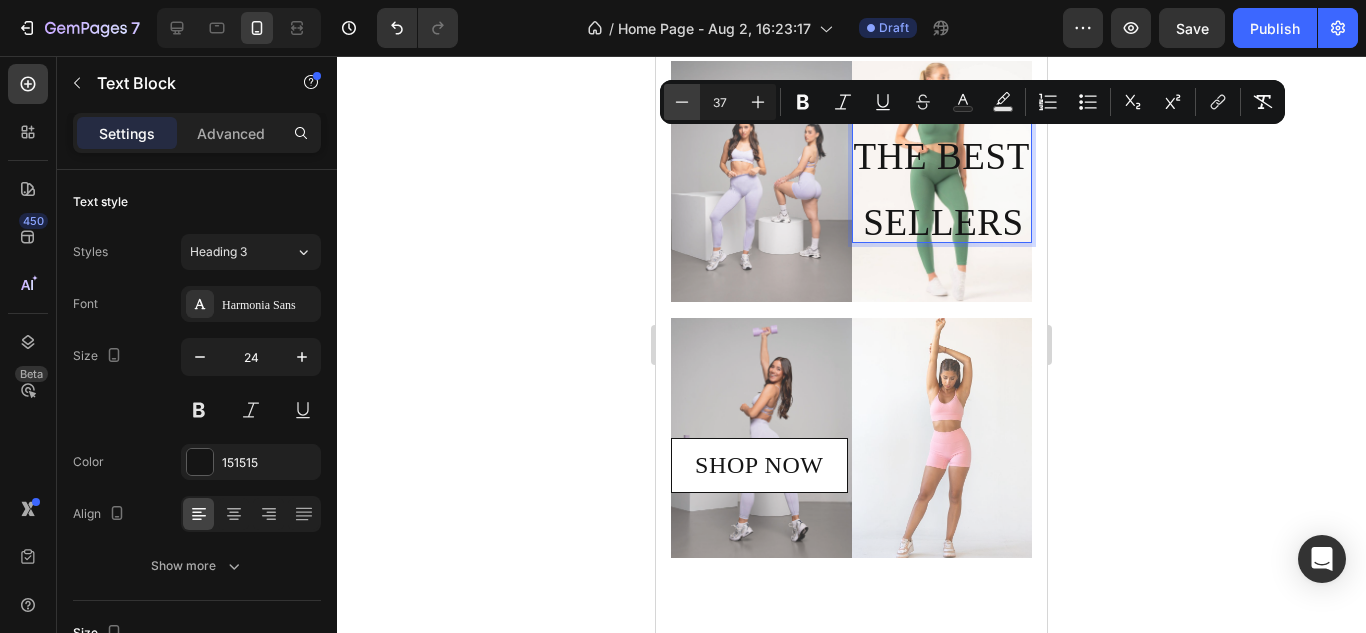 click 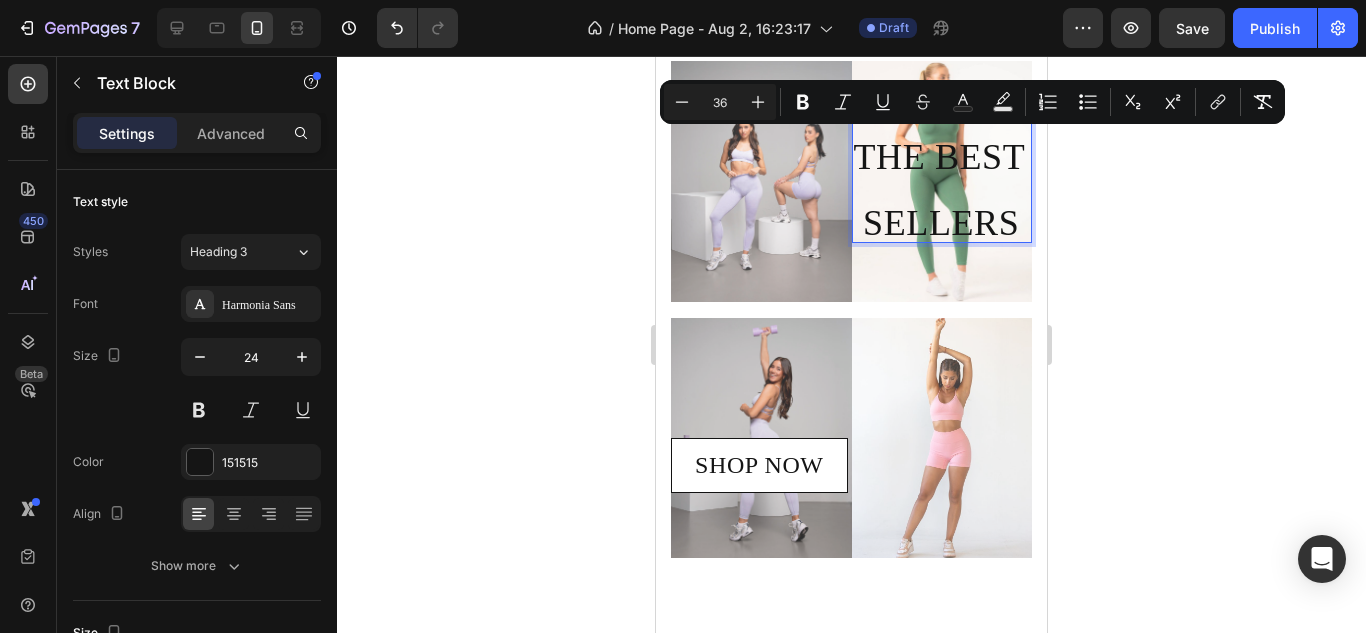 click 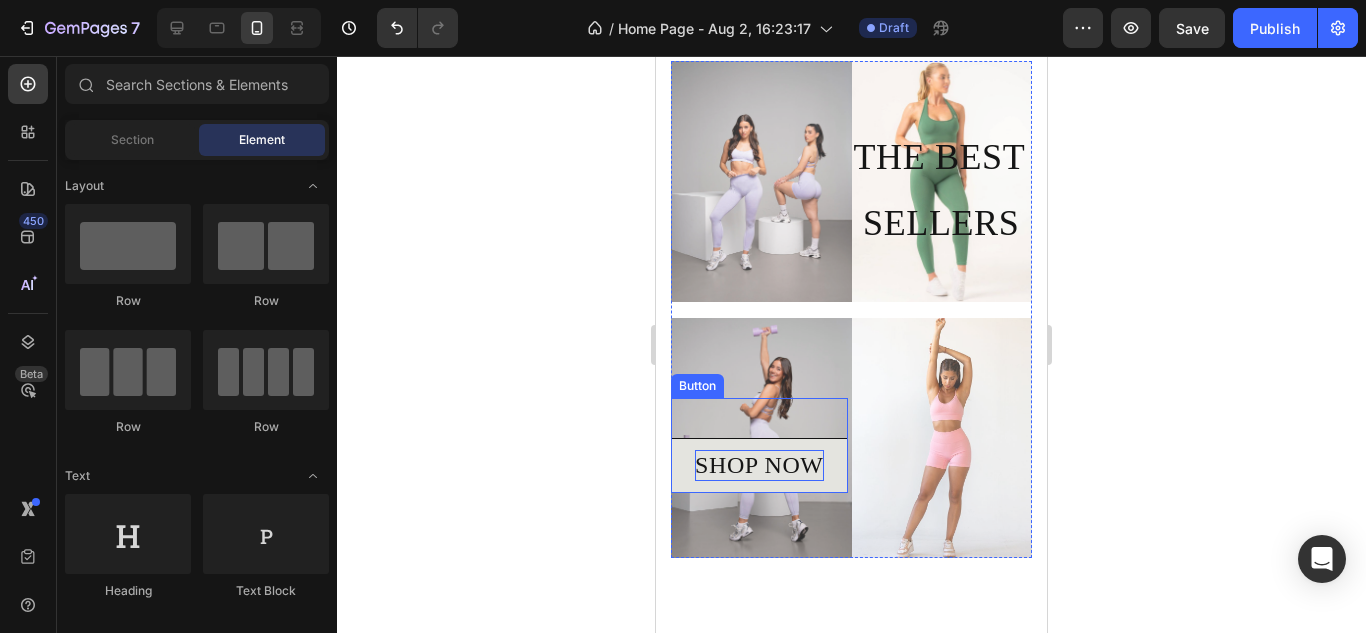 click on "SHOP NOW" at bounding box center (759, 465) 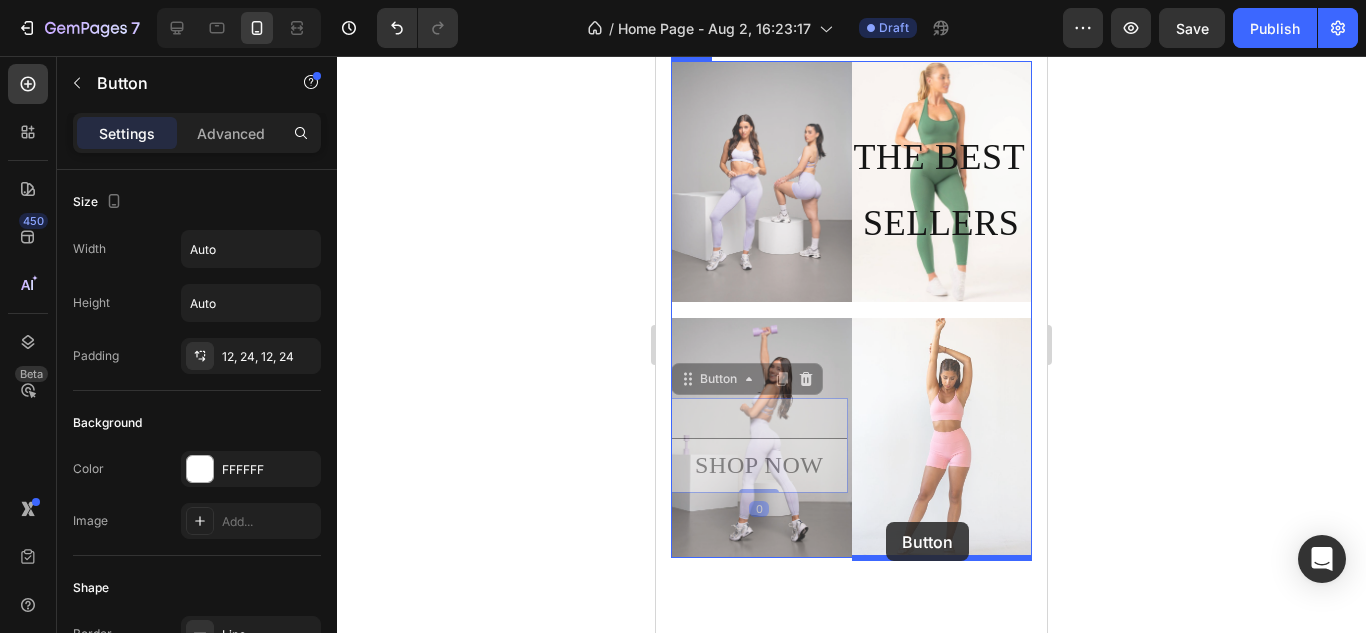 drag, startPoint x: 831, startPoint y: 475, endPoint x: 886, endPoint y: 522, distance: 72.34639 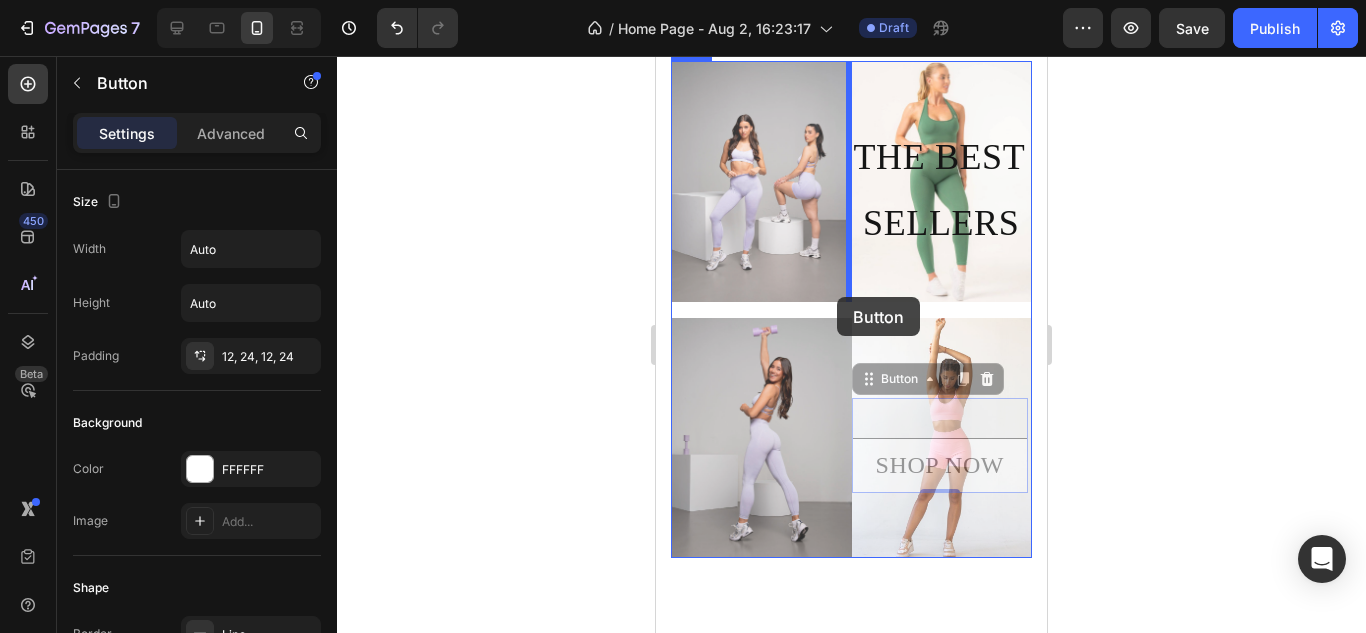 drag, startPoint x: 864, startPoint y: 443, endPoint x: 837, endPoint y: 297, distance: 148.47559 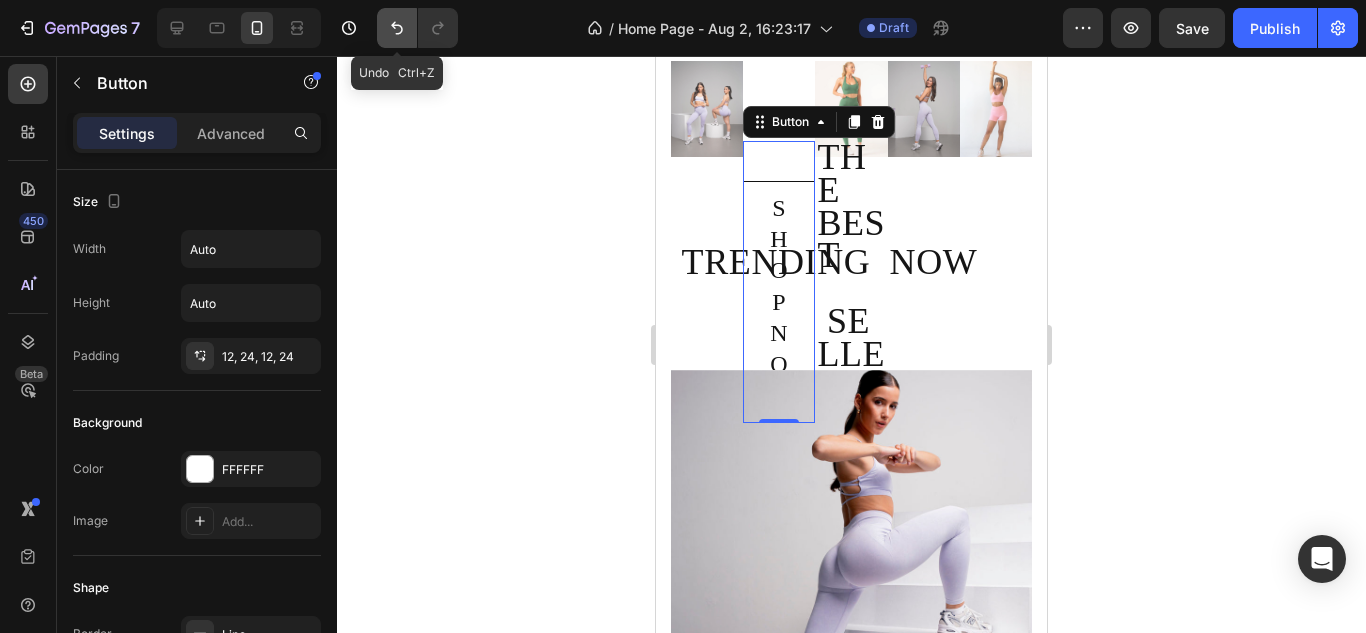 click 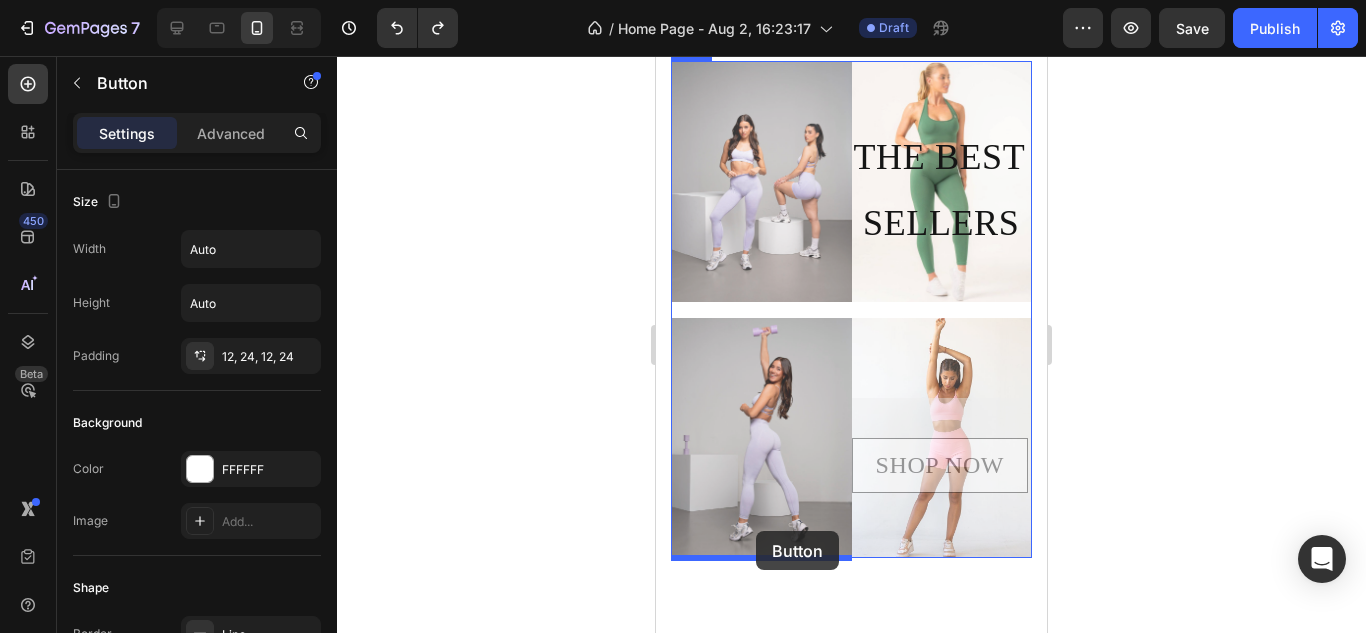 drag, startPoint x: 869, startPoint y: 463, endPoint x: 756, endPoint y: 531, distance: 131.88252 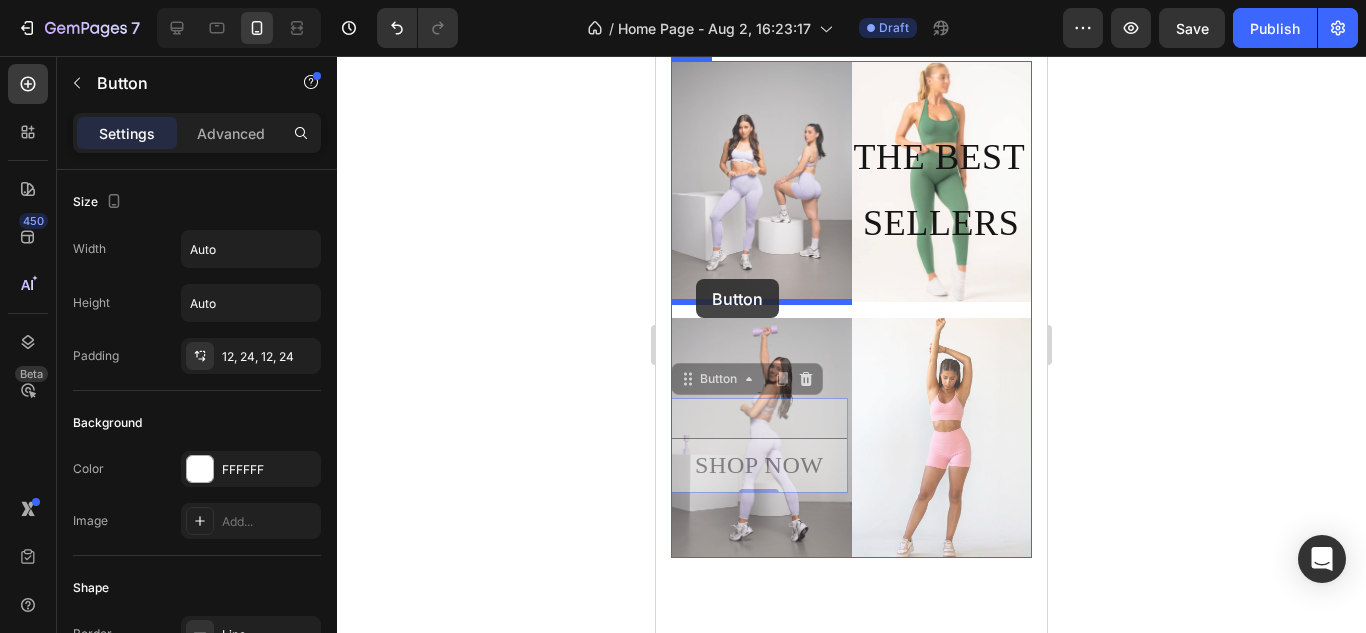 drag, startPoint x: 683, startPoint y: 449, endPoint x: 696, endPoint y: 279, distance: 170.49634 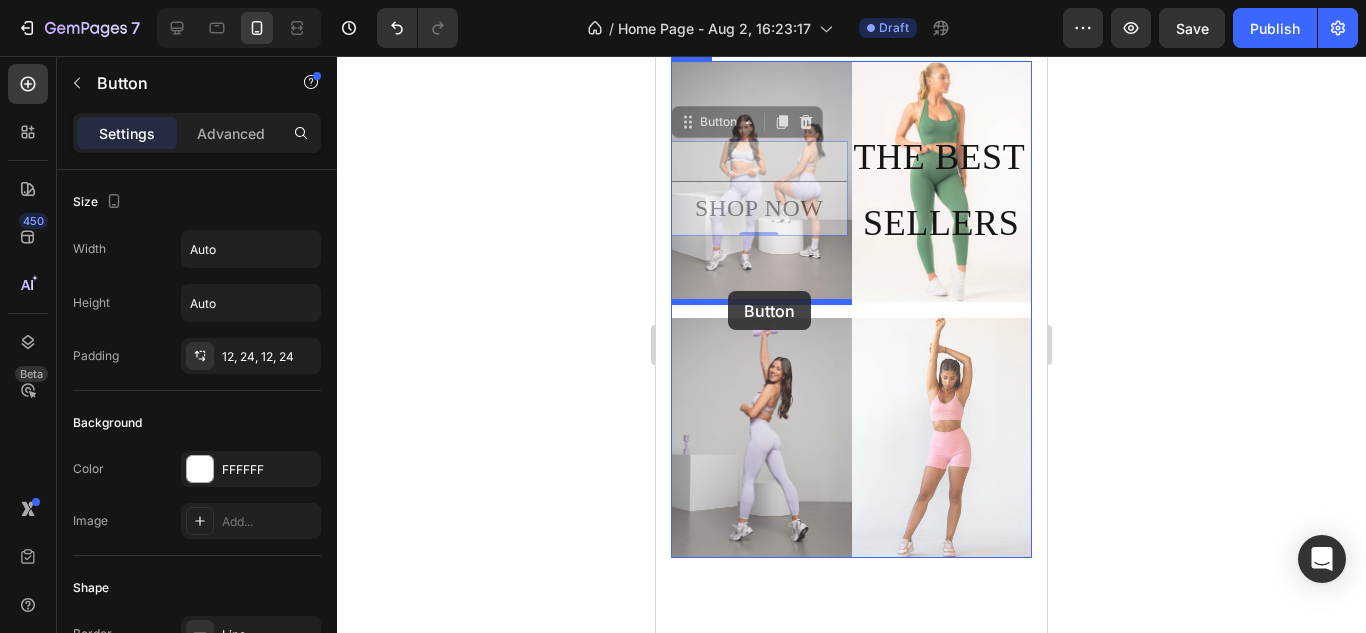 drag, startPoint x: 677, startPoint y: 195, endPoint x: 728, endPoint y: 291, distance: 108.706024 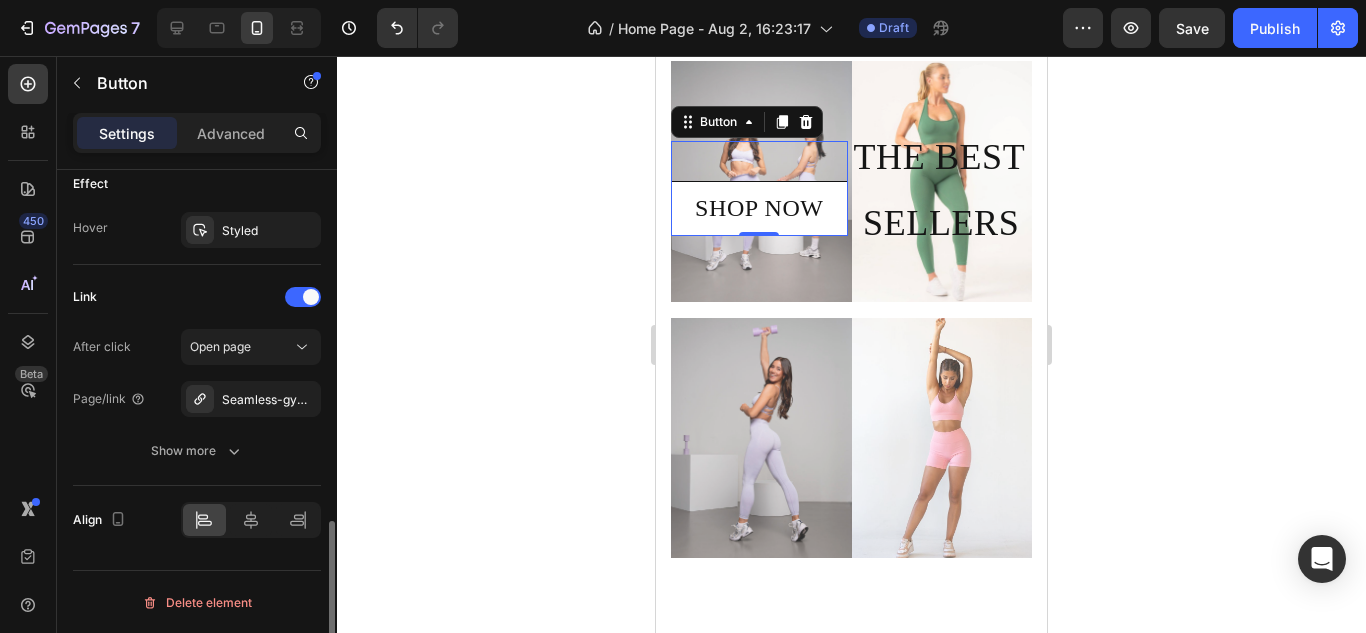 scroll, scrollTop: 1070, scrollLeft: 0, axis: vertical 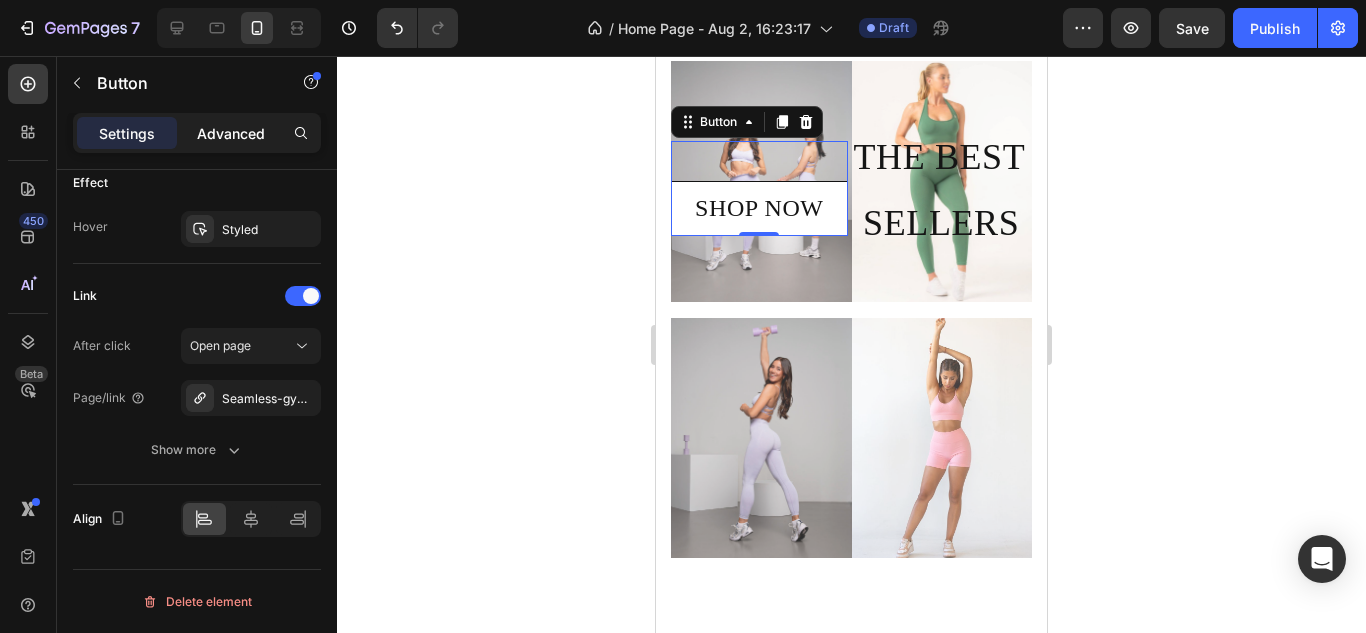 click on "Advanced" at bounding box center [231, 133] 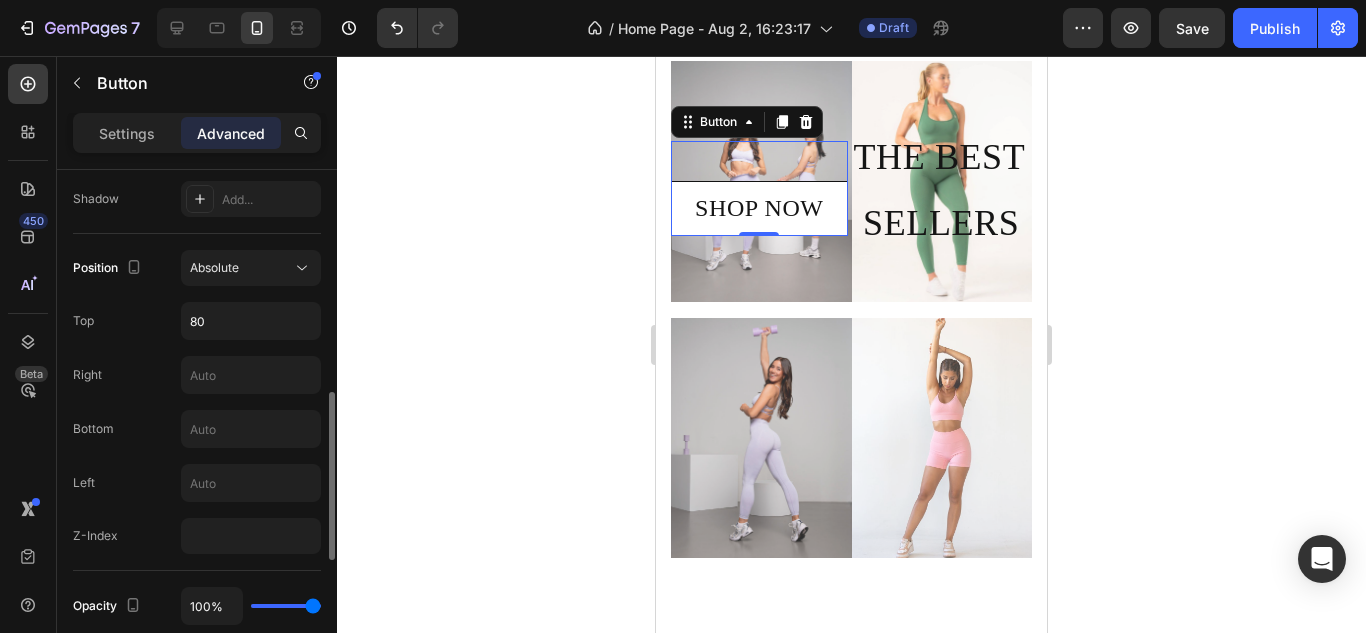 scroll, scrollTop: 671, scrollLeft: 0, axis: vertical 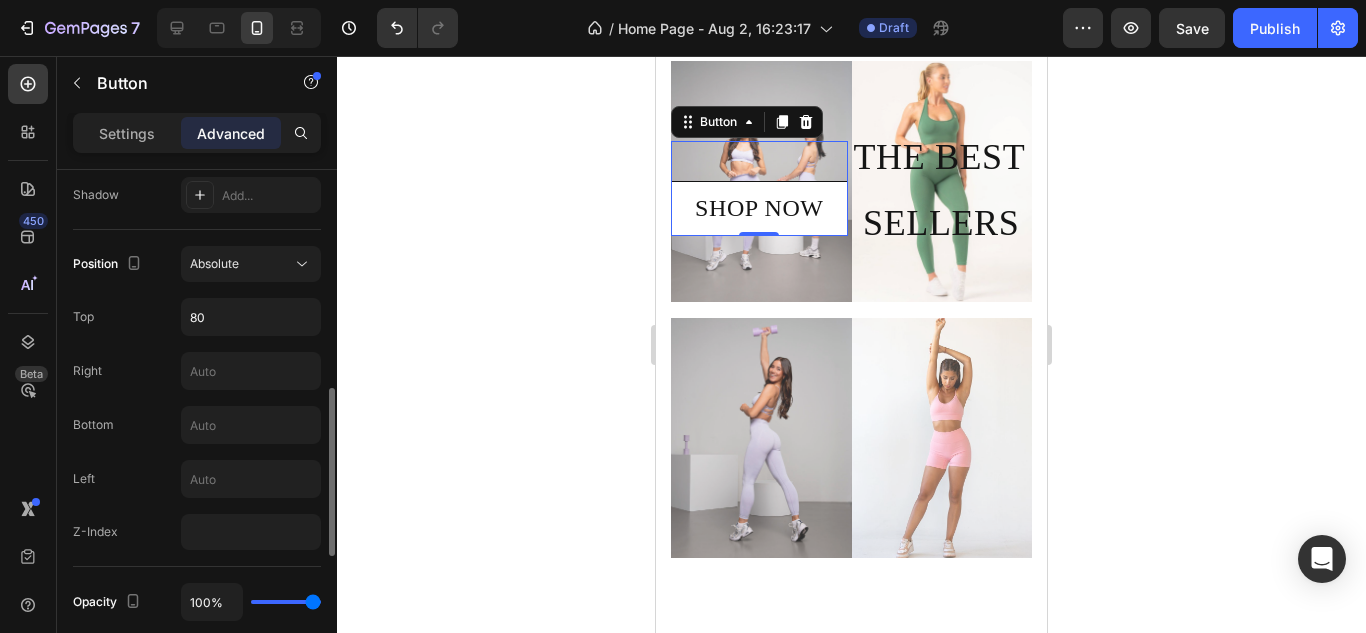 click on "80" at bounding box center (251, 317) 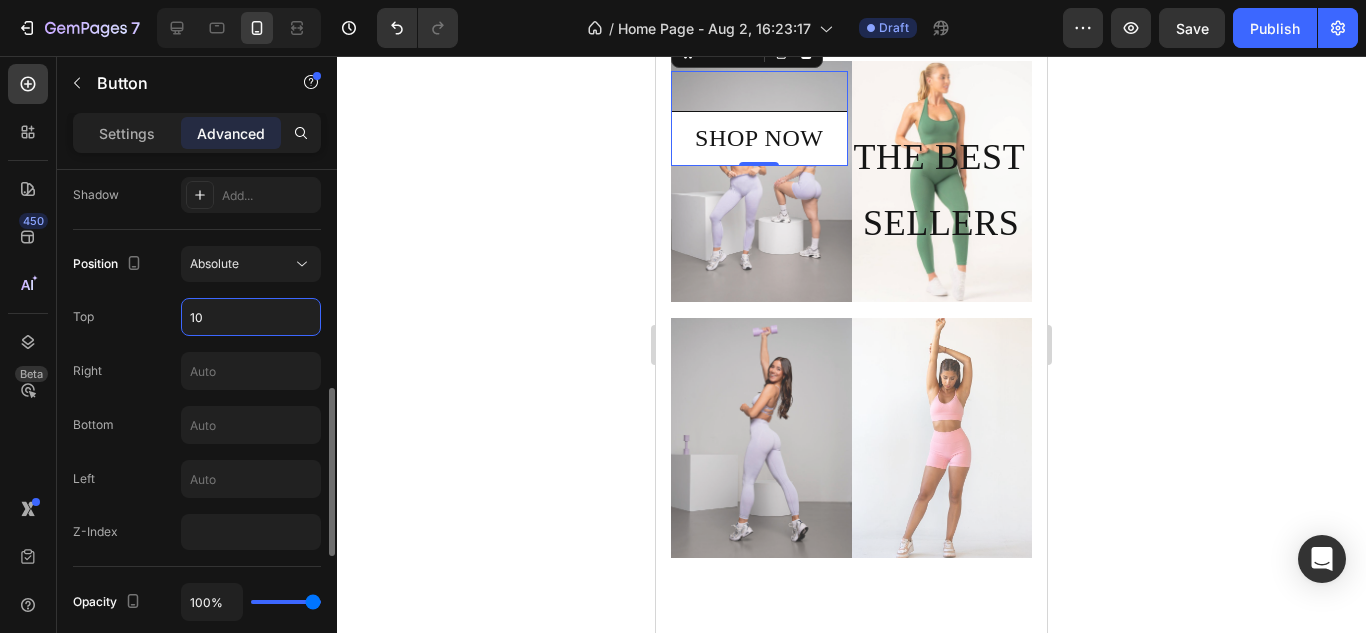 type on "1" 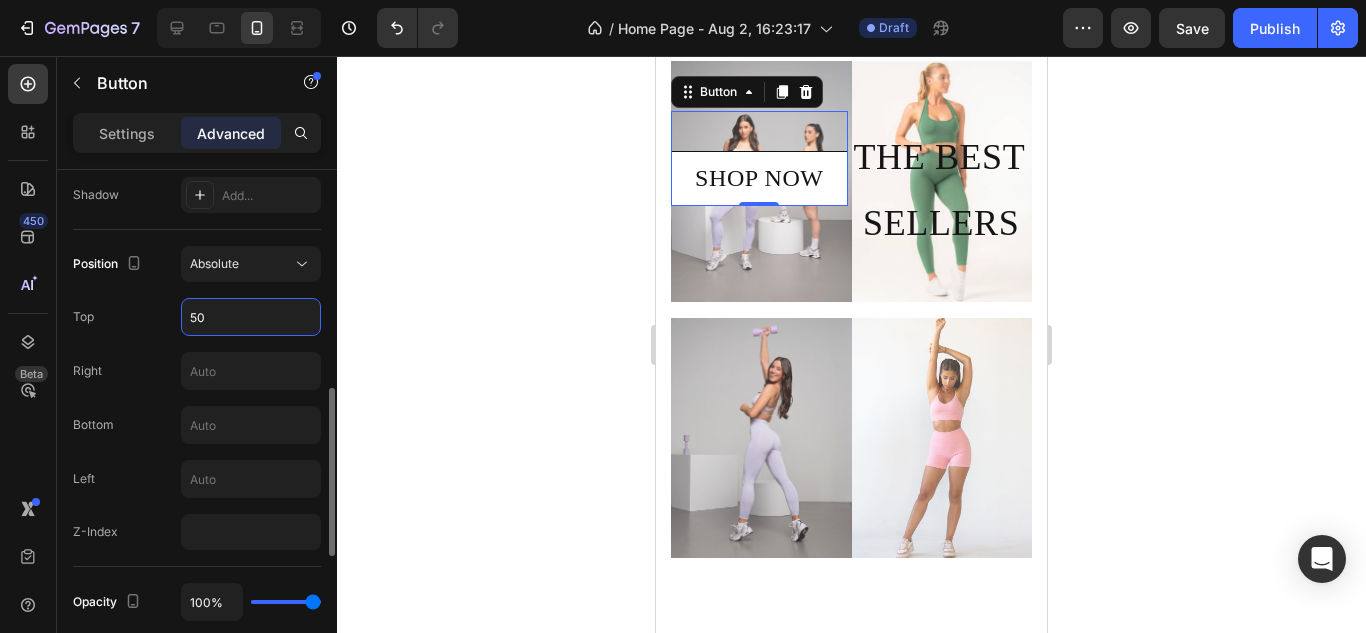 type on "5" 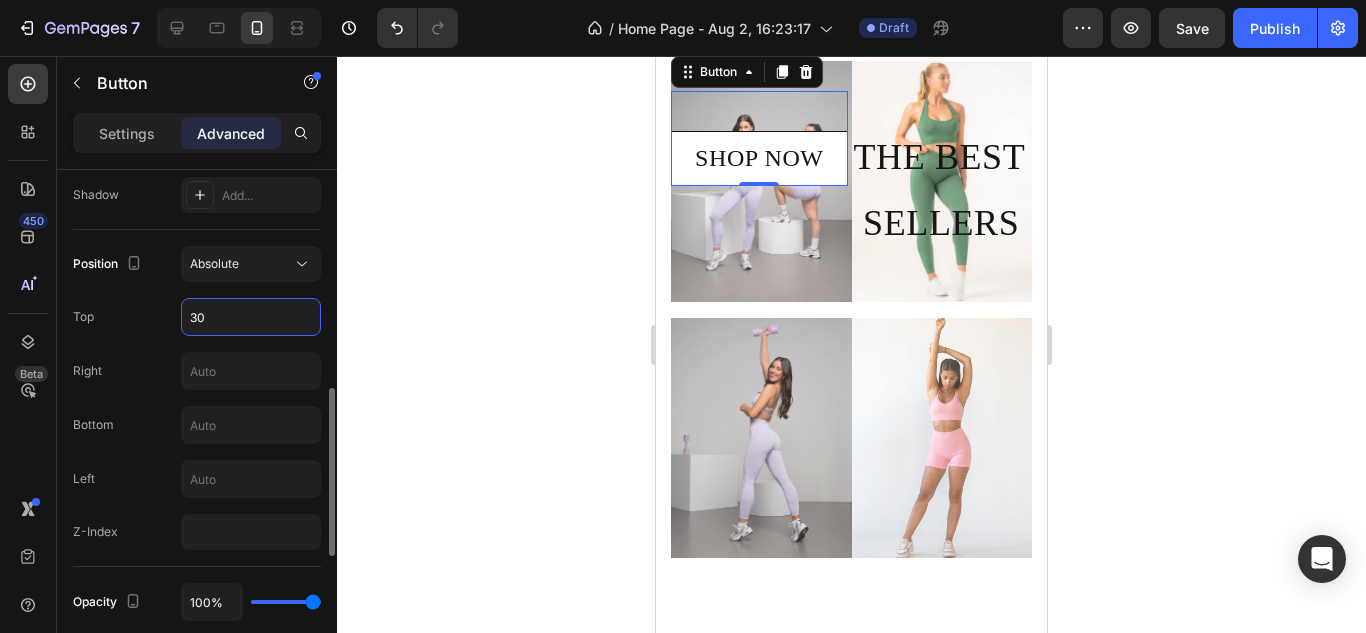type on "3" 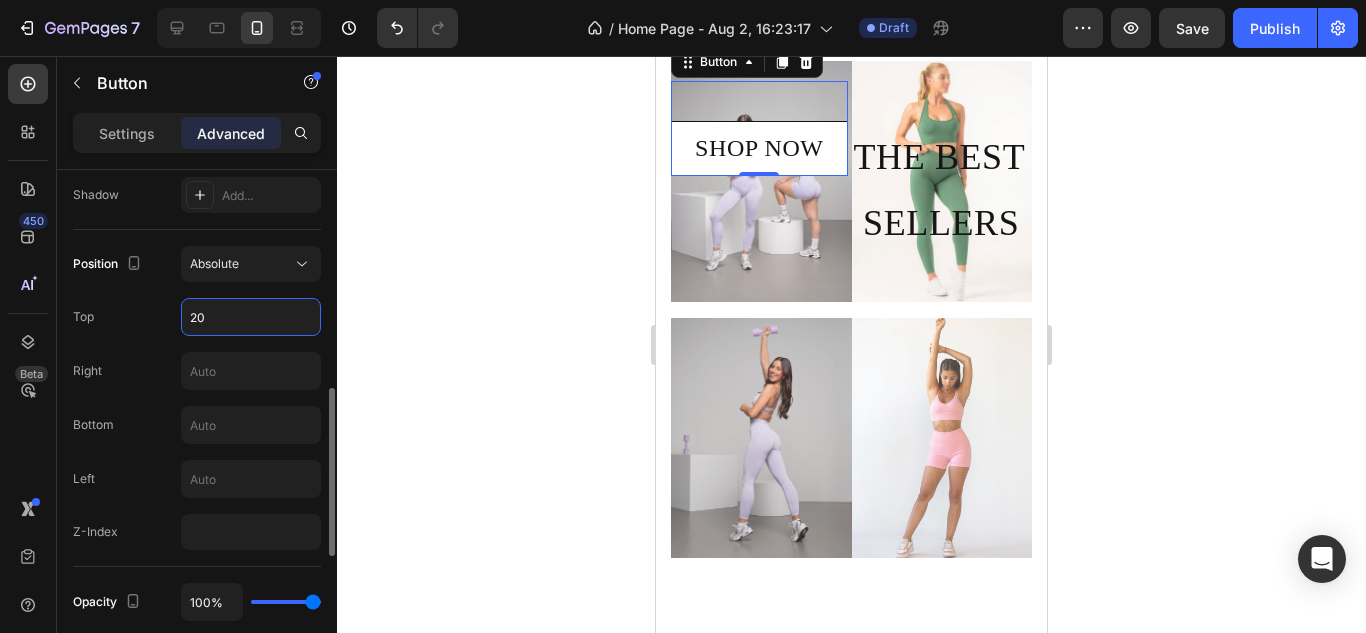 type on "2" 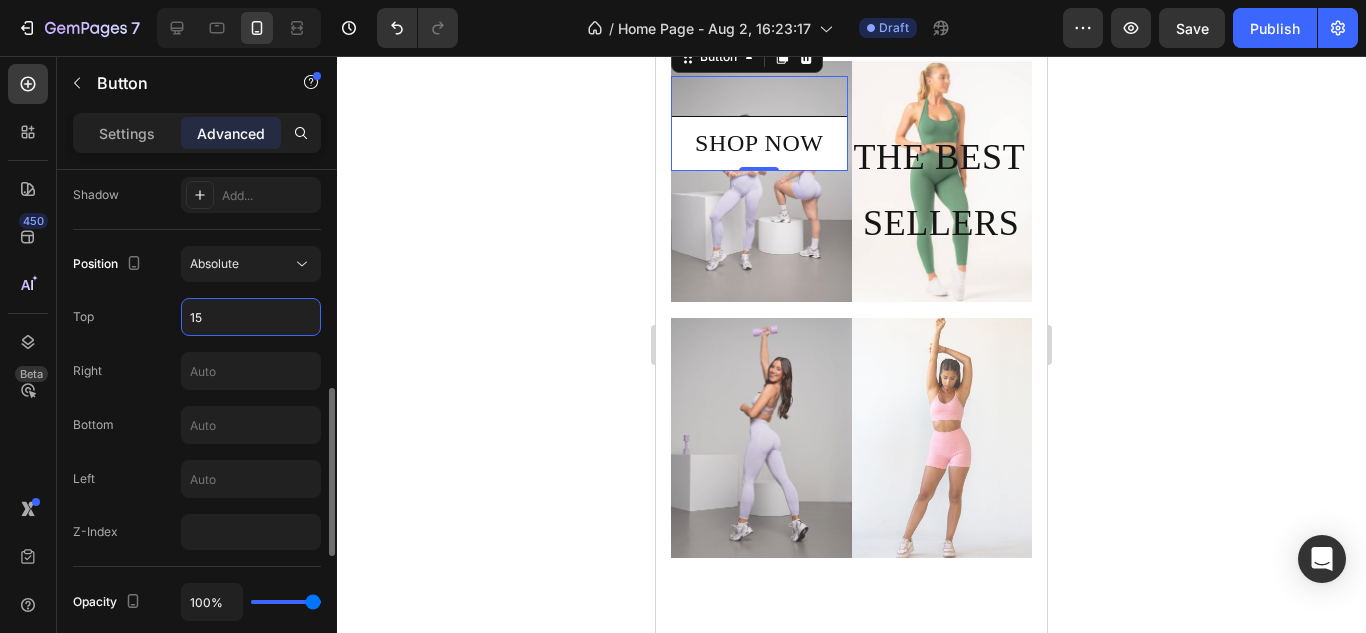 type on "150" 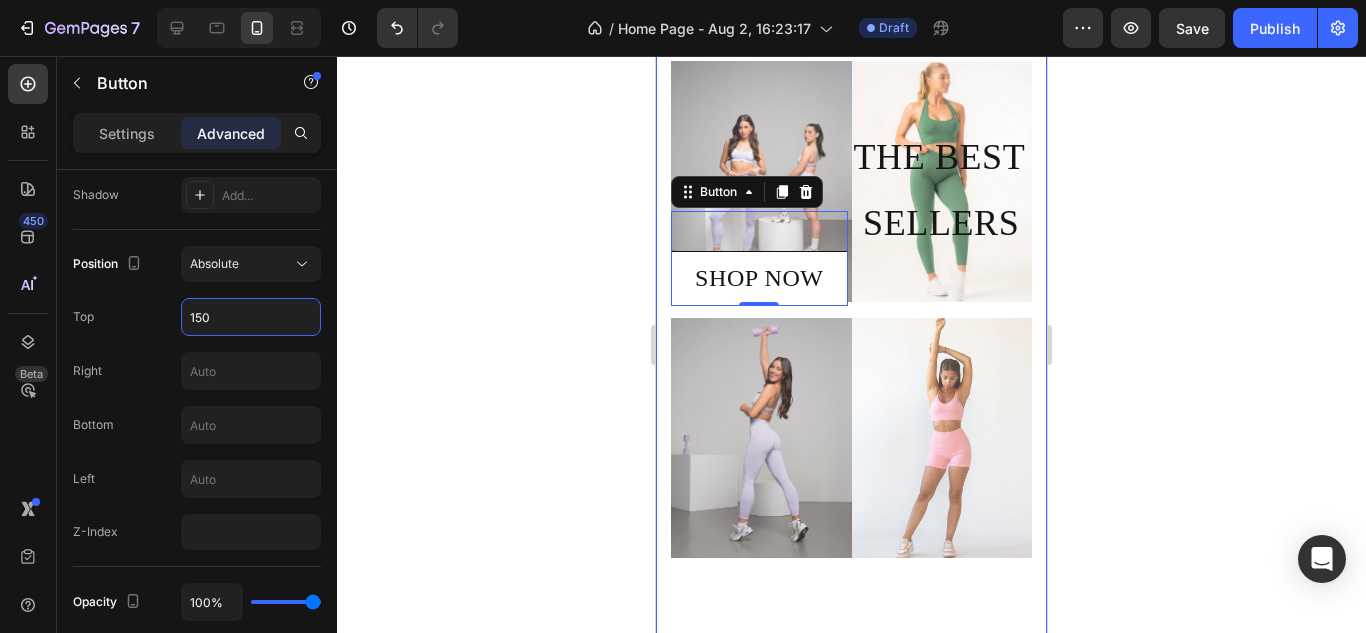click on "Image SHOP NOW Button   0 Image THE BEST        SELLERS  Text Block Image Image Row                             TRENDING  NOW   Heading NEW ARRIVAL Text block Row Row Hero Banner SHORTS Text block Row Row Hero Banner BEST SELLER Text block Row Row Hero Banner Row Section 2" at bounding box center (851, 1088) 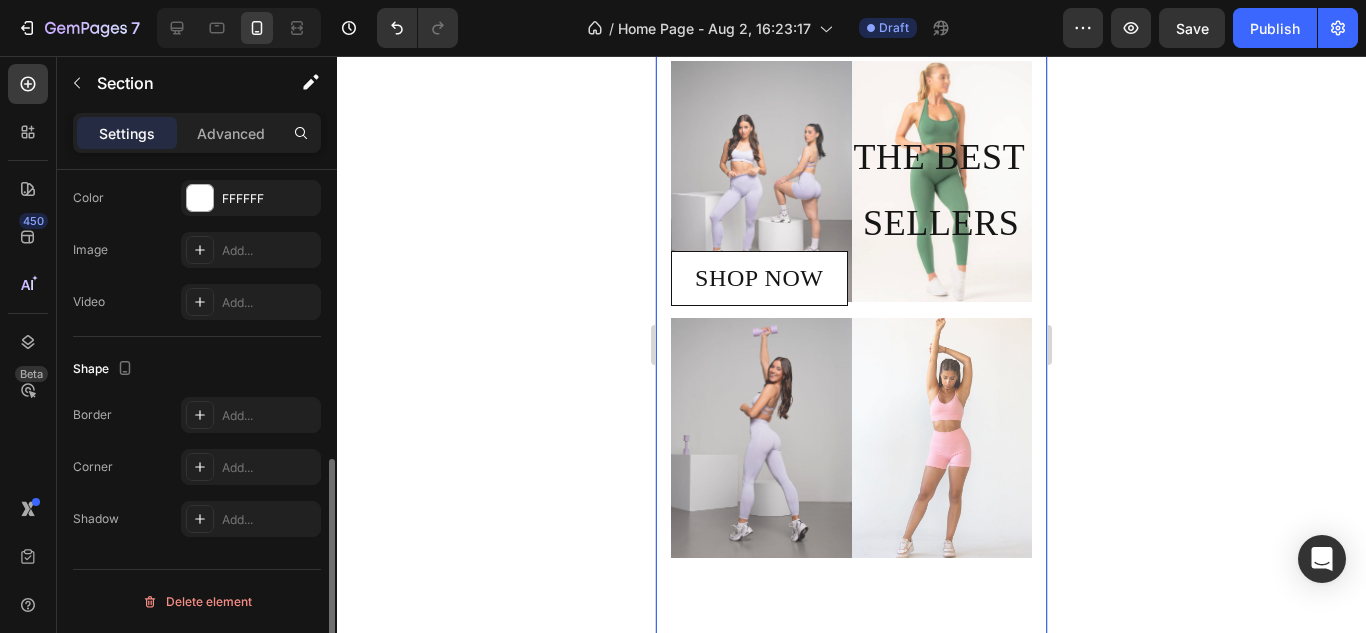 scroll, scrollTop: 0, scrollLeft: 0, axis: both 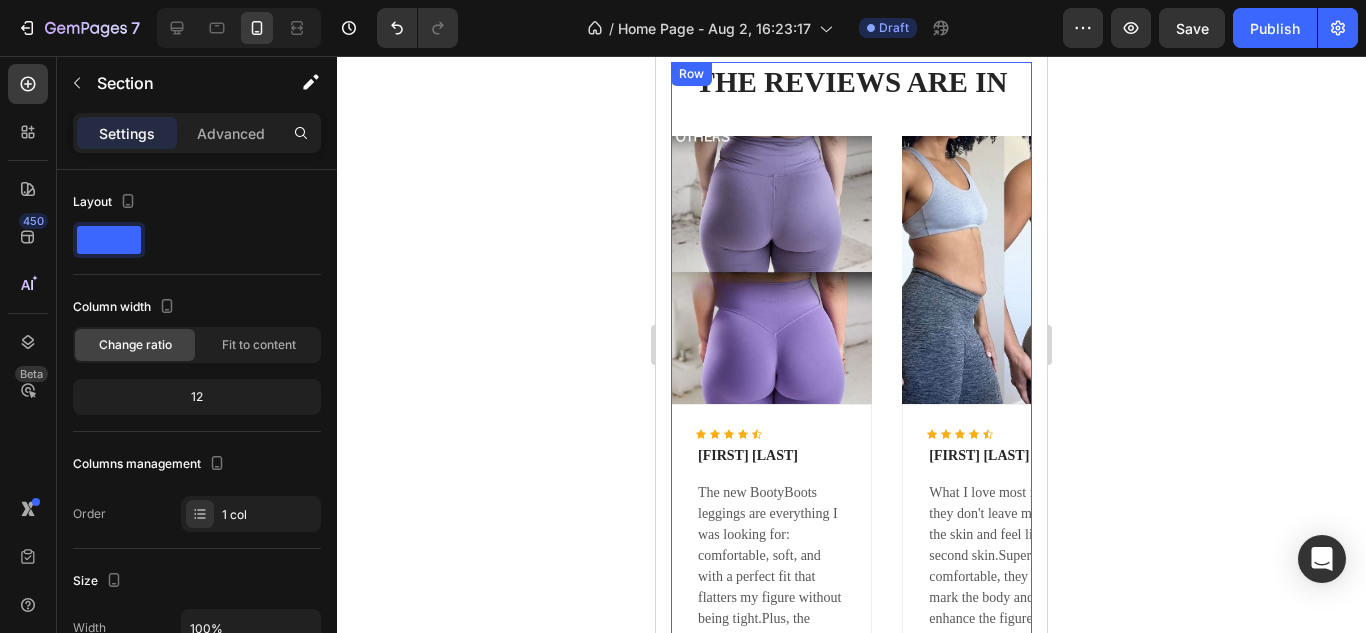 click on "THE REVIEWS ARE IN Heading Image                Icon                Icon                Icon                Icon
Icon Icon List Hoz [FIRST] [LAST] Text block The new BootyBoots leggings are everything I was looking for: comfortable, soft, and with a perfect fit that flatters my figure without being tight.Plus, the design really flatters the body shape, making me feel confident and stylish every time I wear them. Text block Row Image                Icon                Icon                Icon                Icon
Icon Icon List Hoz [FIRST] [LAST] Text block What I love most is that they don't leave marks on the skin and feel like a second skin.Super comfortable, they do not mark the body and enhance the figure. They feel like a second skin. I will definitely buy them again! Text block Row Image                Icon                Icon                Icon                Icon
Icon Icon List Hoz [FIRST] [LAST] Text block Text block Row Image                Icon Icon" at bounding box center [851, 417] 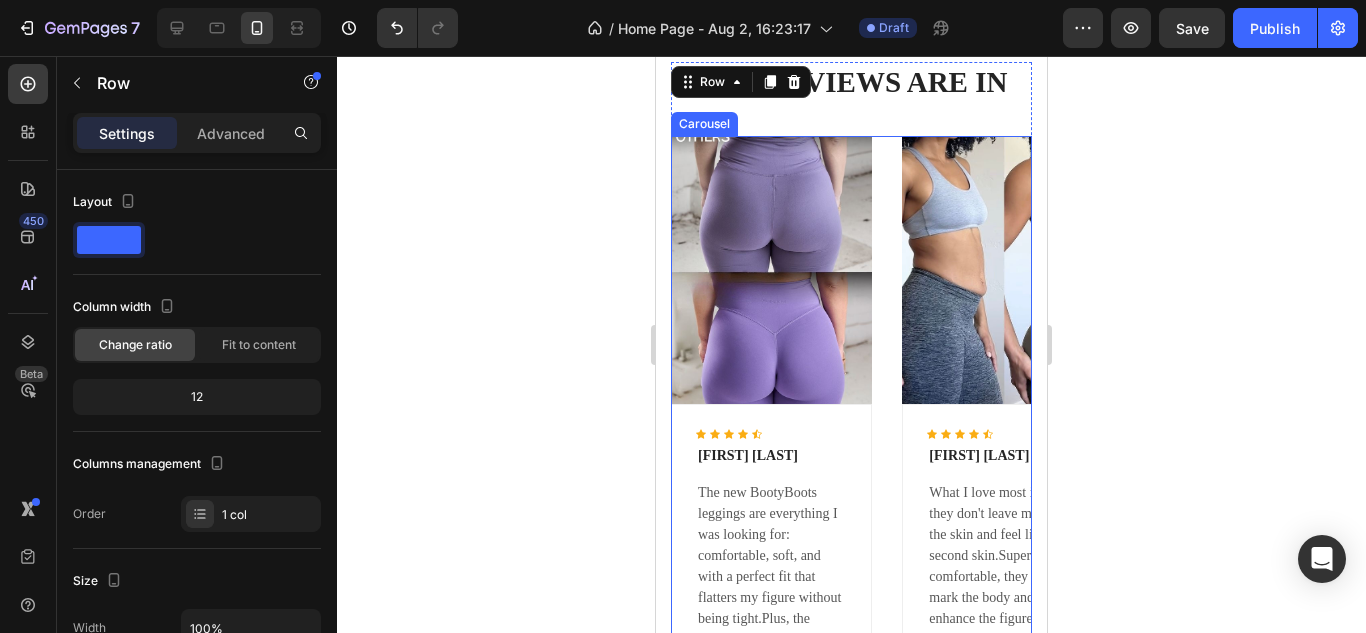 click on "Image                Icon                Icon                Icon                Icon
Icon Icon List Hoz [FIRST] [LAST] Text block The new BootyBoots leggings are everything I was looking for: comfortable, soft, and with a perfect fit that flatters my figure without being tight.Plus, the design really flatters the body shape, making me feel confident and stylish every time I wear them. Text block Row Image                Icon                Icon                Icon                Icon
Icon Icon List Hoz [FIRST] [LAST] Text block What I love most is that they don't leave marks on the skin and feel like a second skin.Super comfortable, they do not mark the body and enhance the figure. They feel like a second skin. I will definitely buy them again! Text block Row Image                Icon                Icon                Icon                Icon
Icon Icon List Hoz [FIRST] [LAST] Text block Text block Row Image                Icon                Icon Icon Icon" at bounding box center (851, 446) 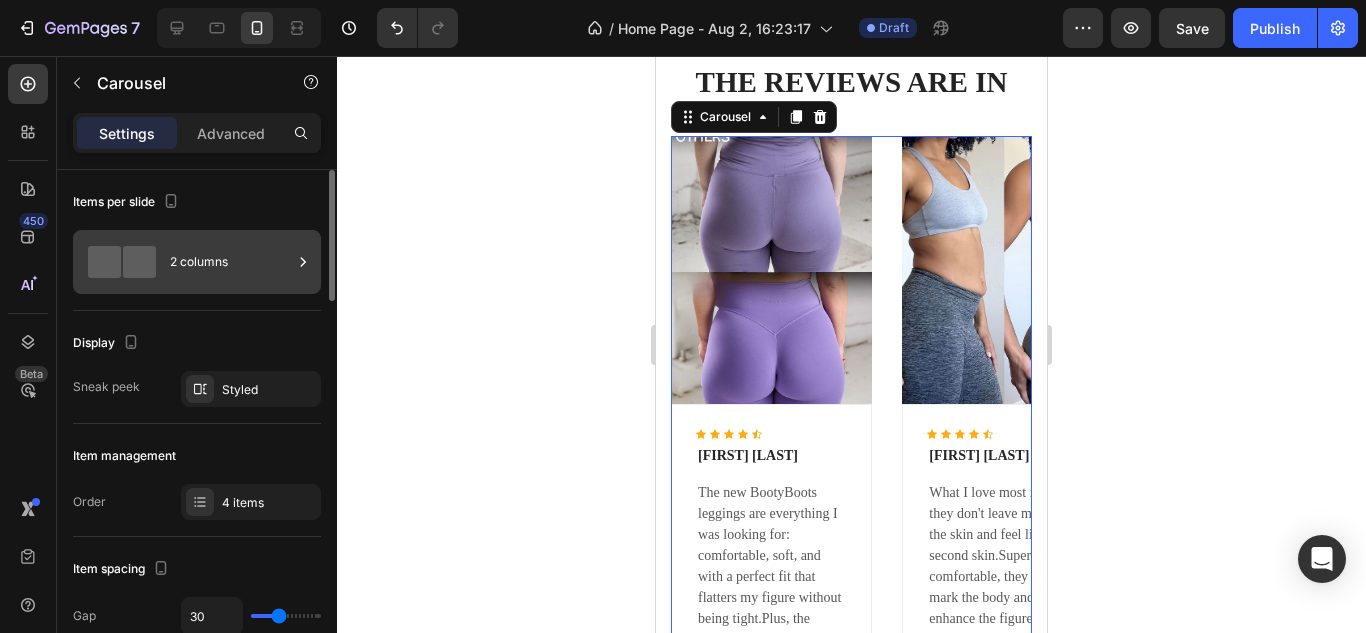 click on "2 columns" at bounding box center [231, 262] 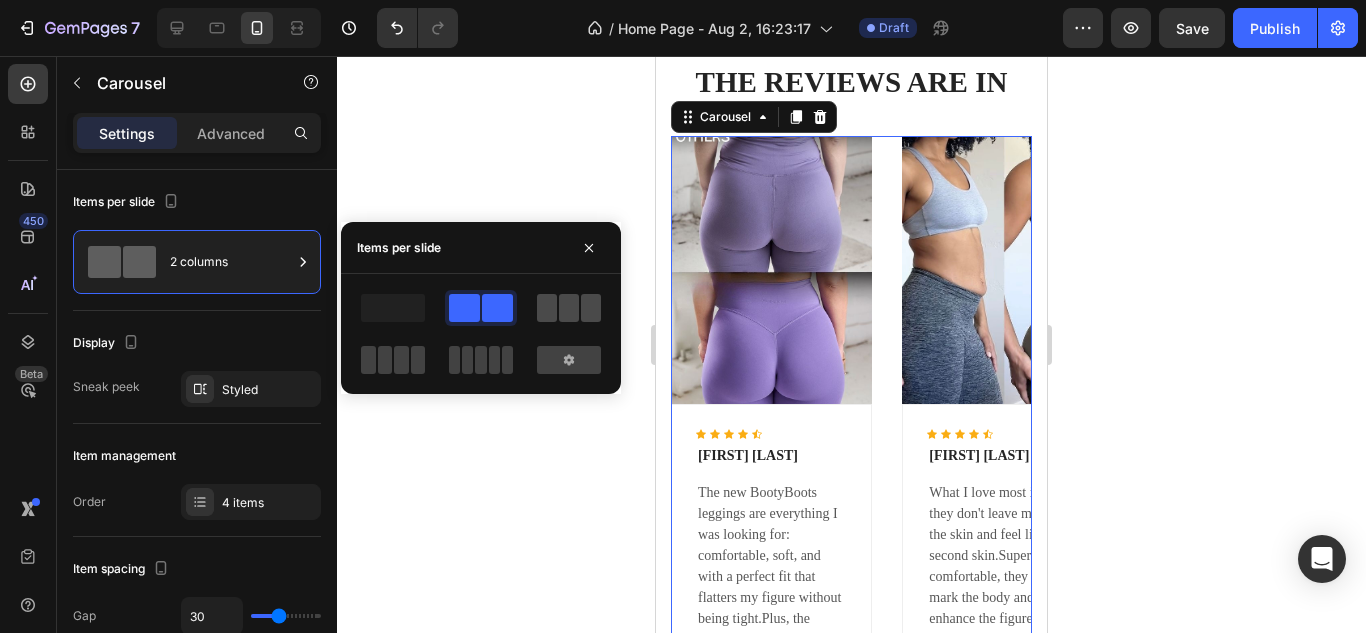 click 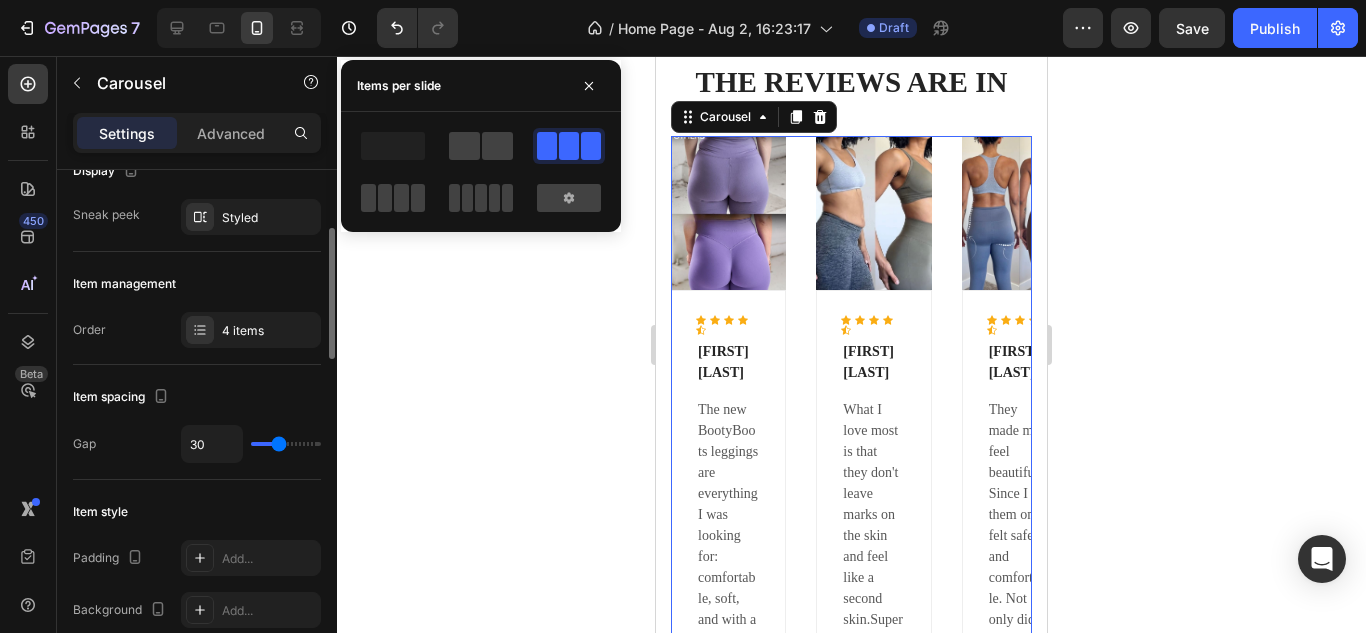 scroll, scrollTop: 303, scrollLeft: 0, axis: vertical 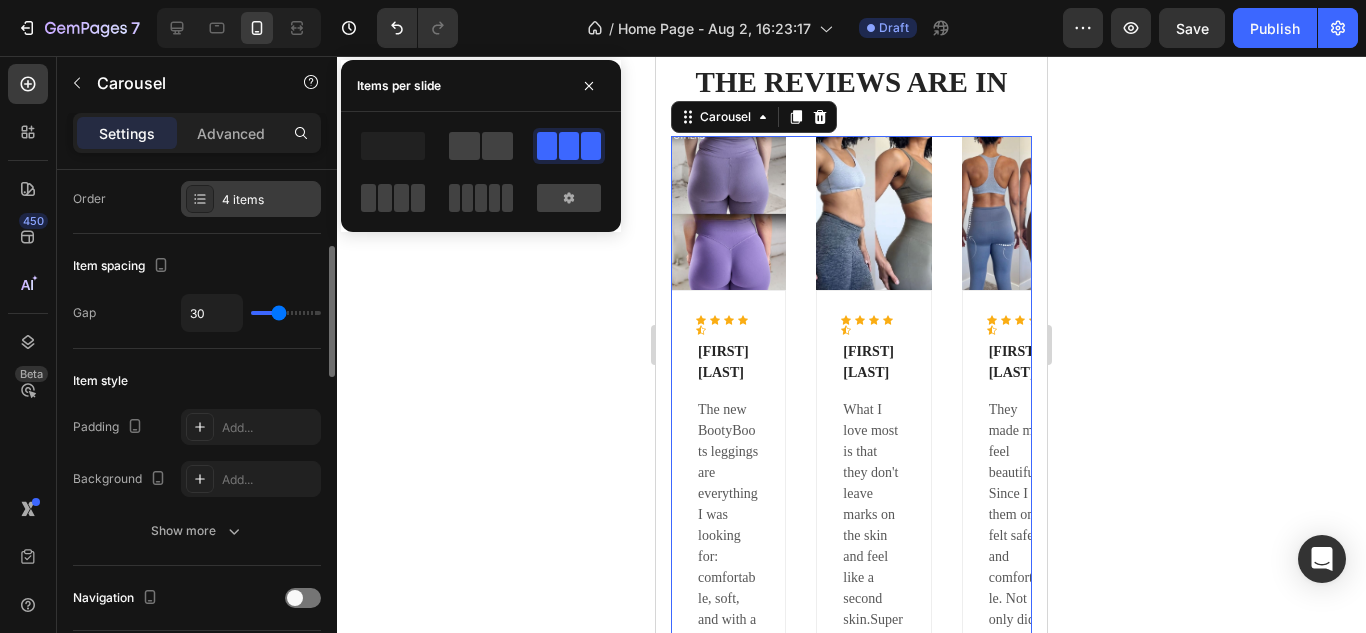 click 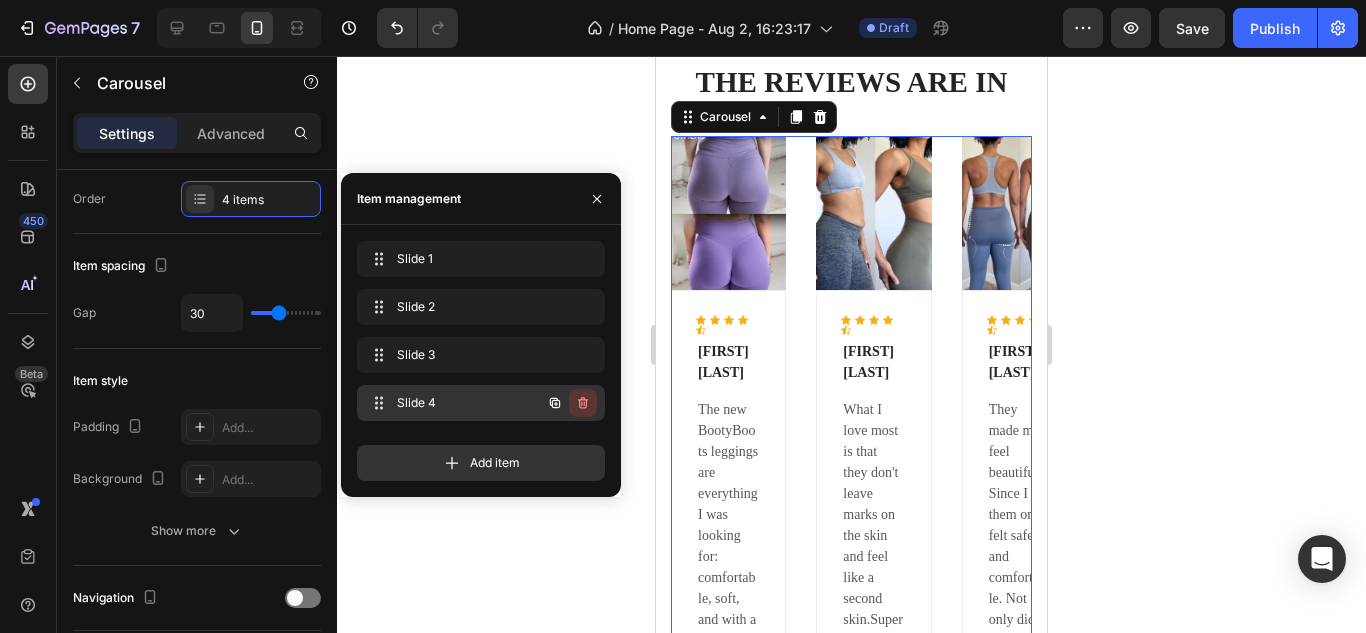 click 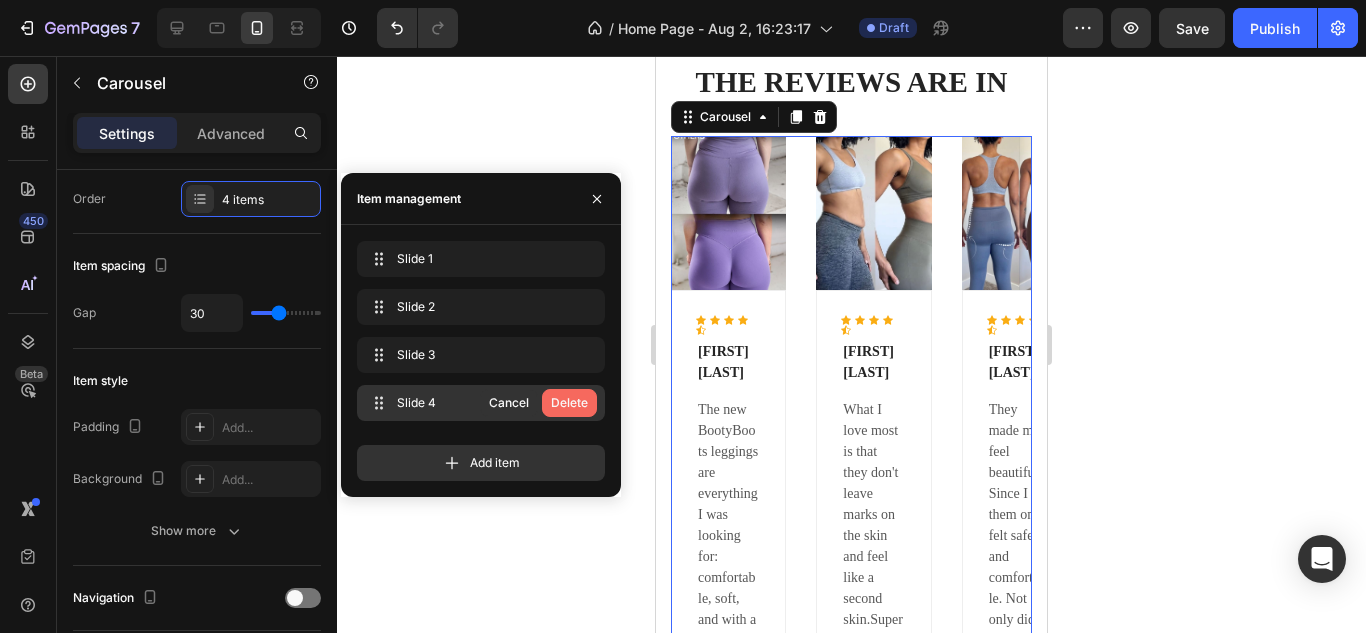 click on "Delete" at bounding box center (569, 403) 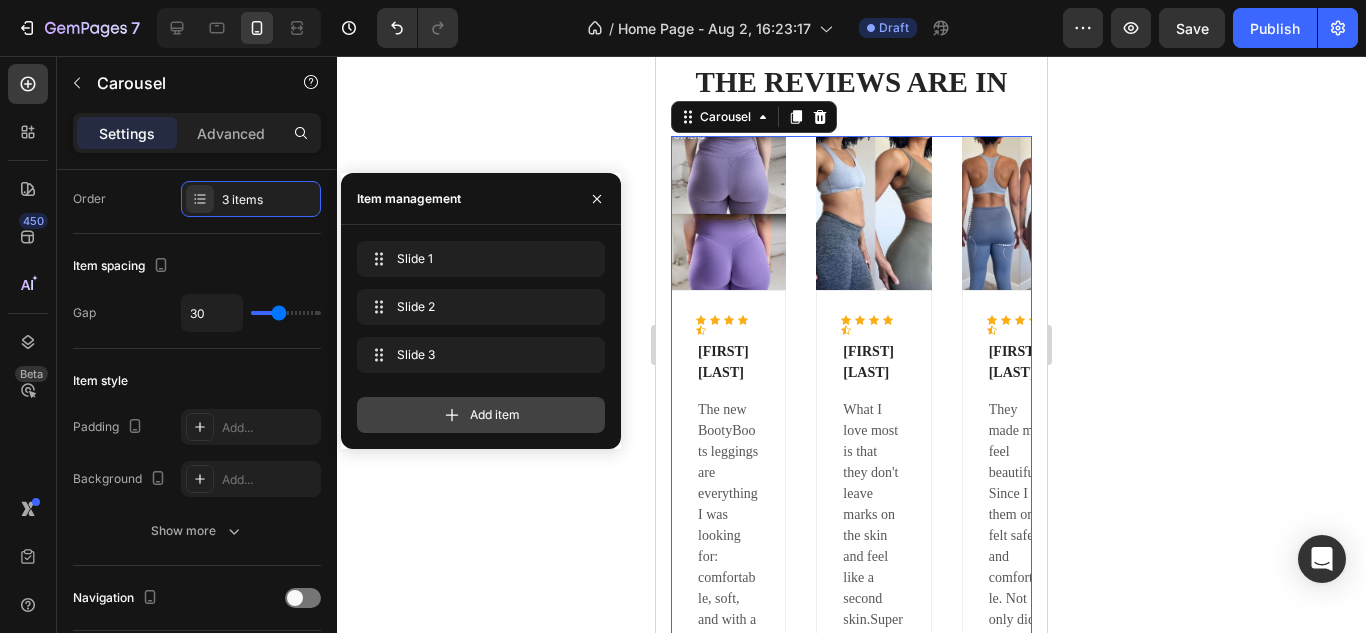click on "Add item" at bounding box center [481, 415] 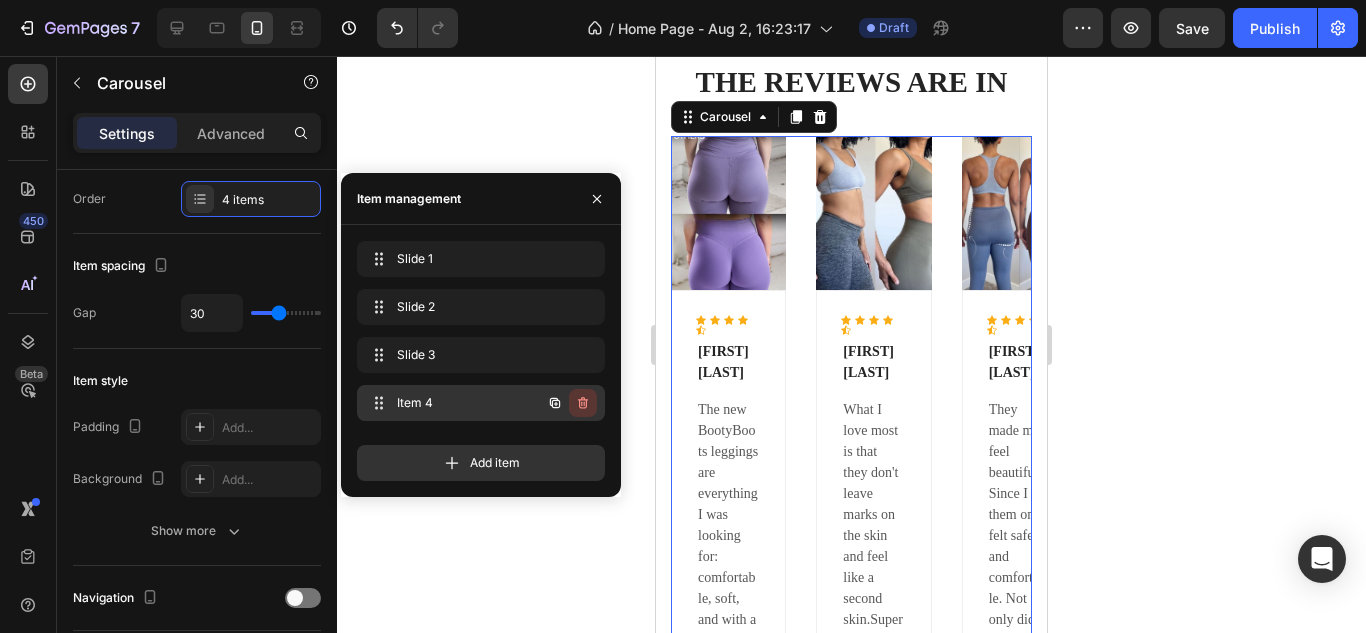 click 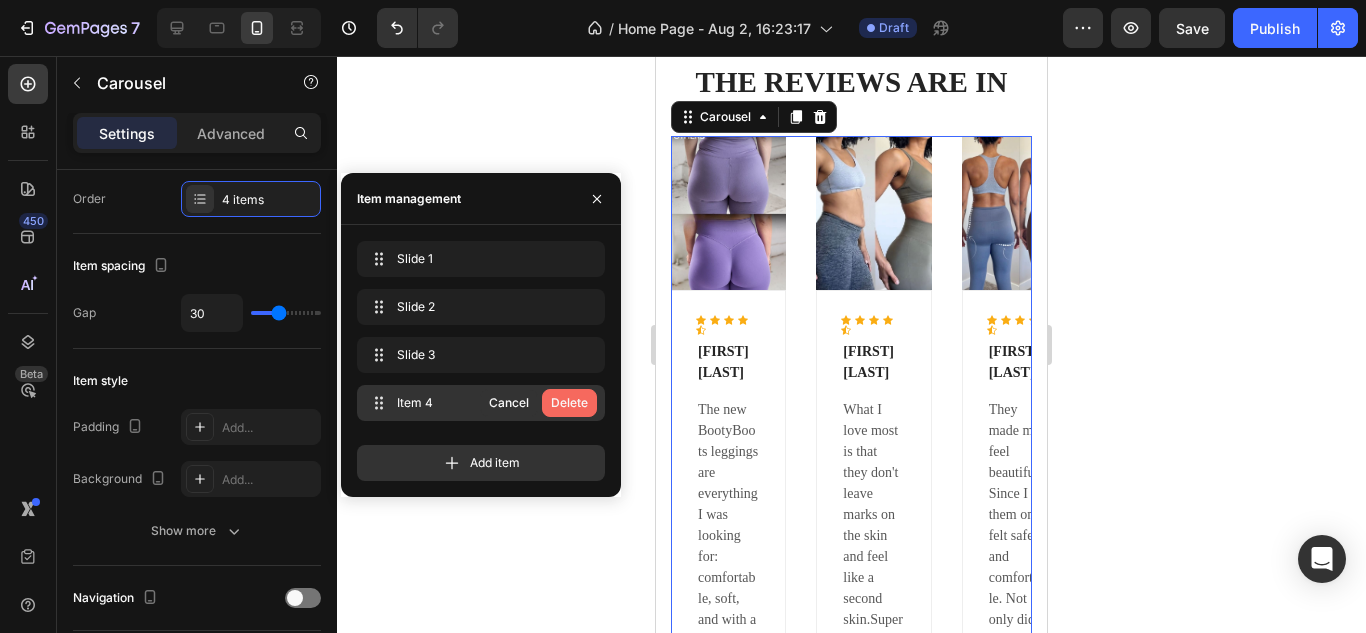 click on "Delete" at bounding box center (569, 403) 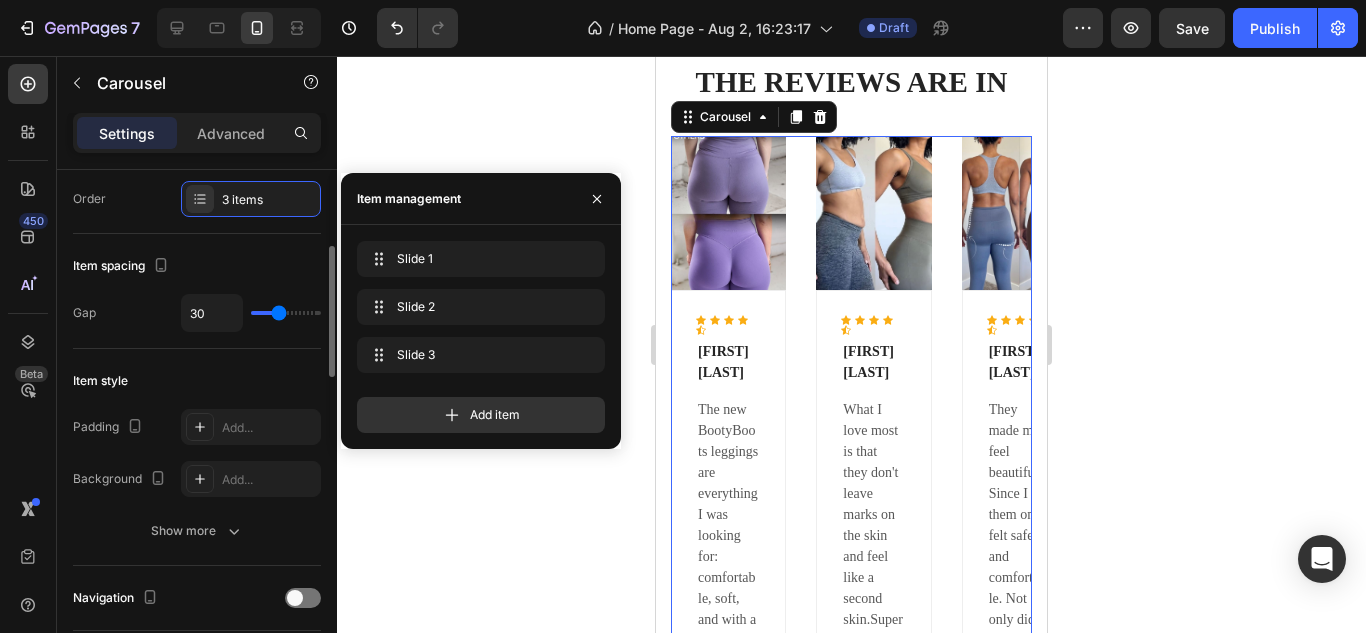 click on "Item style" at bounding box center (197, 381) 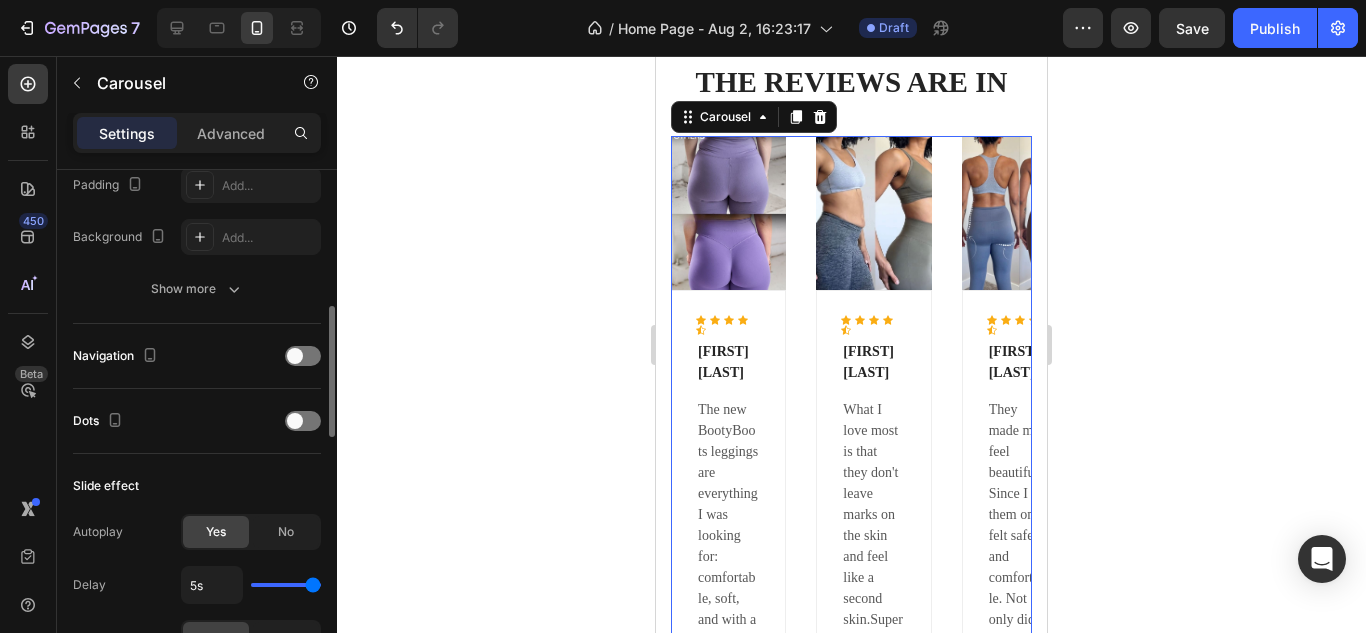 scroll, scrollTop: 544, scrollLeft: 0, axis: vertical 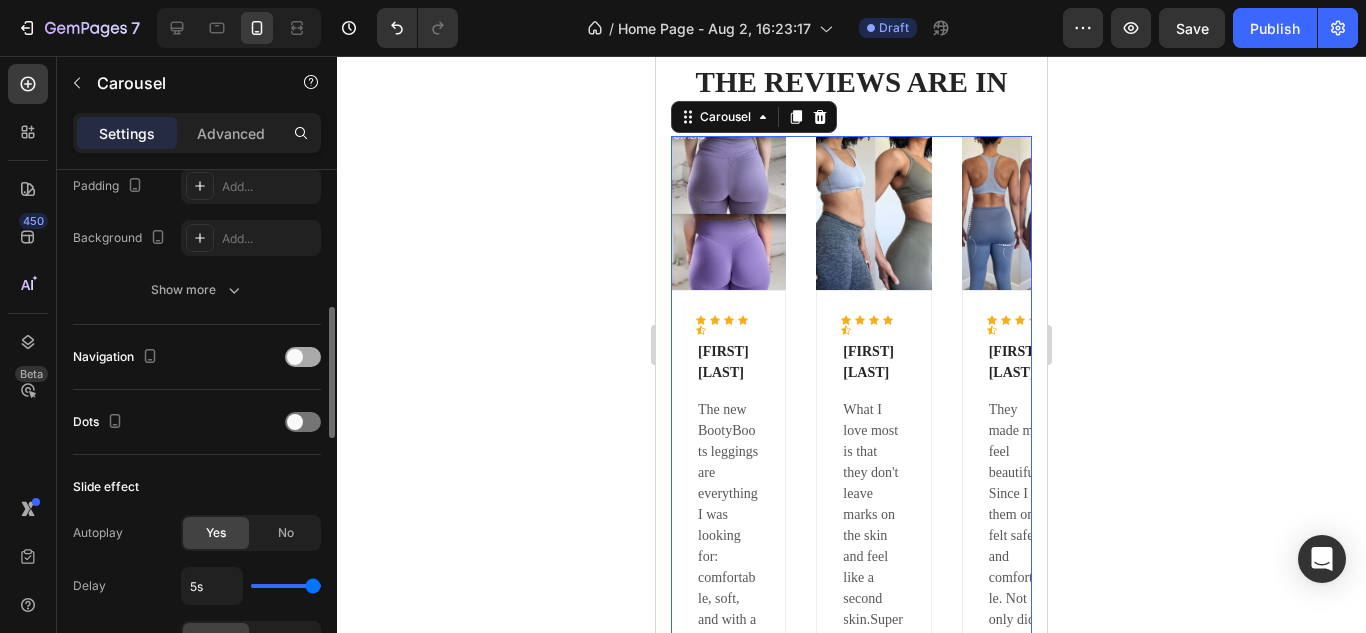 click at bounding box center (303, 357) 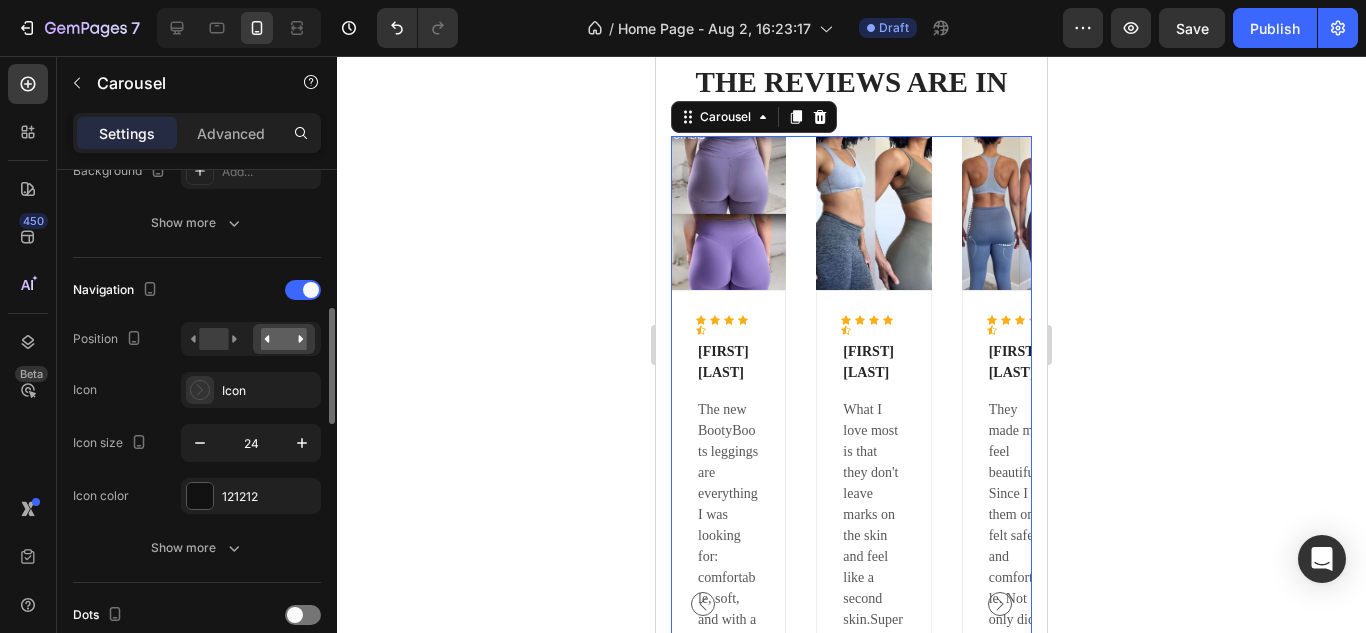 scroll, scrollTop: 613, scrollLeft: 0, axis: vertical 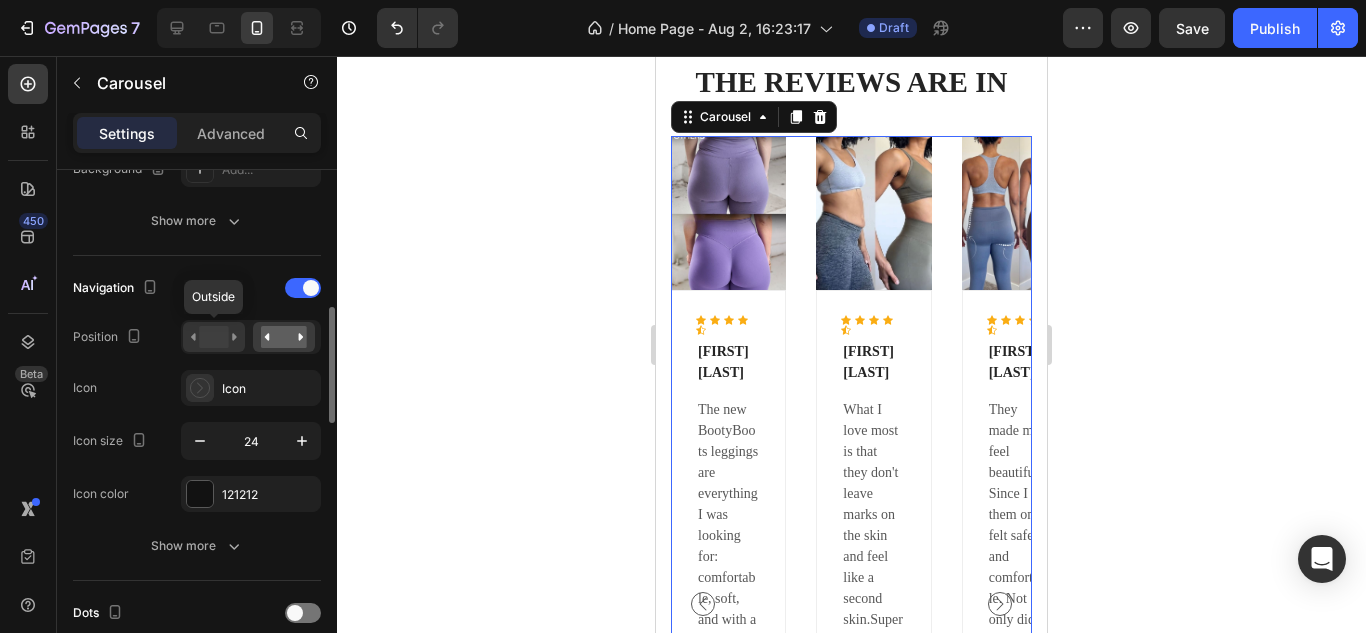 click 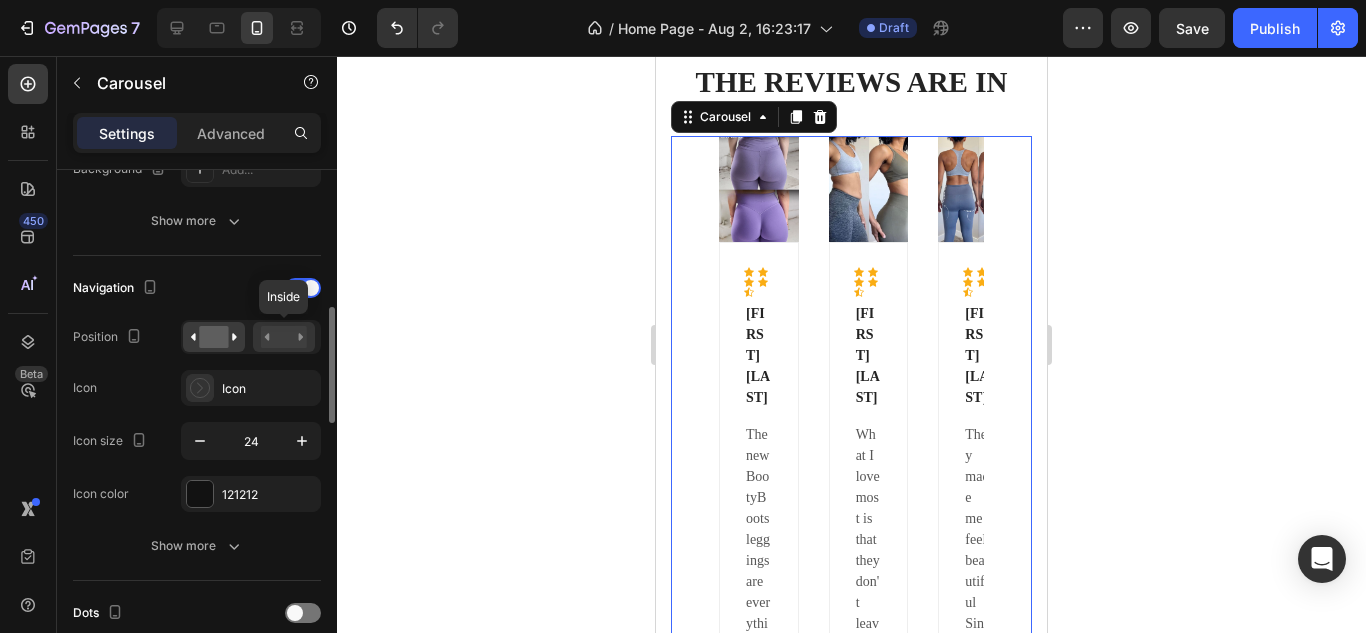 click 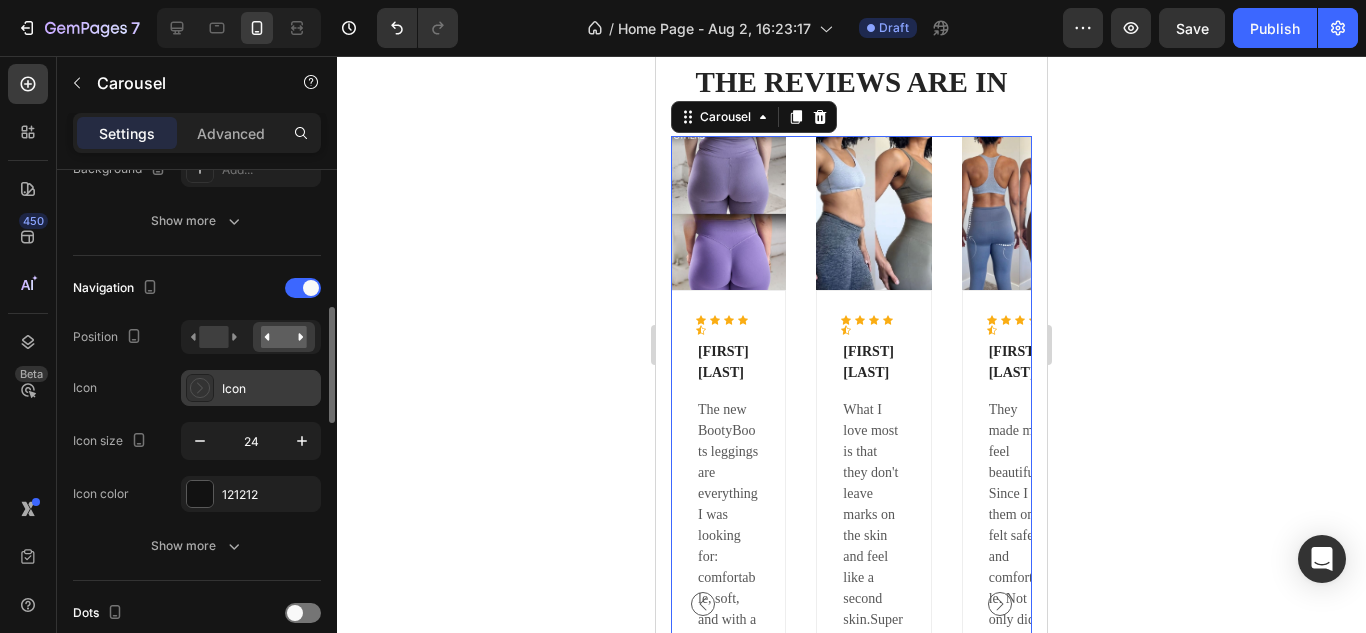 click on "Icon" at bounding box center [269, 389] 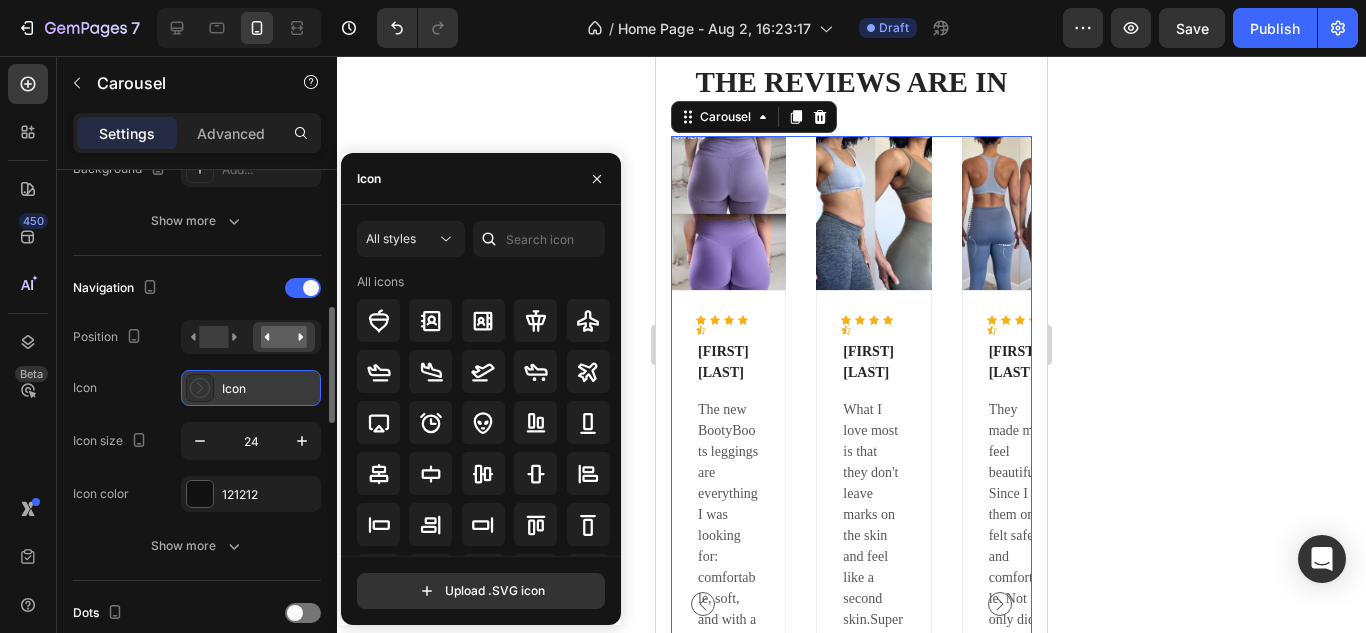 click on "Icon" at bounding box center (269, 389) 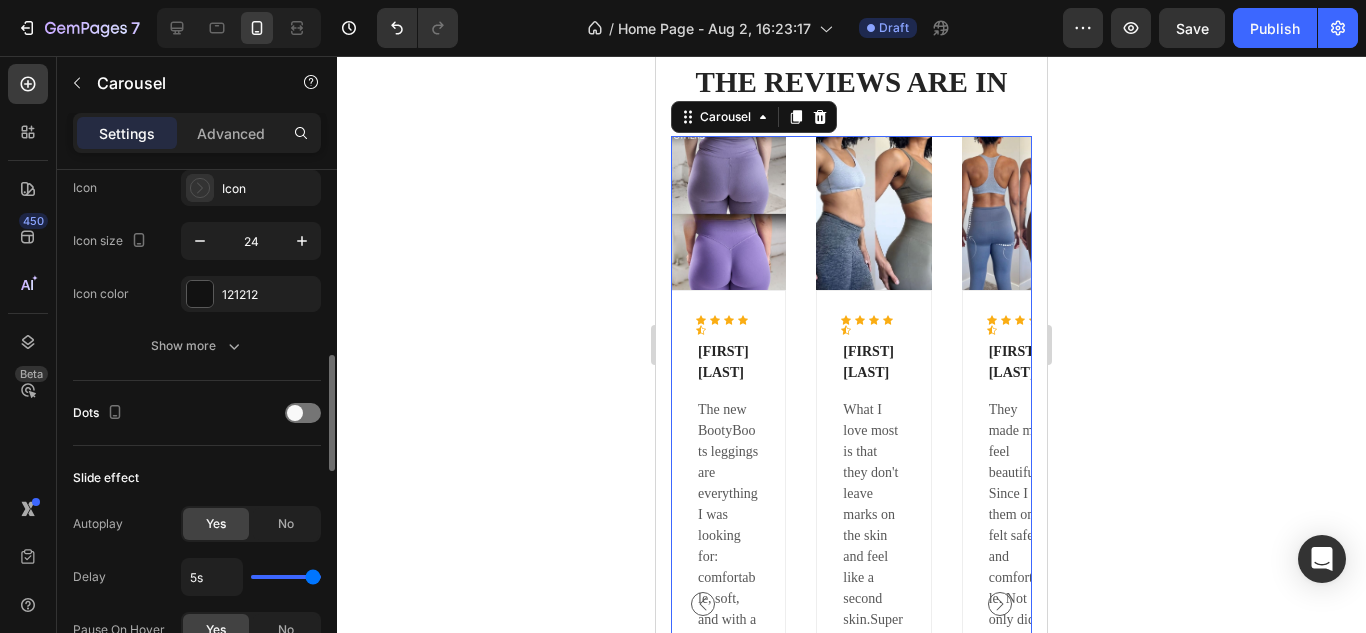 scroll, scrollTop: 821, scrollLeft: 0, axis: vertical 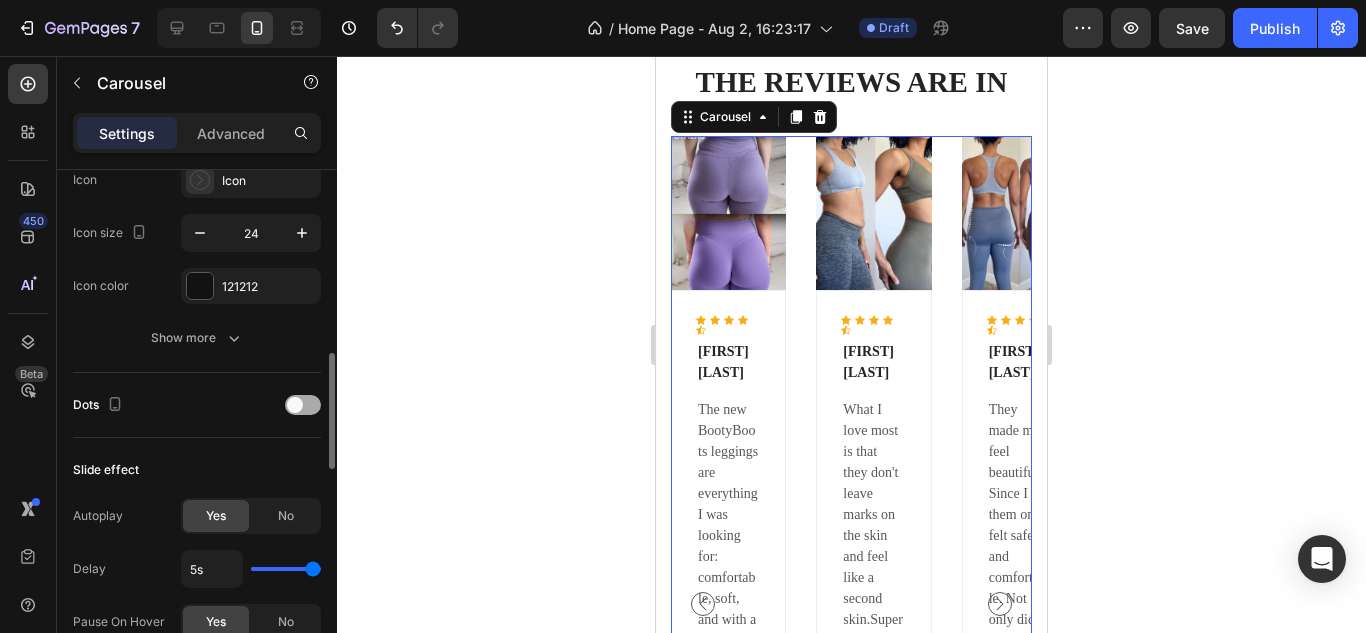 click at bounding box center [295, 405] 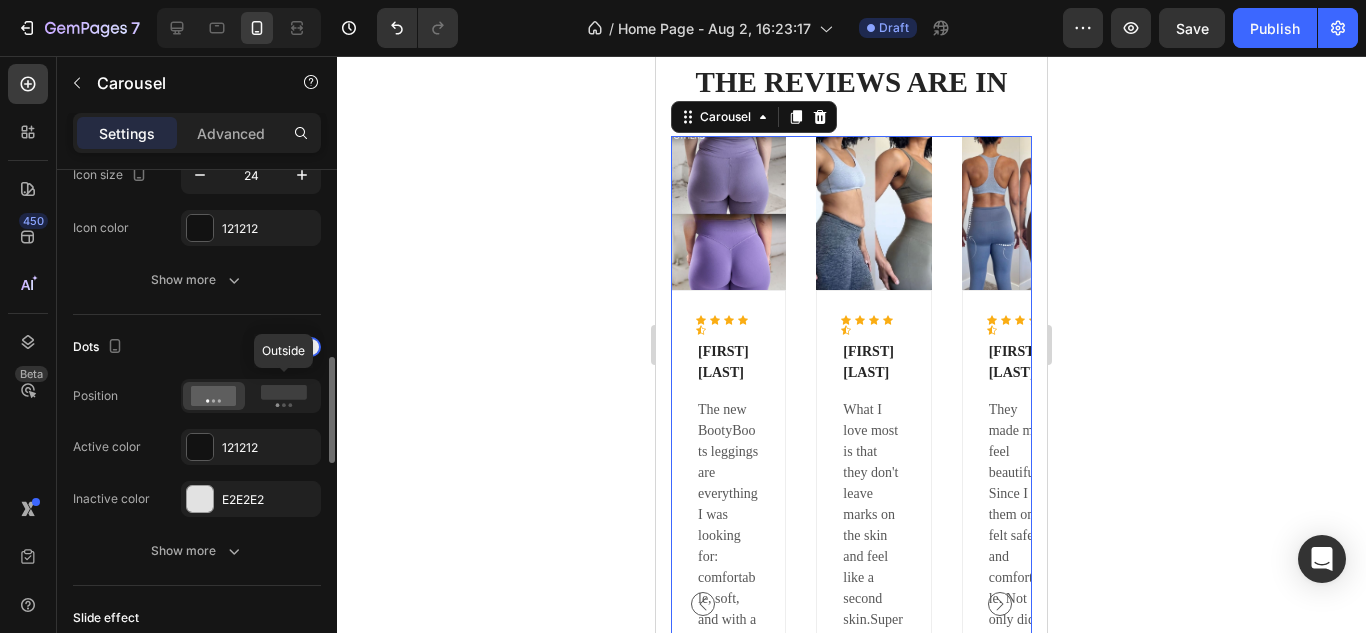scroll, scrollTop: 900, scrollLeft: 0, axis: vertical 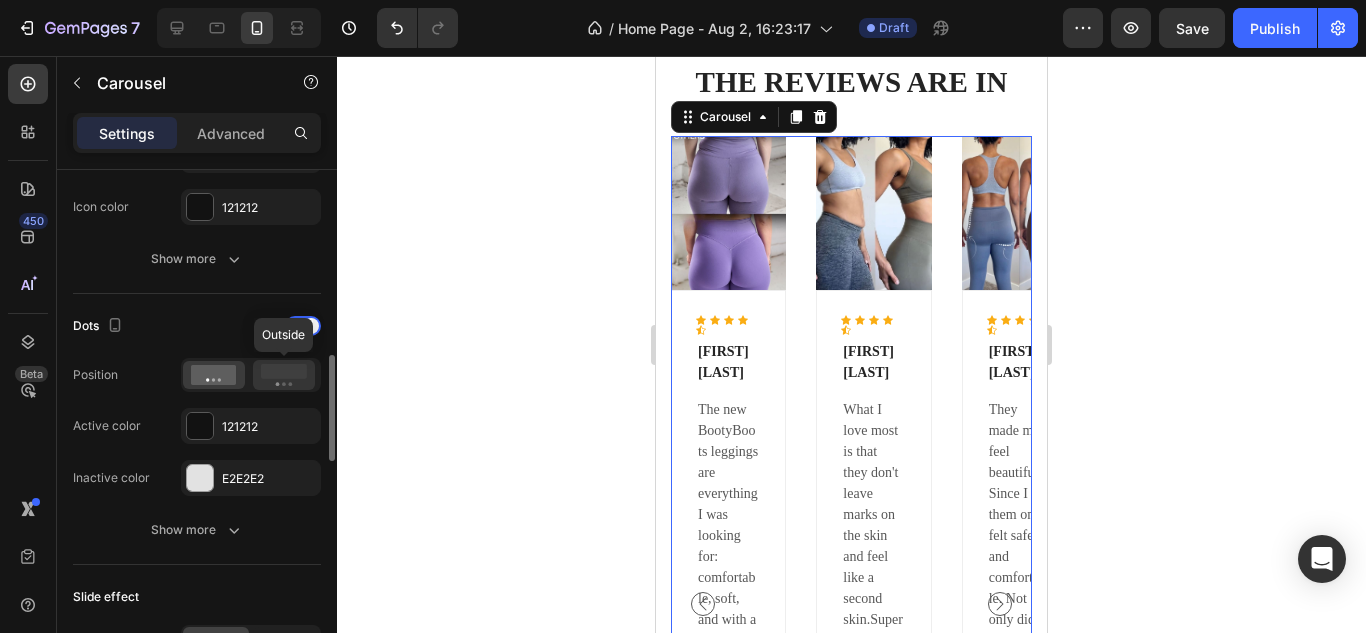 click 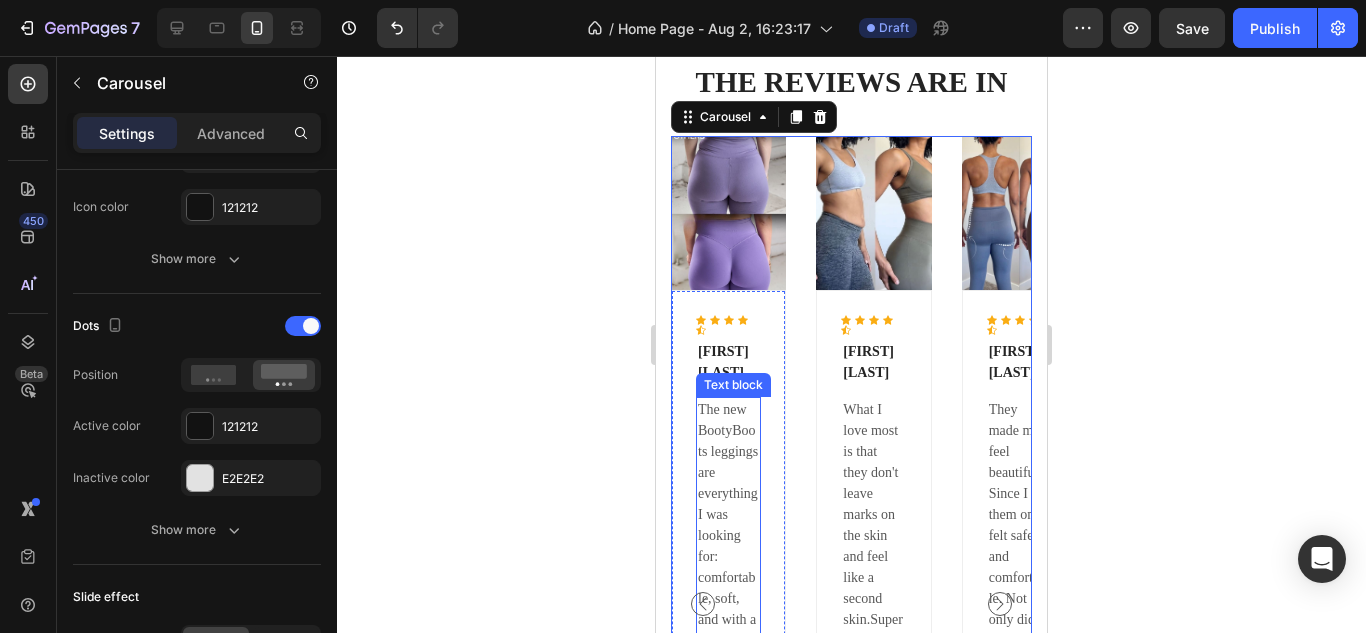 click on "The new BootyBoots leggings are everything I was looking for: comfortable, soft, and with a perfect fit that flatters my figure without being tight.Plus, the design really flatters the body shape, making me feel confident and stylish every time I wear them." at bounding box center (728, 714) 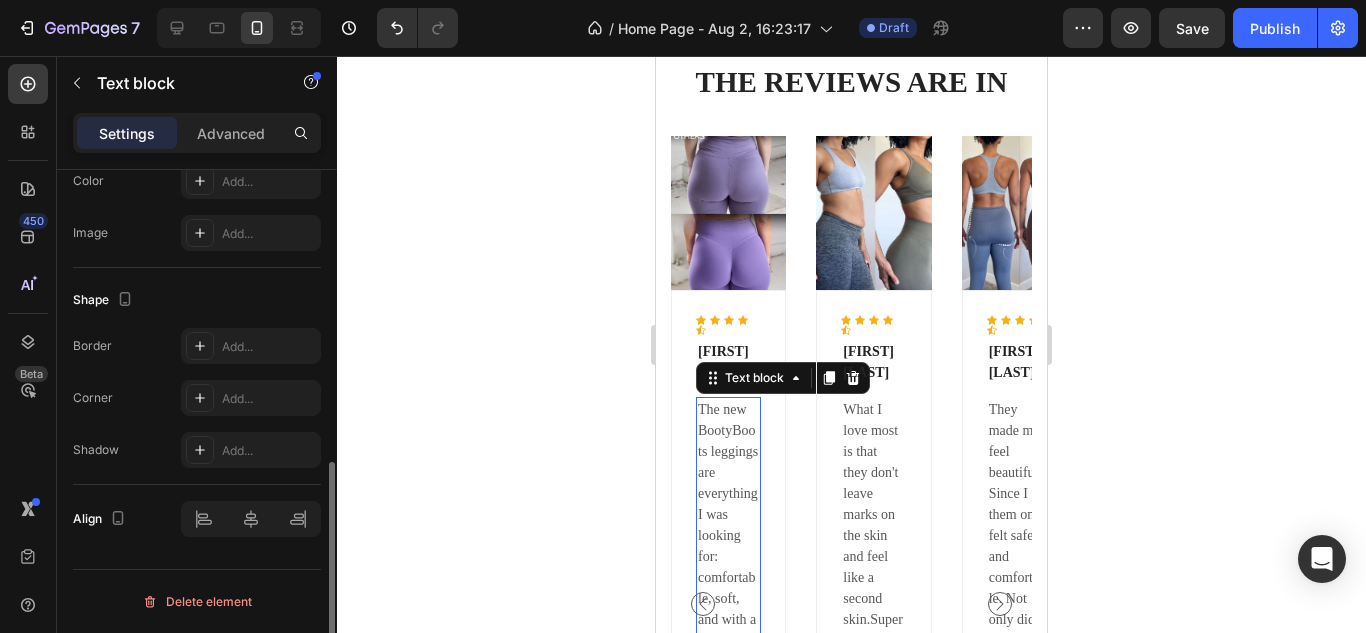 scroll, scrollTop: 0, scrollLeft: 0, axis: both 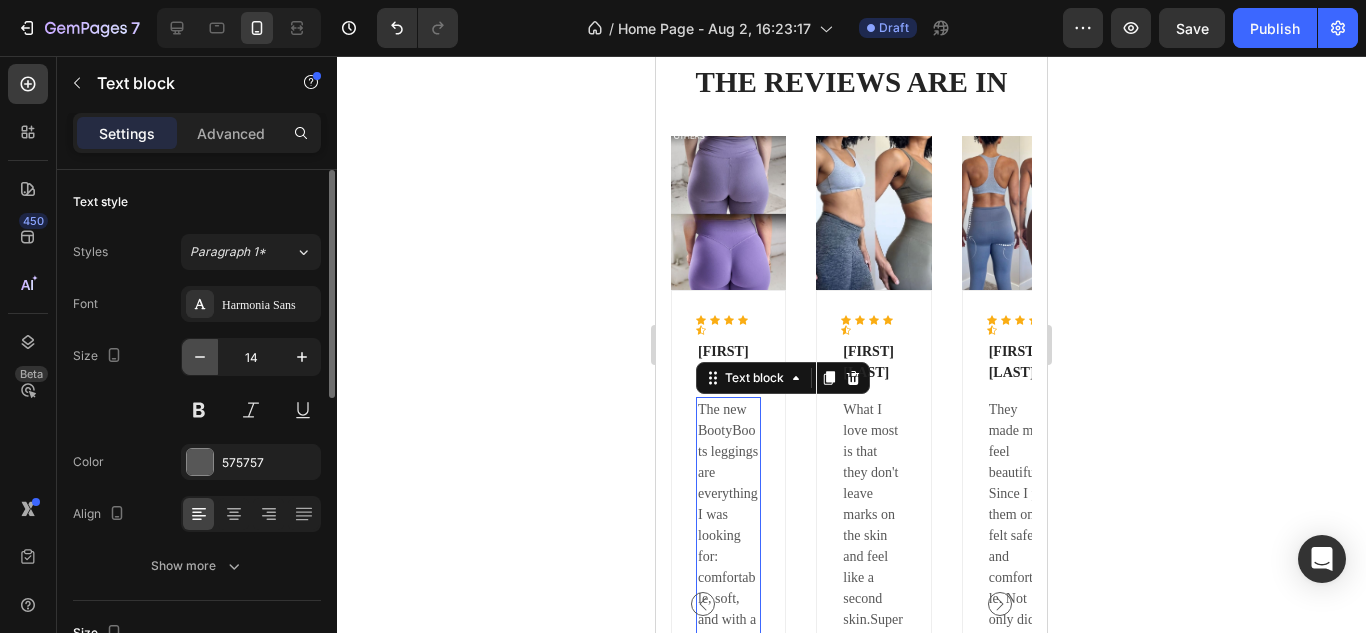 click 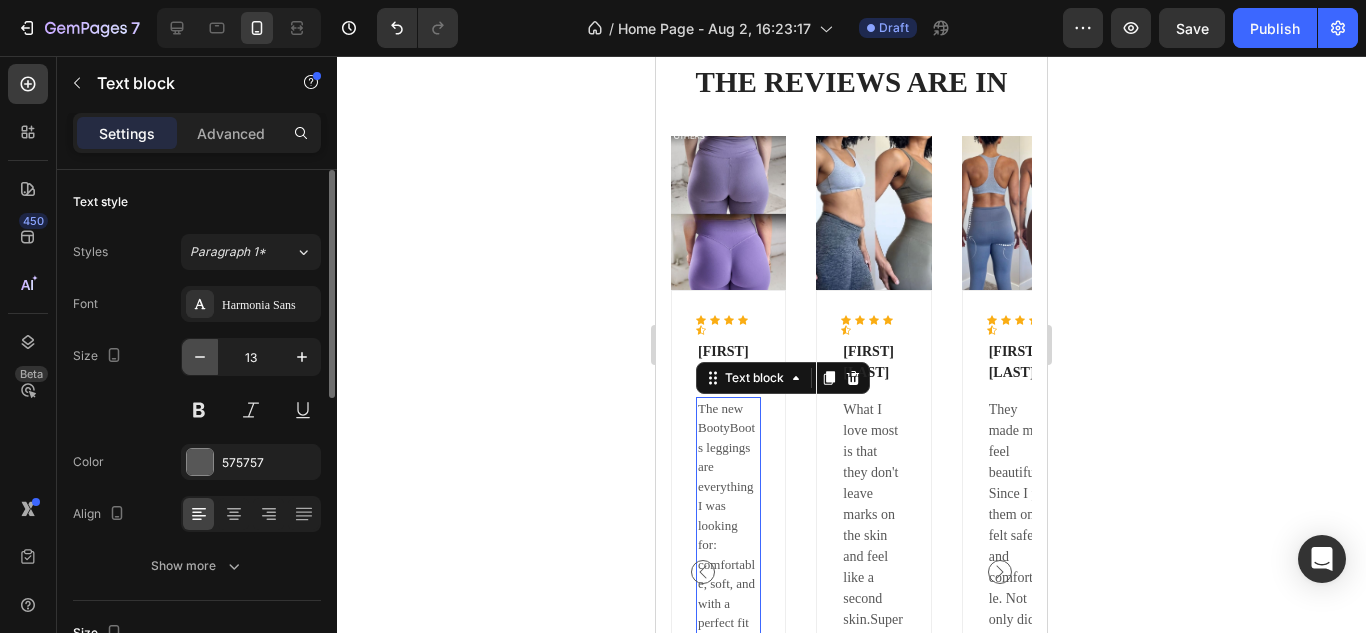 click 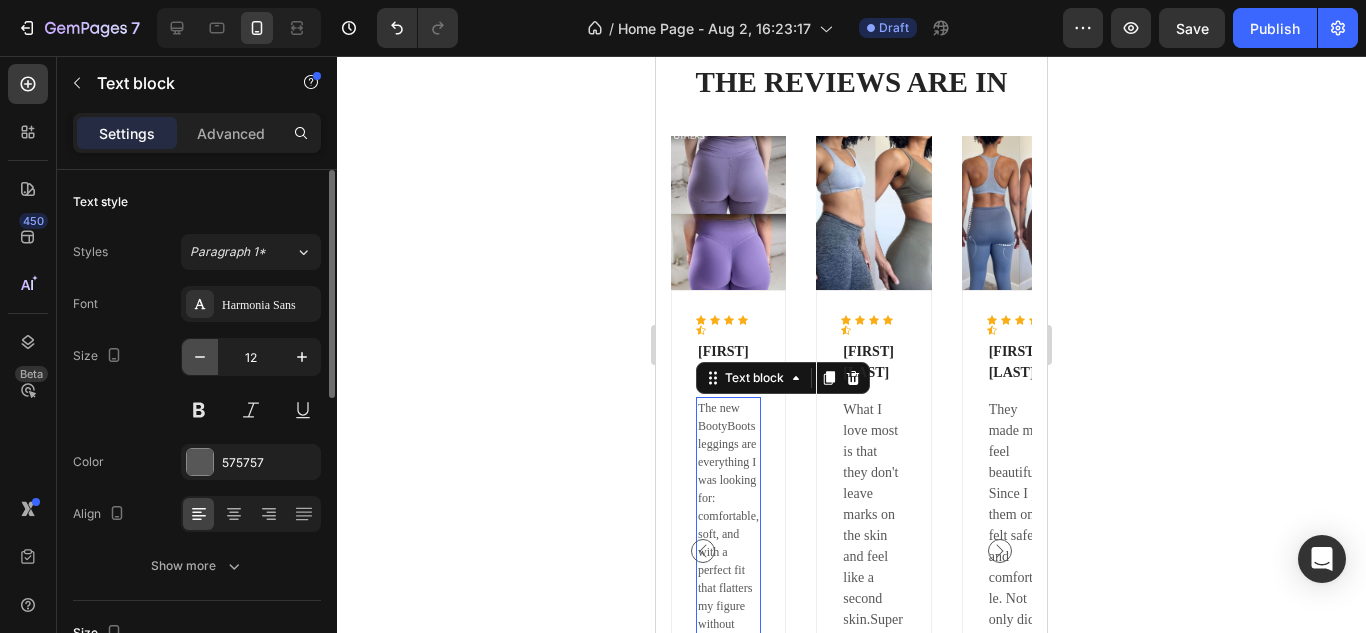 click 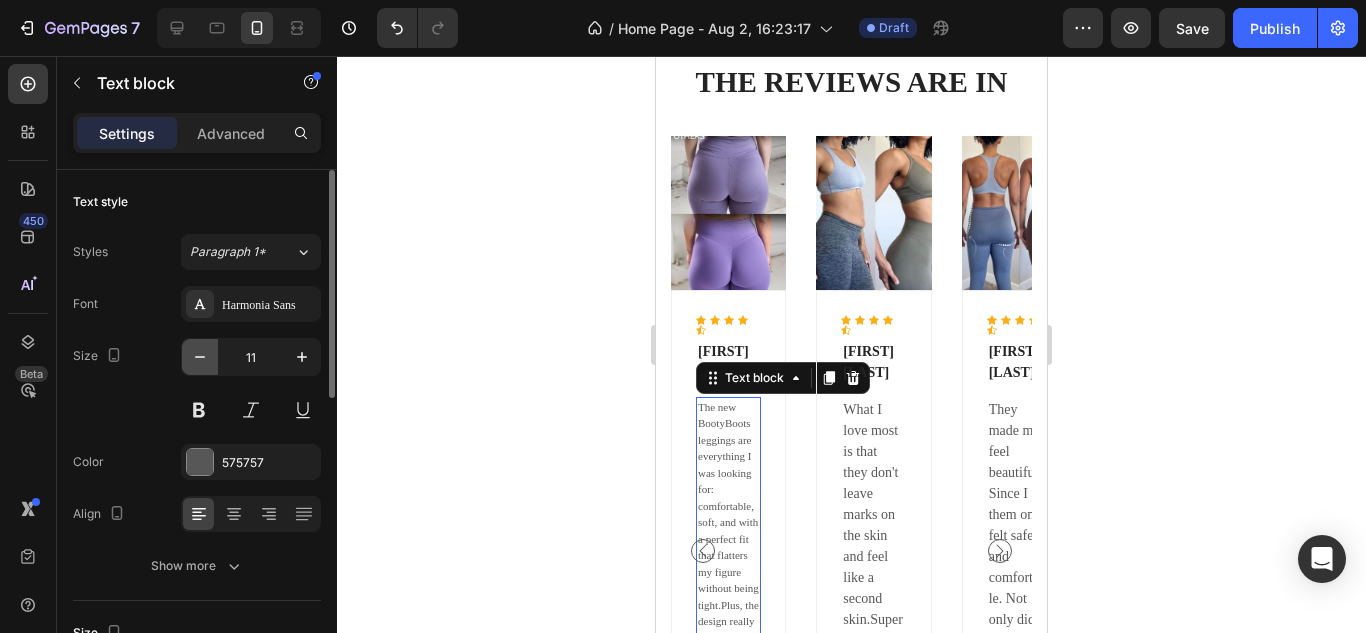 click 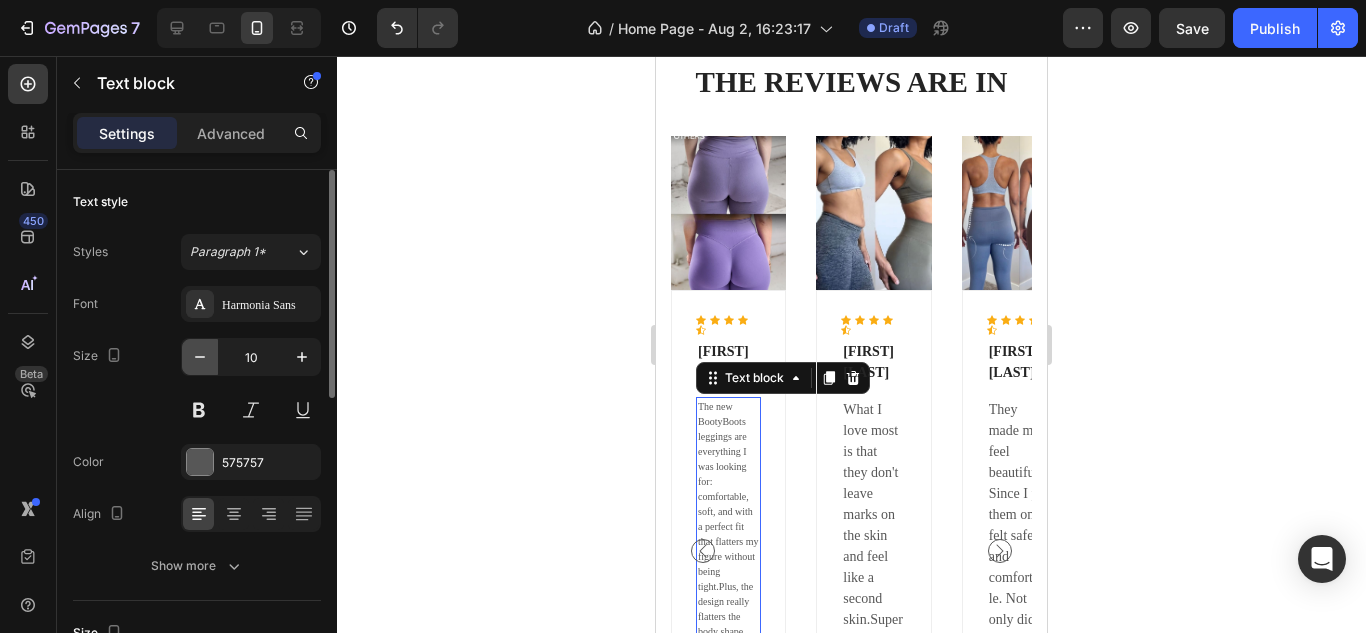 click 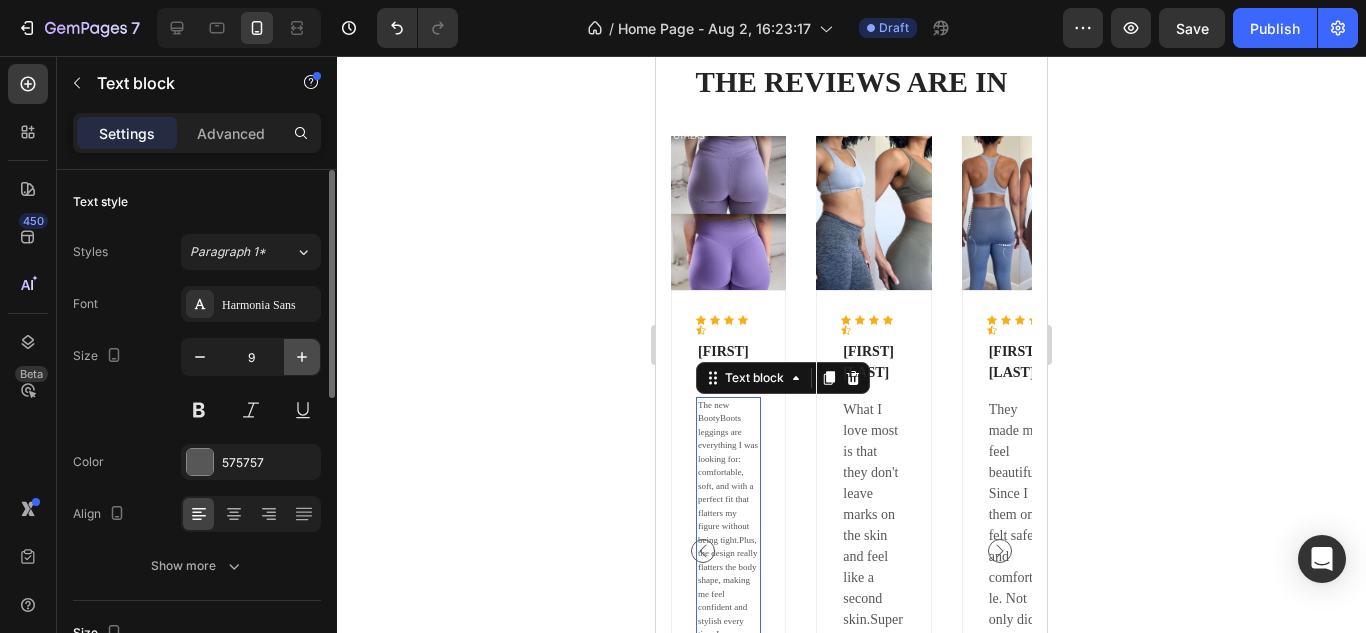 click 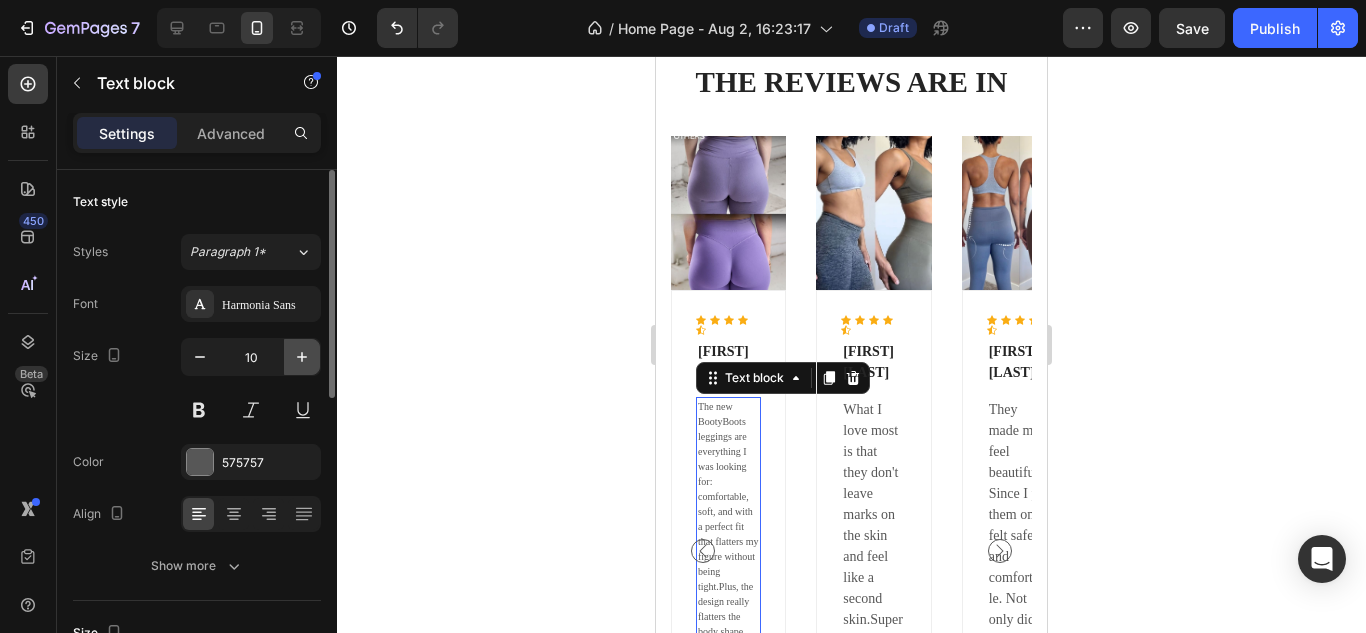 click 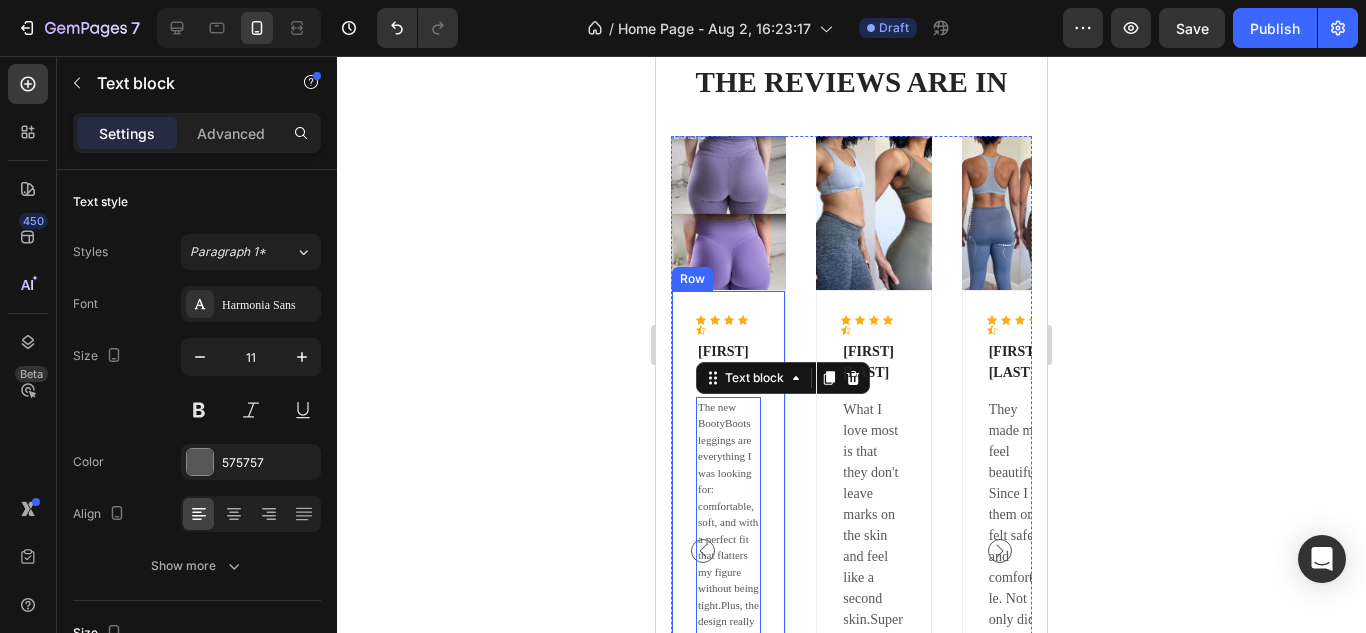 click on "Icon                Icon                Icon                Icon
Icon Icon List Hoz [FIRST] [LAST] Text block The new BootyBoots leggings are everything I was looking for: comfortable, soft, and with a perfect fit that flatters my figure without being tight.Plus, the design really flatters the body shape, making me feel confident and stylish every time I wear them. Text block   16 Row" at bounding box center (728, 531) 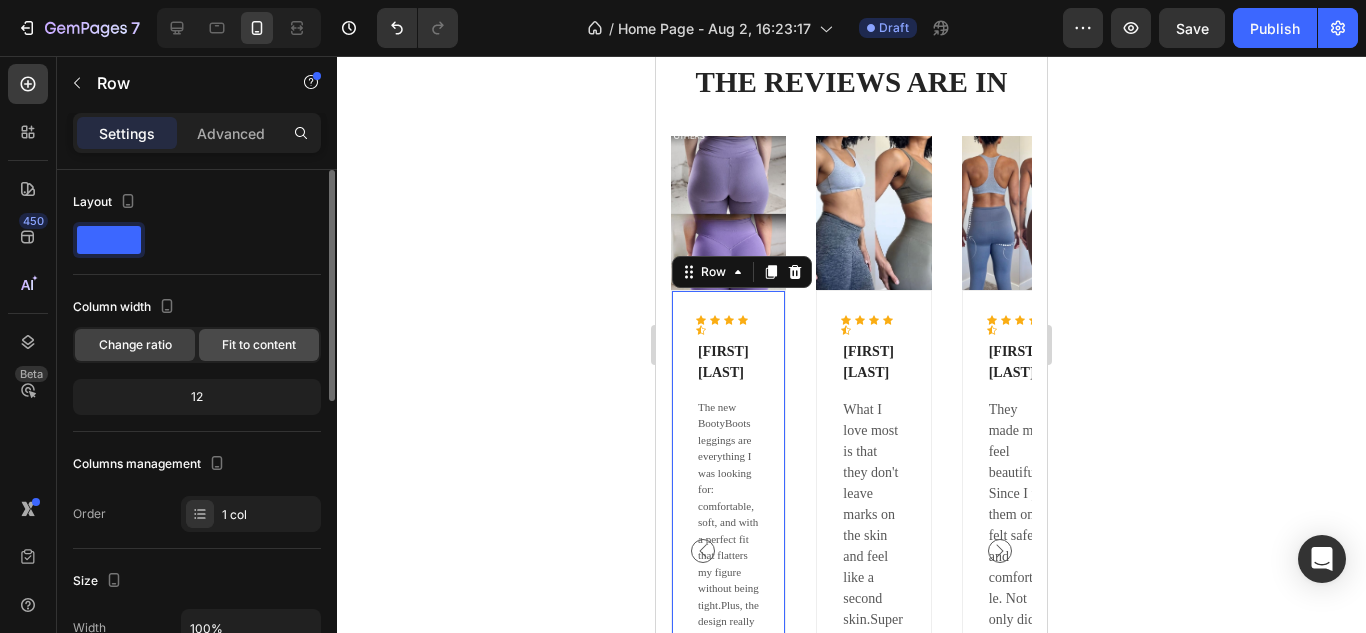 click on "Fit to content" 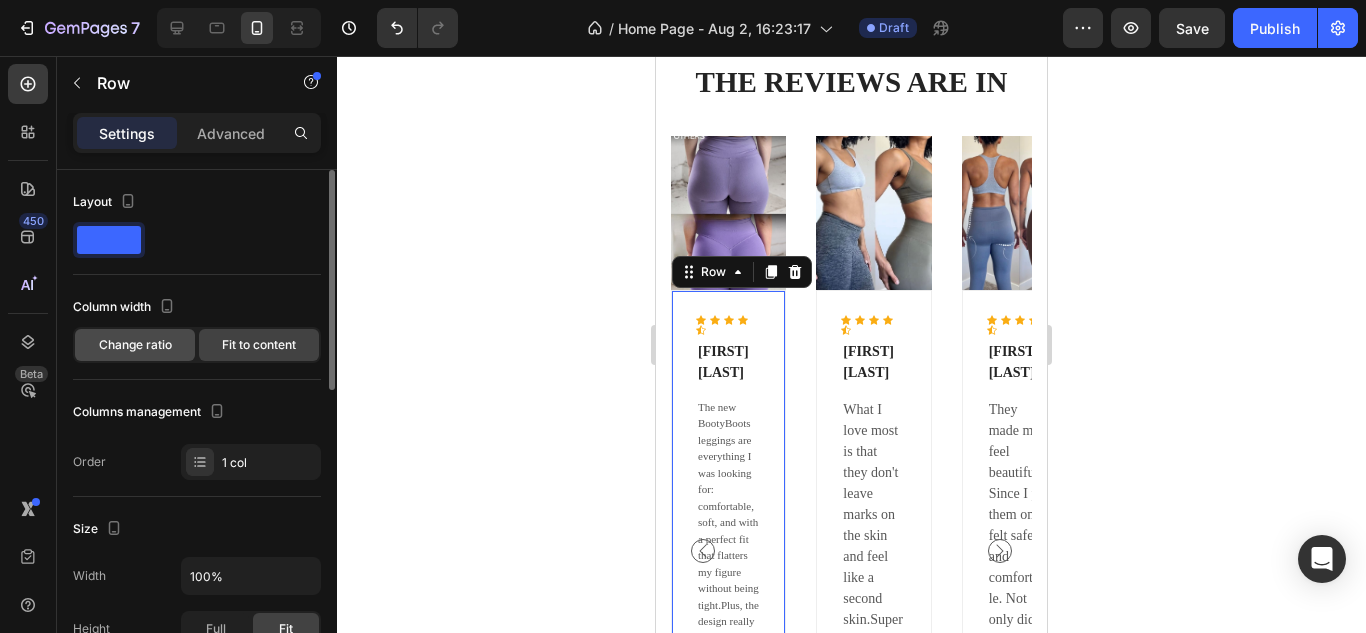 click on "Change ratio" 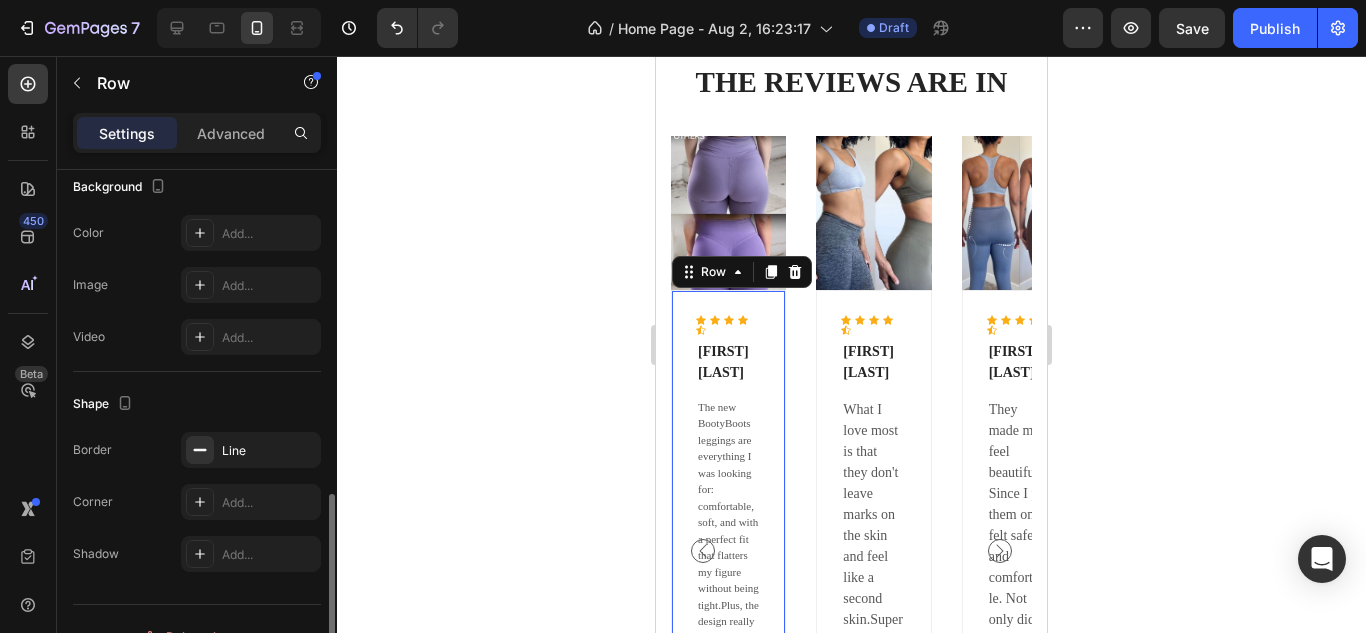 scroll, scrollTop: 648, scrollLeft: 0, axis: vertical 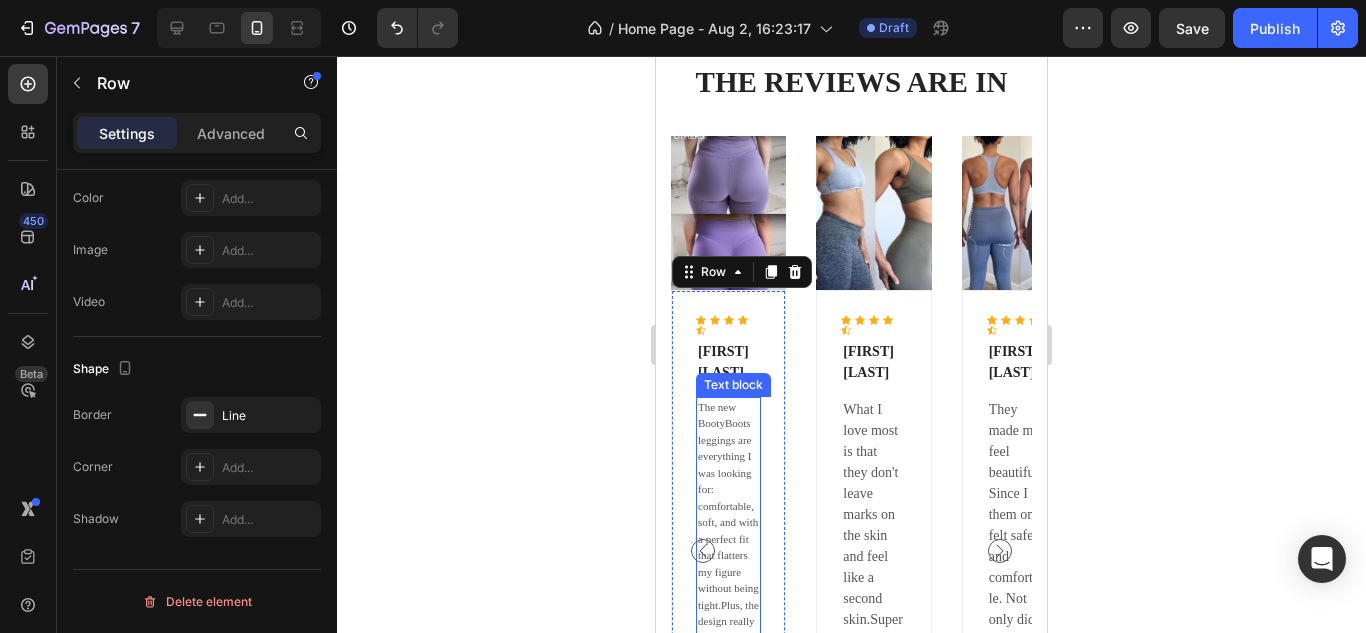 click on "The new BootyBoots leggings are everything I was looking for: comfortable, soft, and with a perfect fit that flatters my figure without being tight.Plus, the design really flatters the body shape, making me feel confident and stylish every time I wear them." at bounding box center (728, 572) 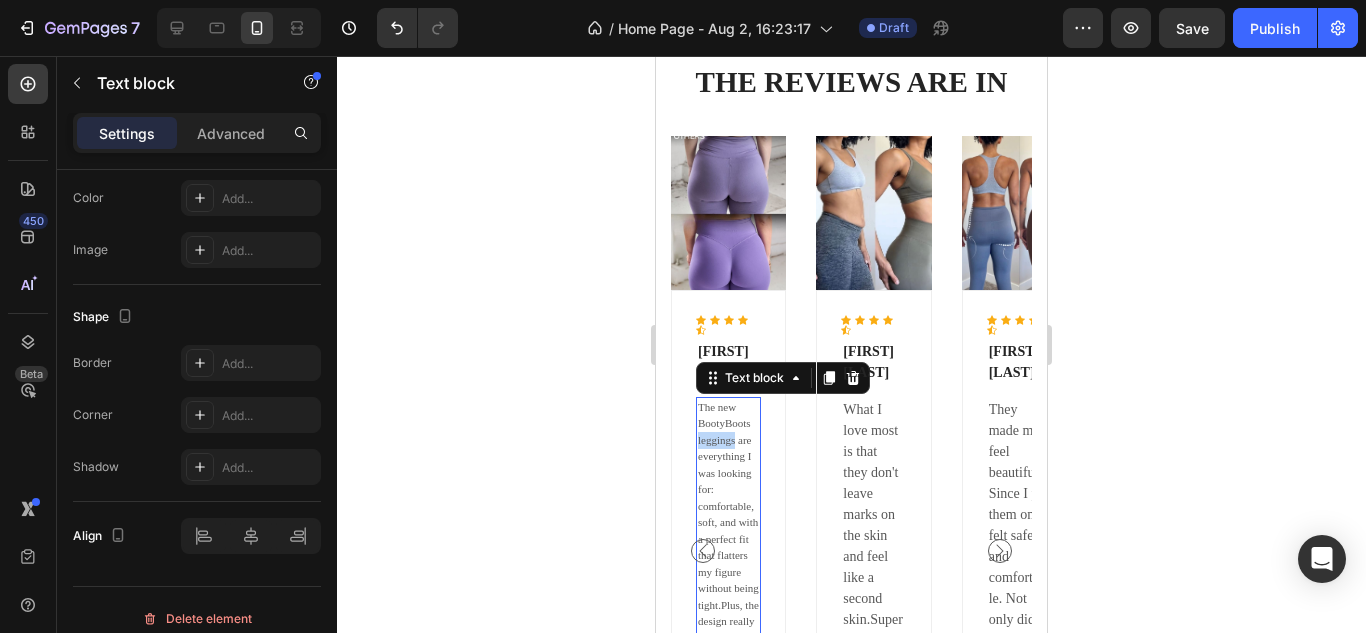 scroll, scrollTop: 0, scrollLeft: 0, axis: both 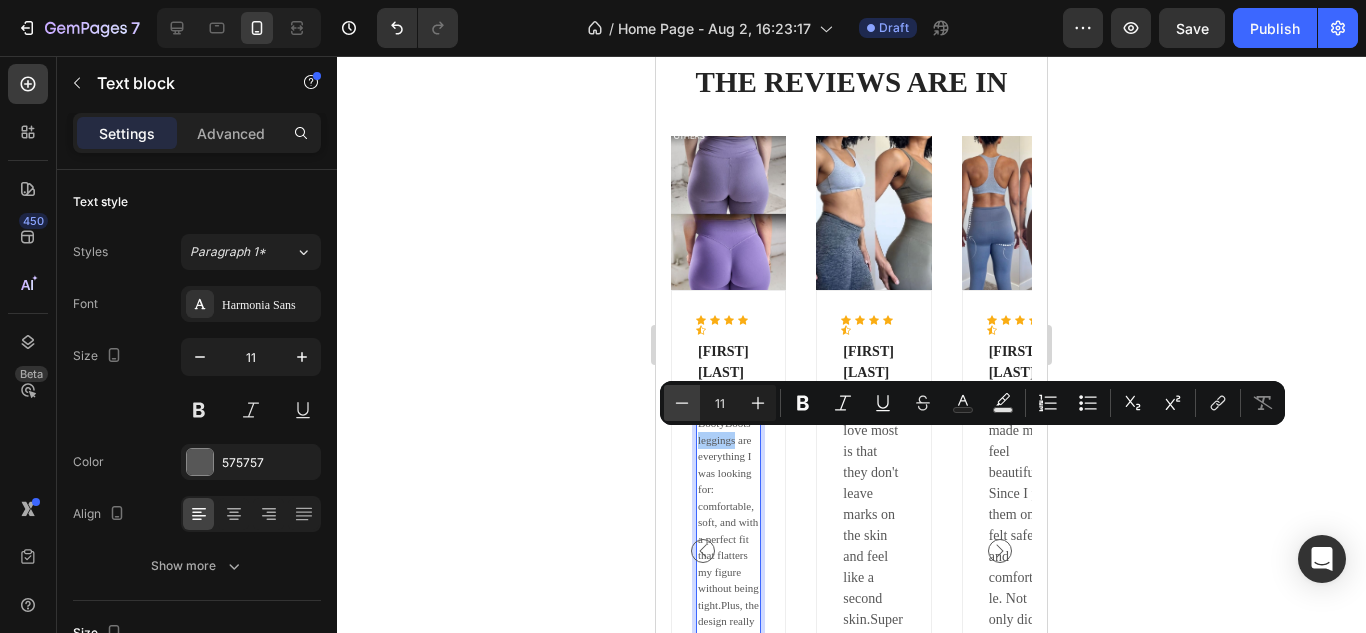 click 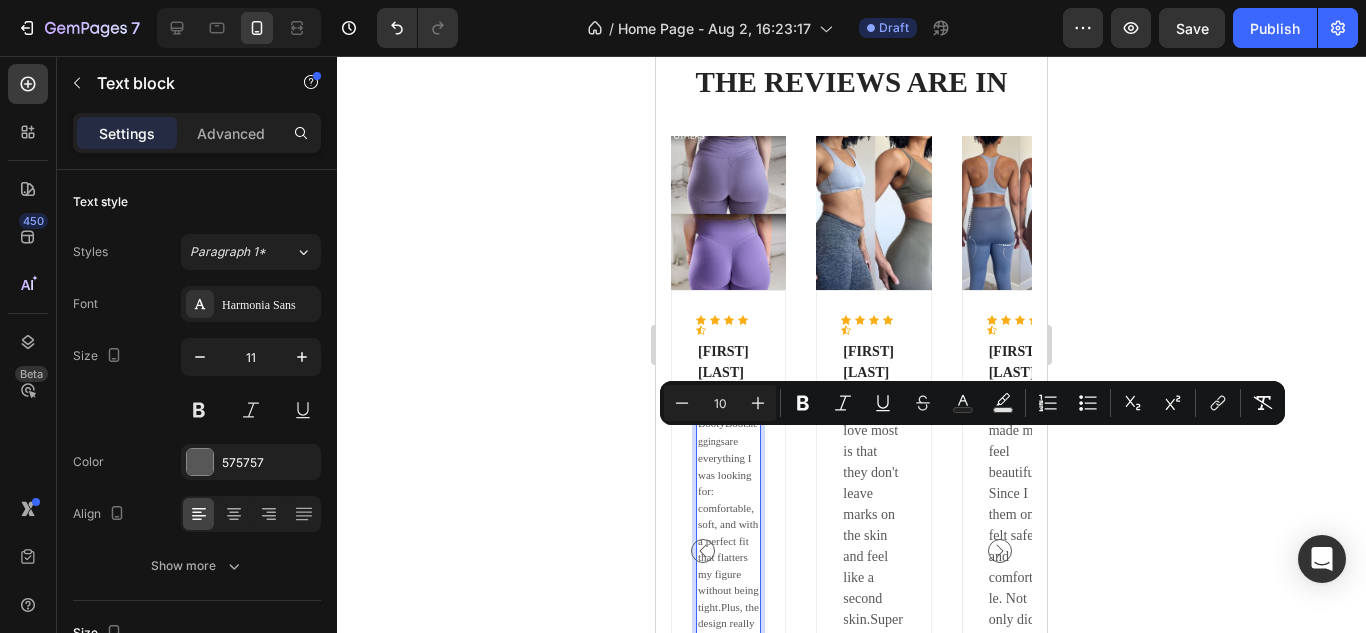 type on "11" 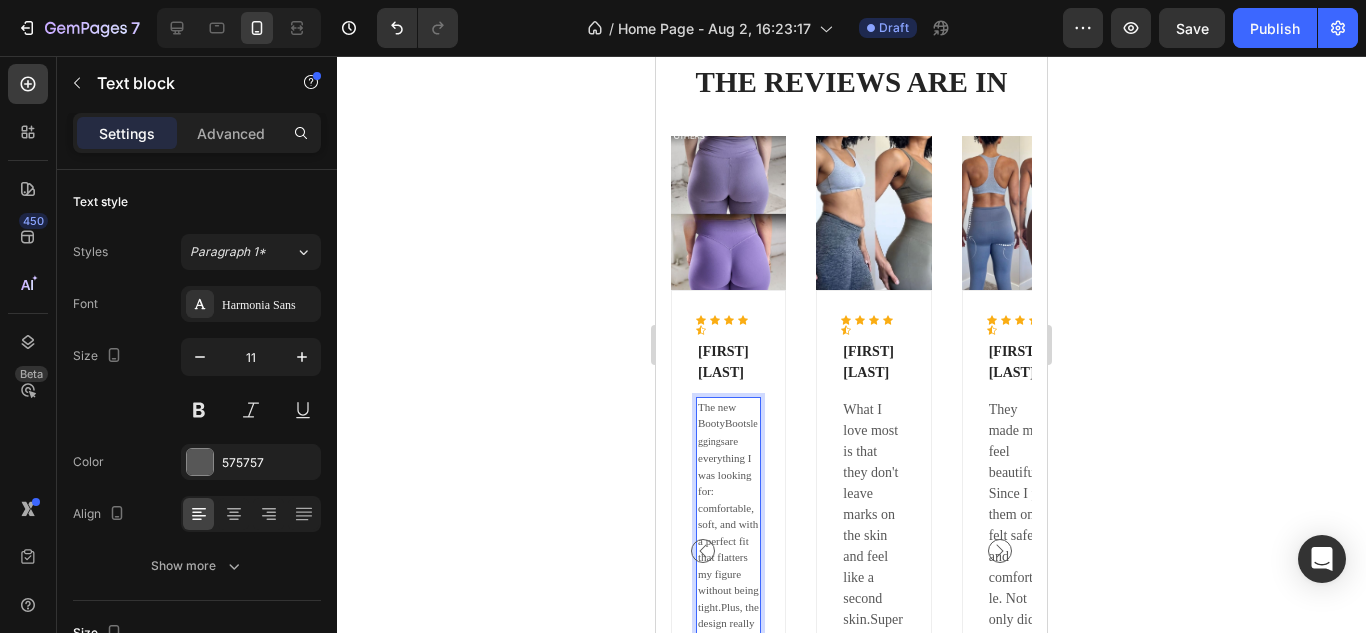 click on "The new BootyBoots  leggings  are everything I was looking for: comfortable, soft, and with a perfect fit that flatters my figure without being tight.Plus, the design really flatters the body shape, making me feel confident and stylish every time I wear them." at bounding box center (728, 573) 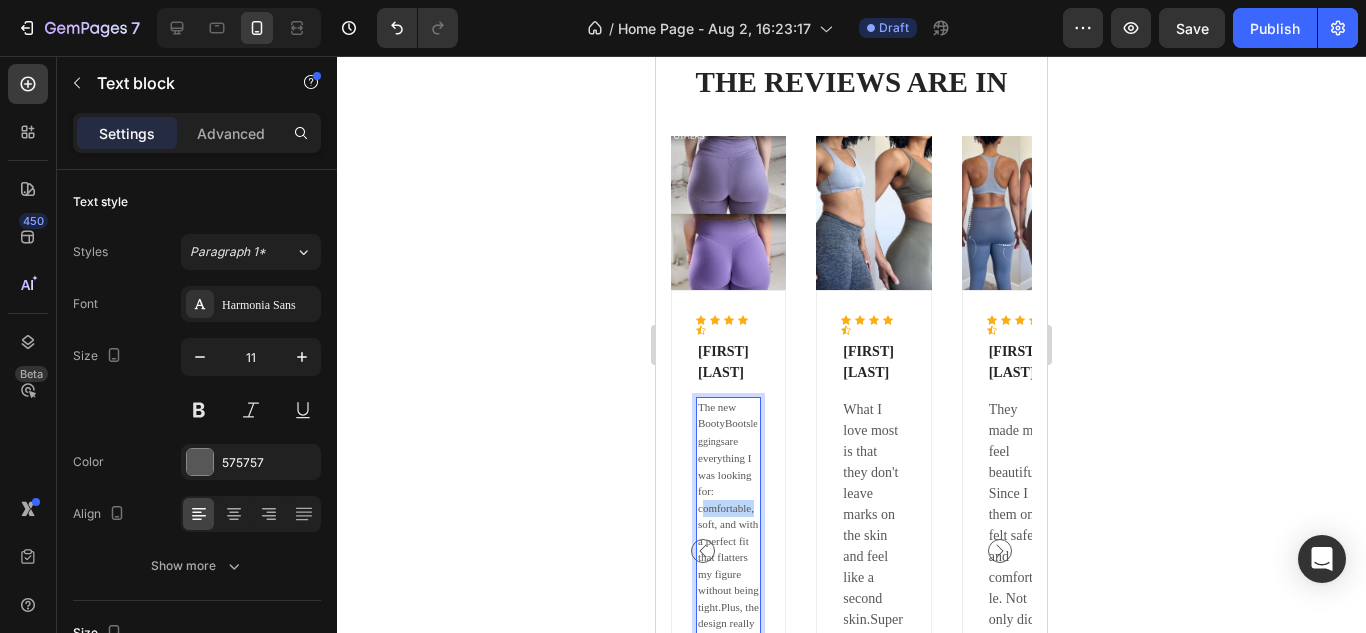 click on "The new BootyBoots  leggings  are everything I was looking for: comfortable, soft, and with a perfect fit that flatters my figure without being tight.Plus, the design really flatters the body shape, making me feel confident and stylish every time I wear them." at bounding box center (728, 573) 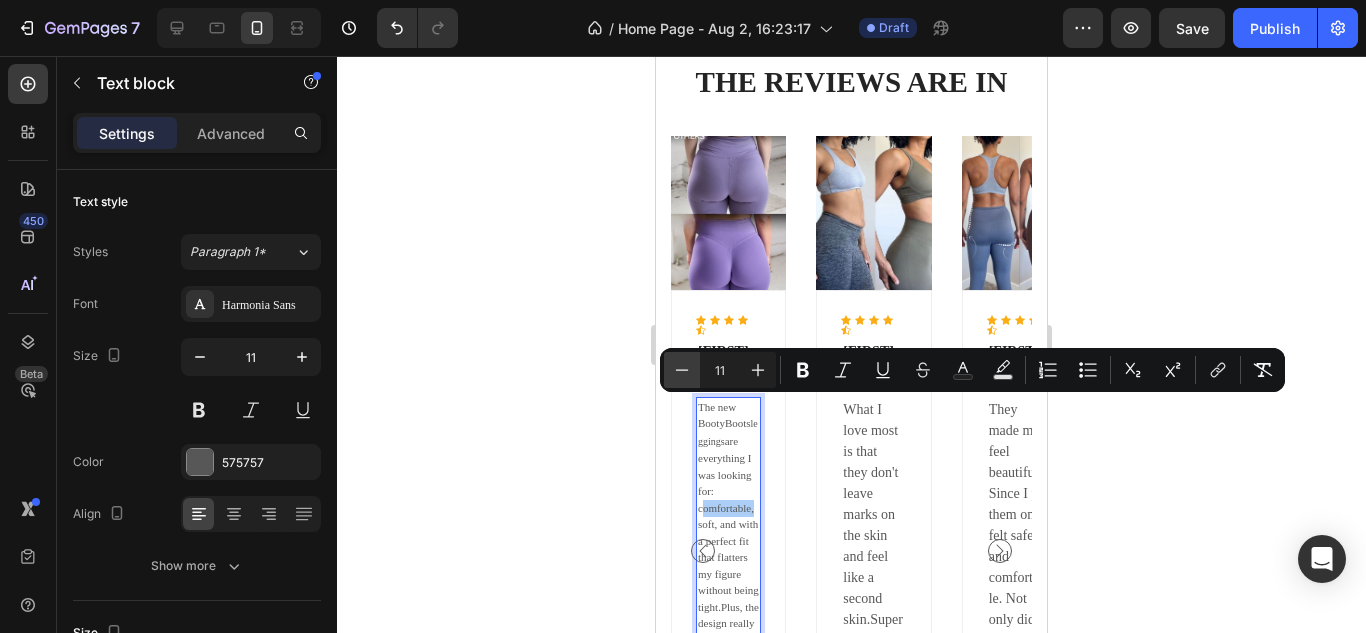 click 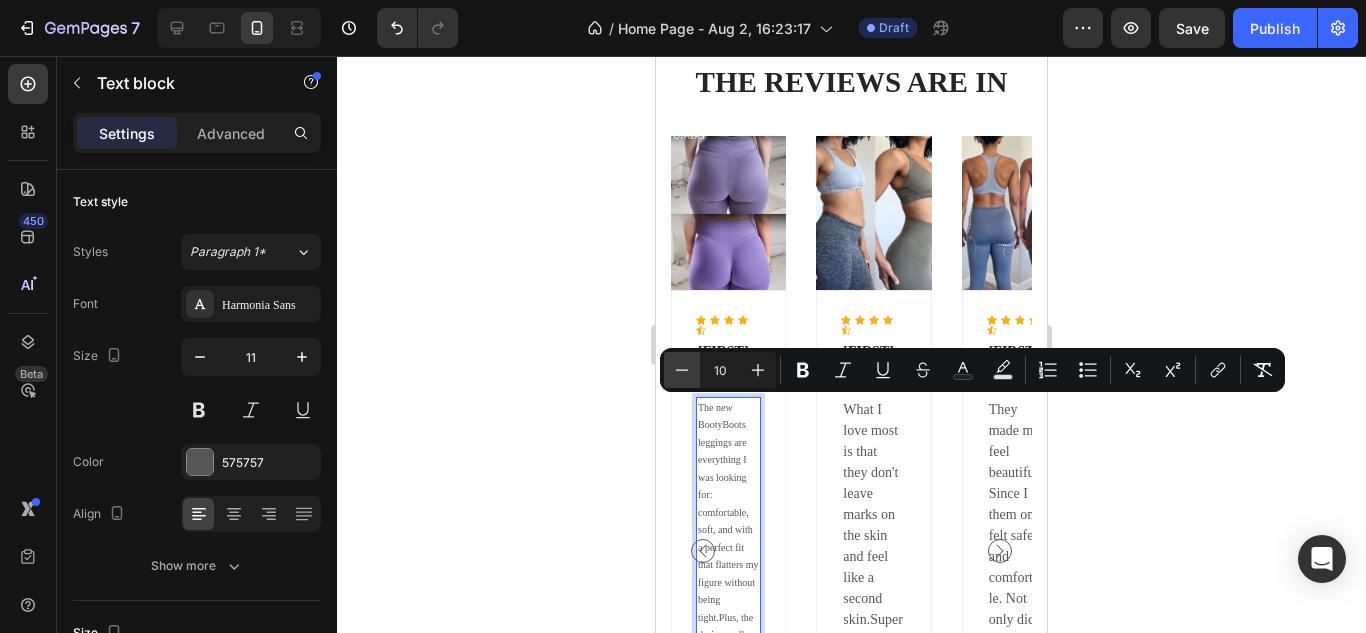 click 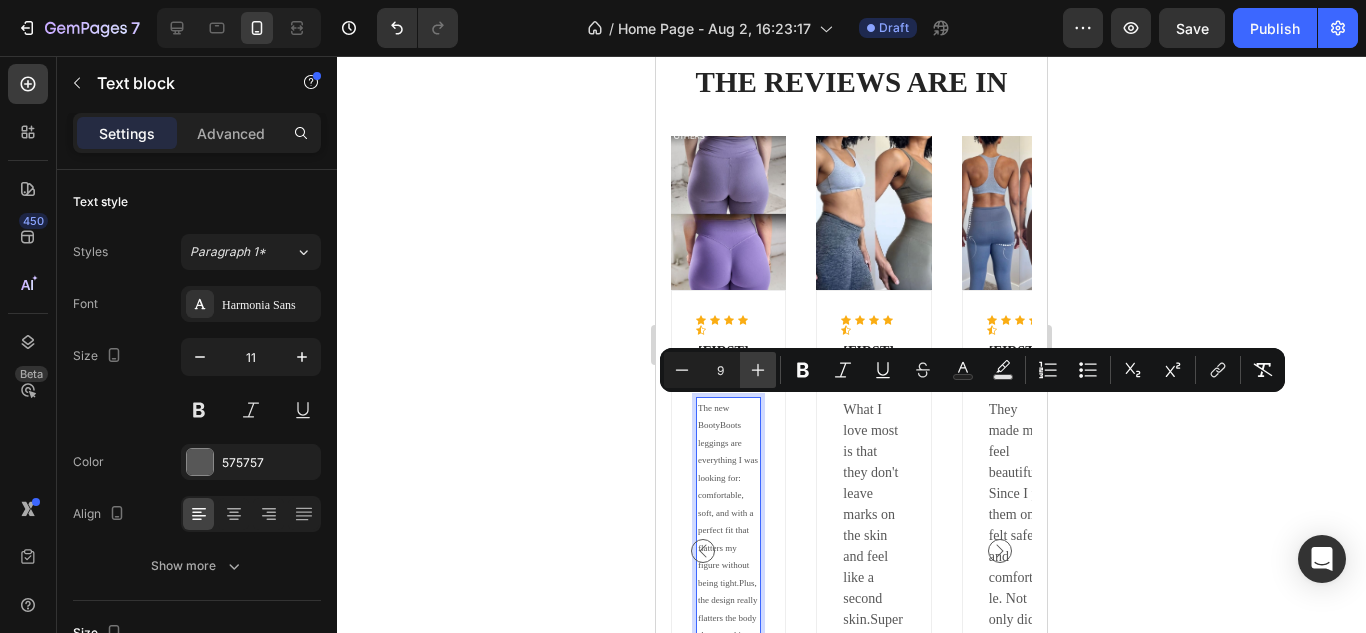 click 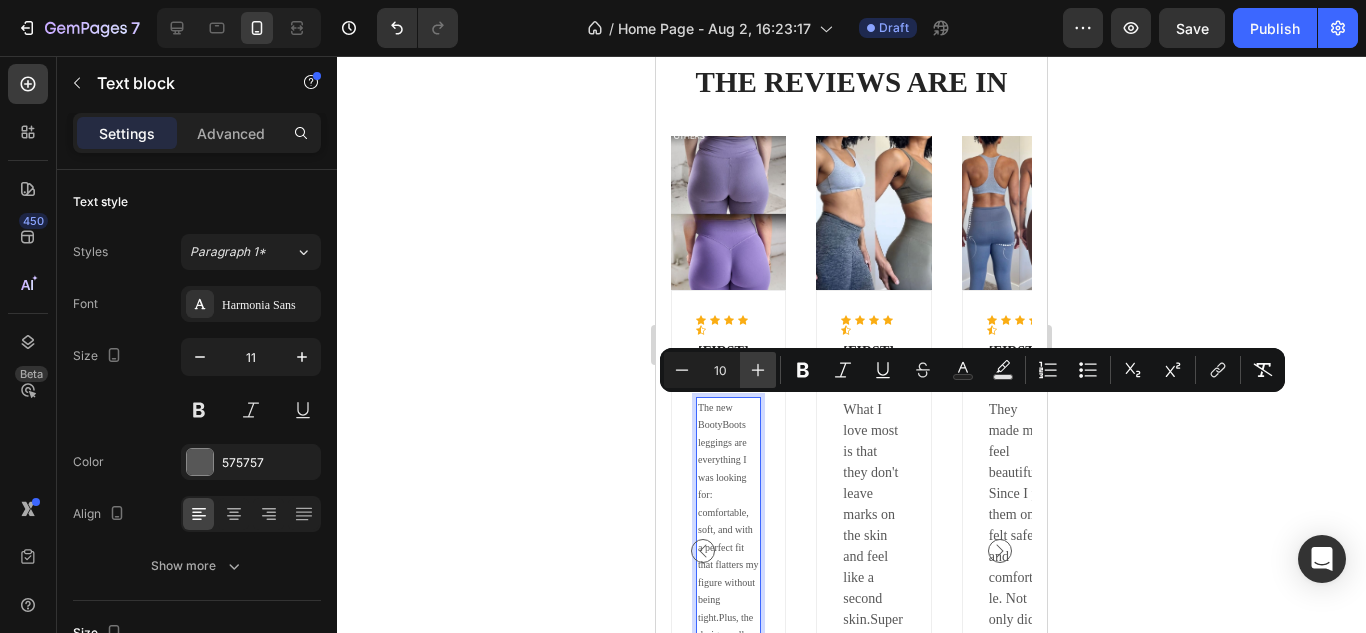 click 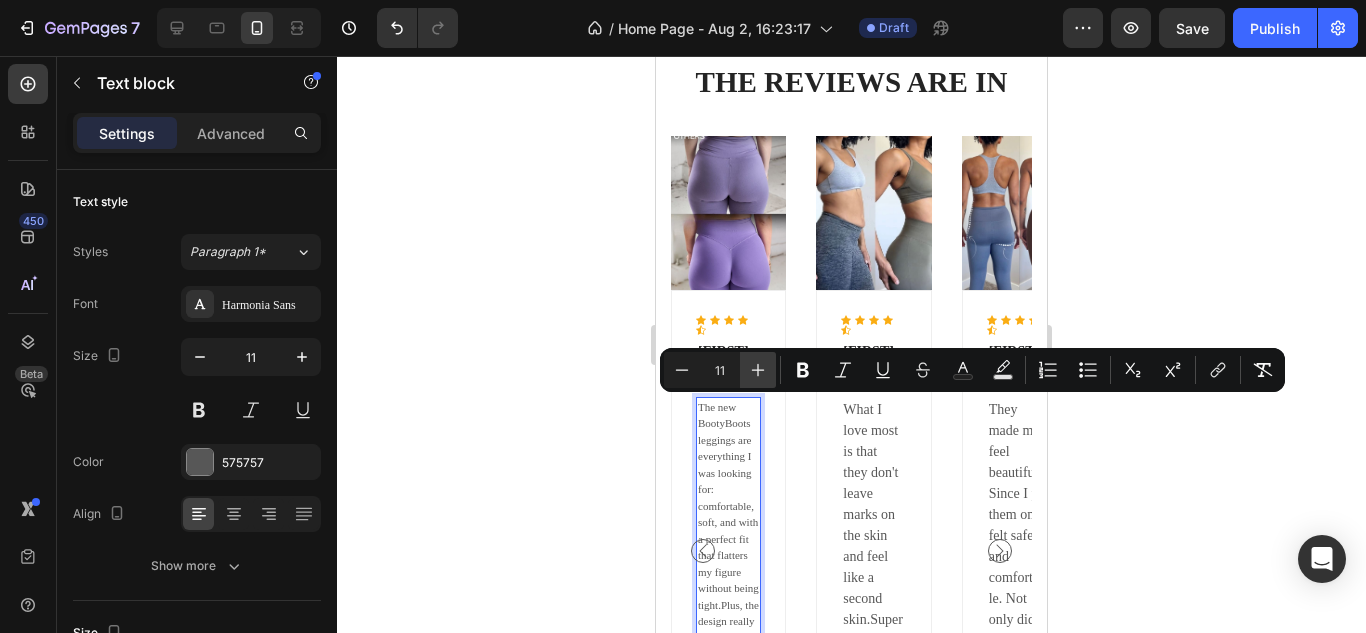 click 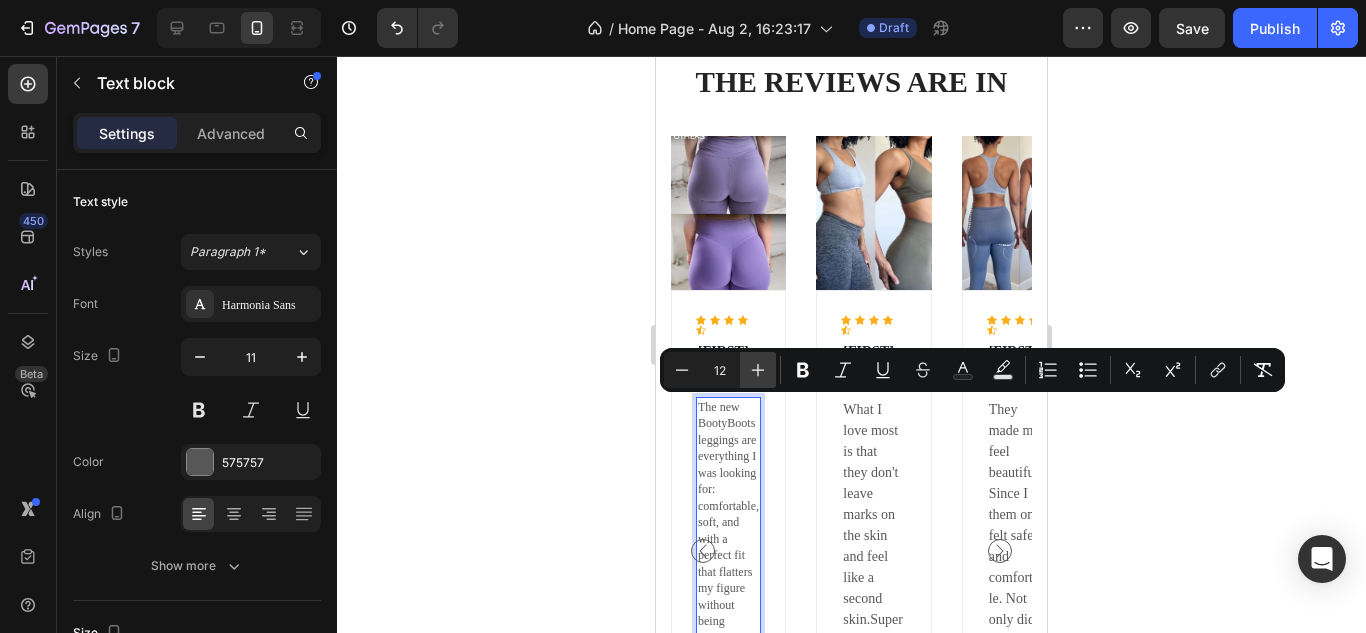 click 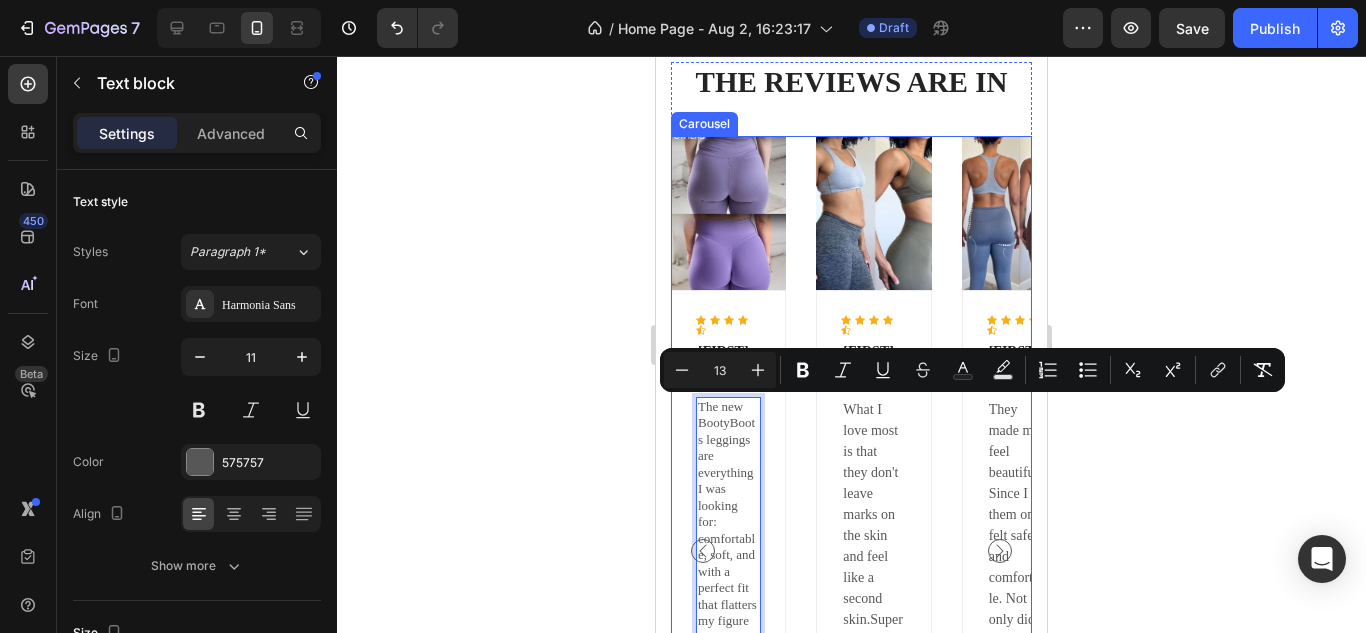 click on "Image                Icon                Icon                Icon                Icon
Icon Icon List Hoz [FIRST] [LAST] Text block The new BootyBoots leggings are everything I was looking for: comfortable, soft, and with a perfect fit that flatters my figure without being tight.Plus, the design really flatters the body shape, making me feel confident and stylish every time I wear them. Text block   16 Row Image                Icon                Icon                Icon                Icon
Icon Icon List Hoz [FIRST] [LAST] Text block What I love most is that they don't leave marks on the skin and feel like a second skin.Super comfortable, they do not mark the body and enhance the figure. They feel like a second skin. I will definitely buy them again! Text block Row Image                Icon                Icon                Icon                Icon
Icon Icon List Hoz [FIRST] [LAST] Text block Text block Row" at bounding box center [851, 551] 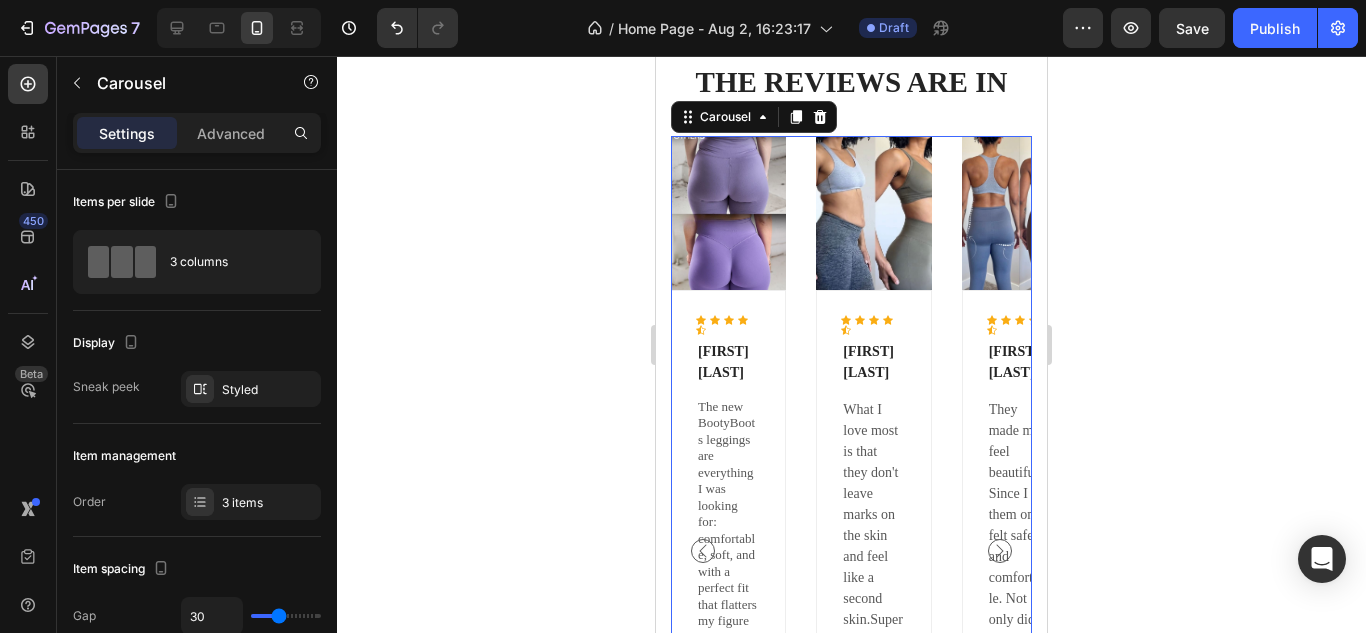 click on "Image                Icon                Icon                Icon                Icon
Icon Icon List Hoz [FIRST] [LAST] Text block The new BootyBoots leggings are everything I was looking for: comfortable, soft, and with a perfect fit that flatters my figure without being tight.Plus, the design really flatters the body shape, making me feel confident and stylish every time I wear them. Text block Row Image                Icon                Icon                Icon                Icon
Icon Icon List Hoz [FIRST] [LAST] Text block What I love most is that they don't leave marks on the skin and feel like a second skin.Super comfortable, they do not mark the body and enhance the figure. They feel like a second skin. I will definitely buy them again! Text block Row Image                Icon                Icon                Icon                Icon
Icon Icon List Hoz [FIRST] [LAST] Text block Text block Row" at bounding box center (851, 551) 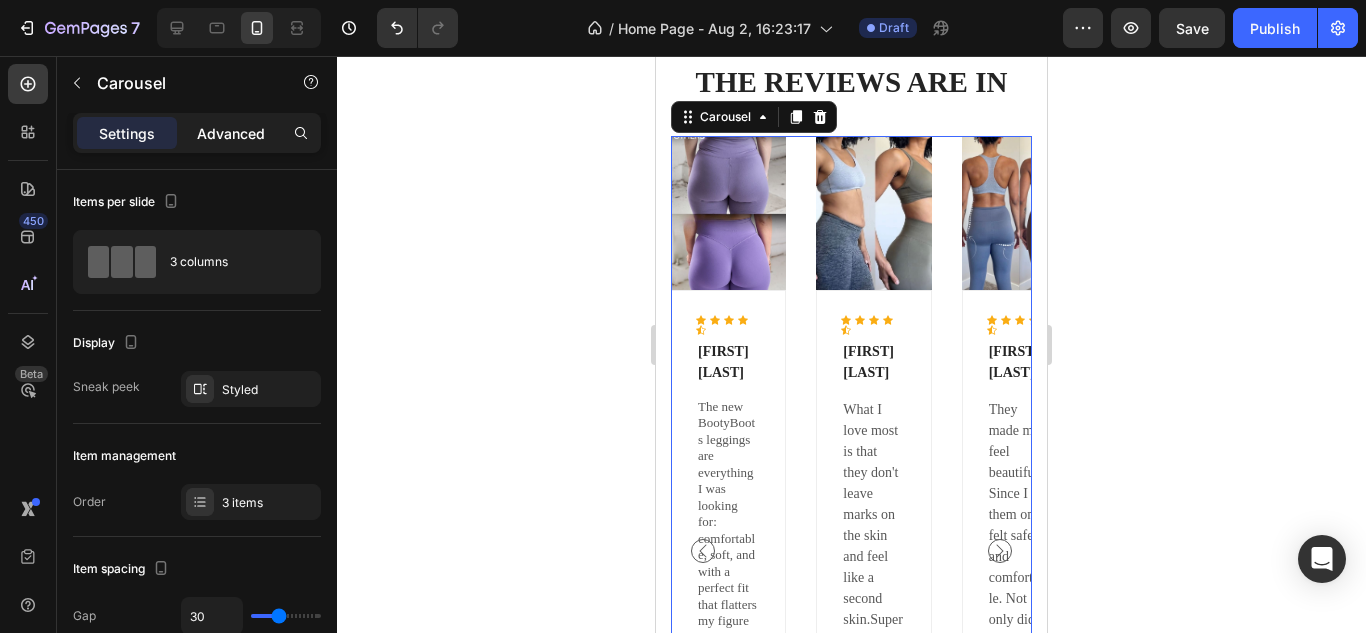 click on "Advanced" 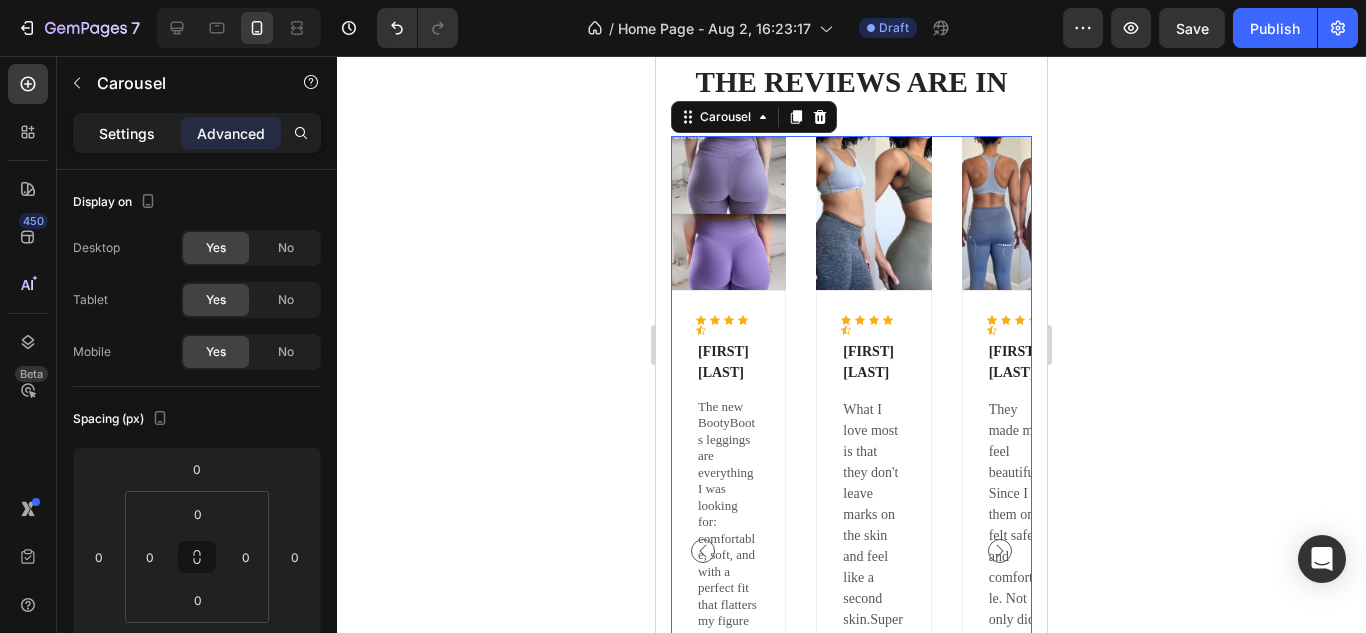 click on "Settings" at bounding box center [127, 133] 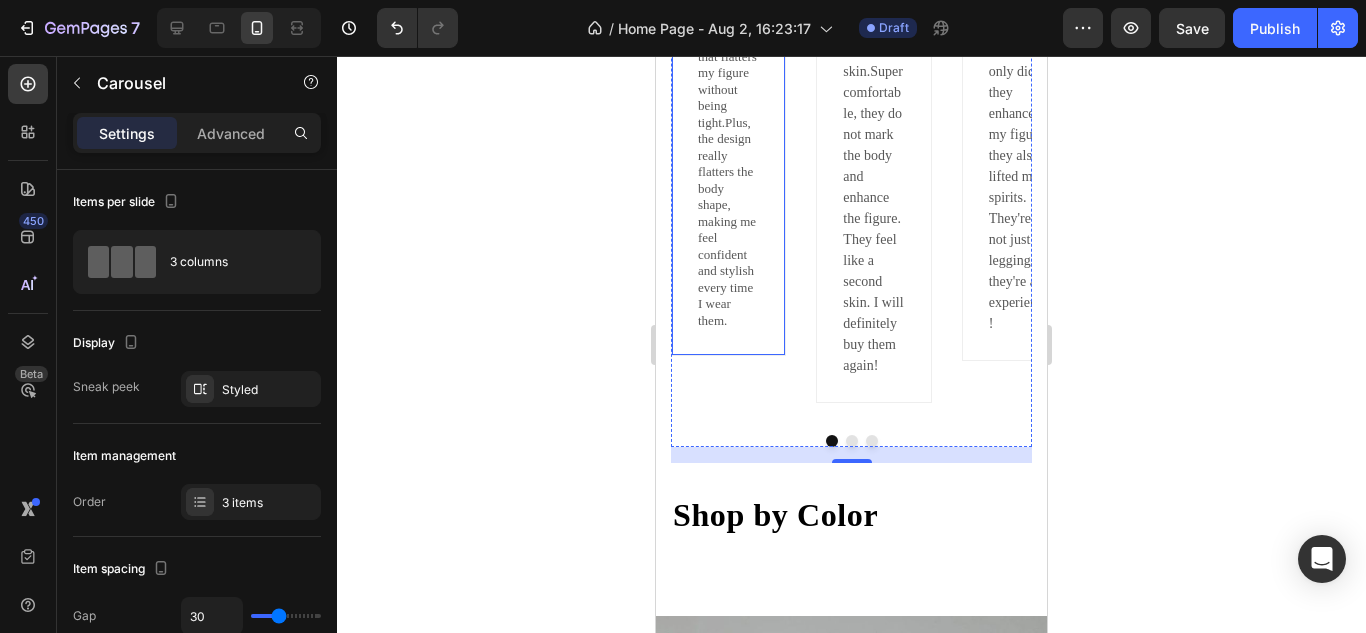 scroll, scrollTop: 2882, scrollLeft: 0, axis: vertical 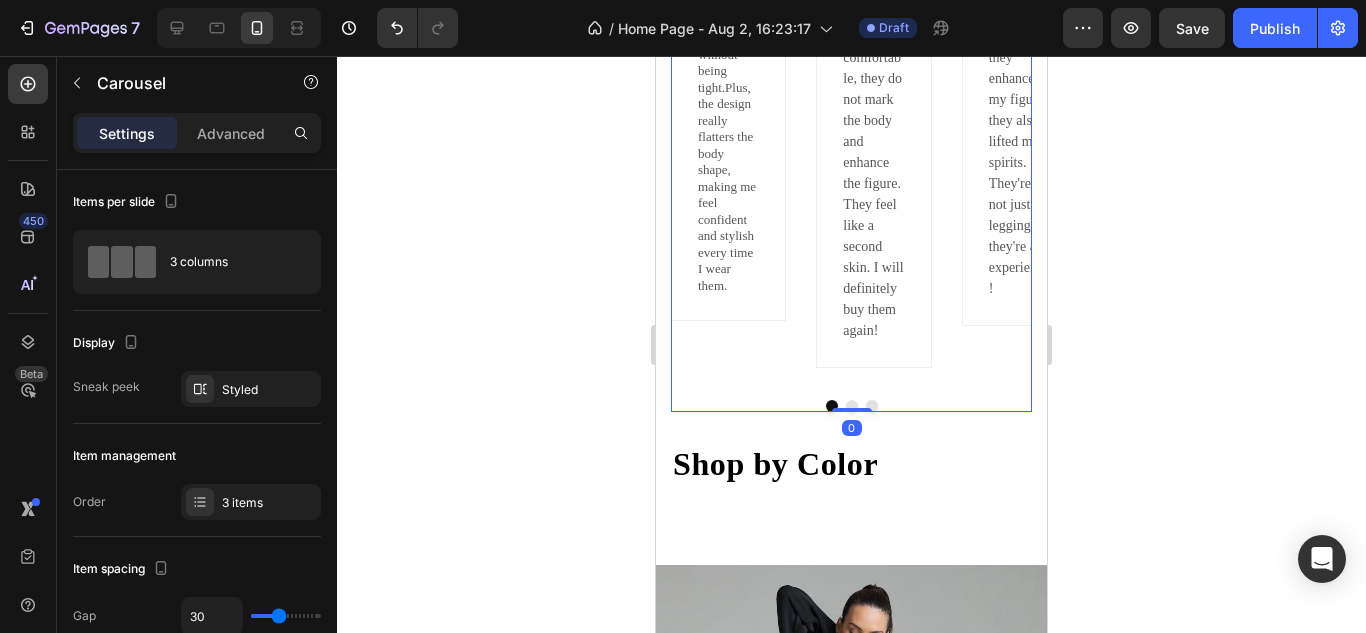 drag, startPoint x: 855, startPoint y: 445, endPoint x: 793, endPoint y: 341, distance: 121.07848 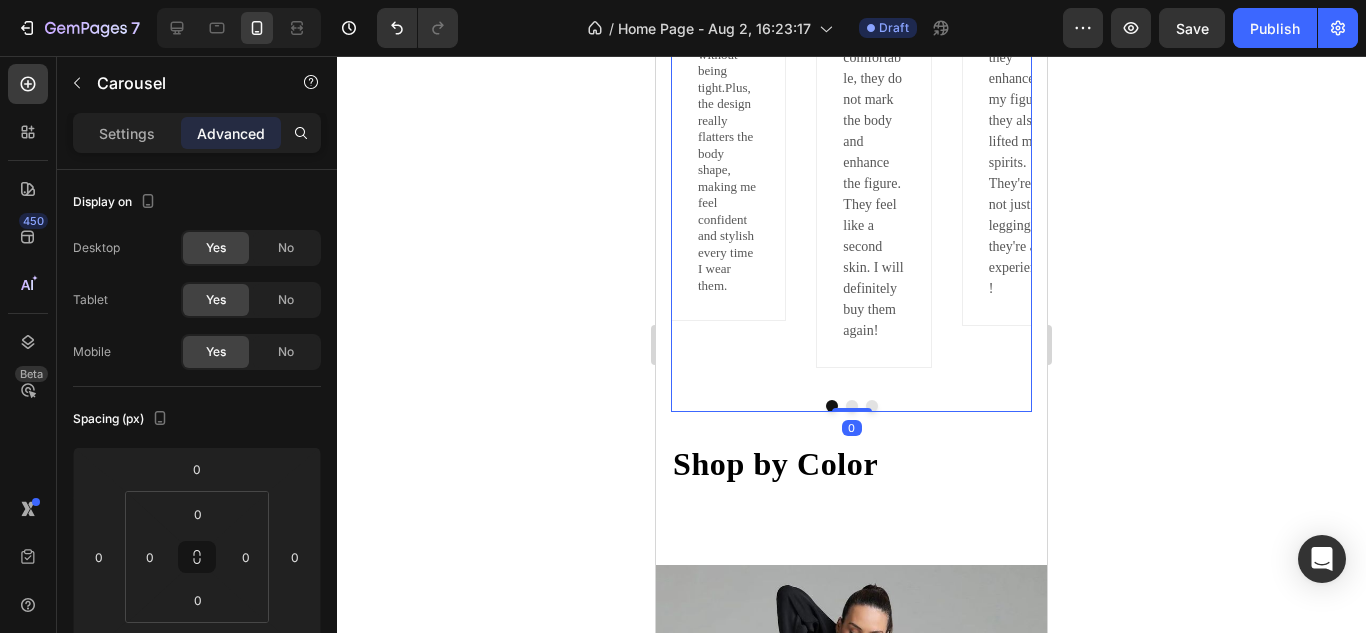 click on "Image                Icon                Icon                Icon                Icon
Icon Icon List Hoz [FIRST] [LAST] Text block The new BootyBoots leggings are everything I was looking for: comfortable, soft, and with a perfect fit that flatters my figure without being tight.Plus, the design really flatters the body shape, making me feel confident and stylish every time I wear them. Text block Row Image                Icon                Icon                Icon                Icon
Icon Icon List Hoz [FIRST] [LAST] Text block What I love most is that they don't leave marks on the skin and feel like a second skin.Super comfortable, they do not mark the body and enhance the figure. They feel like a second skin. I will definitely buy them again! Text block Row Image                Icon                Icon                Icon                Icon
Icon Icon List Hoz [FIRST] [LAST] Text block Text block Row" at bounding box center (851, -32) 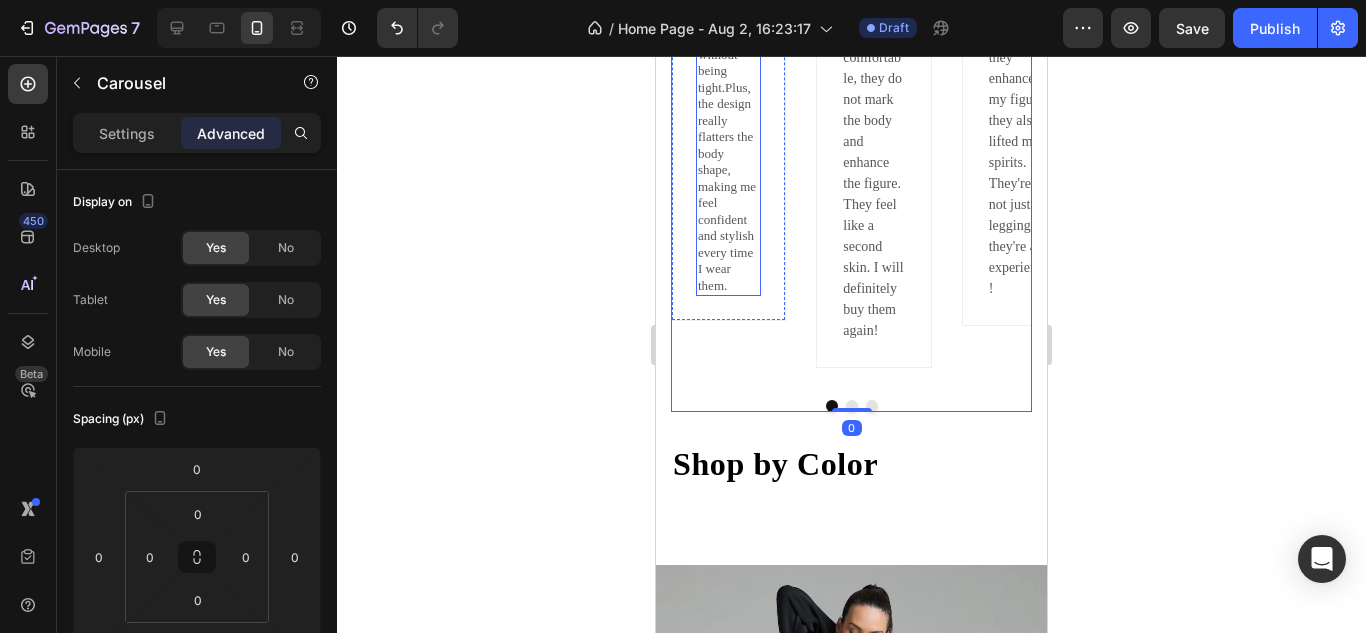 click on "The new BootyBoots leggings are everything I was looking for: comfortable, soft, and with a perfect fit that flatters my figure without being tight.Plus, the design really flatters the body shape, making me feel confident and stylish every time I wear them." at bounding box center [728, 55] 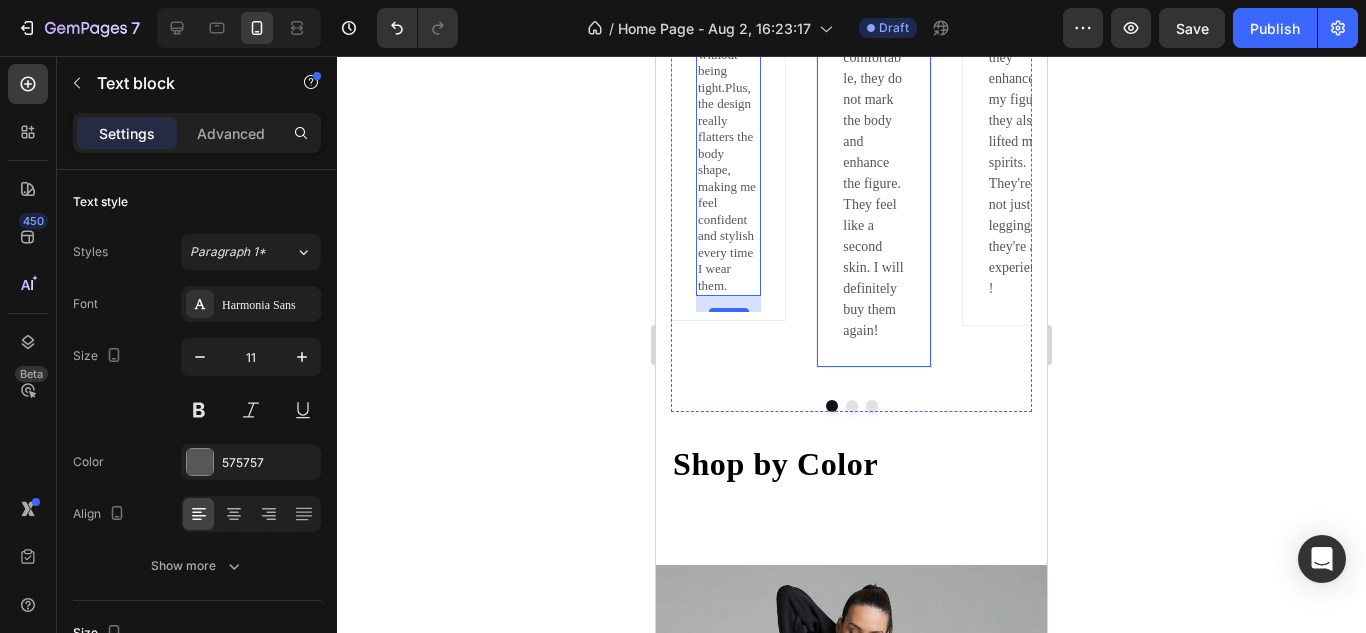 click on "Icon                Icon                Icon                Icon
Icon Icon List Hoz [FIRST] [LAST] Text block What I love most is that they don't leave marks on the skin and feel like a second skin.Super comfortable, they do not mark the body and enhance the figure. They feel like a second skin. I will definitely buy them again! Text block Row" at bounding box center [873, 37] 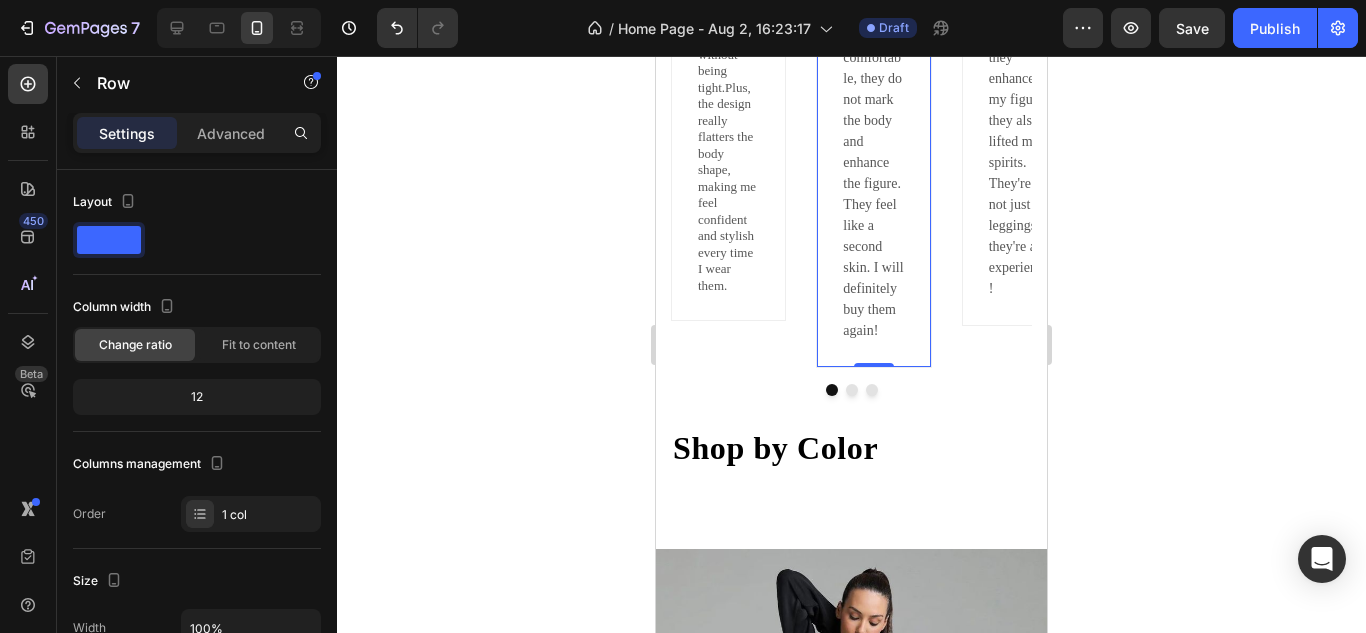 drag, startPoint x: 873, startPoint y: 399, endPoint x: 953, endPoint y: 319, distance: 113.137085 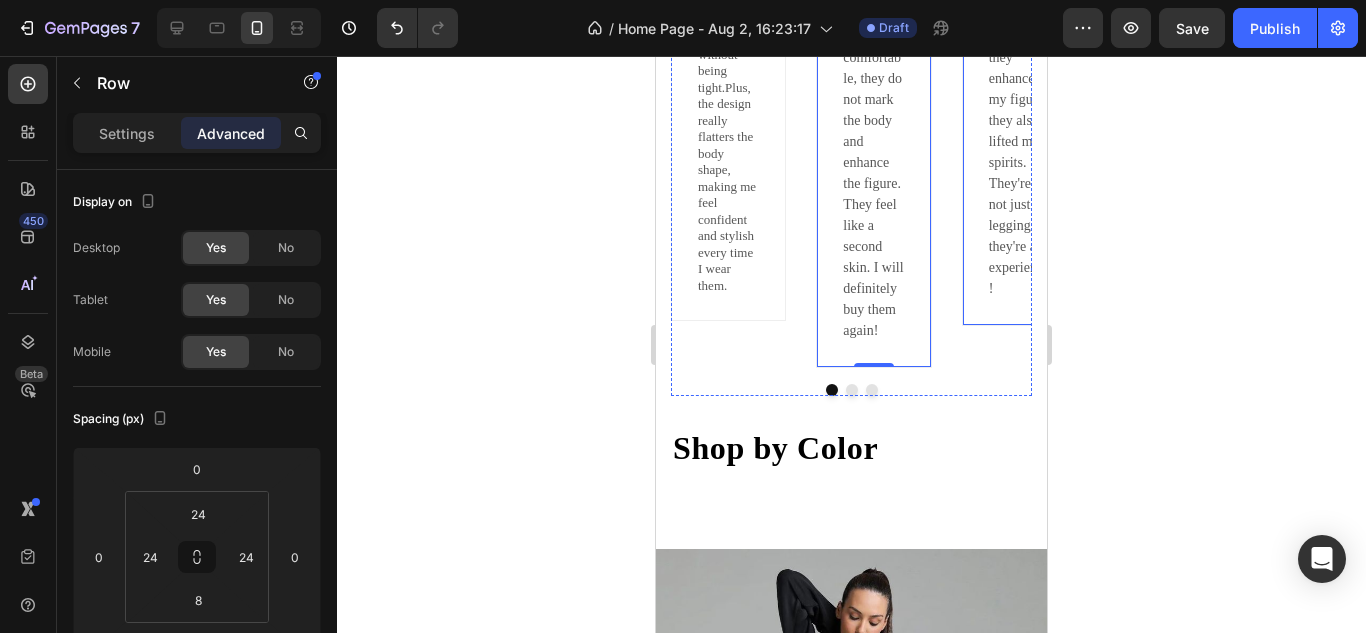click on "Icon                Icon                Icon                Icon
Icon Icon List Hoz [FIRST] [LAST] Text block They made me feel beautiful
Since I put them on, I felt safe and comfortable. Not only did they enhance my figure, they also lifted my spirits. They're not just leggings, they're an experience! Text block" at bounding box center [1019, 24] 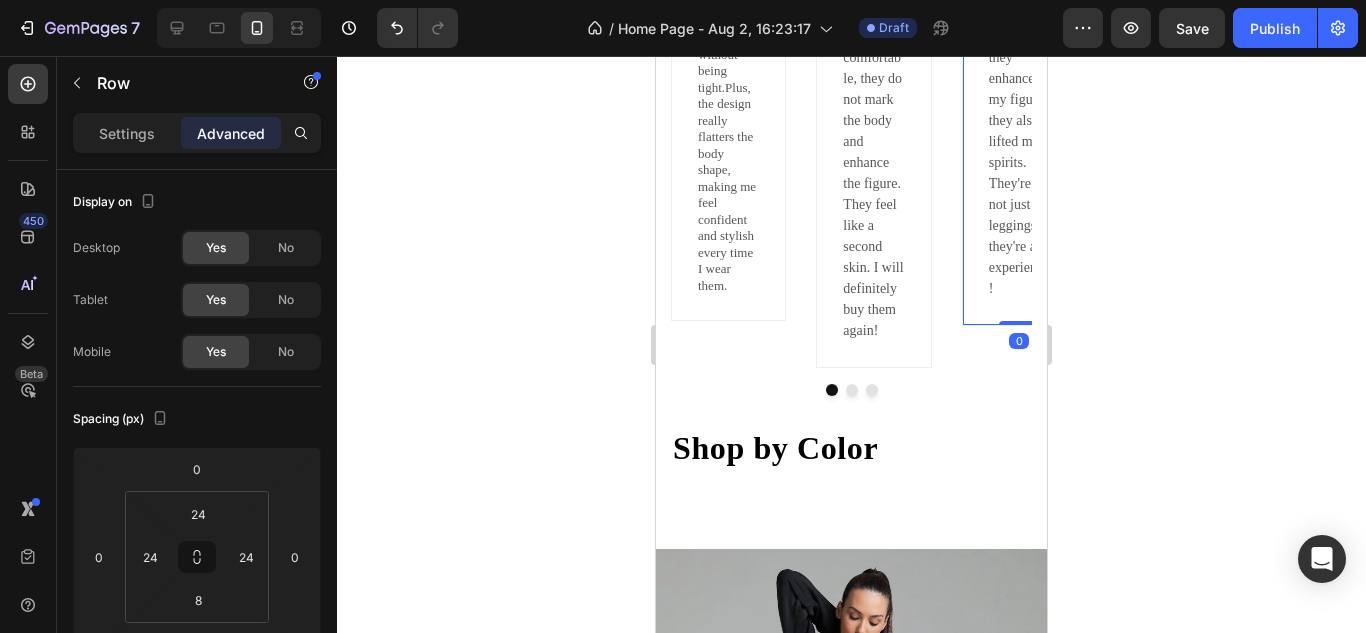 drag, startPoint x: 1013, startPoint y: 339, endPoint x: 1011, endPoint y: 313, distance: 26.076809 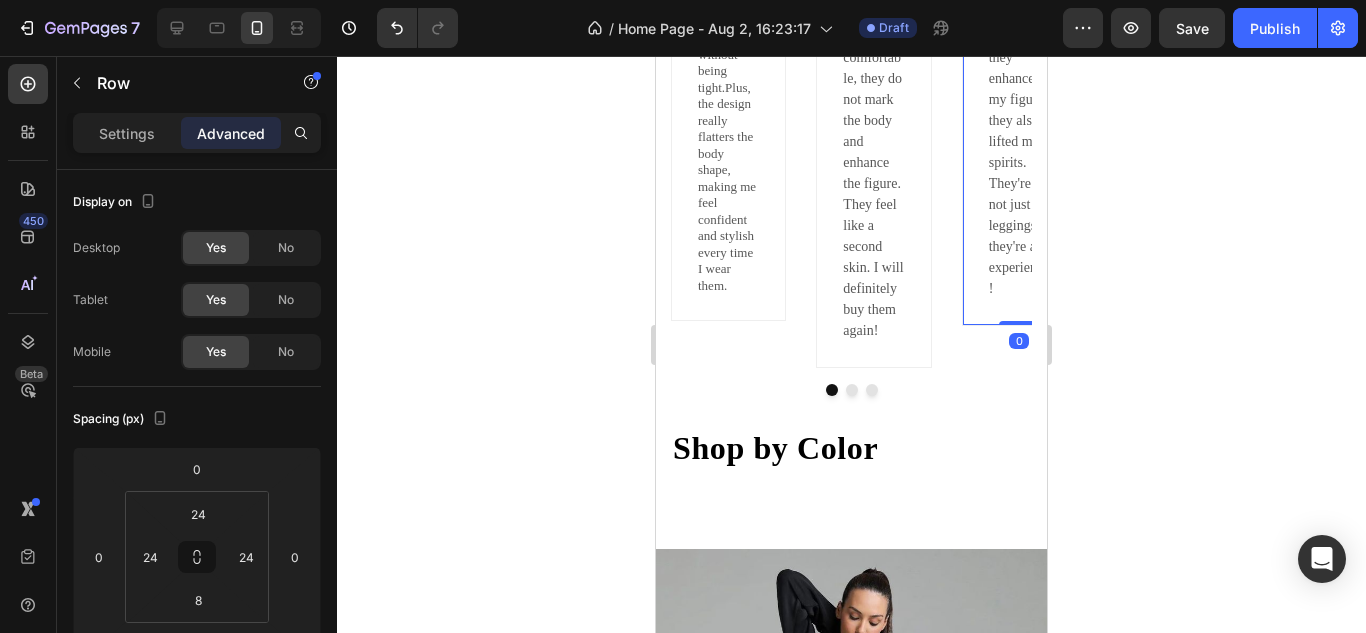 click on "Icon                Icon                Icon                Icon
Icon Icon List Hoz [FIRST] [LAST] Text block They made me feel beautiful
Since I put them on, I felt safe and comfortable. Not only did they enhance my figure, they also lifted my spirits. They're not just leggings, they're an experience! Text block Row   0" at bounding box center [1019, 16] 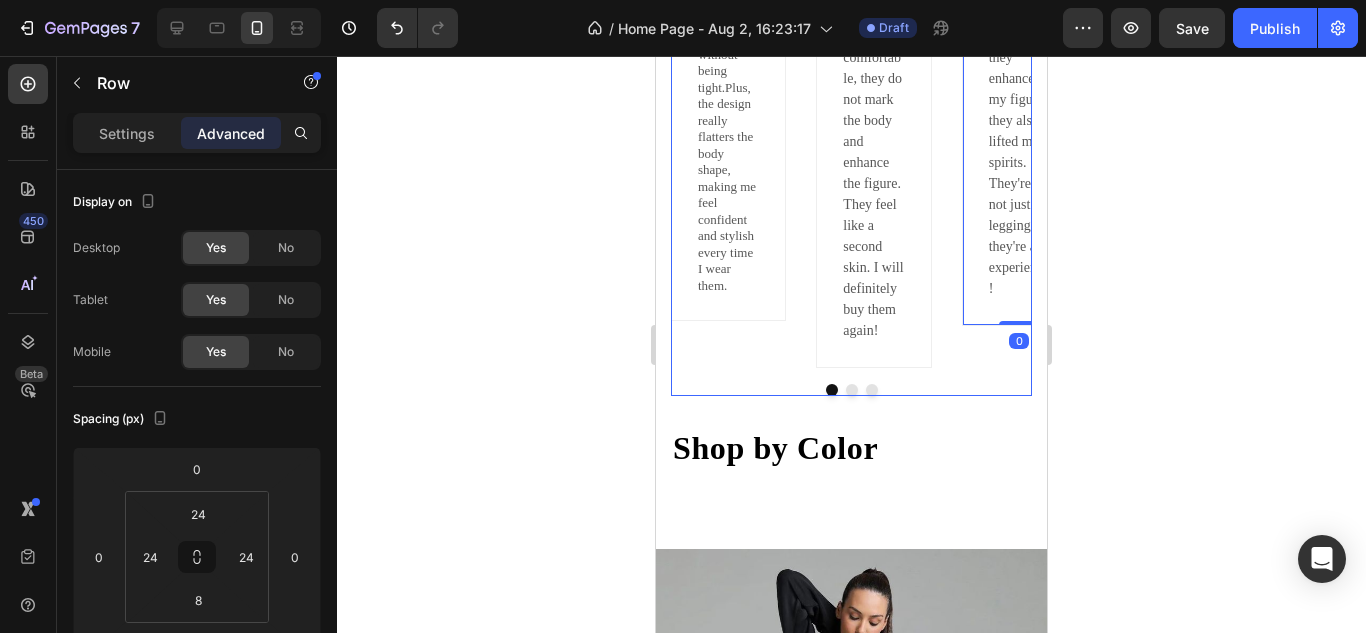 click on "Image                Icon                Icon                Icon                Icon
Icon Icon List Hoz [FIRST] [LAST] Text block The new BootyBoots leggings are everything I was looking for: comfortable, soft, and with a perfect fit that flatters my figure without being tight.Plus, the design really flatters the body shape, making me feel confident and stylish every time I wear them. Text block Row Image                Icon                Icon                Icon                Icon
Icon Icon List Hoz [FIRST] [LAST] Text block What I love most is that they don't leave marks on the skin and feel like a second skin.Super comfortable, they do not mark the body and enhance the figure. They feel like a second skin. I will definitely buy them again! Text block Row Image                Icon                Icon                Icon                Icon
Icon Icon List Hoz [FIRST] [LAST] Text block Text block Row   0" at bounding box center (851, -40) 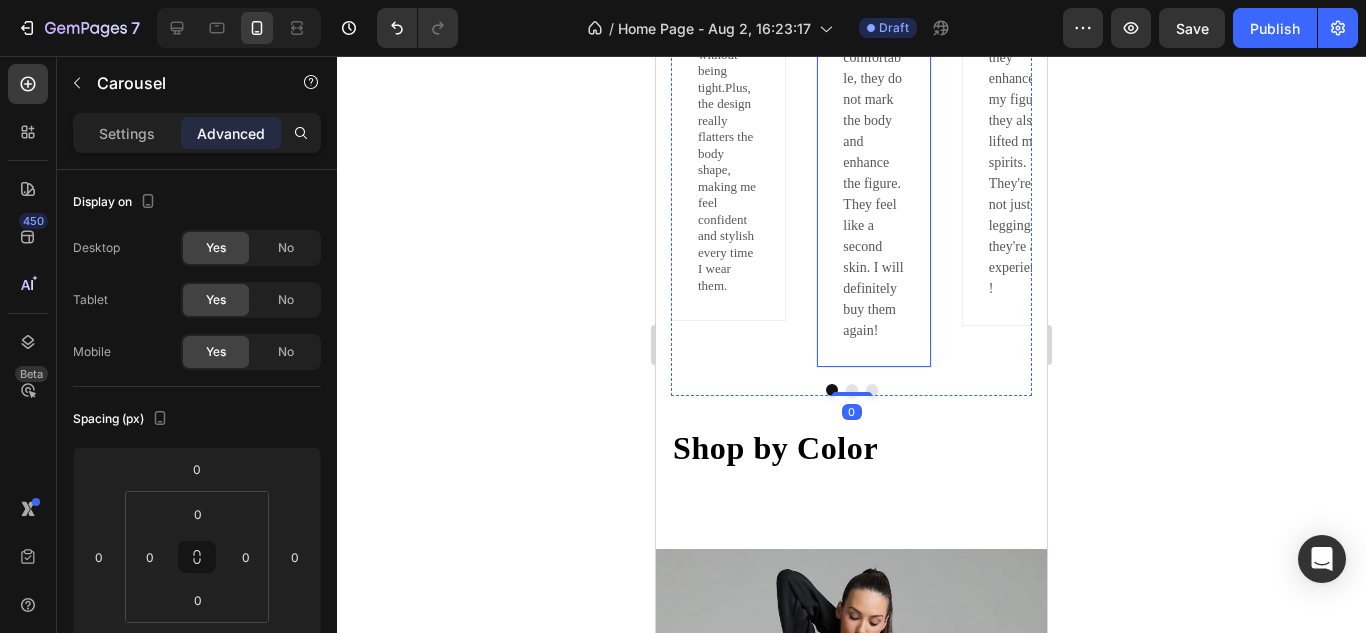 click on "Icon                Icon                Icon                Icon
Icon Icon List Hoz [FIRST] [LAST] Text block What I love most is that they don't leave marks on the skin and feel like a second skin.Super comfortable, they do not mark the body and enhance the figure. They feel like a second skin. I will definitely buy them again! Text block Row" at bounding box center [873, 37] 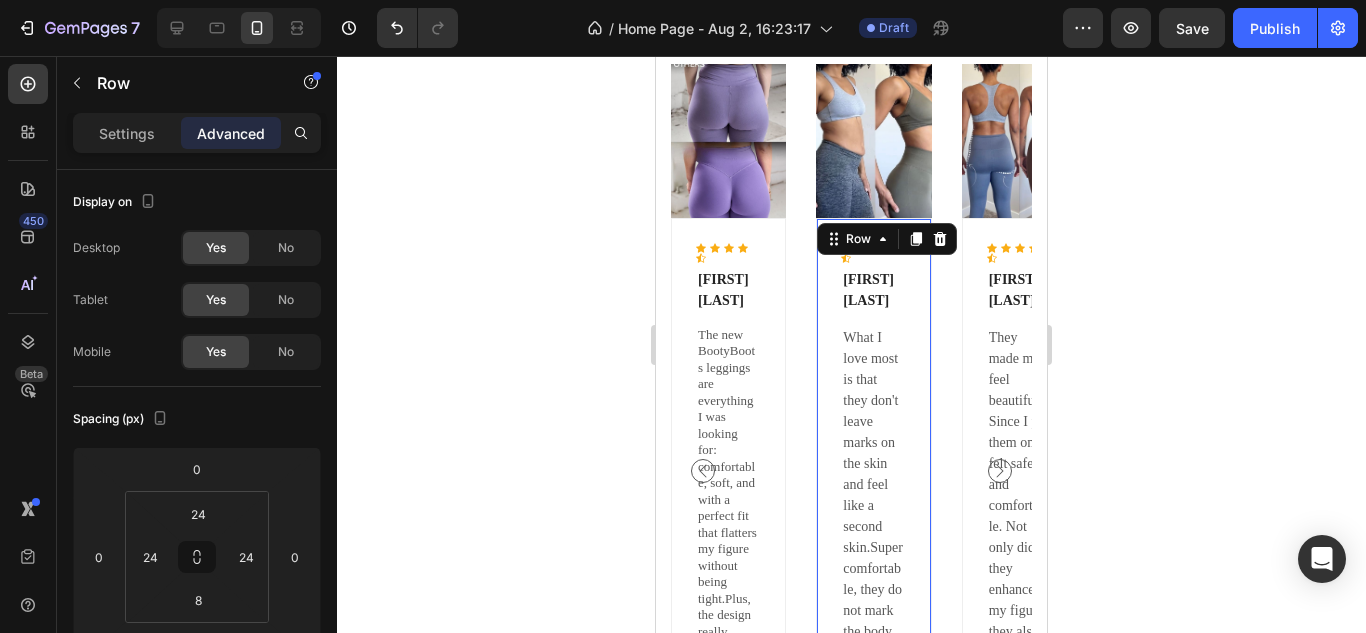 scroll, scrollTop: 2346, scrollLeft: 0, axis: vertical 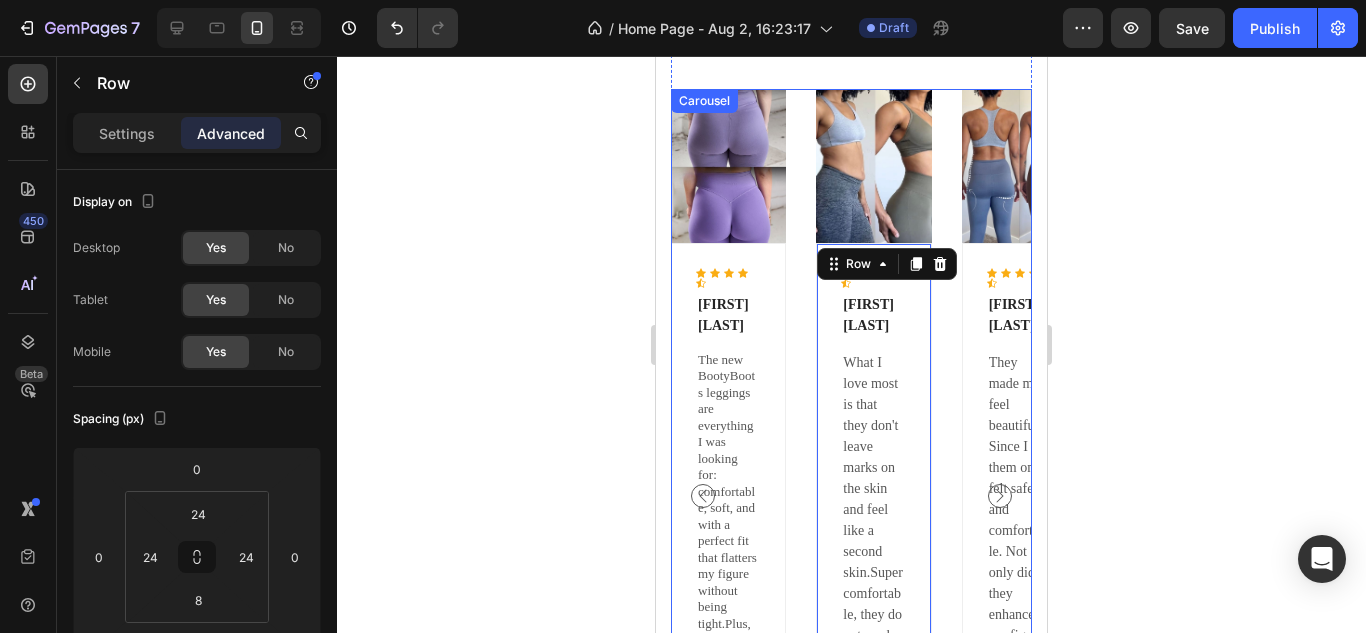 click on "Image                Icon                Icon                Icon                Icon
Icon Icon List Hoz [FIRST] [LAST] Text block The new BootyBoots leggings are everything I was looking for: comfortable, soft, and with a perfect fit that flatters my figure without being tight.Plus, the design really flatters the body shape, making me feel confident and stylish every time I wear them. Text block Row Image                Icon                Icon                Icon                Icon
Icon Icon List Hoz [FIRST] [LAST] Text block What I love most is that they don't leave marks on the skin and feel like a second skin.Super comfortable, they do not mark the body and enhance the figure. They feel like a second skin. I will definitely buy them again! Text block Row   0 Image                Icon                Icon                Icon                Icon
Icon Icon List Hoz [FIRST] [LAST] Text block Text block Row" at bounding box center (851, 496) 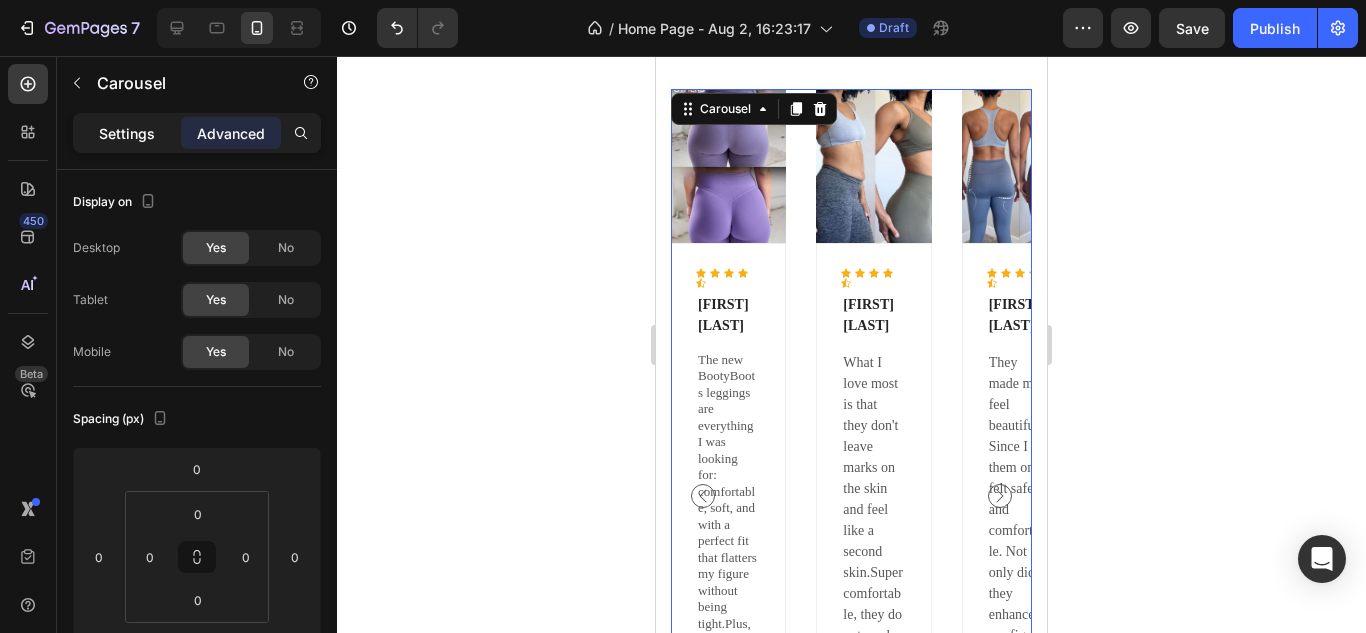 click on "Settings" 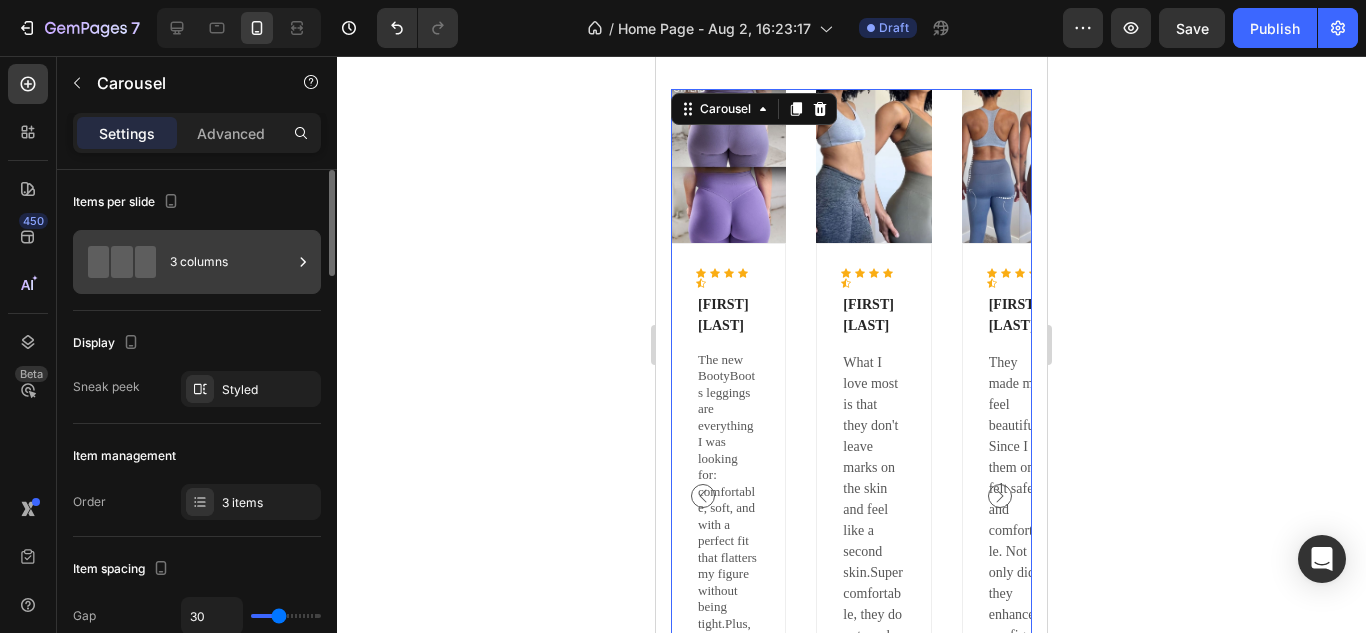 click on "3 columns" at bounding box center (231, 262) 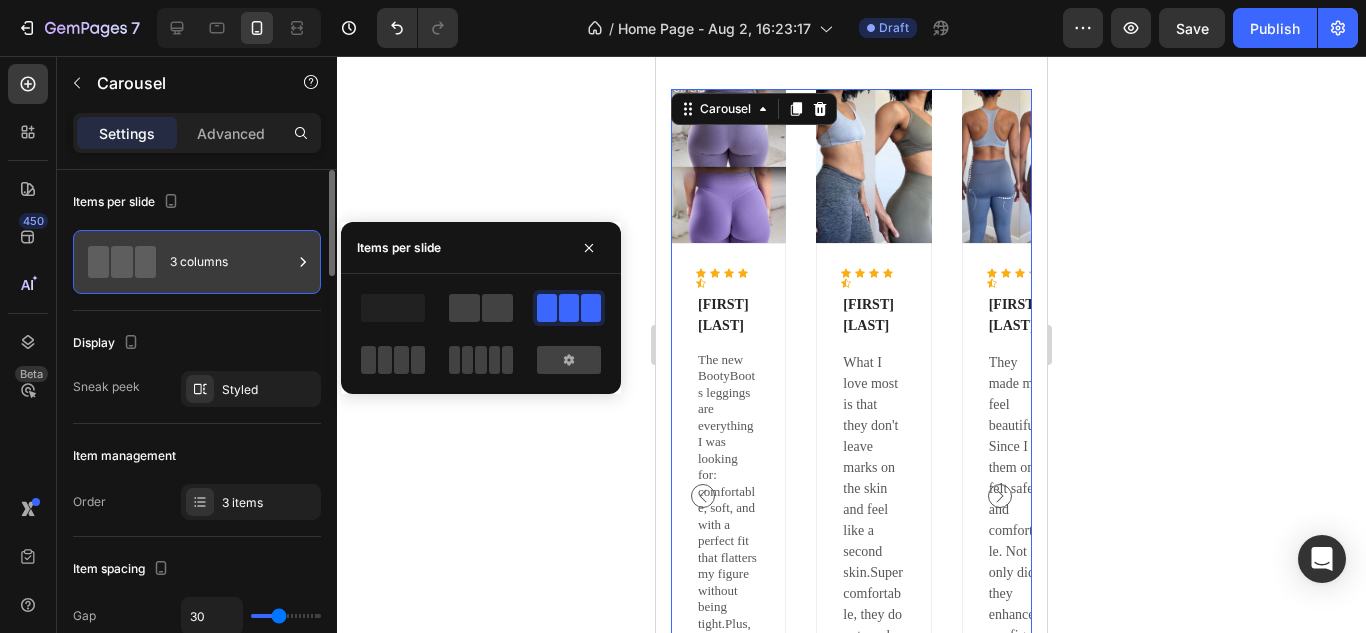 click on "3 columns" at bounding box center [231, 262] 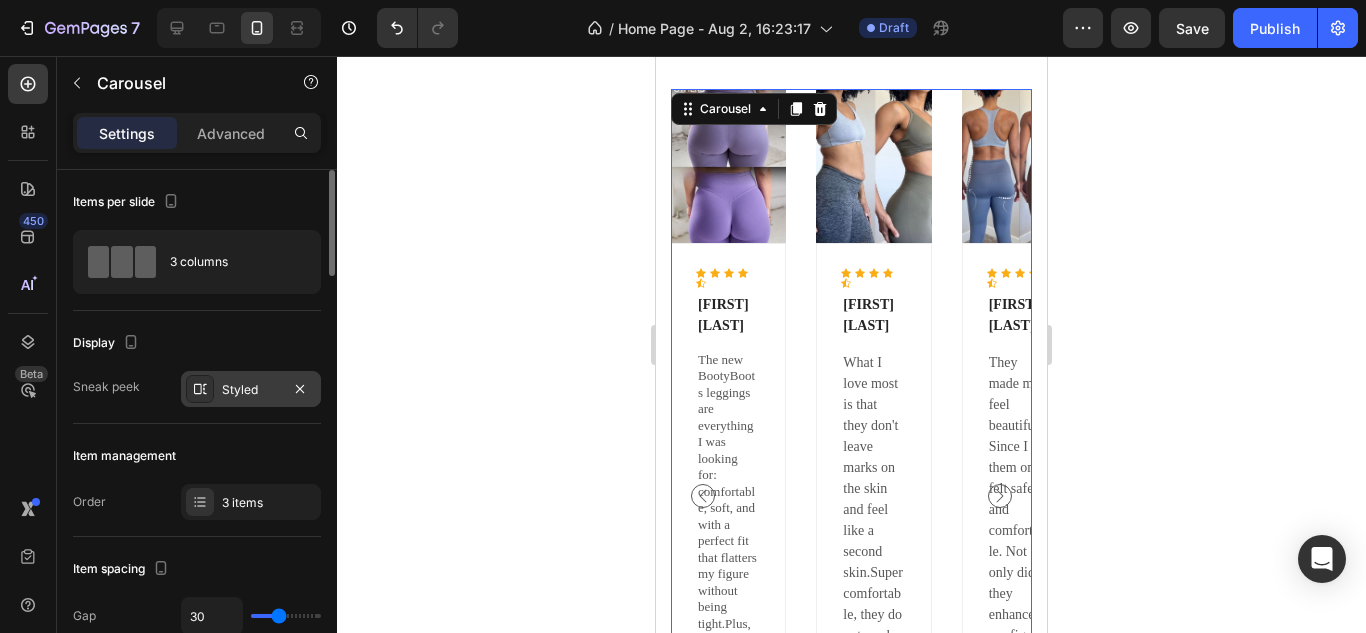 click on "Styled" at bounding box center [251, 390] 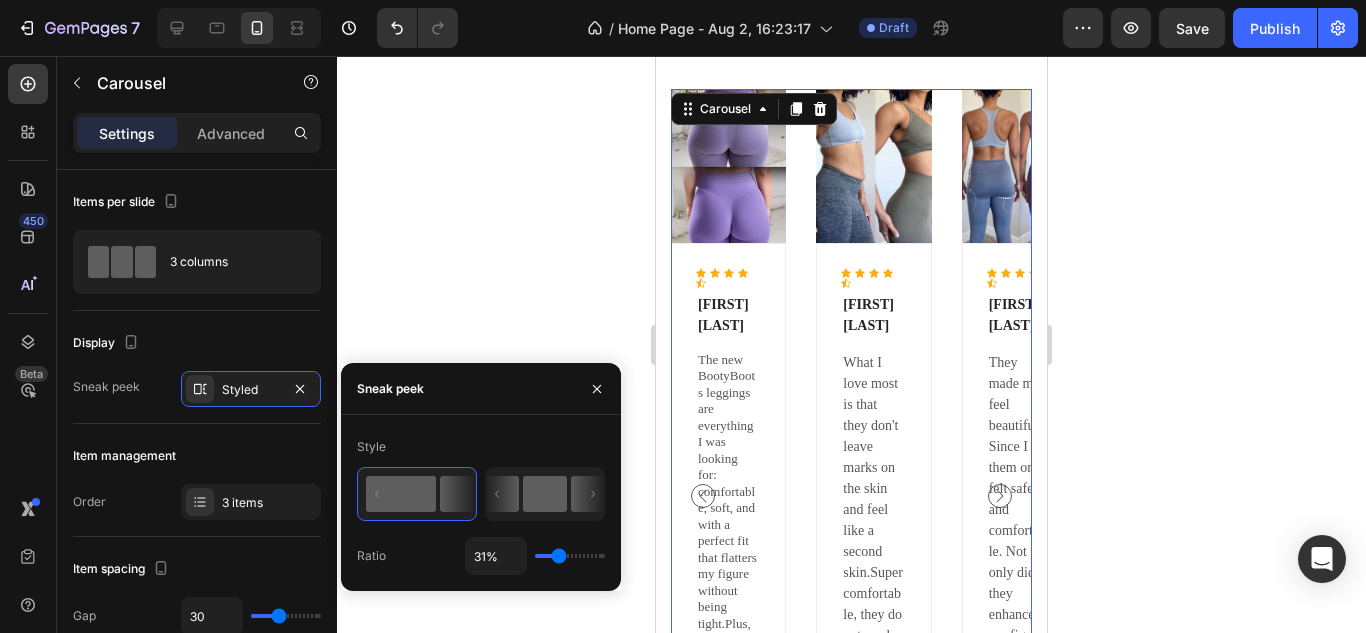 click 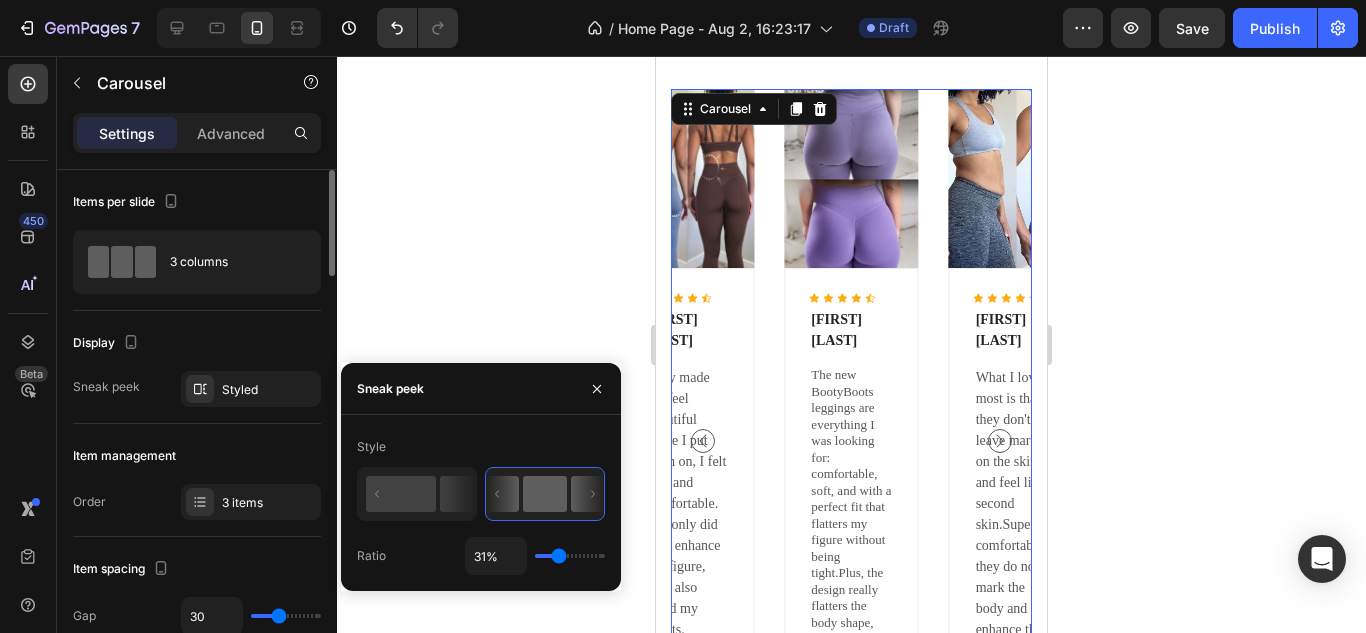 click on "Item management" at bounding box center (197, 456) 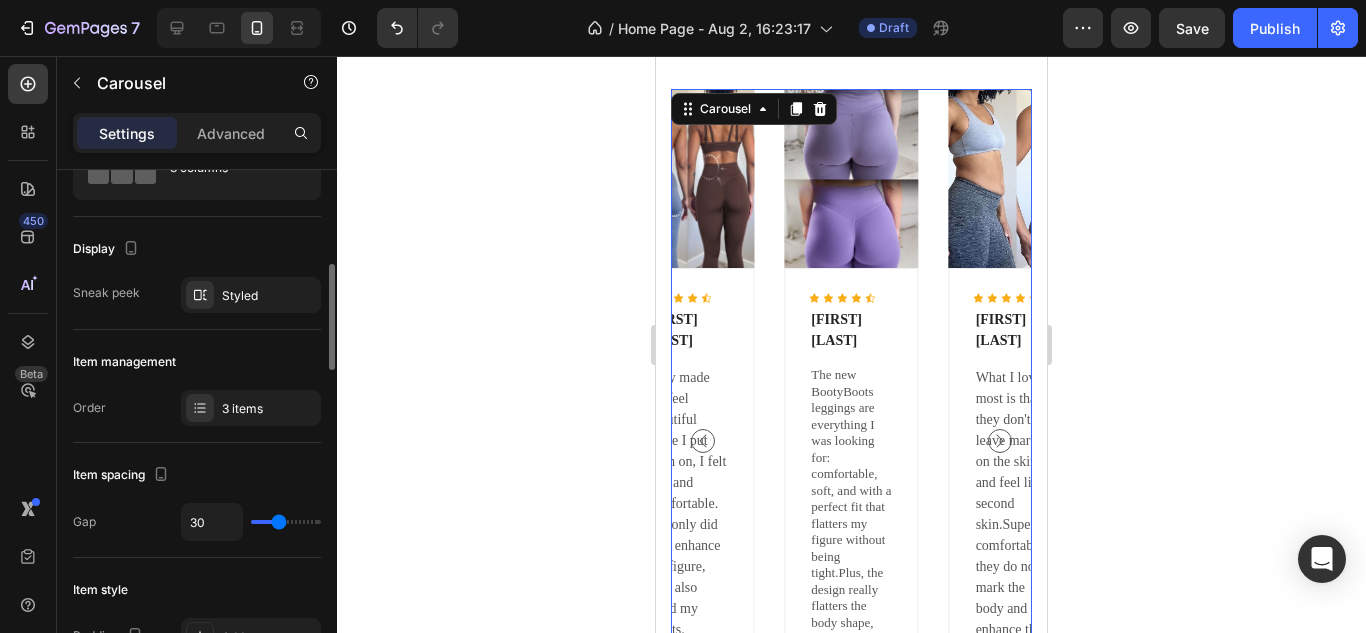 scroll, scrollTop: 165, scrollLeft: 0, axis: vertical 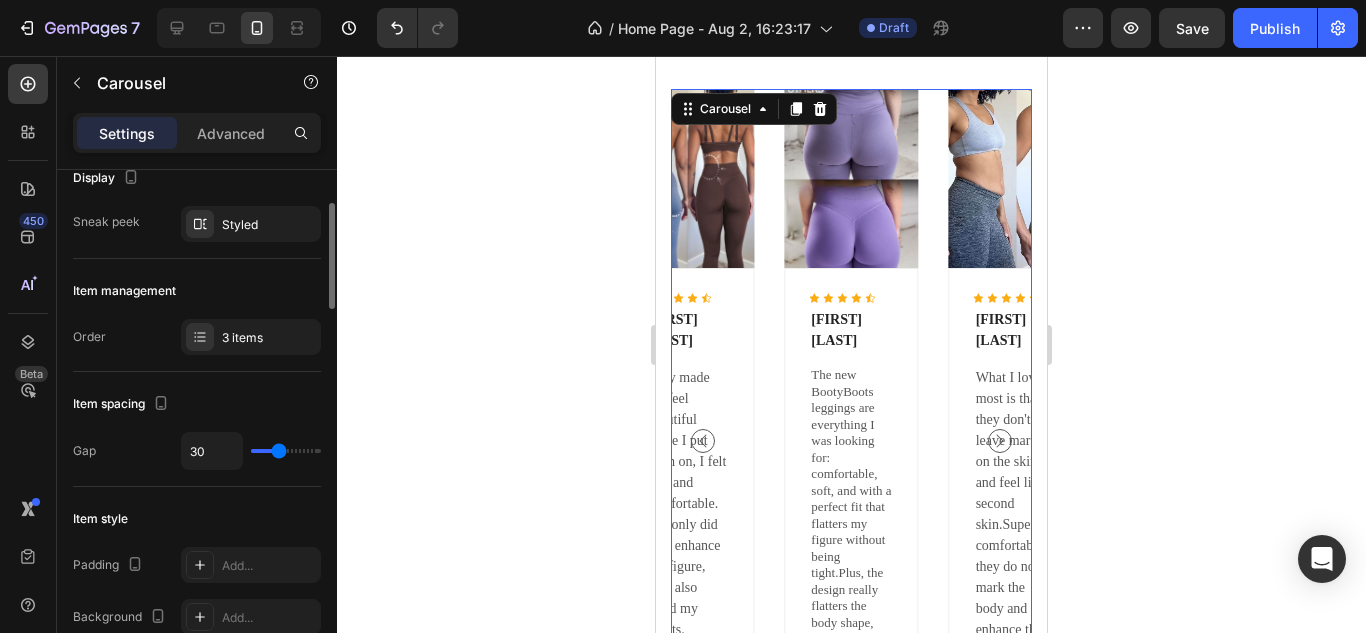 type on "2" 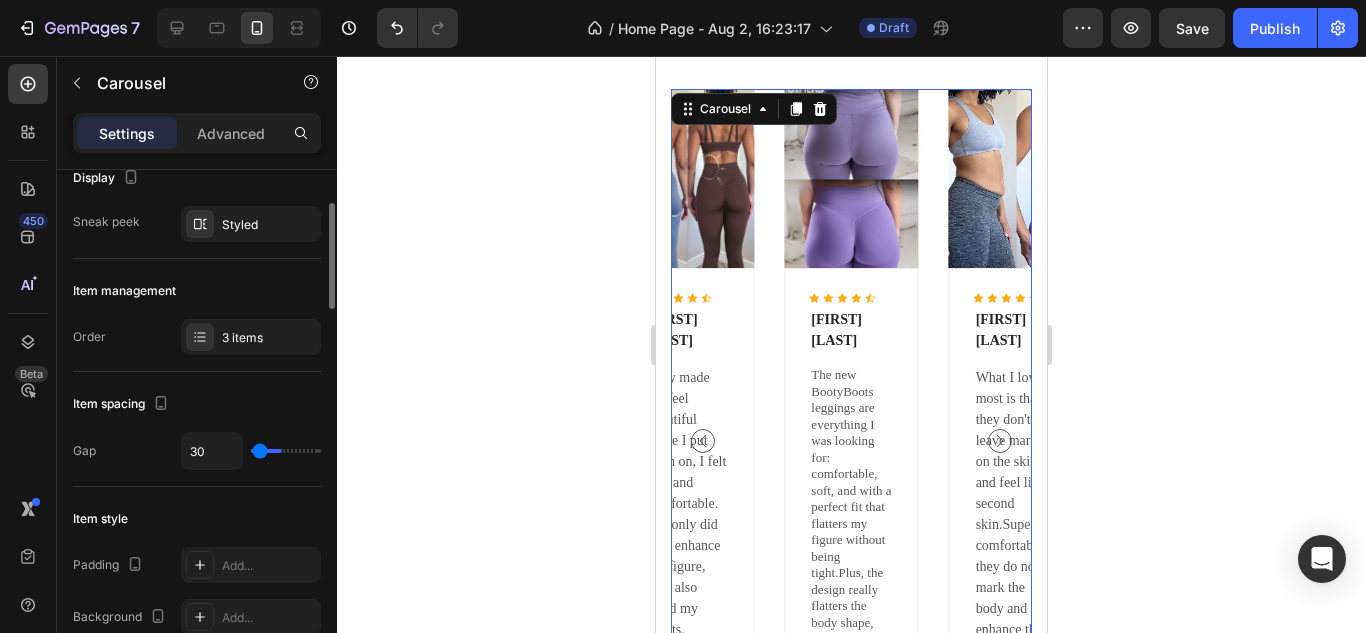 click at bounding box center (286, 451) 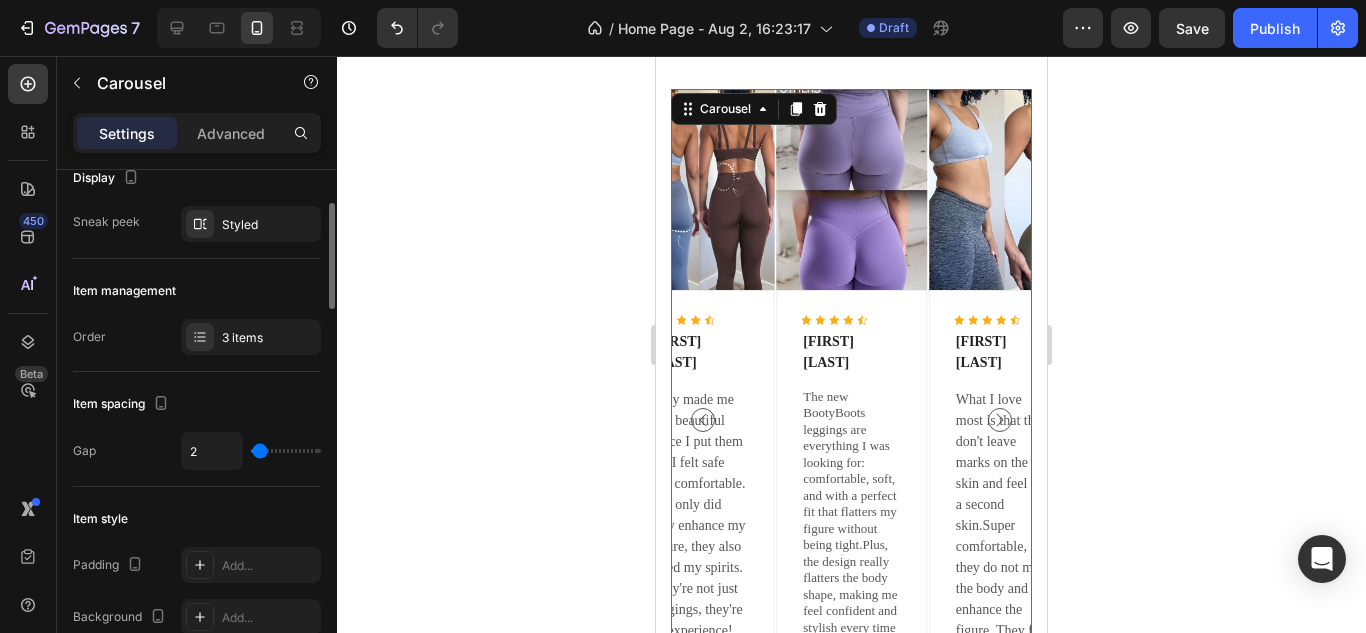 drag, startPoint x: 257, startPoint y: 457, endPoint x: 242, endPoint y: 457, distance: 15 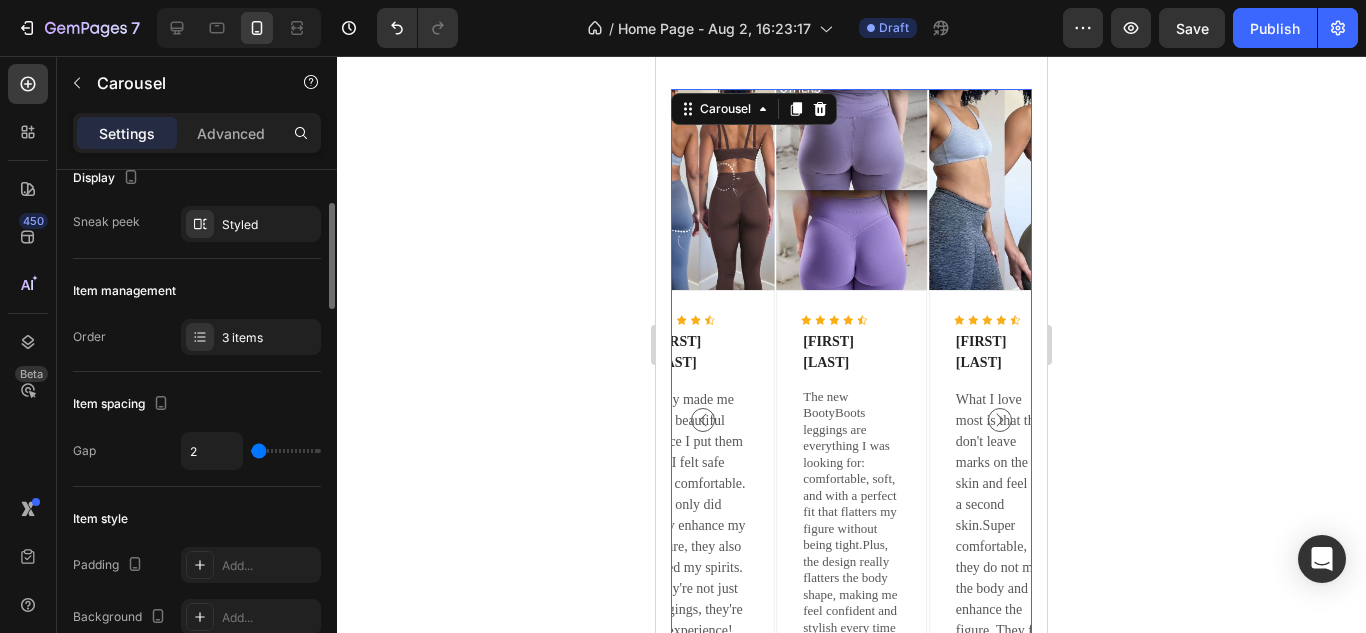 click at bounding box center [286, 451] 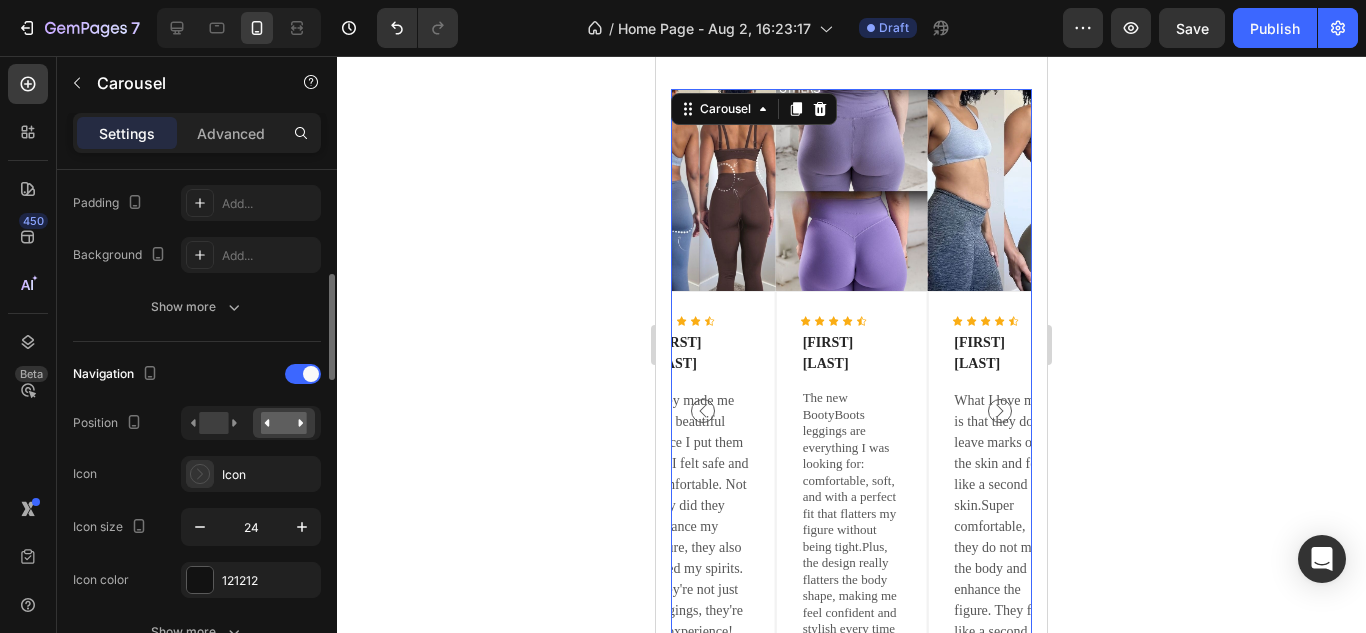 scroll, scrollTop: 551, scrollLeft: 0, axis: vertical 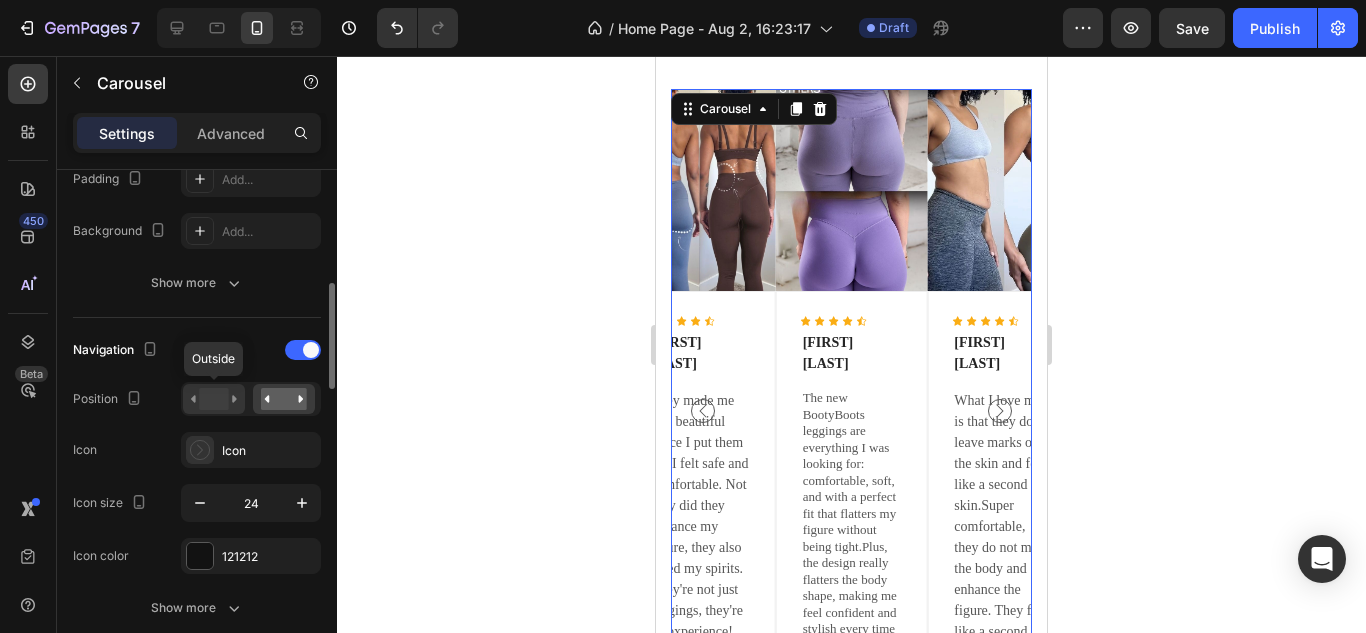 click 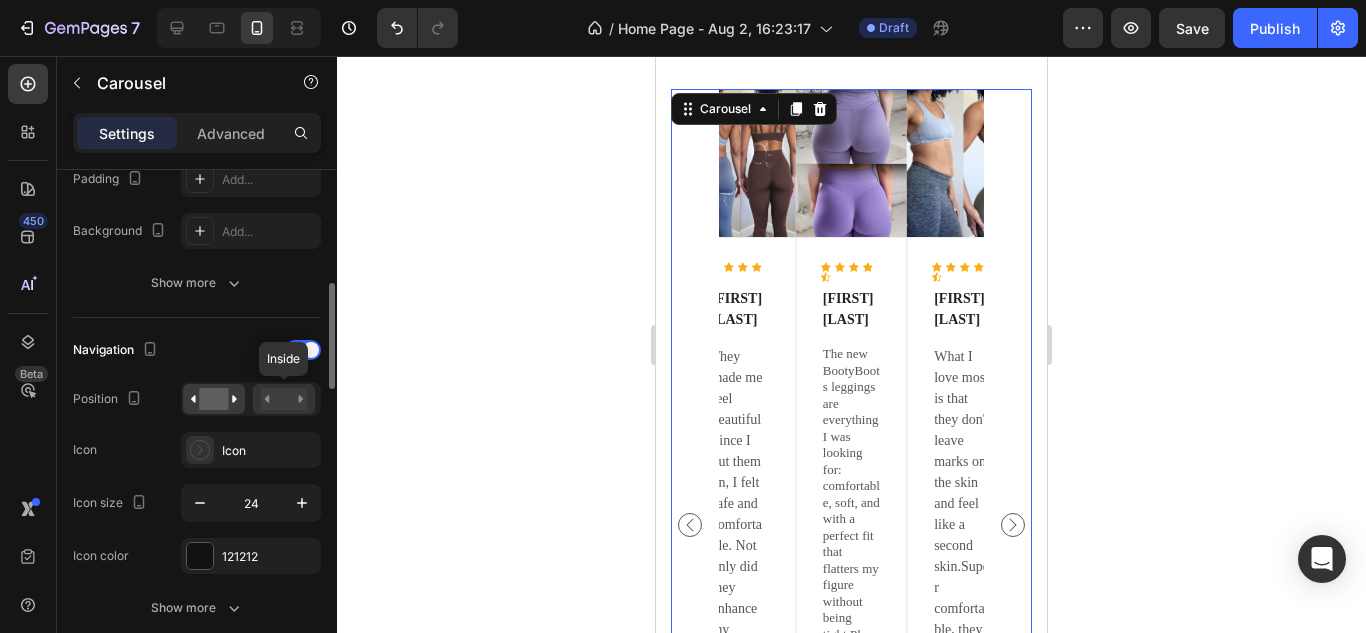 click 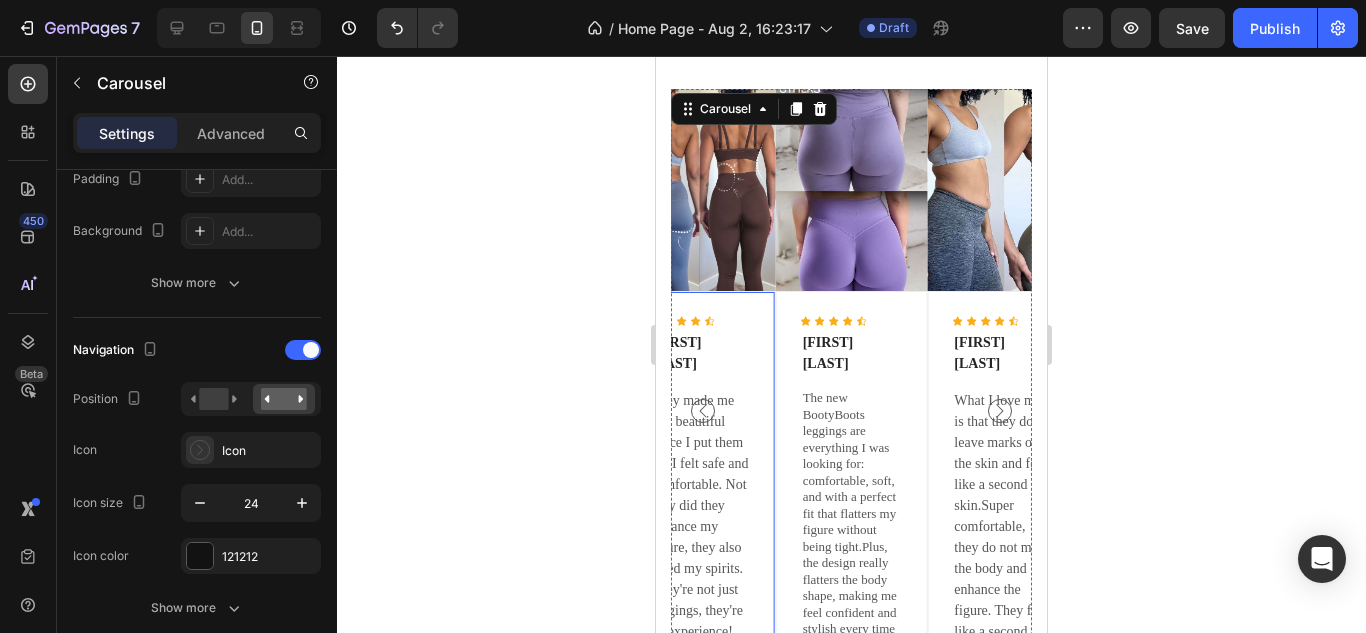 click on "Icon                Icon                Icon                Icon
Icon Icon List Hoz [FIRST] [LAST] Text block They made me feel beautiful
Since I put them on, I felt safe and comfortable. Not only did they enhance my figure, they also lifted my spirits. They're not just leggings, they're an experience! Text block Row" at bounding box center [700, 480] 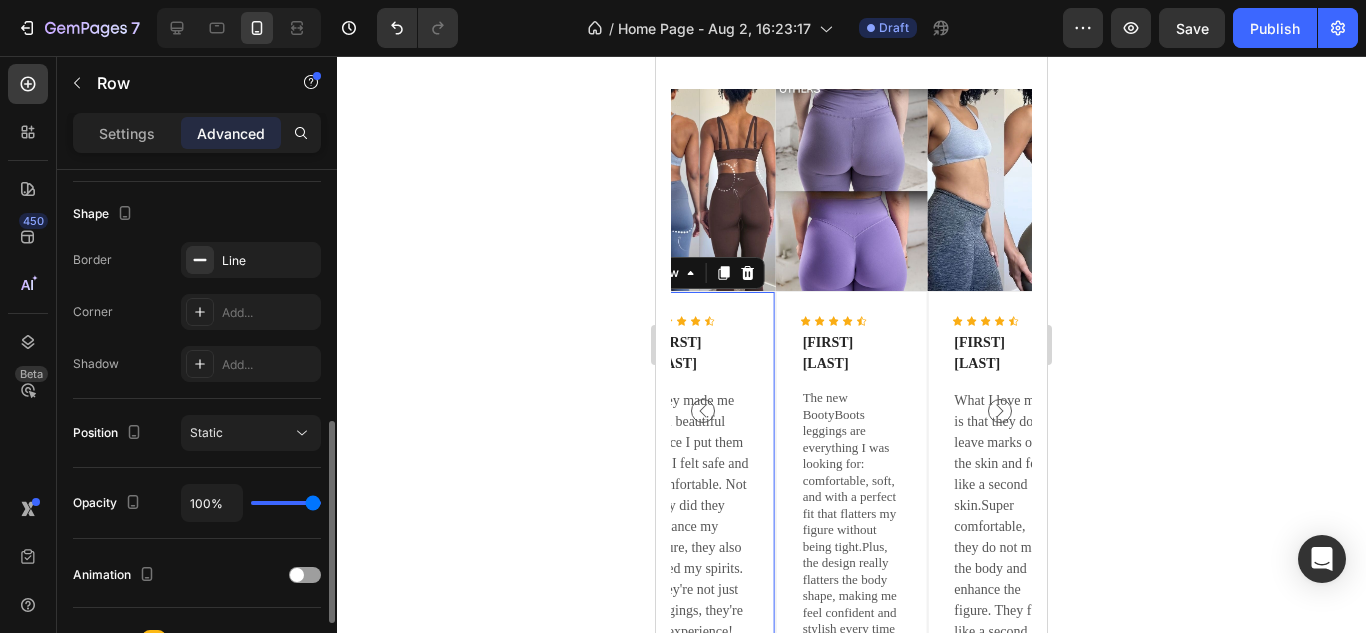 scroll, scrollTop: 0, scrollLeft: 0, axis: both 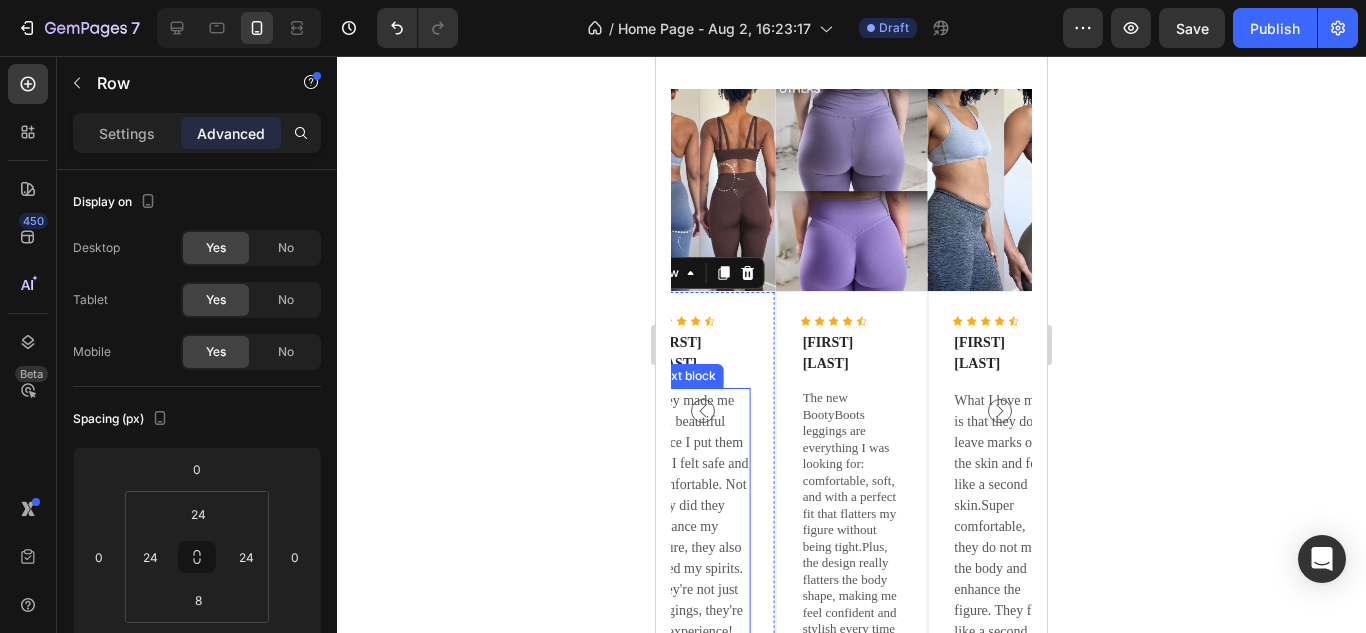 click on "They made me feel beautiful
Since I put them on, I felt safe and comfortable. Not only did they enhance my figure, they also lifted my spirits. They're not just leggings, they're an experience!" at bounding box center (700, 516) 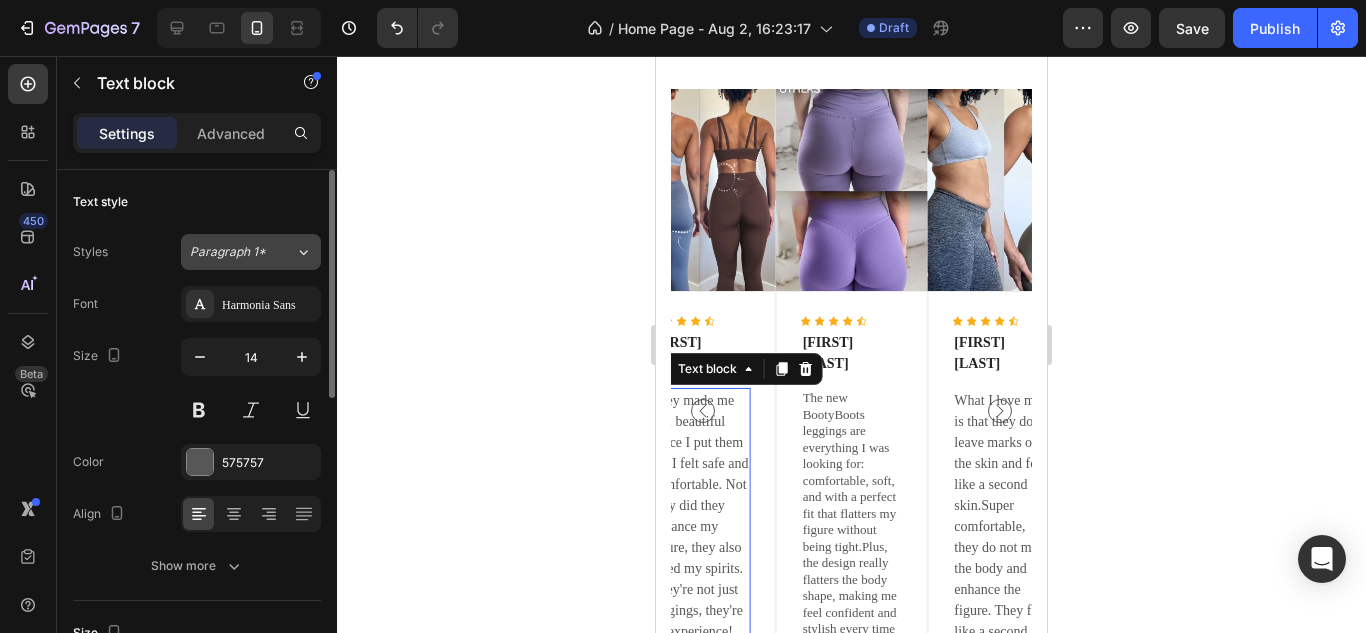 click on "Paragraph 1*" at bounding box center [242, 252] 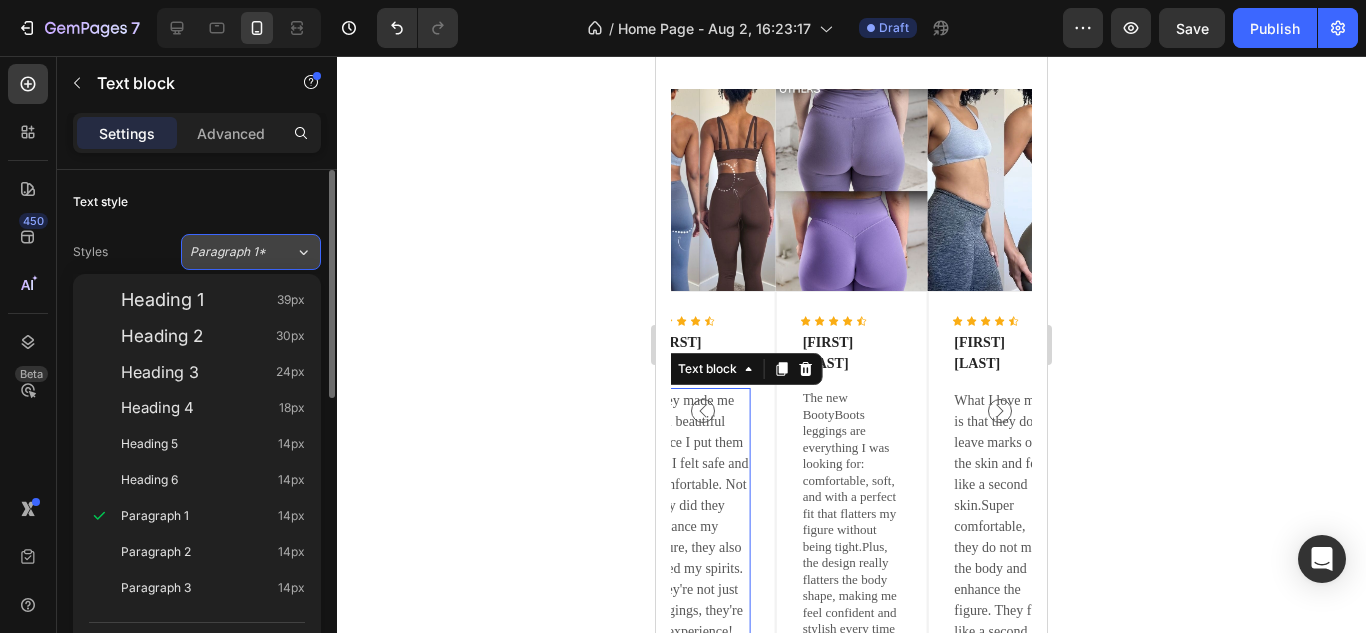 click on "Paragraph 1*" at bounding box center [242, 252] 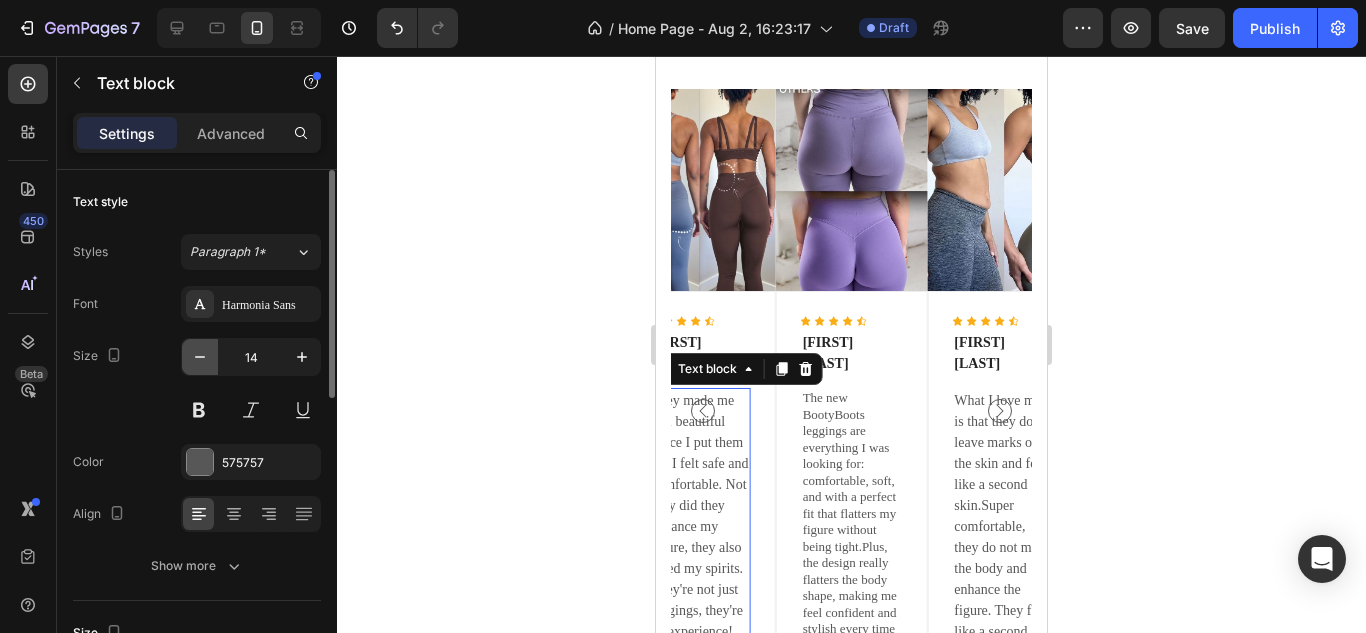 click 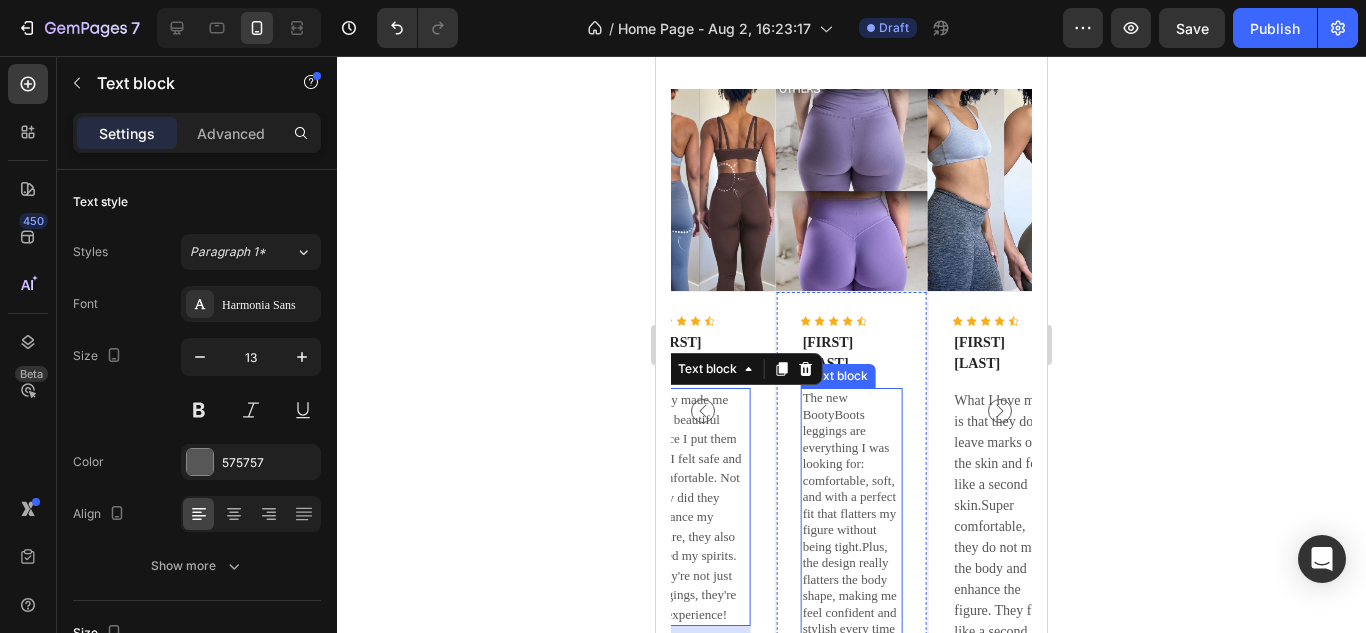 click on "The new BootyBoots leggings are everything I was looking for: comfortable, soft, and with a perfect fit that flatters my figure without being tight.Plus, the design really flatters the body shape, making me feel confident and stylish every time I wear them." at bounding box center (850, 521) 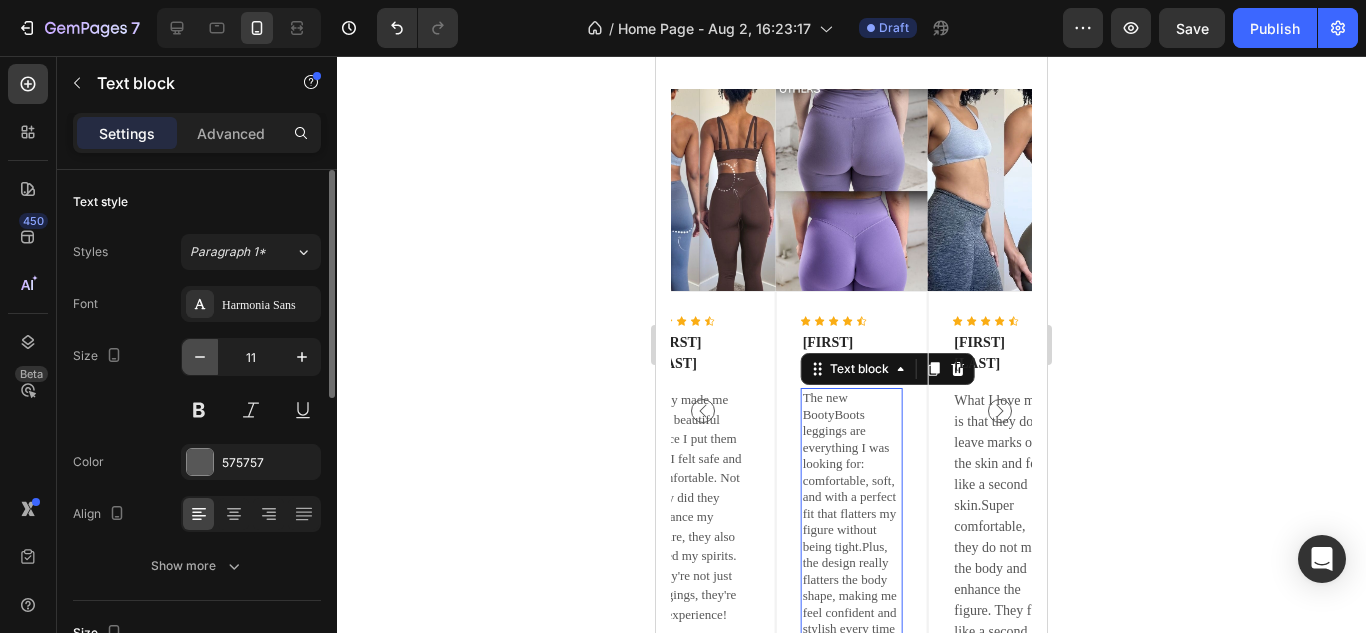 click at bounding box center (200, 357) 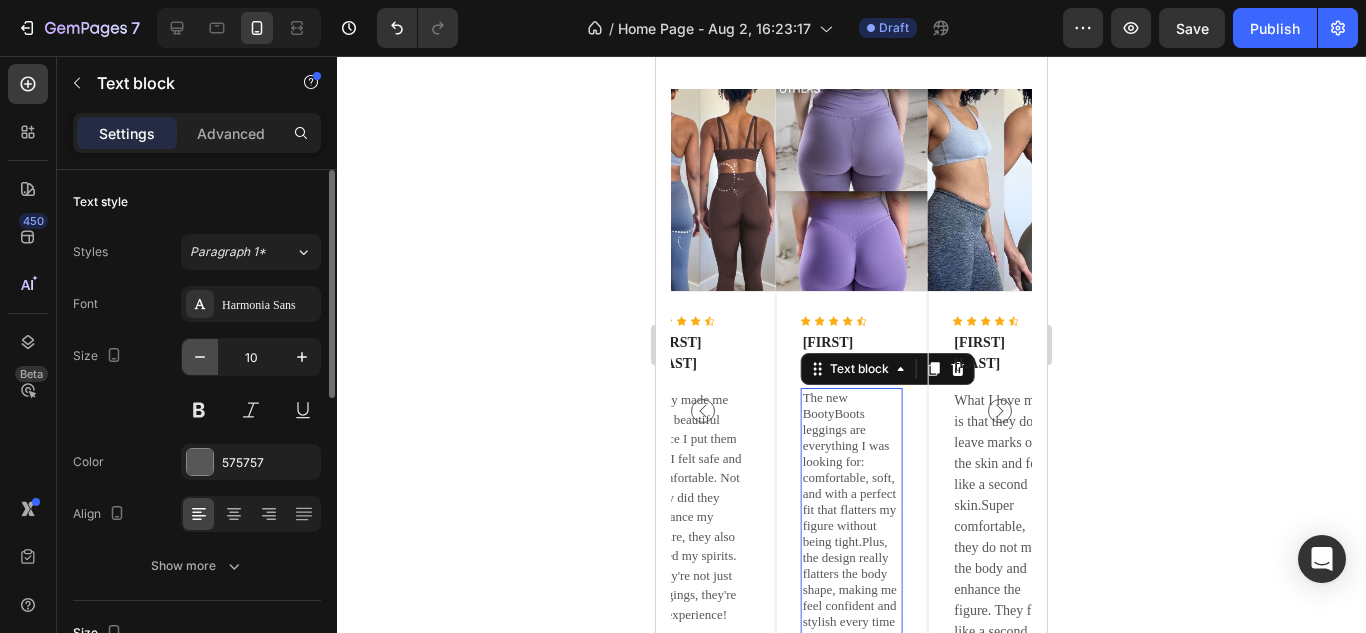 click 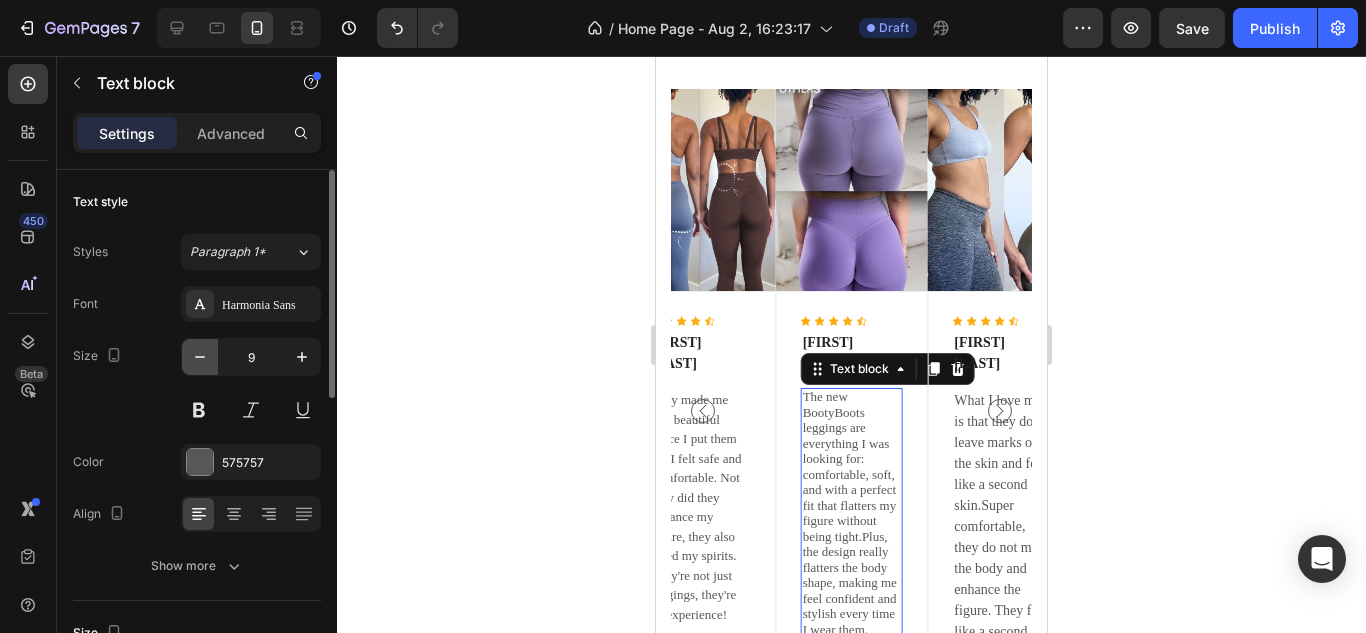 click 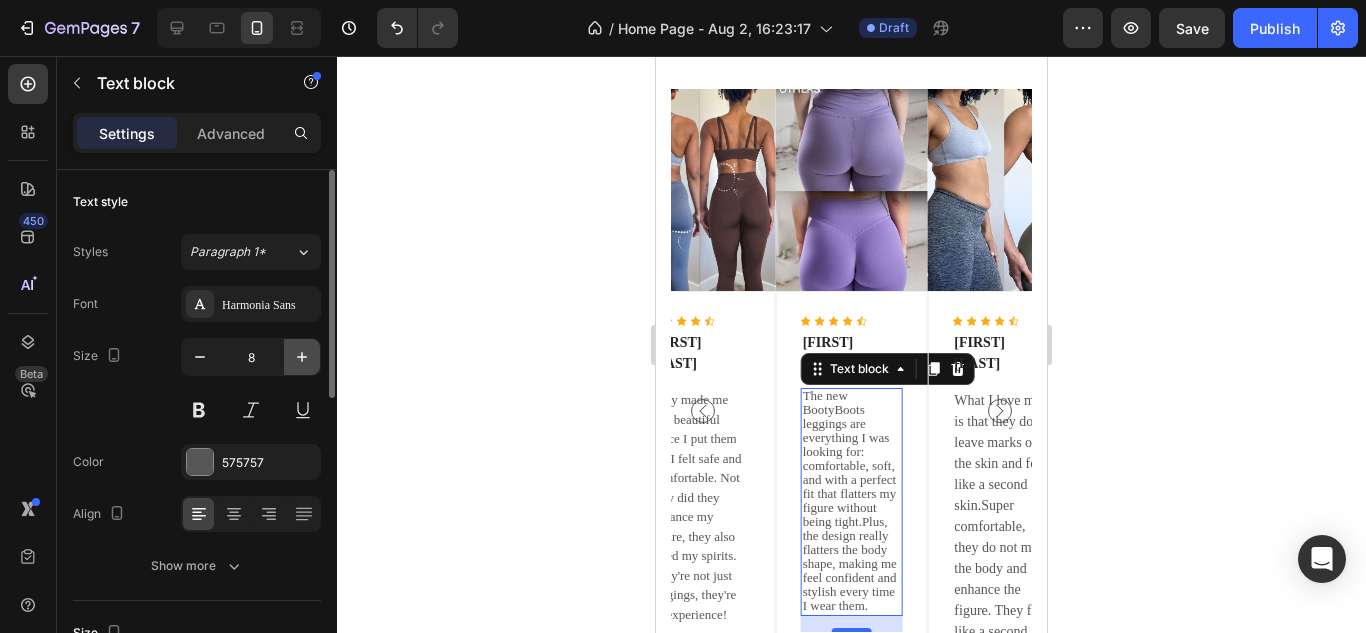 click 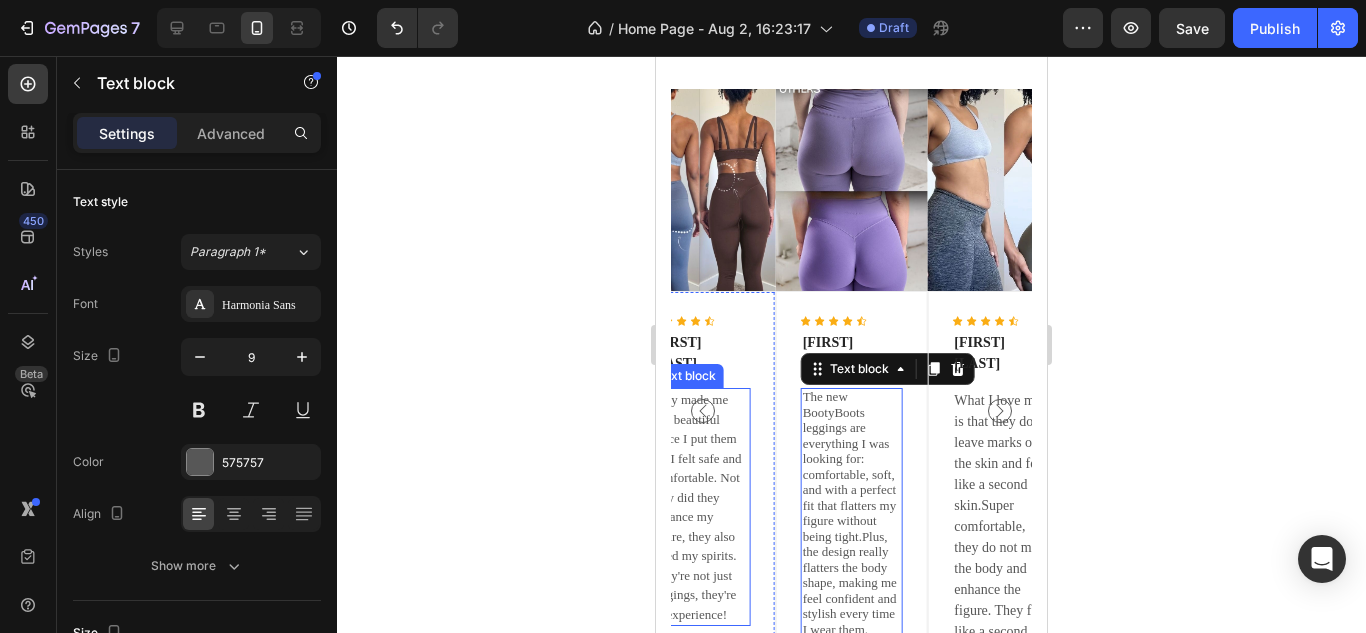 click on "They made me feel beautiful
Since I put them on, I felt safe and comfortable. Not only did they enhance my figure, they also lifted my spirits. They're not just leggings, they're an experience!" at bounding box center [700, 507] 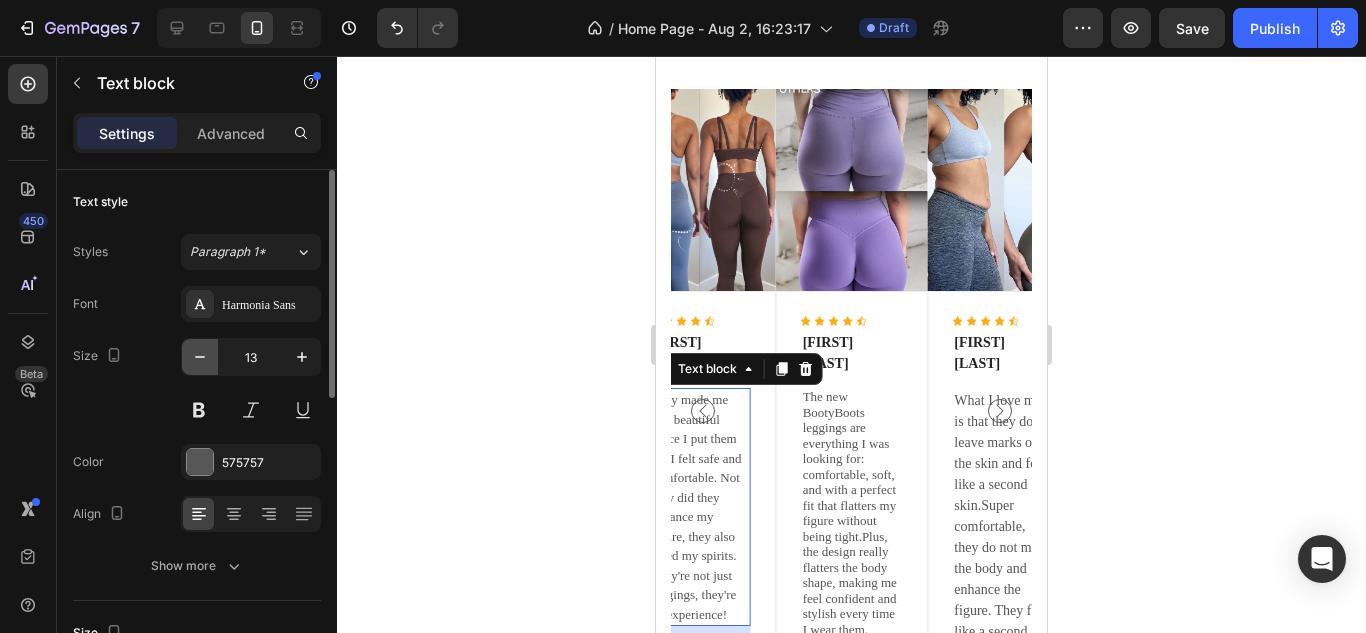 click 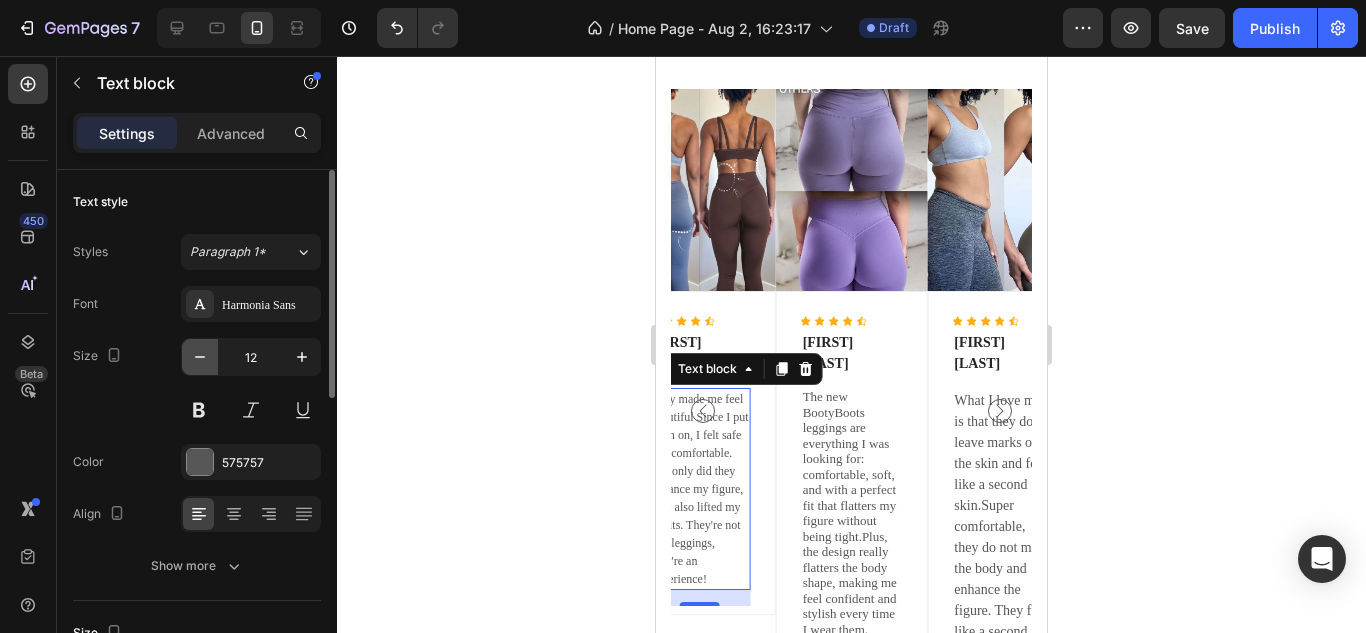click 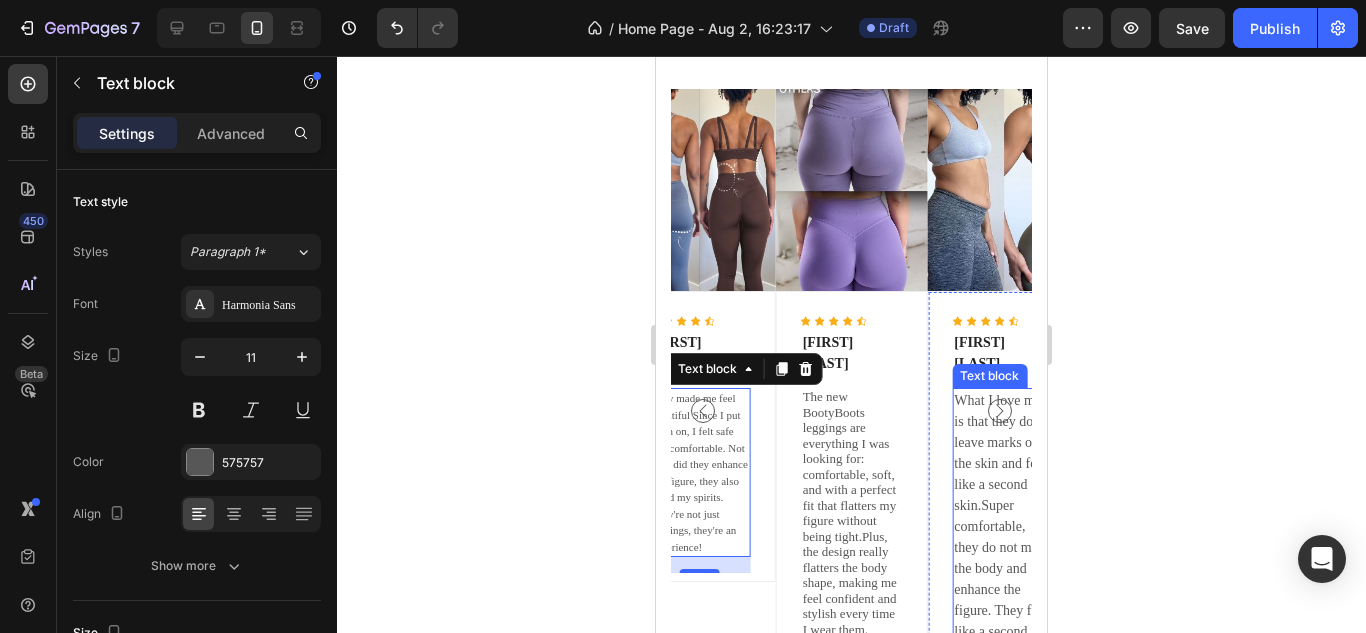 click on "What I love most is that they don't leave marks on the skin and feel like a second skin.Super comfortable, they do not mark the body and enhance the figure. They feel like a second skin. I will definitely buy them again!" at bounding box center (1003, 547) 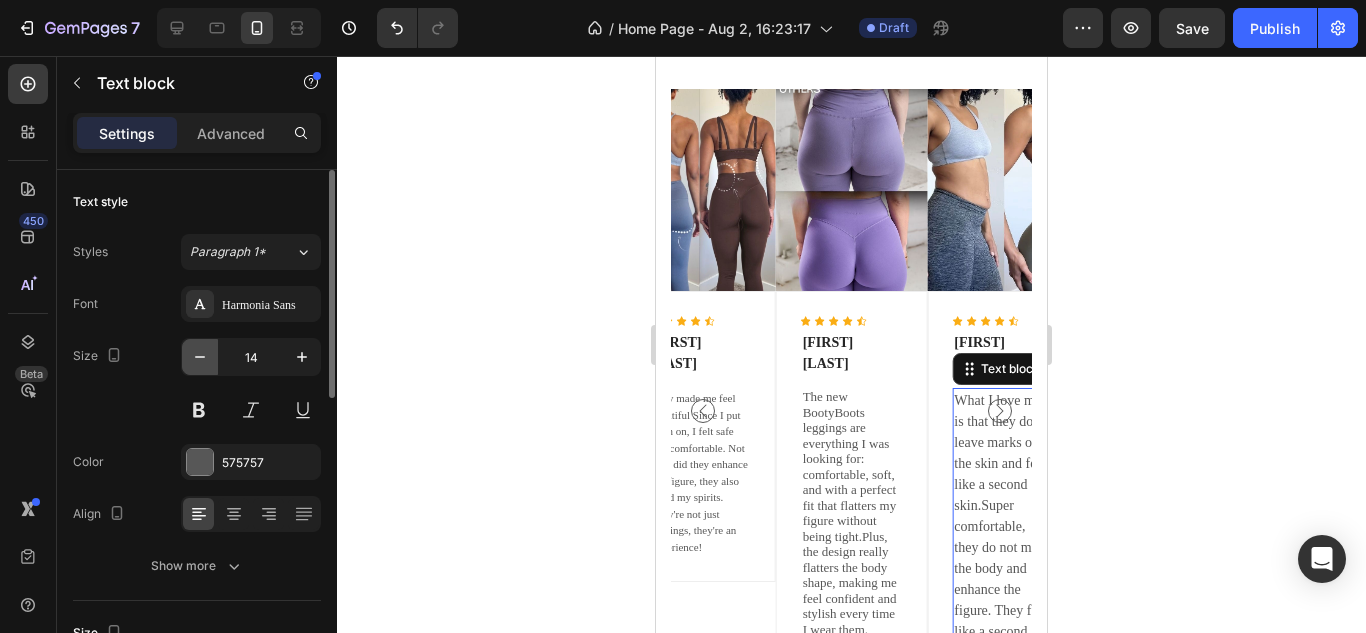 click 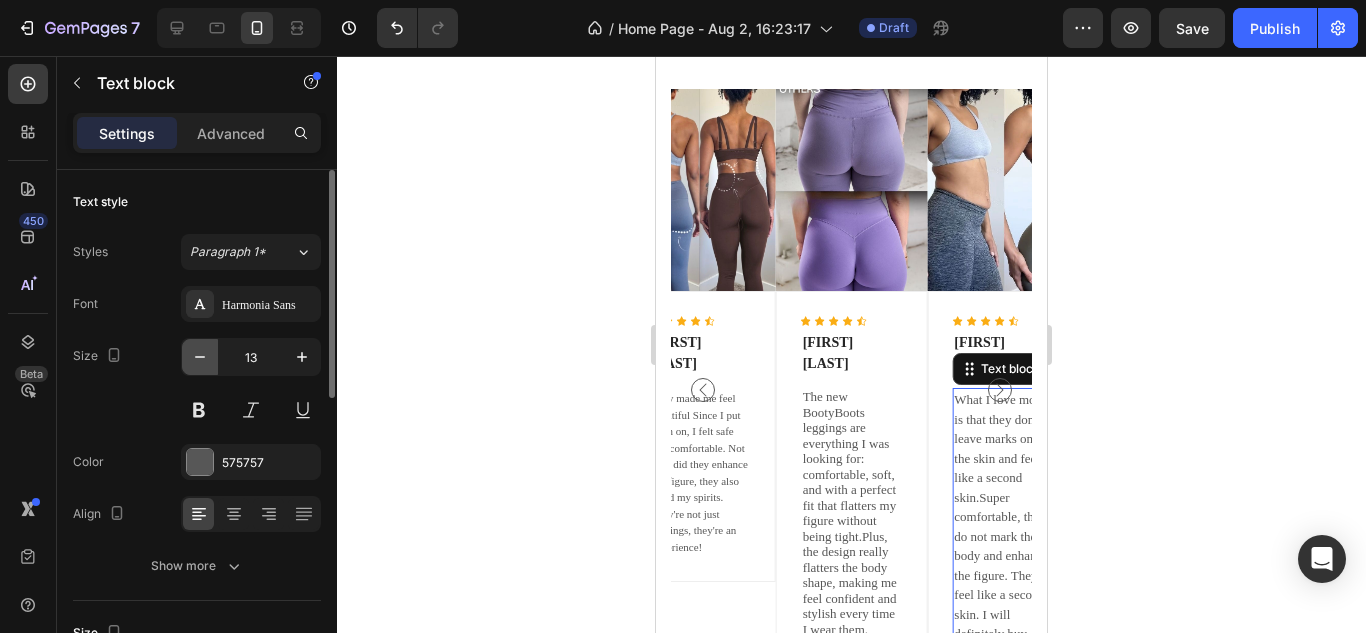 click 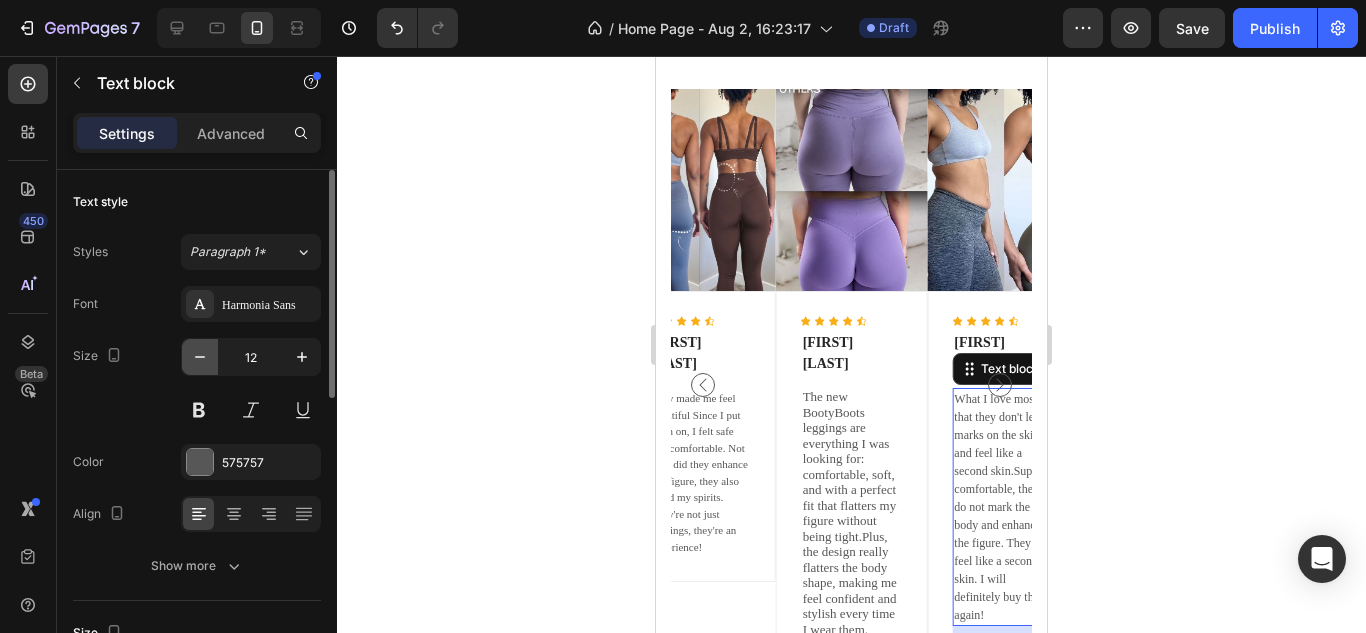 click 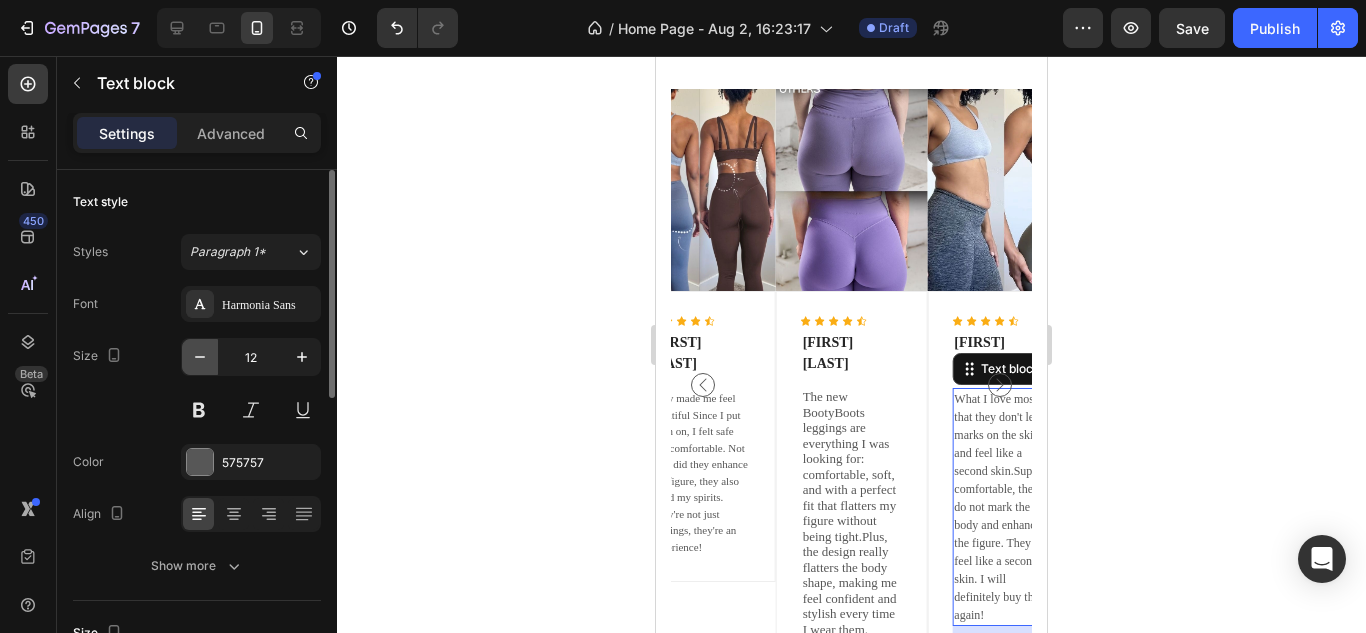 type on "11" 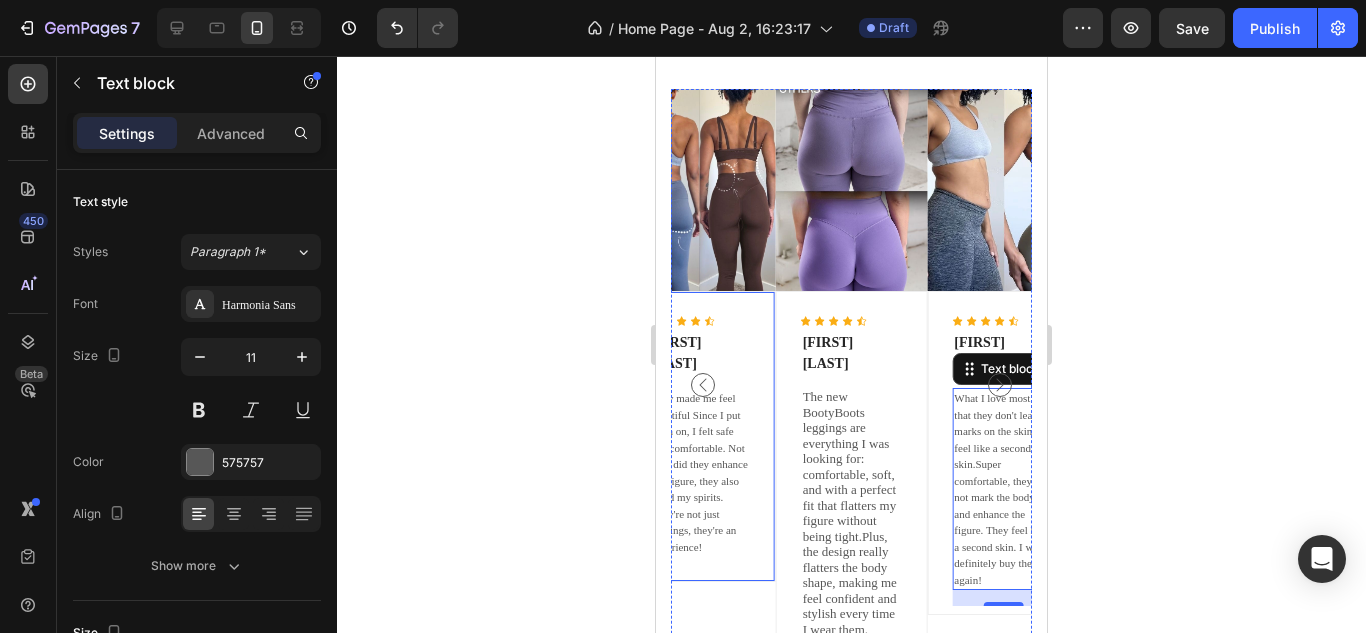 click on "Icon                Icon                Icon                Icon
Icon Icon List Hoz [FIRST] [LAST] Text block They made me feel beautiful
Since I put them on, I felt safe and comfortable. Not only did they enhance my figure, they also lifted my spirits. They're not just leggings, they're an experience! Text block Row" at bounding box center (700, 436) 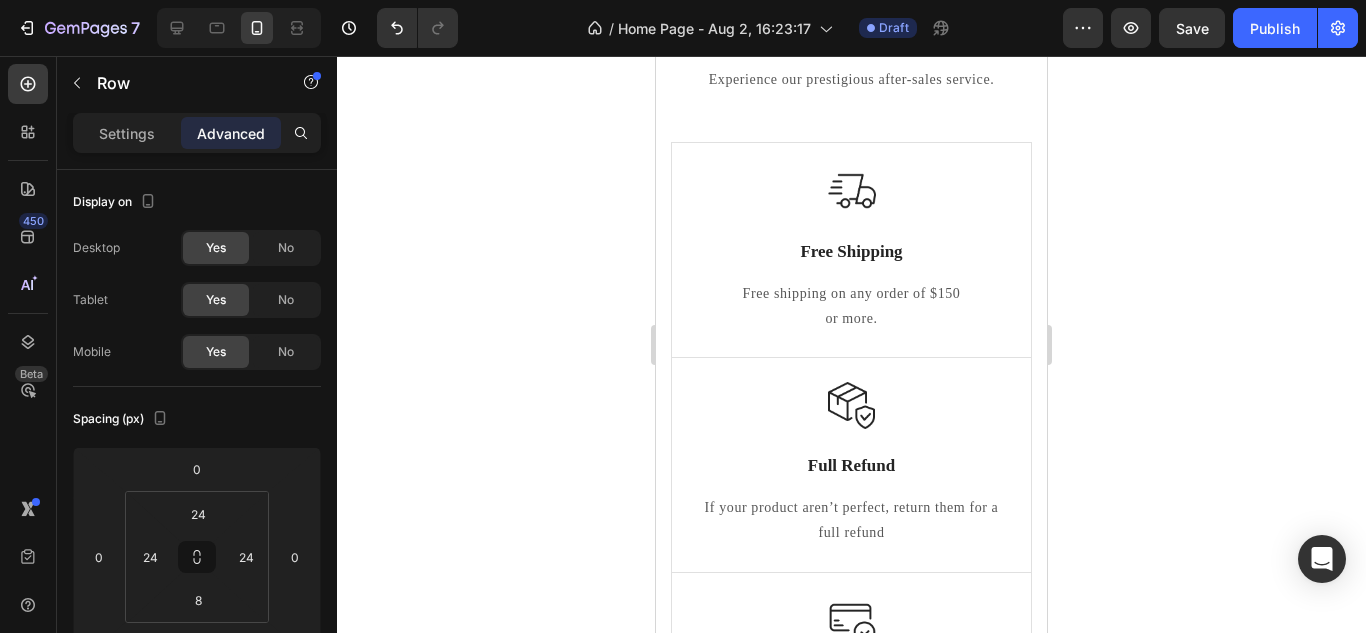 scroll, scrollTop: 7921, scrollLeft: 0, axis: vertical 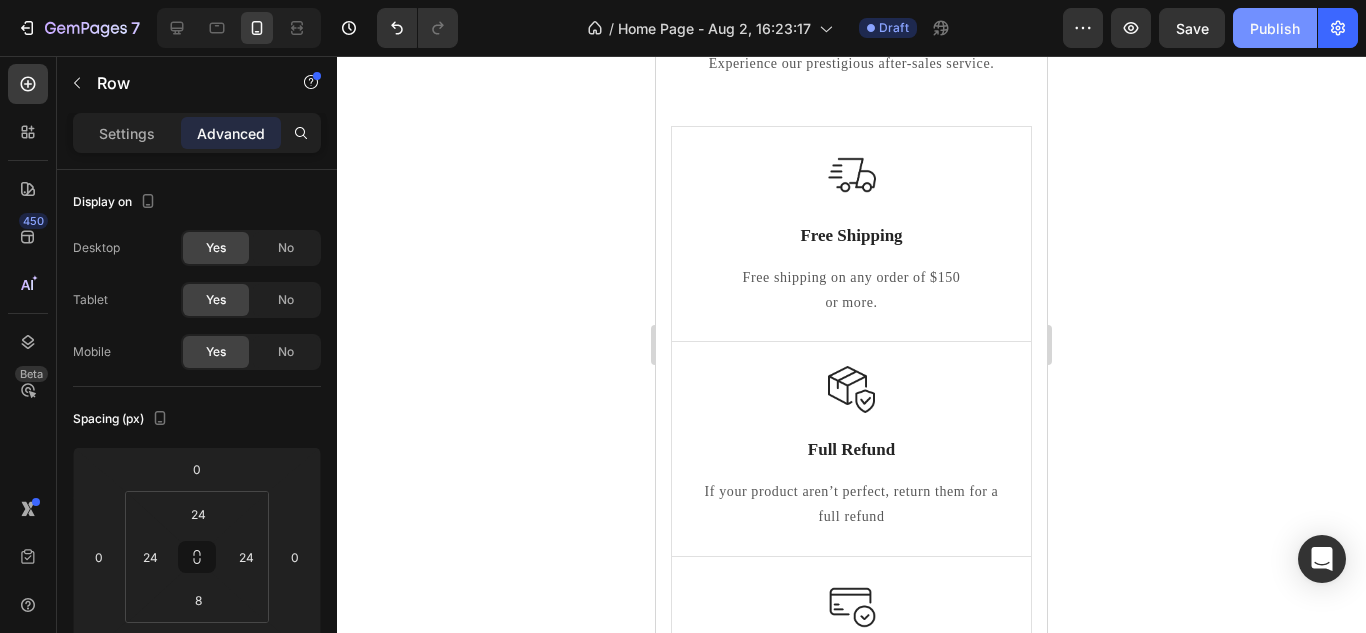 click on "Publish" at bounding box center (1275, 28) 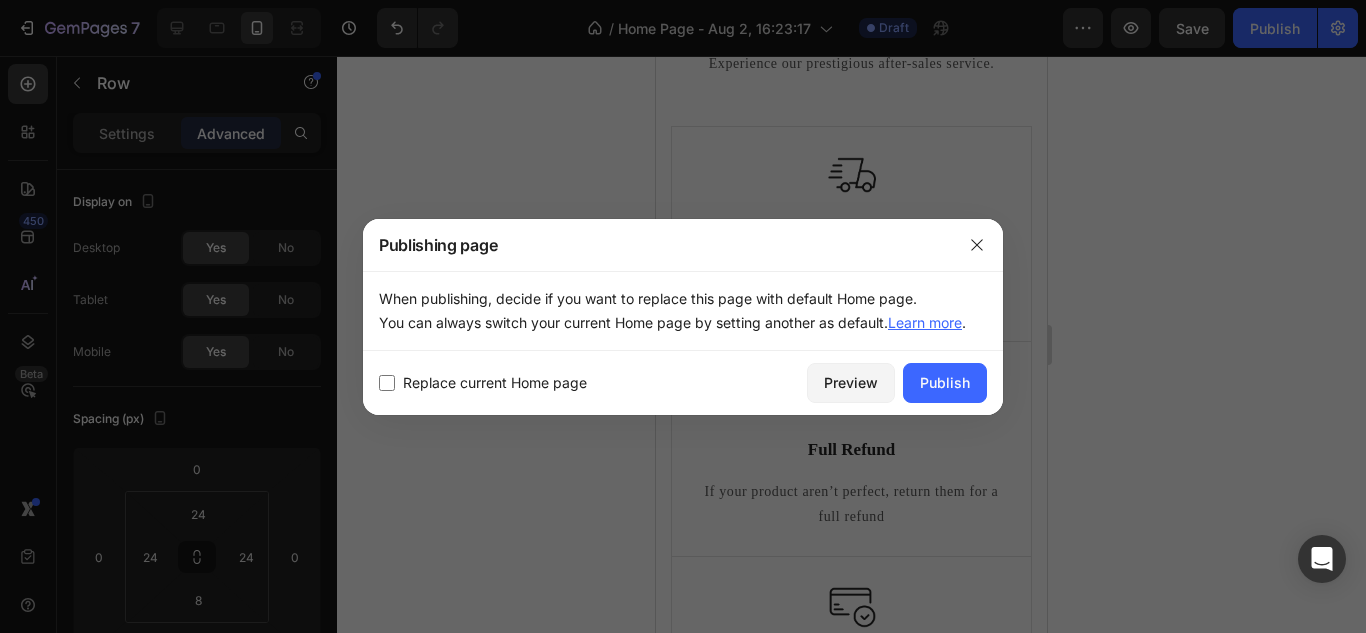 click at bounding box center [387, 383] 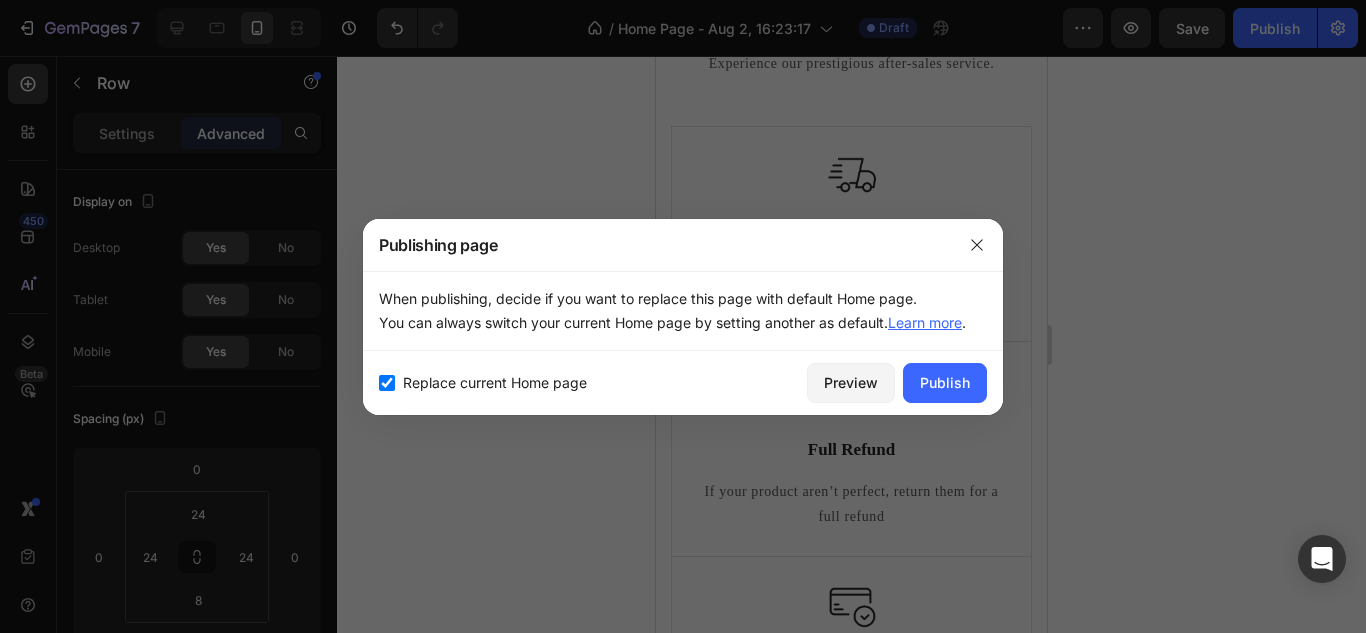 checkbox on "true" 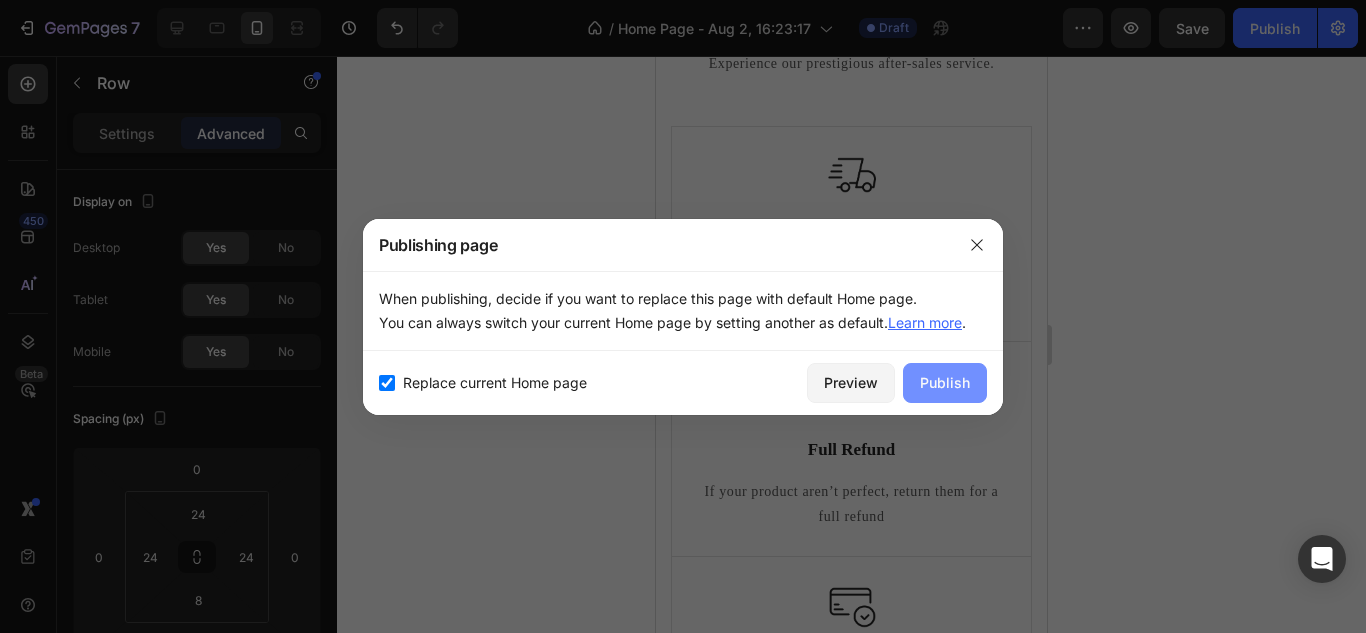 click on "Publish" at bounding box center (945, 382) 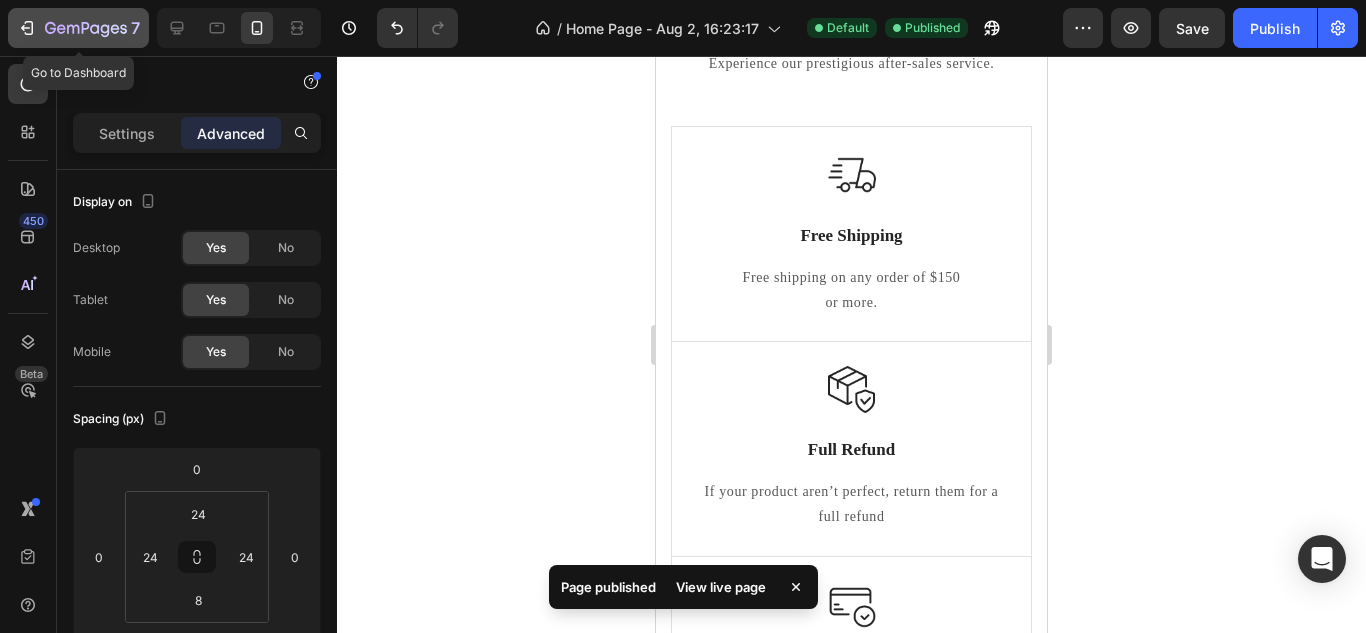 click 